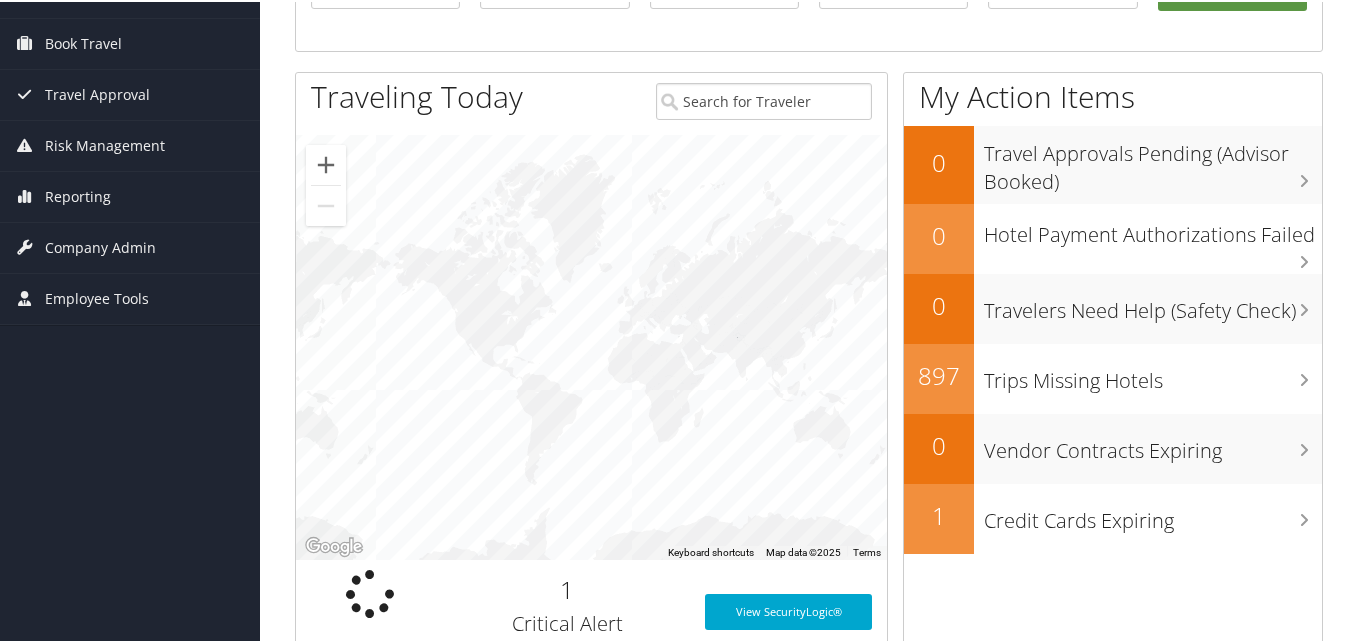scroll, scrollTop: 0, scrollLeft: 0, axis: both 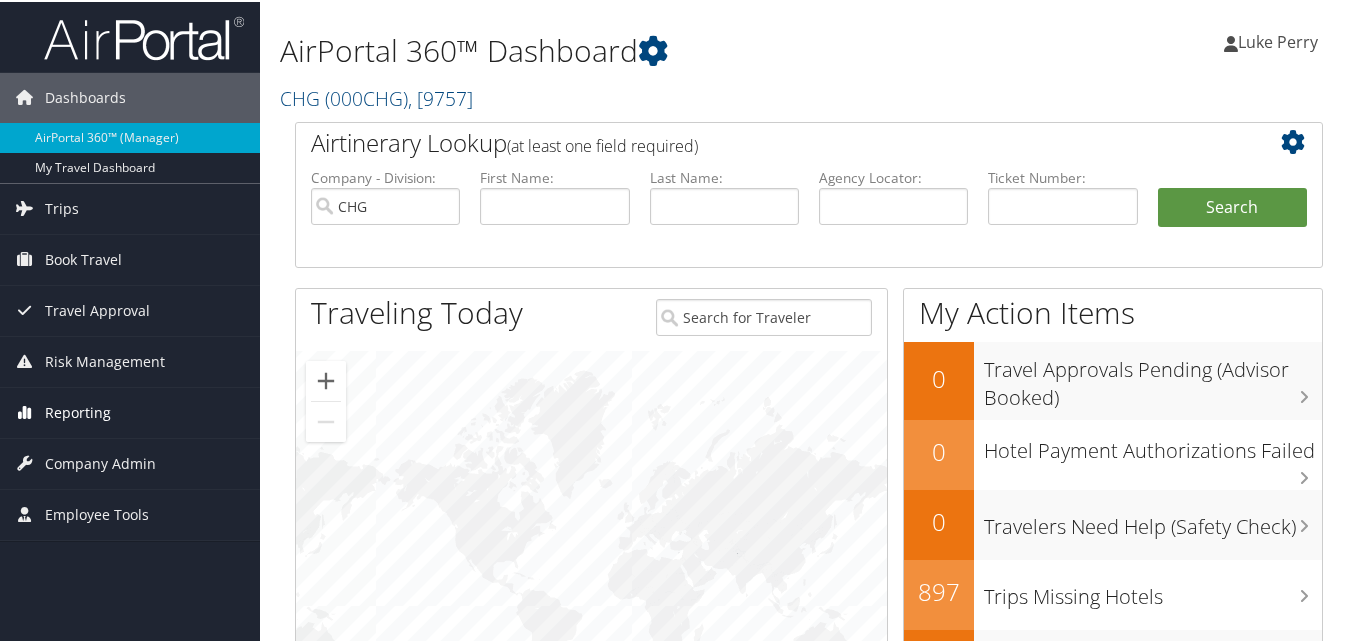 click on "Reporting" at bounding box center [78, 411] 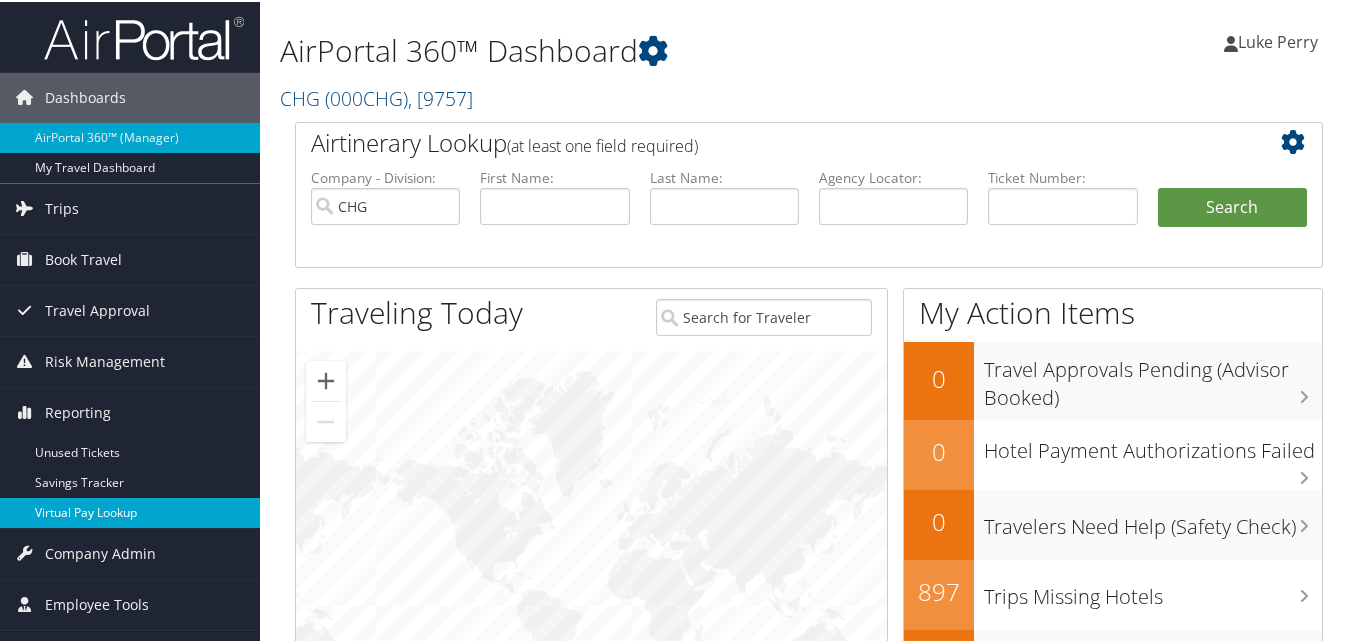 click on "Virtual Pay Lookup" at bounding box center [130, 511] 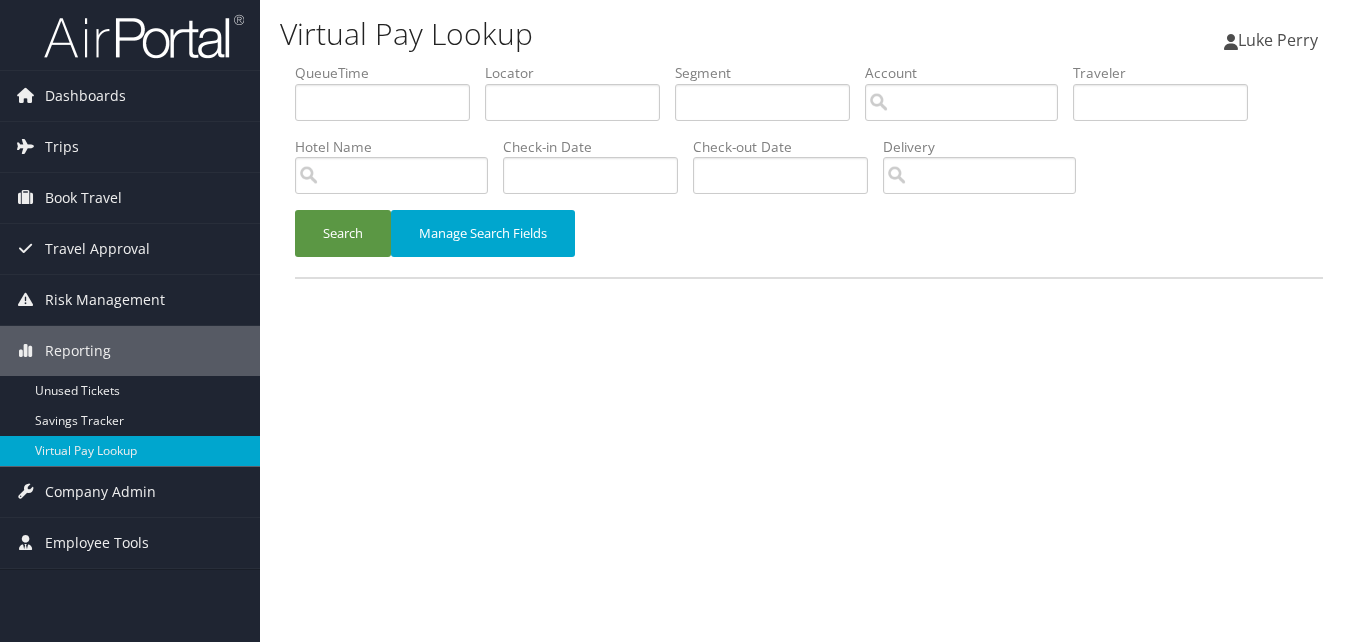 scroll, scrollTop: 0, scrollLeft: 0, axis: both 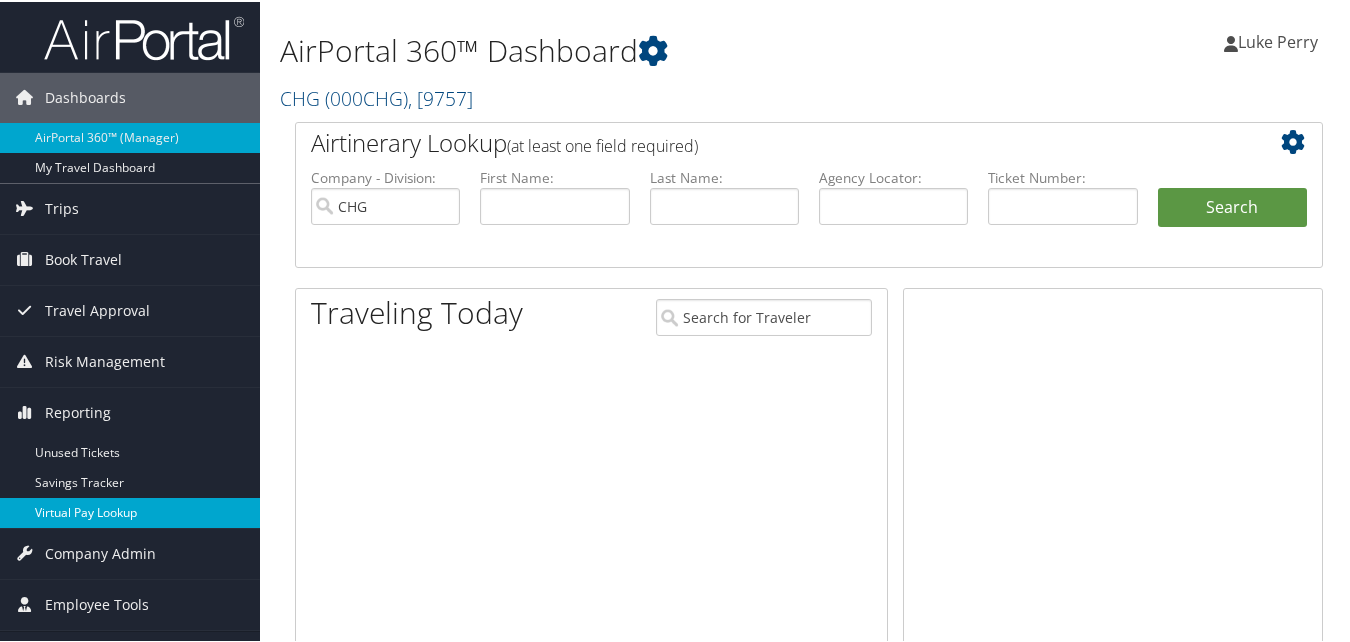 click on "Virtual Pay Lookup" at bounding box center [130, 511] 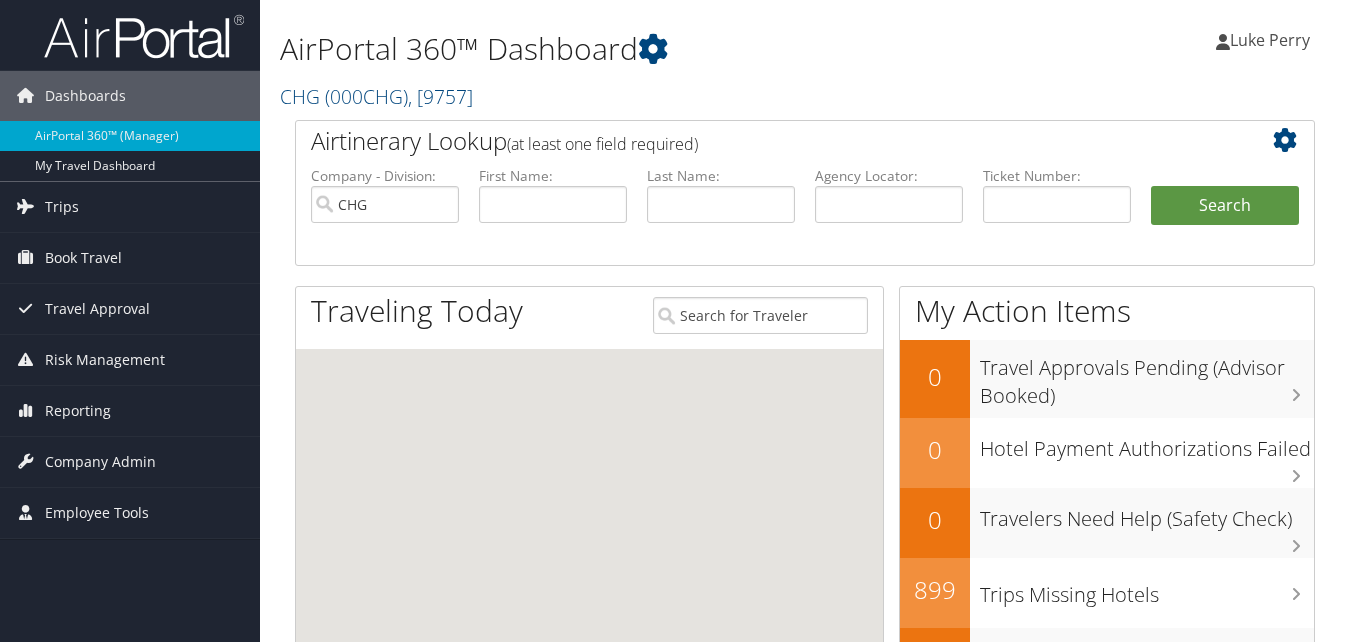 scroll, scrollTop: 0, scrollLeft: 0, axis: both 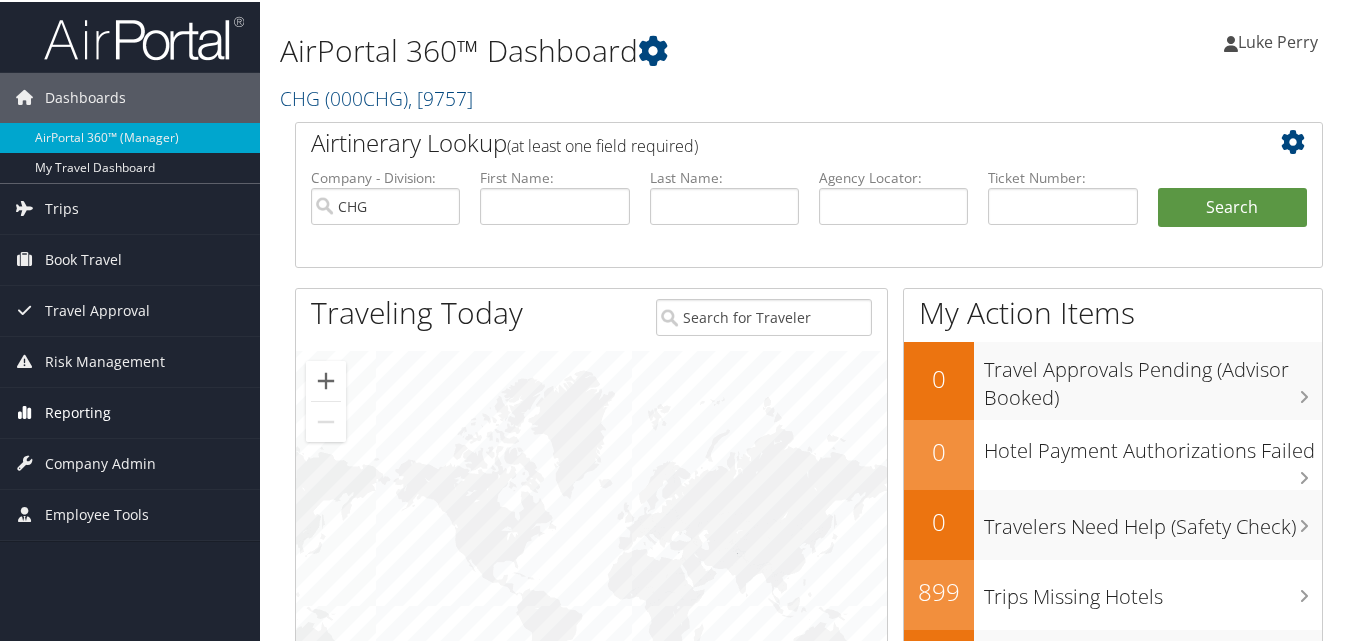 click on "Reporting" at bounding box center (78, 411) 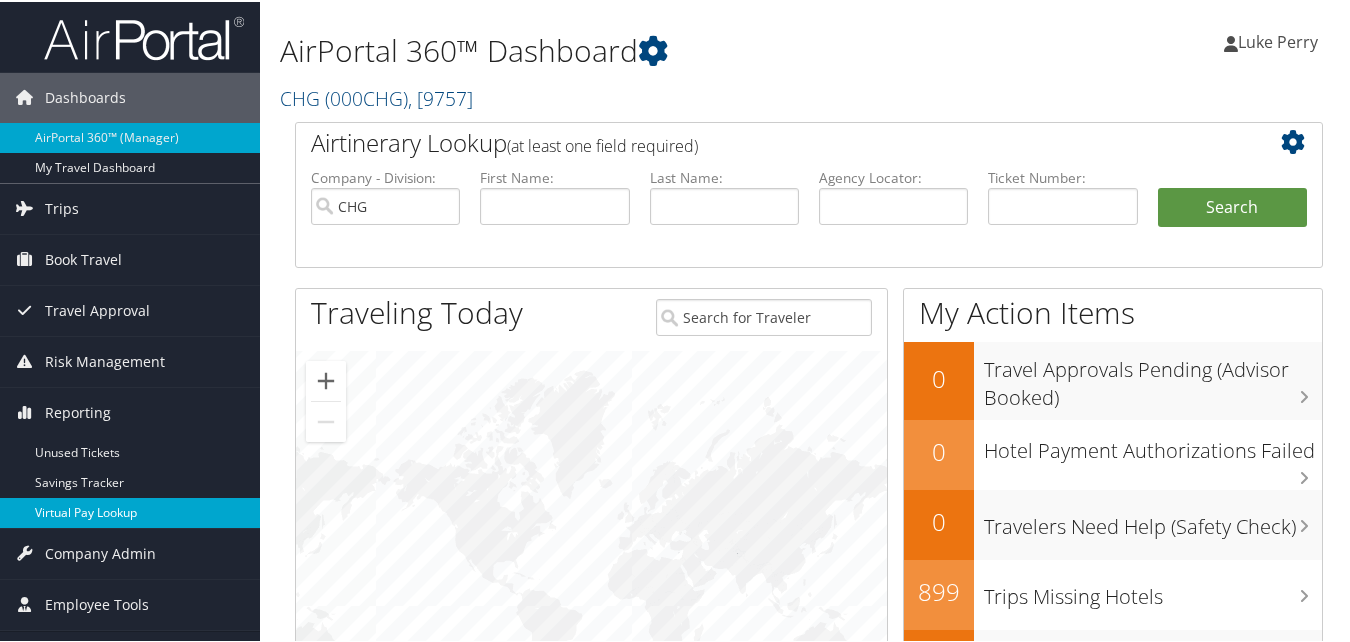 click on "Virtual Pay Lookup" at bounding box center (130, 511) 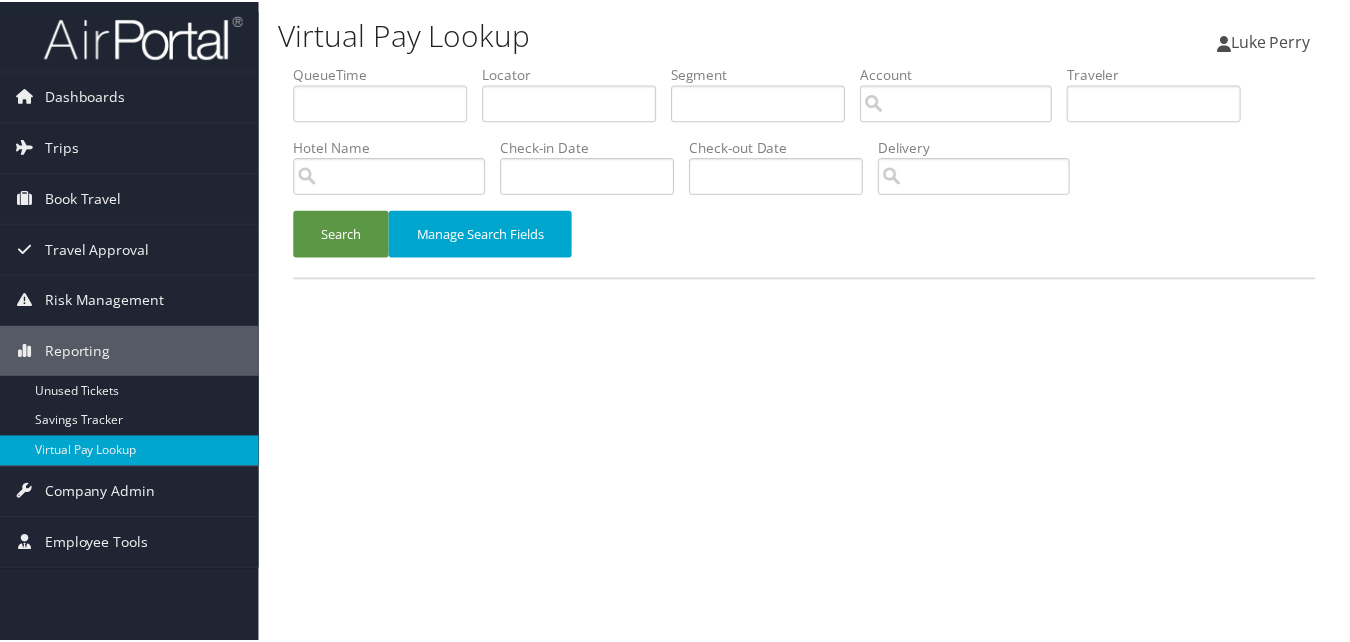 scroll, scrollTop: 0, scrollLeft: 0, axis: both 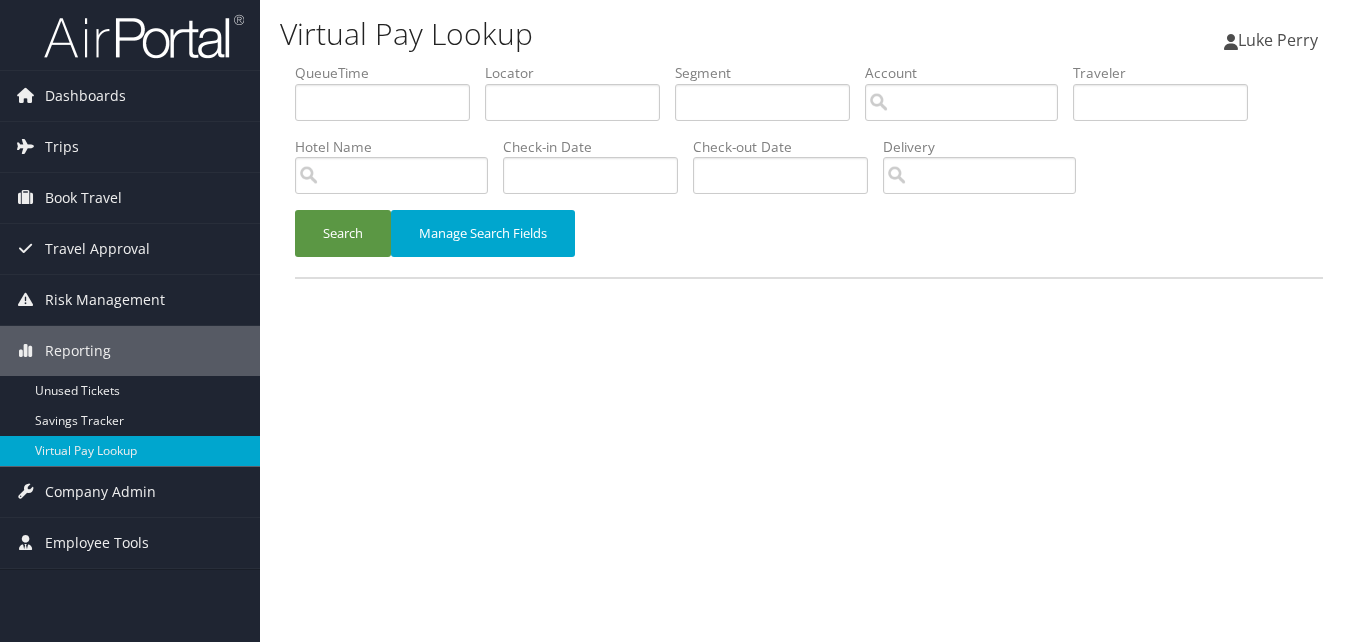 click on "Locator" at bounding box center [580, 99] 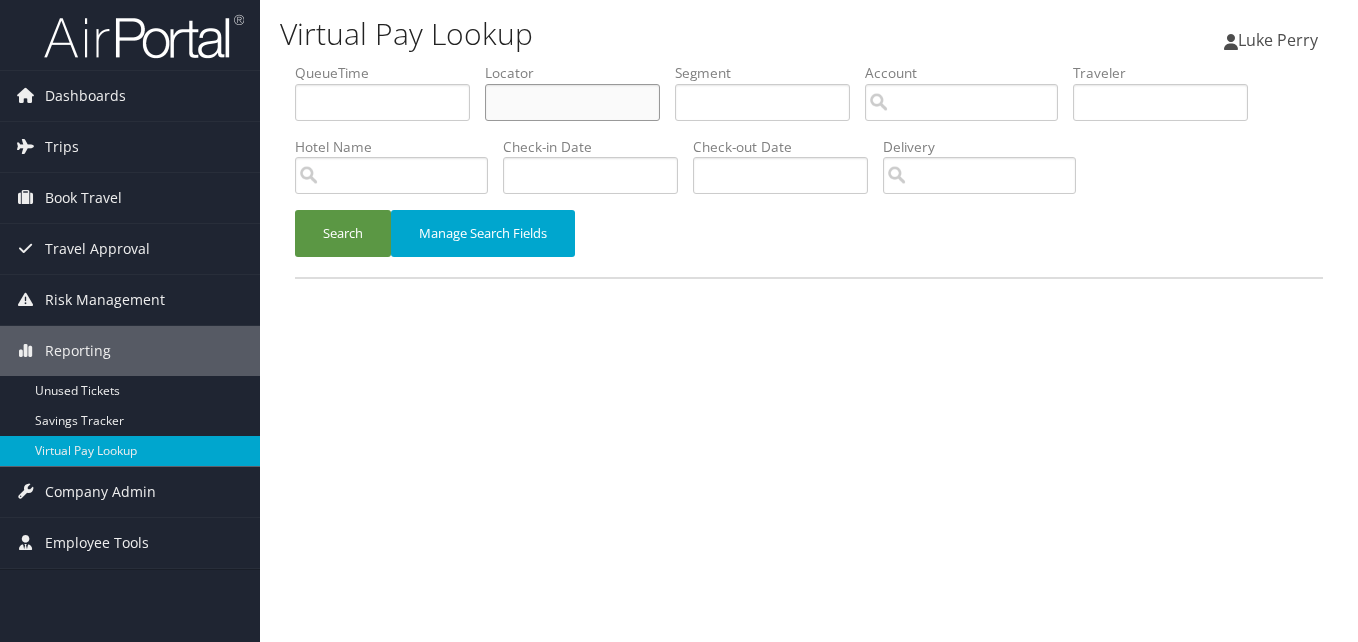 click at bounding box center [572, 102] 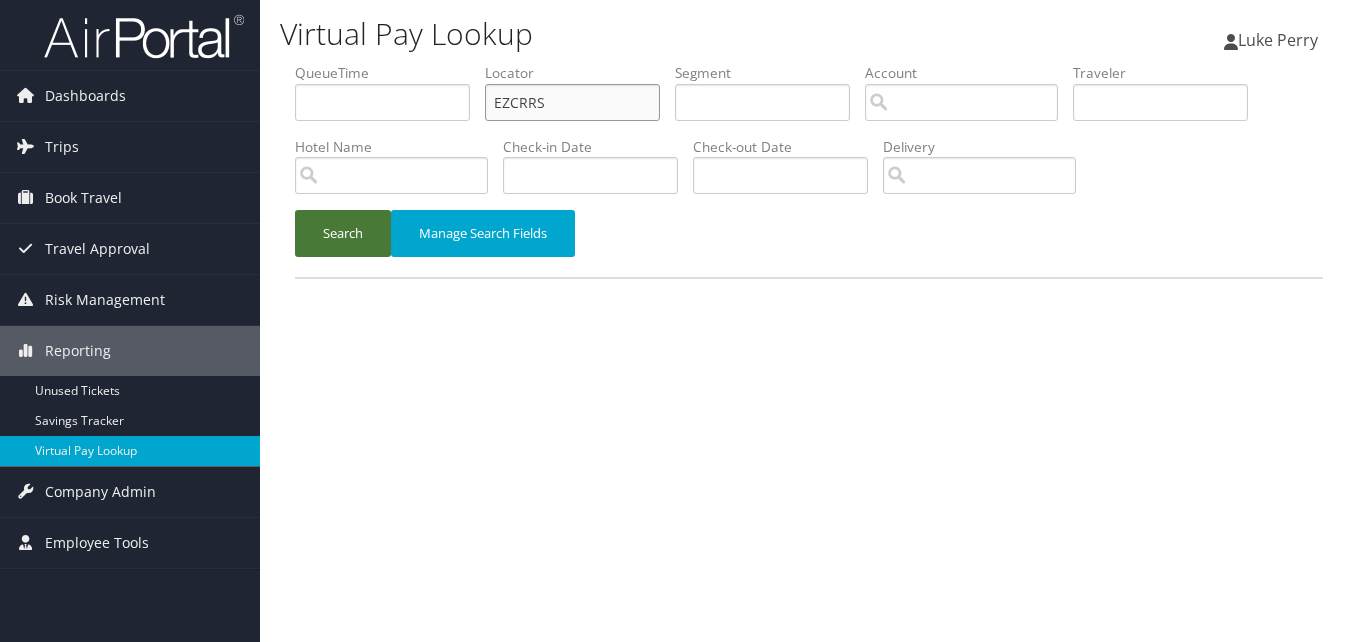 type on "EZCRRS" 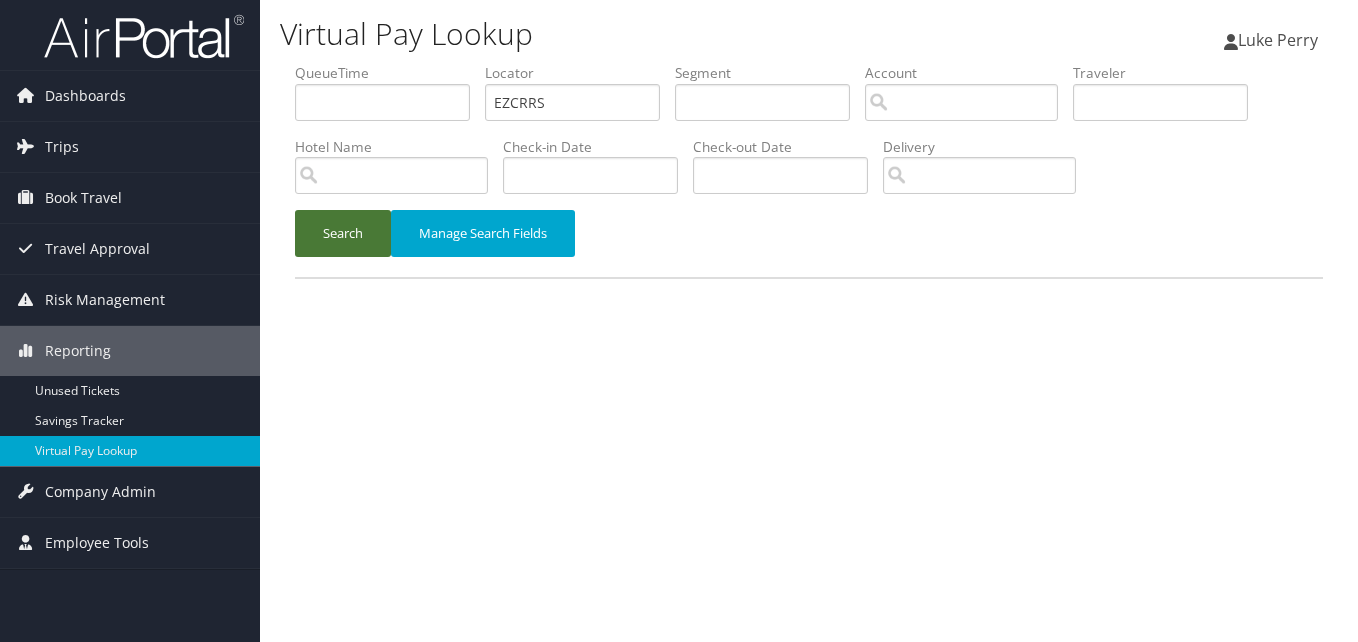 click on "Search" at bounding box center [343, 233] 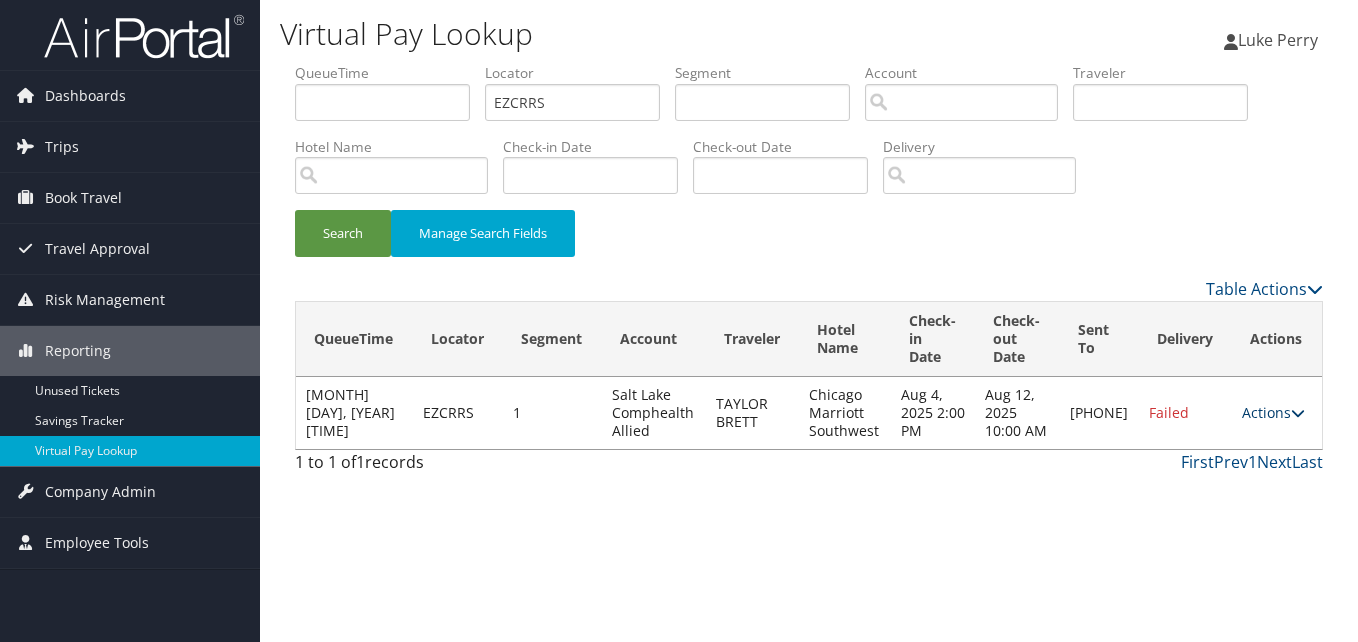click on "Actions" at bounding box center [1273, 412] 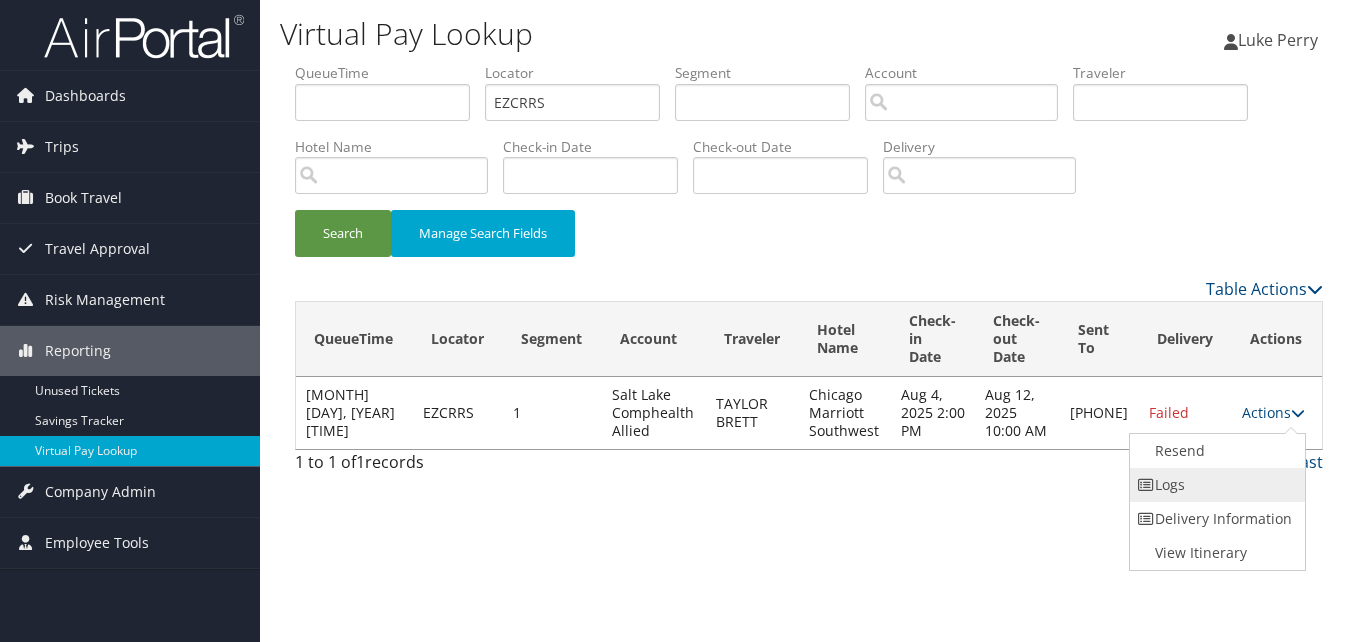 drag, startPoint x: 1255, startPoint y: 465, endPoint x: 1250, endPoint y: 474, distance: 10.29563 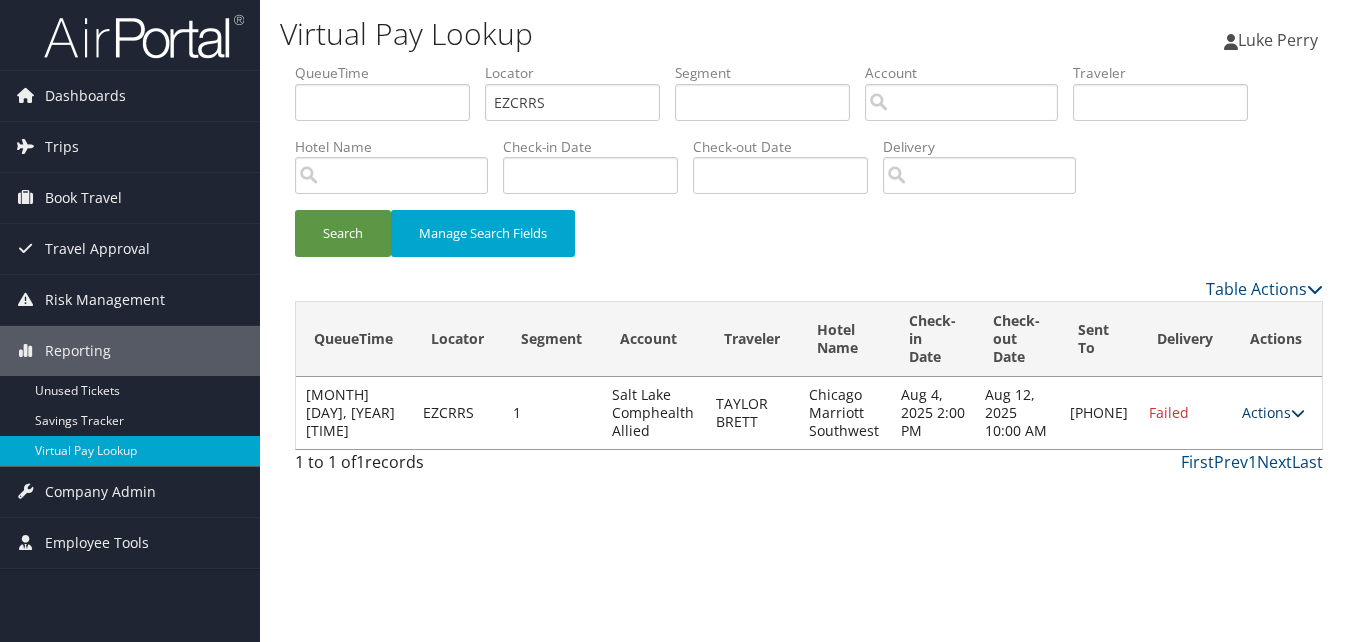 click on "Actions" at bounding box center [1273, 412] 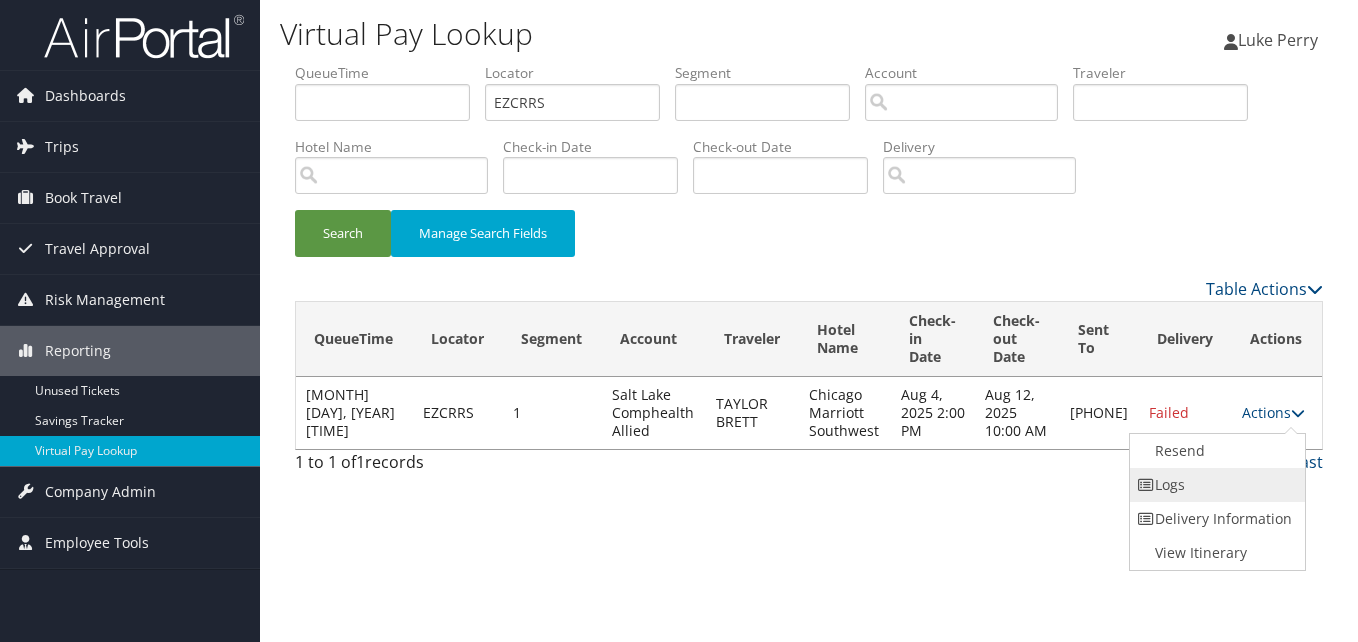 click on "Logs" at bounding box center [1215, 485] 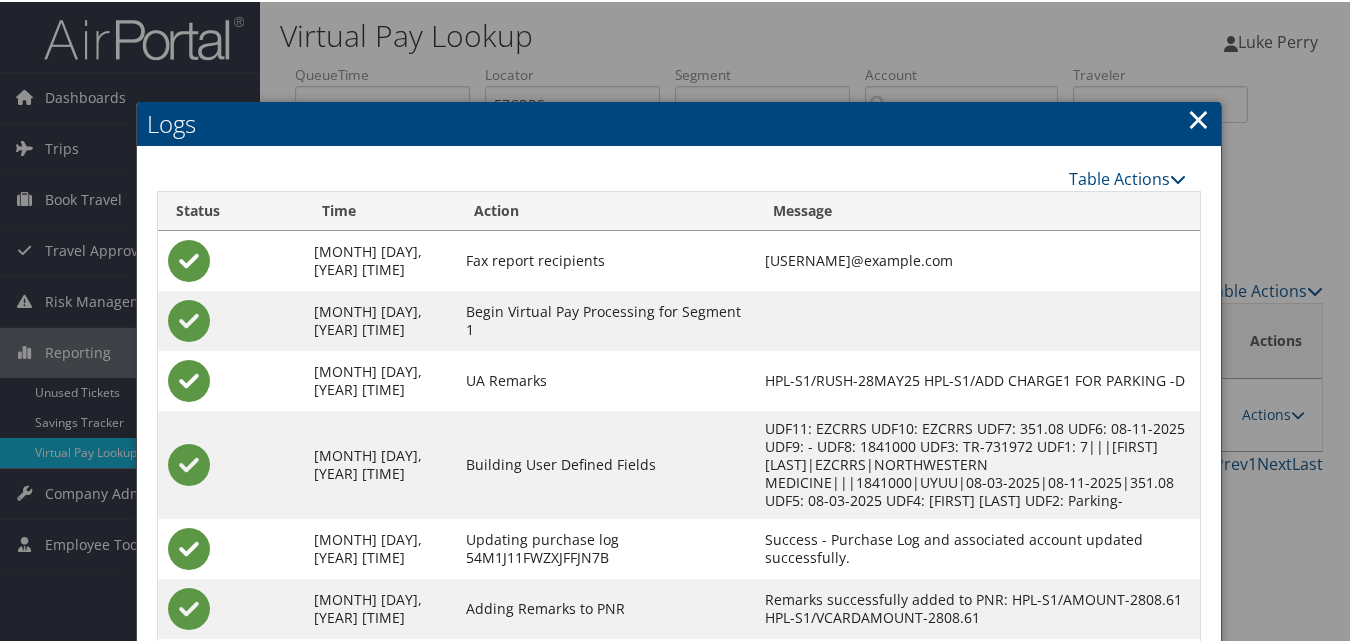 scroll, scrollTop: 171, scrollLeft: 0, axis: vertical 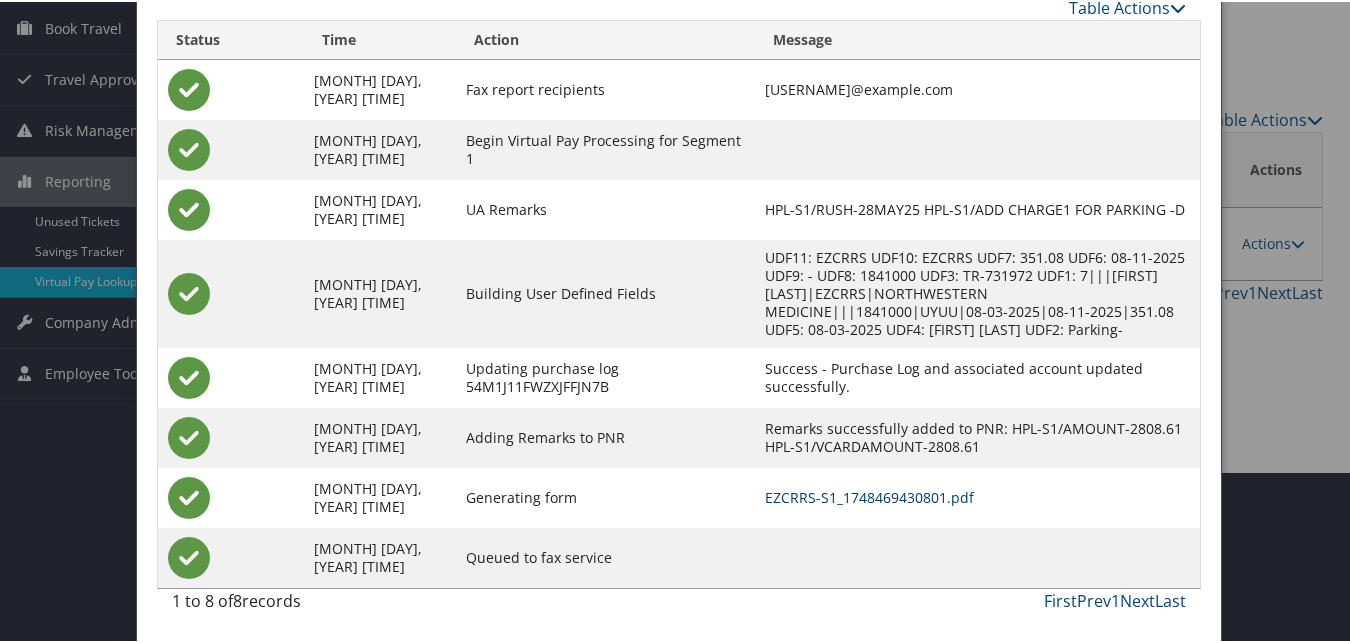 click on "EZCRRS-S1_1748469430801.pdf" at bounding box center (869, 495) 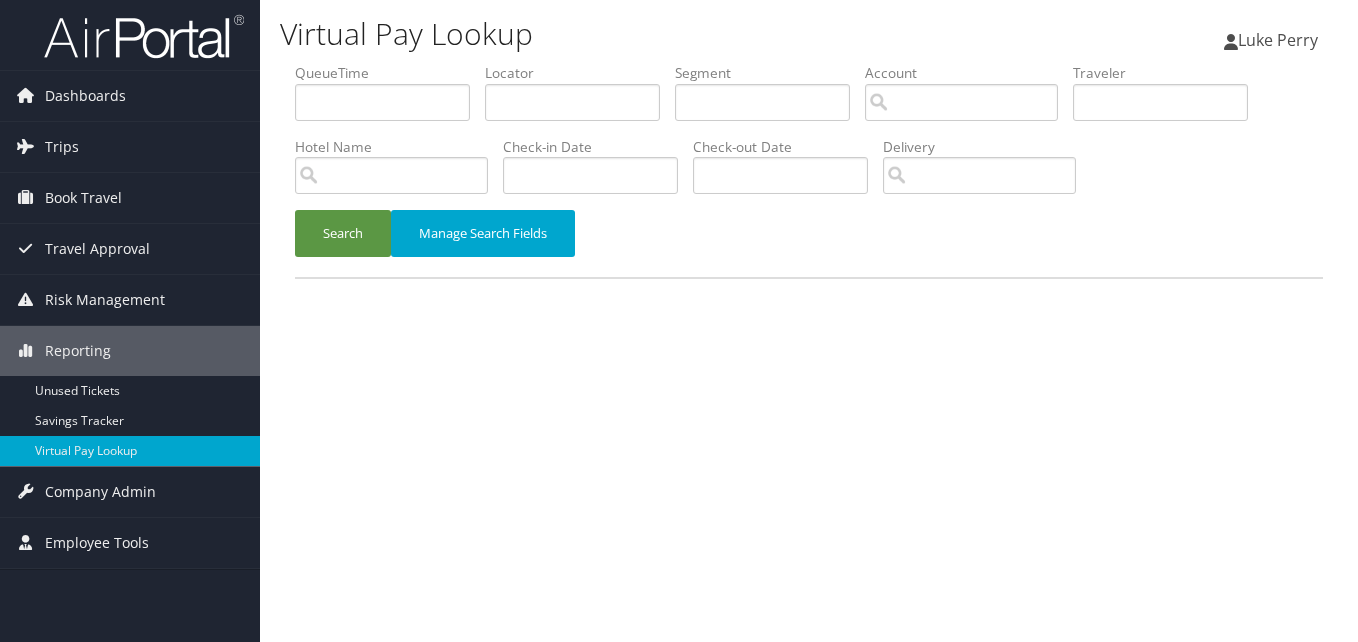 scroll, scrollTop: 0, scrollLeft: 0, axis: both 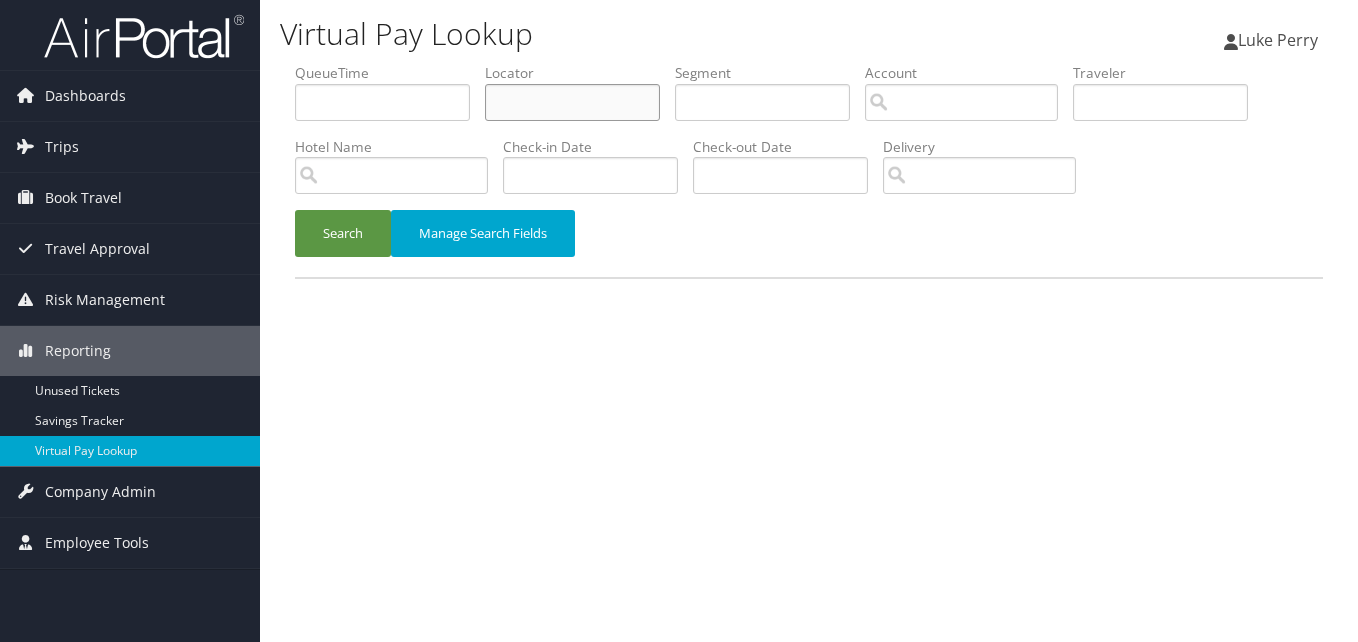 click at bounding box center (572, 102) 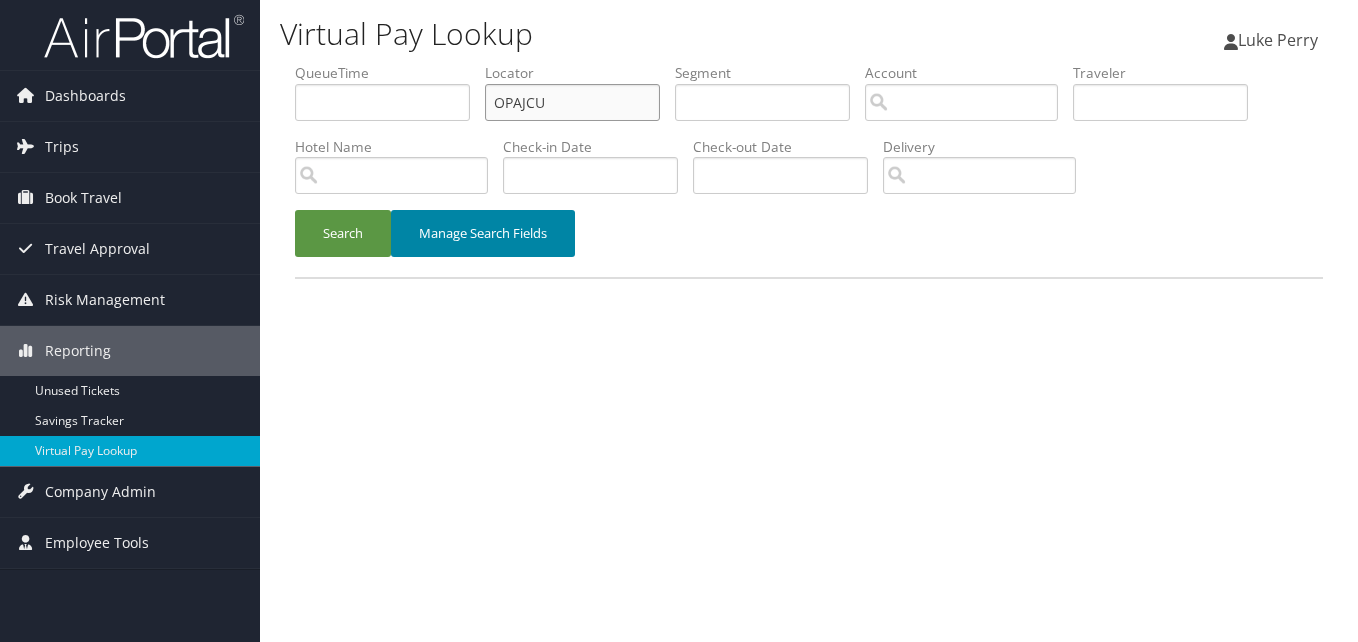 type on "OPAJCU" 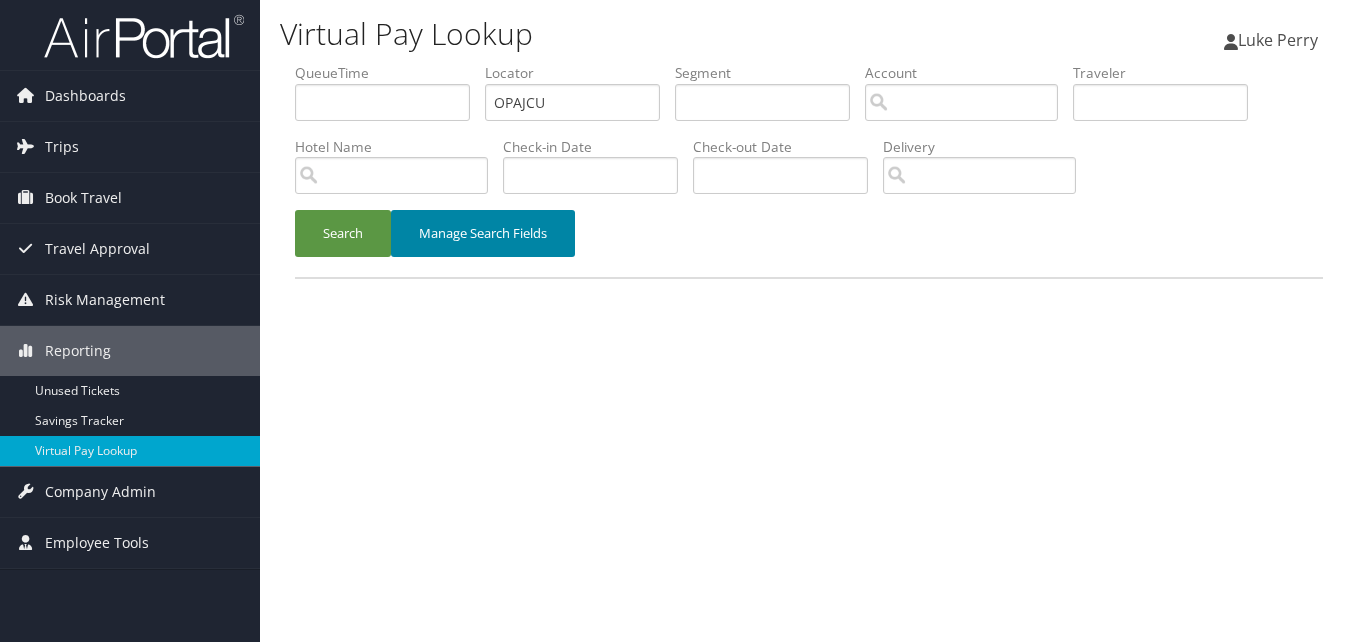 click on "Manage Search Fields" at bounding box center [483, 233] 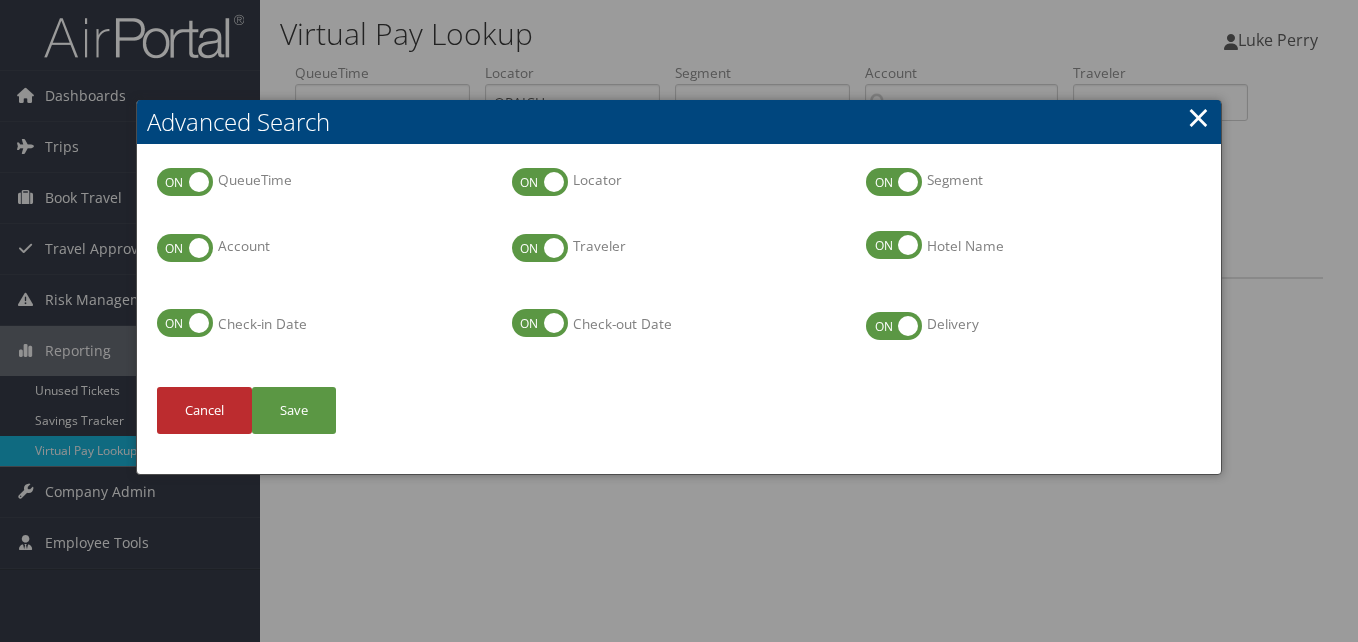 click on "Advanced Search" at bounding box center (679, 122) 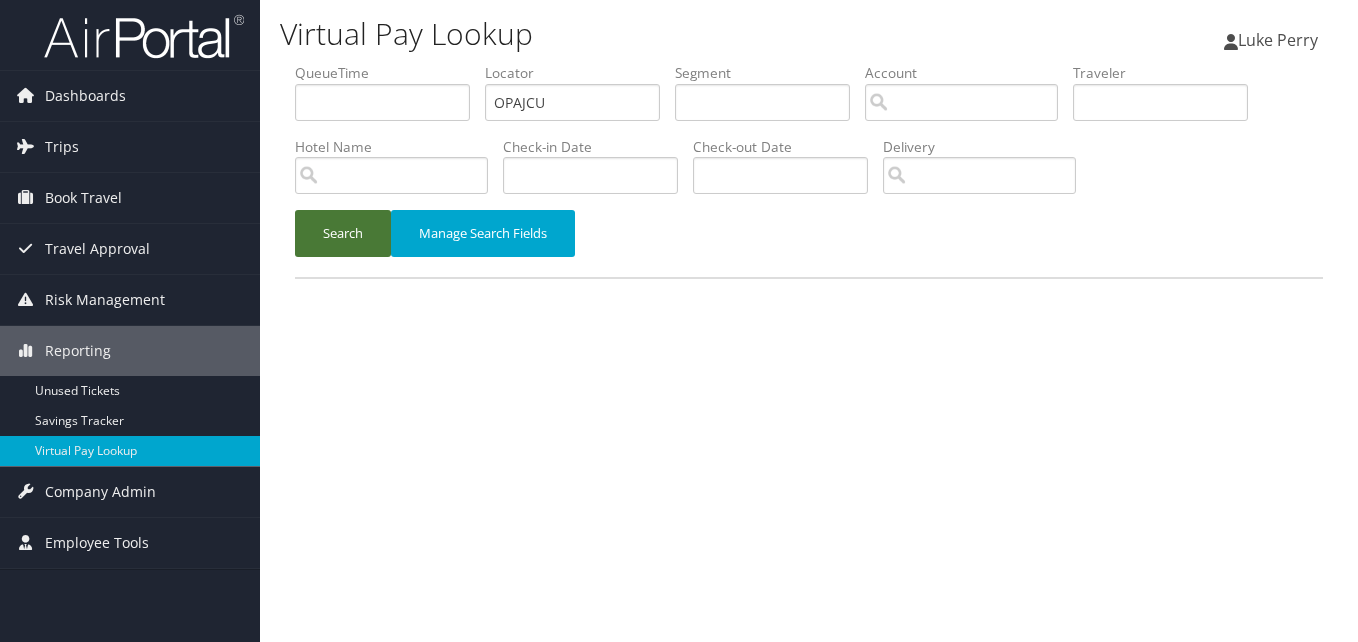 click on "Search" at bounding box center (343, 233) 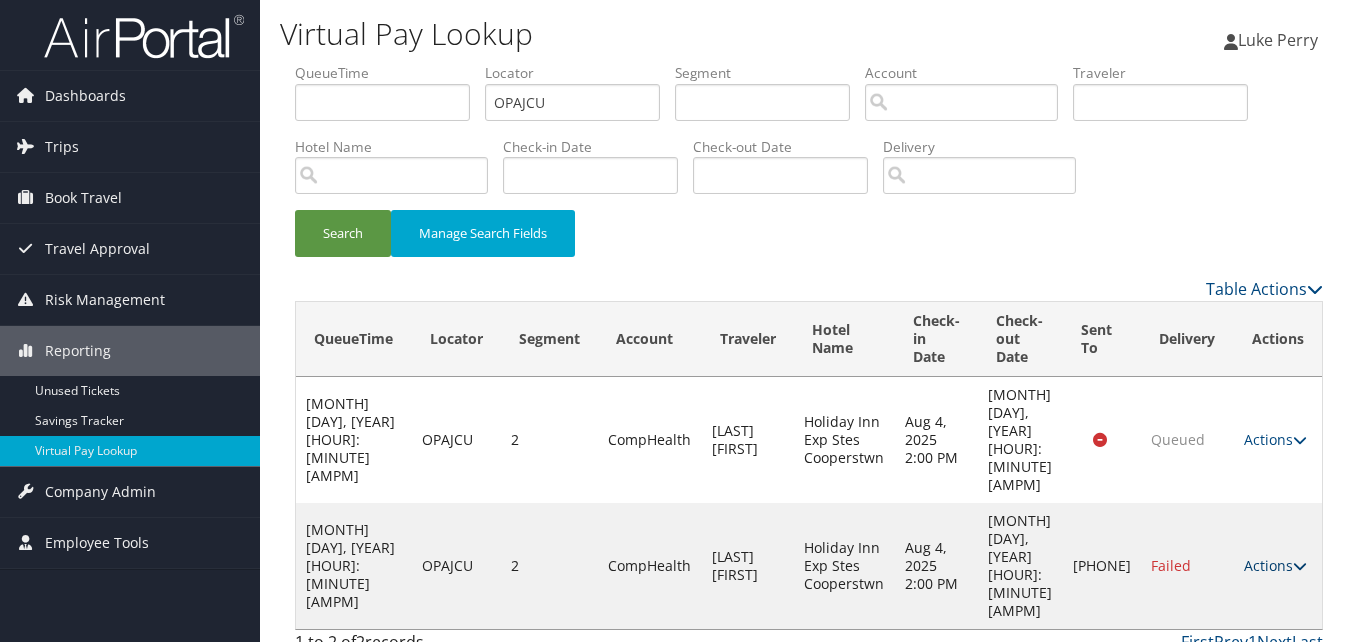 click on "Actions" at bounding box center [1275, 565] 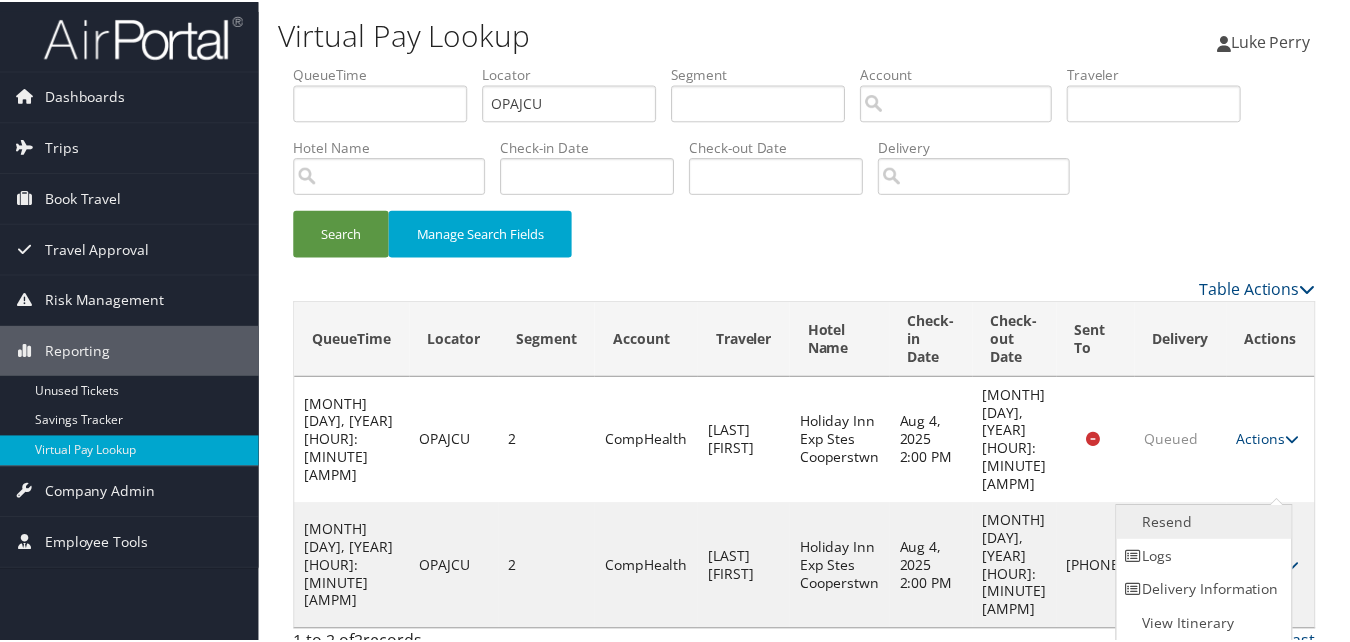 scroll, scrollTop: 1, scrollLeft: 0, axis: vertical 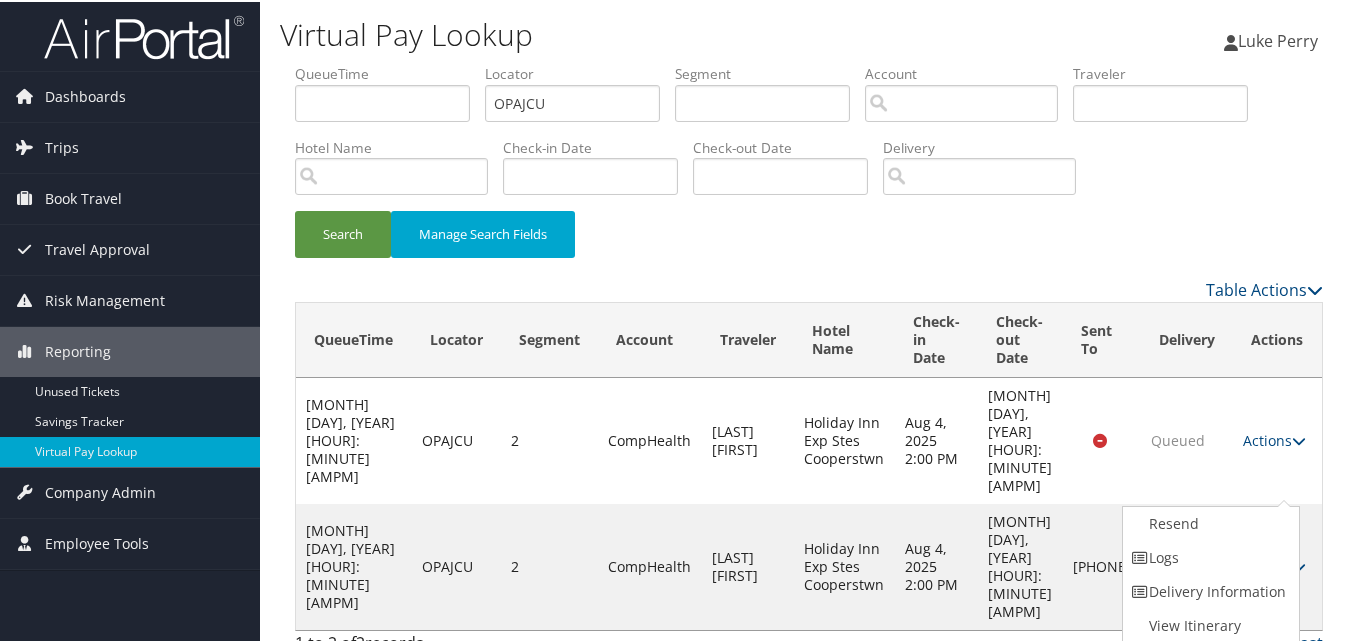 drag, startPoint x: 1215, startPoint y: 551, endPoint x: 1113, endPoint y: 531, distance: 103.94229 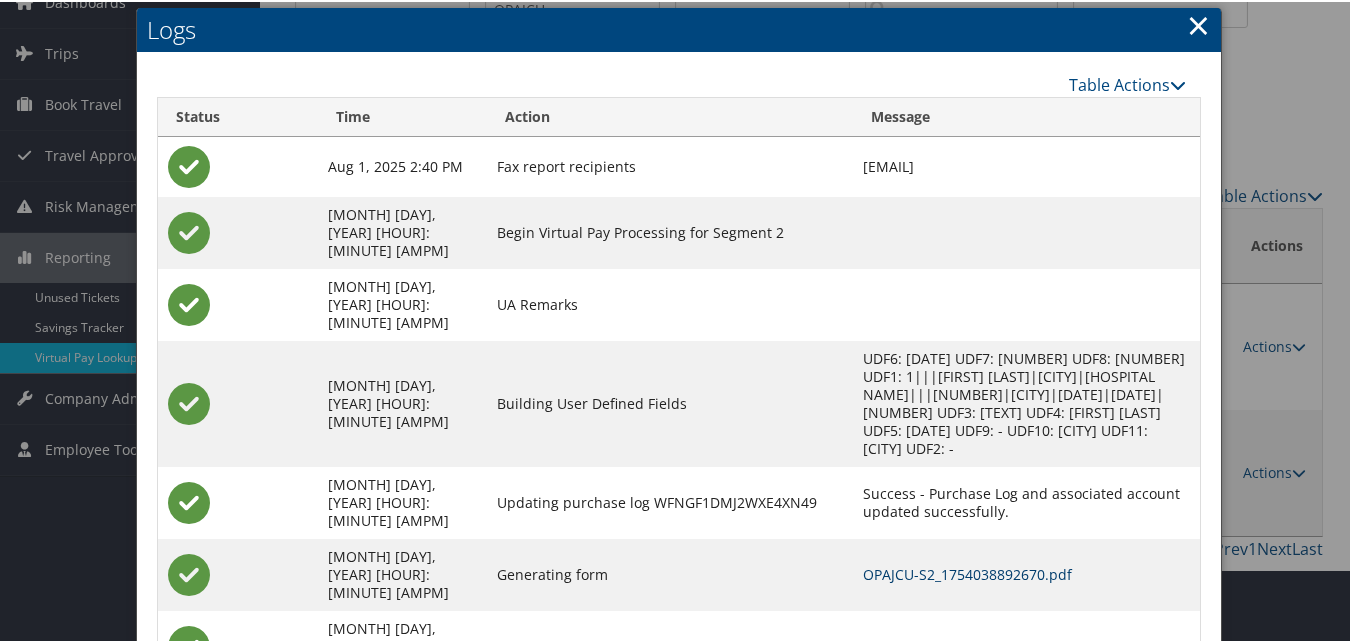 scroll, scrollTop: 100, scrollLeft: 0, axis: vertical 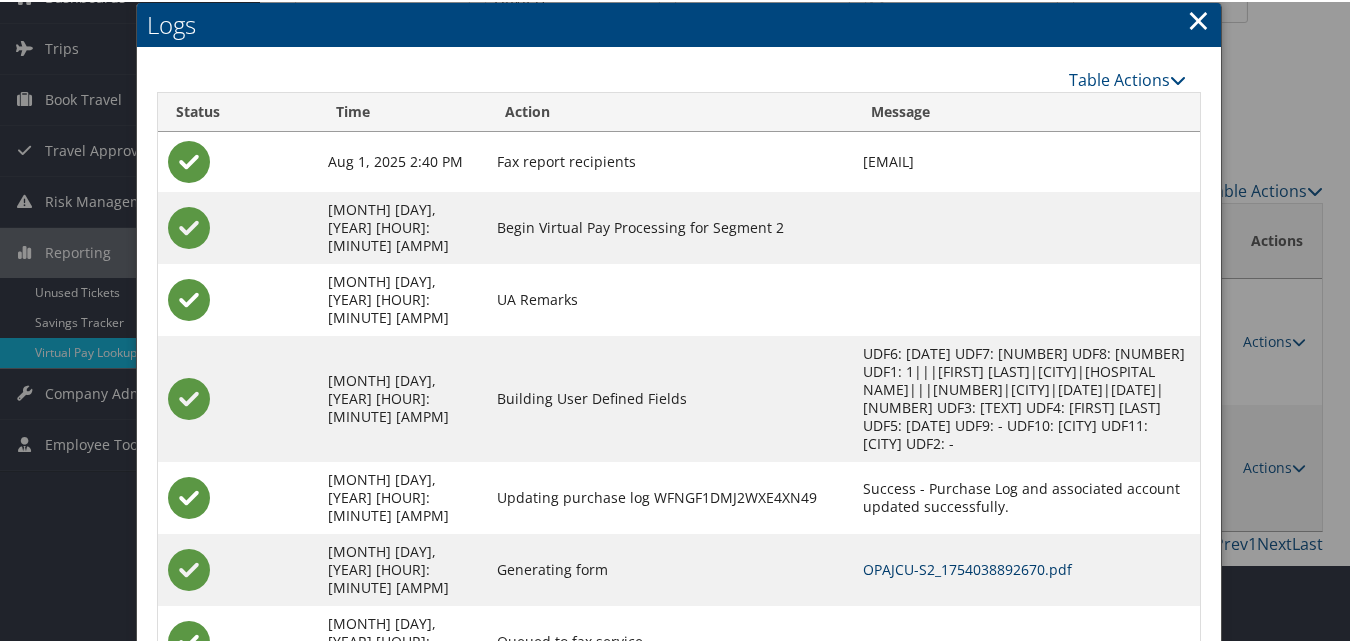 click on "OPAJCU-S2_1754038892670.pdf" at bounding box center (967, 567) 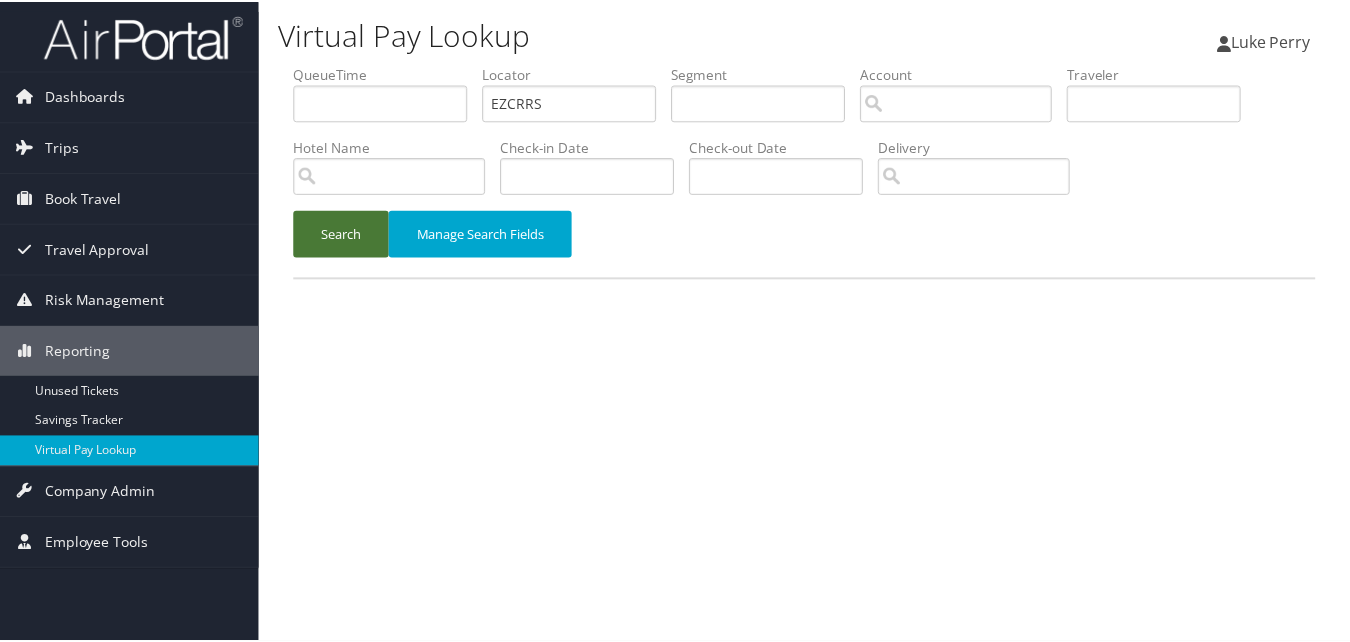 scroll, scrollTop: 0, scrollLeft: 0, axis: both 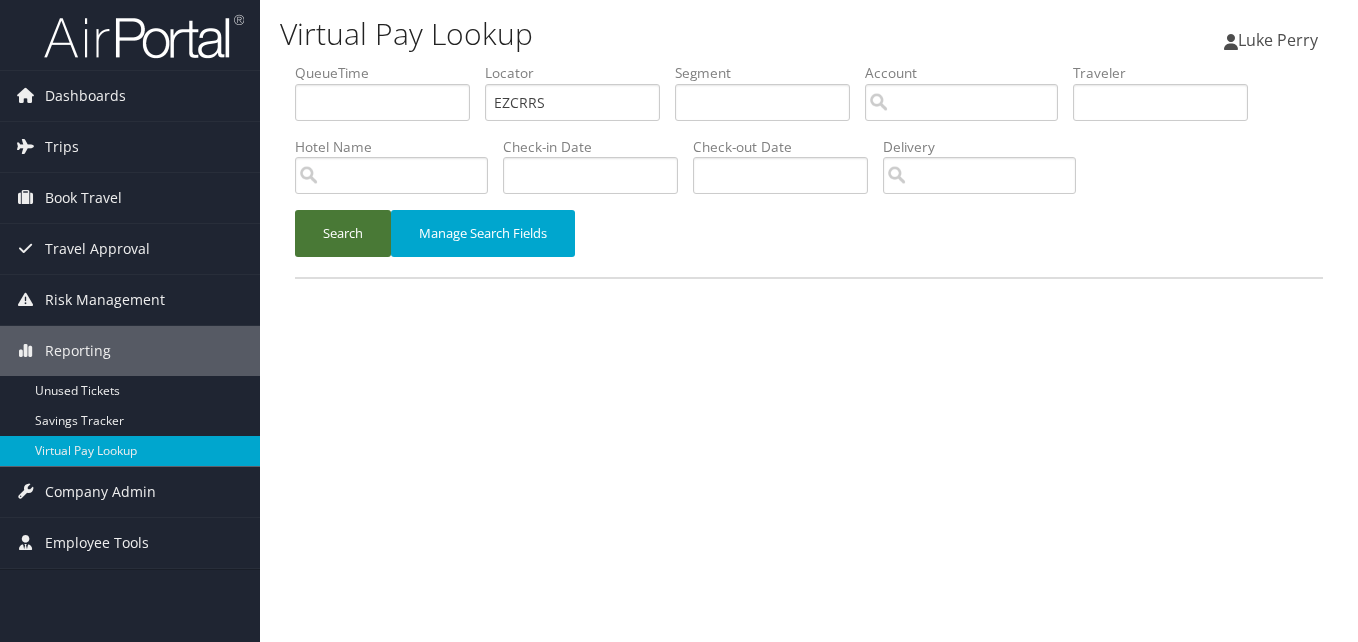 click on "Search" at bounding box center [343, 233] 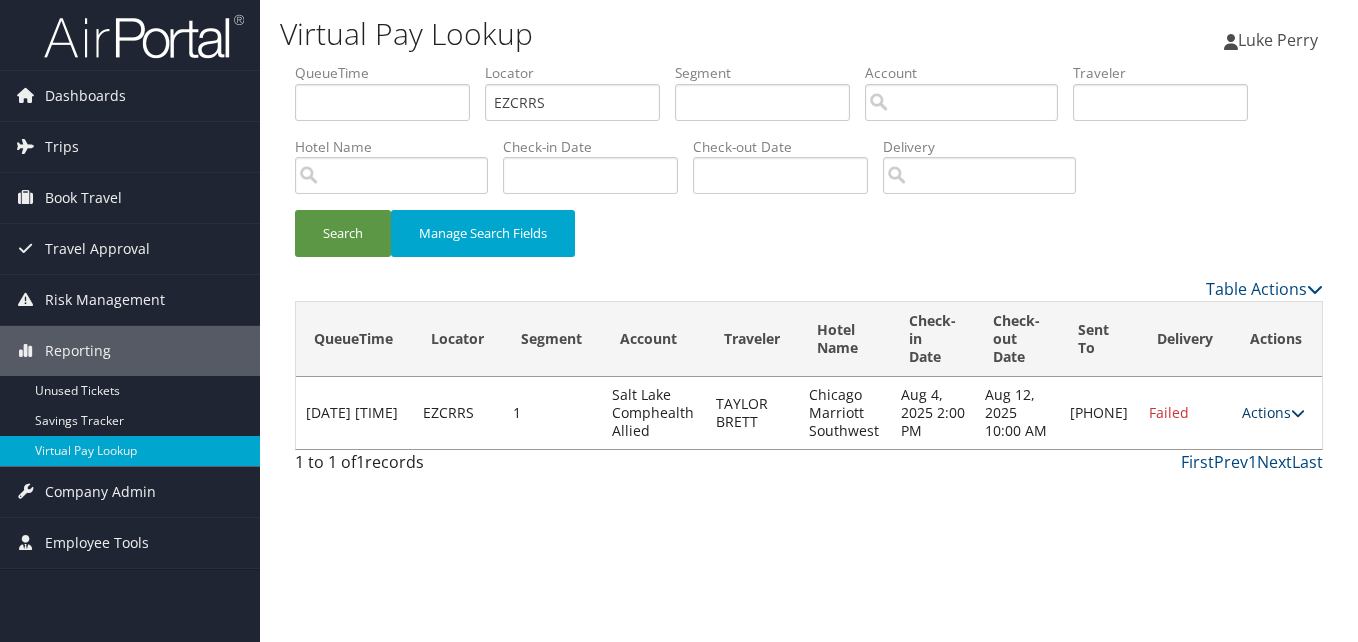 click on "Actions" at bounding box center (1273, 412) 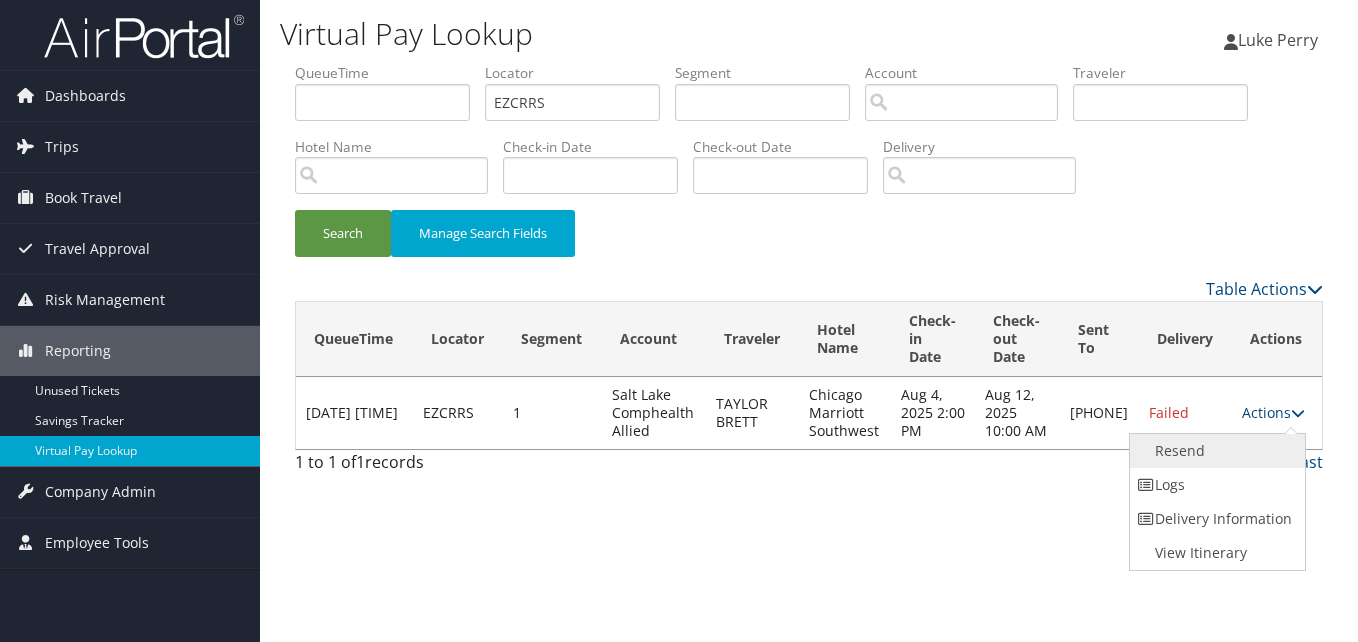 click on "Resend" at bounding box center [1215, 451] 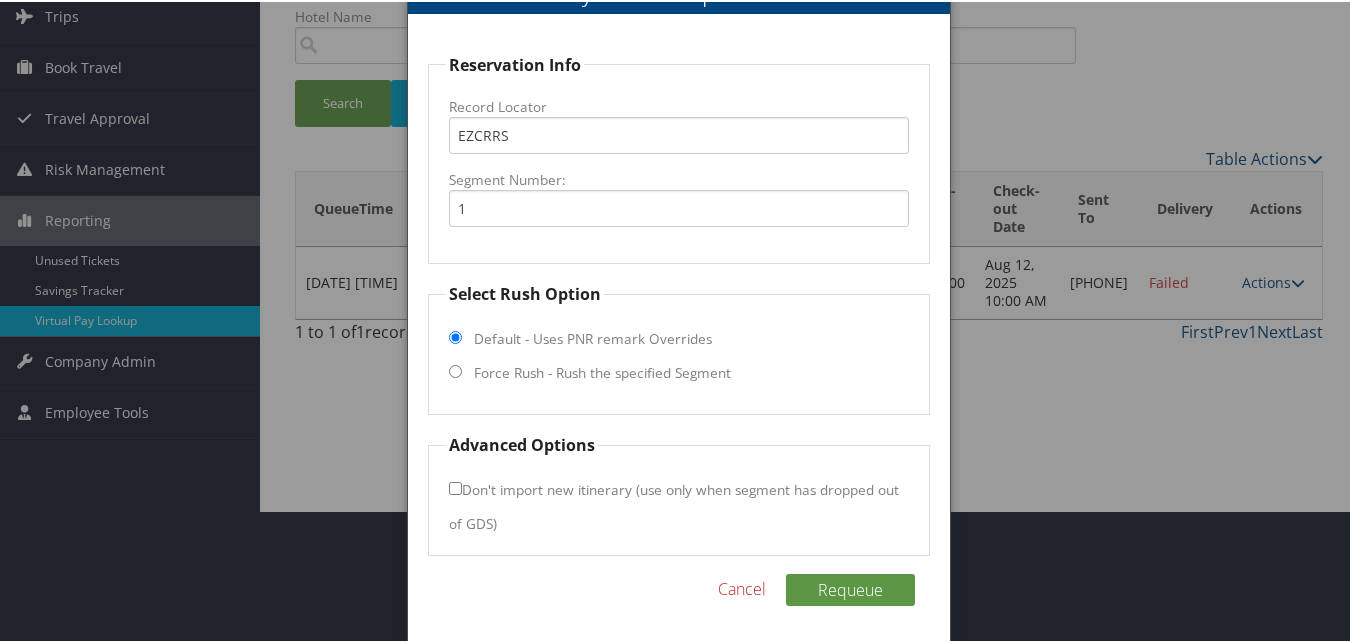scroll, scrollTop: 135, scrollLeft: 0, axis: vertical 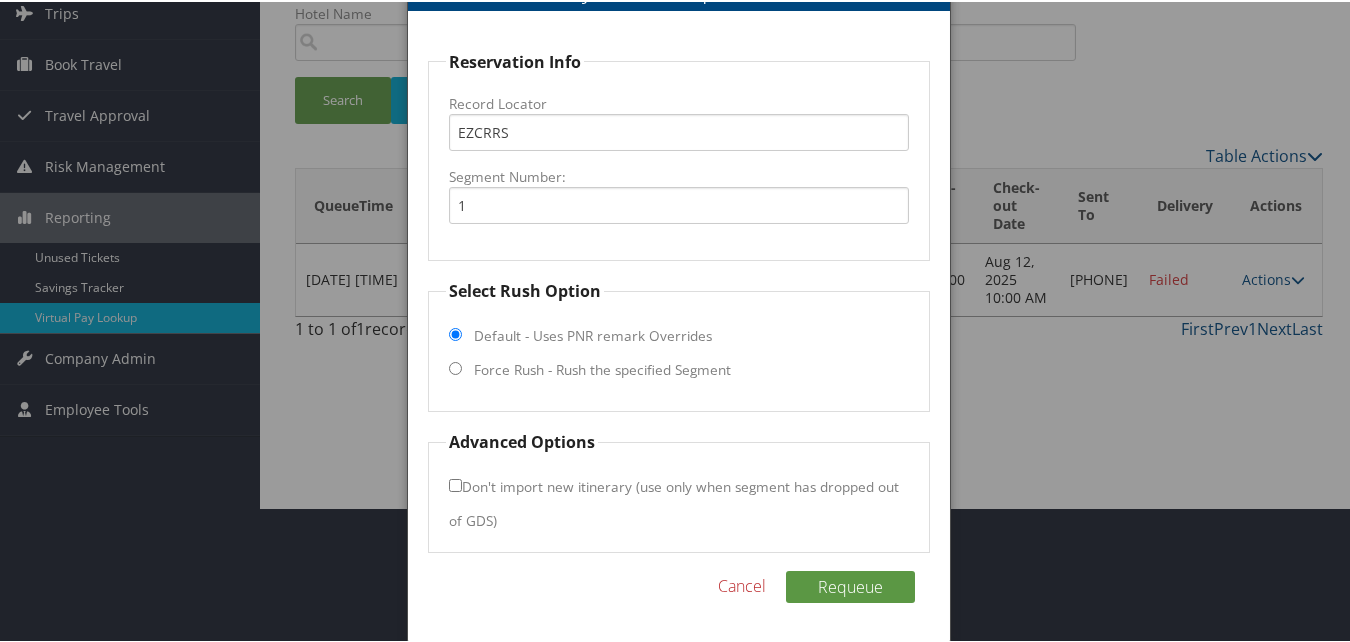click on "Force Rush - Rush the specified Segment" at bounding box center [455, 366] 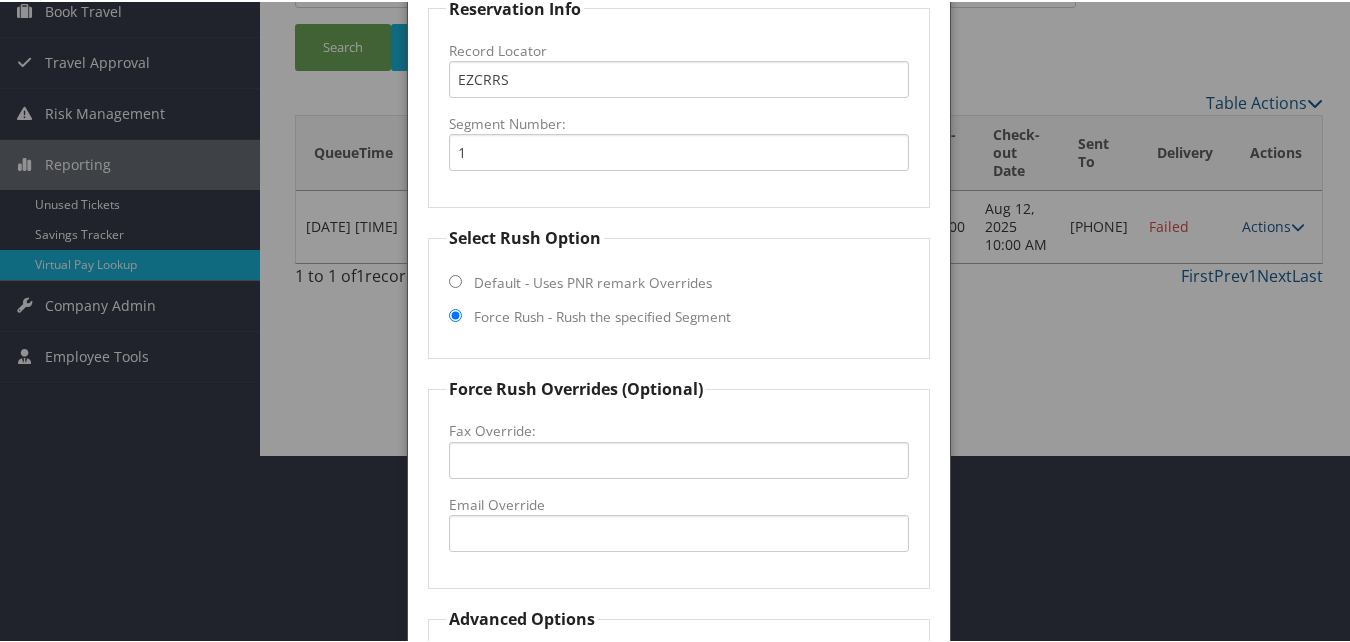 scroll, scrollTop: 235, scrollLeft: 0, axis: vertical 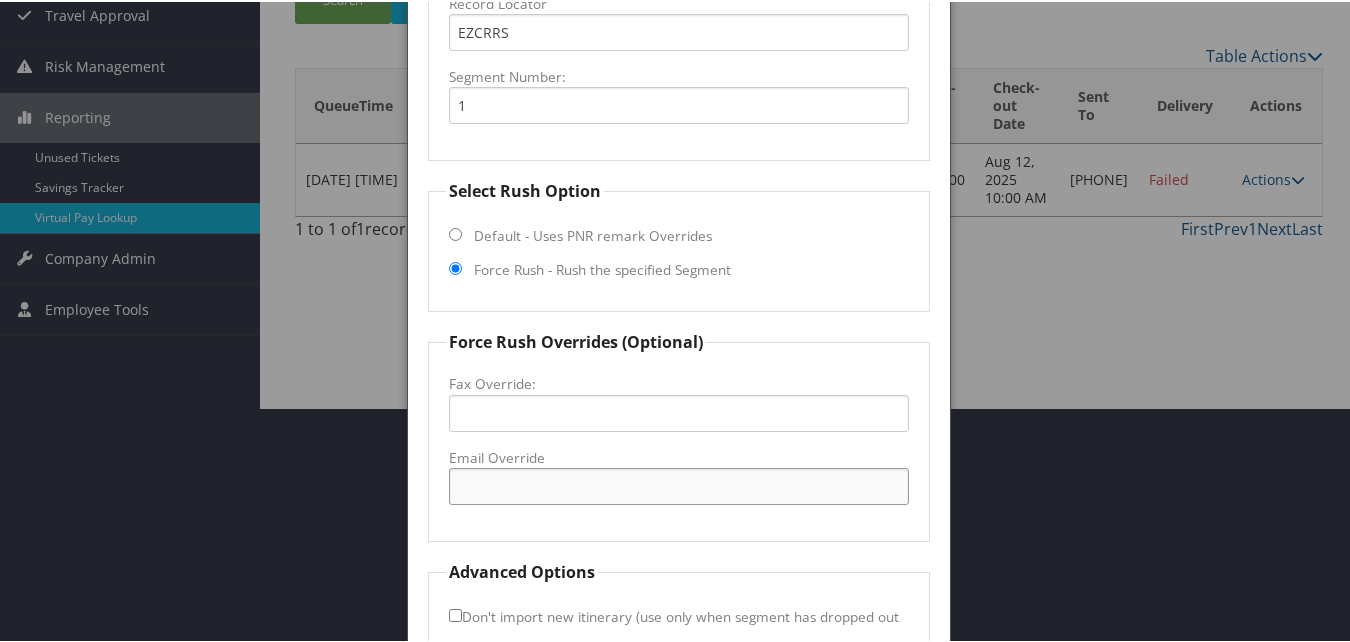 click on "Email Override" at bounding box center (678, 484) 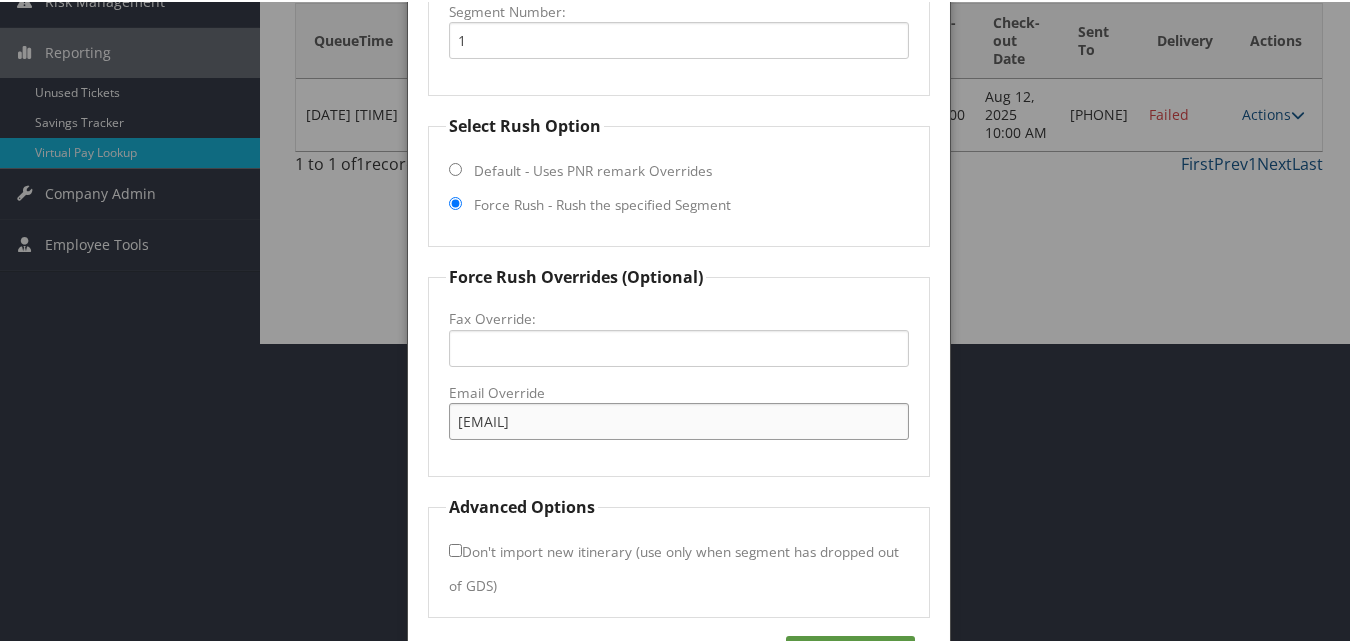 scroll, scrollTop: 335, scrollLeft: 0, axis: vertical 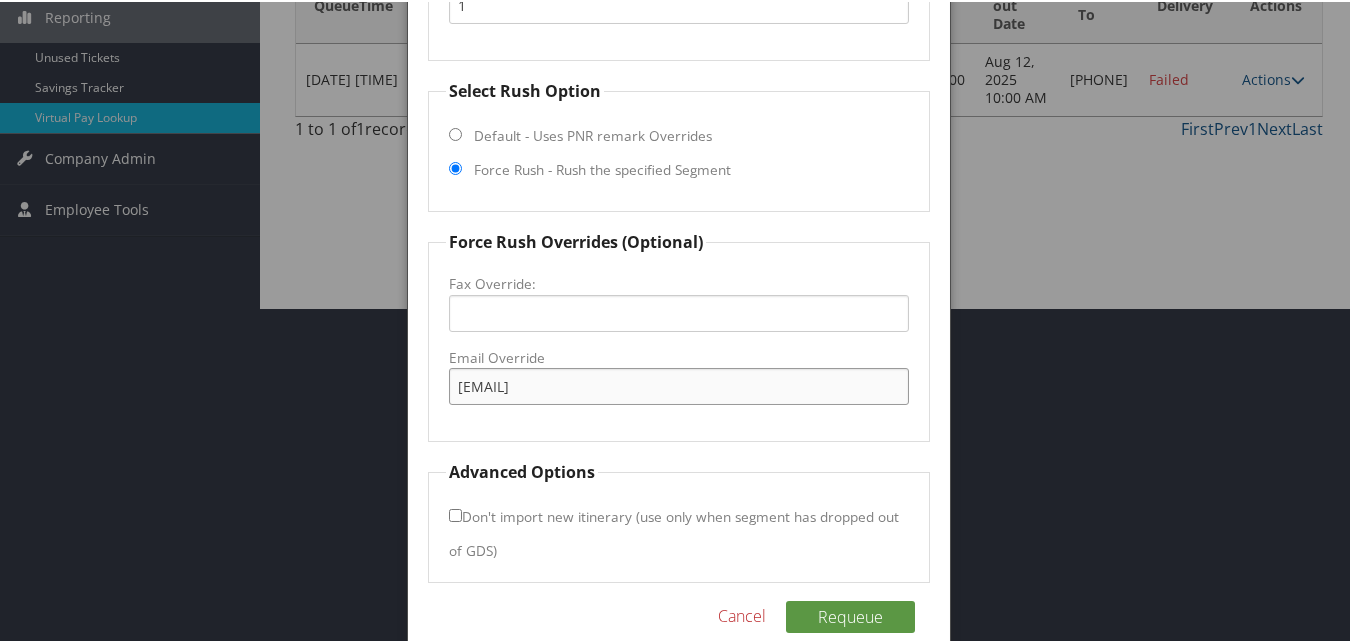 type on "[EMAIL]" 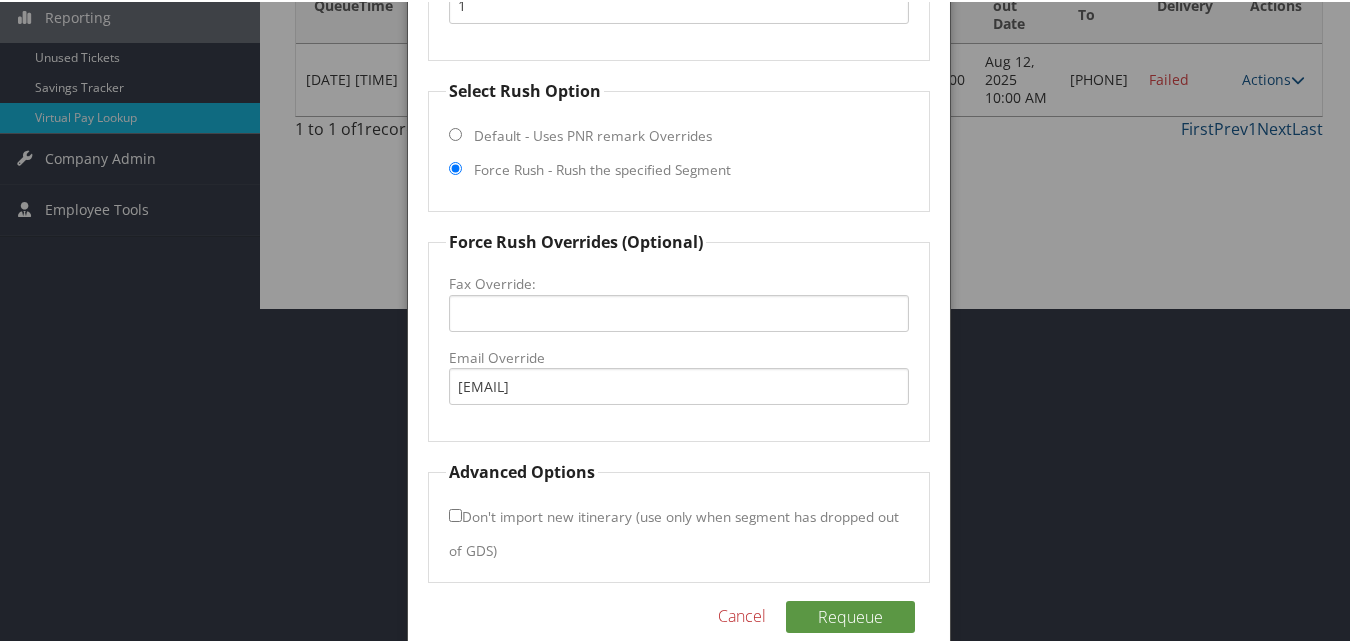 click on "Don't import new itinerary (use only when segment has dropped out of GDS)" at bounding box center [455, 513] 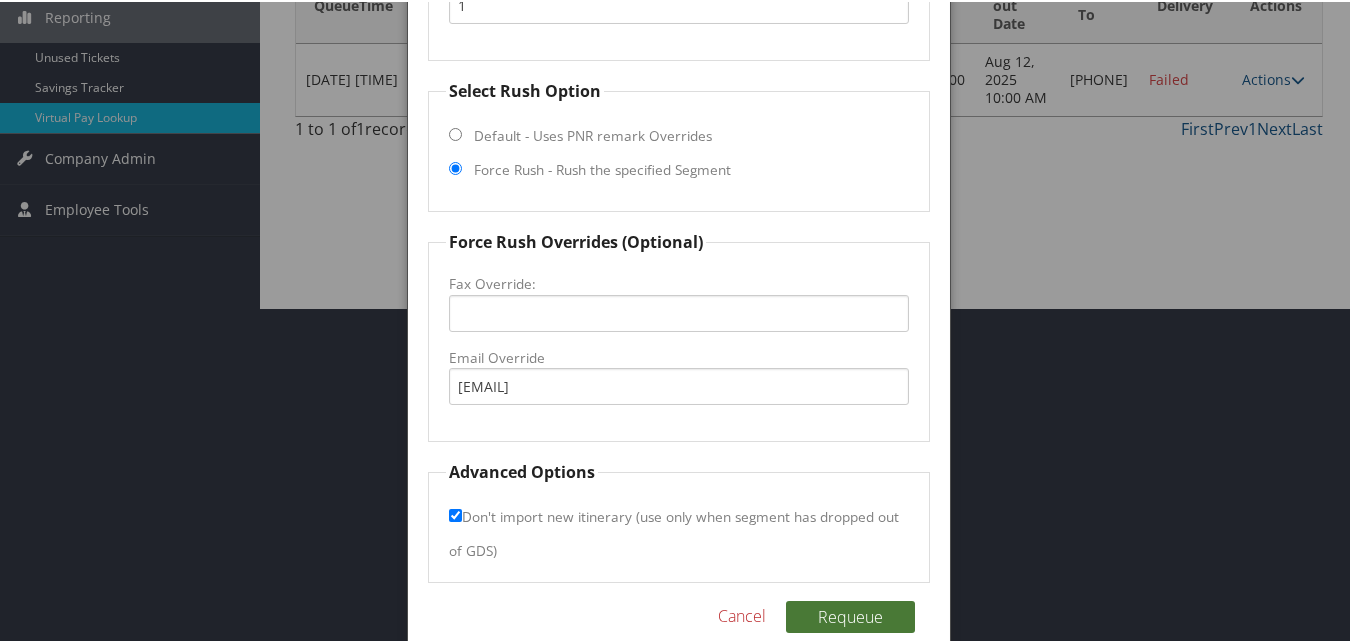 click on "Requeue" at bounding box center [850, 615] 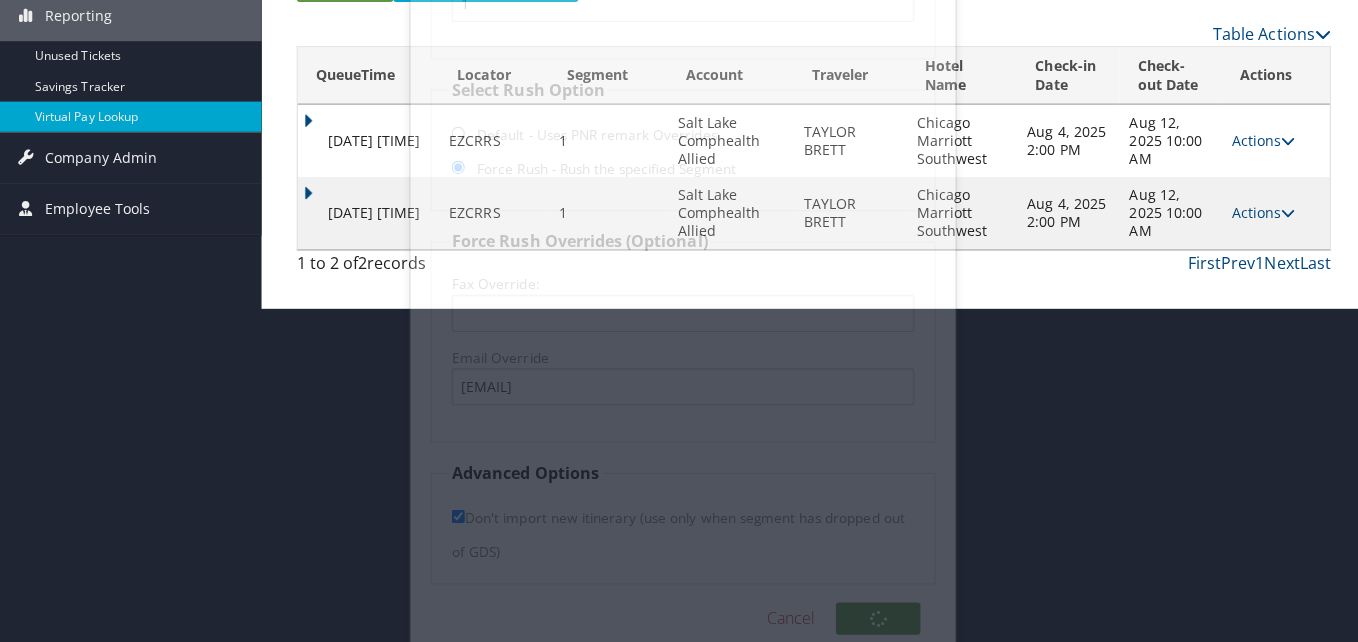 scroll, scrollTop: 0, scrollLeft: 0, axis: both 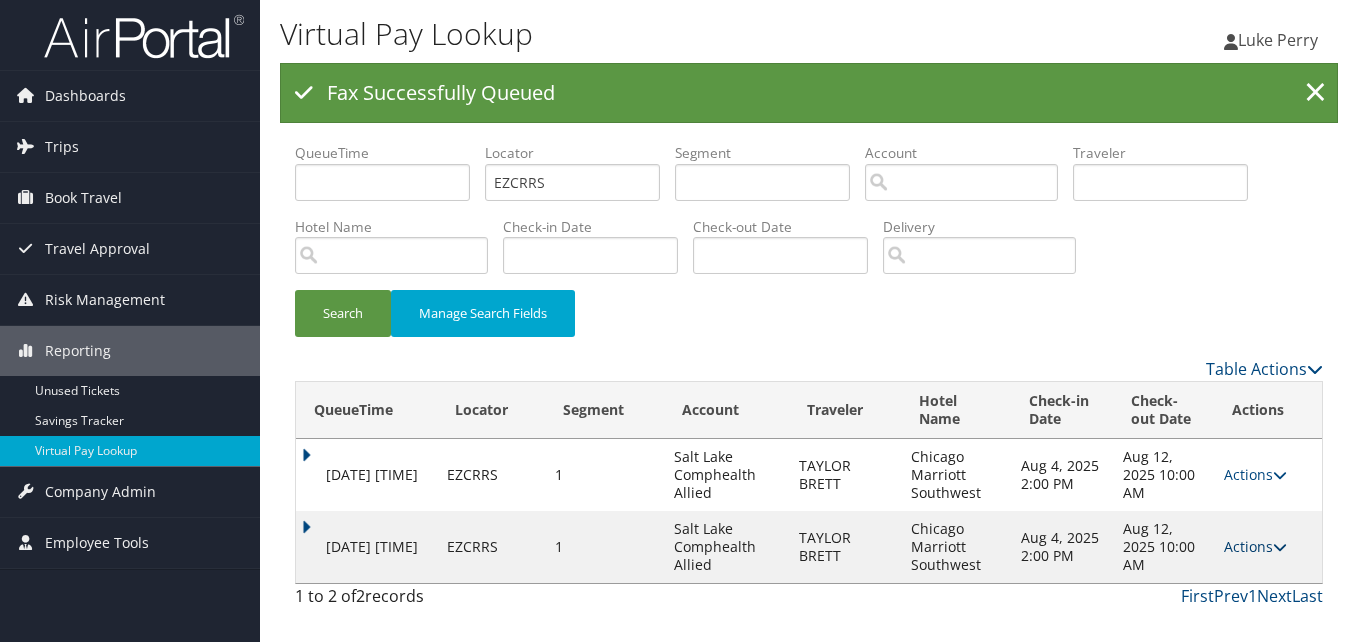 click on "Actions" at bounding box center (1255, 546) 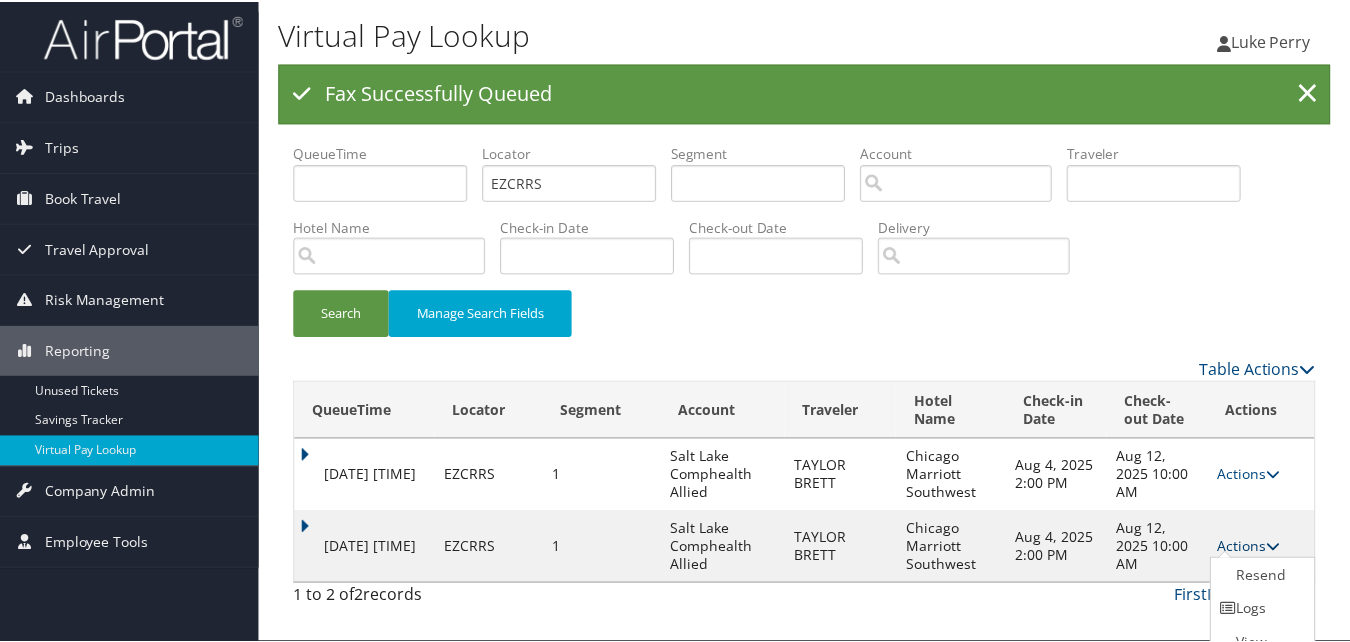scroll, scrollTop: 38, scrollLeft: 0, axis: vertical 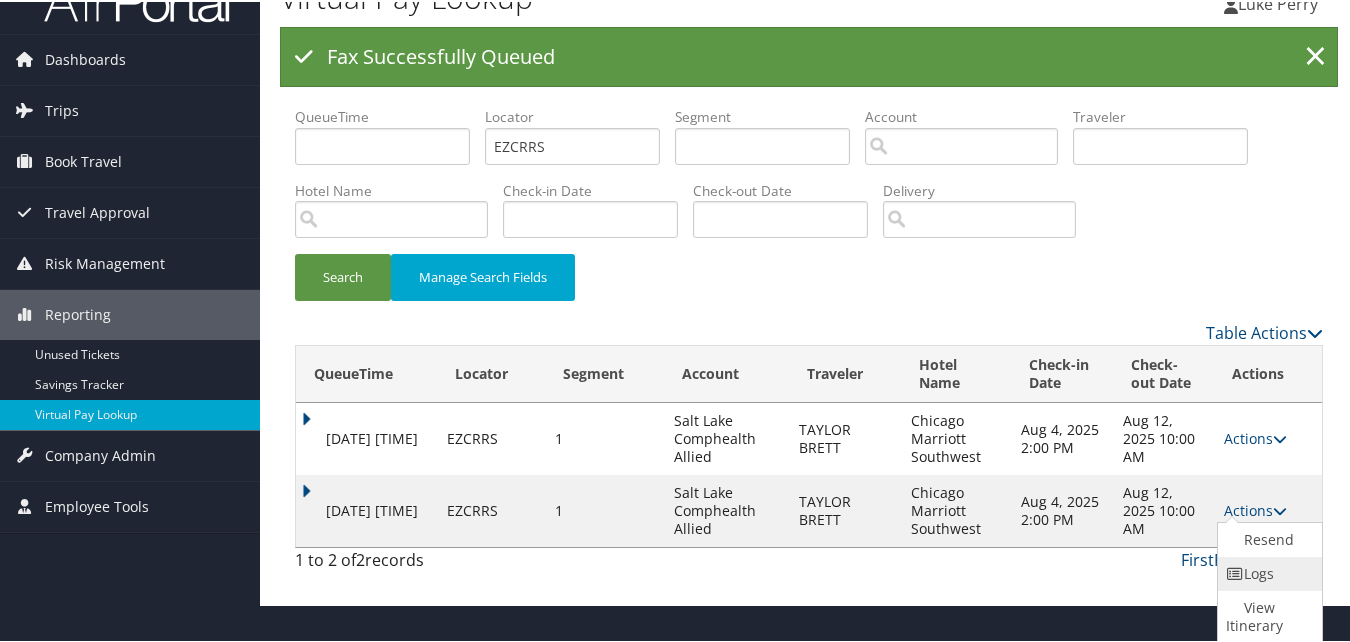 click at bounding box center (1235, 572) 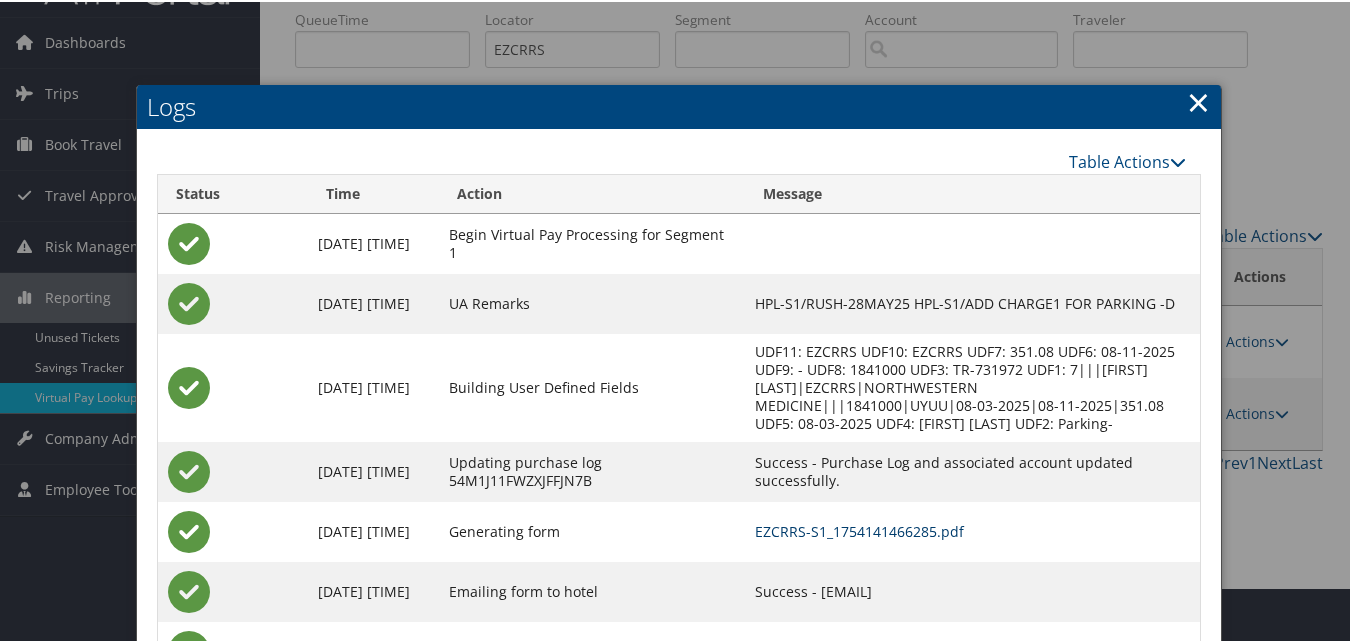 scroll, scrollTop: 100, scrollLeft: 0, axis: vertical 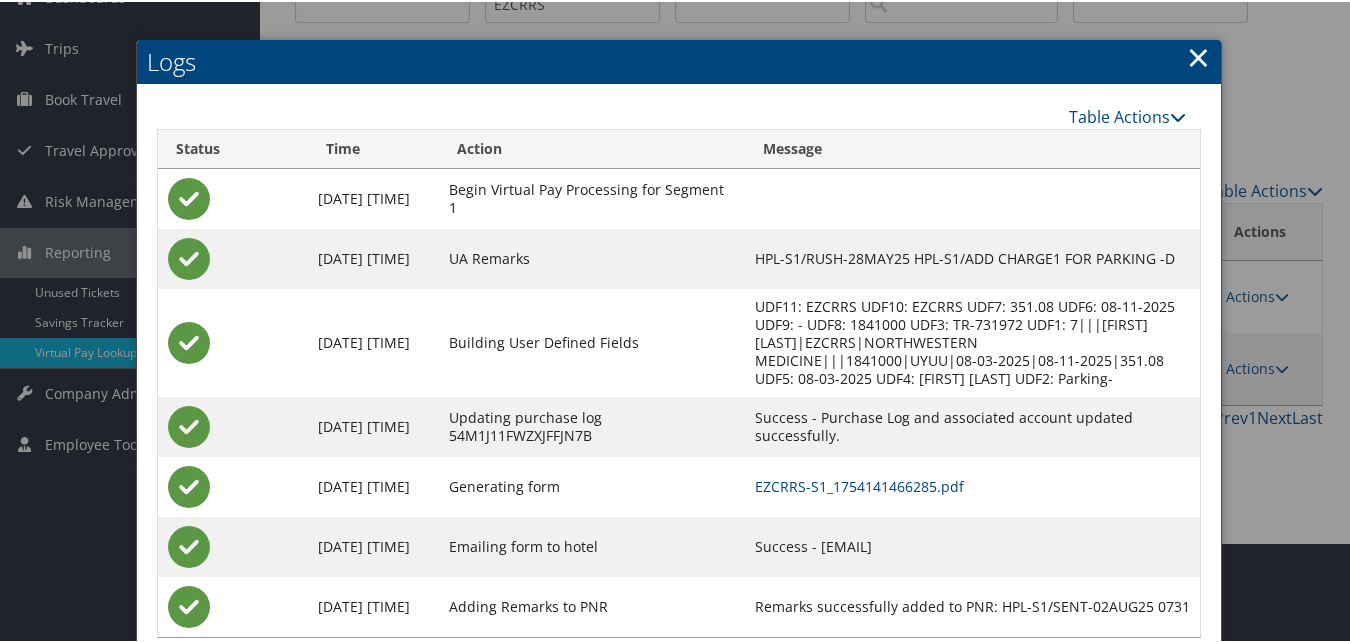 click on "Success - michelle.molini@marriott.com" at bounding box center (973, 545) 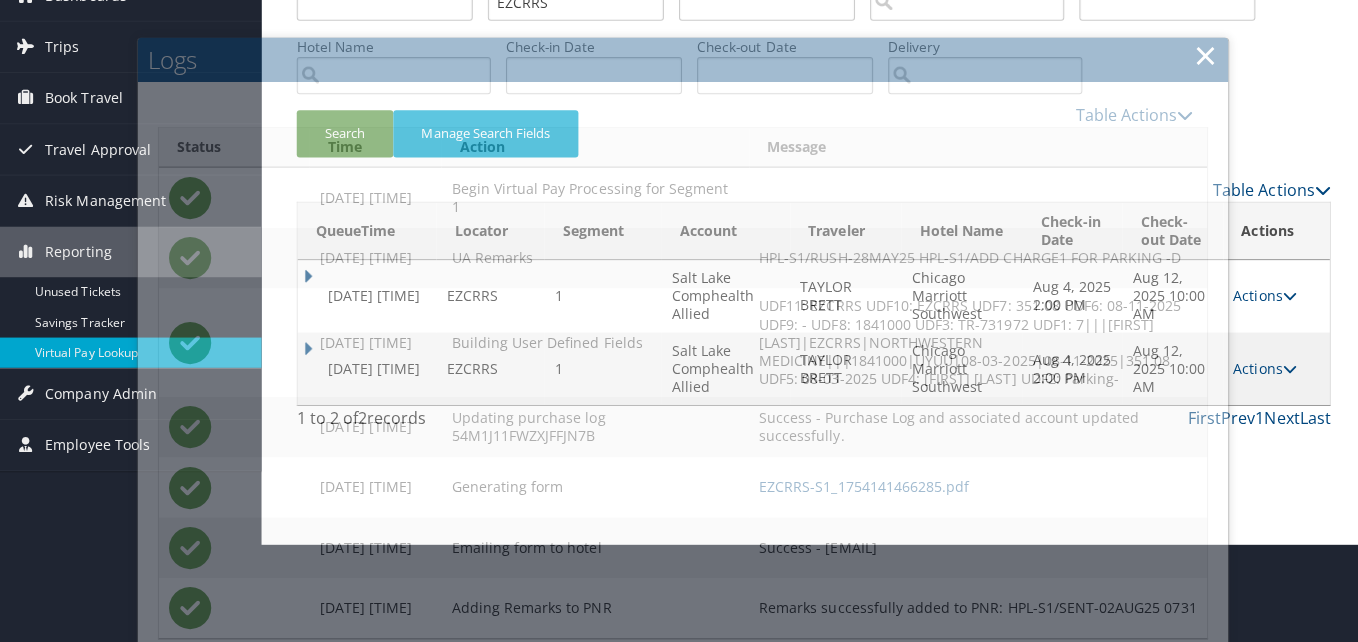 scroll, scrollTop: 0, scrollLeft: 0, axis: both 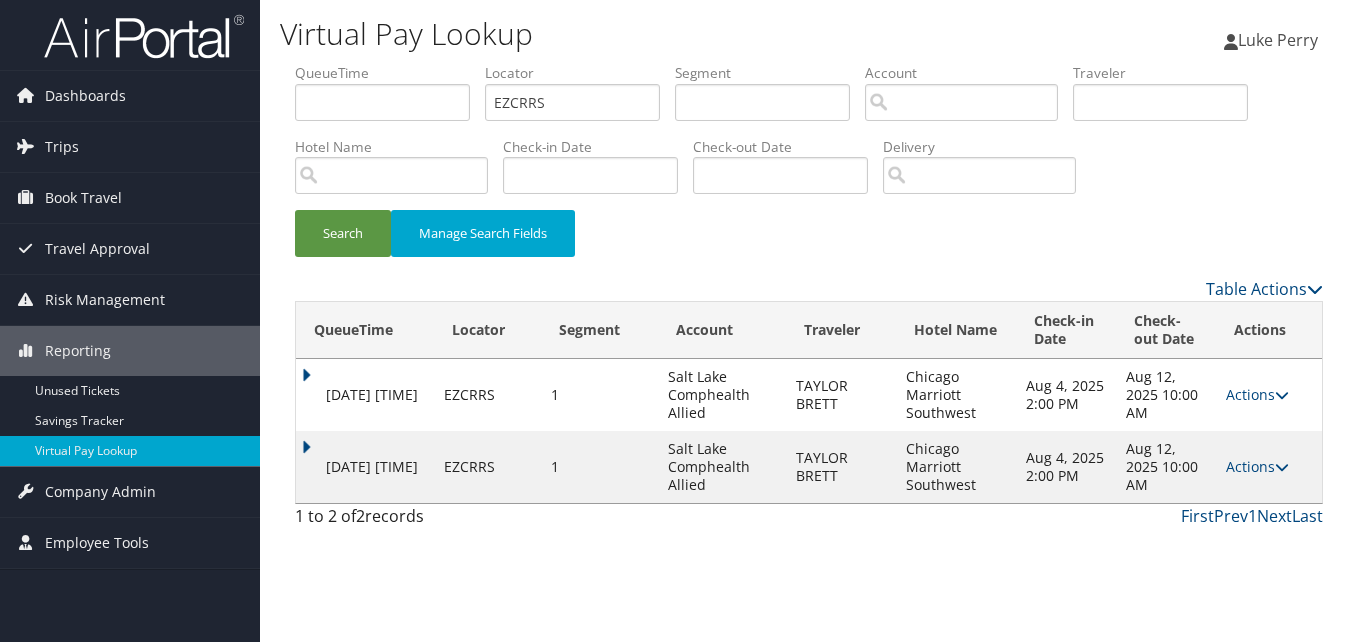 click on "Actions" at bounding box center (1257, 466) 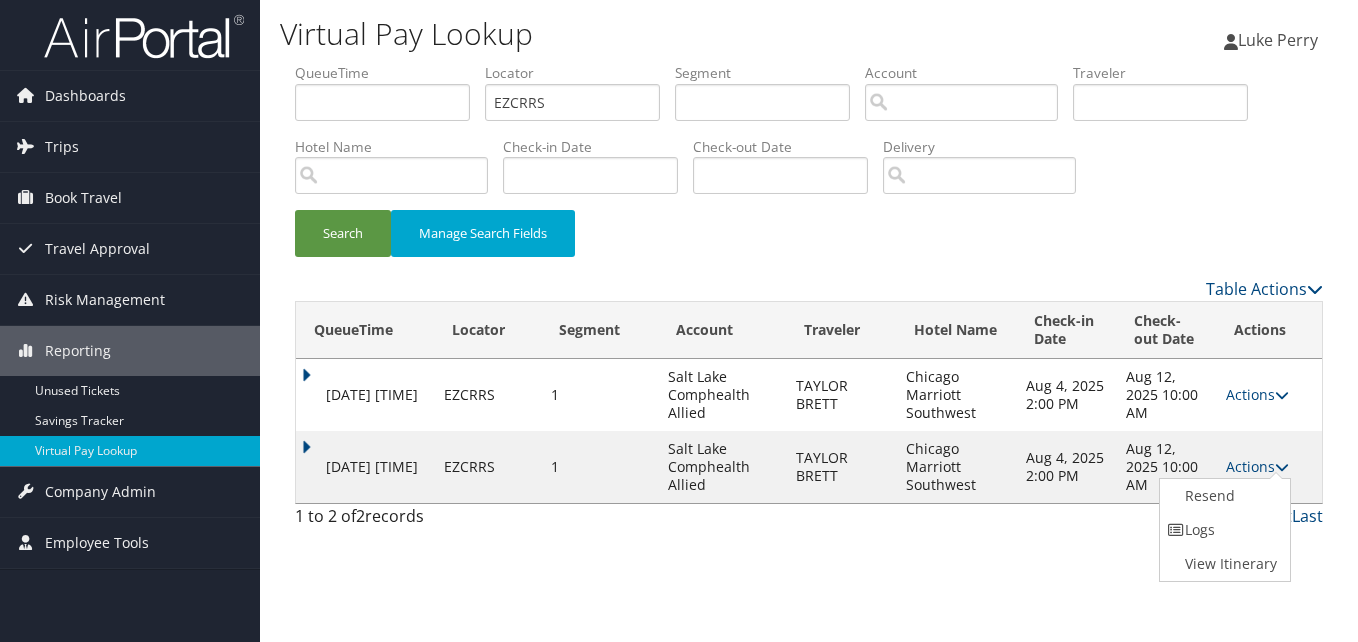 drag, startPoint x: 1269, startPoint y: 470, endPoint x: 1200, endPoint y: 512, distance: 80.77747 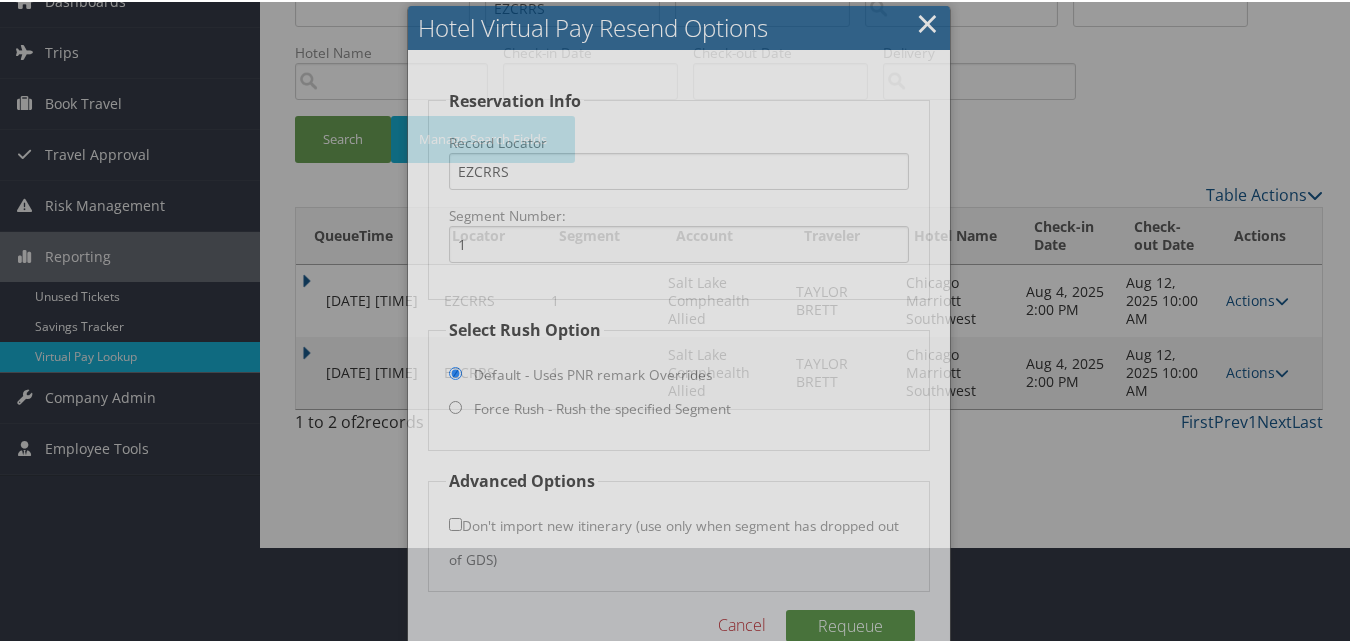 scroll, scrollTop: 100, scrollLeft: 0, axis: vertical 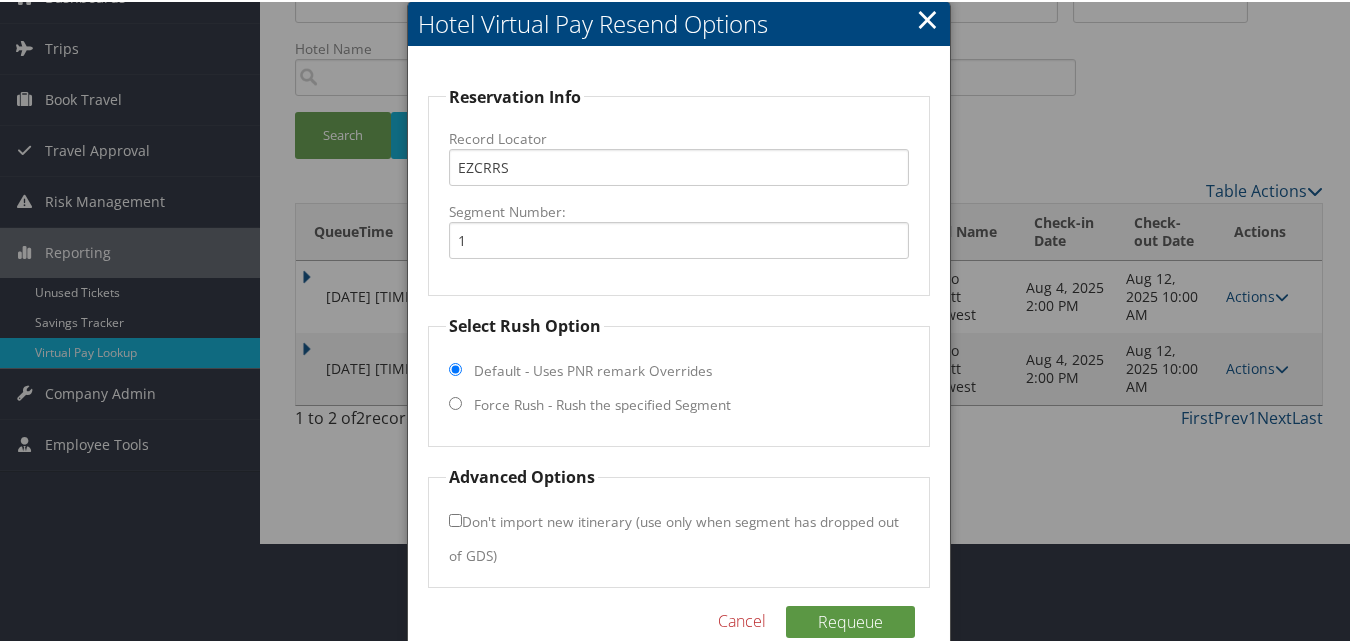 click on "Force Rush - Rush the specified Segment" at bounding box center [602, 403] 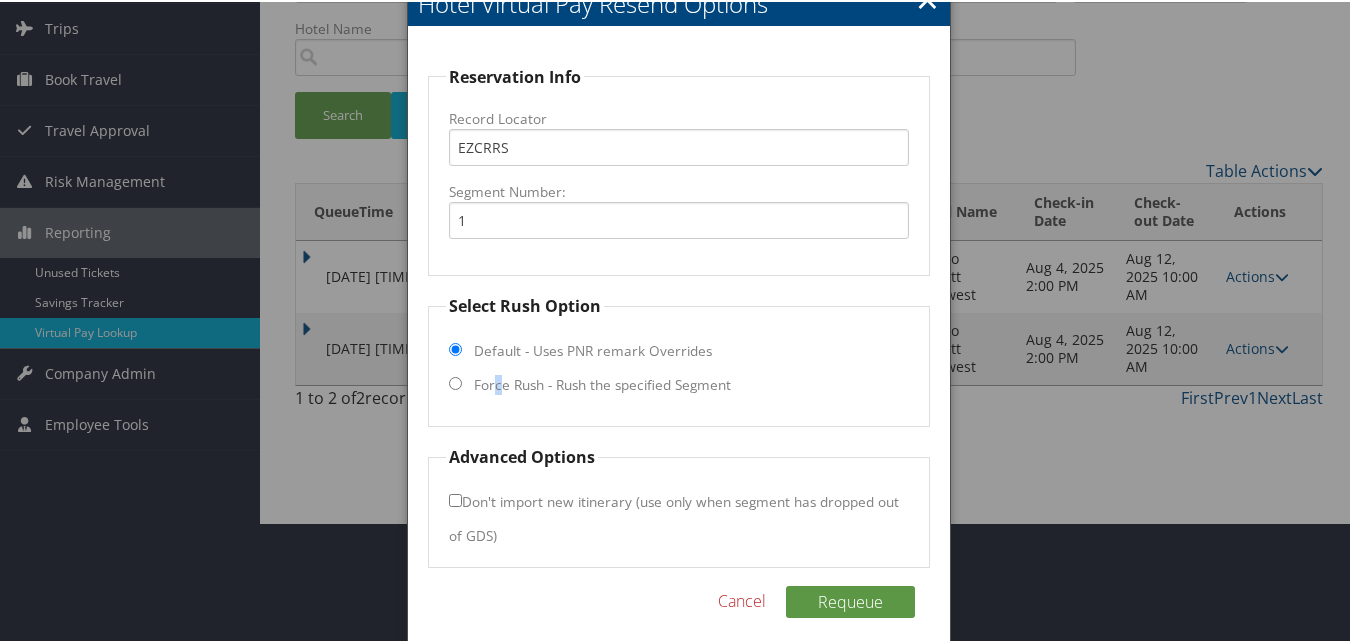 scroll, scrollTop: 135, scrollLeft: 0, axis: vertical 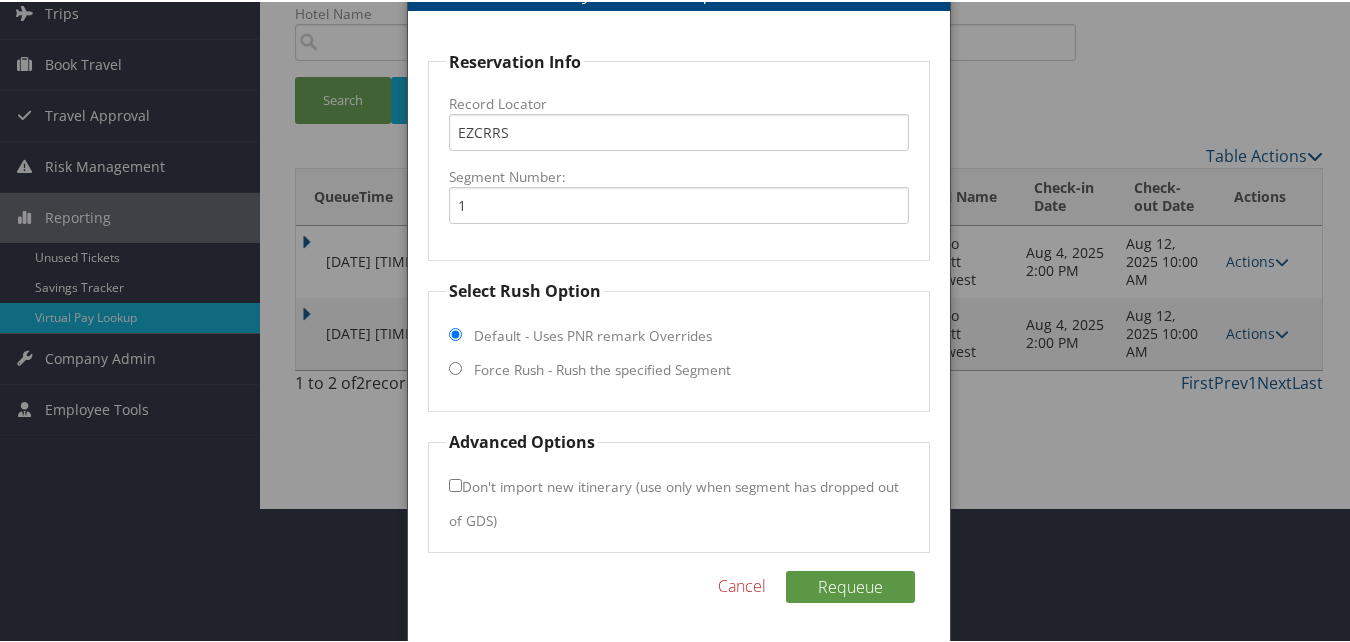 click on "Select Rush Option
Default - Uses PNR remark Overrides
Force Rush - Rush the specified Segment" at bounding box center (678, 343) 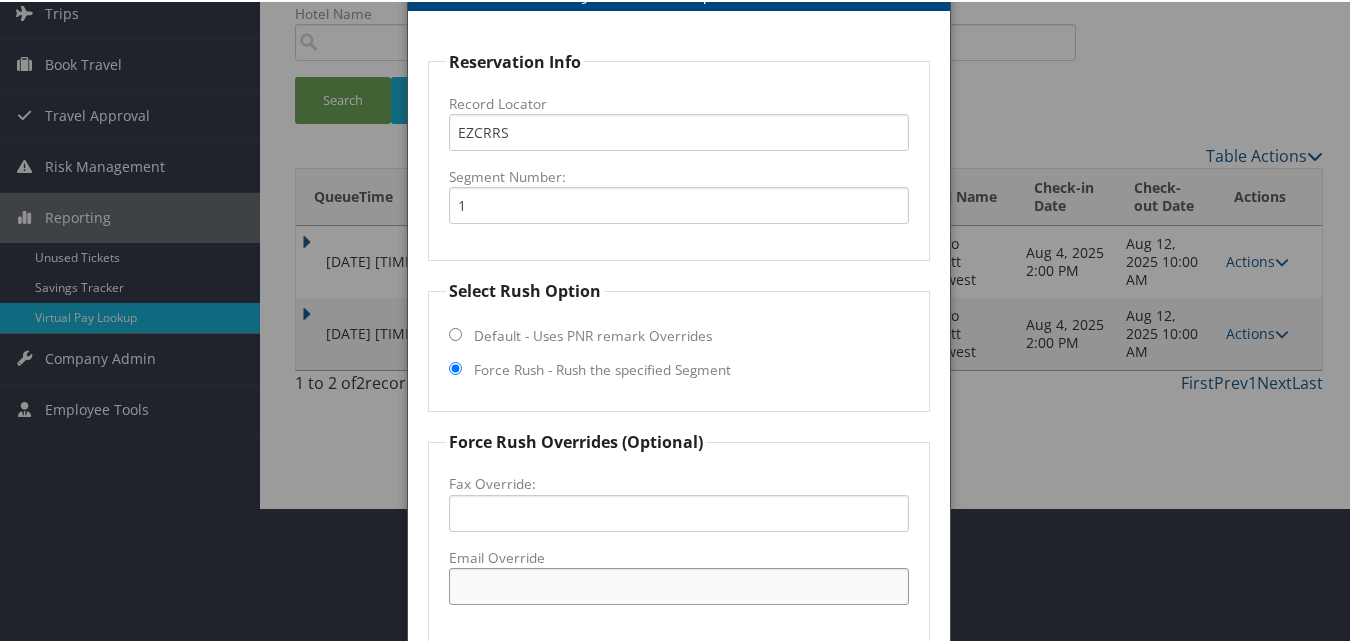 click on "Email Override" at bounding box center [678, 584] 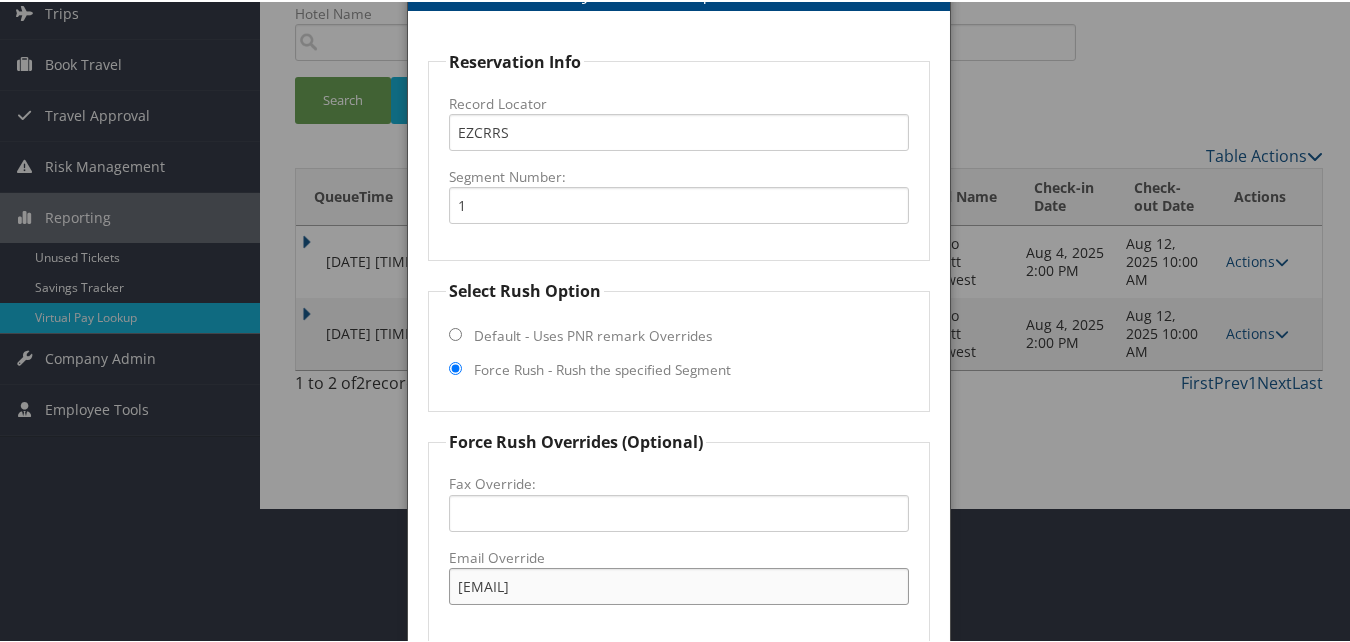 click on "michelle.molini@marriott.com" at bounding box center [678, 584] 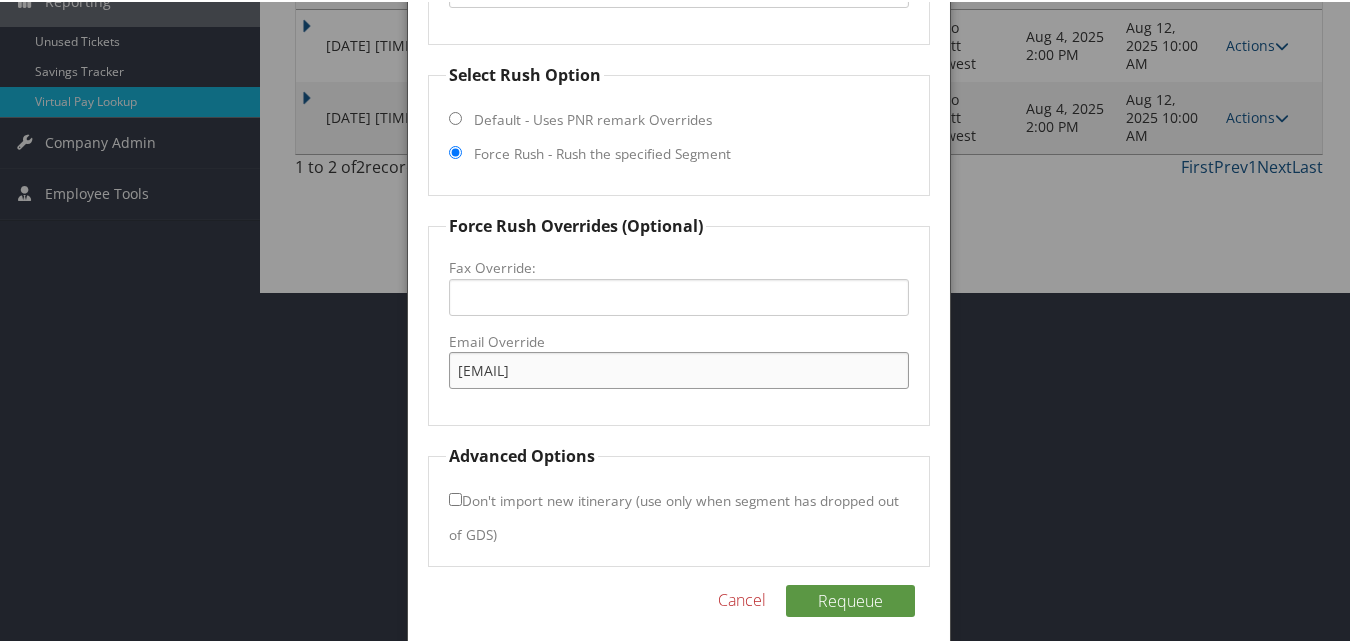 scroll, scrollTop: 365, scrollLeft: 0, axis: vertical 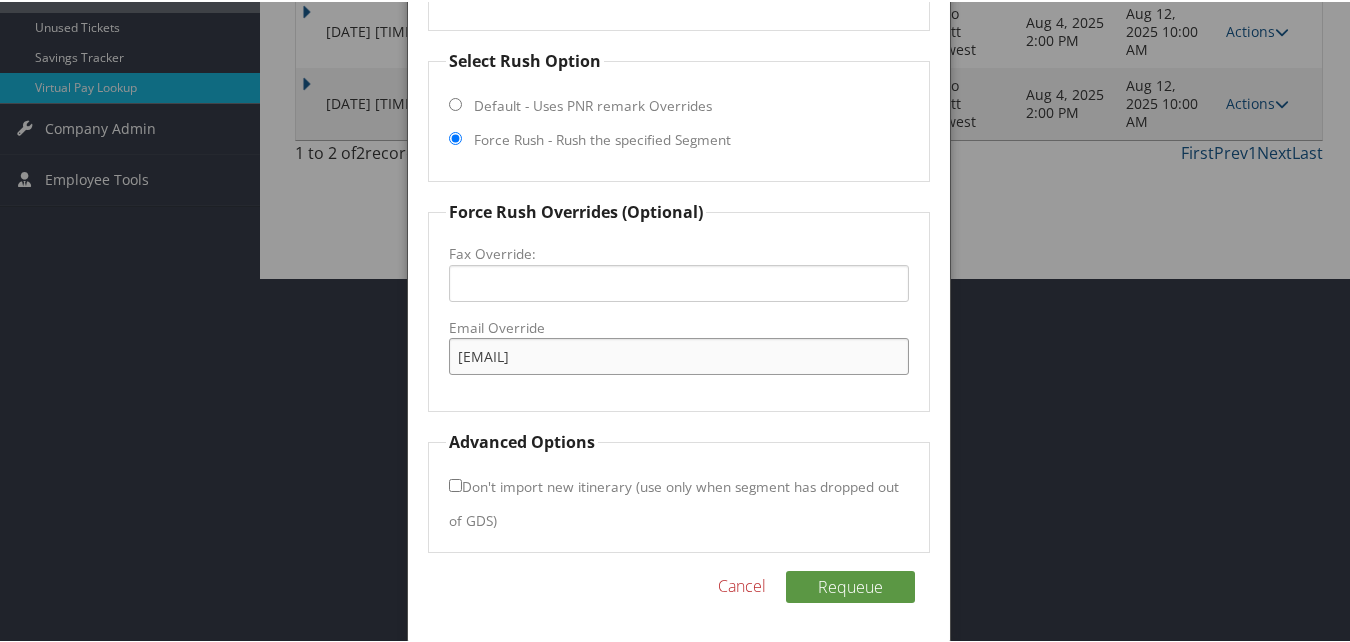 type on "michelle.molina@marriott.com" 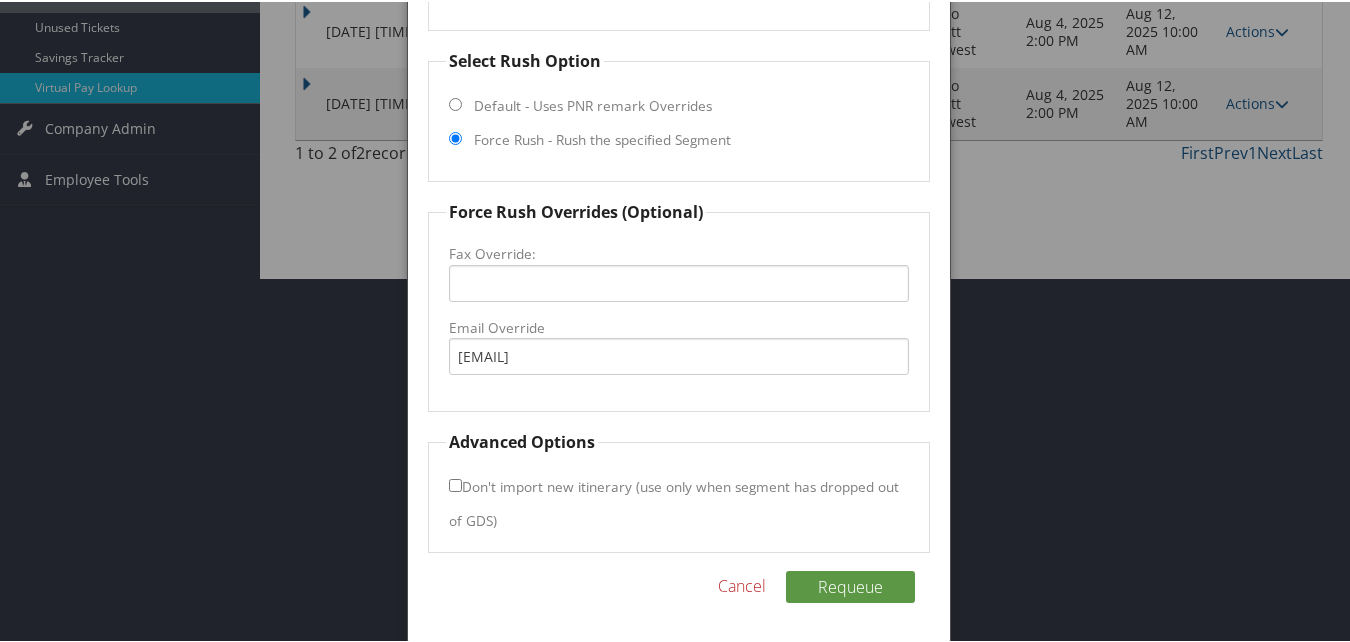 click on "Don't import new itinerary (use only when segment has dropped out of GDS)" at bounding box center [455, 483] 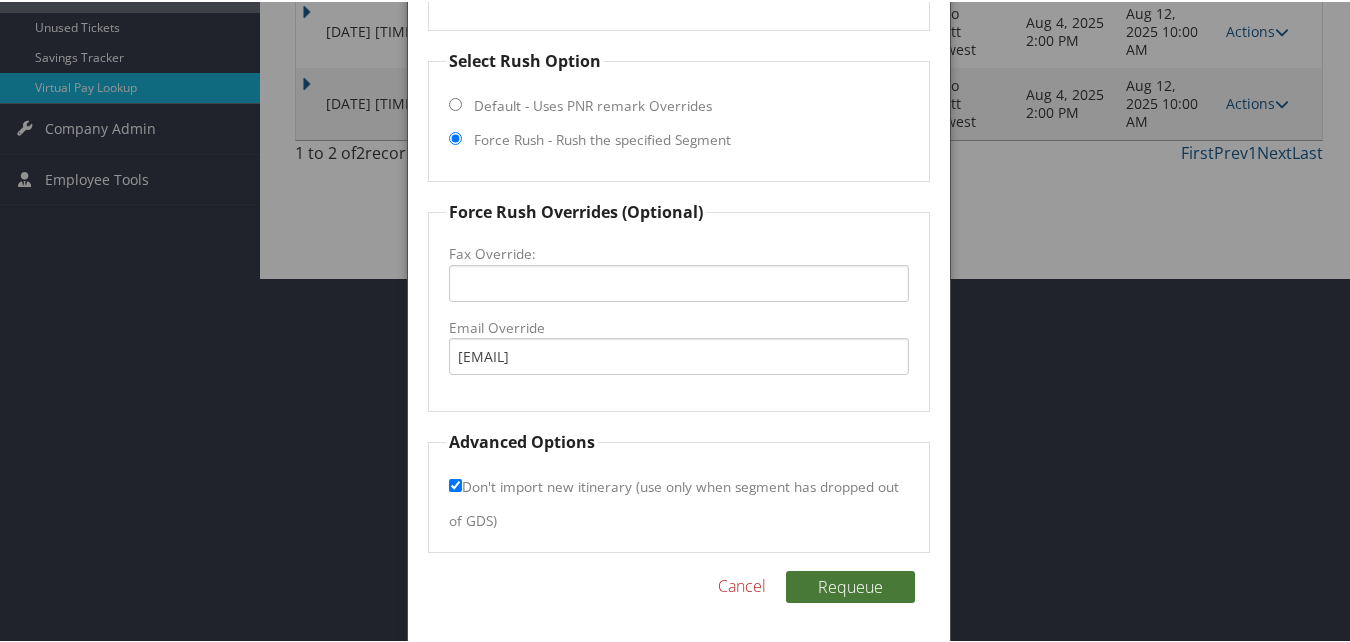 click on "Requeue" at bounding box center [850, 585] 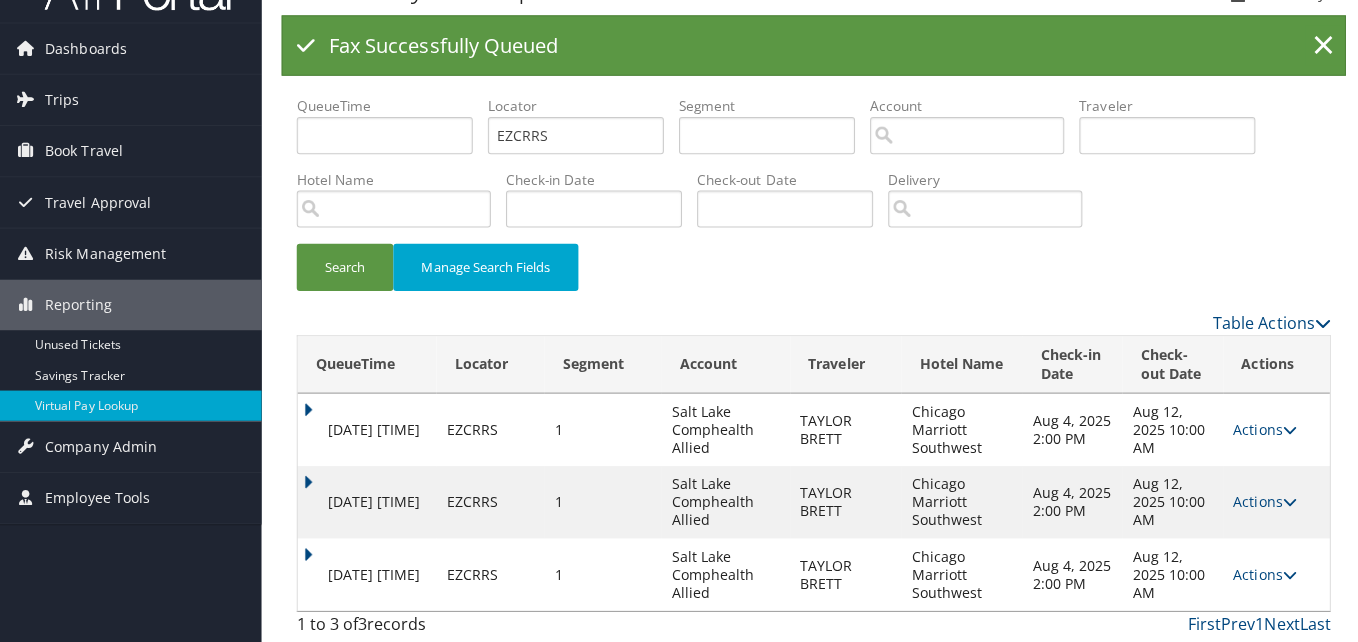 scroll, scrollTop: 0, scrollLeft: 0, axis: both 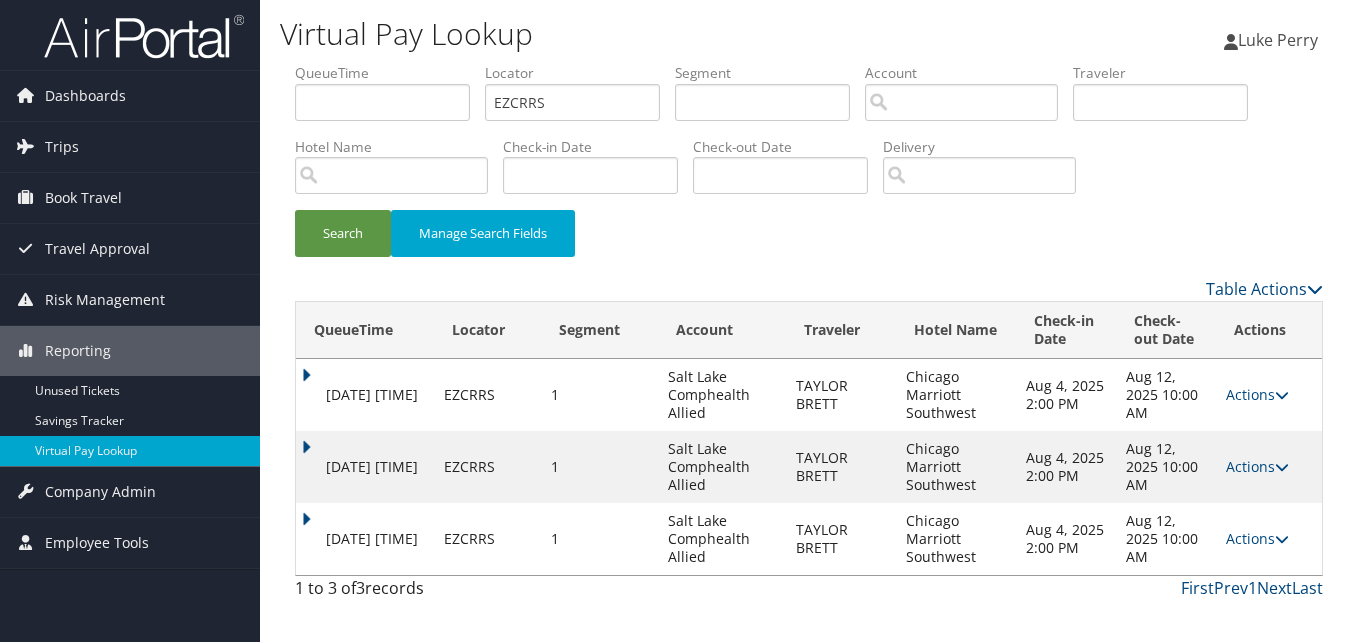 click at bounding box center [1282, 539] 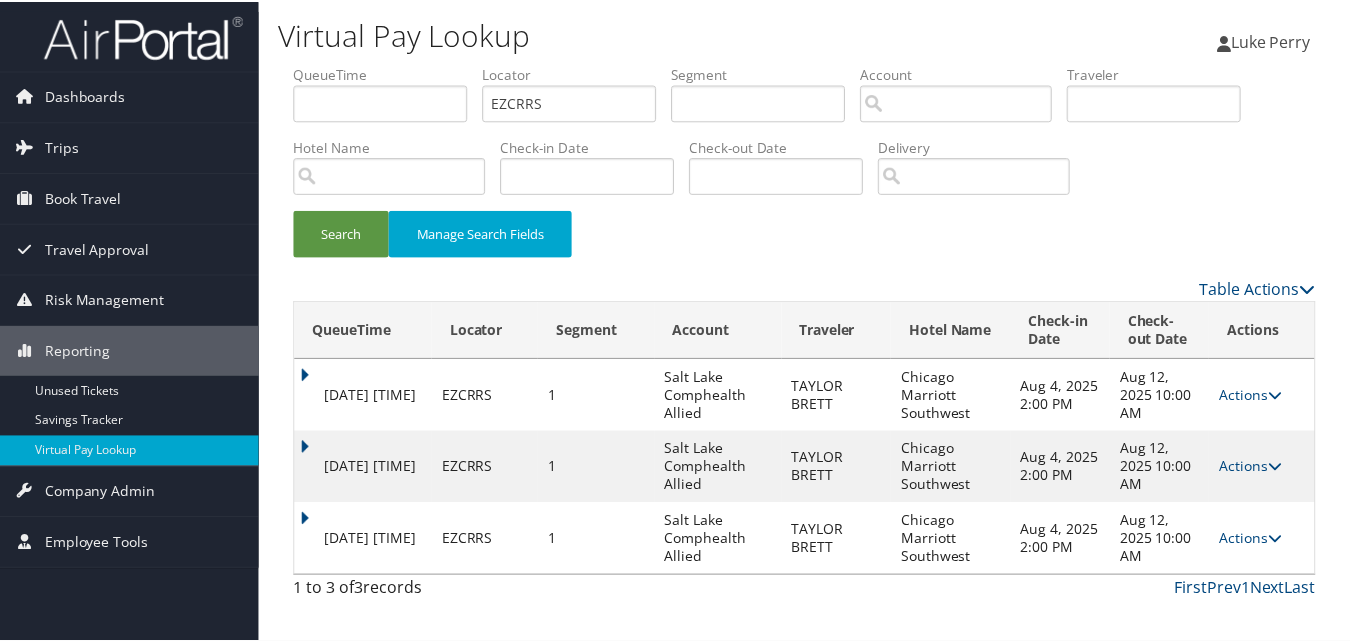 scroll, scrollTop: 30, scrollLeft: 0, axis: vertical 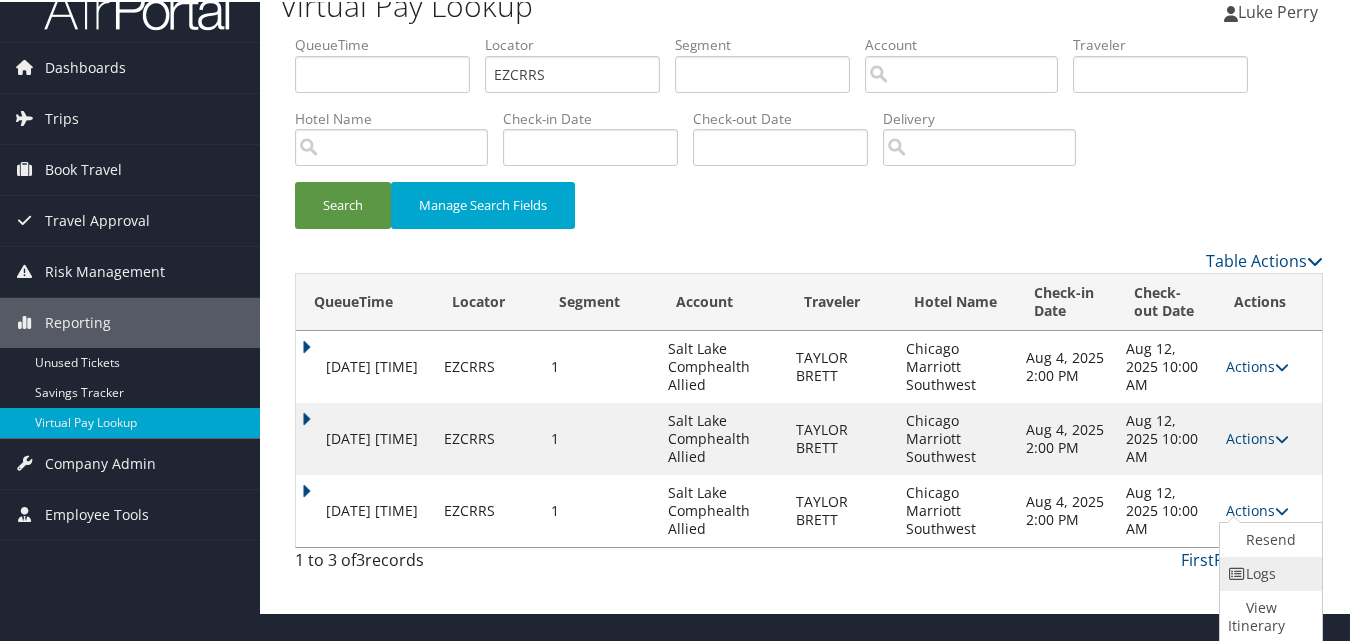 click on "Logs" at bounding box center [1268, 572] 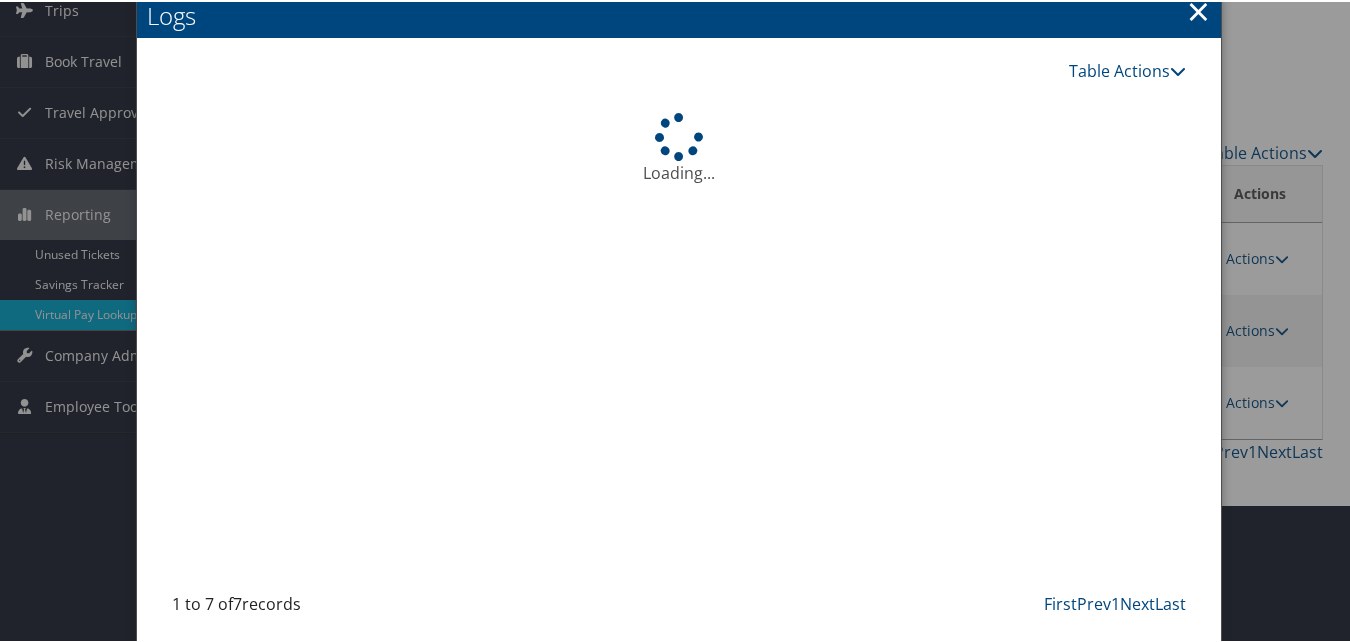 scroll, scrollTop: 141, scrollLeft: 0, axis: vertical 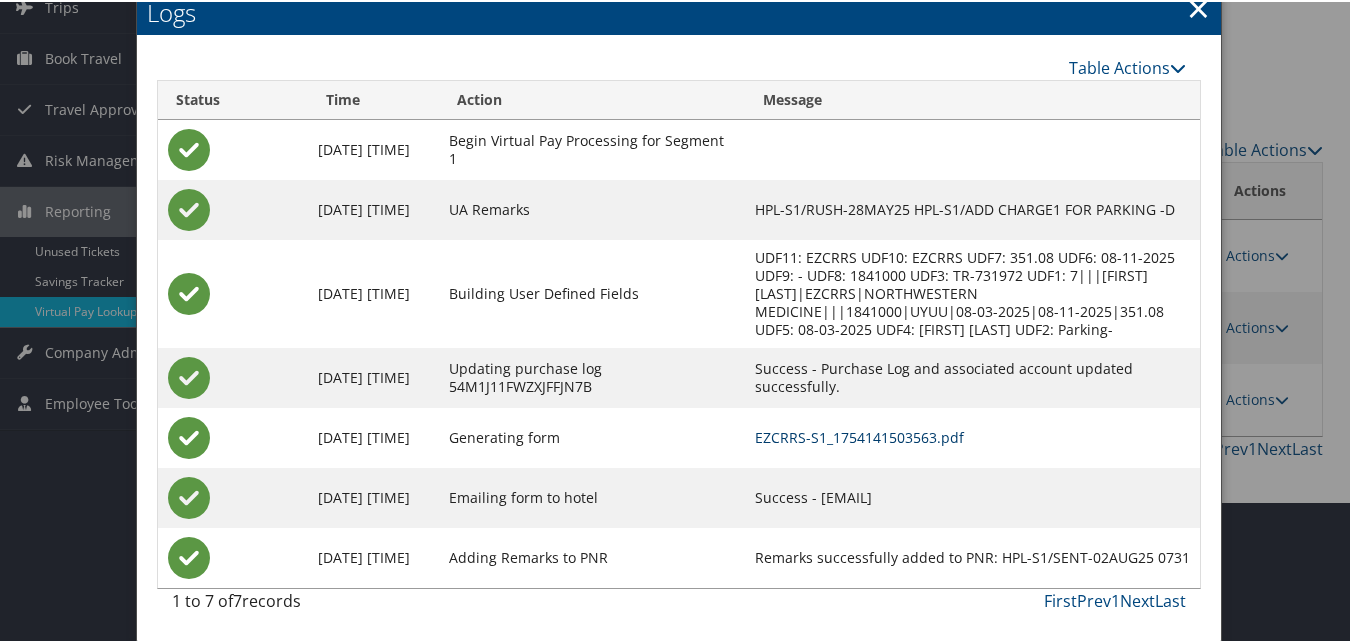 click on "EZCRRS-S1_1754141503563.pdf" at bounding box center [859, 435] 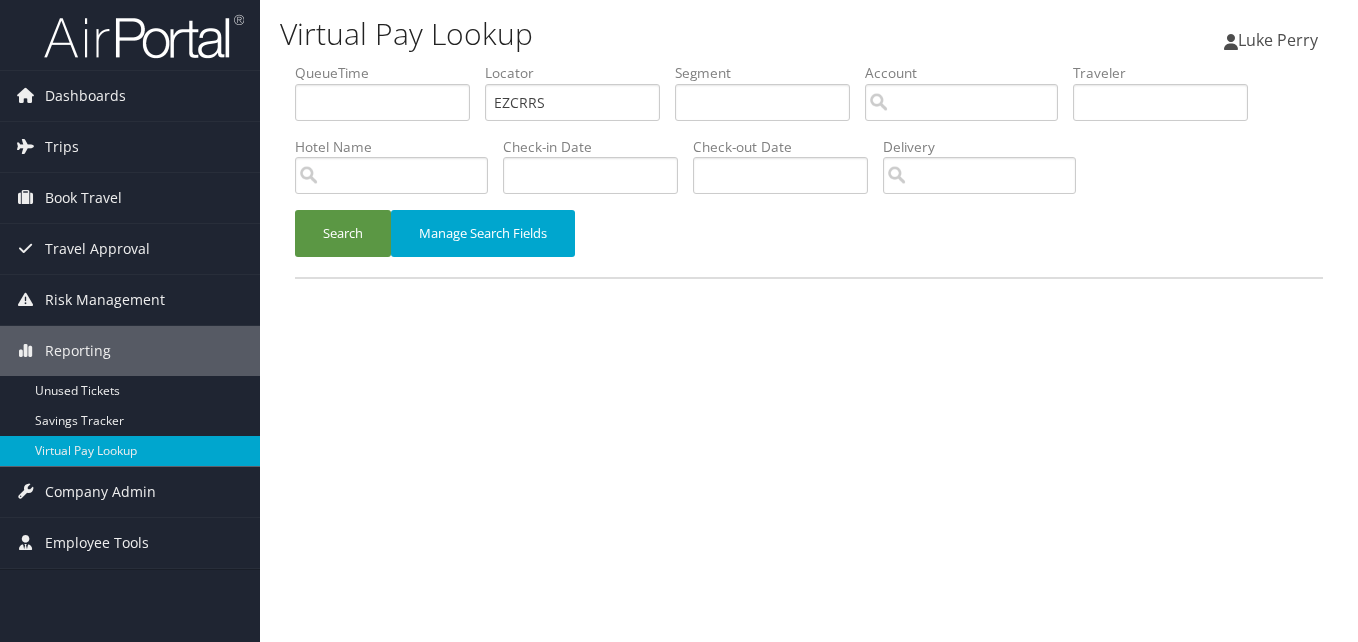scroll, scrollTop: 0, scrollLeft: 0, axis: both 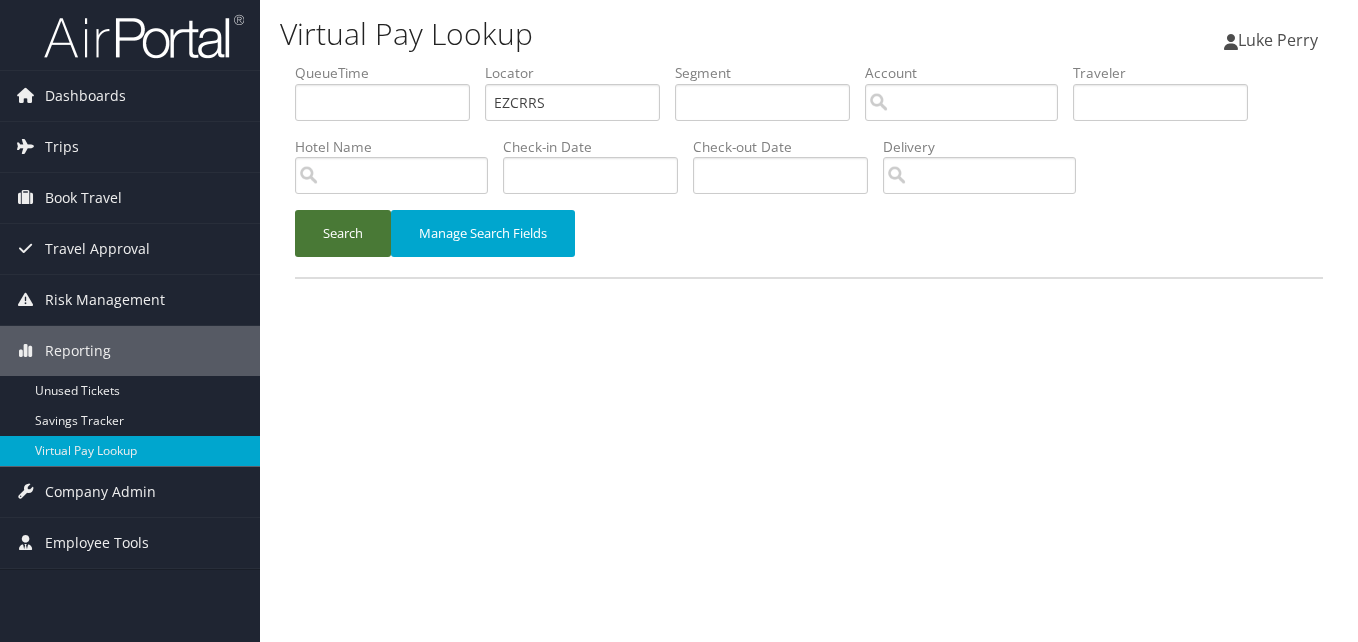 click on "Search" at bounding box center (343, 233) 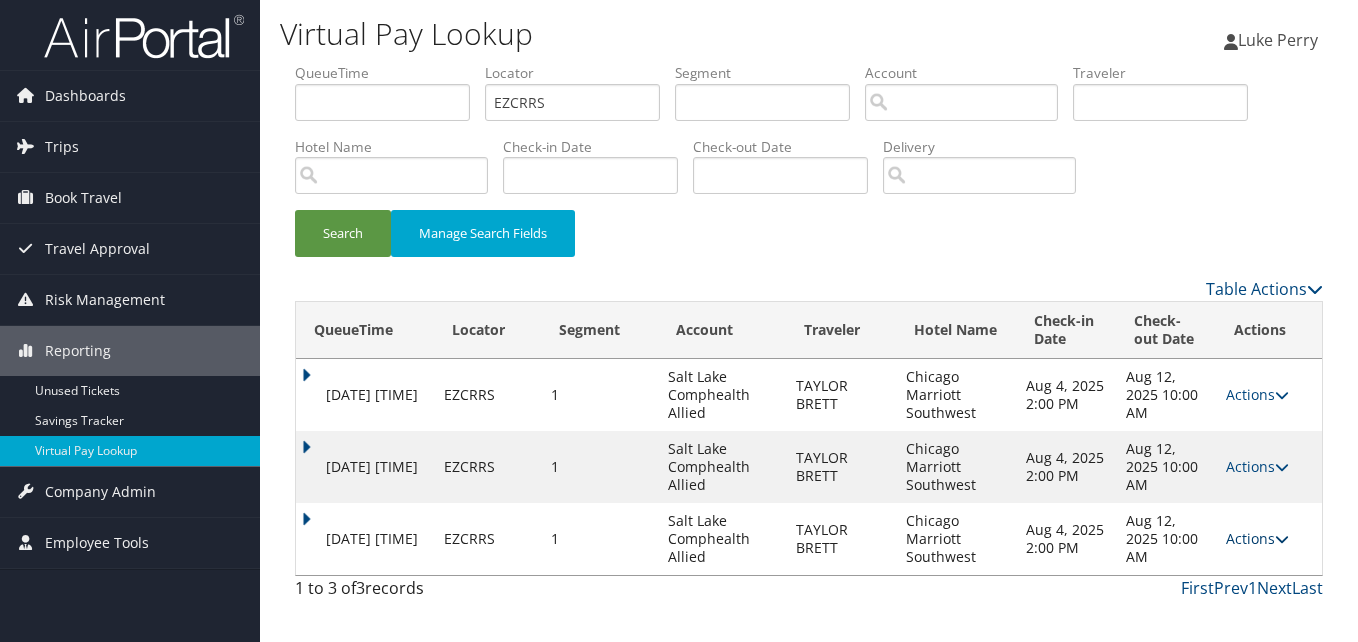 click at bounding box center (1282, 539) 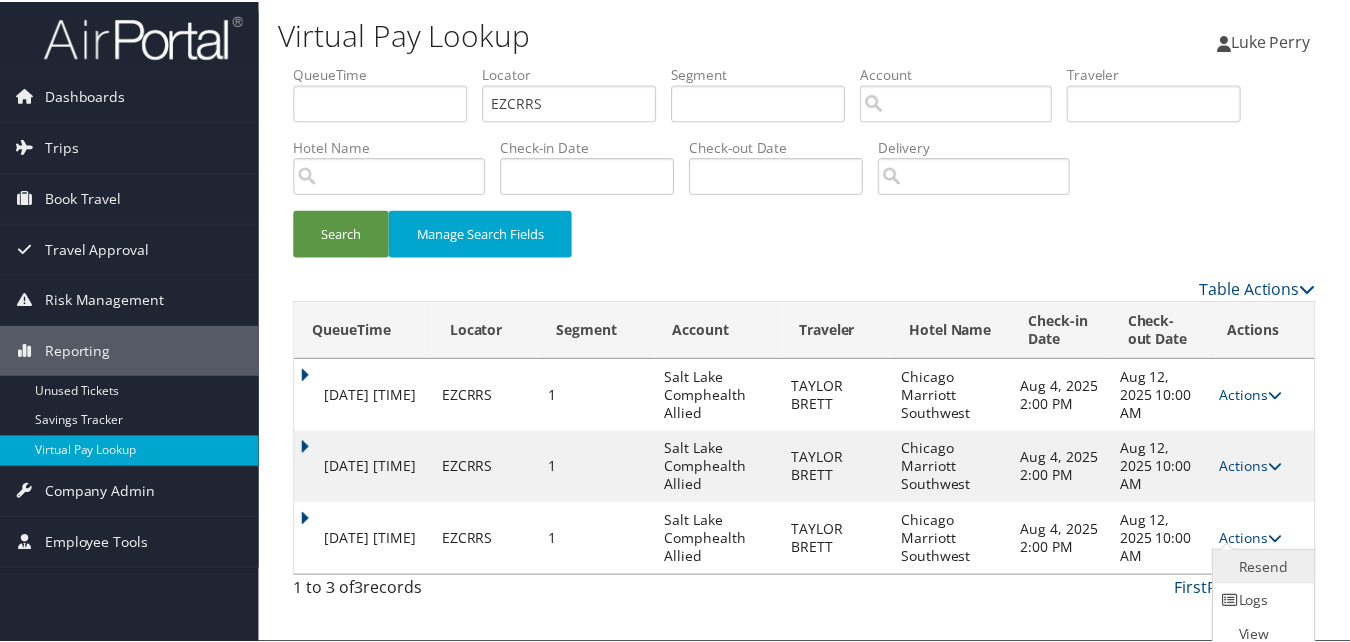 scroll, scrollTop: 30, scrollLeft: 0, axis: vertical 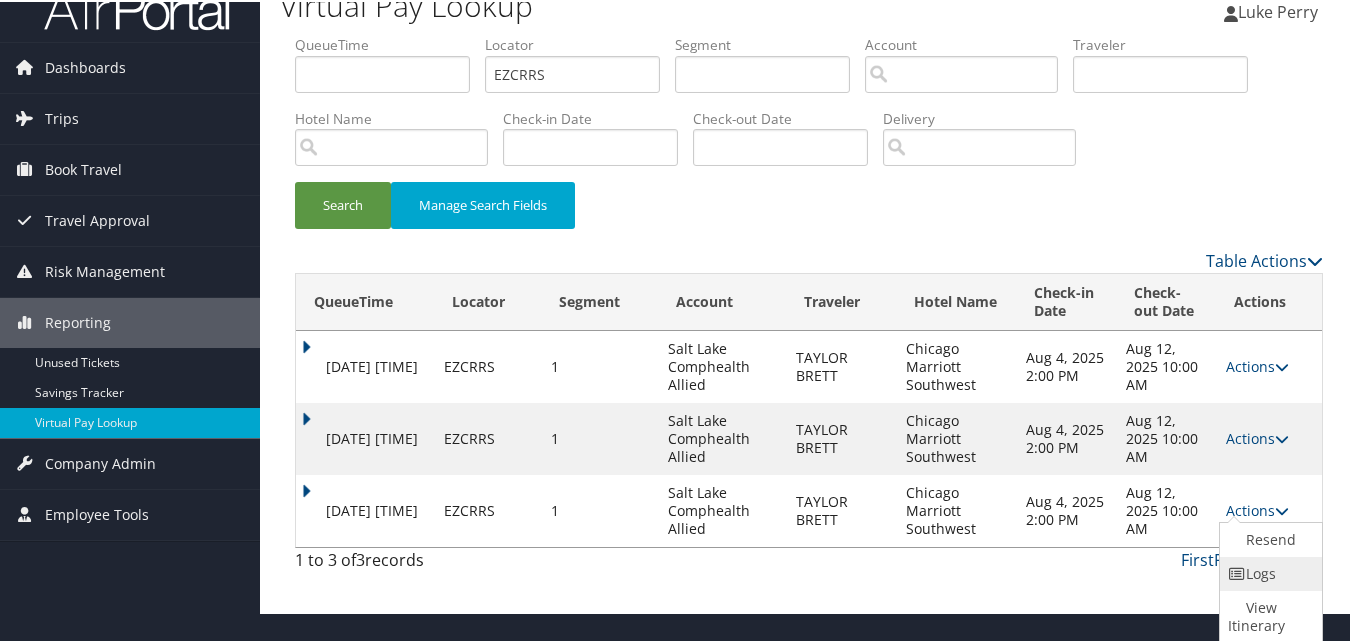 click on "Logs" at bounding box center [1268, 572] 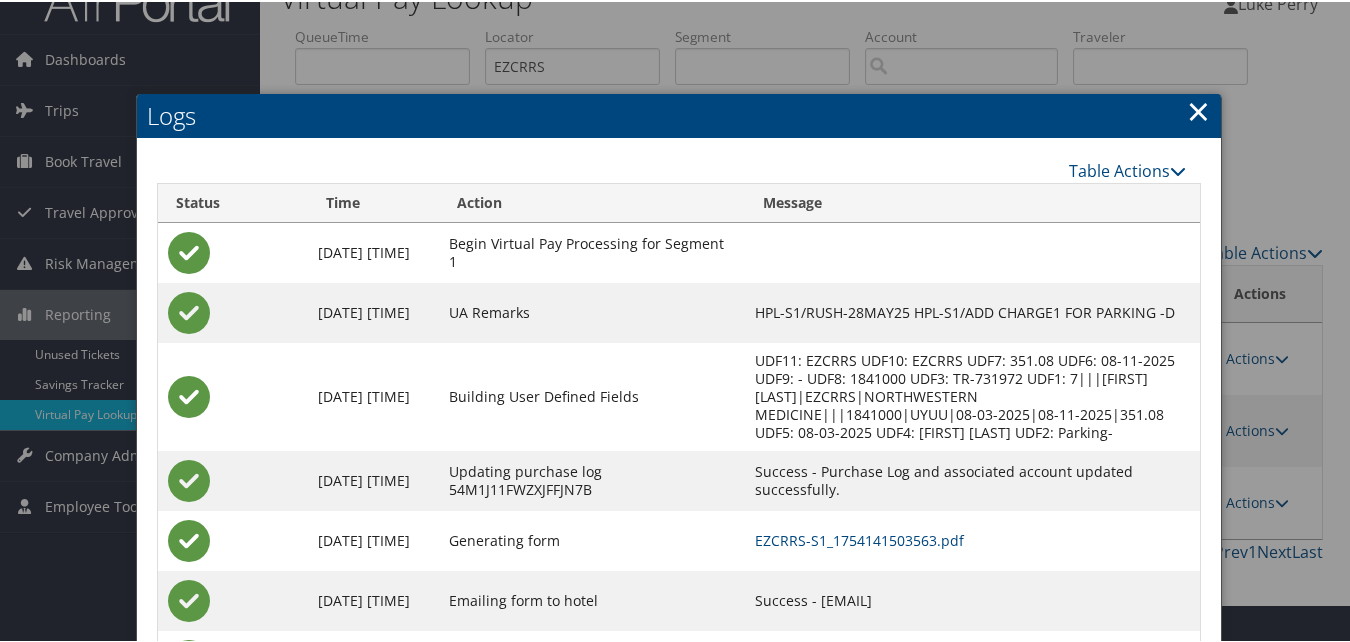 scroll, scrollTop: 100, scrollLeft: 0, axis: vertical 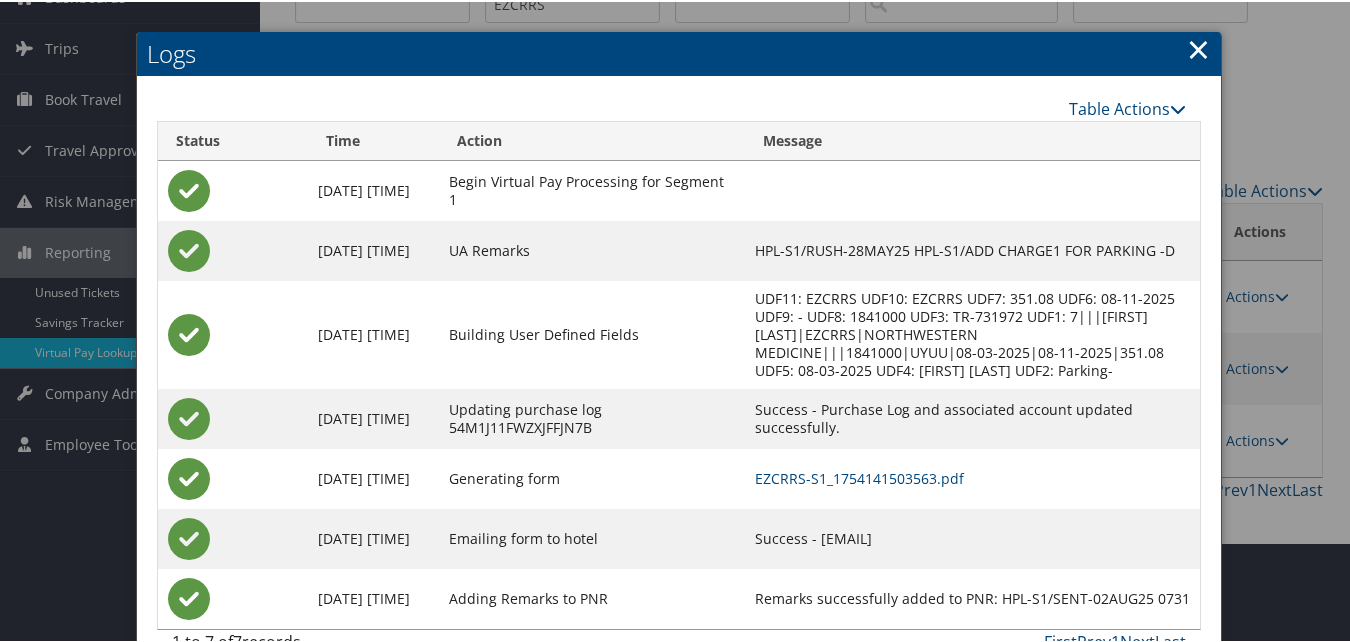drag, startPoint x: 812, startPoint y: 537, endPoint x: 1007, endPoint y: 538, distance: 195.00256 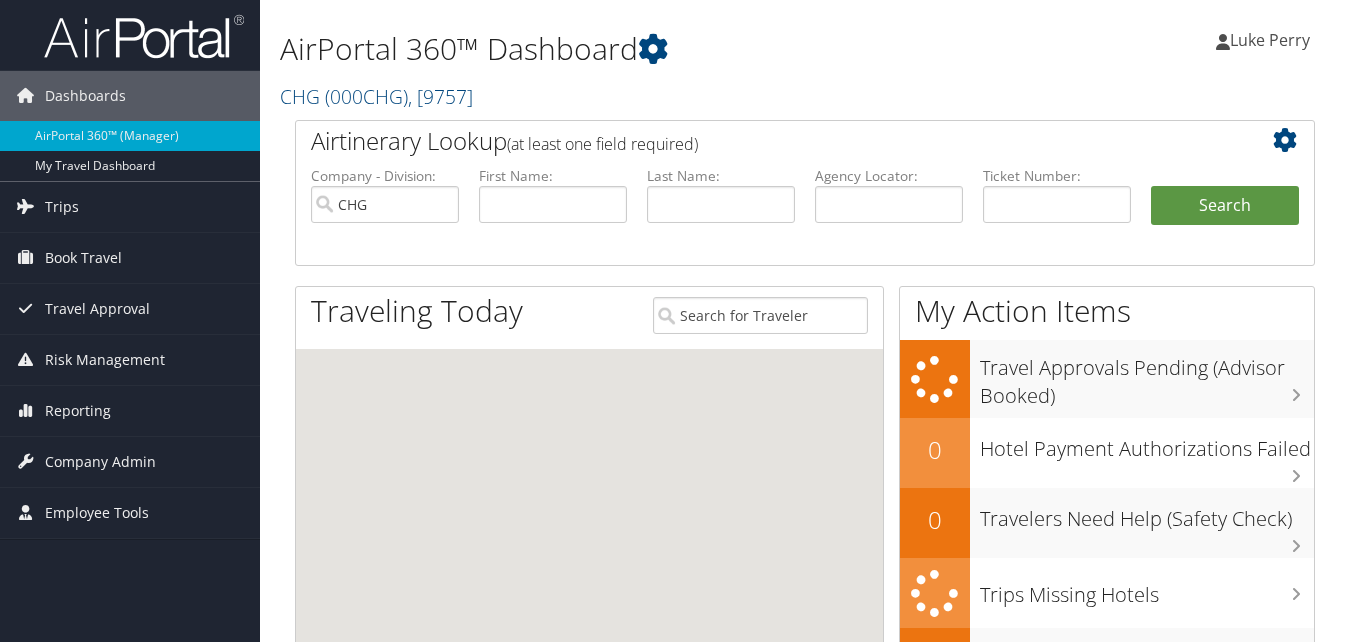 scroll, scrollTop: 0, scrollLeft: 0, axis: both 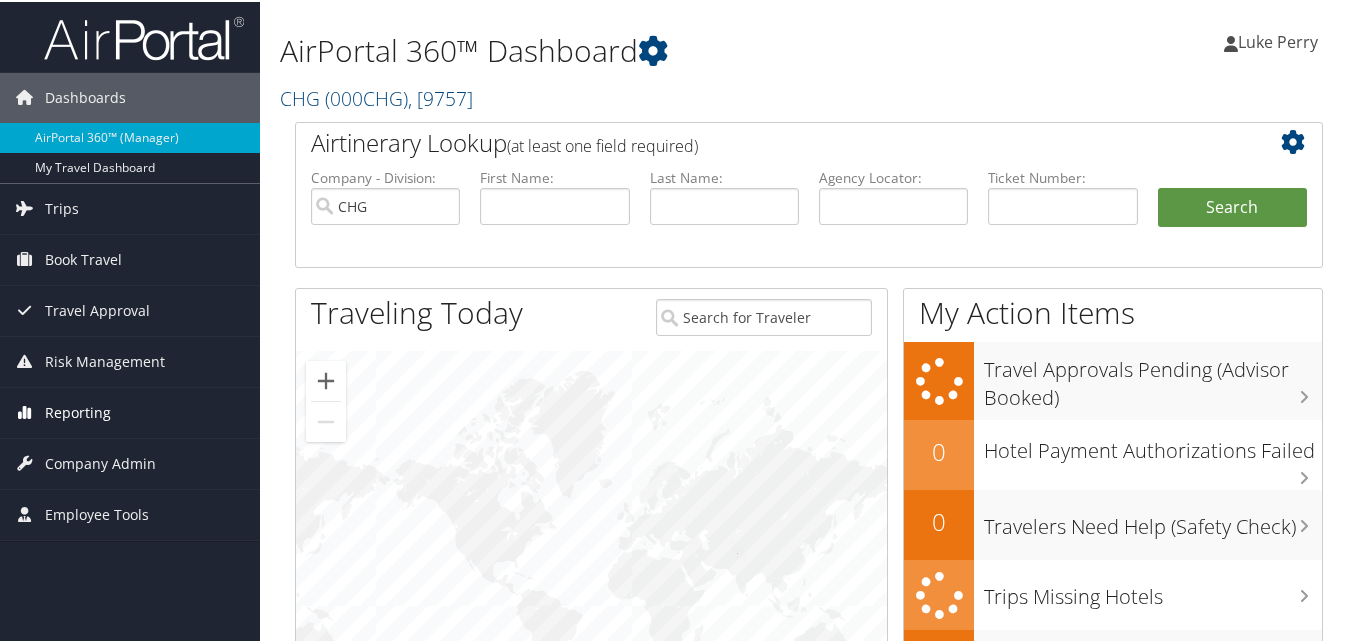 click on "Reporting" at bounding box center (78, 411) 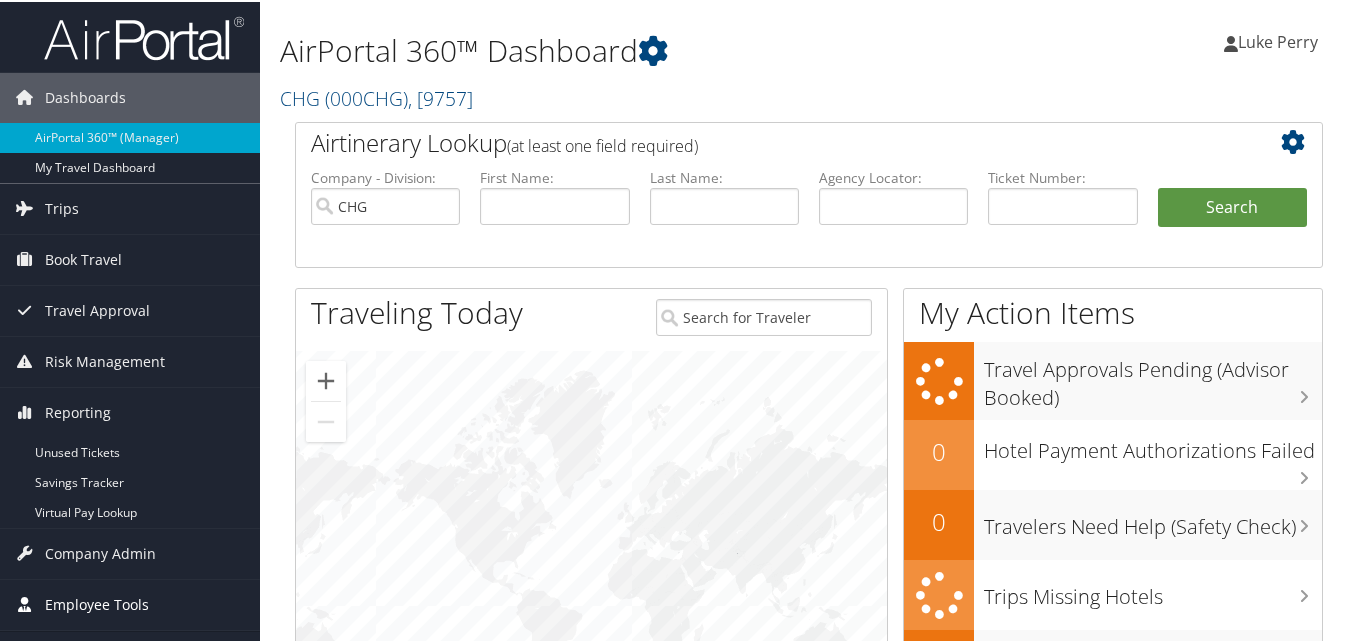 scroll, scrollTop: 200, scrollLeft: 0, axis: vertical 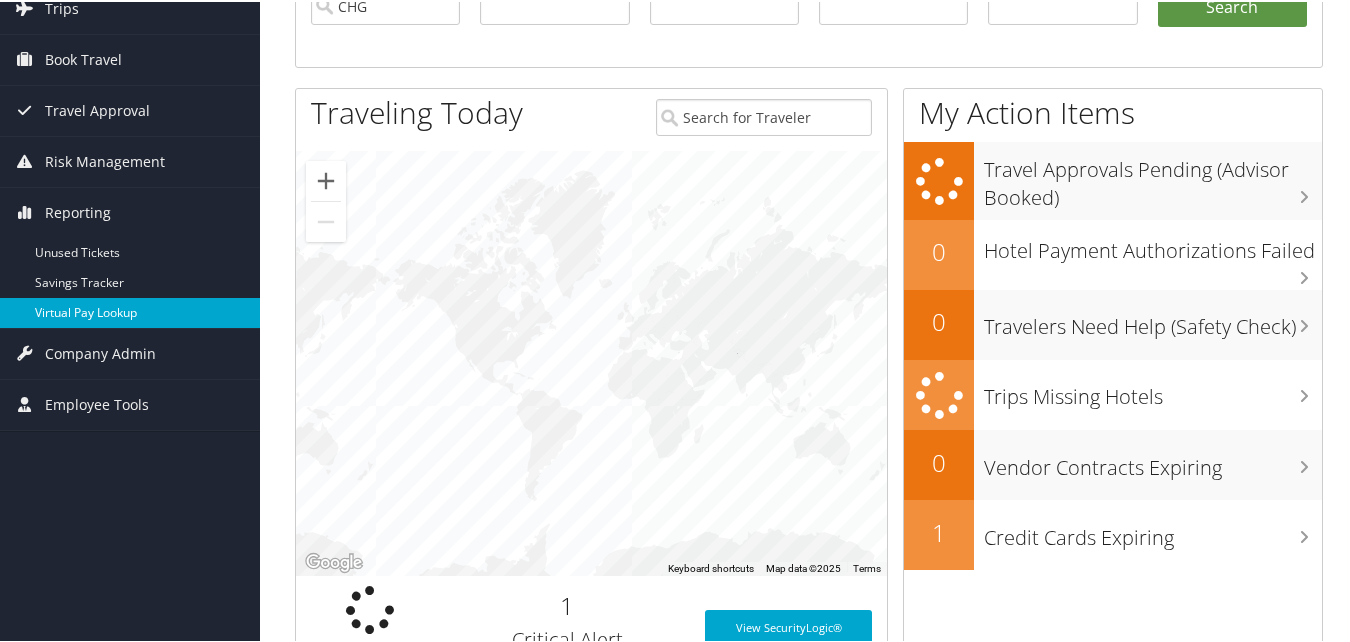 click on "Virtual Pay Lookup" at bounding box center [130, 311] 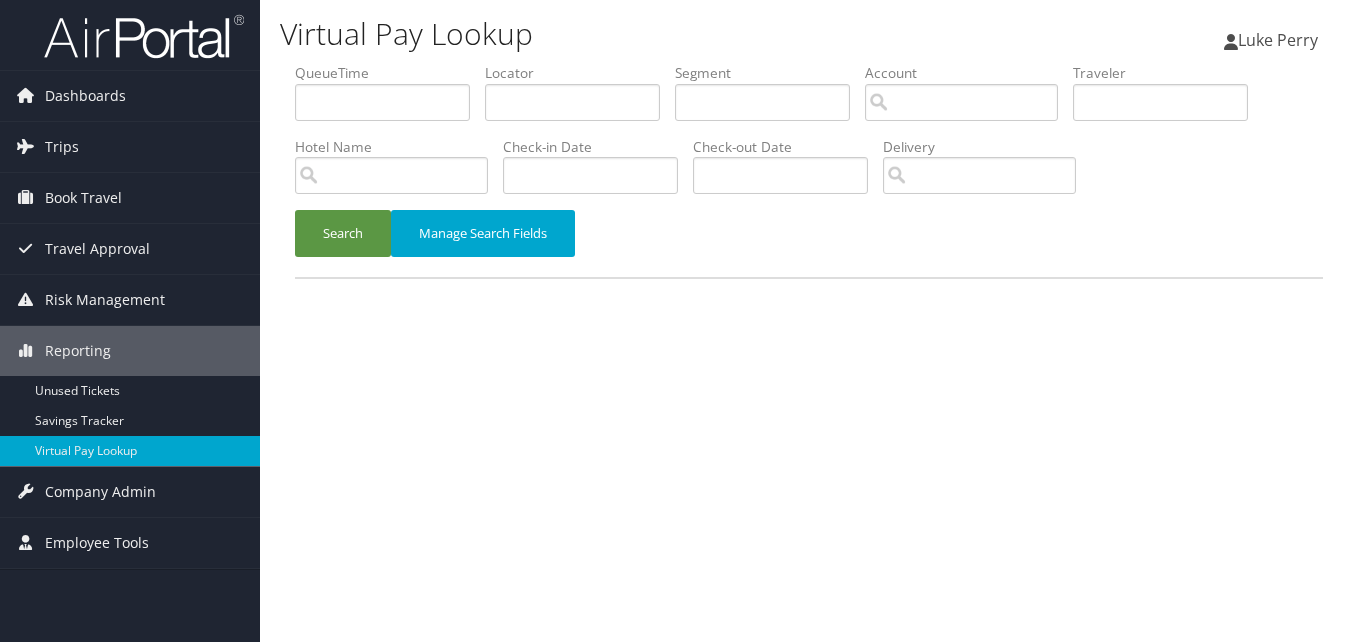 scroll, scrollTop: 0, scrollLeft: 0, axis: both 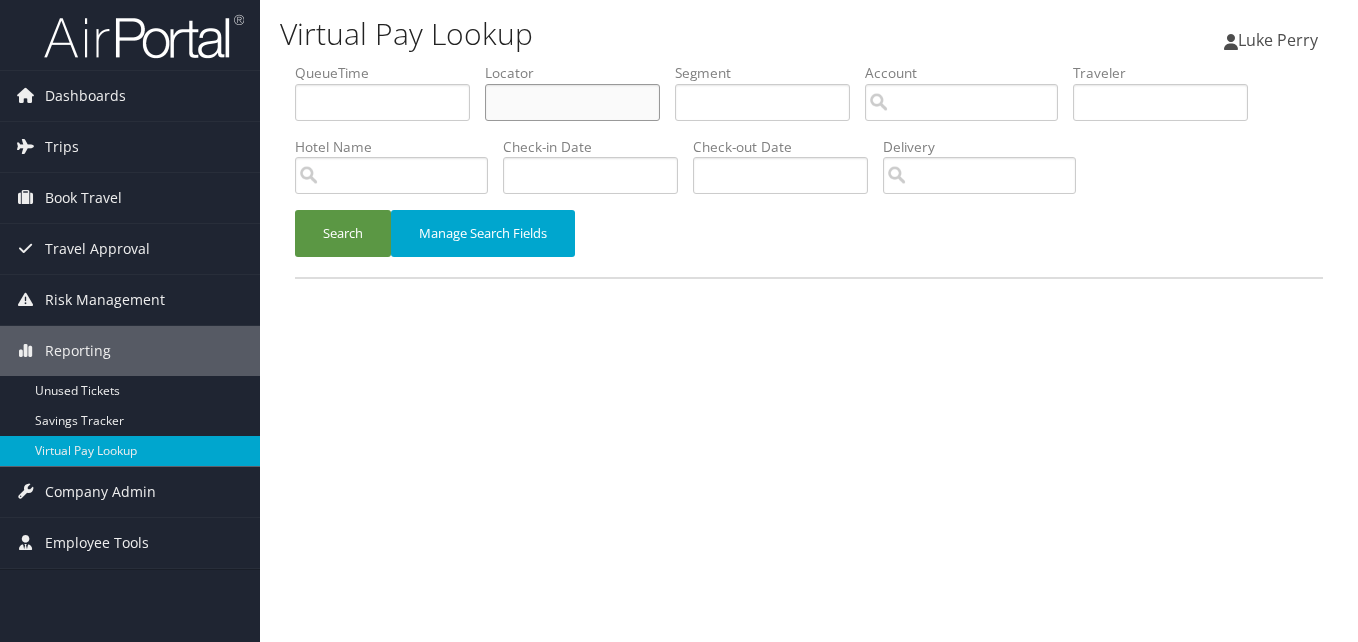 click at bounding box center [572, 102] 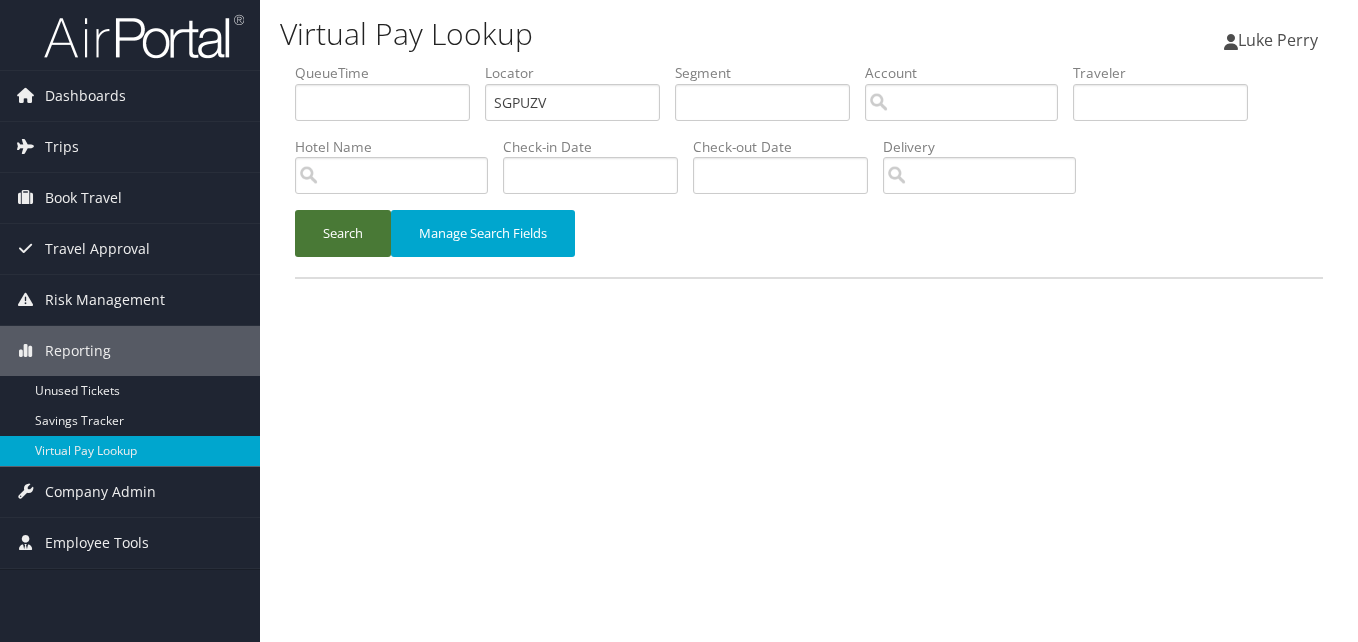 click on "Search" at bounding box center [343, 233] 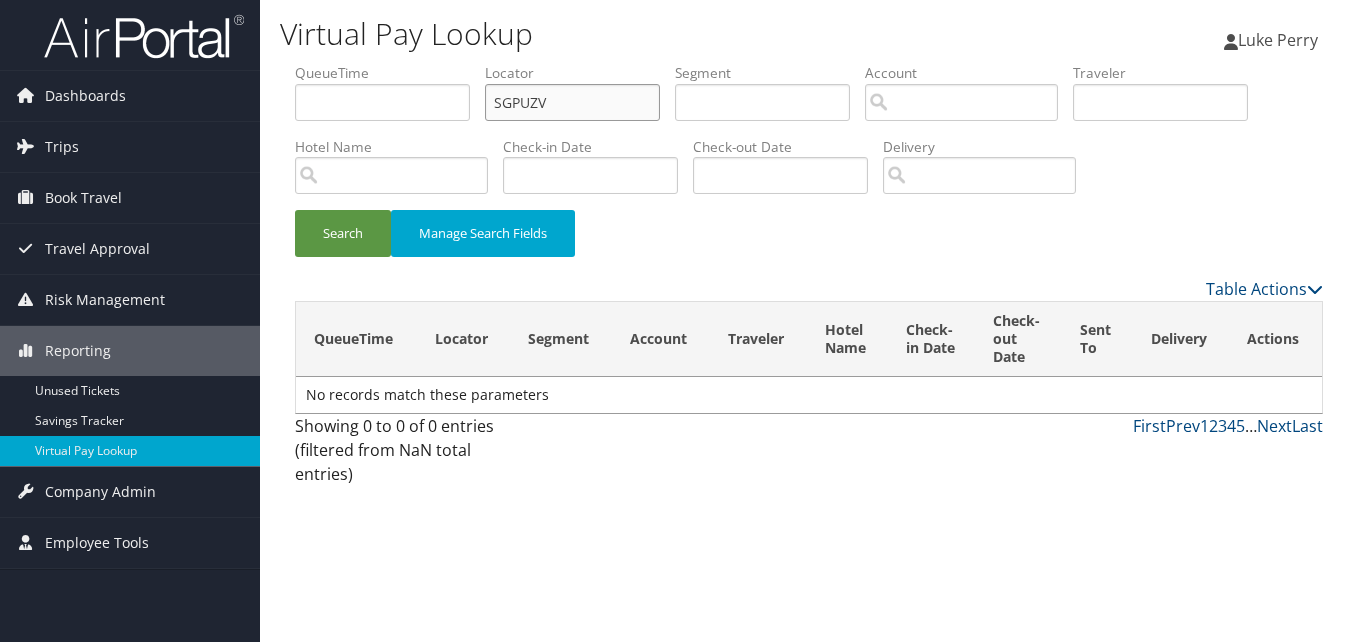 click on "SGPUZV" at bounding box center (572, 102) 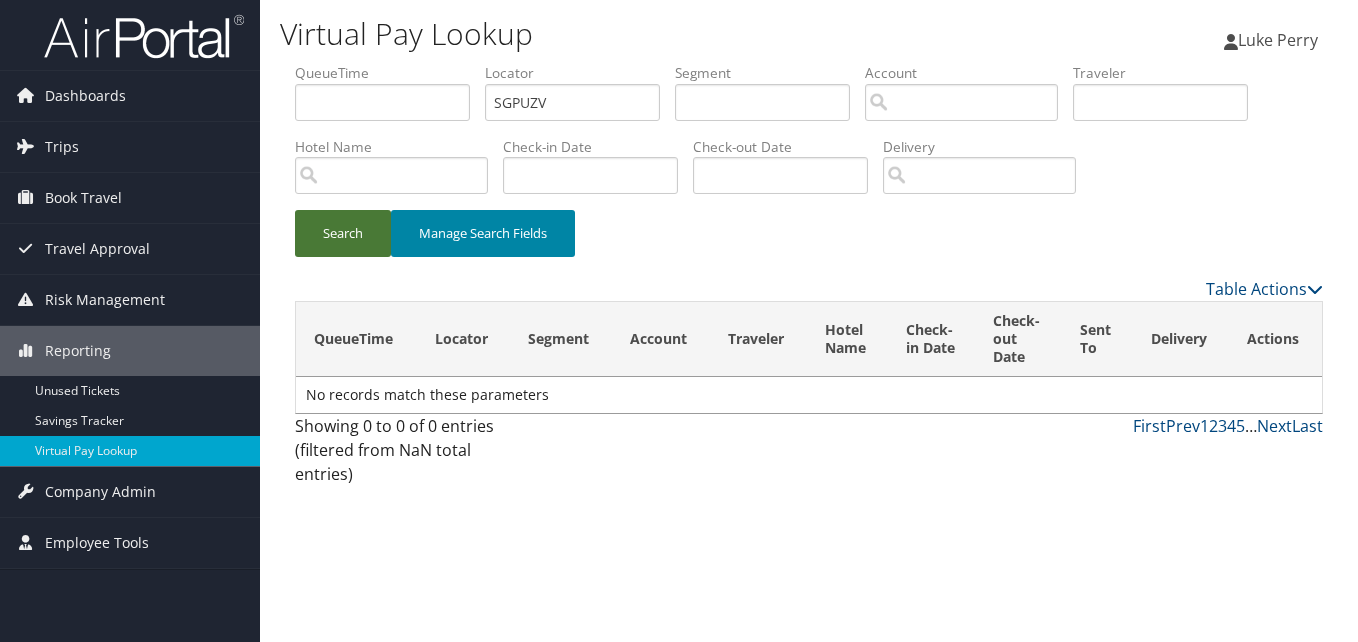 drag, startPoint x: 334, startPoint y: 235, endPoint x: 409, endPoint y: 249, distance: 76.29548 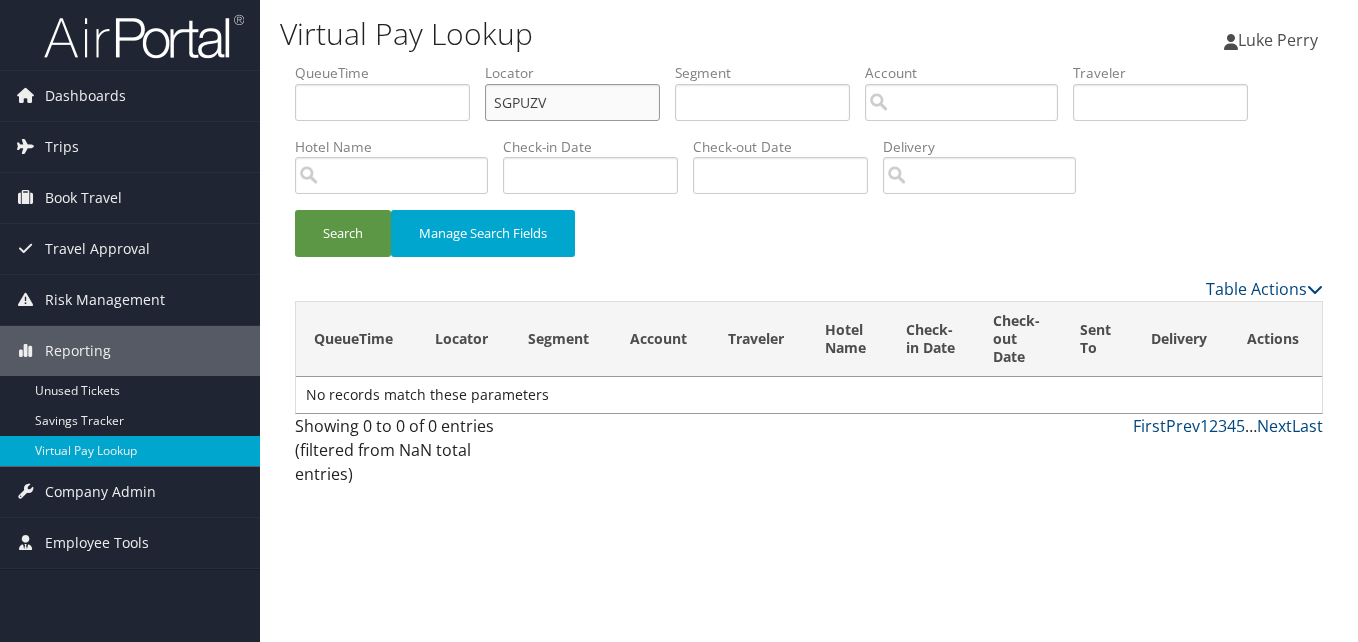 click on "Locator SGPUZV" at bounding box center (580, 99) 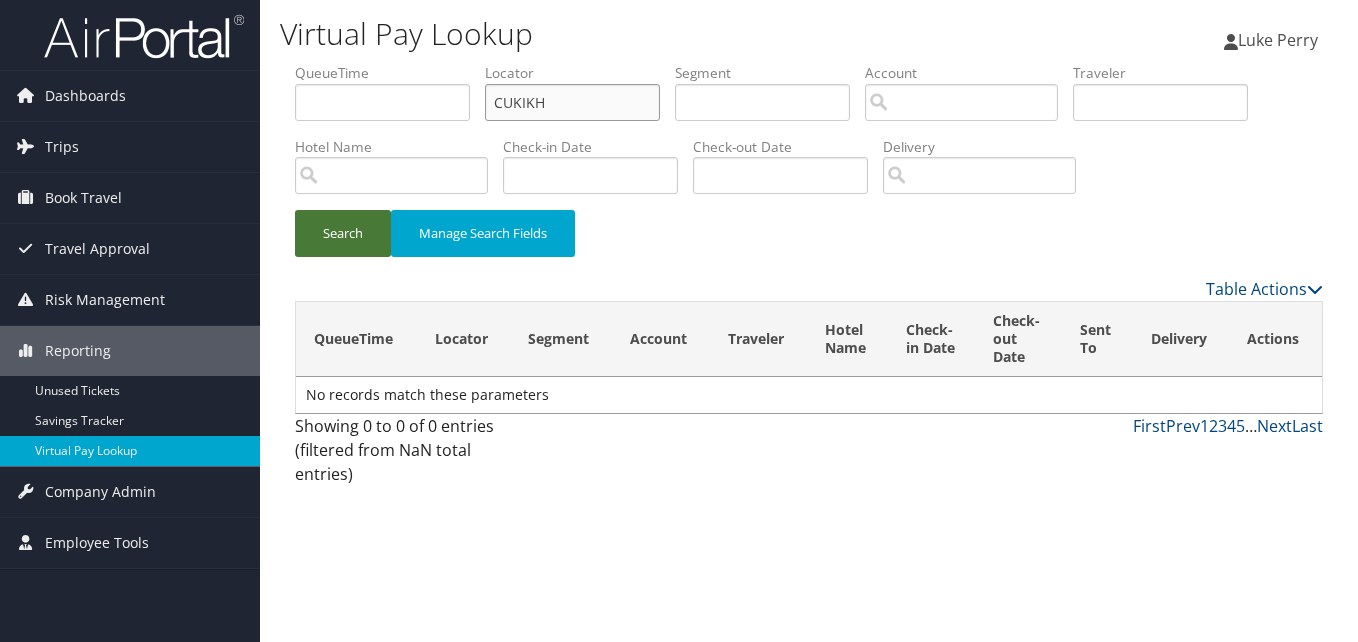type on "CUKIKH" 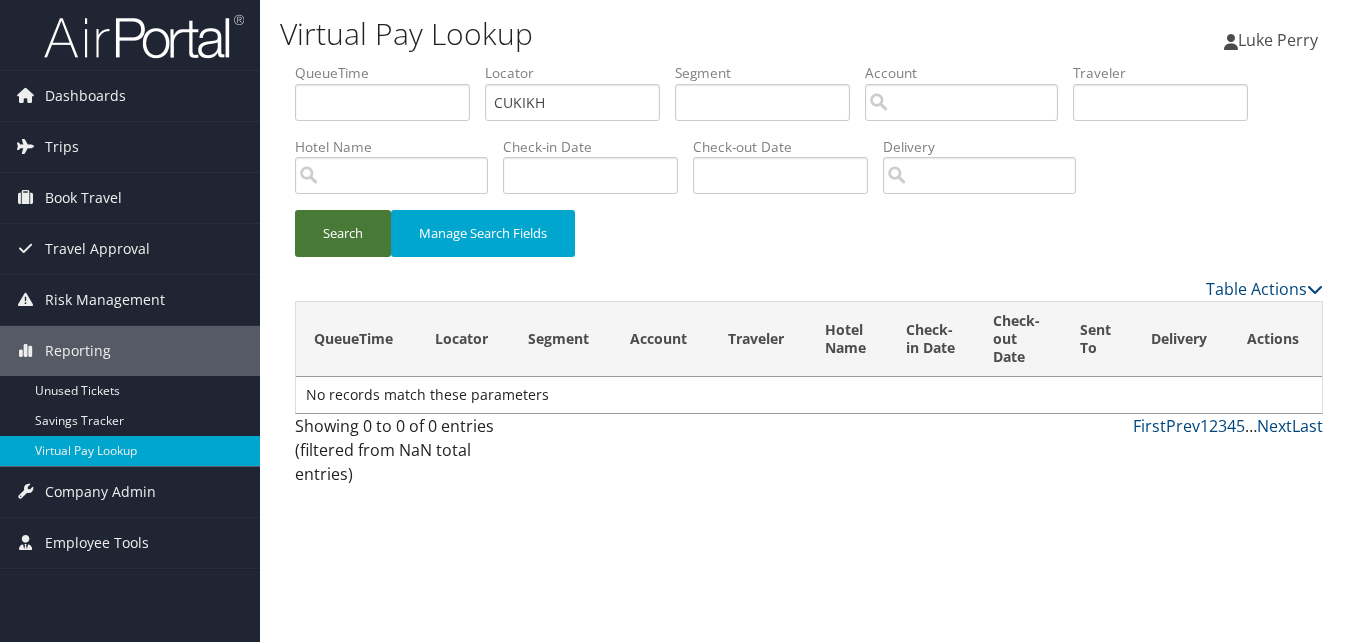click on "Search" at bounding box center (343, 233) 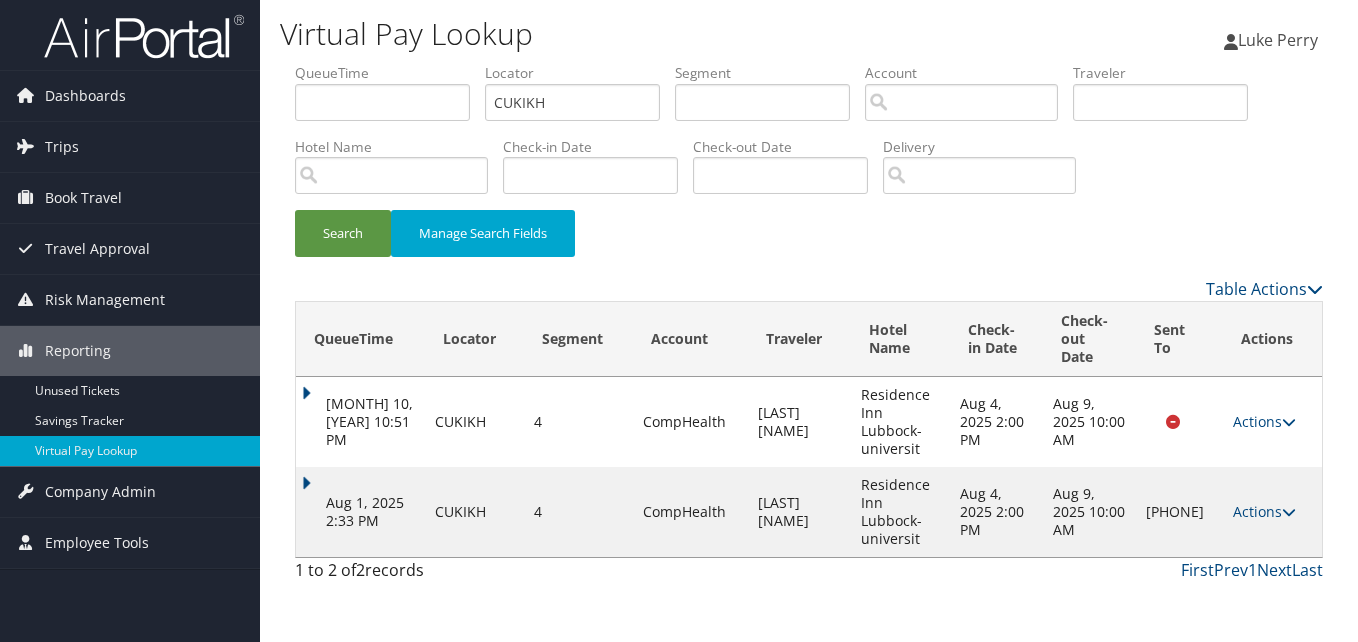 click on "Actions   Resend  Logs  Delivery Information  View Itinerary" at bounding box center [1272, 512] 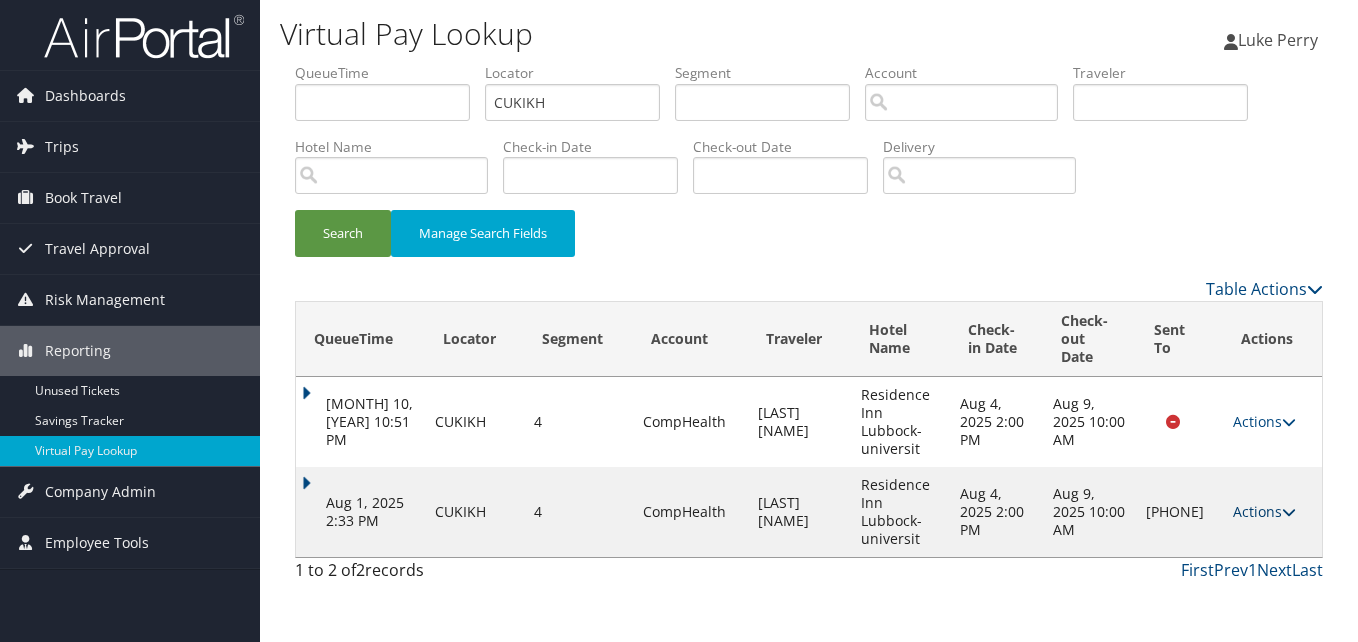 click on "Actions" at bounding box center (1264, 511) 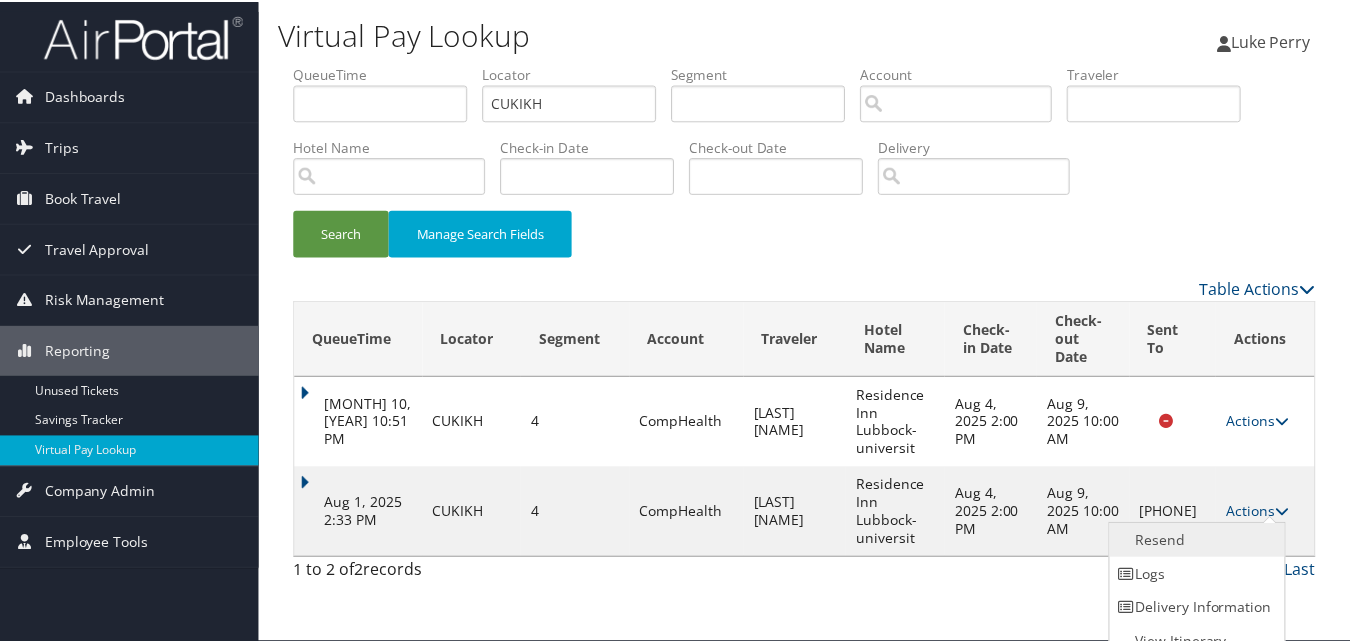 scroll, scrollTop: 19, scrollLeft: 0, axis: vertical 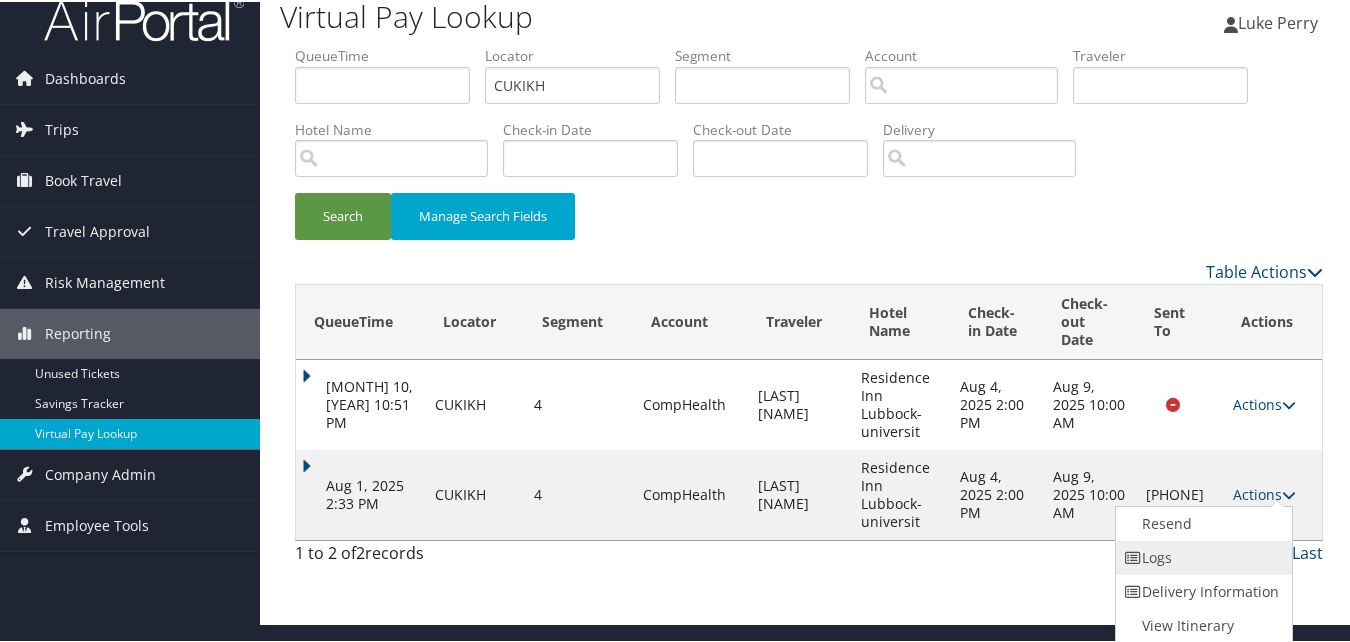 click on "Logs" at bounding box center (1201, 556) 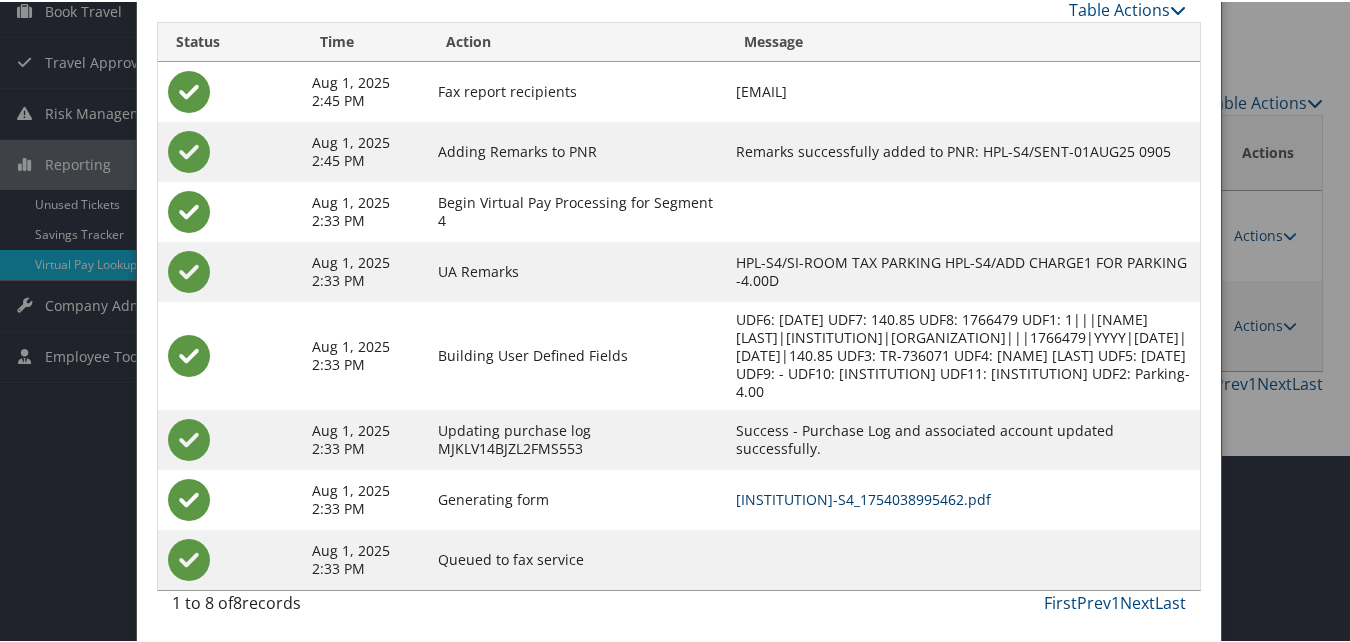 scroll, scrollTop: 190, scrollLeft: 0, axis: vertical 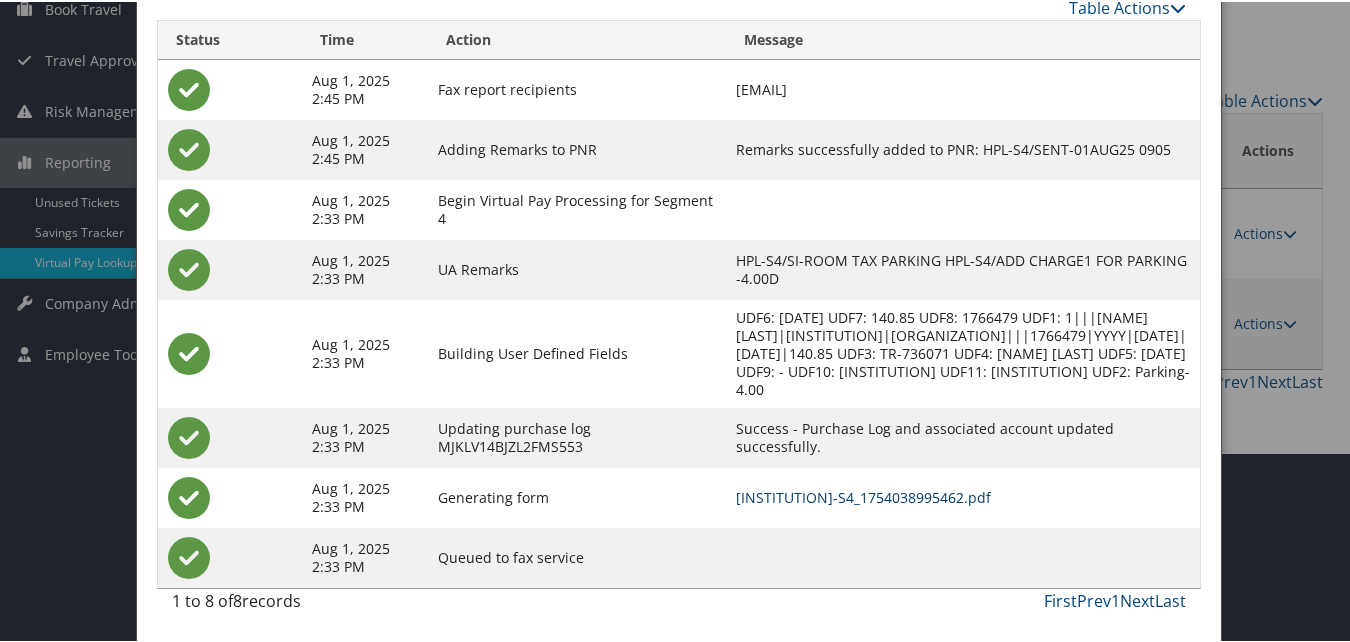 click on "CUKIKH-S4_1754038995462.pdf" at bounding box center [863, 495] 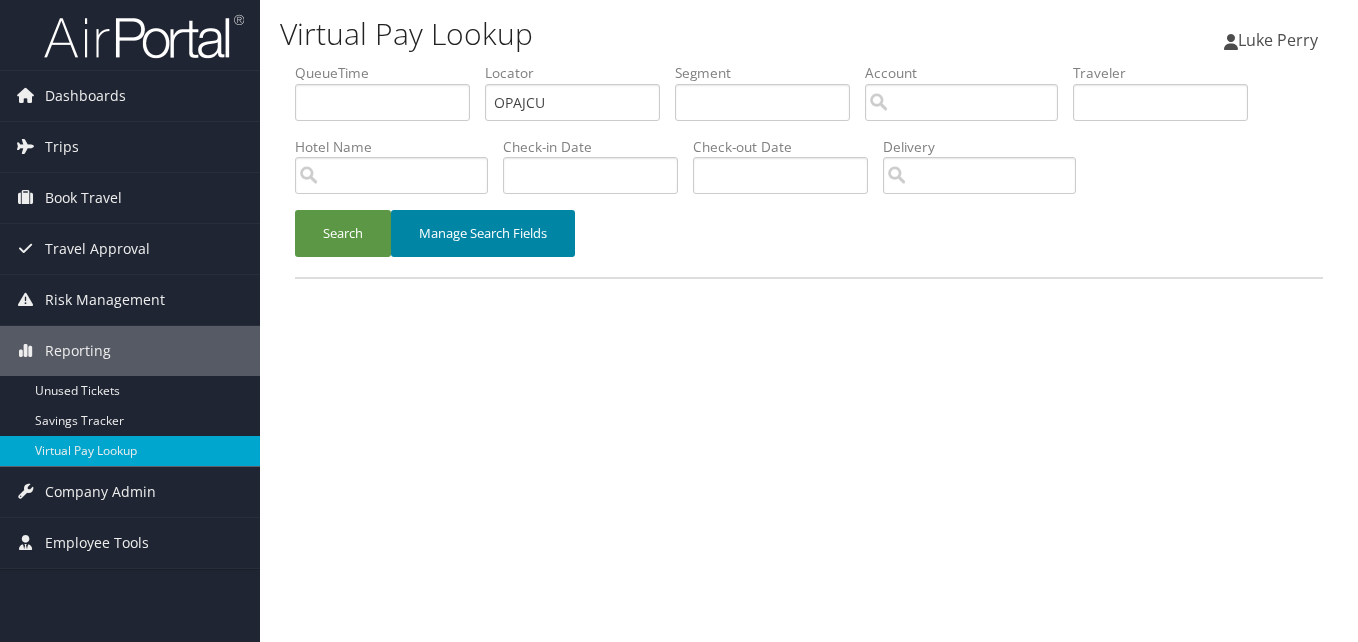 scroll, scrollTop: 0, scrollLeft: 0, axis: both 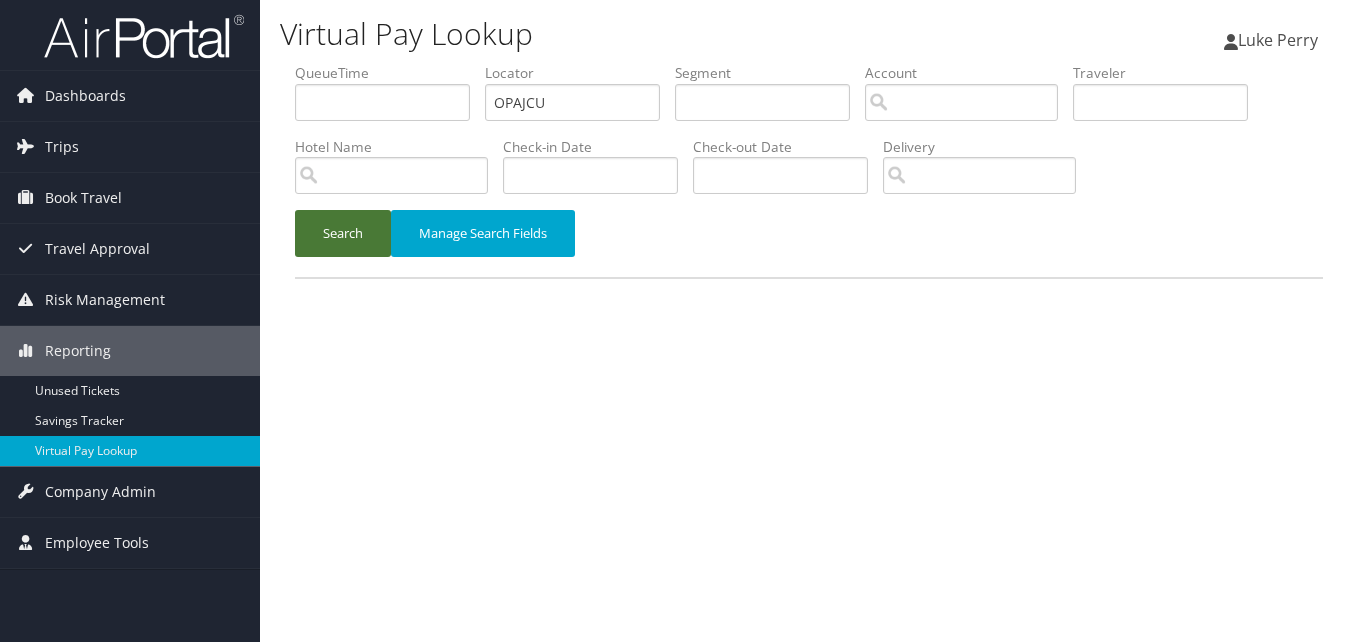 click on "Search" at bounding box center [343, 233] 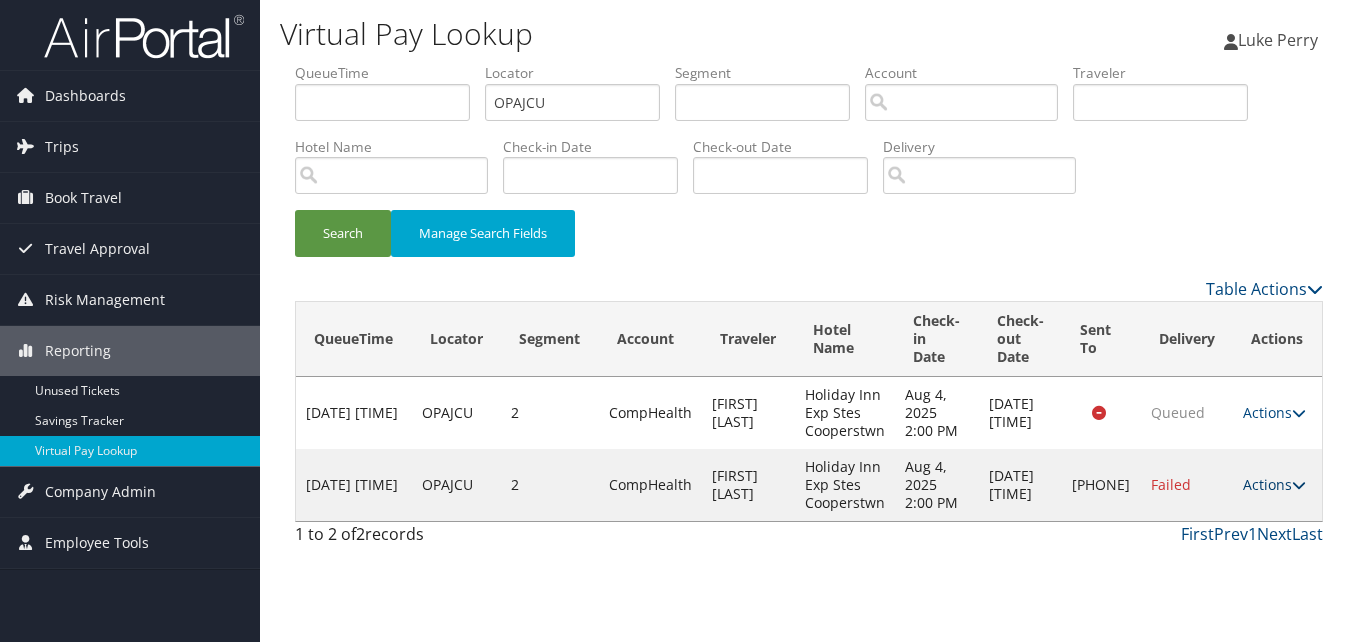 click on "Actions" at bounding box center [1274, 484] 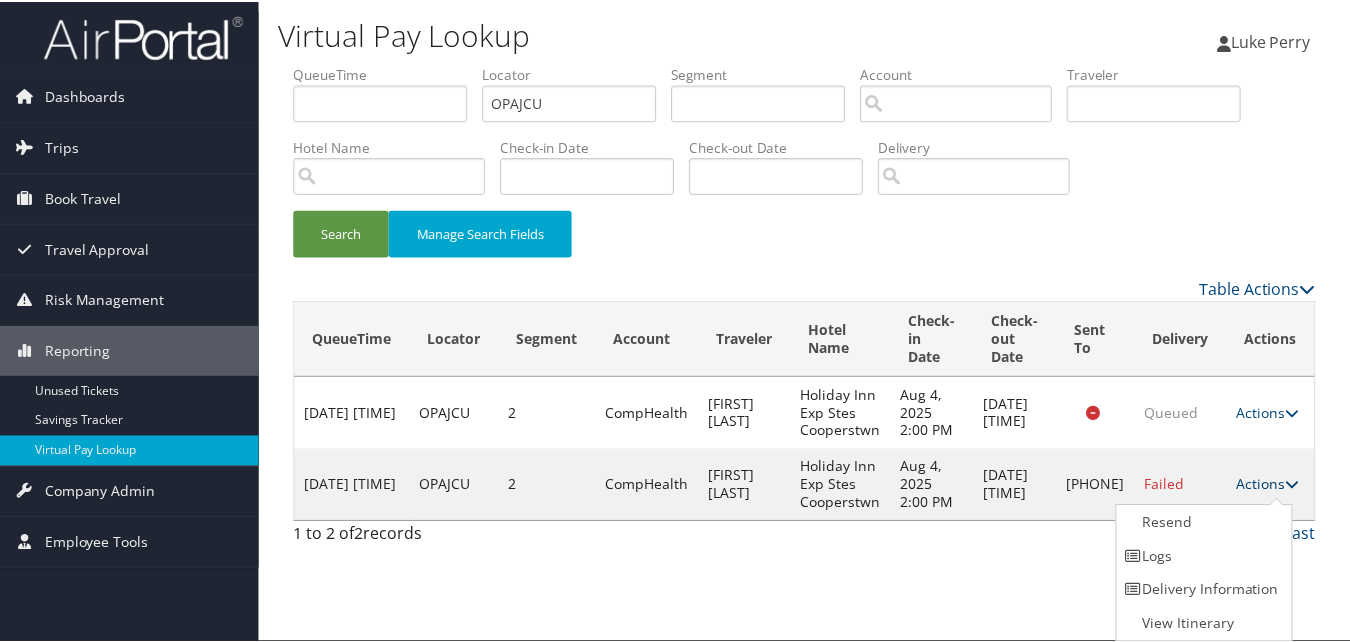 scroll, scrollTop: 1, scrollLeft: 0, axis: vertical 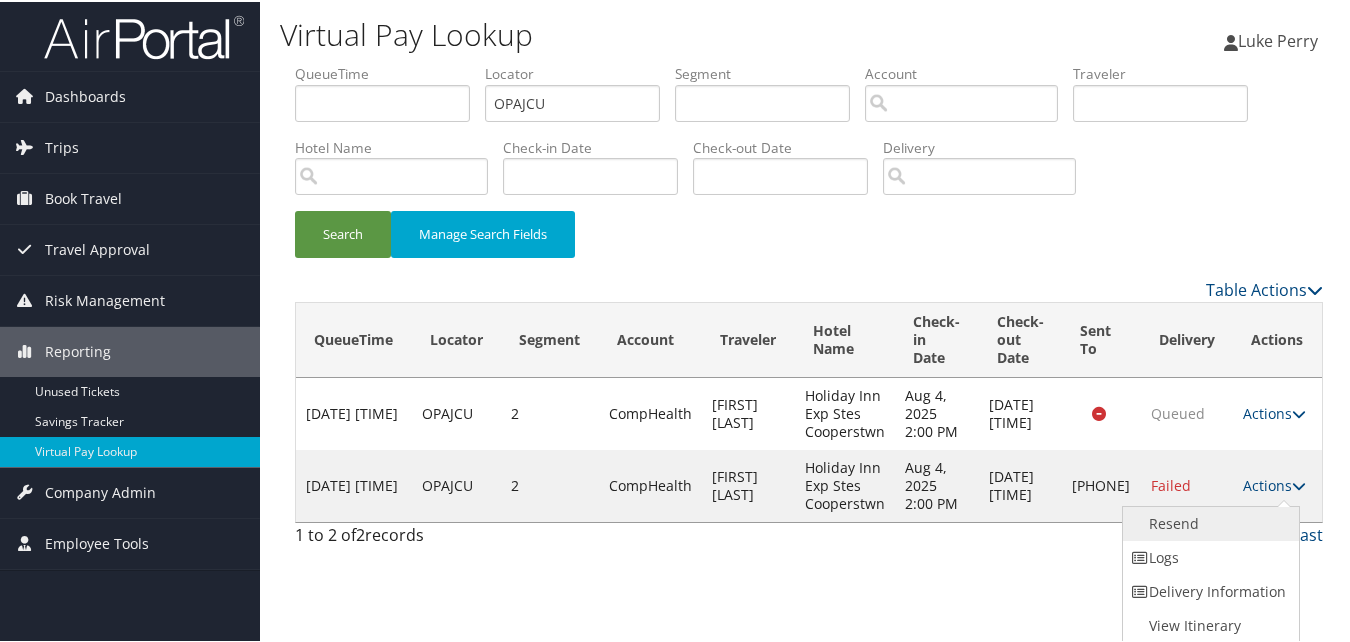 click on "Resend" at bounding box center (1208, 522) 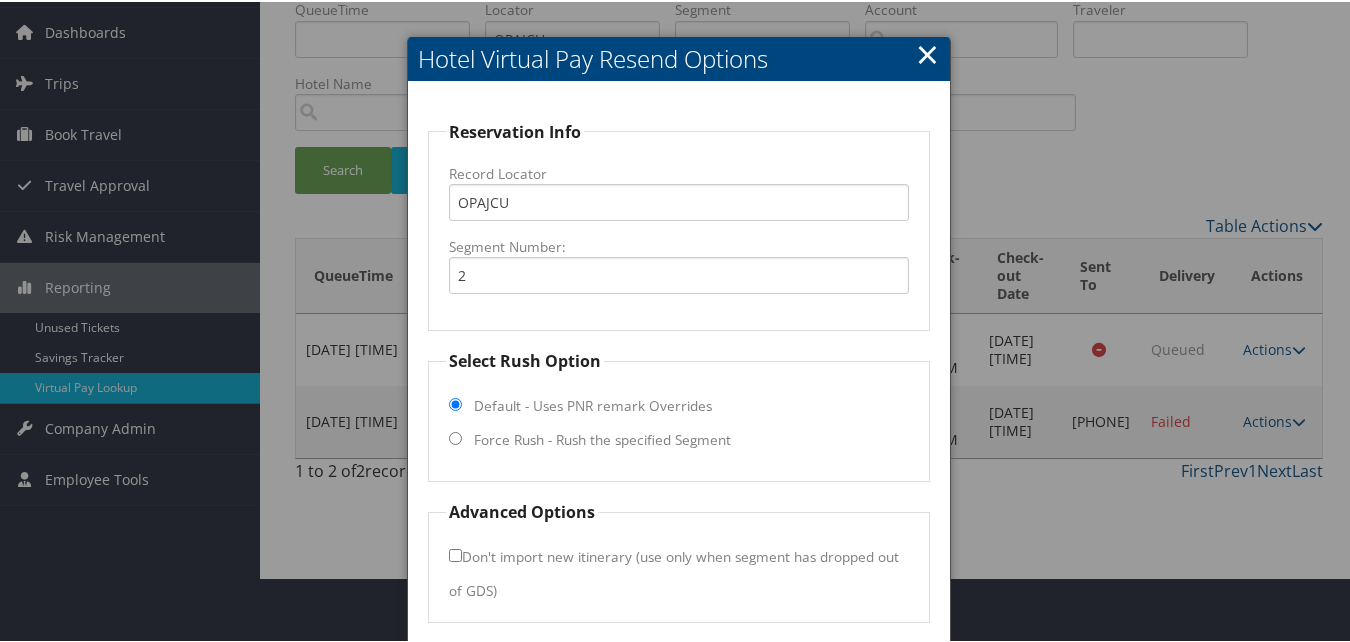 scroll, scrollTop: 100, scrollLeft: 0, axis: vertical 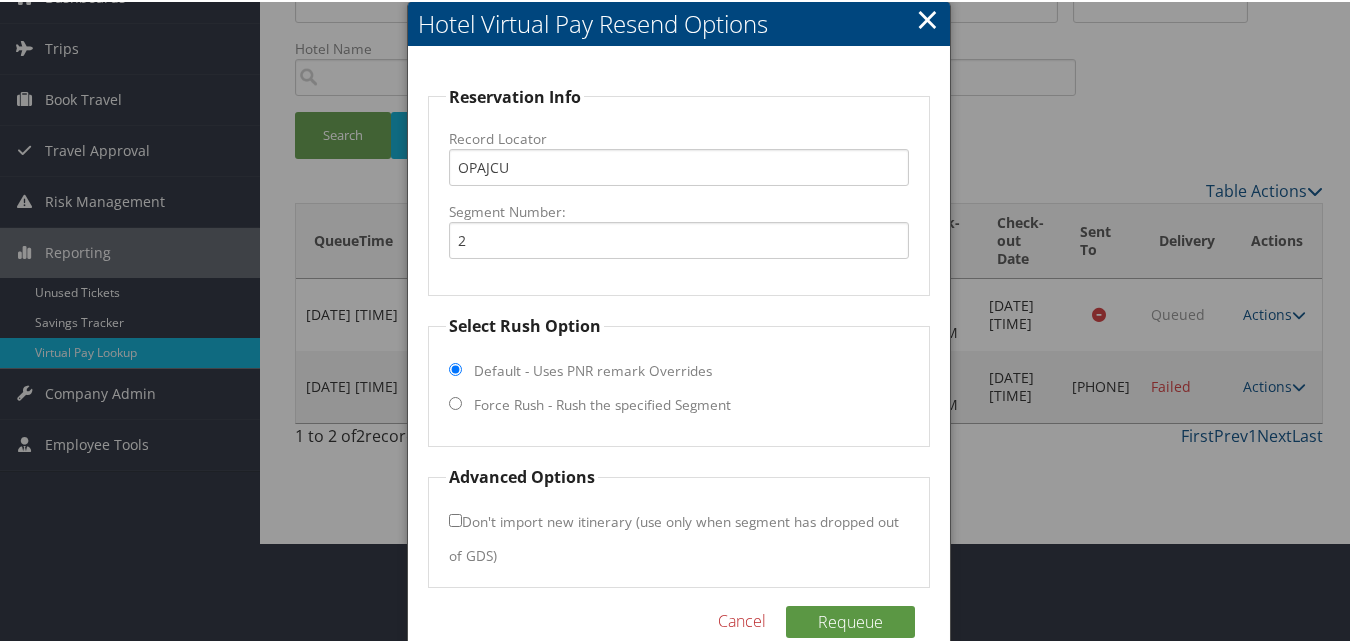 click on "Force Rush - Rush the specified Segment" at bounding box center (602, 403) 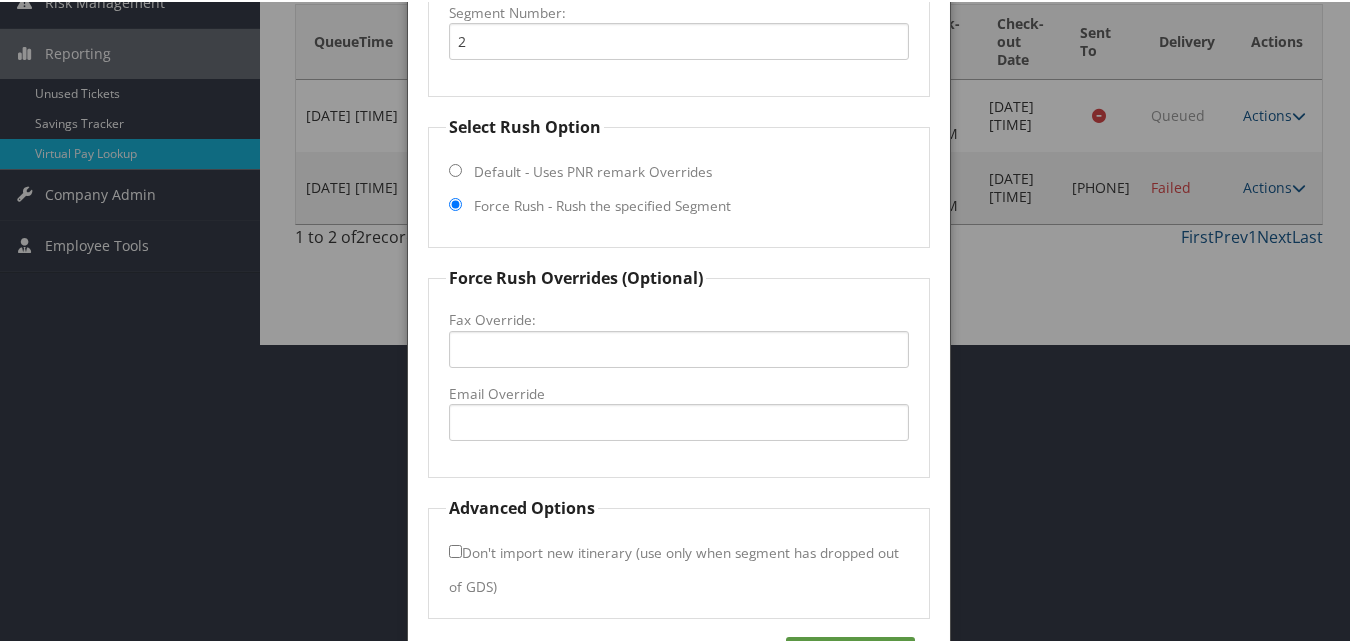 scroll, scrollTop: 300, scrollLeft: 0, axis: vertical 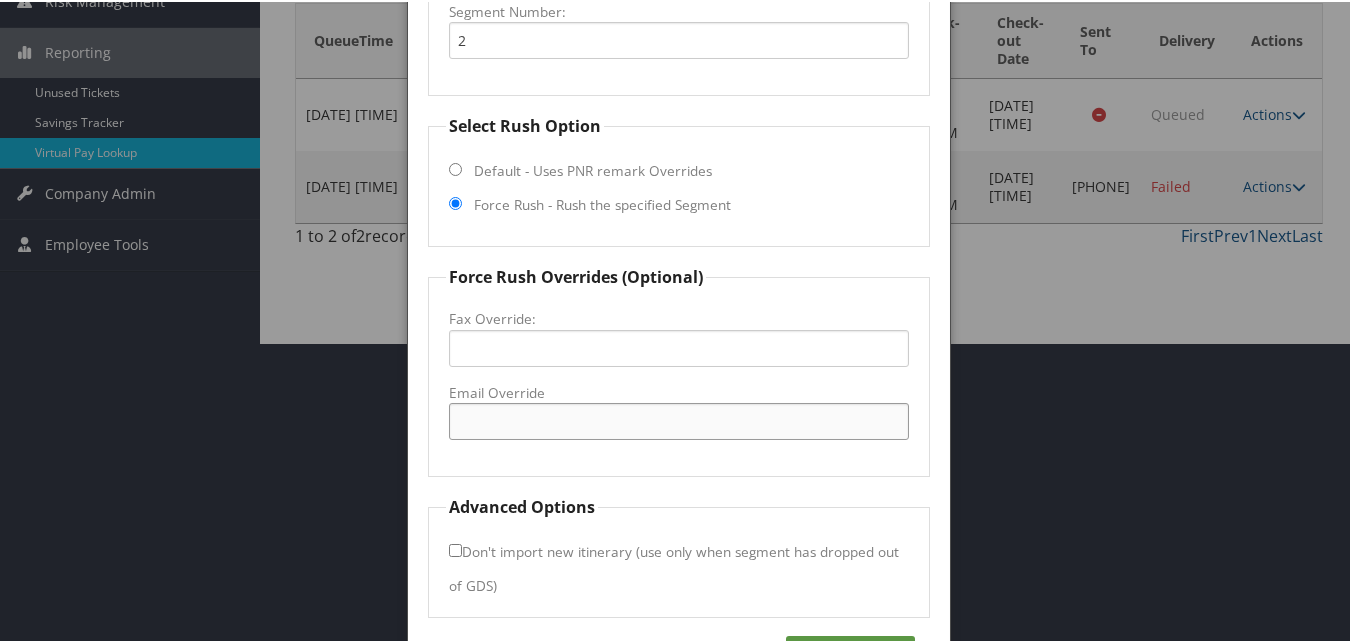 click on "Email Override" at bounding box center (678, 419) 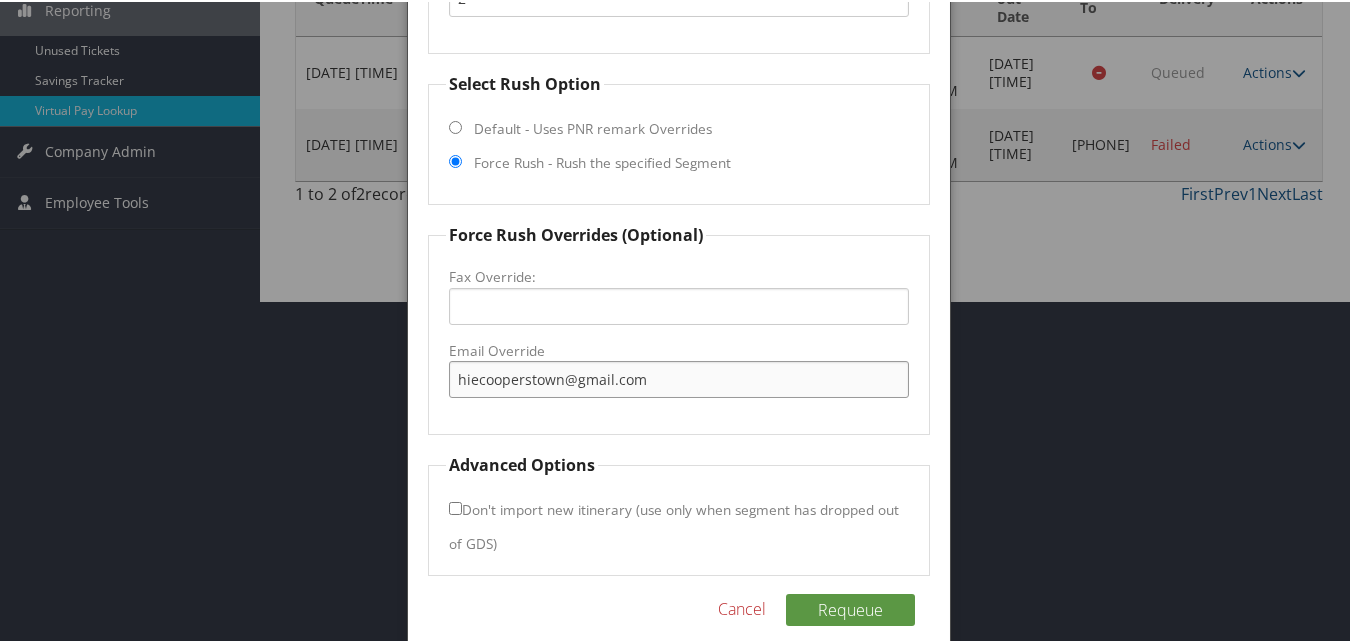 scroll, scrollTop: 365, scrollLeft: 0, axis: vertical 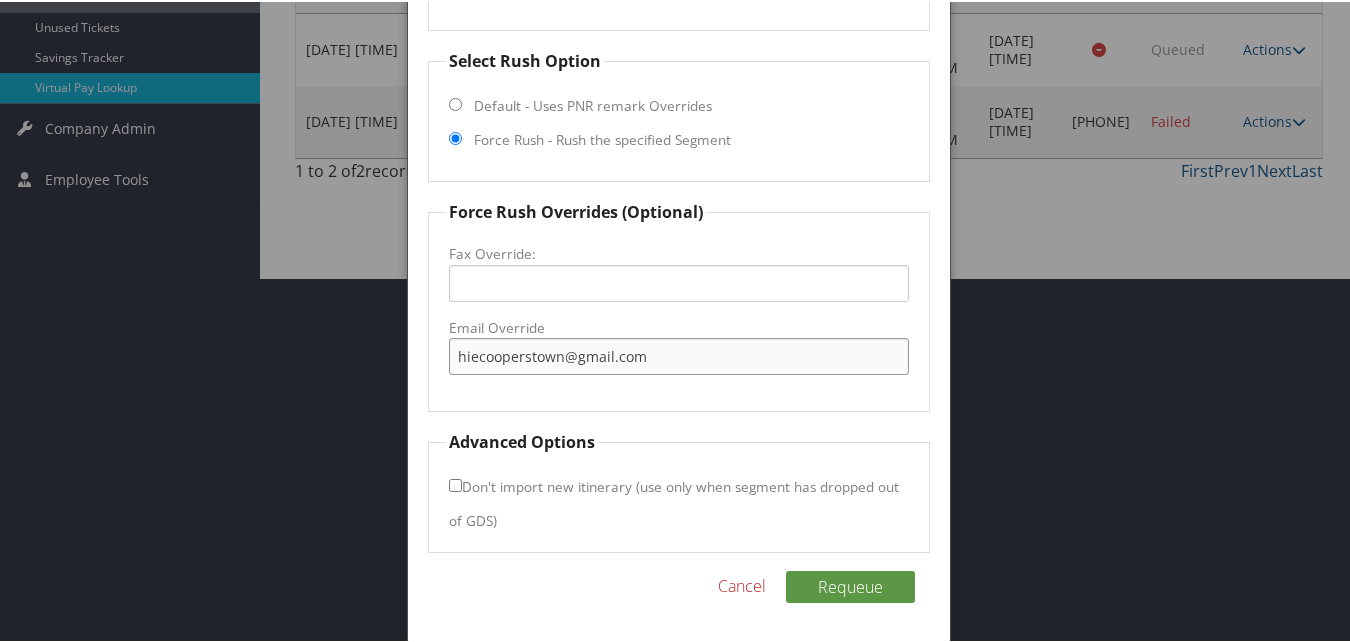 type on "hiecooperstown@gmail.com" 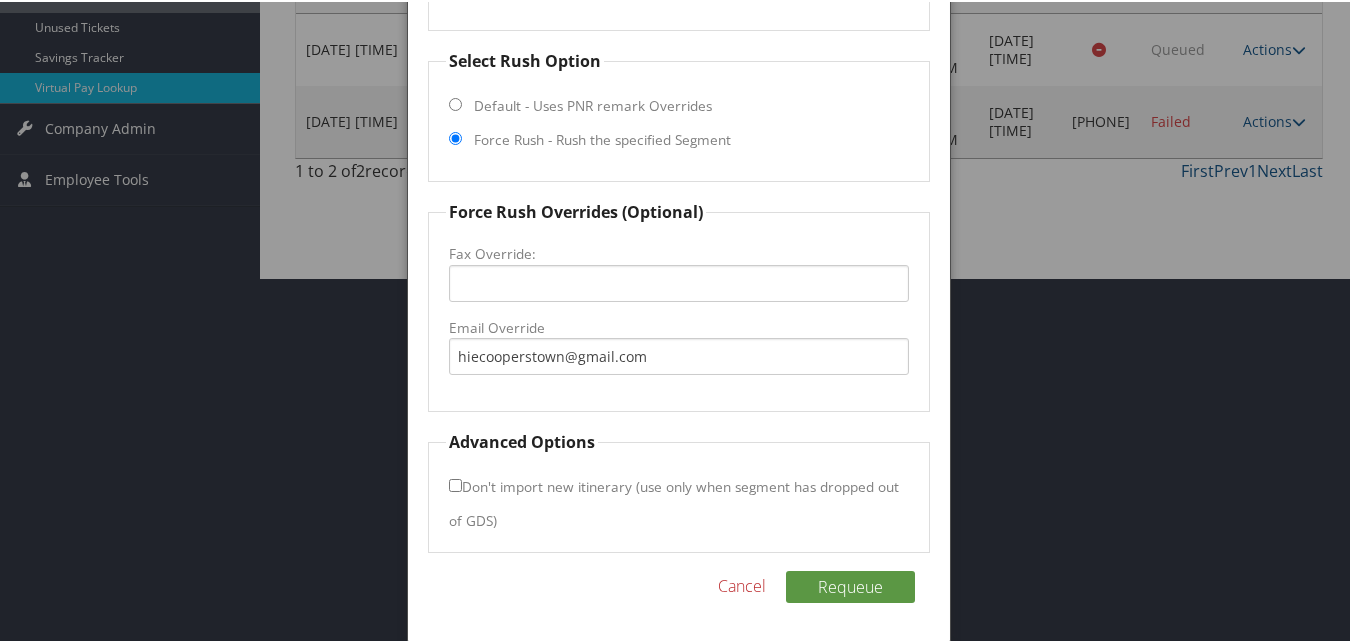 click on "Don't import new itinerary (use only when segment has dropped out of GDS)" at bounding box center [455, 483] 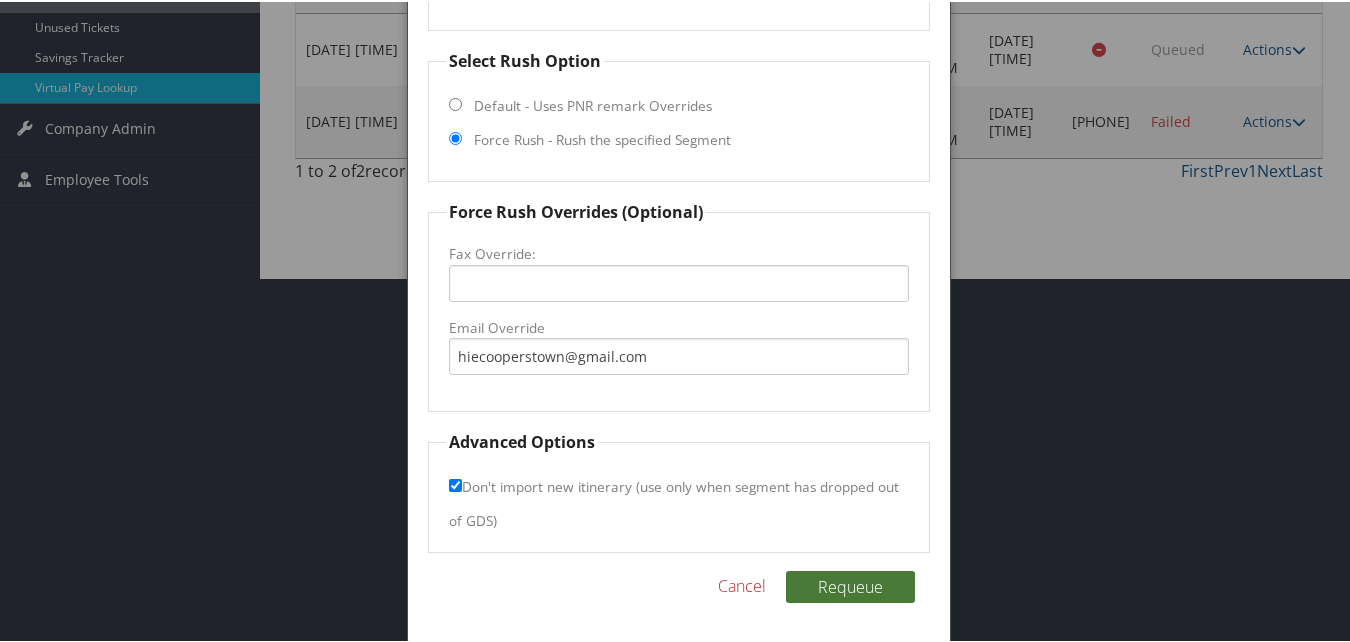 click on "Requeue" at bounding box center [850, 585] 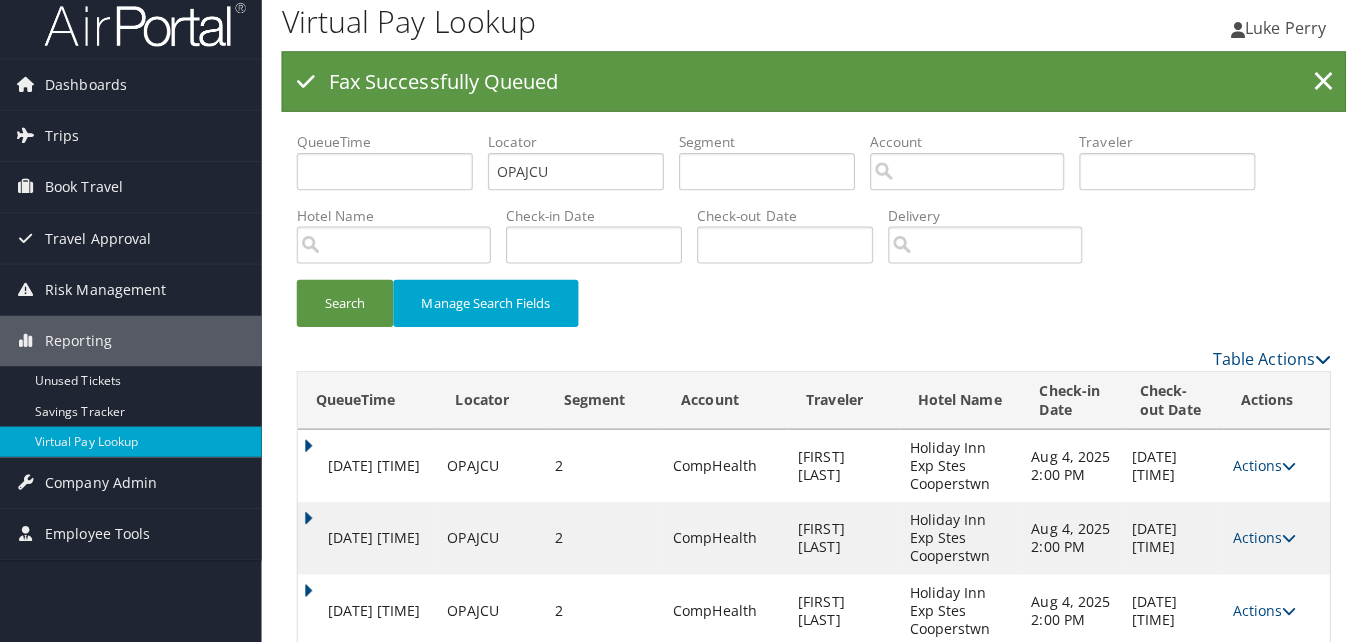 scroll, scrollTop: 0, scrollLeft: 0, axis: both 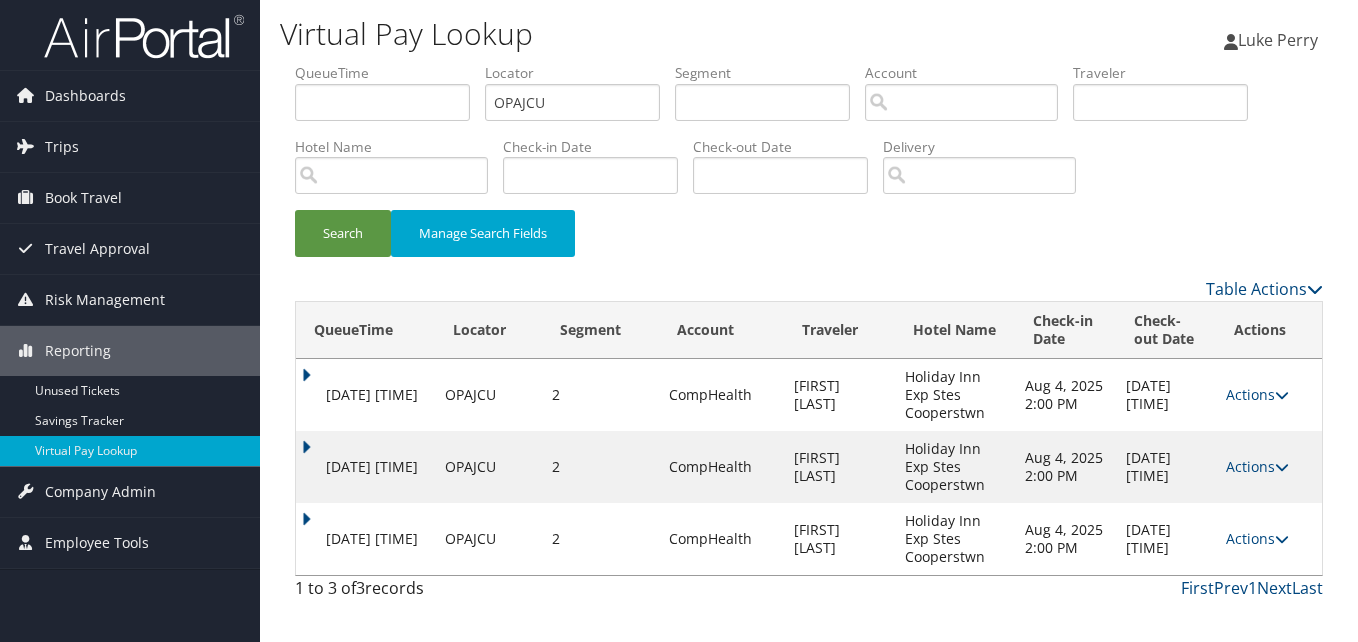 click on "Actions" at bounding box center [1257, 538] 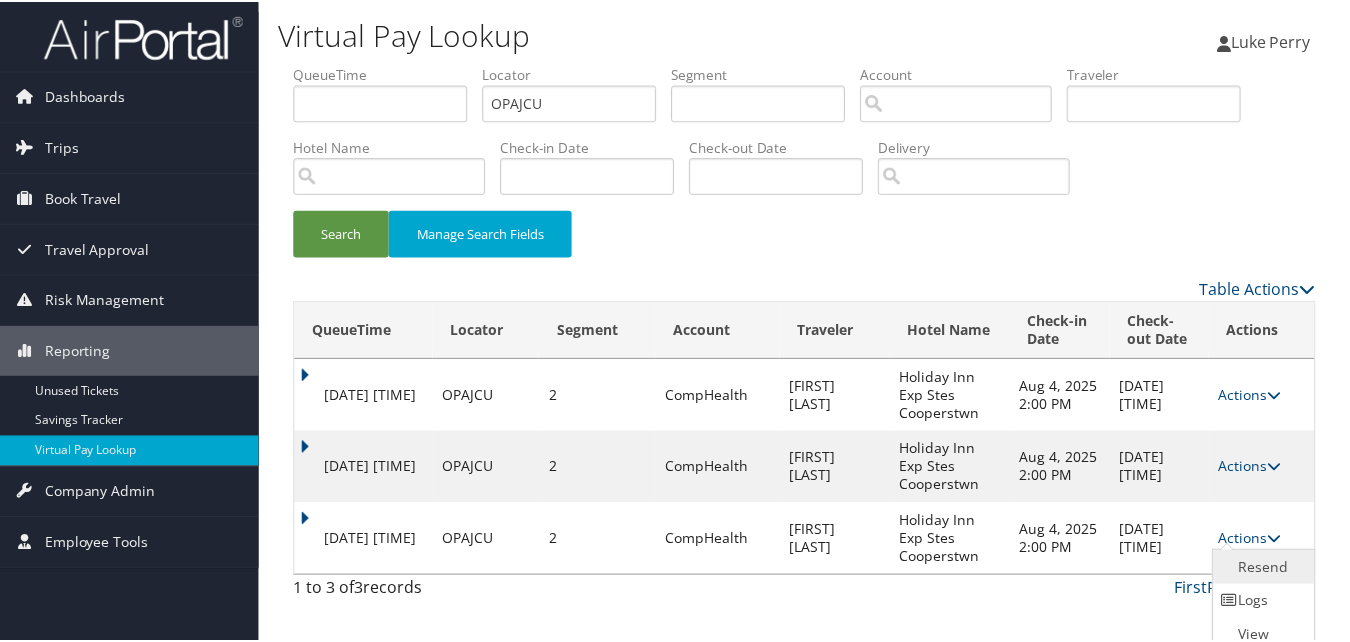 scroll, scrollTop: 30, scrollLeft: 0, axis: vertical 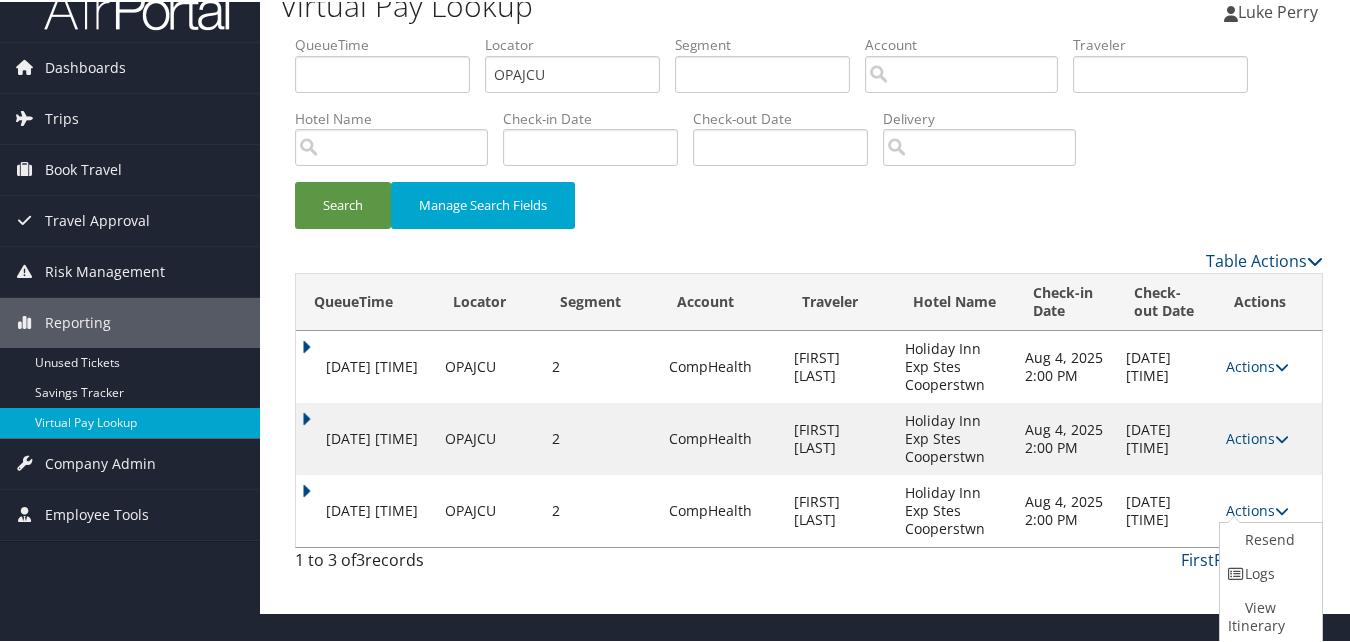 click at bounding box center (1237, 572) 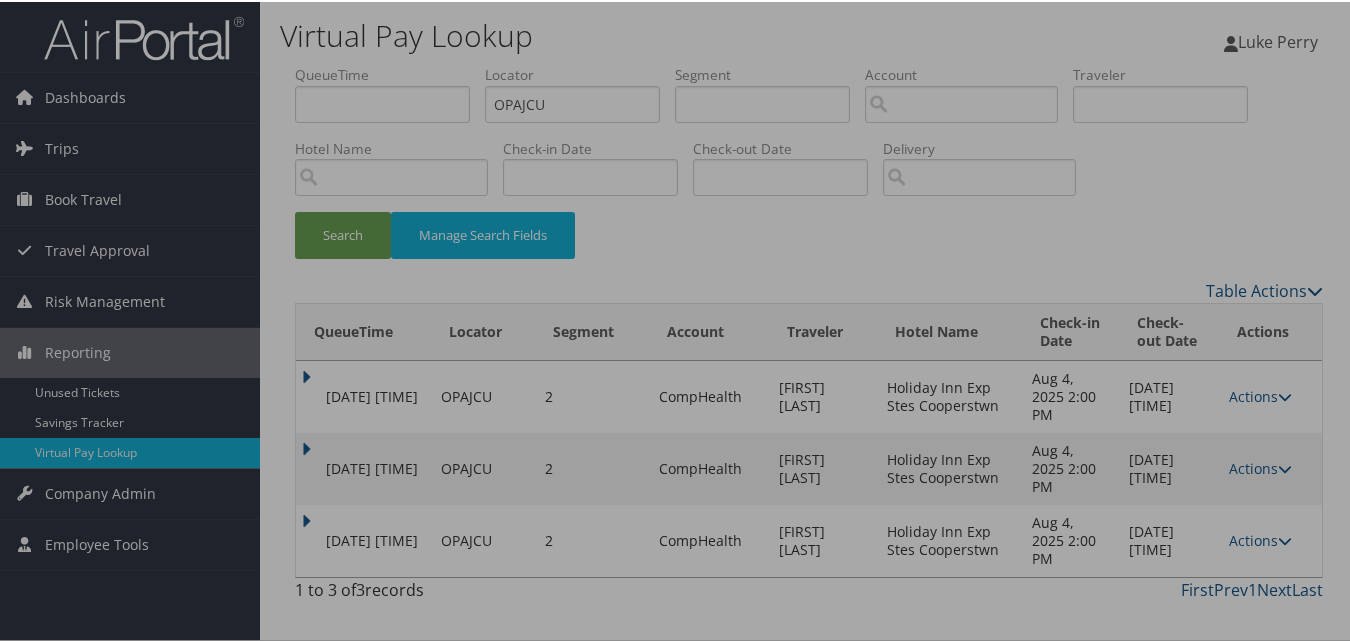 scroll, scrollTop: 0, scrollLeft: 0, axis: both 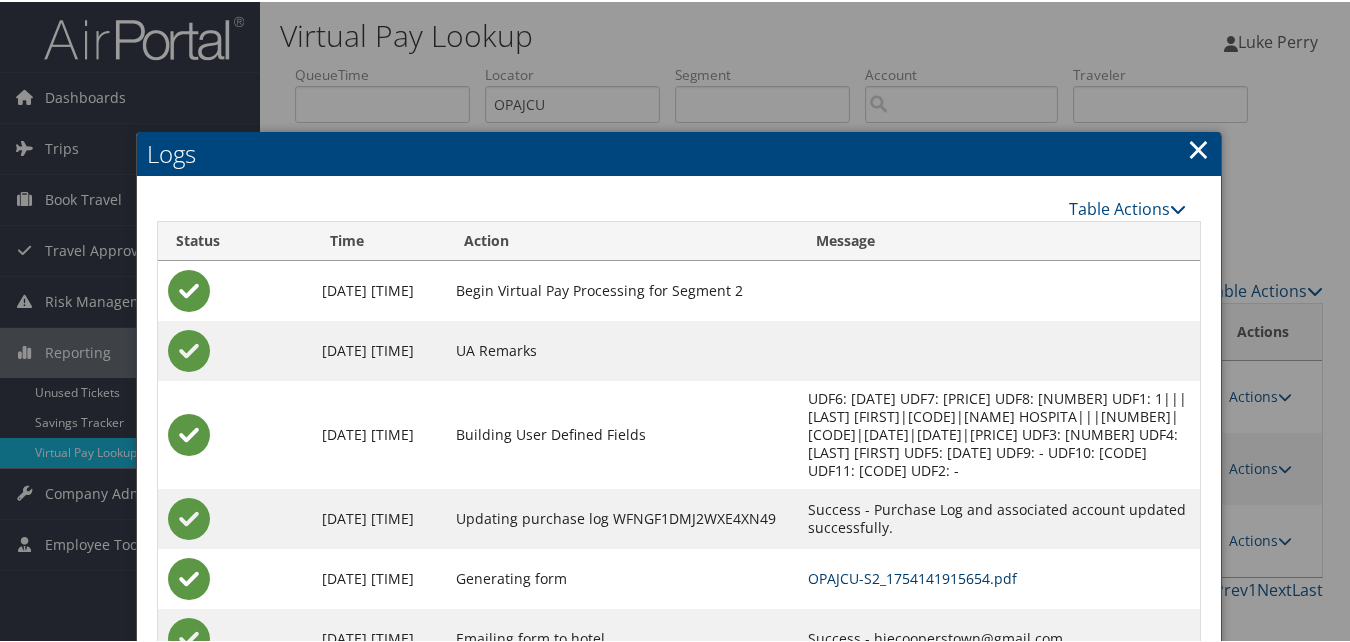 click on "OPAJCU-S2_1754141915654.pdf" at bounding box center [912, 576] 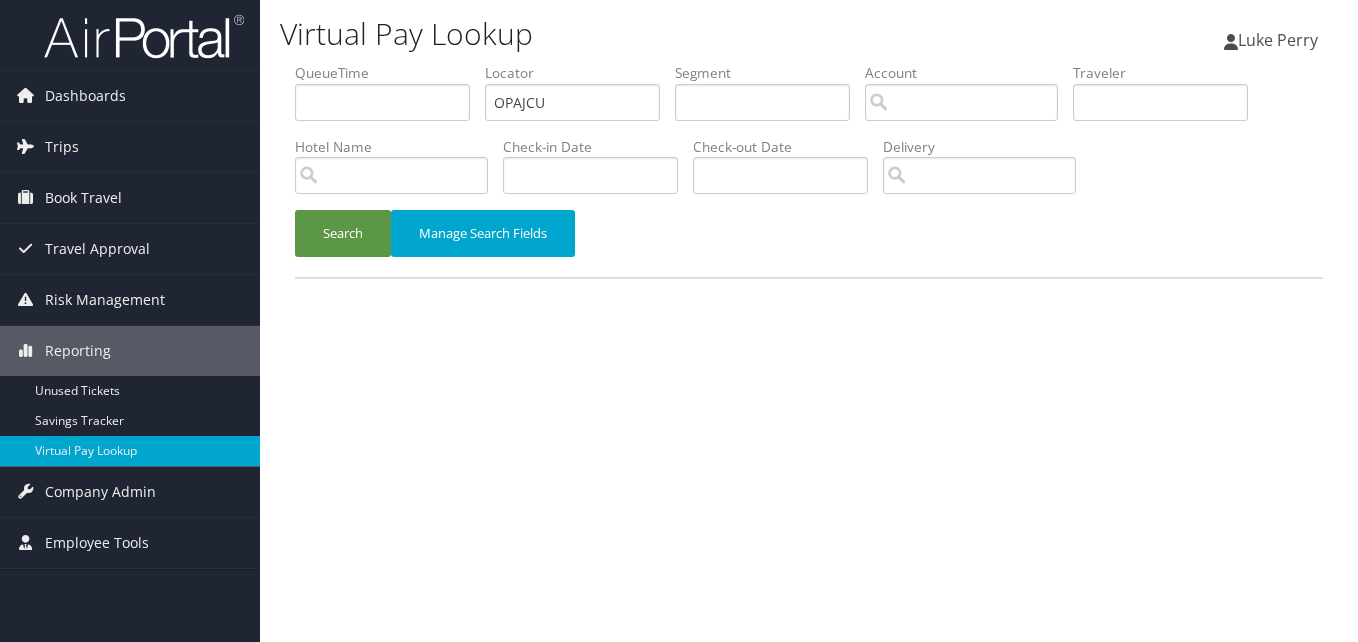scroll, scrollTop: 0, scrollLeft: 0, axis: both 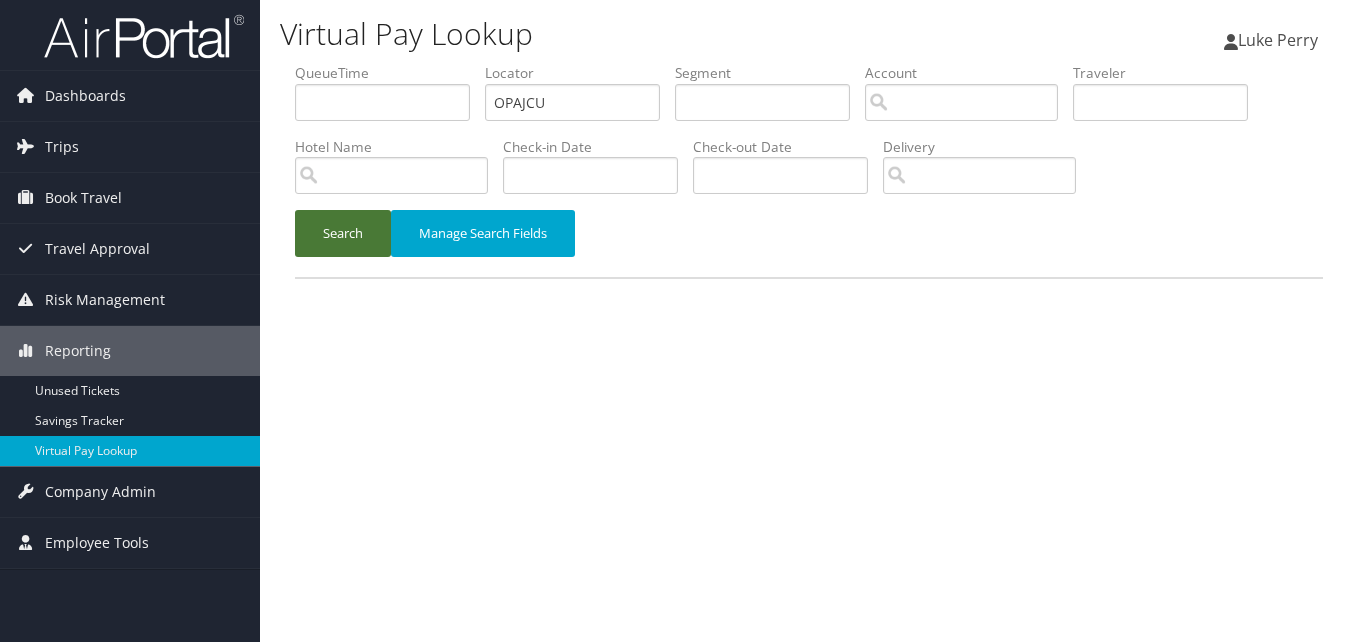 click on "Search" at bounding box center [343, 233] 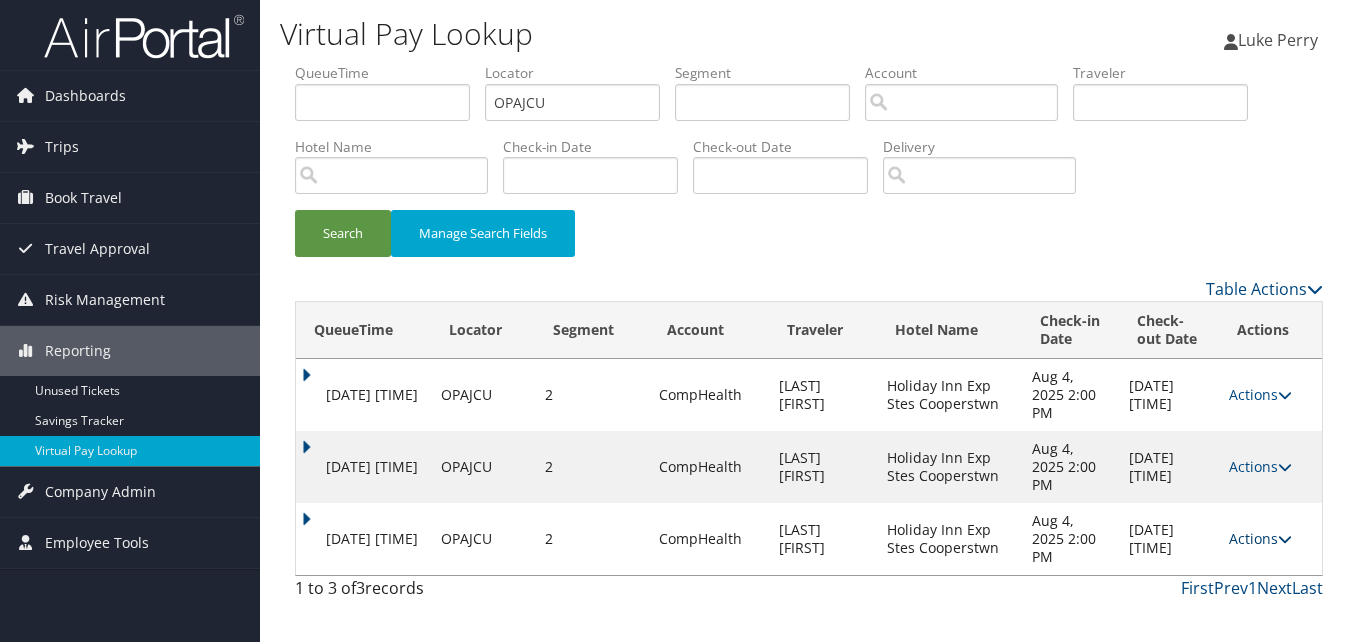 click at bounding box center [1285, 539] 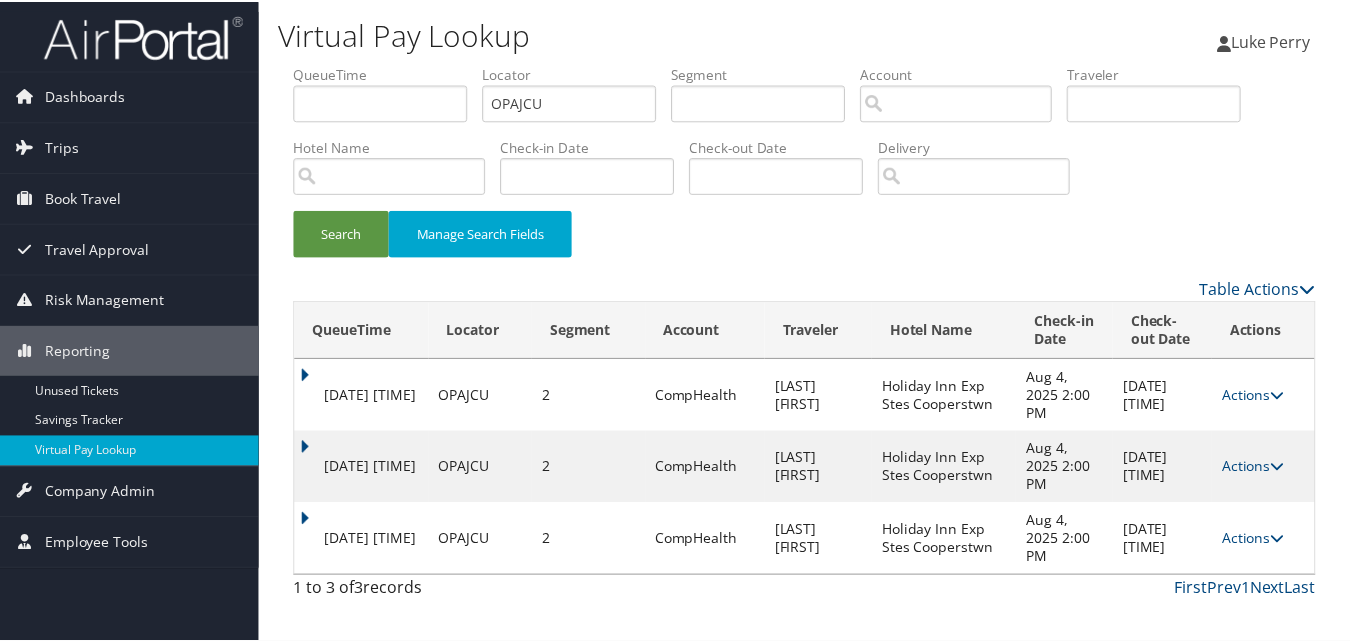 scroll, scrollTop: 30, scrollLeft: 0, axis: vertical 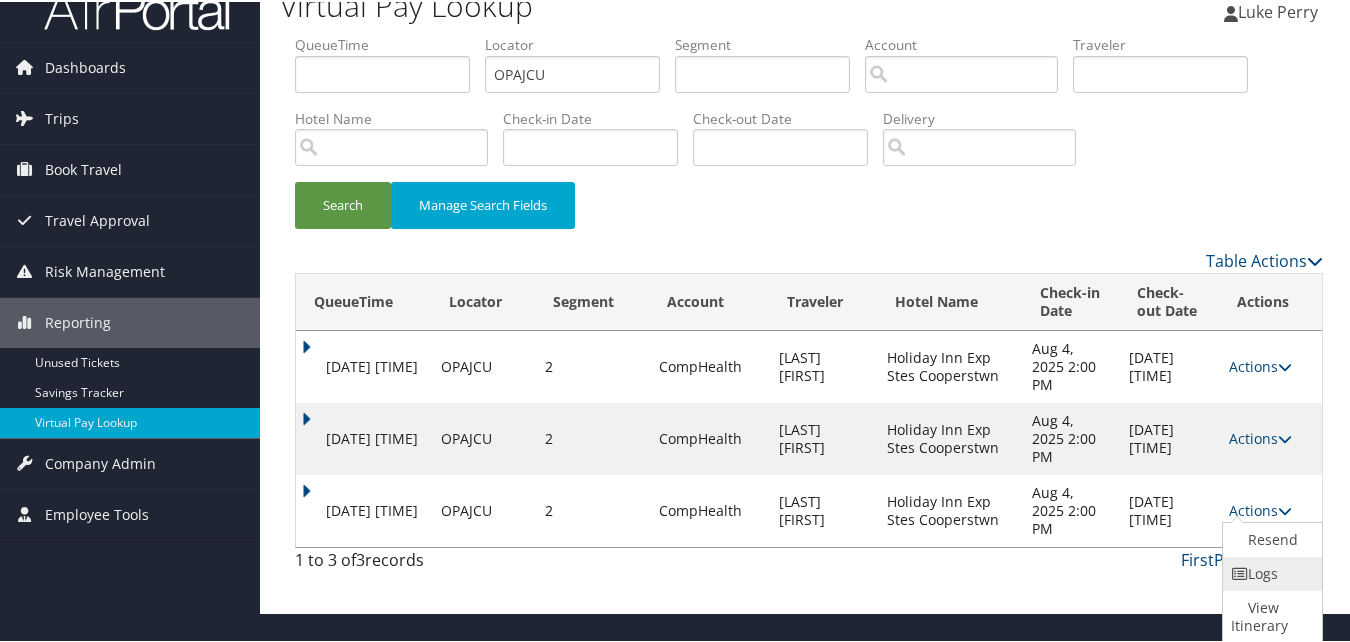click on "Logs" at bounding box center [1270, 572] 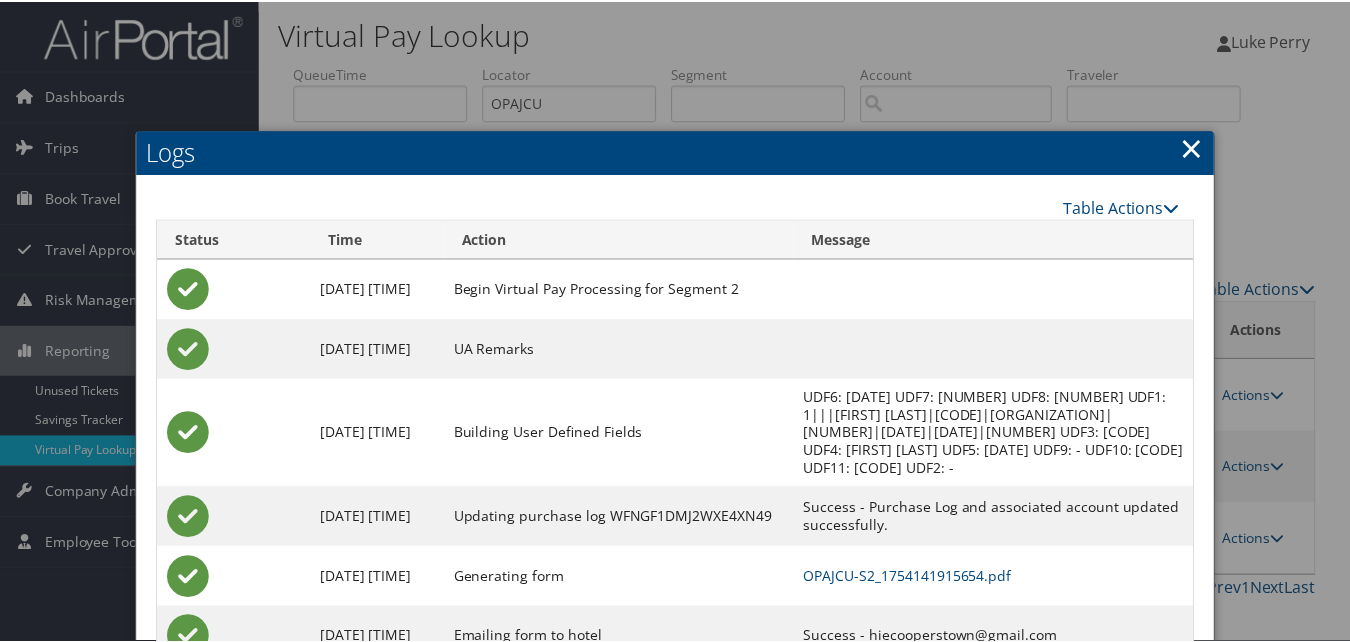 scroll, scrollTop: 100, scrollLeft: 0, axis: vertical 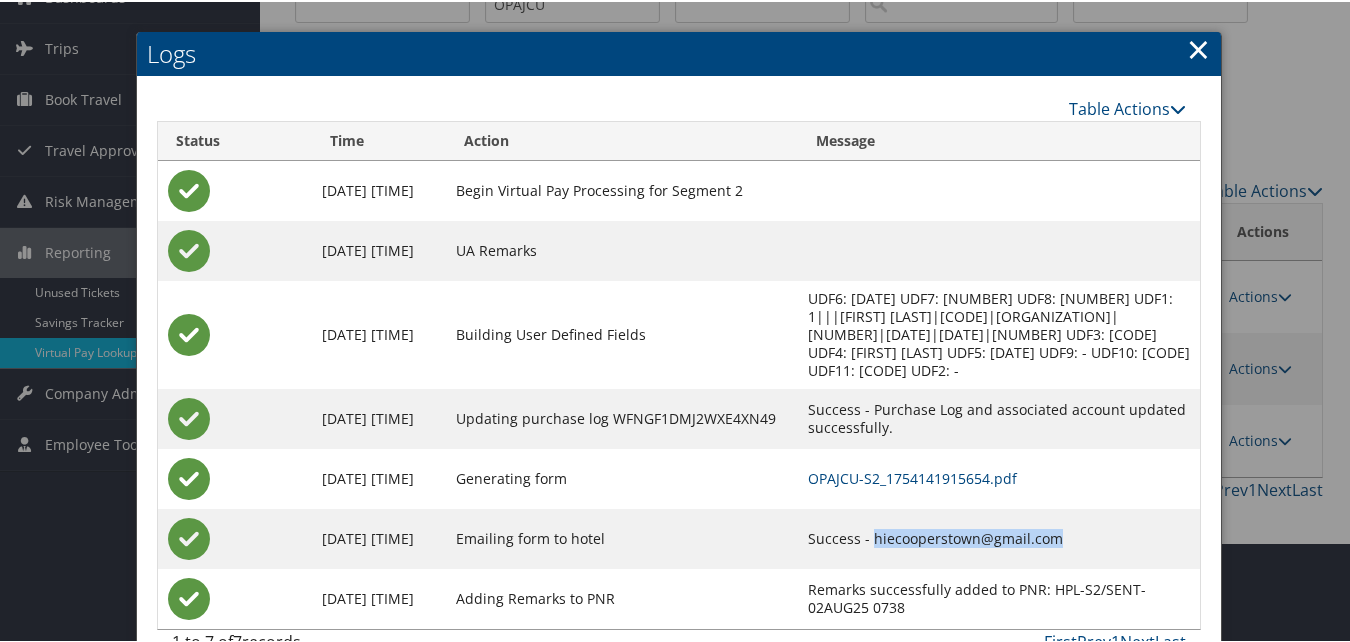 drag, startPoint x: 845, startPoint y: 536, endPoint x: 1046, endPoint y: 540, distance: 201.0398 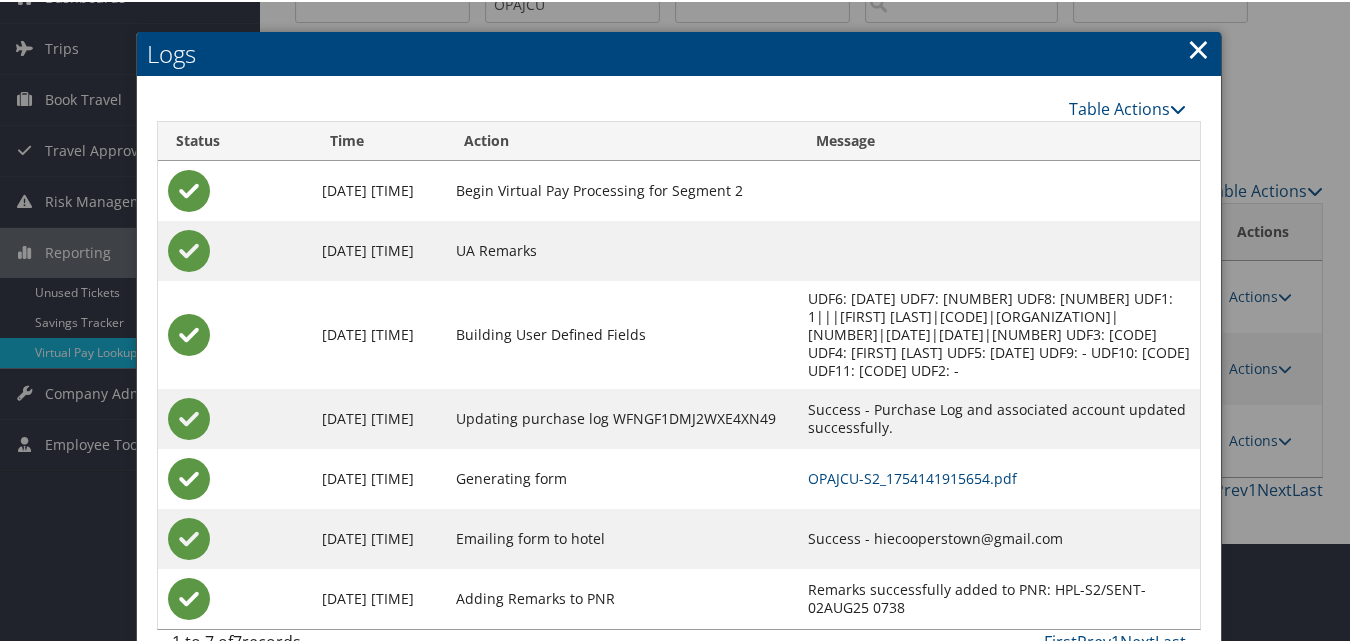 click on "×" at bounding box center [1198, 47] 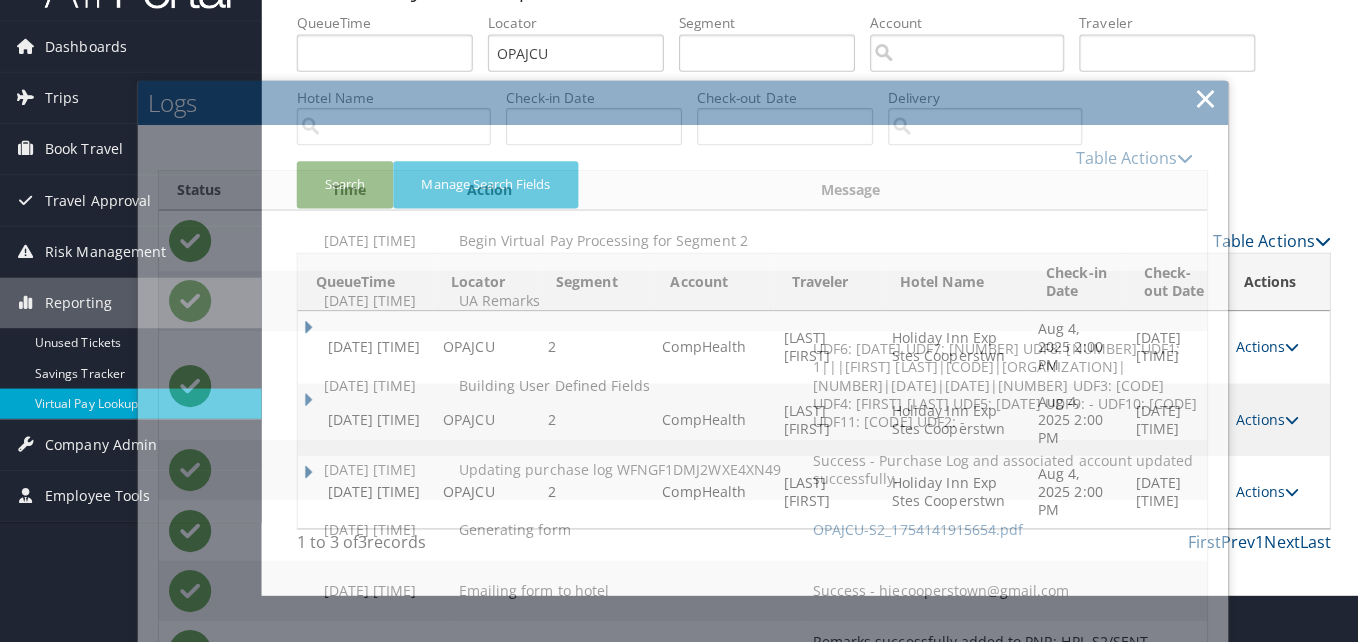 scroll, scrollTop: 0, scrollLeft: 0, axis: both 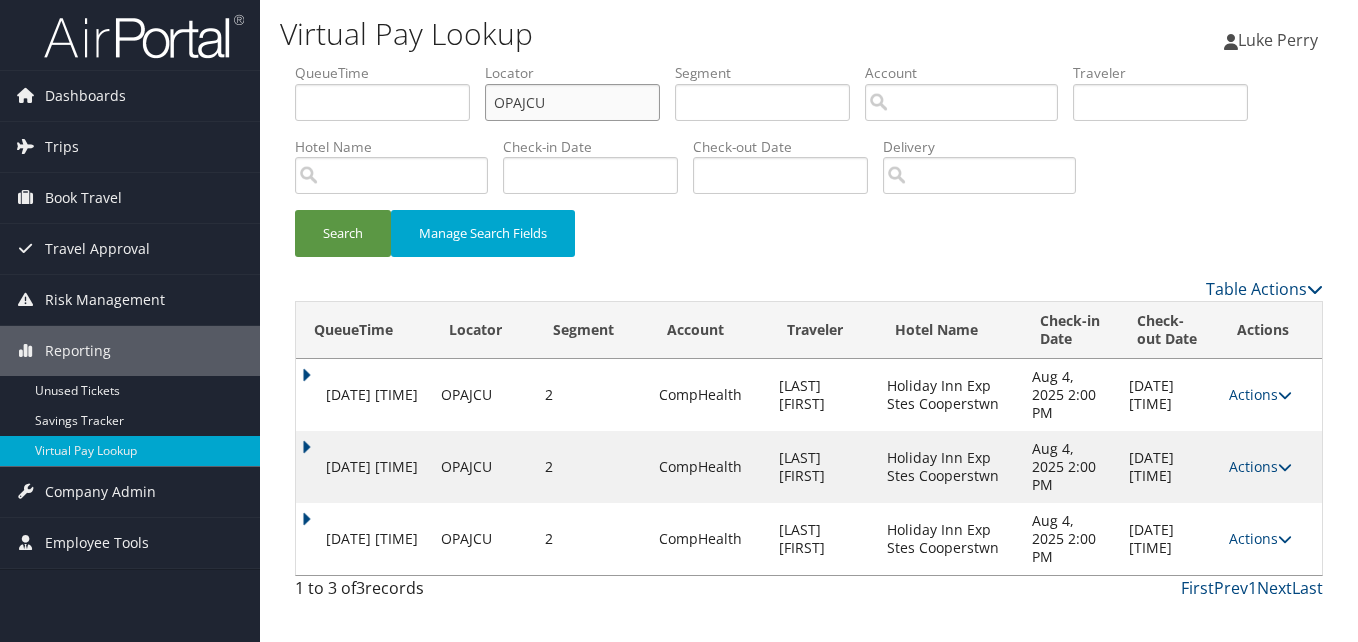 drag, startPoint x: 587, startPoint y: 108, endPoint x: 267, endPoint y: 181, distance: 328.22095 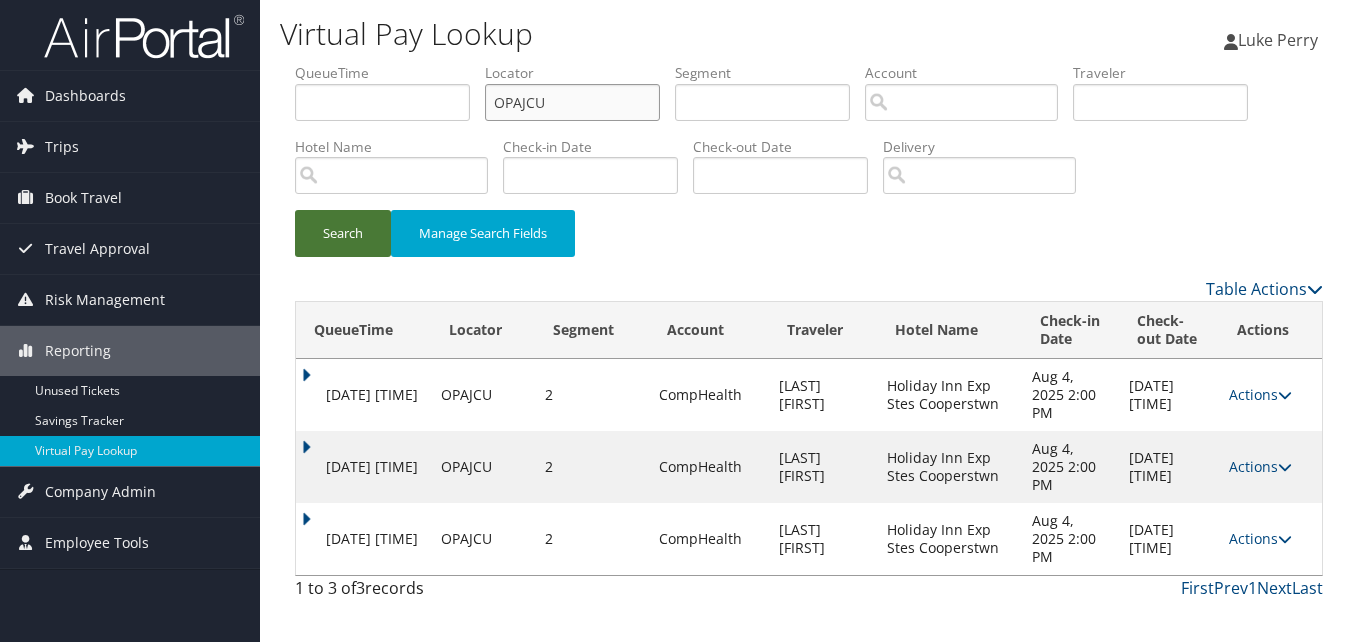 paste on "AMVIPF" 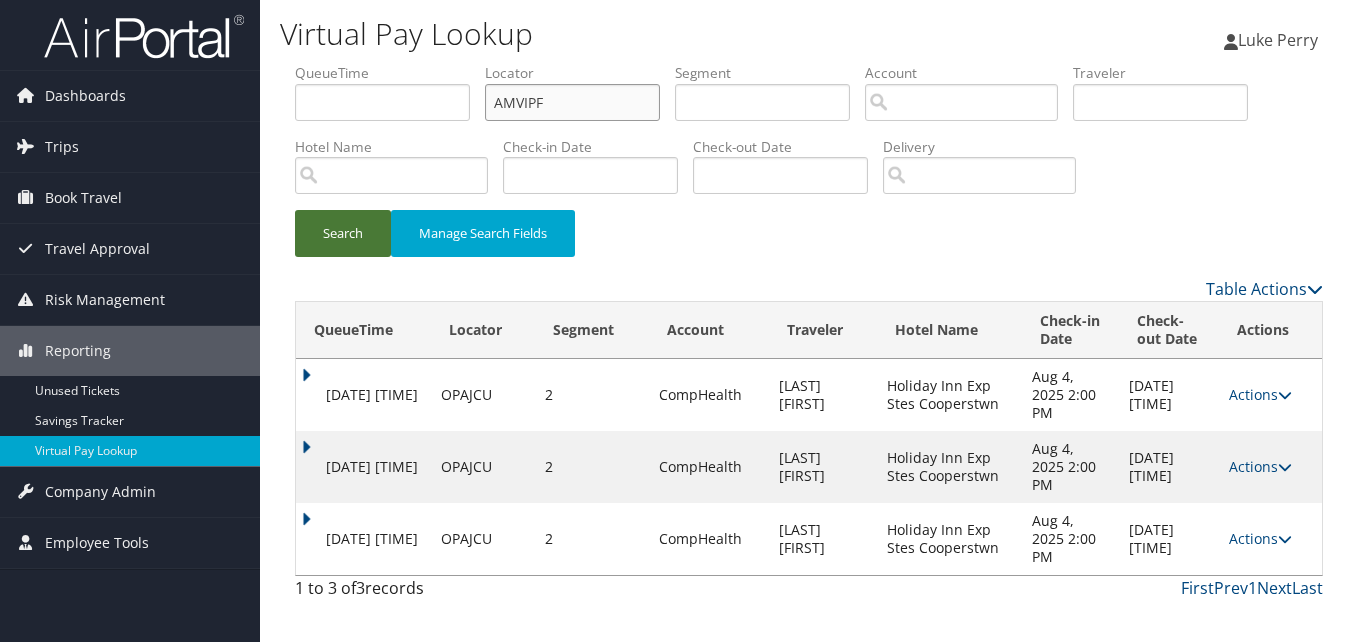 type on "AMVIPF" 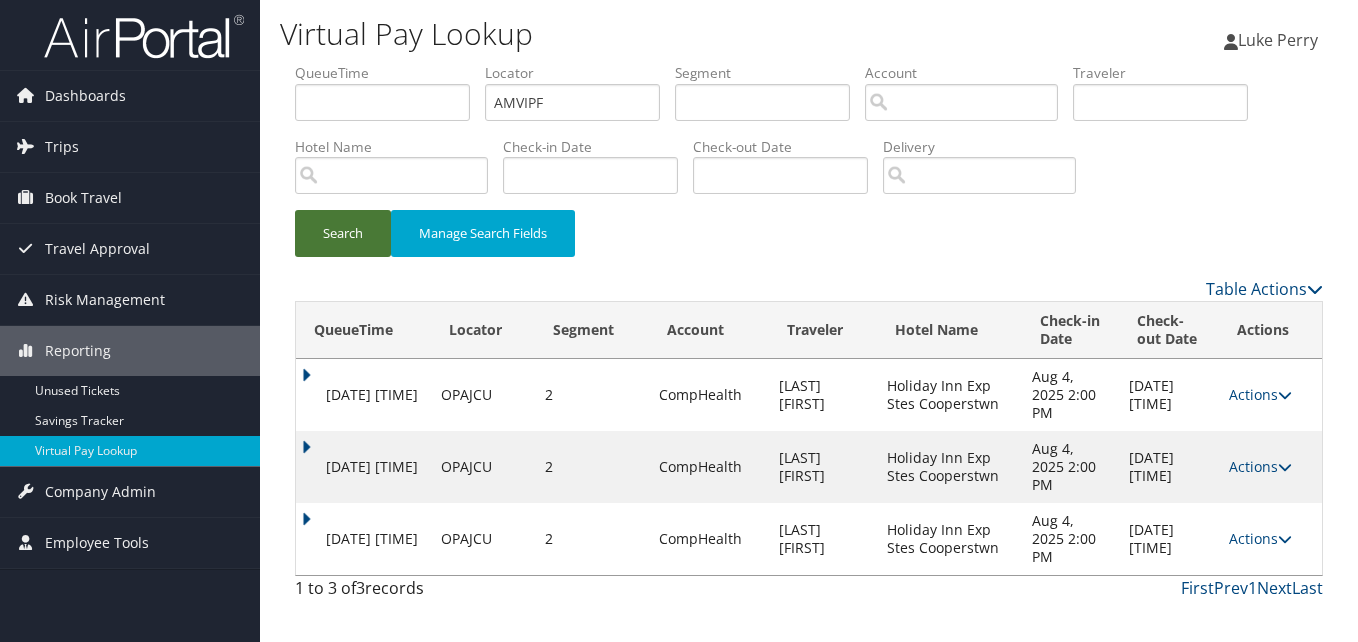 click on "Search" at bounding box center [343, 233] 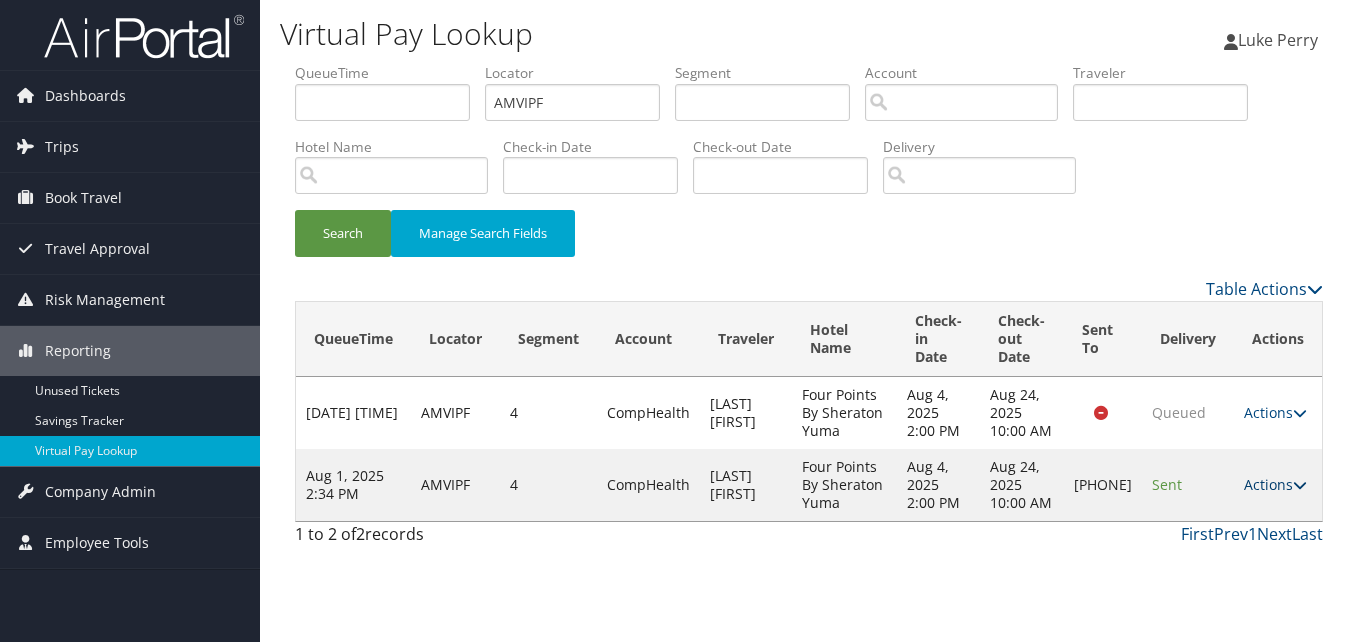 click on "Actions" at bounding box center (1275, 484) 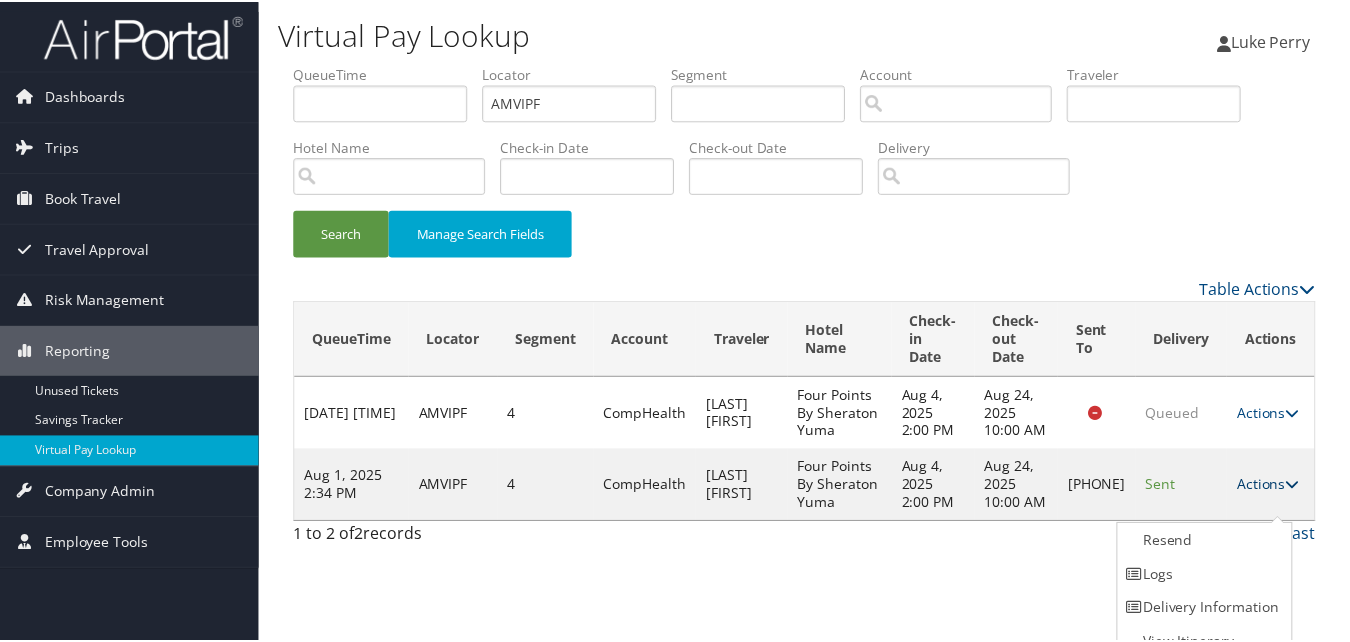scroll, scrollTop: 19, scrollLeft: 0, axis: vertical 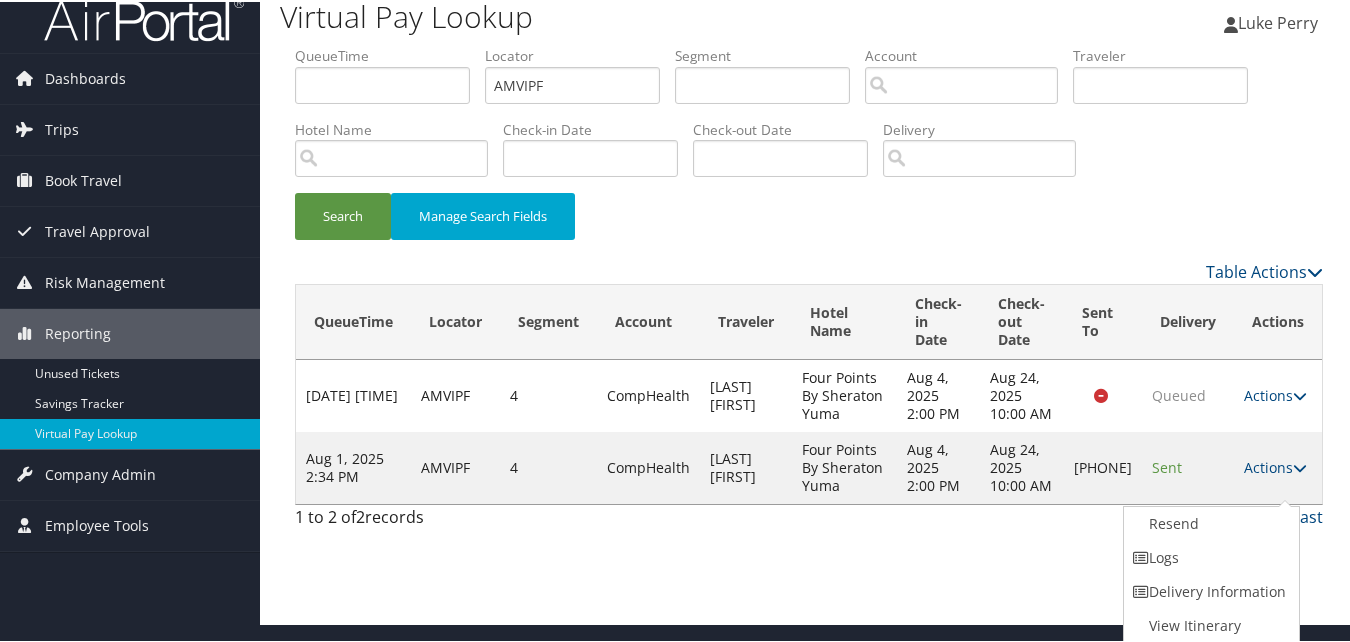 click on "Logs" at bounding box center (1209, 556) 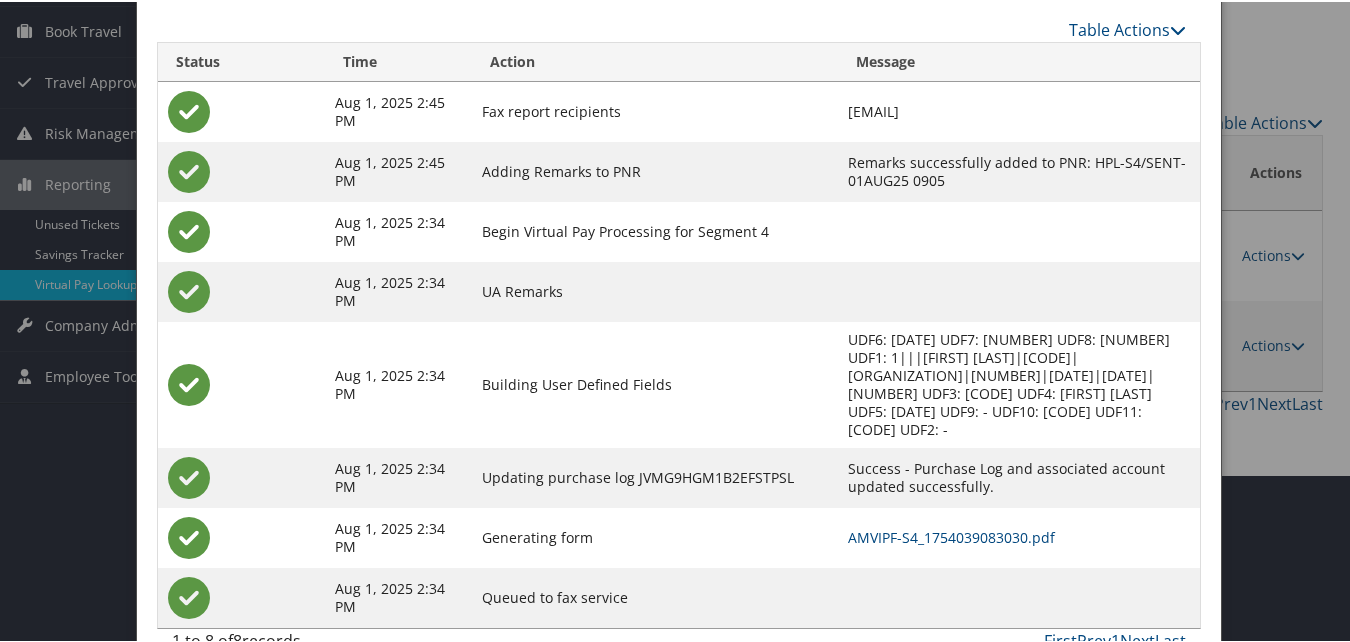 scroll, scrollTop: 190, scrollLeft: 0, axis: vertical 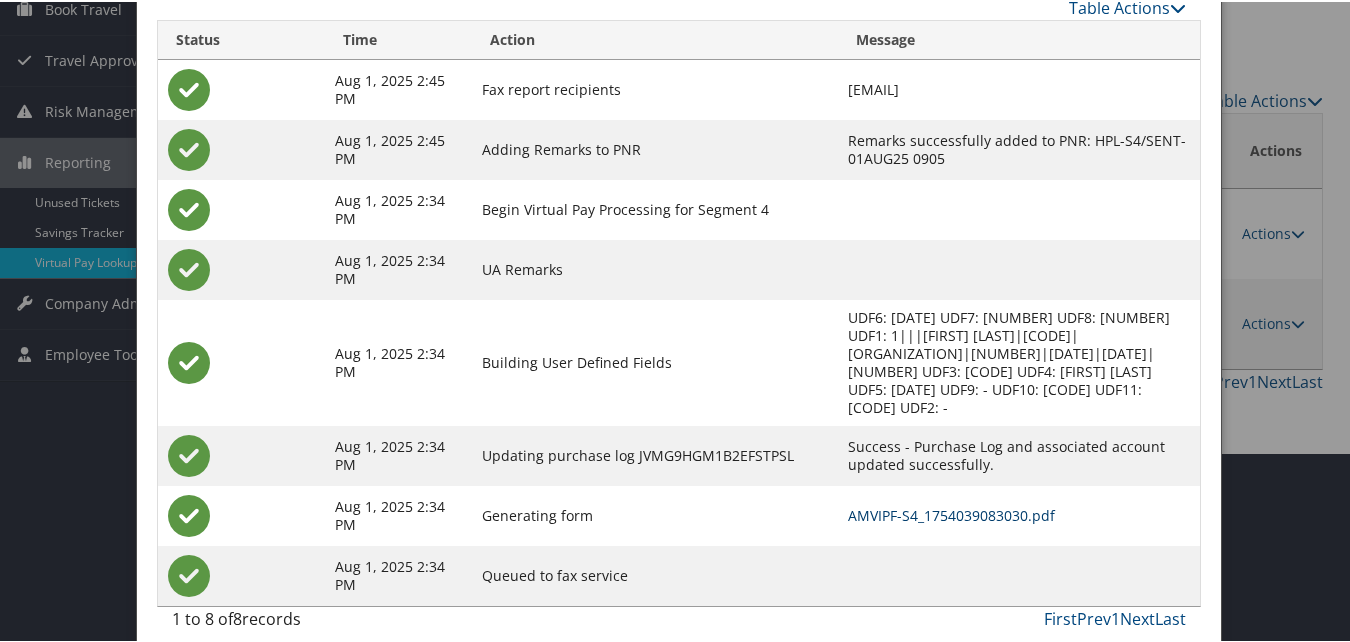 click on "AMVIPF-S4_1754039083030.pdf" at bounding box center [951, 513] 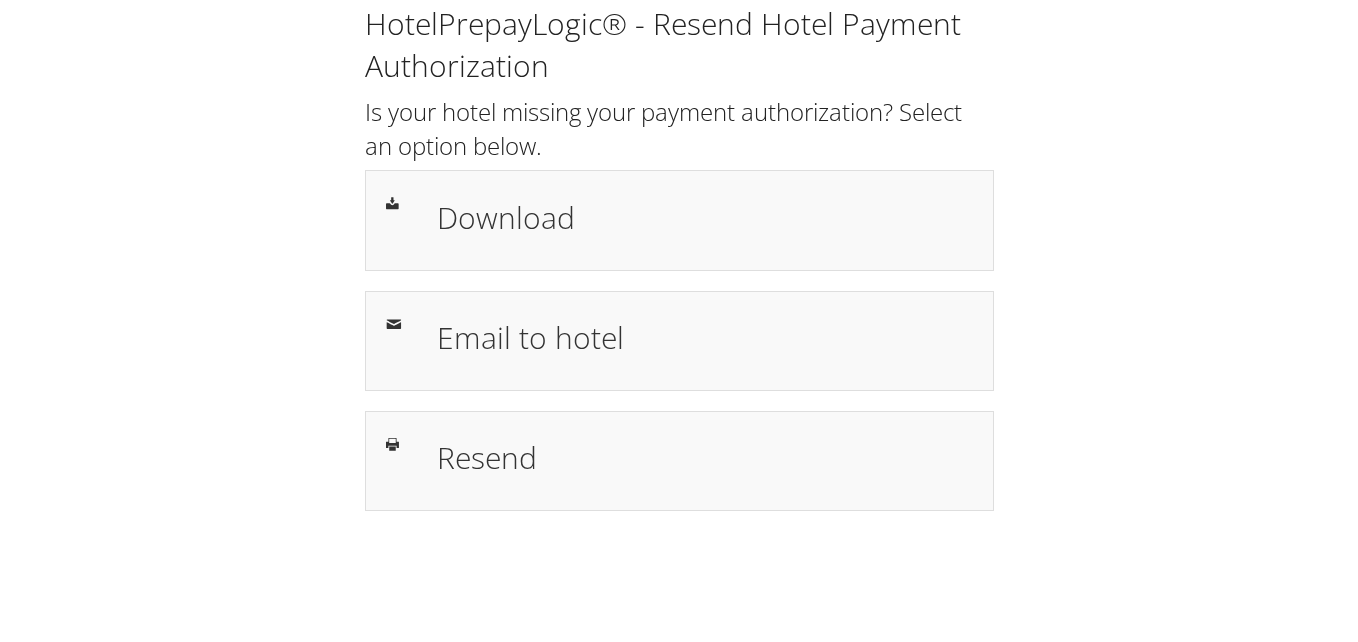 scroll, scrollTop: 0, scrollLeft: 0, axis: both 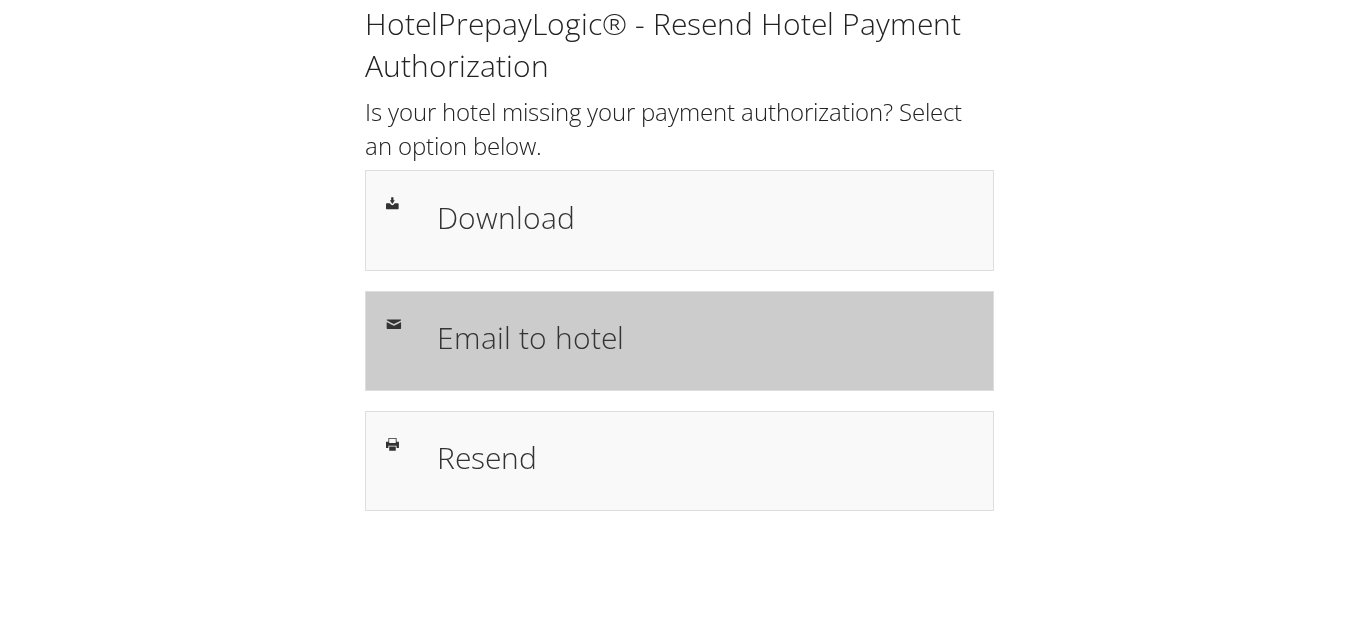 click on "Email to hotel" at bounding box center [705, 337] 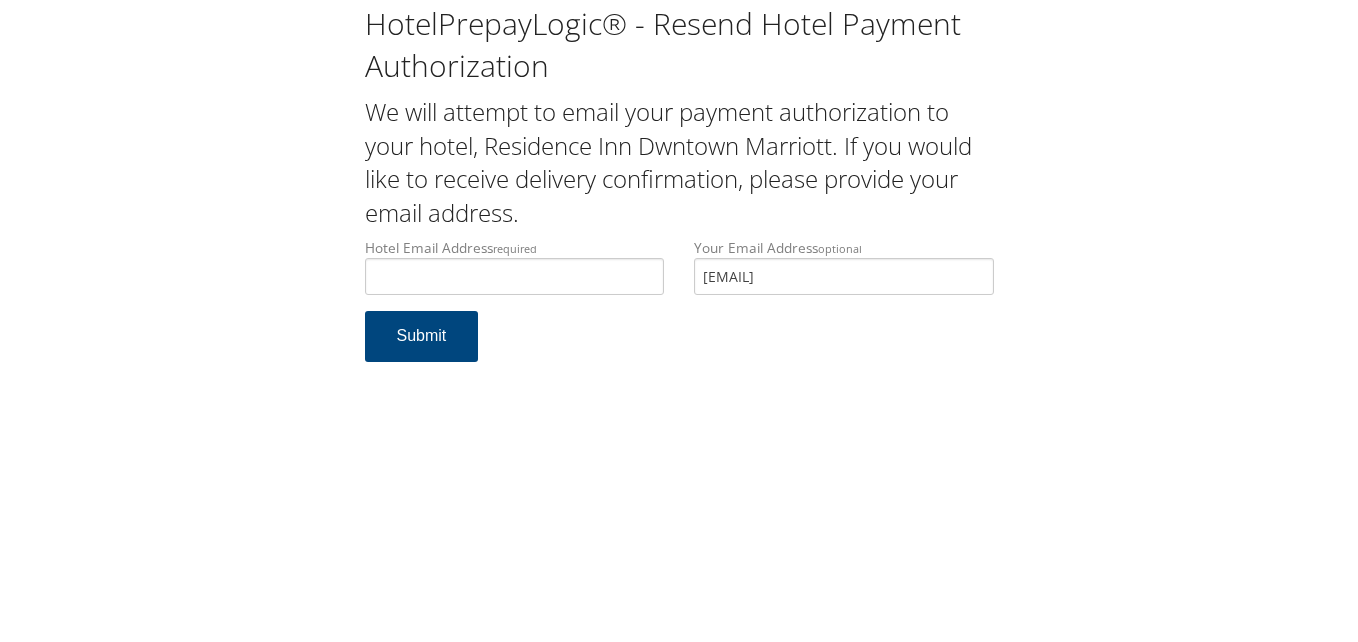 click on "Hotel Email Address  required" at bounding box center (515, 276) 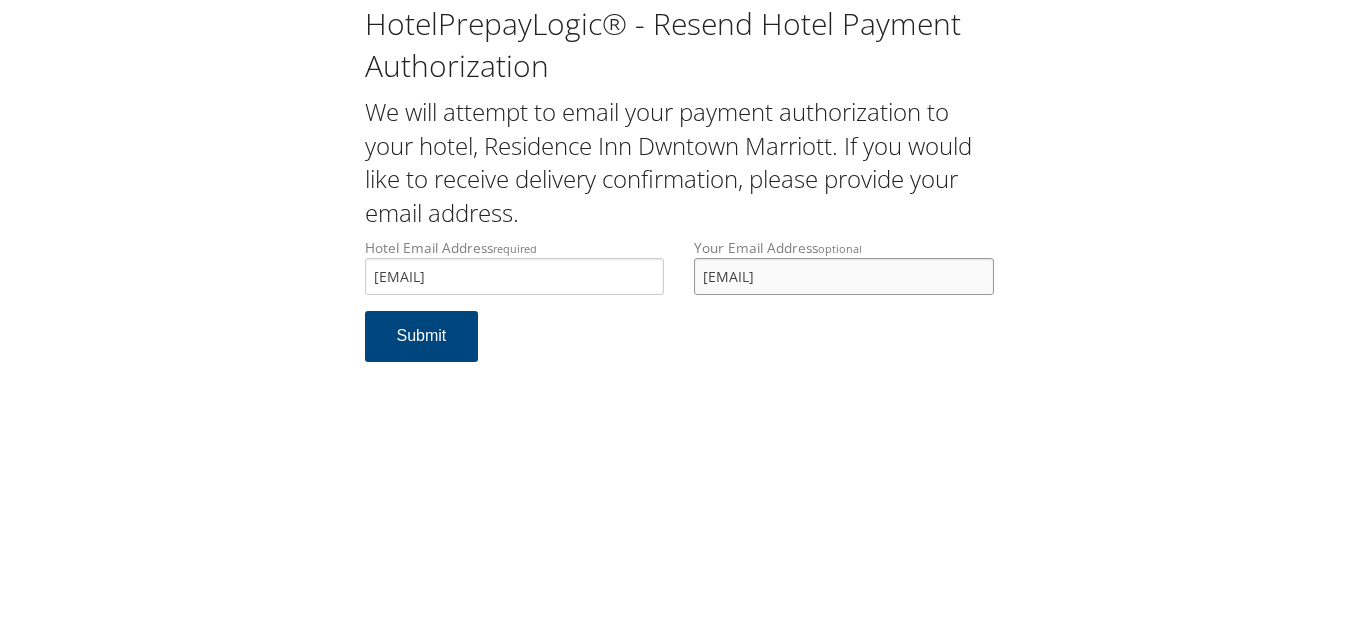 drag, startPoint x: 906, startPoint y: 277, endPoint x: 535, endPoint y: 340, distance: 376.31104 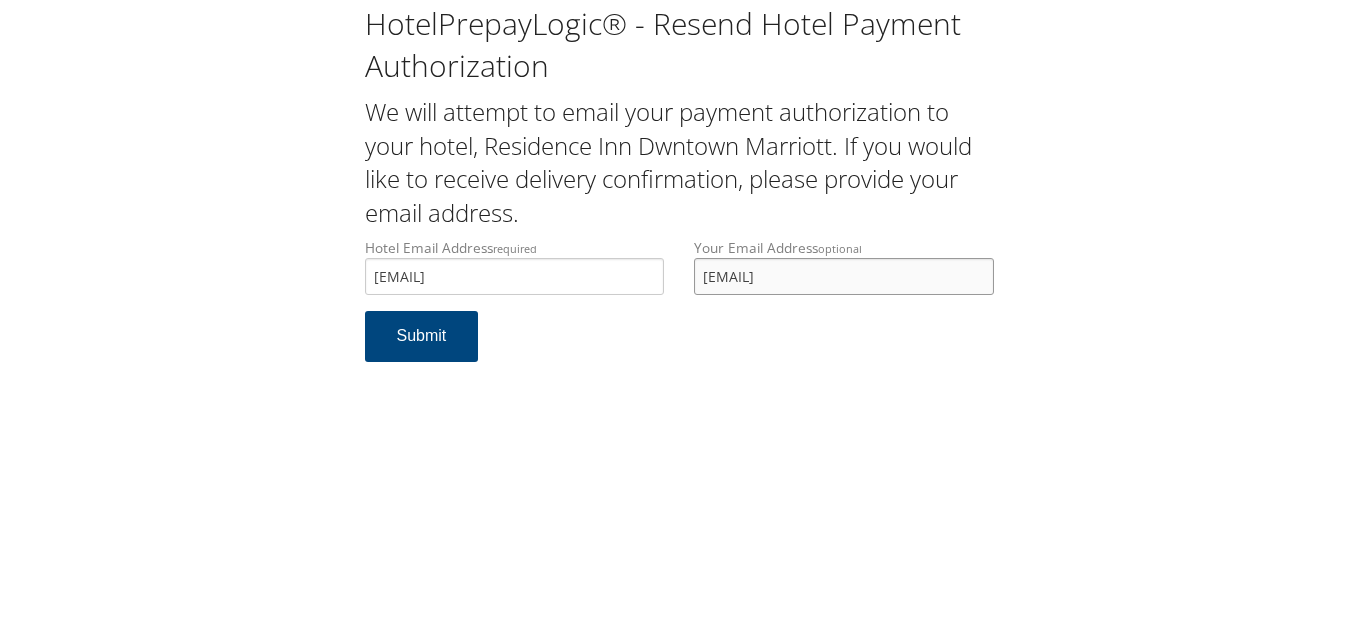 click on "Hotel Email Address  required
[EMAIL]
Hotel email address is required
Your Email Address  optional
[EMAIL]
Submit" at bounding box center [679, 310] 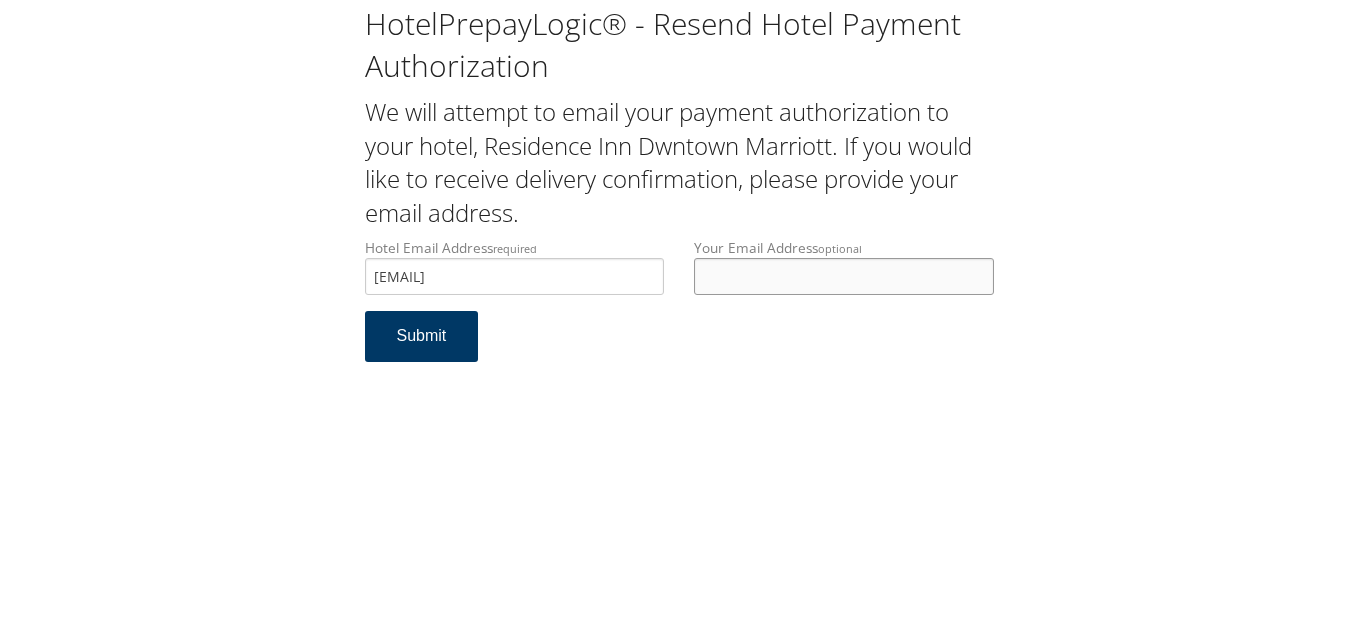 type 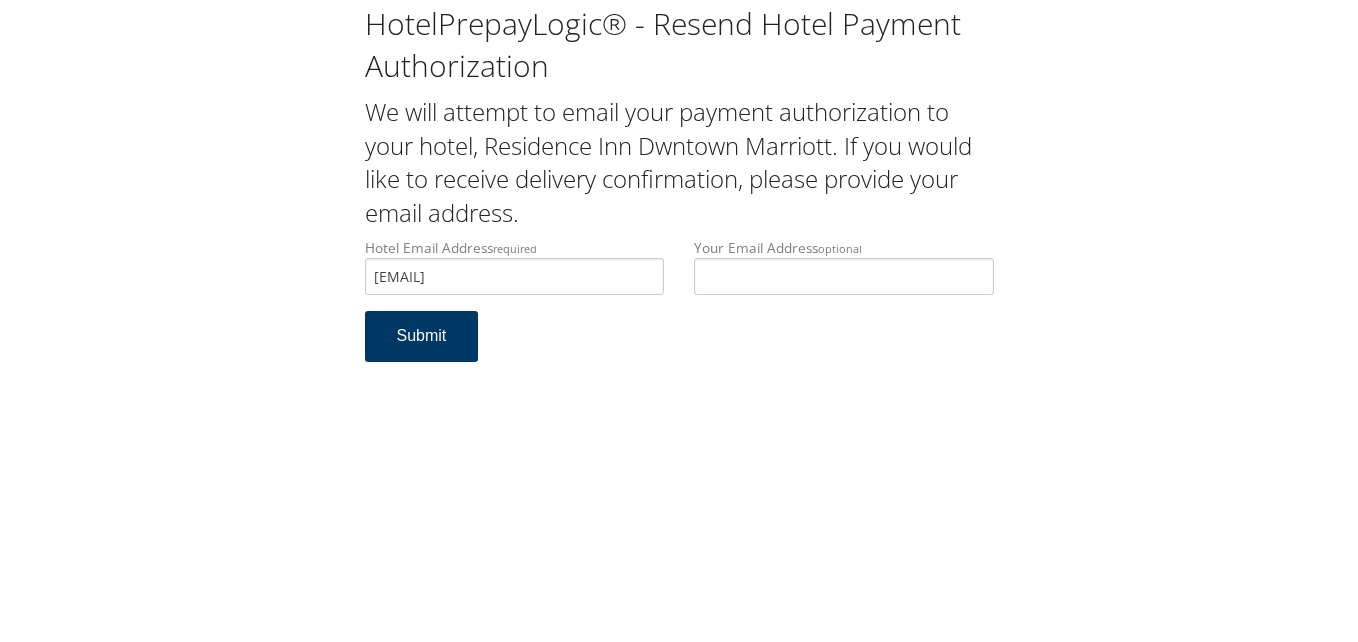 click on "Submit" at bounding box center [422, 336] 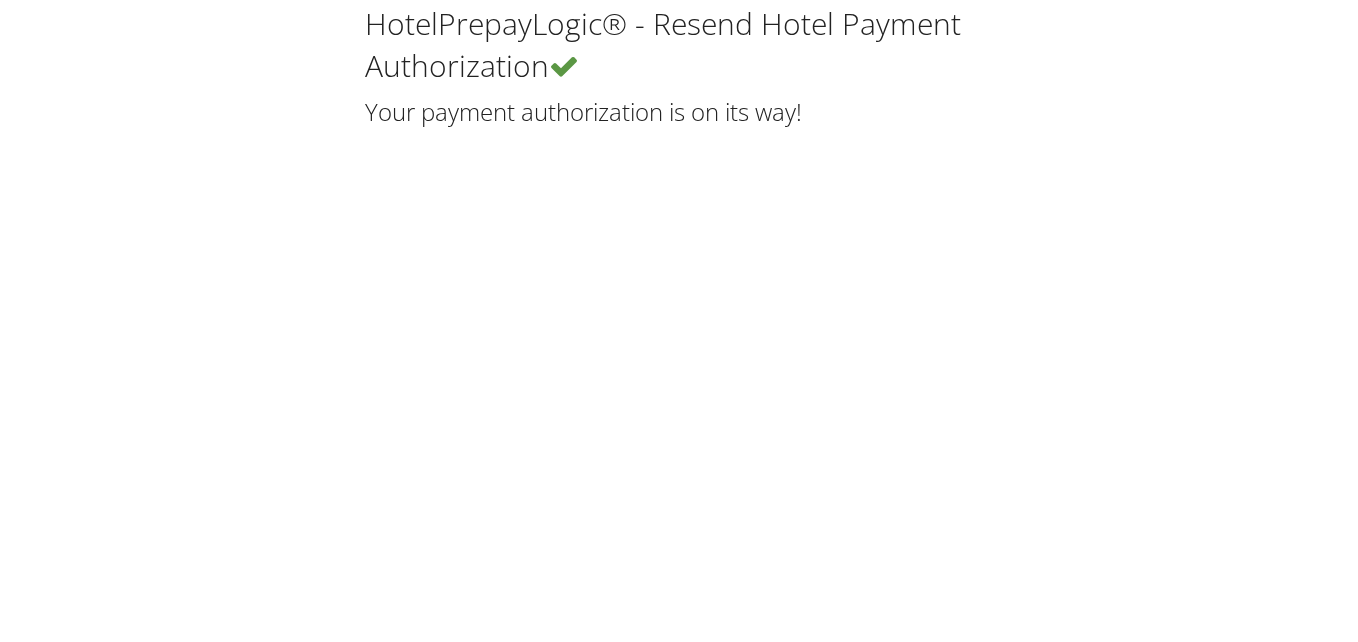 scroll, scrollTop: 0, scrollLeft: 0, axis: both 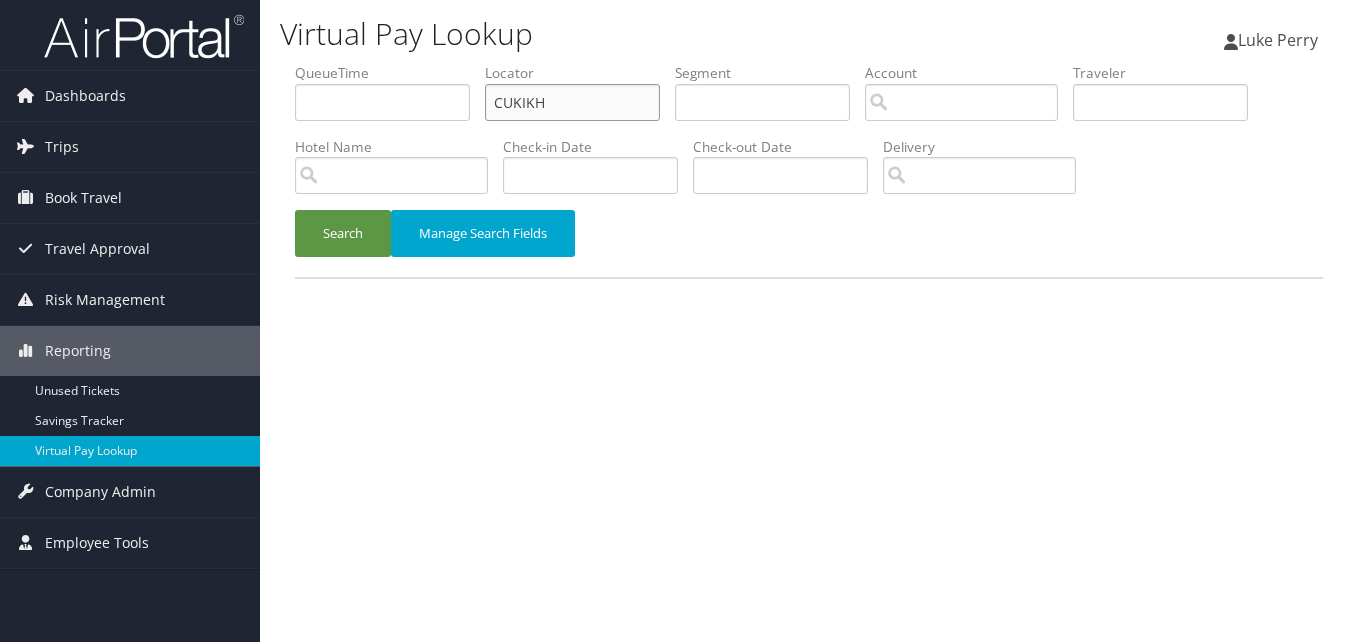 drag, startPoint x: 366, startPoint y: 144, endPoint x: 344, endPoint y: 148, distance: 22.36068 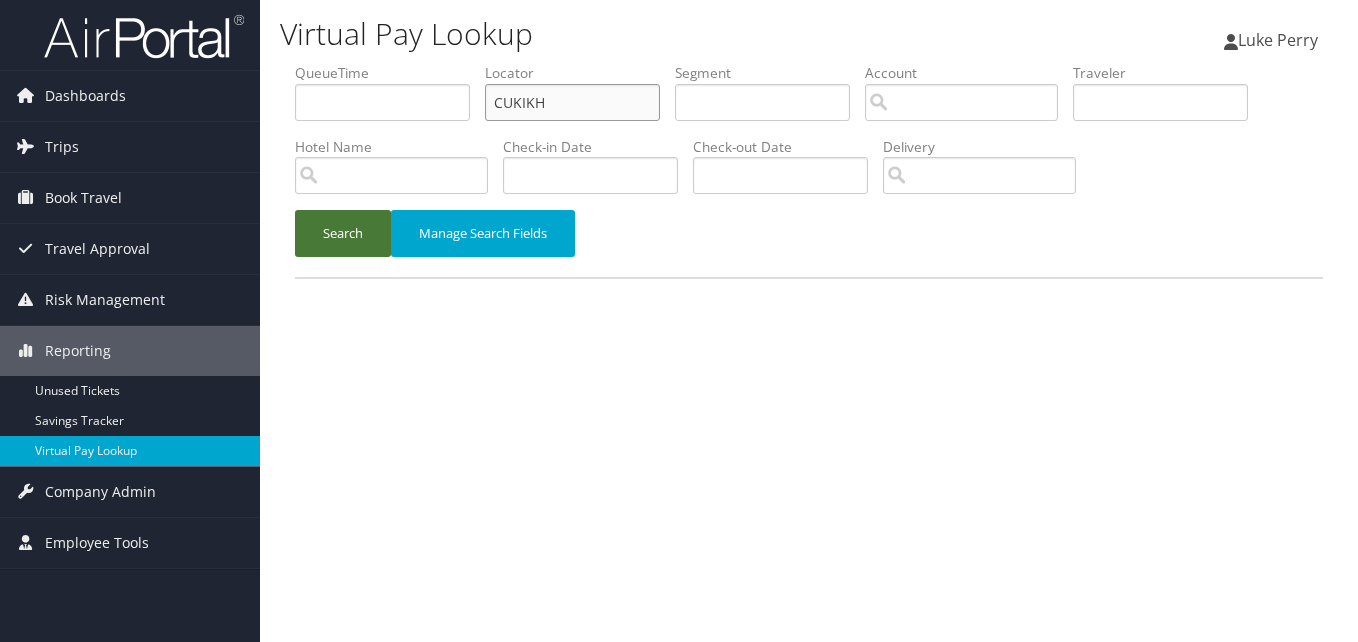 paste on "KLGVGY" 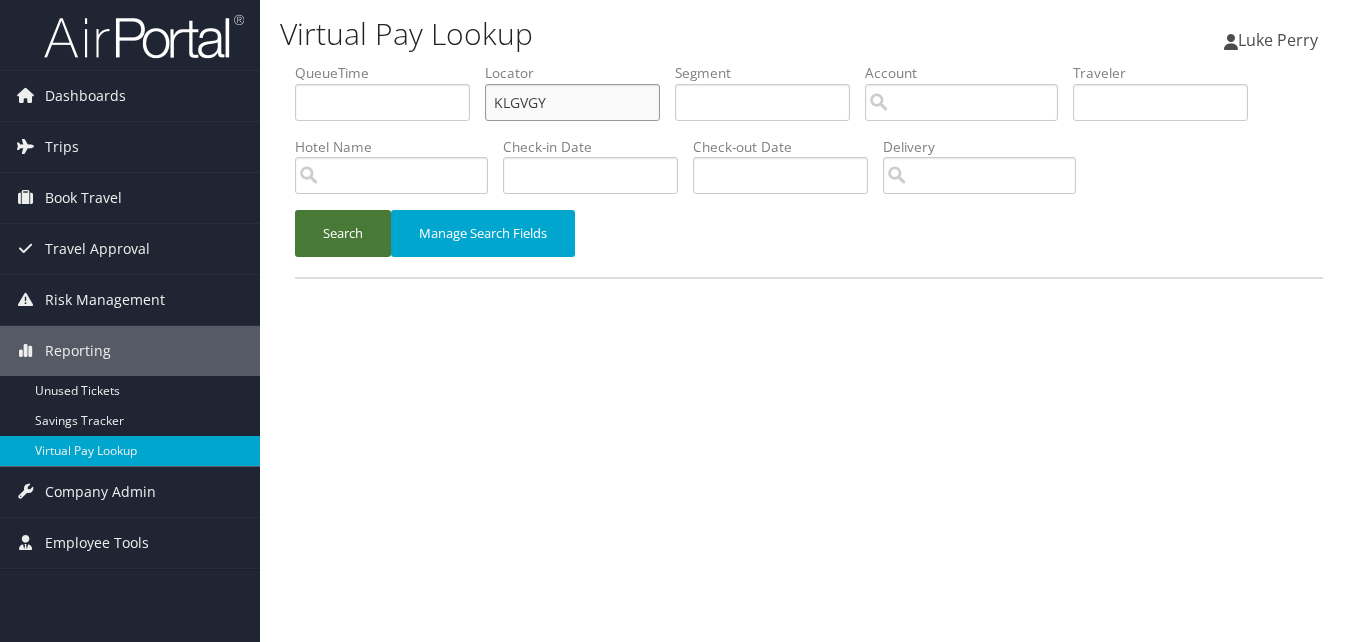 type on "KLGVGY" 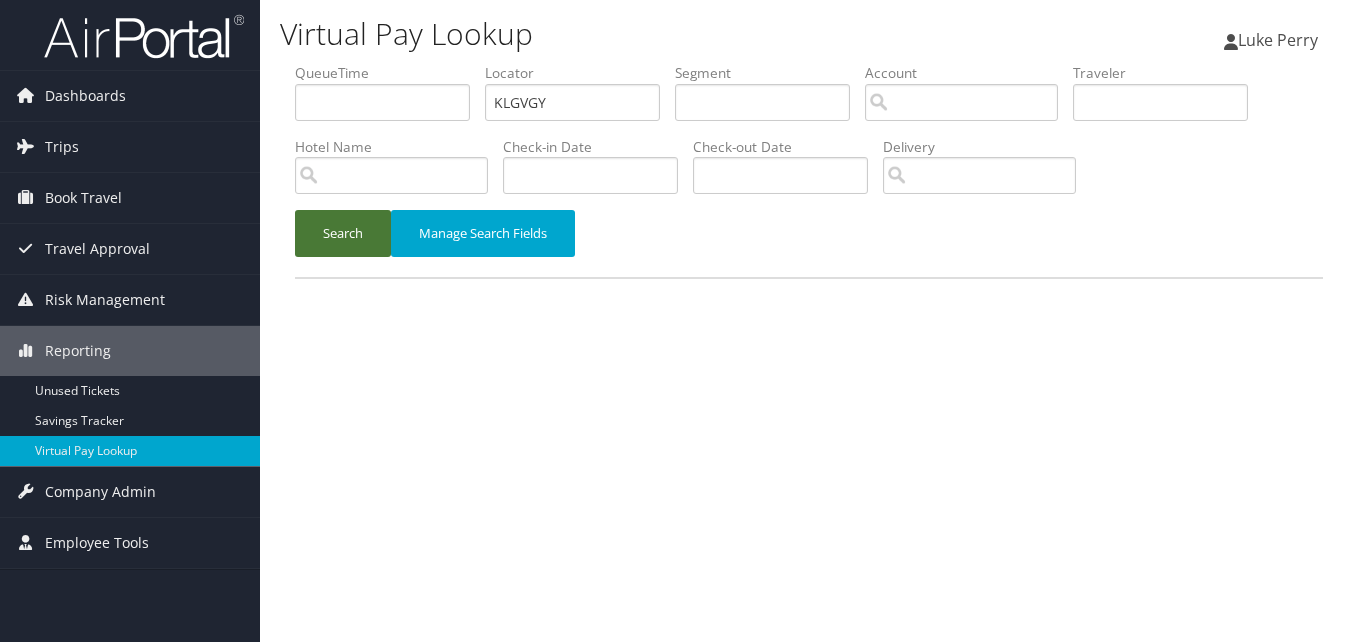 click on "Search" at bounding box center (343, 233) 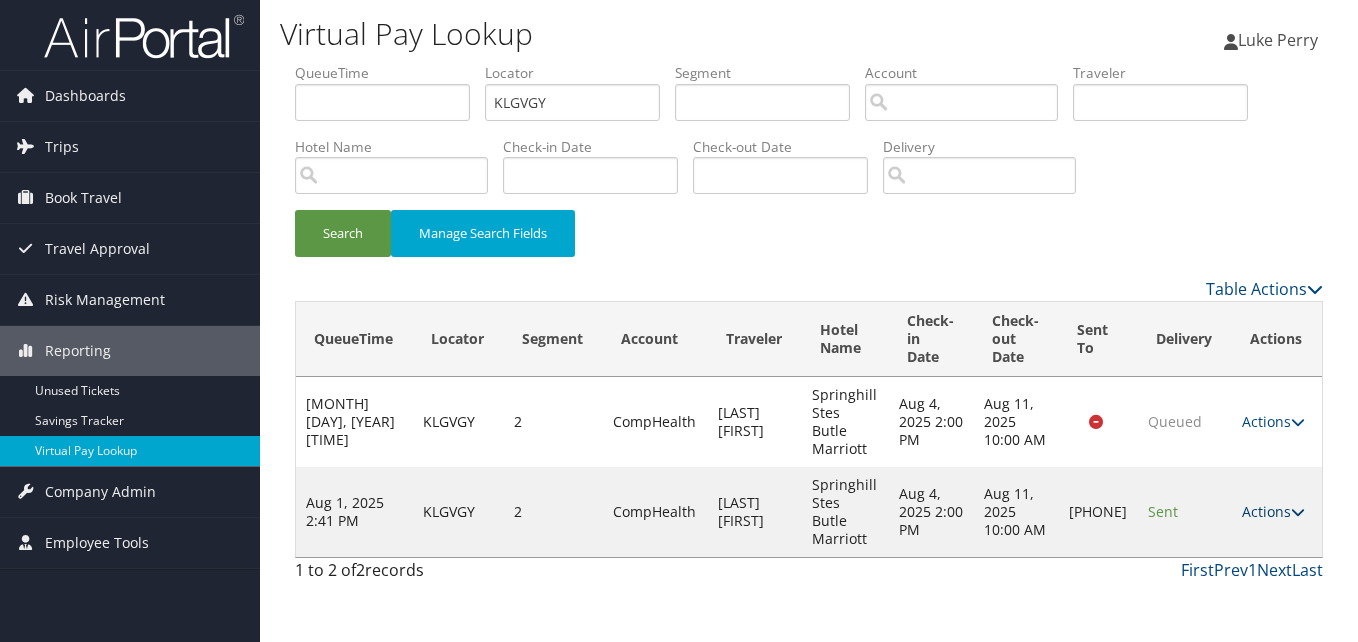 click on "Actions" at bounding box center [1273, 511] 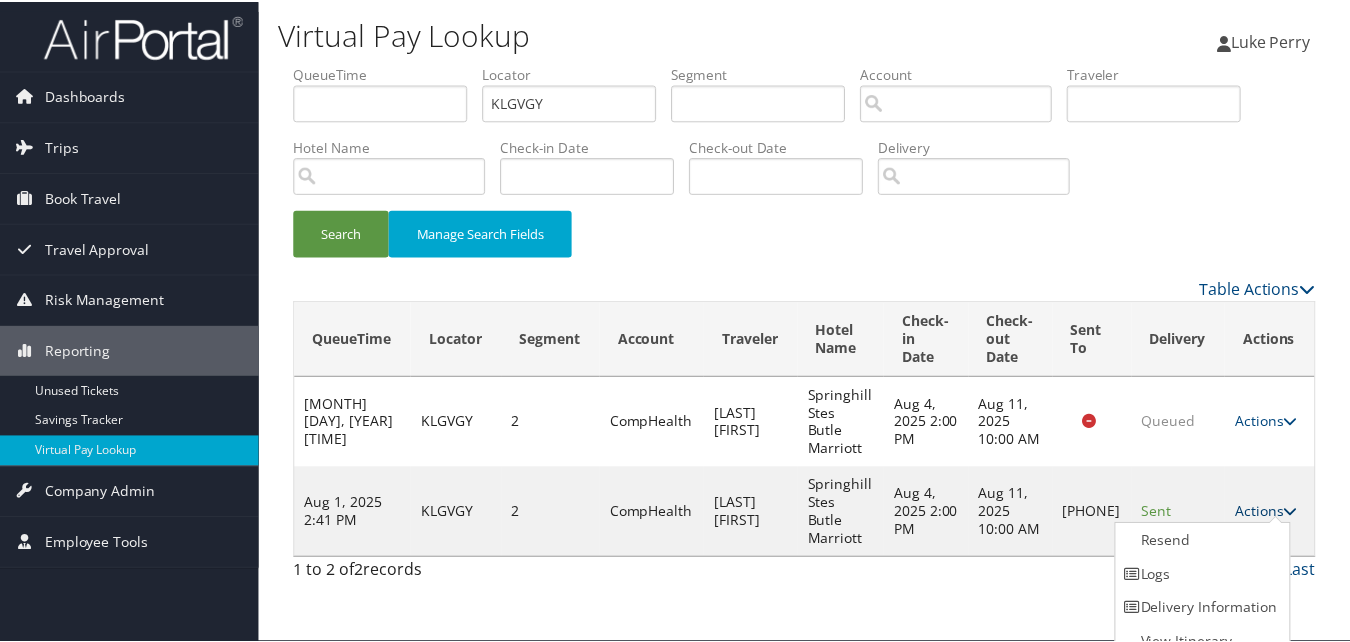 scroll, scrollTop: 19, scrollLeft: 0, axis: vertical 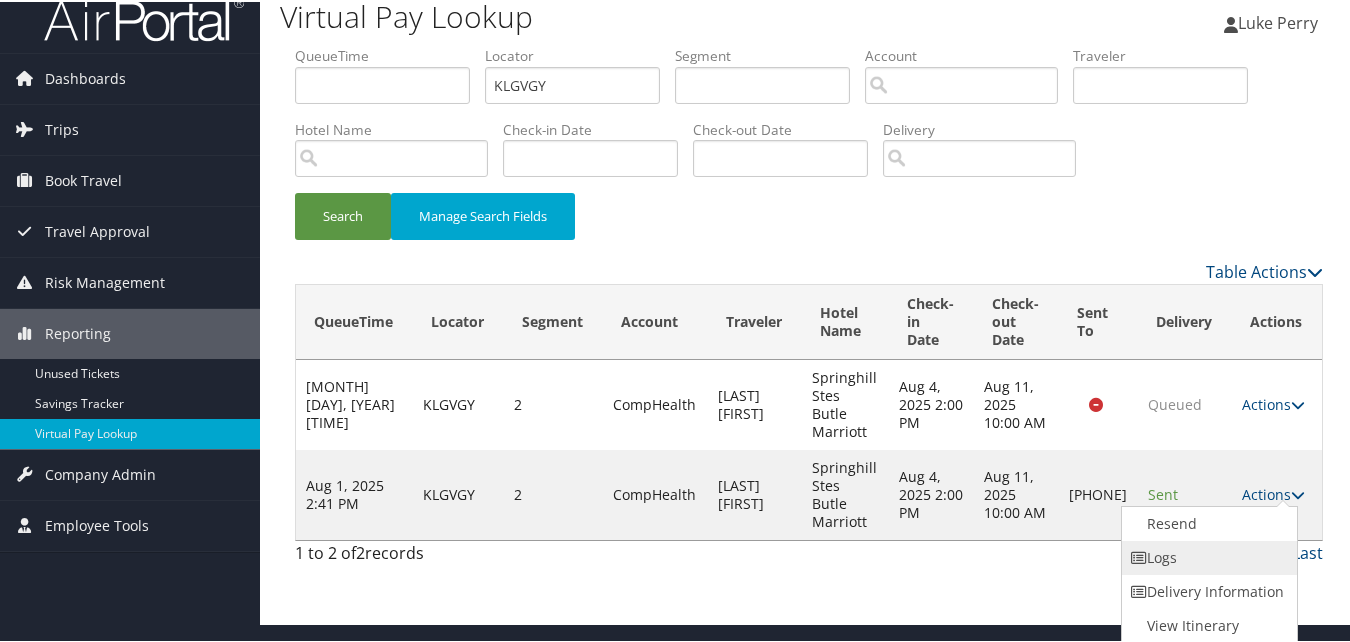 click on "Logs" at bounding box center (1207, 556) 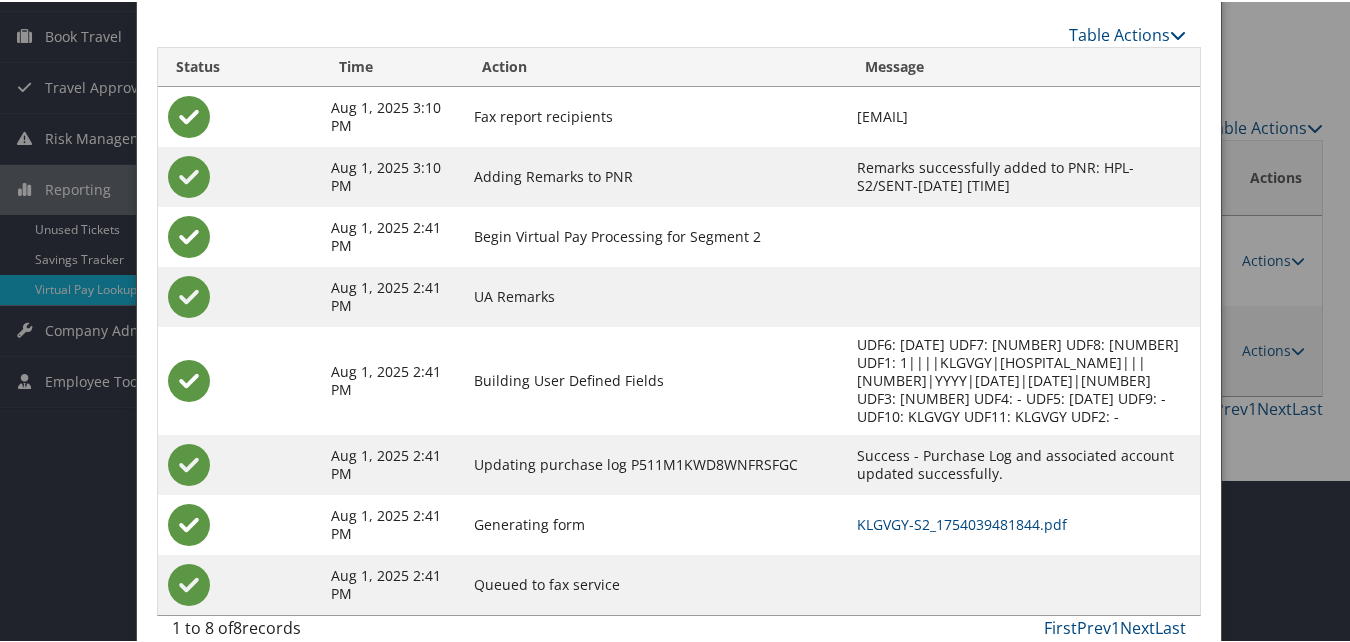 scroll, scrollTop: 190, scrollLeft: 0, axis: vertical 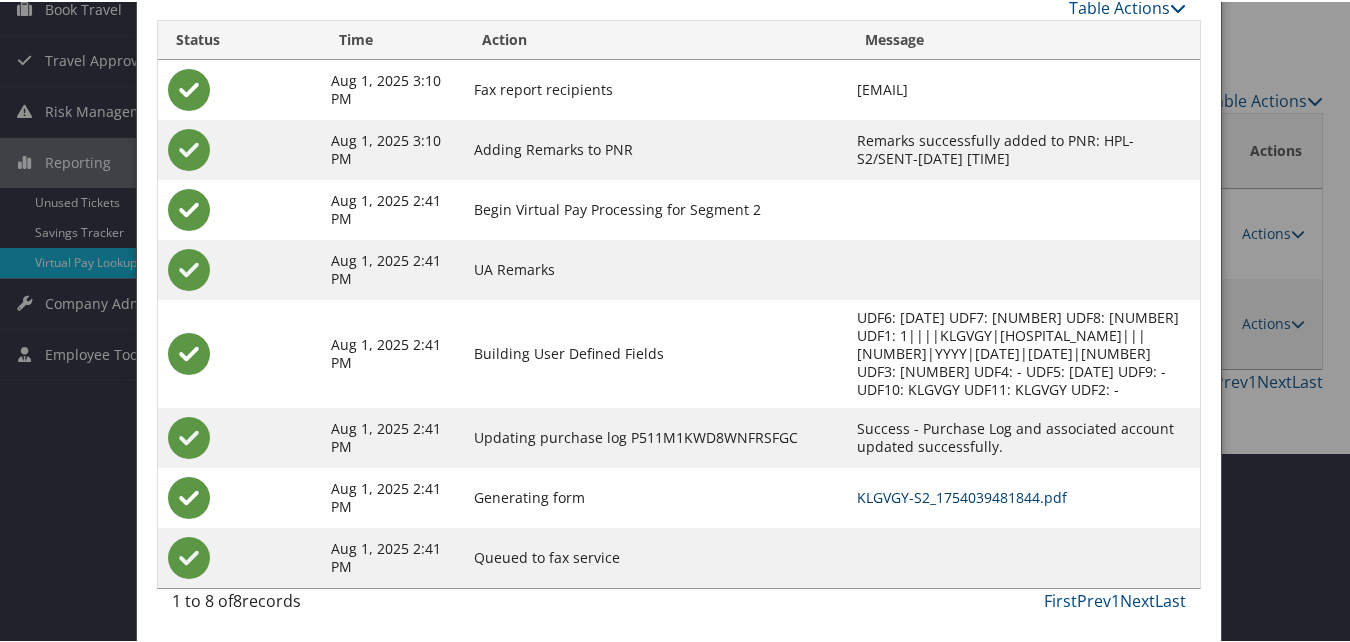 click on "KLGVGY-S2_1754039481844.pdf" at bounding box center [962, 495] 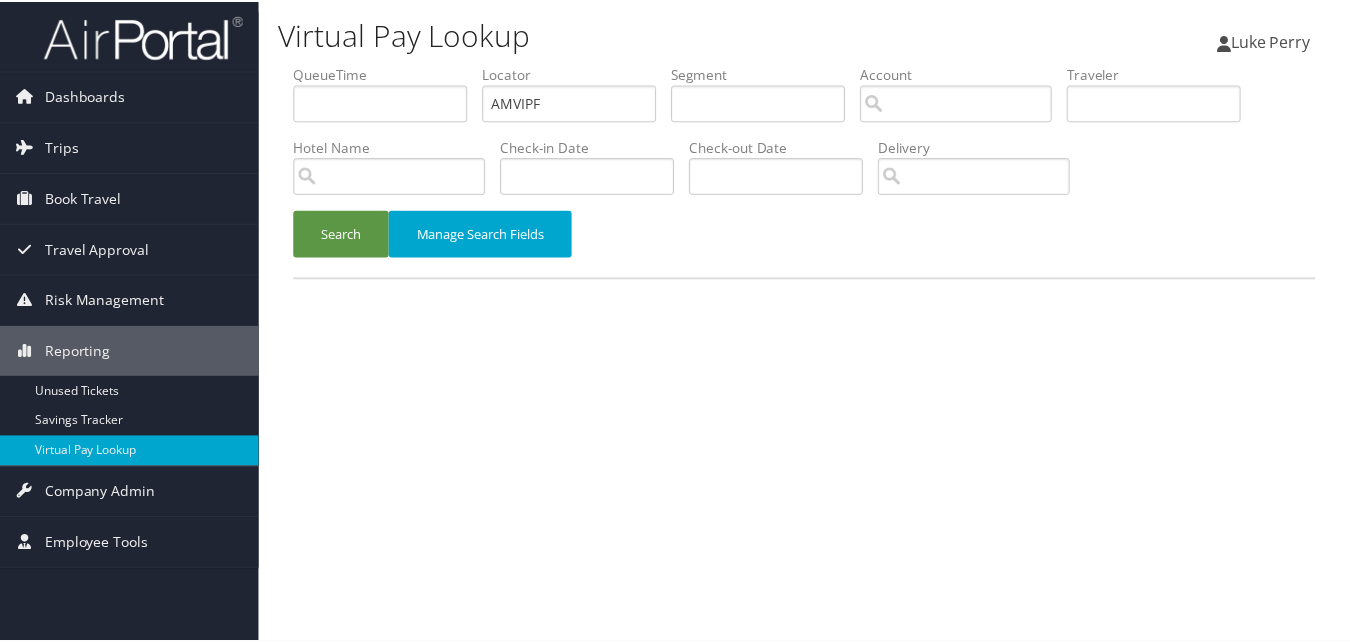 scroll, scrollTop: 0, scrollLeft: 0, axis: both 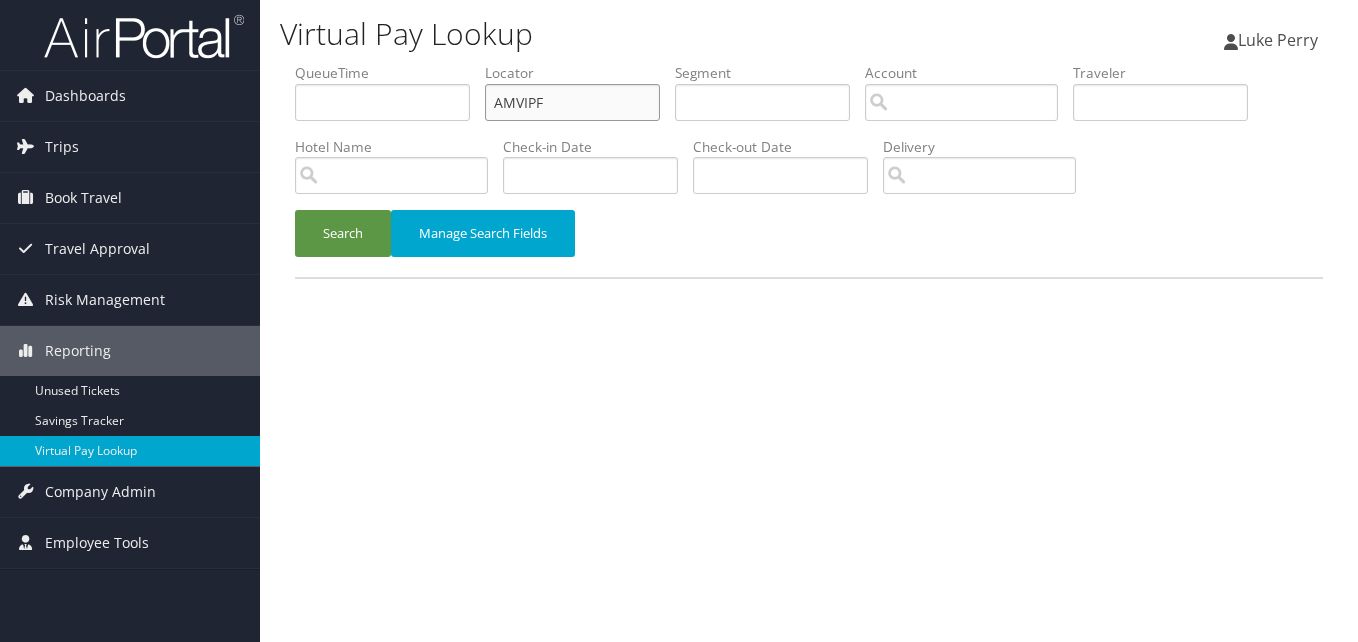 drag, startPoint x: 573, startPoint y: 93, endPoint x: 395, endPoint y: 136, distance: 183.12018 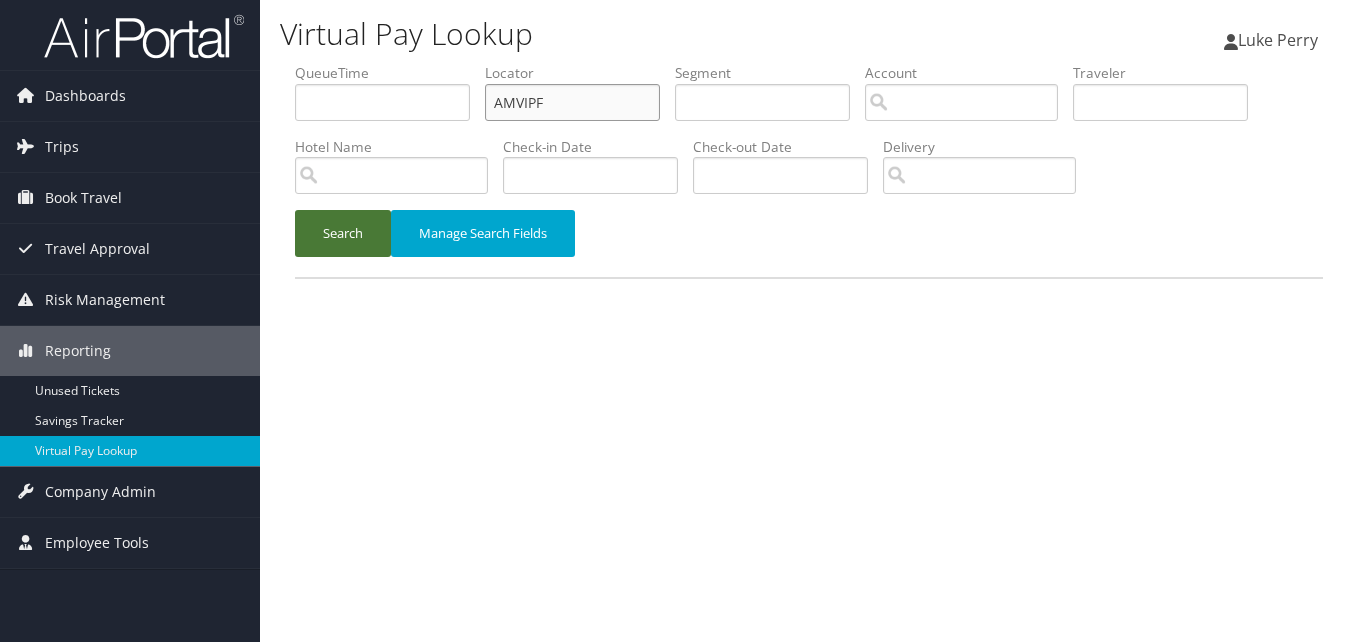 paste on "YFVEDI" 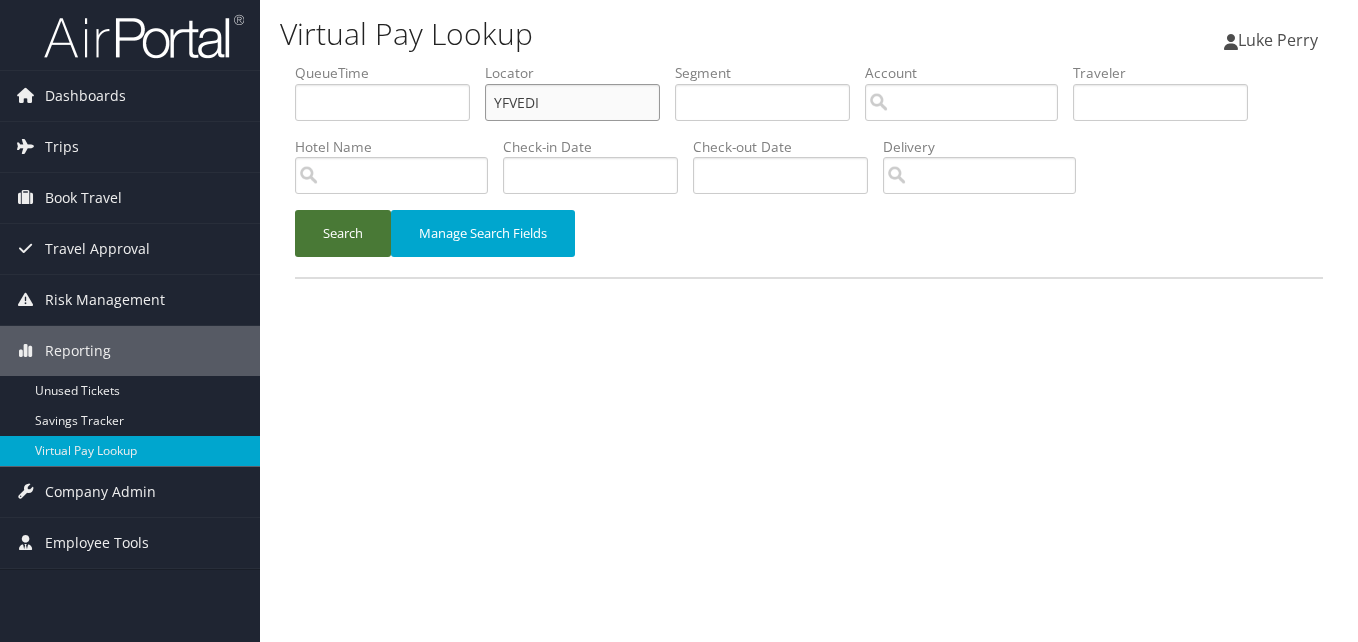 type on "YFVEDI" 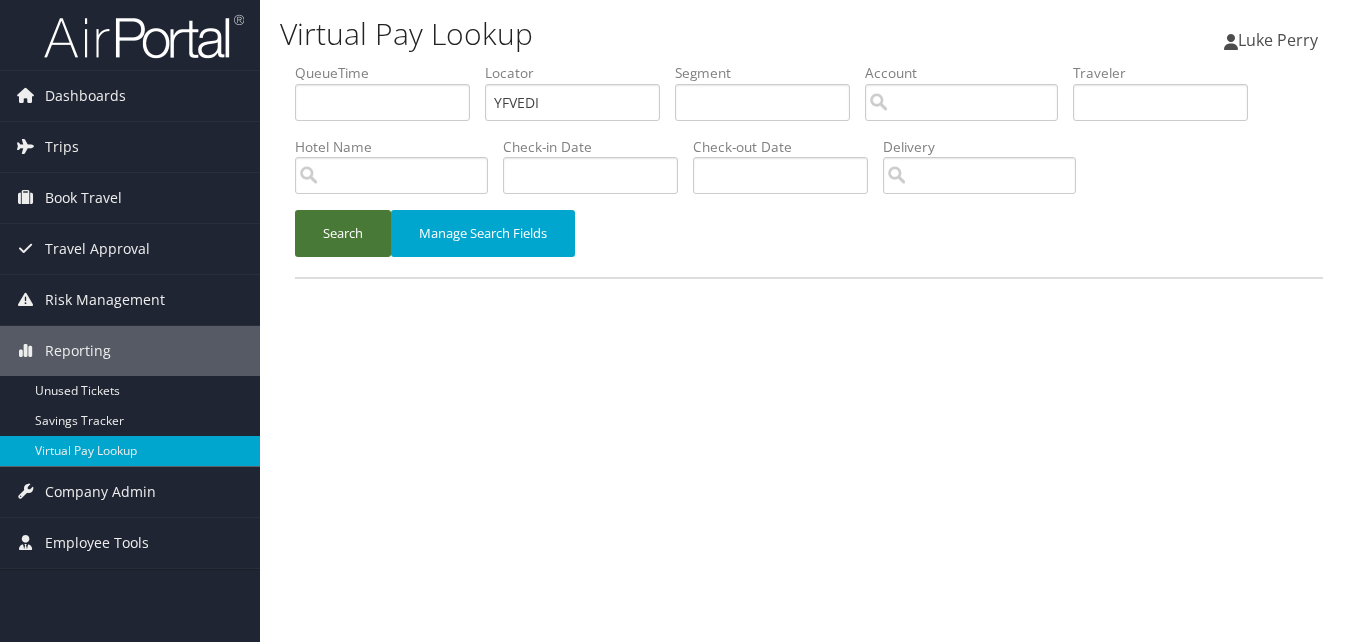 click on "Search" at bounding box center [343, 233] 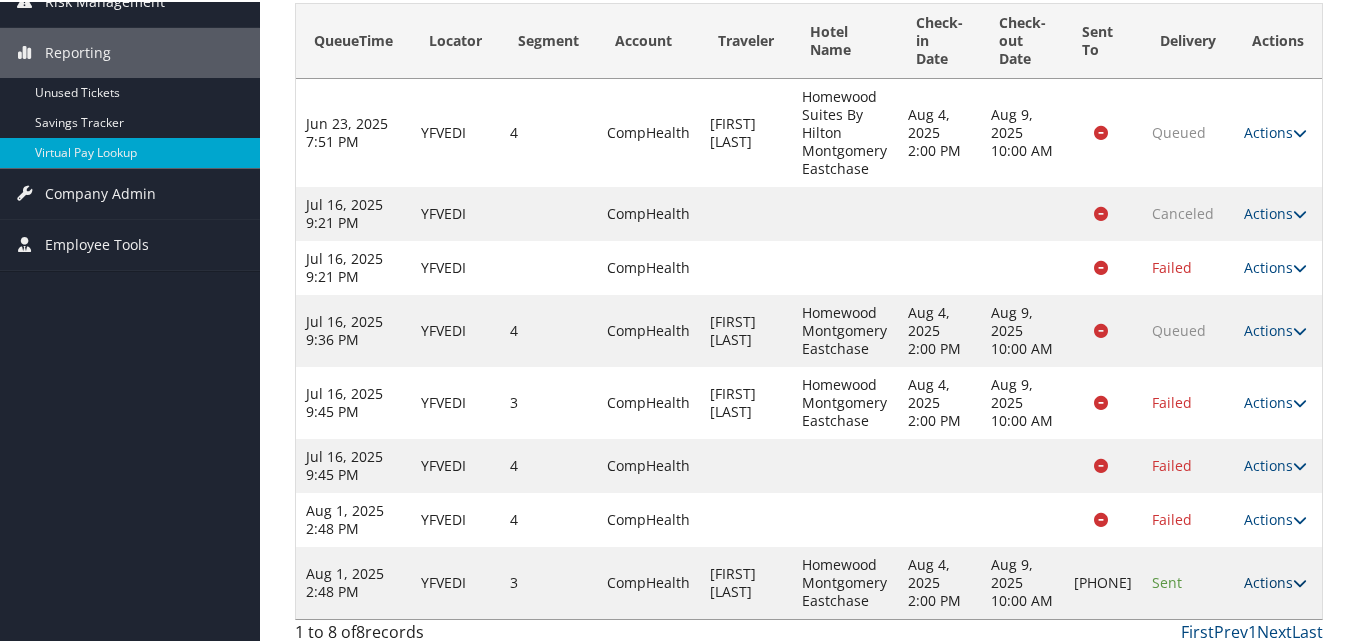 click on "Actions" at bounding box center (1275, 580) 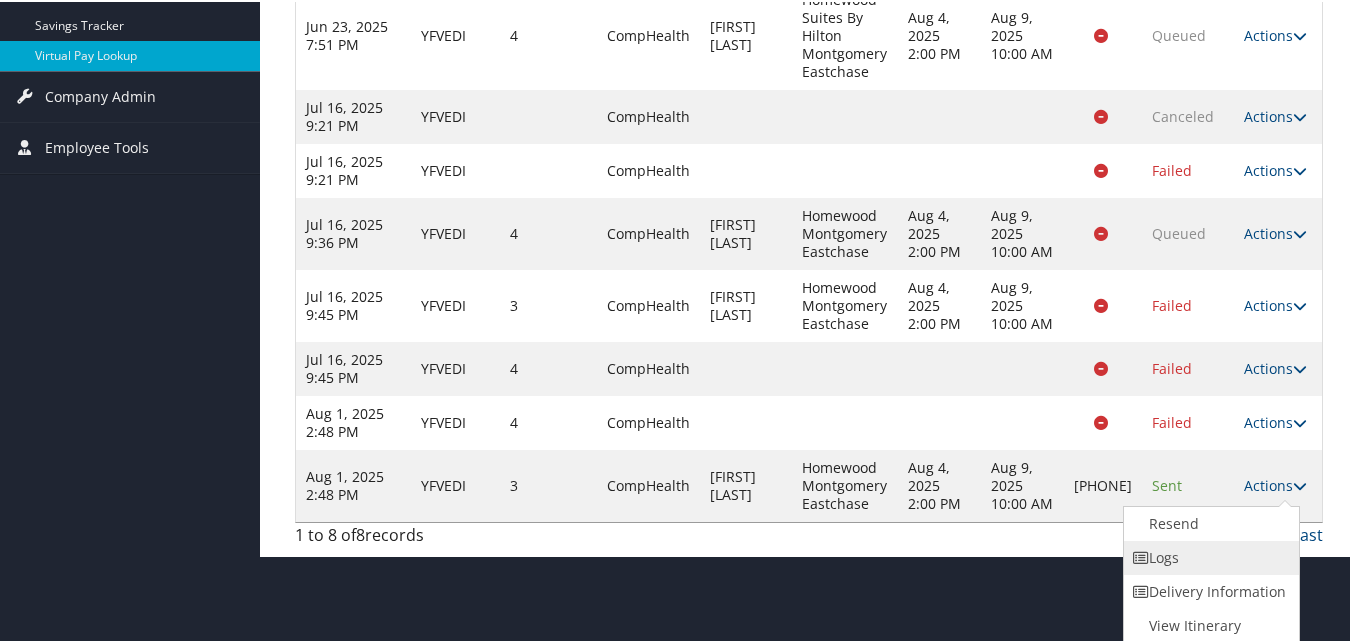 click on "Logs" at bounding box center [1209, 556] 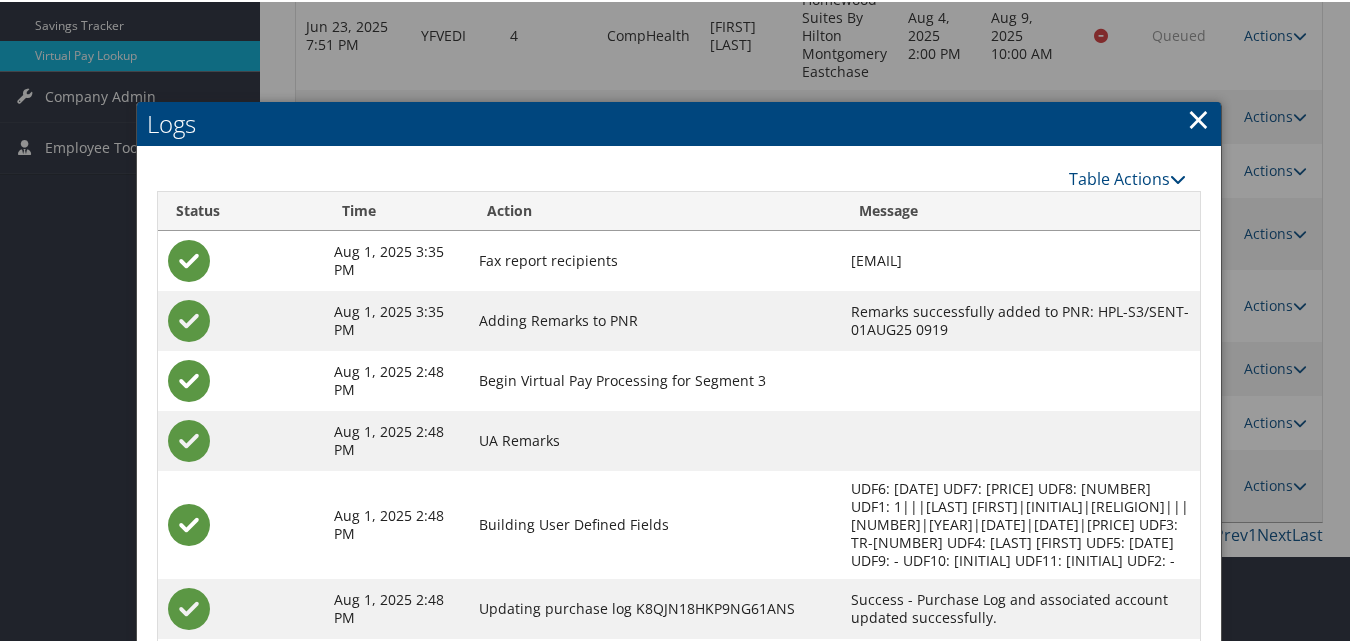 scroll, scrollTop: 428, scrollLeft: 0, axis: vertical 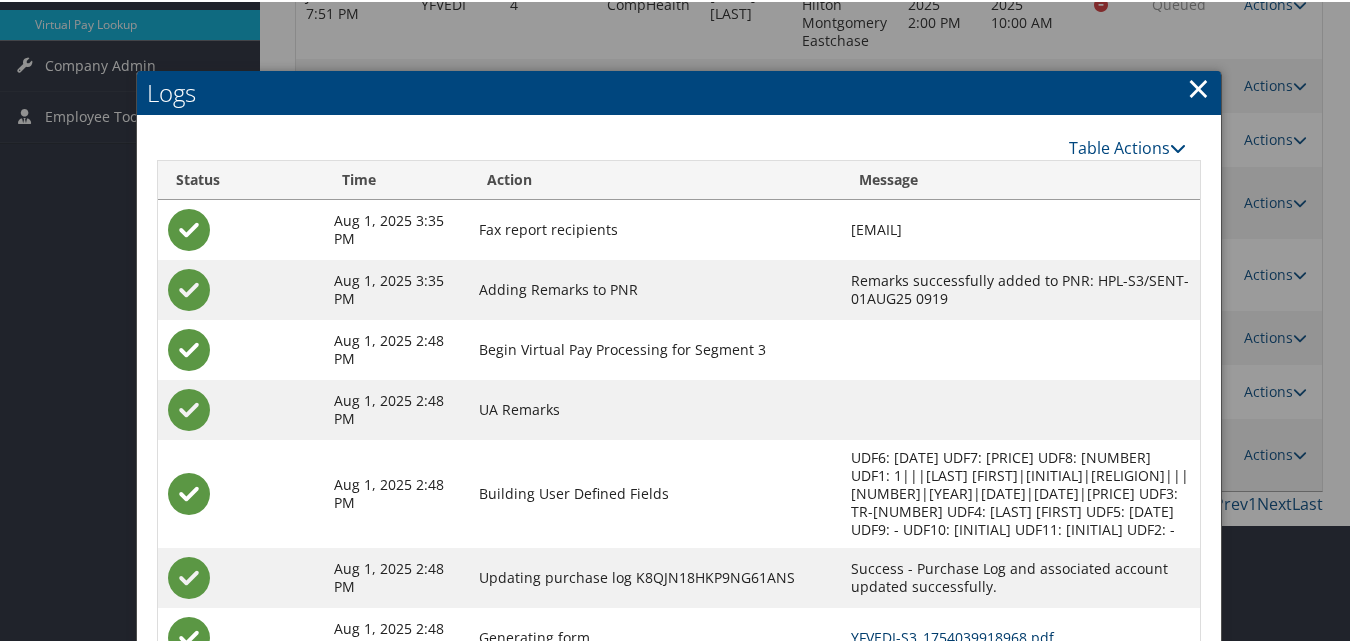 click on "YFVEDI-S3_1754039918968.pdf" at bounding box center (952, 635) 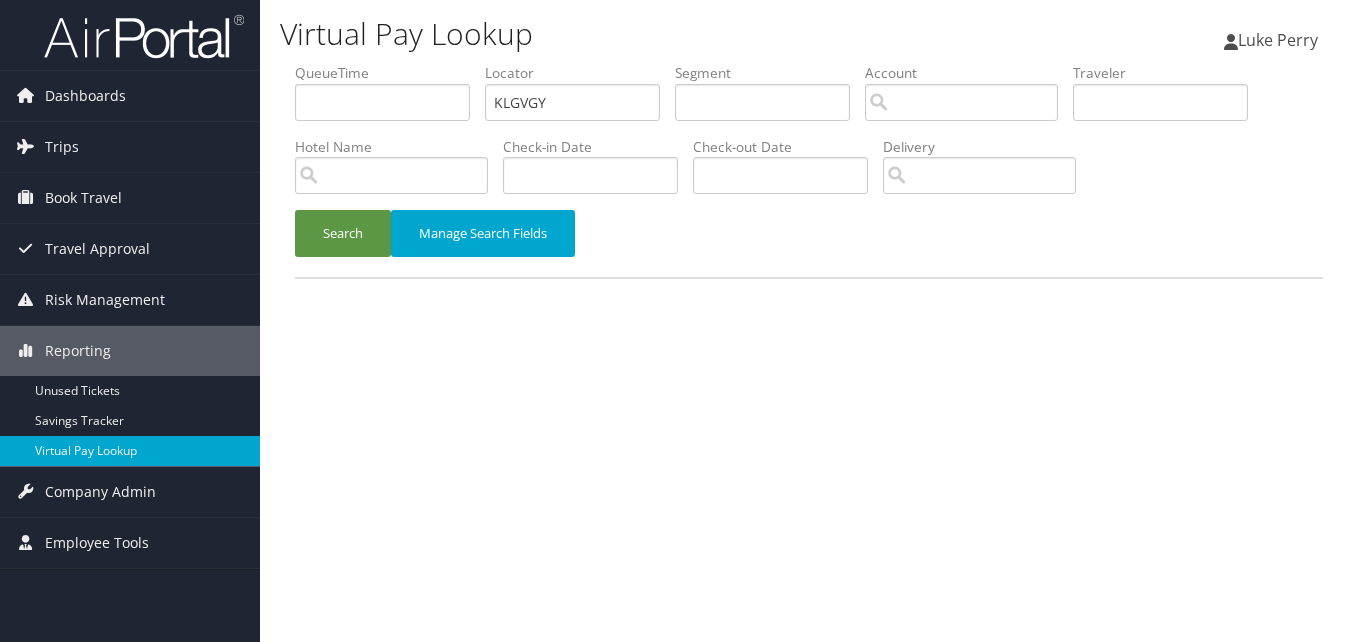 scroll, scrollTop: 0, scrollLeft: 0, axis: both 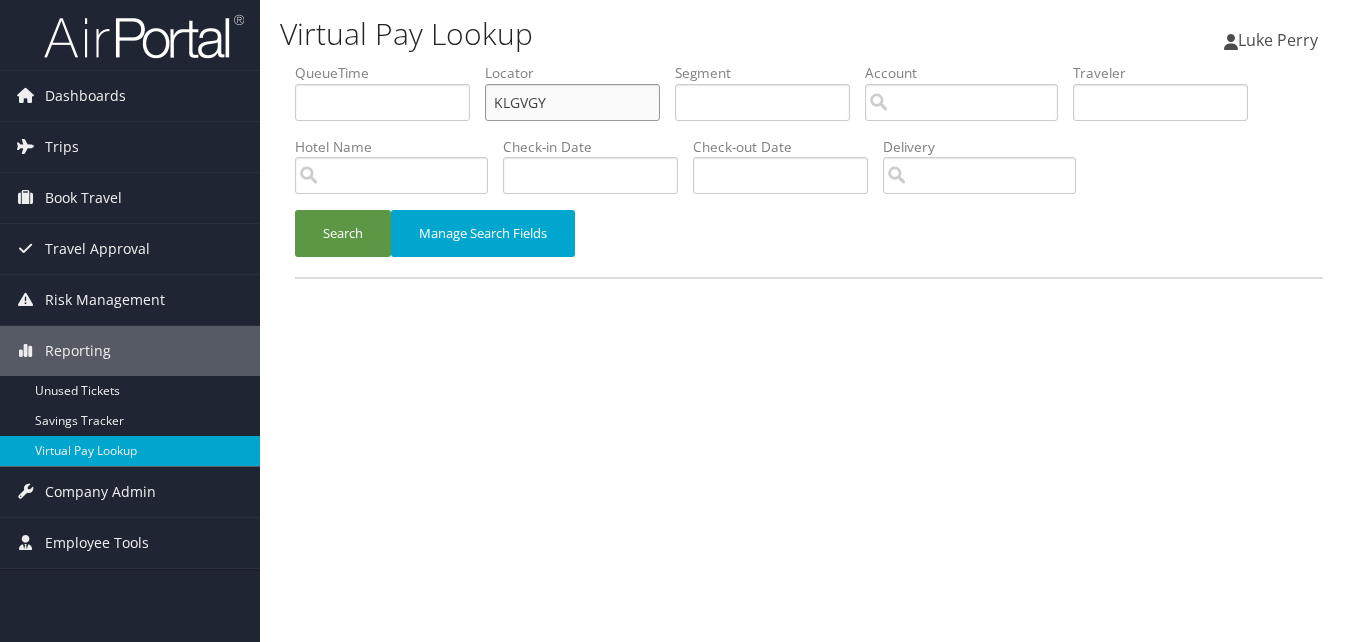 drag, startPoint x: 557, startPoint y: 107, endPoint x: 390, endPoint y: 143, distance: 170.83618 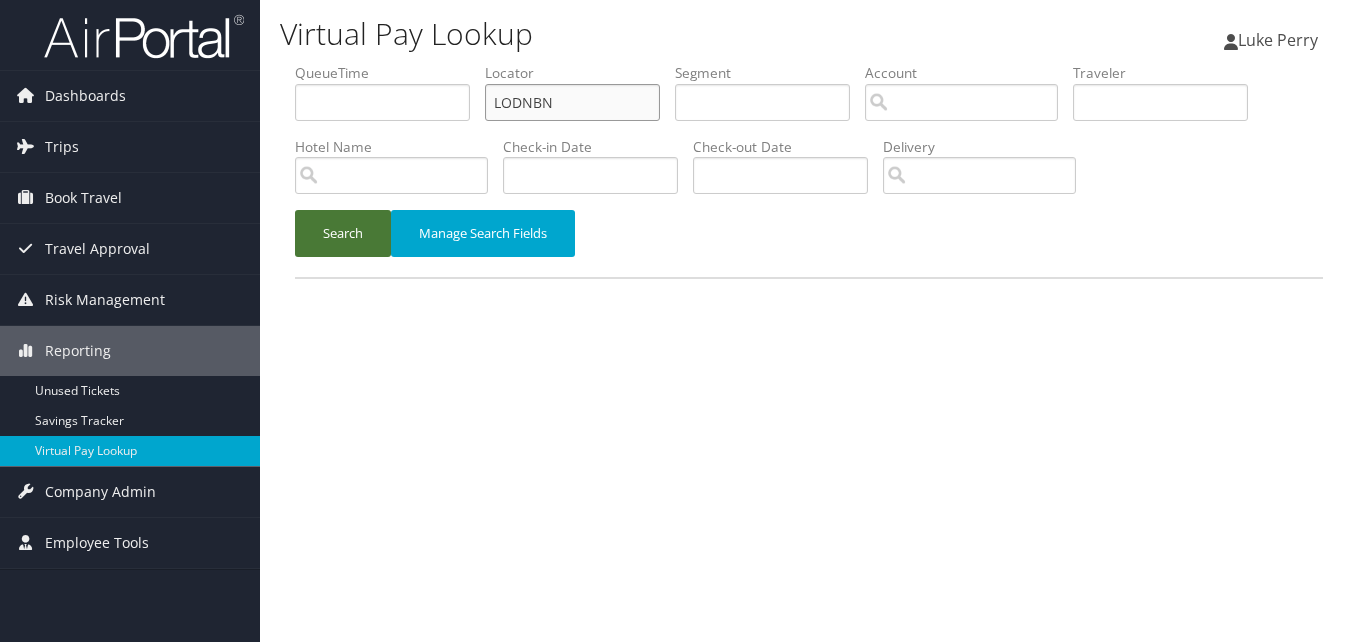 type on "LODNBN" 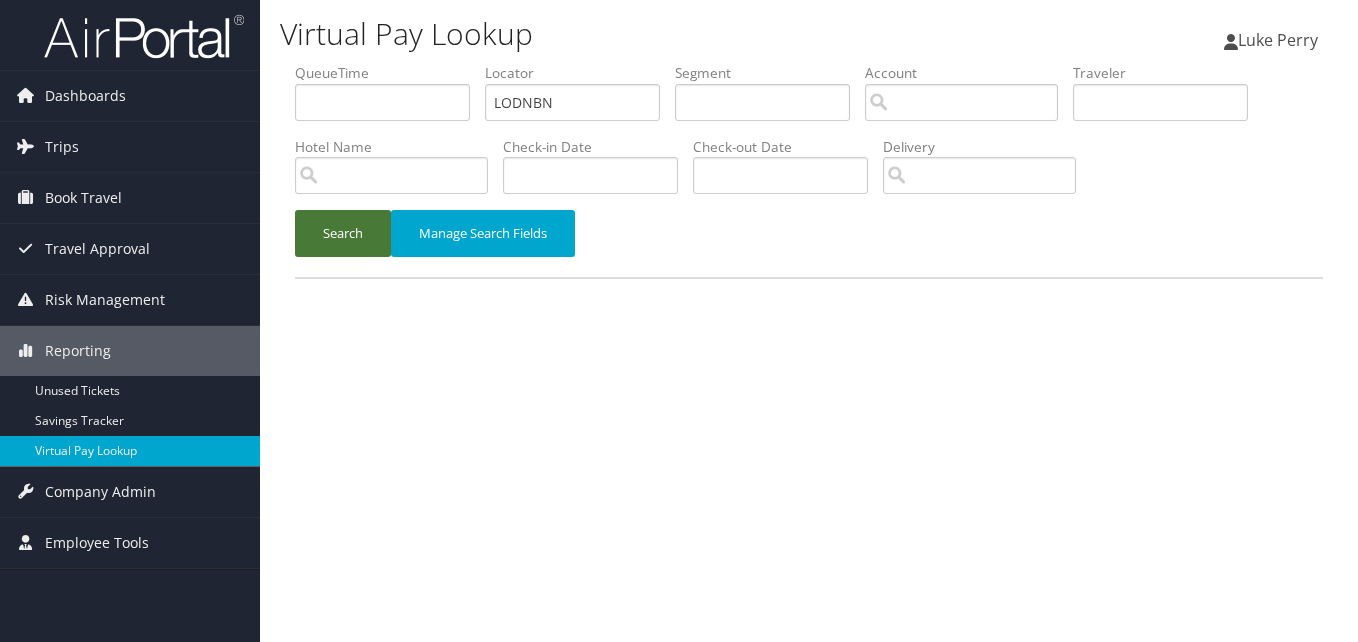 click on "Search" at bounding box center [343, 233] 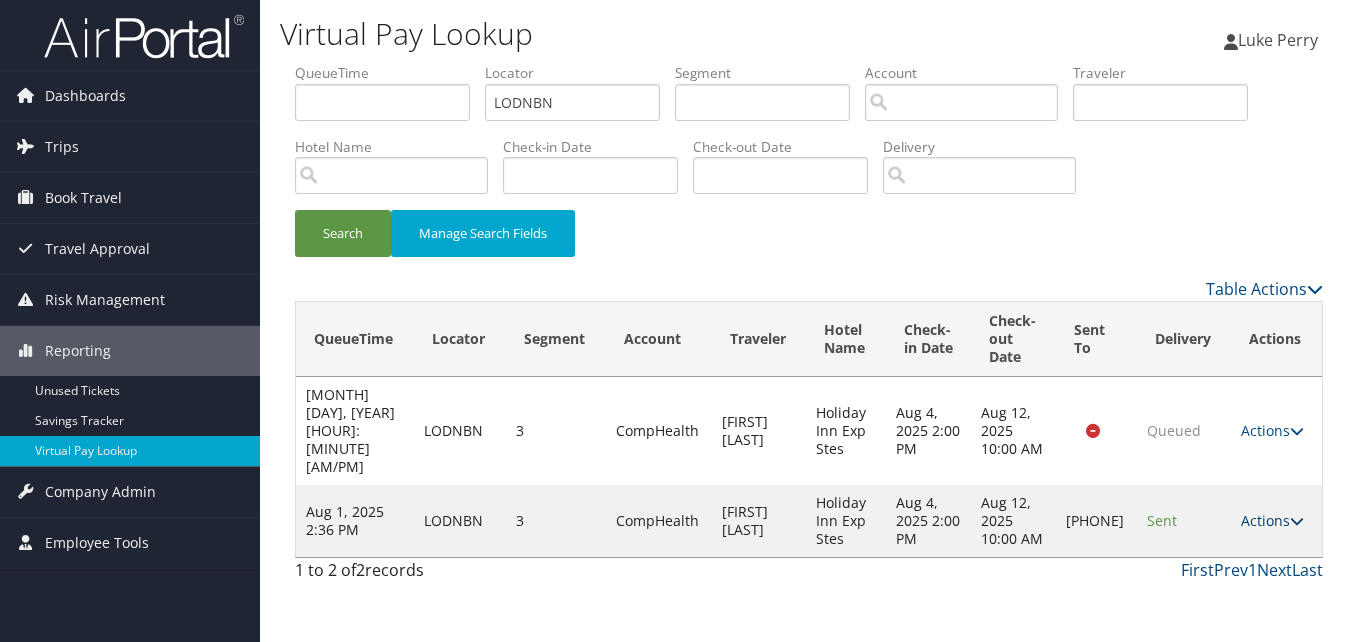 click on "Actions" at bounding box center [1272, 520] 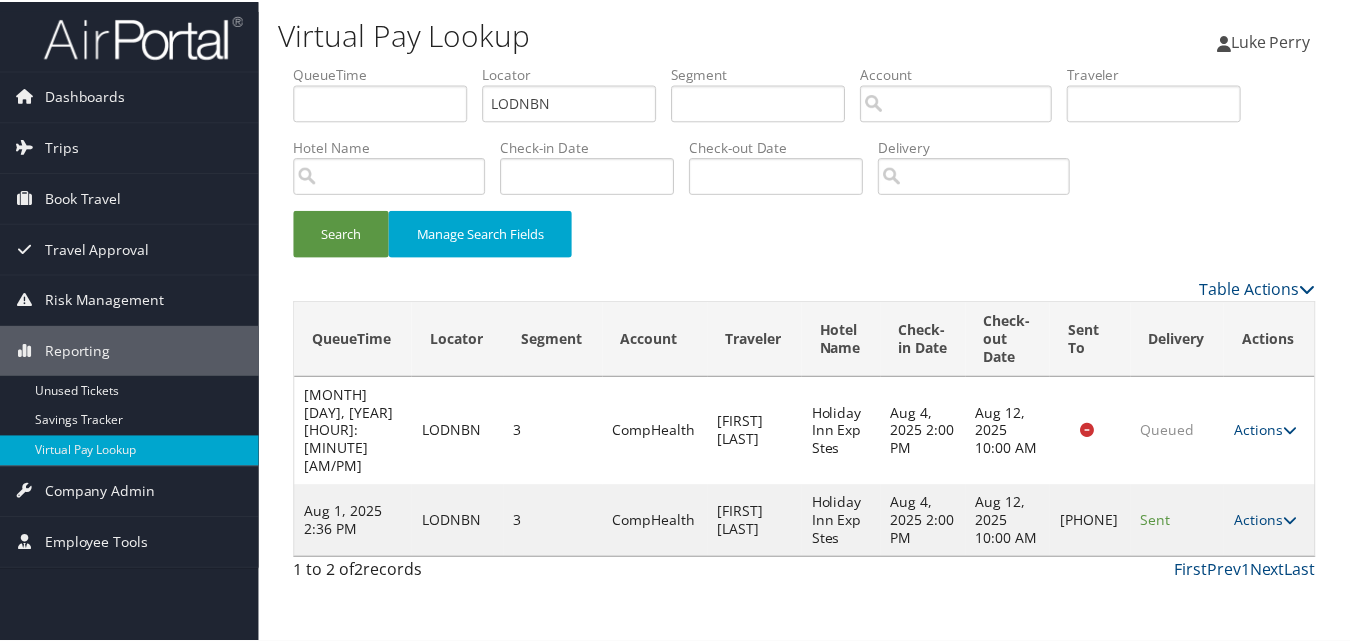 scroll, scrollTop: 1, scrollLeft: 0, axis: vertical 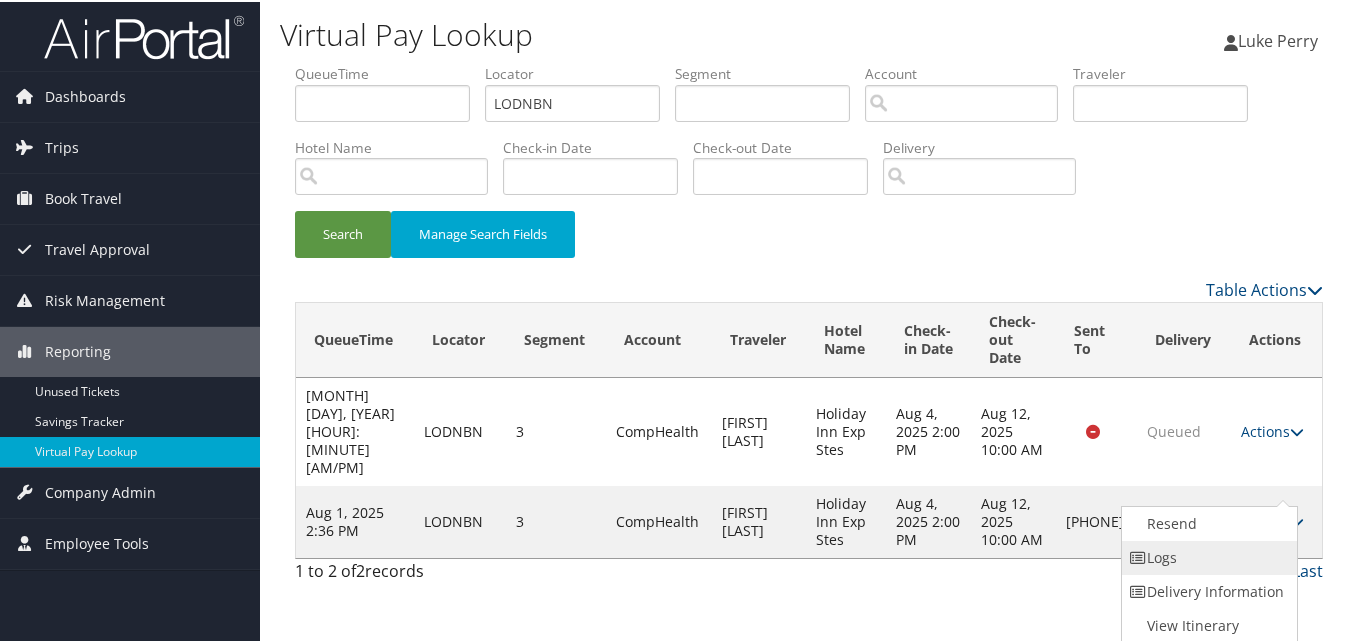 click on "Logs" at bounding box center [1207, 556] 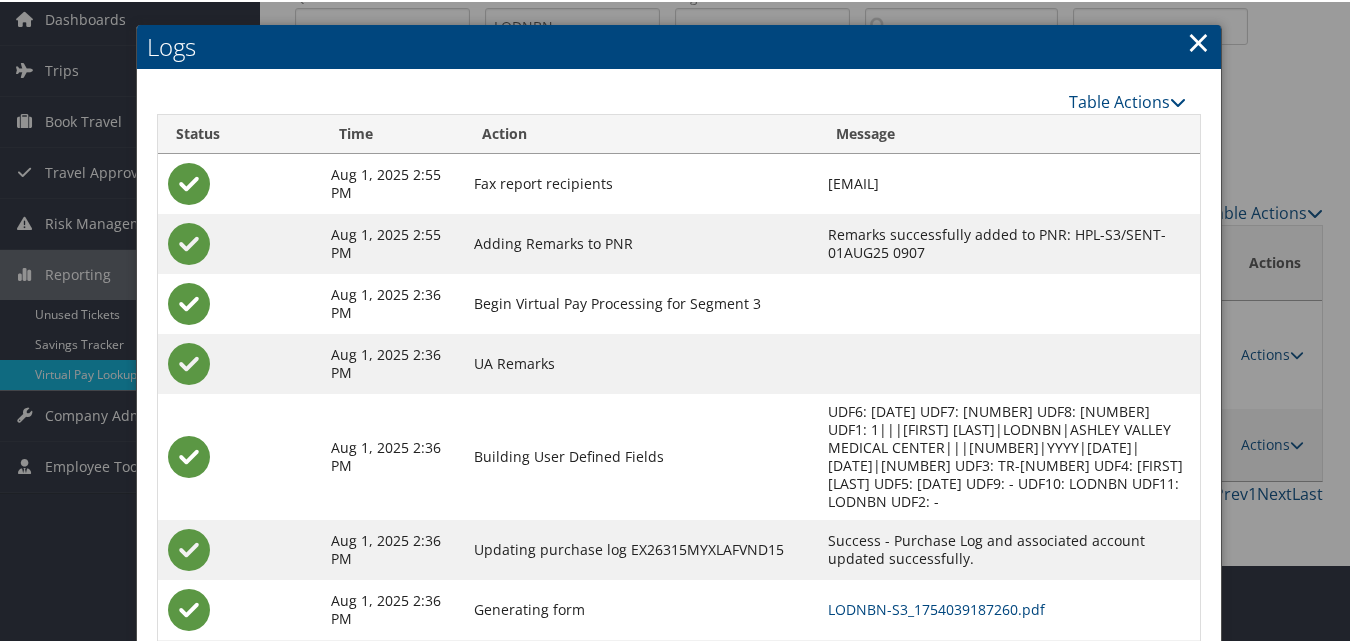 scroll, scrollTop: 172, scrollLeft: 0, axis: vertical 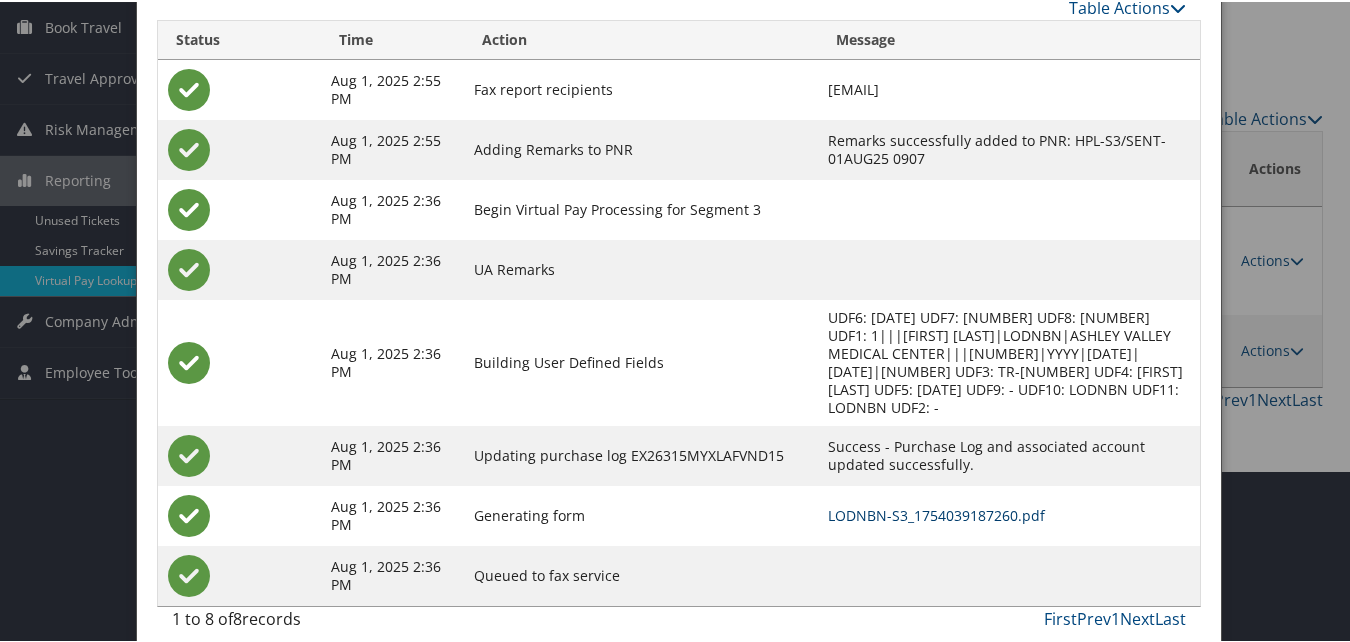 click on "LODNBN-S3_1754039187260.pdf" at bounding box center (936, 513) 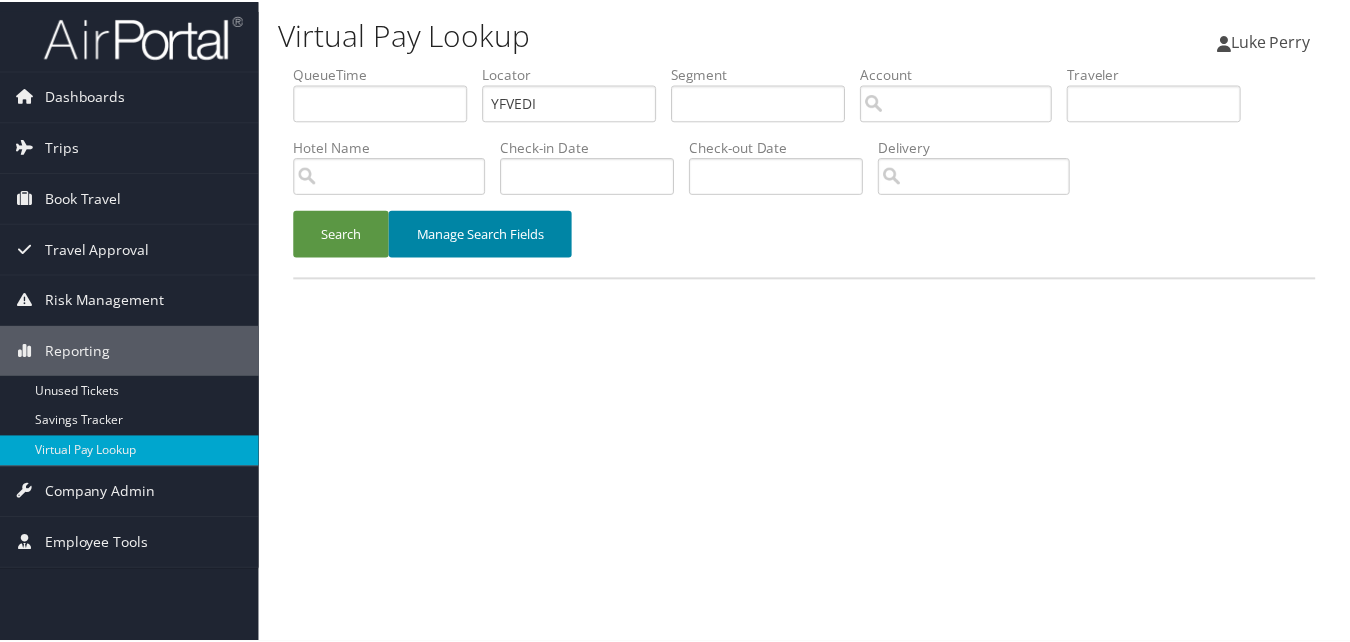 scroll, scrollTop: 0, scrollLeft: 0, axis: both 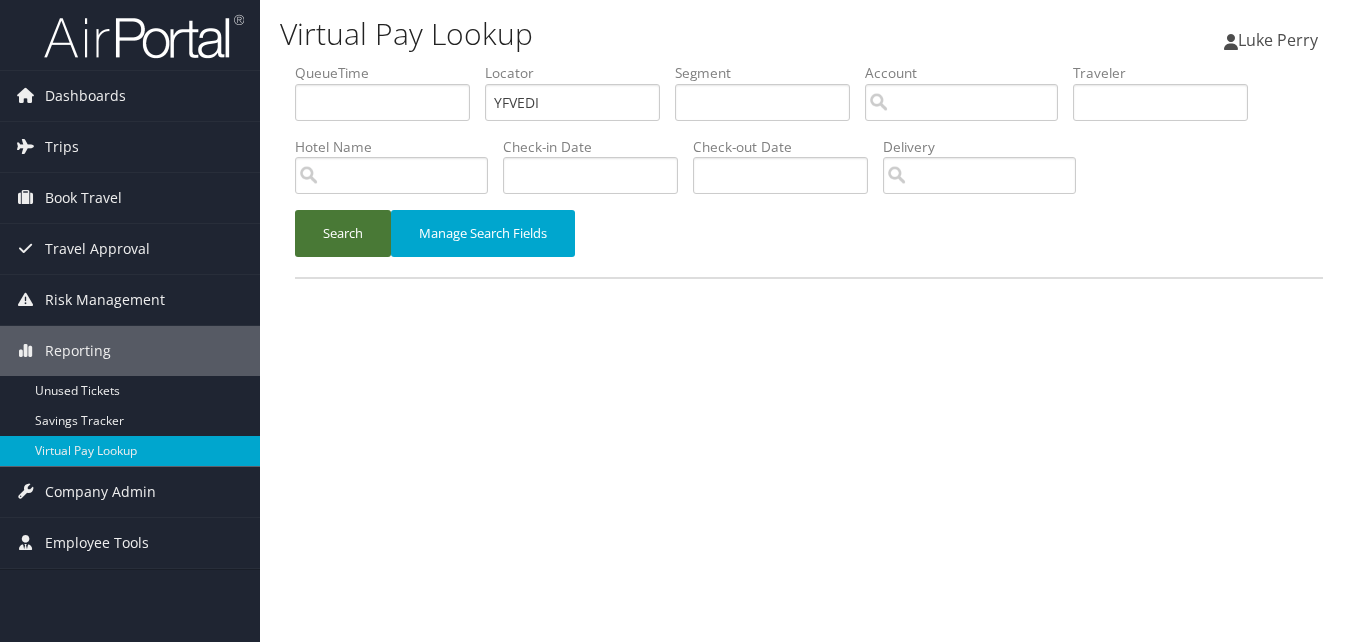 click on "Search" at bounding box center [343, 233] 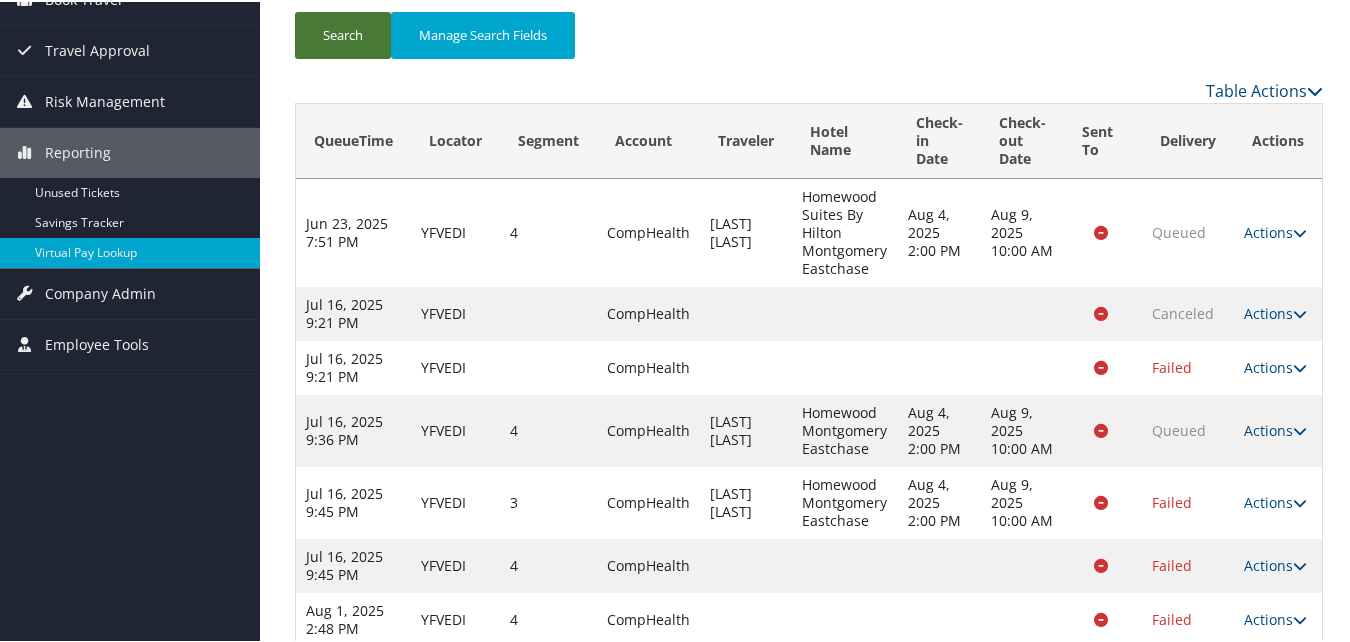 scroll, scrollTop: 328, scrollLeft: 0, axis: vertical 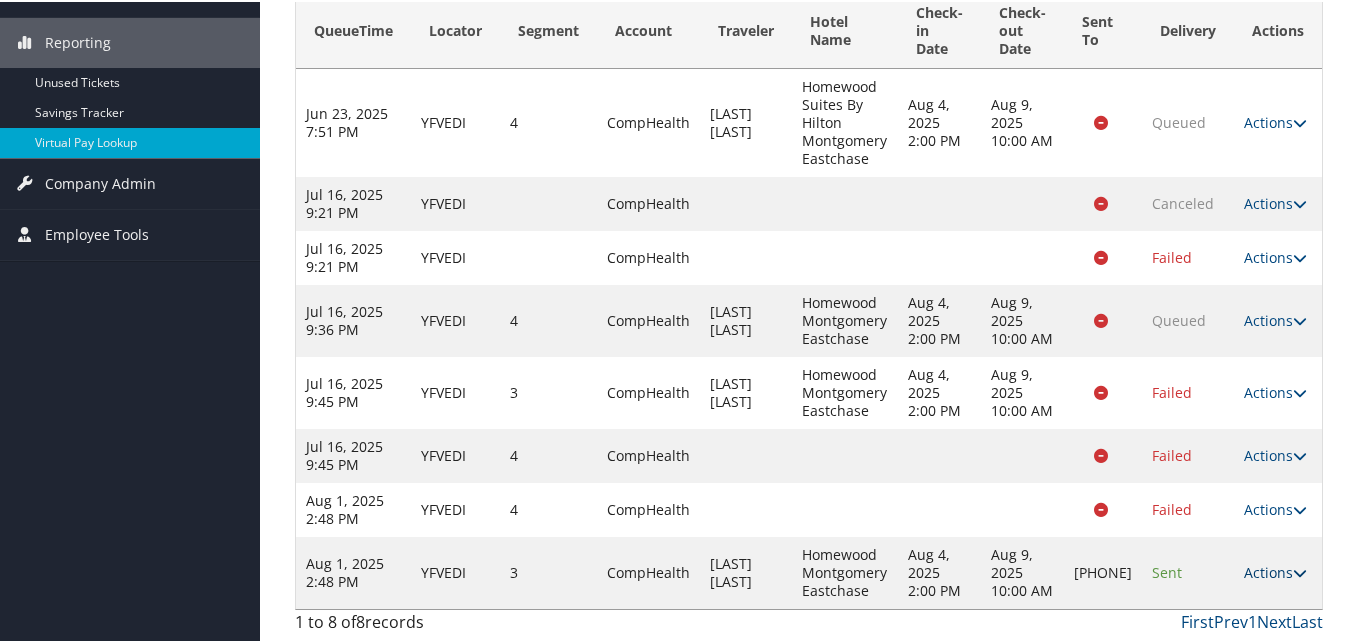click on "Actions" at bounding box center (1275, 570) 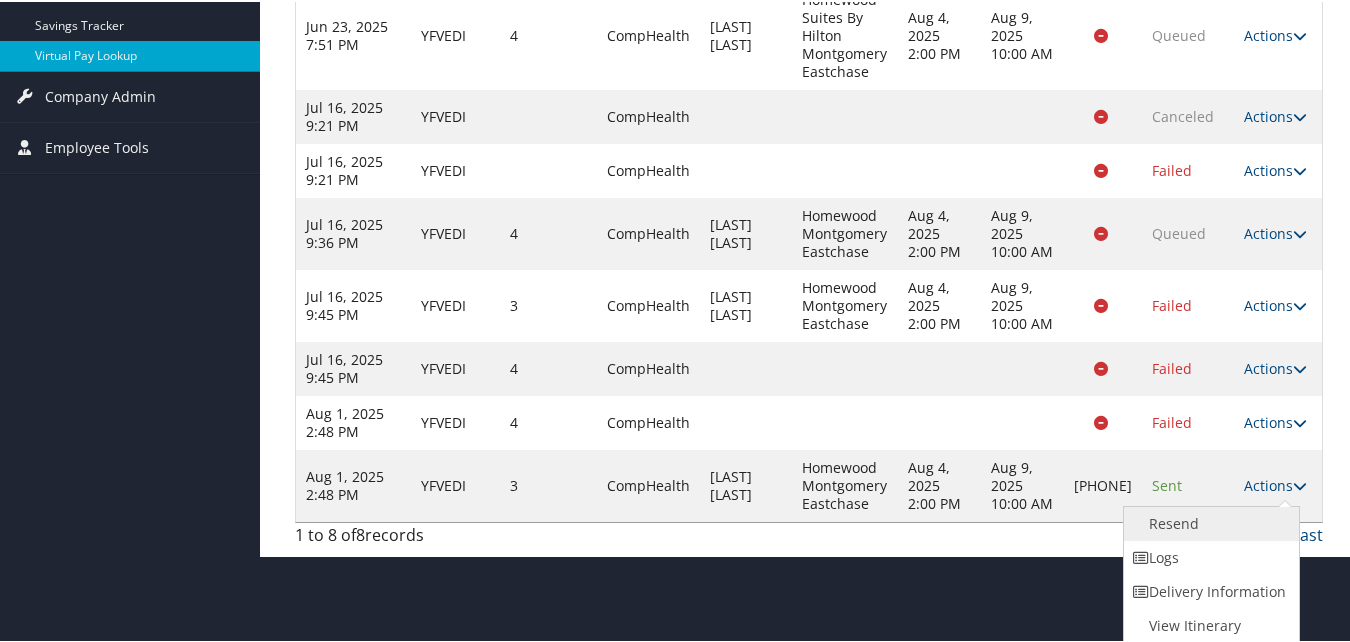 click on "Resend" at bounding box center [1209, 522] 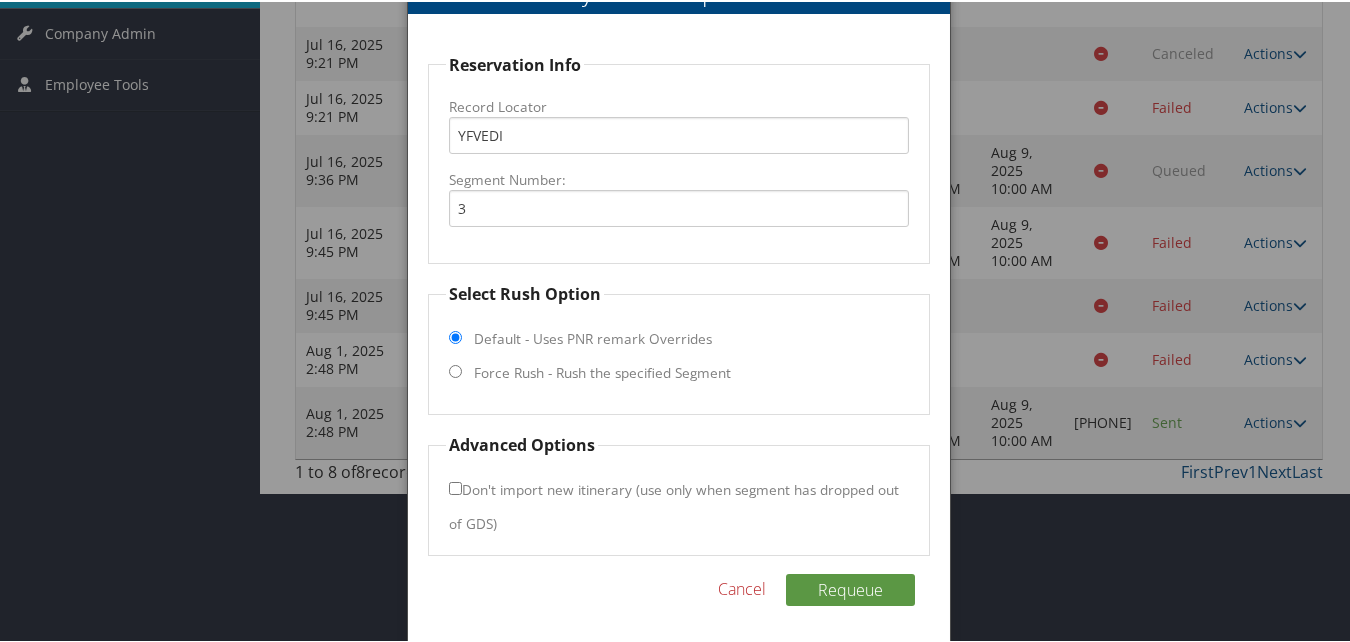 scroll, scrollTop: 463, scrollLeft: 0, axis: vertical 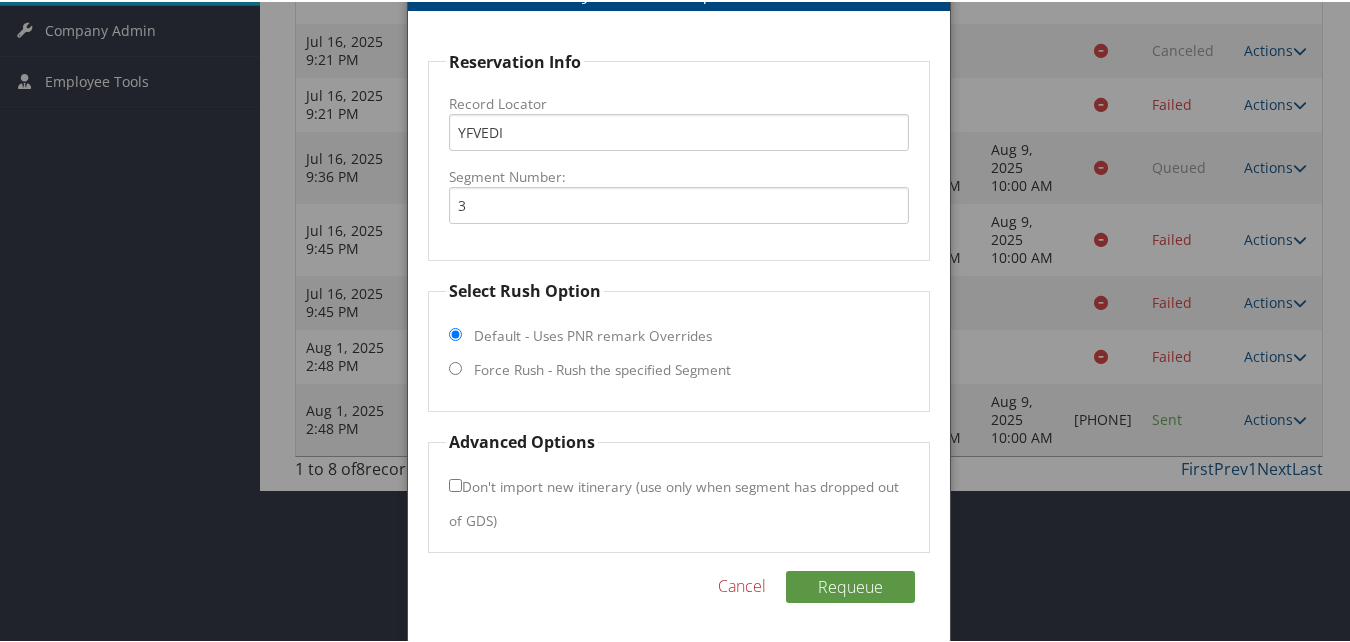 click on "Force Rush - Rush the specified Segment" at bounding box center [455, 366] 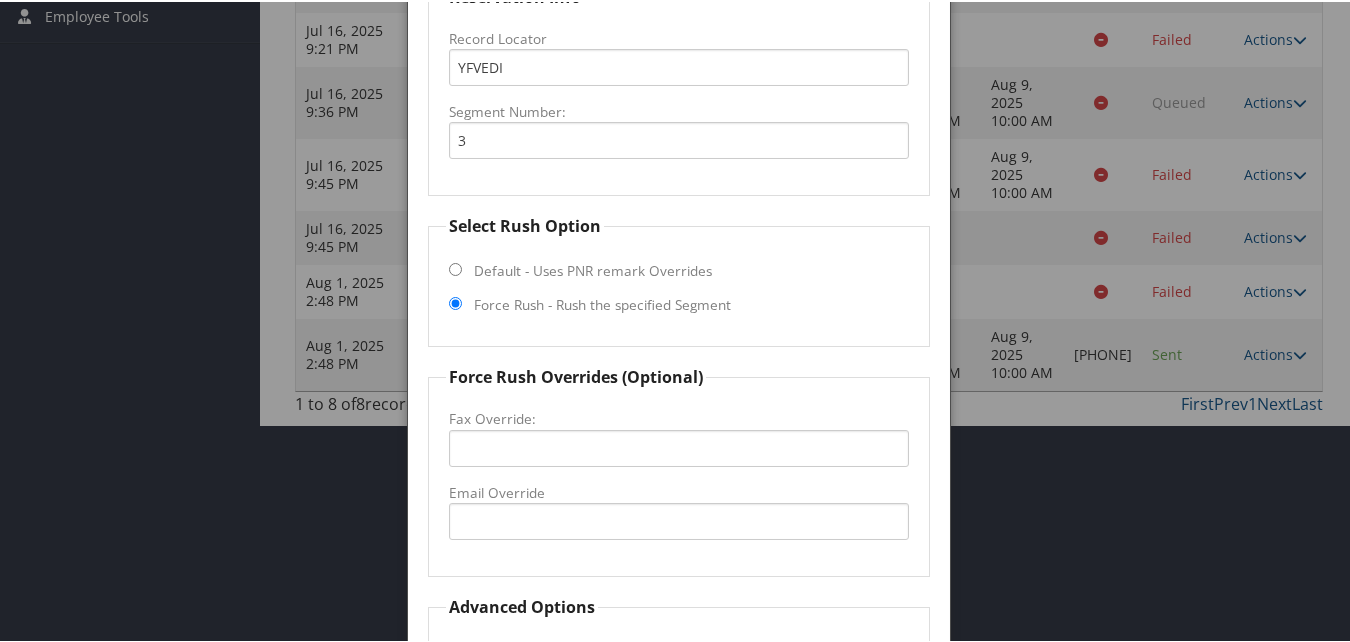 scroll, scrollTop: 563, scrollLeft: 0, axis: vertical 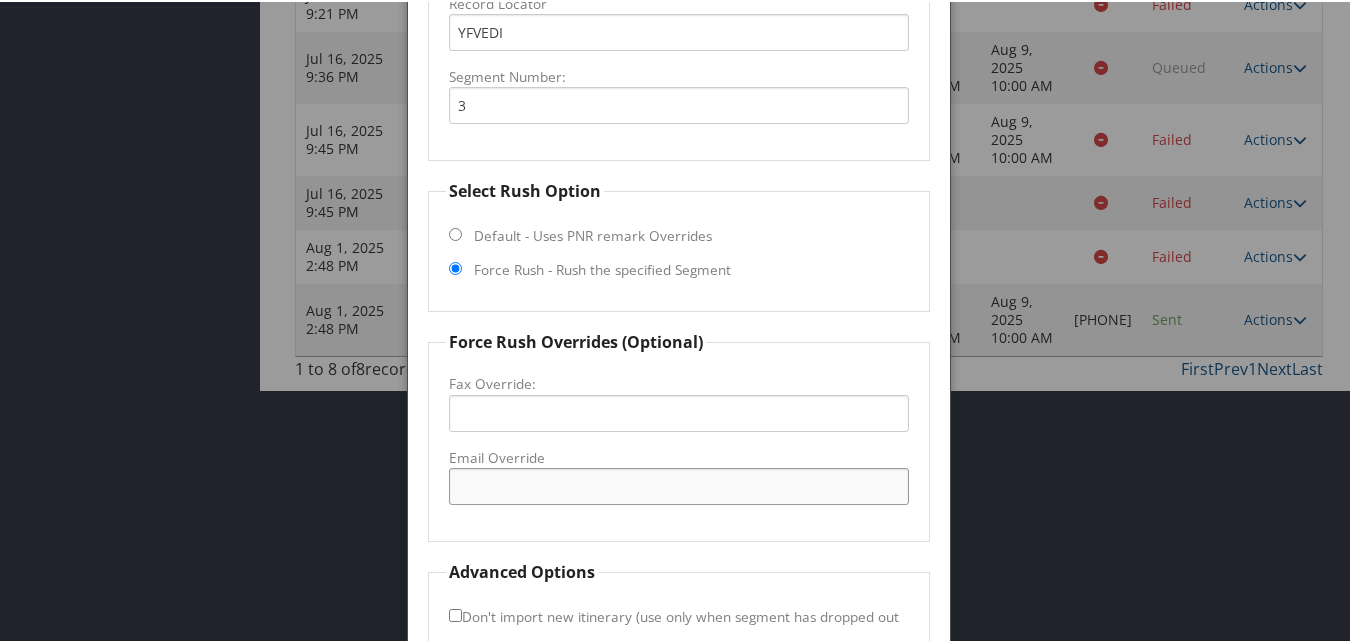 click on "Email Override" at bounding box center [678, 484] 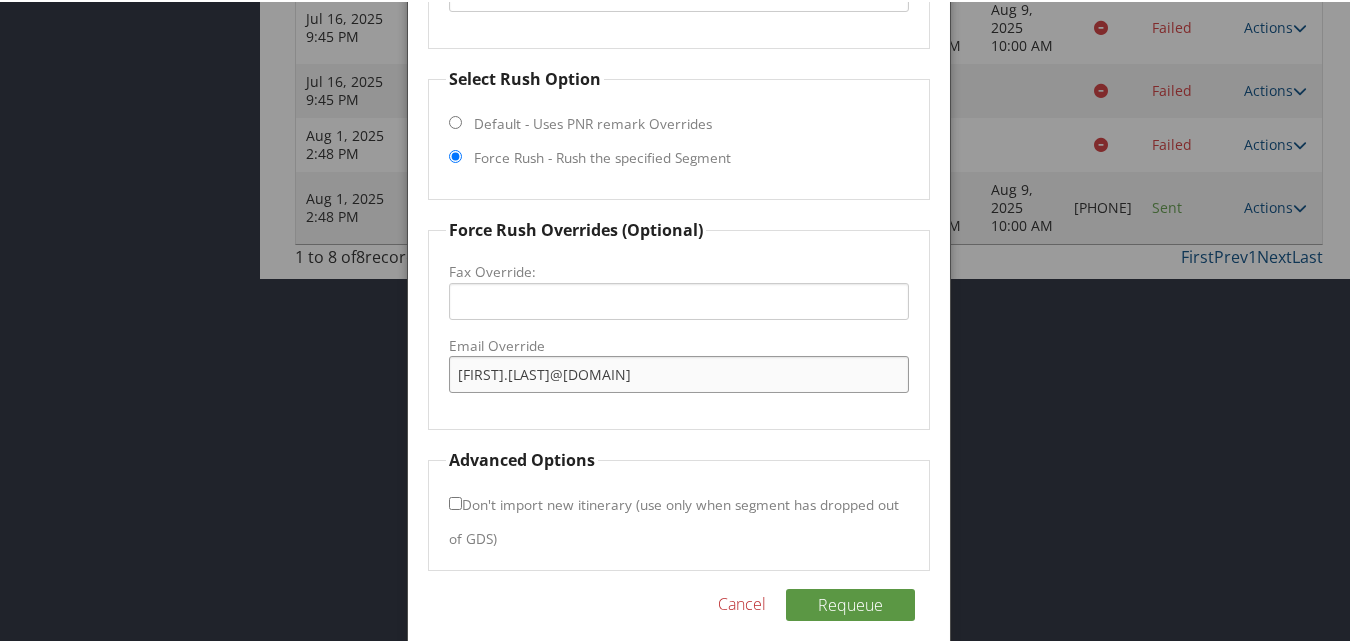 scroll, scrollTop: 693, scrollLeft: 0, axis: vertical 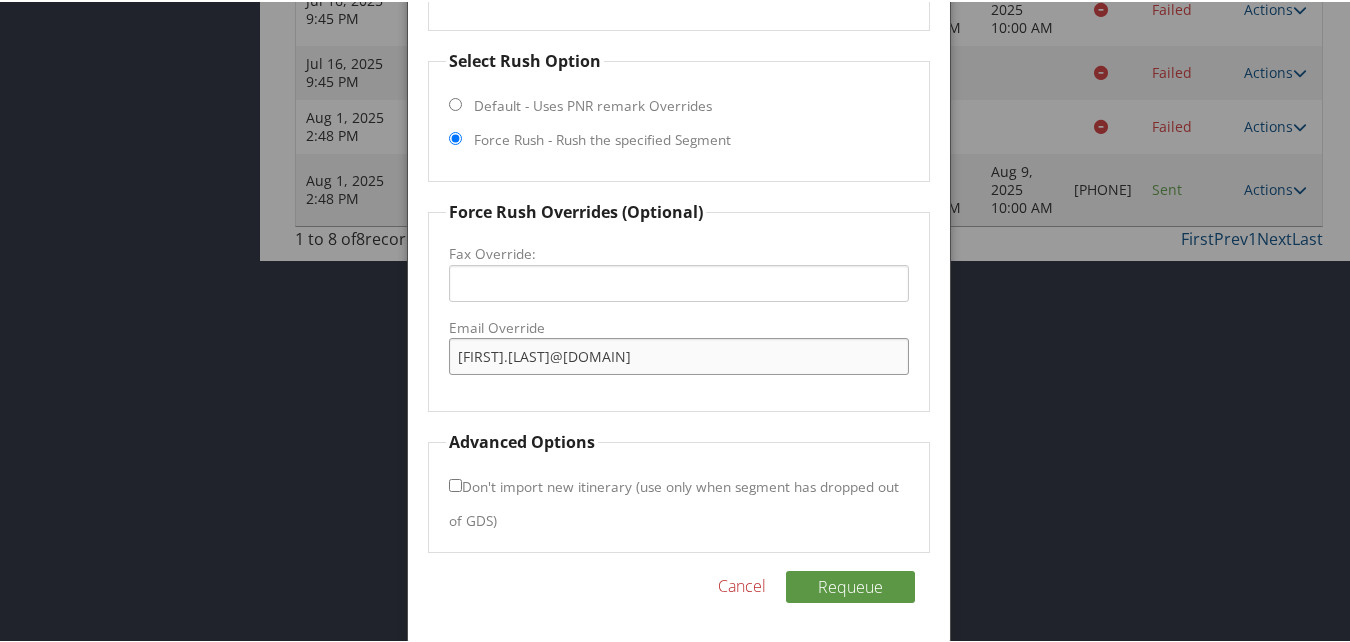 type on "[EMAIL]" 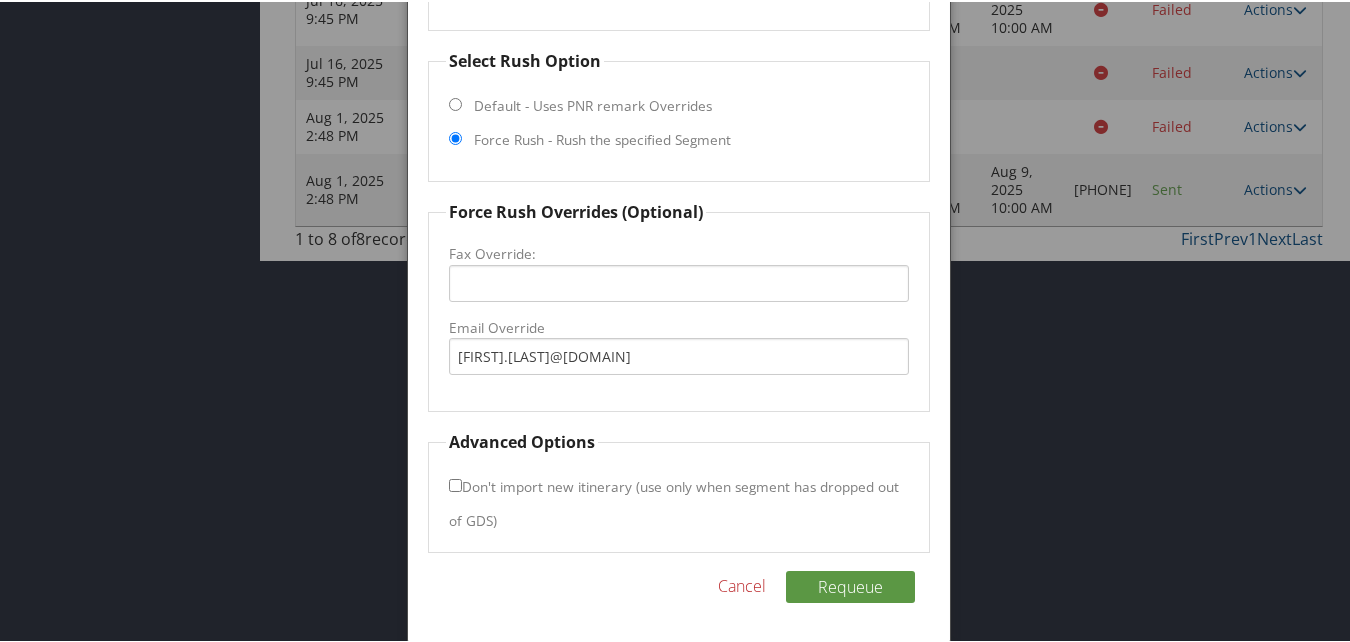 click on "Don't import new itinerary (use only when segment has dropped out of GDS)" at bounding box center [455, 483] 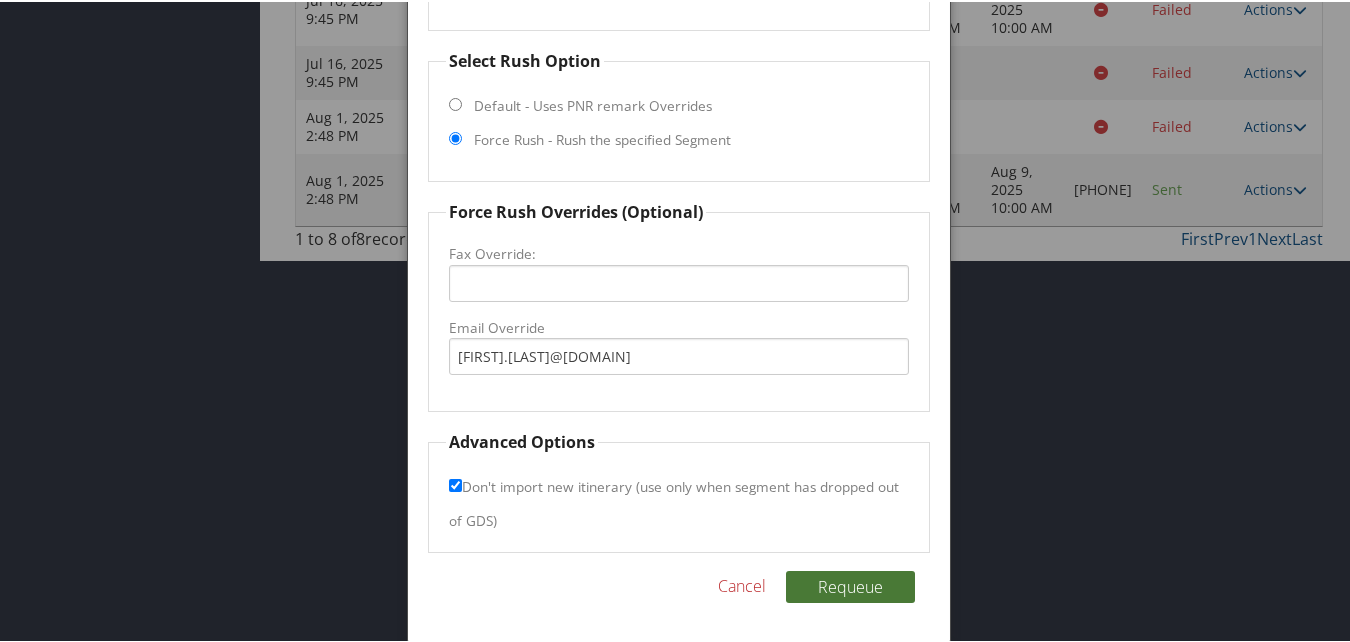 click on "Requeue" at bounding box center (850, 585) 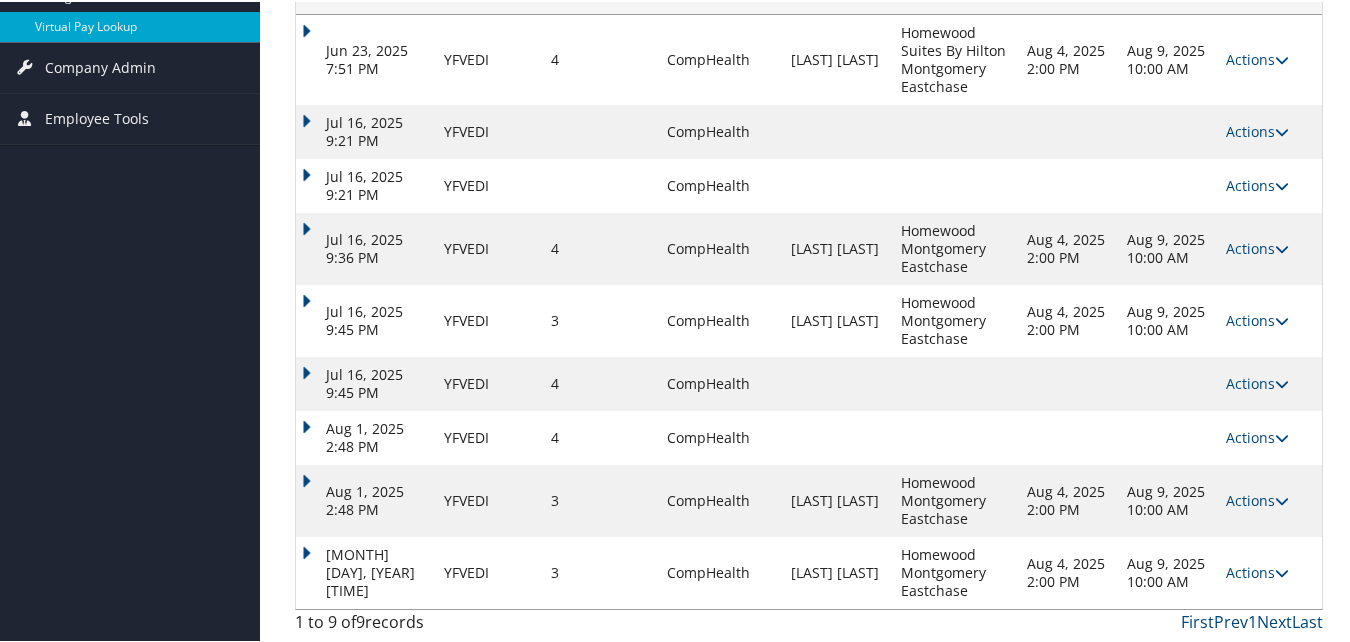 scroll, scrollTop: 346, scrollLeft: 0, axis: vertical 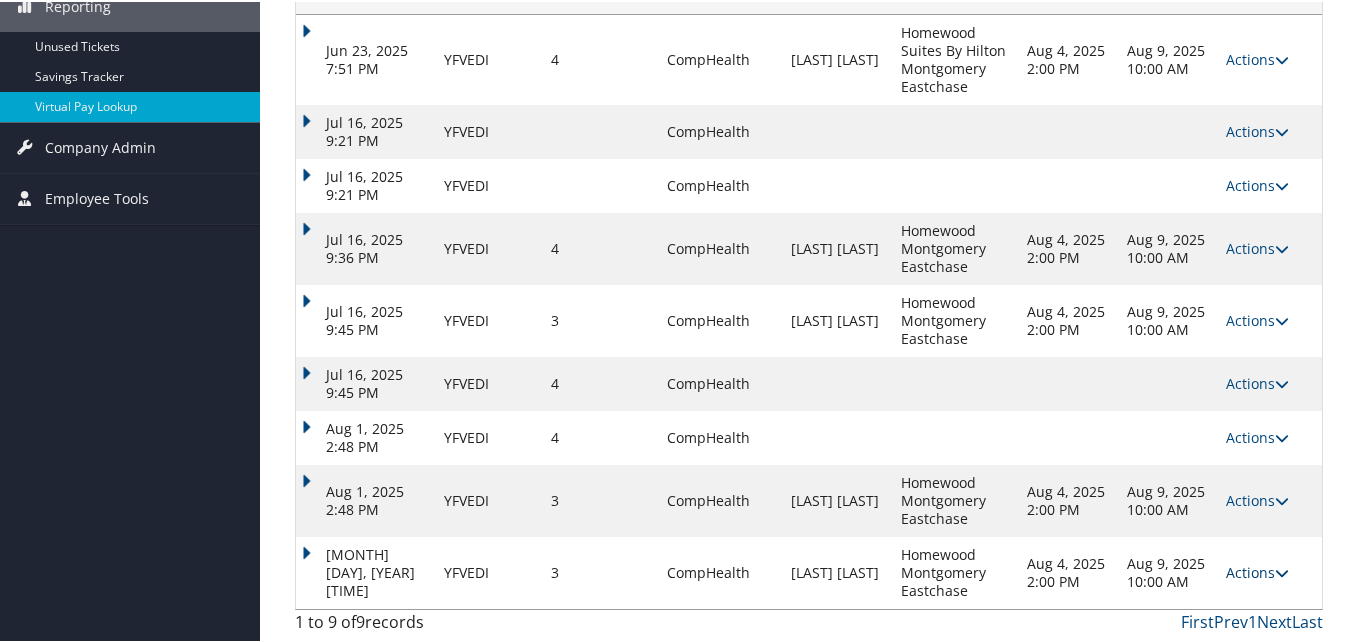 click on "Actions" at bounding box center [1257, 570] 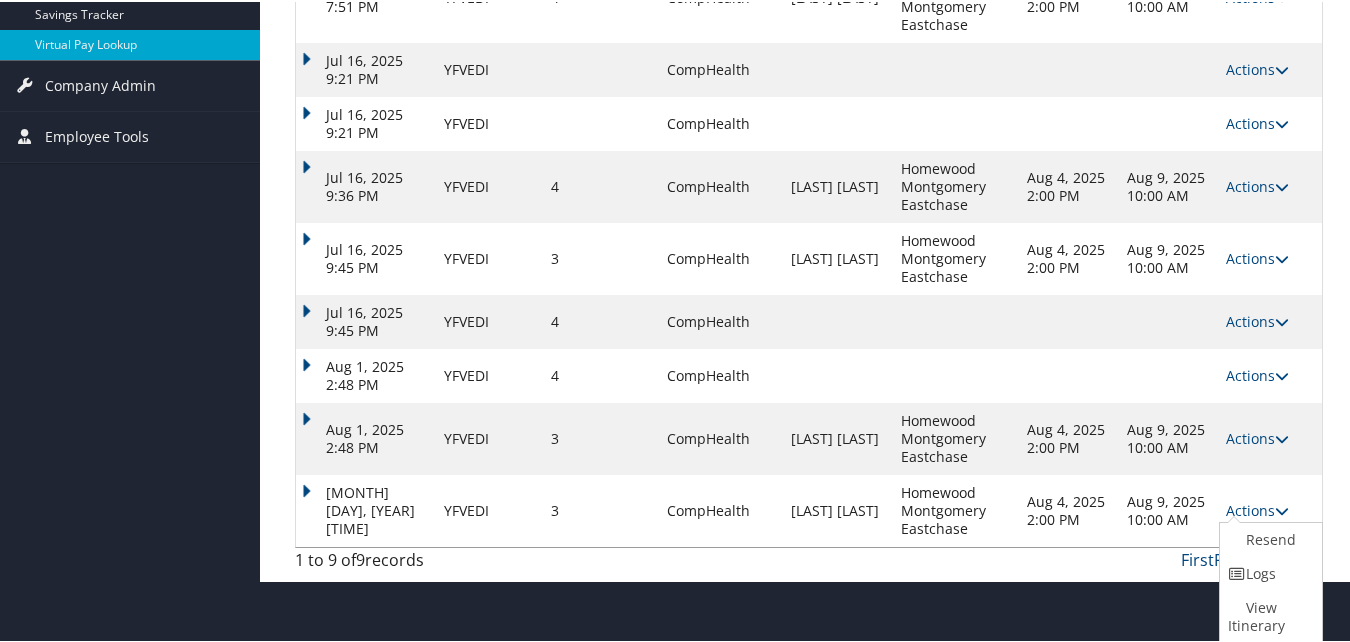 click on "Logs" at bounding box center (1268, 572) 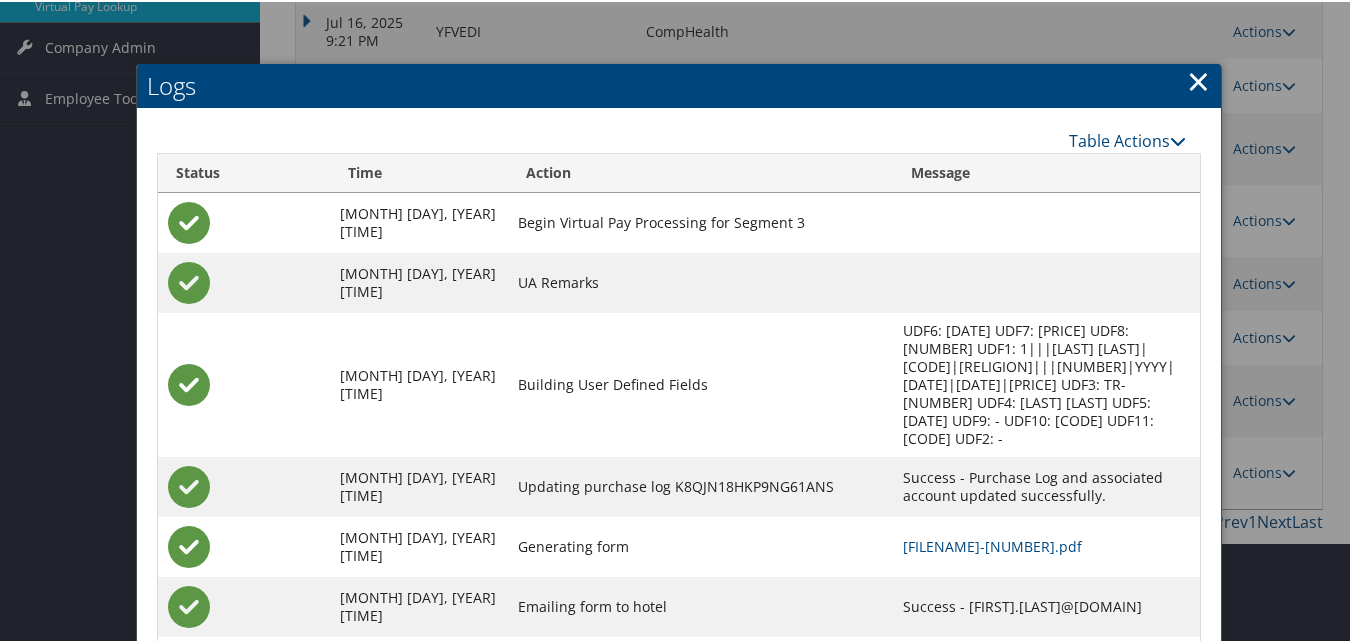 scroll, scrollTop: 501, scrollLeft: 0, axis: vertical 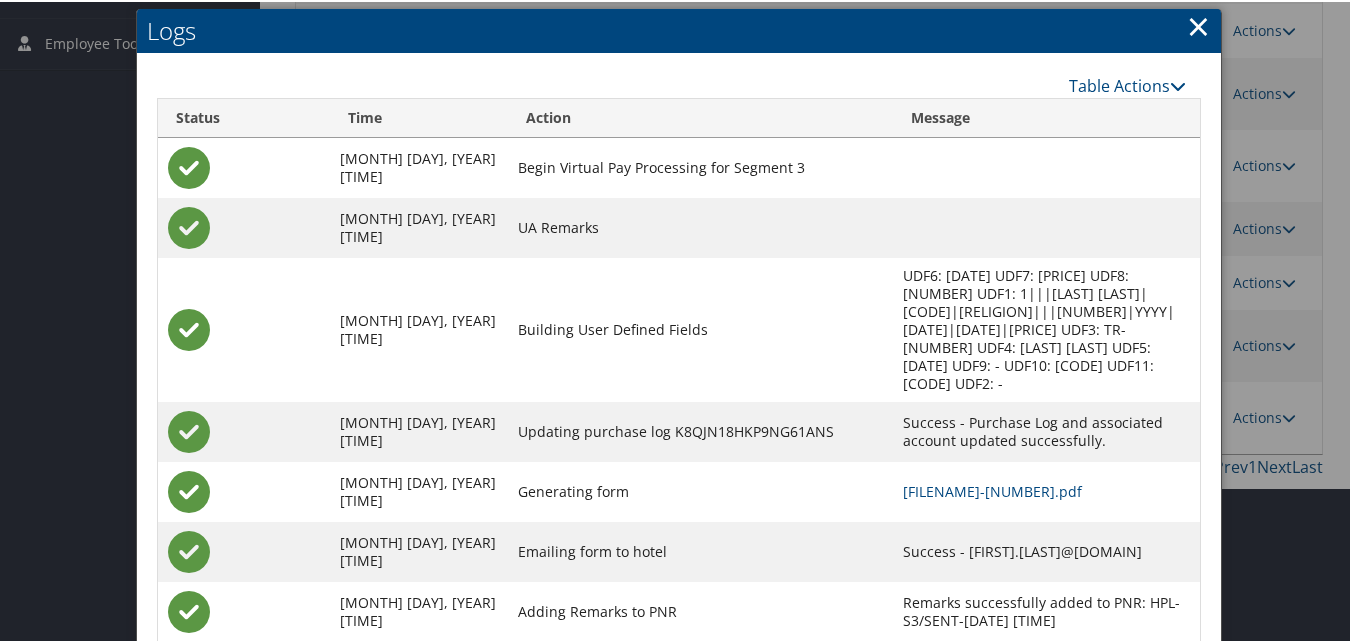 drag, startPoint x: 751, startPoint y: 499, endPoint x: 952, endPoint y: 504, distance: 201.06218 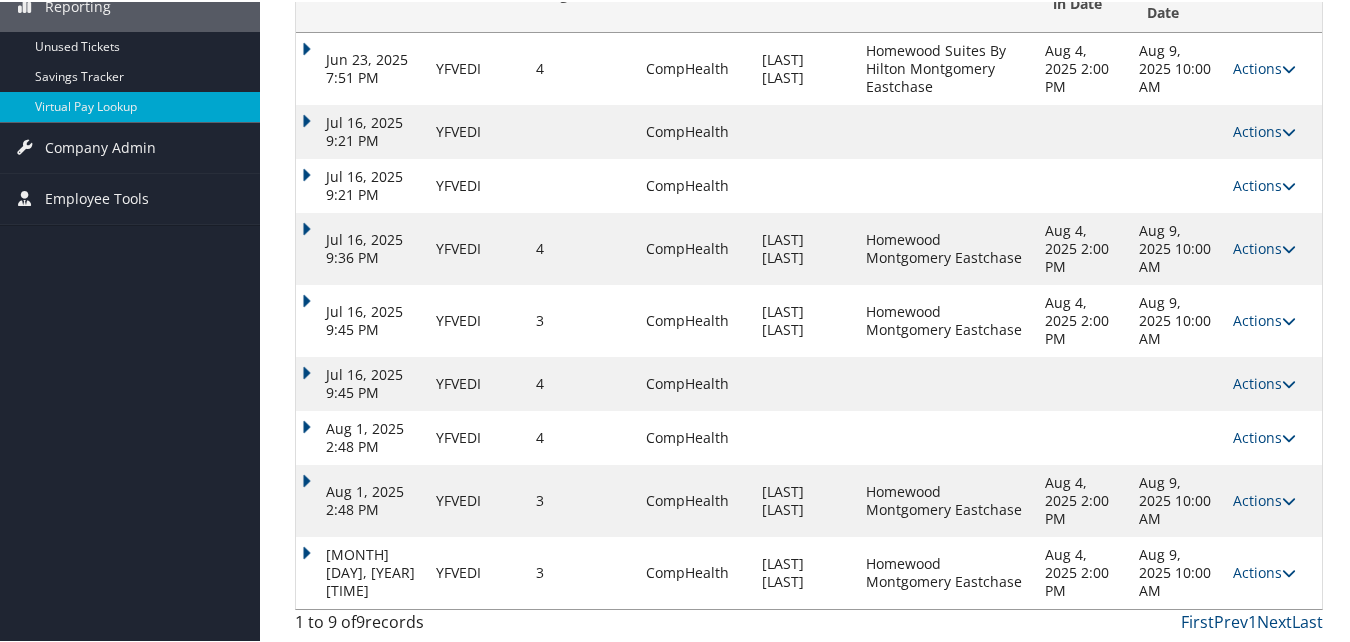 scroll, scrollTop: 346, scrollLeft: 0, axis: vertical 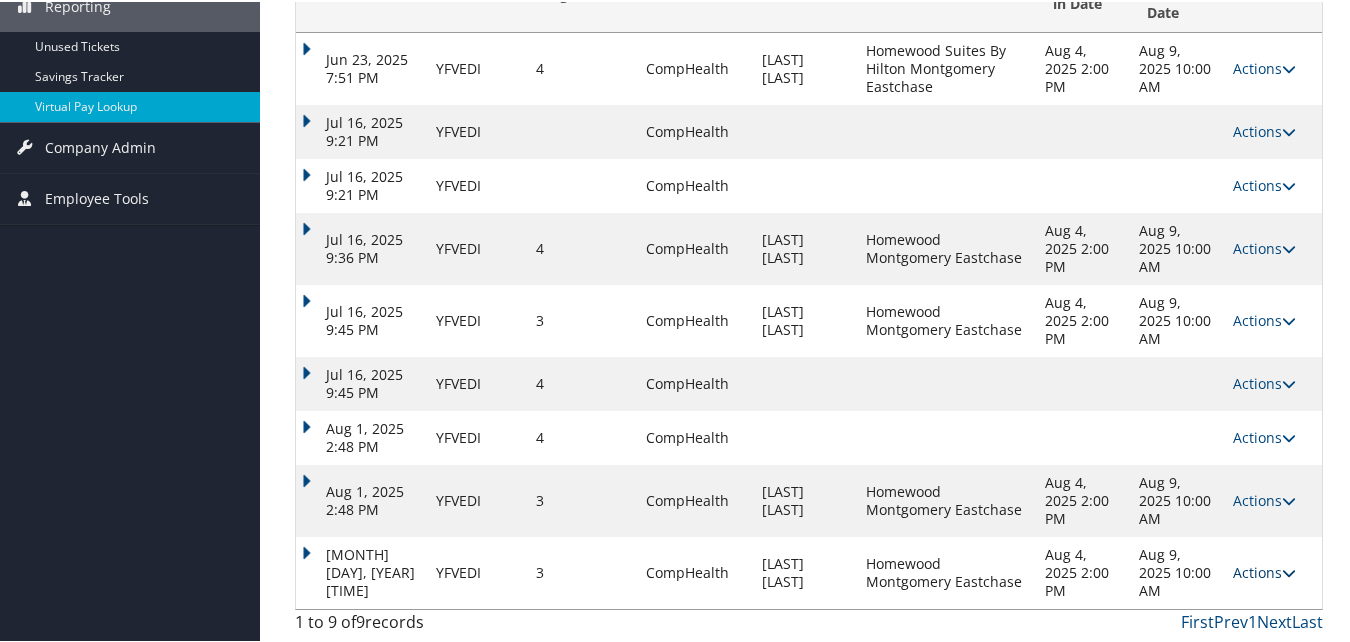 click on "Actions" at bounding box center (1264, 570) 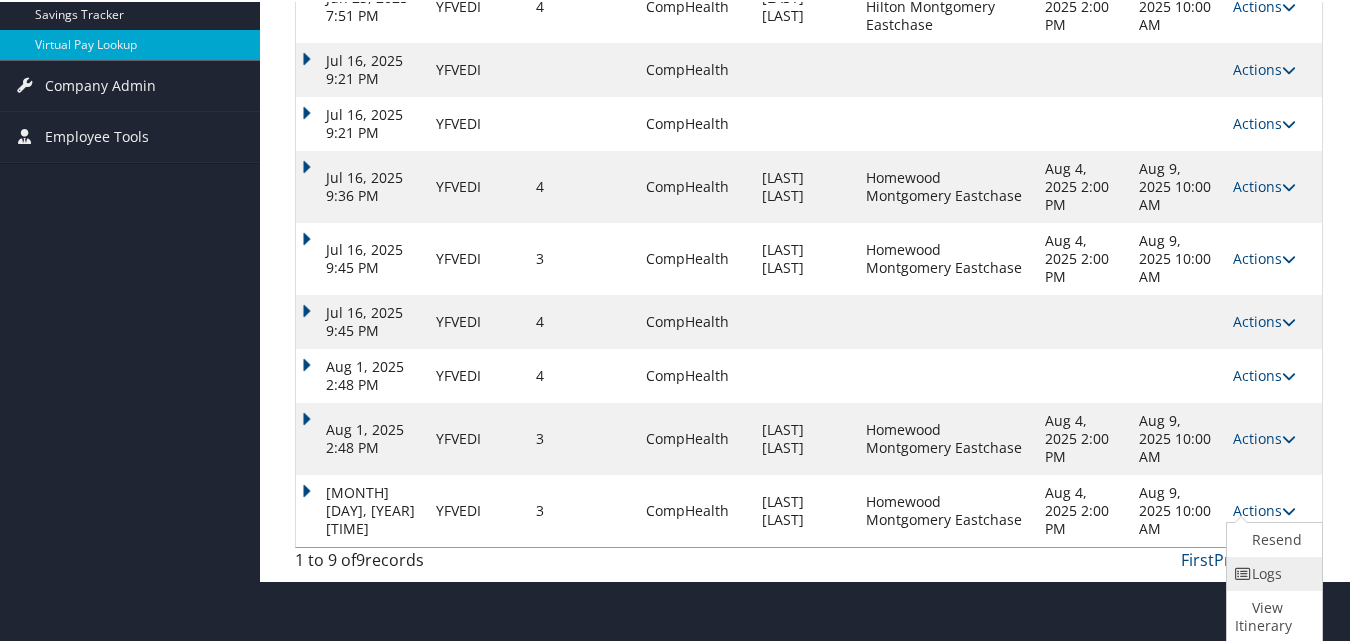 click on "Logs" at bounding box center [1272, 572] 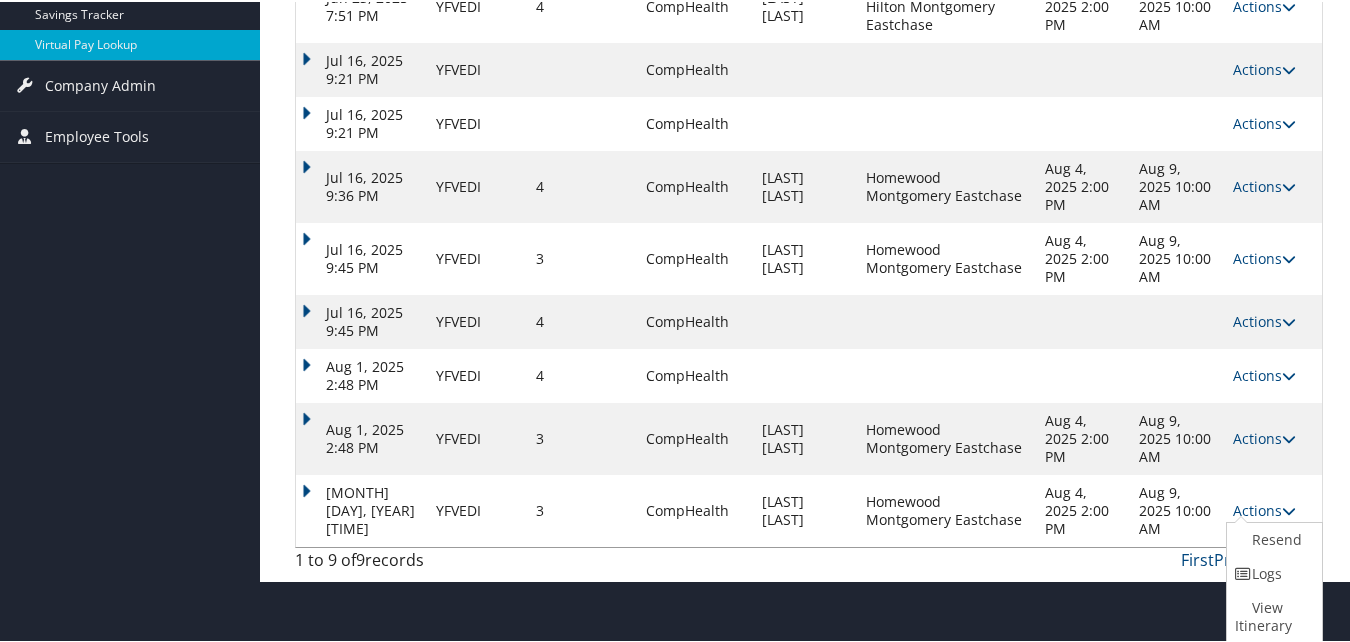 scroll, scrollTop: 346, scrollLeft: 0, axis: vertical 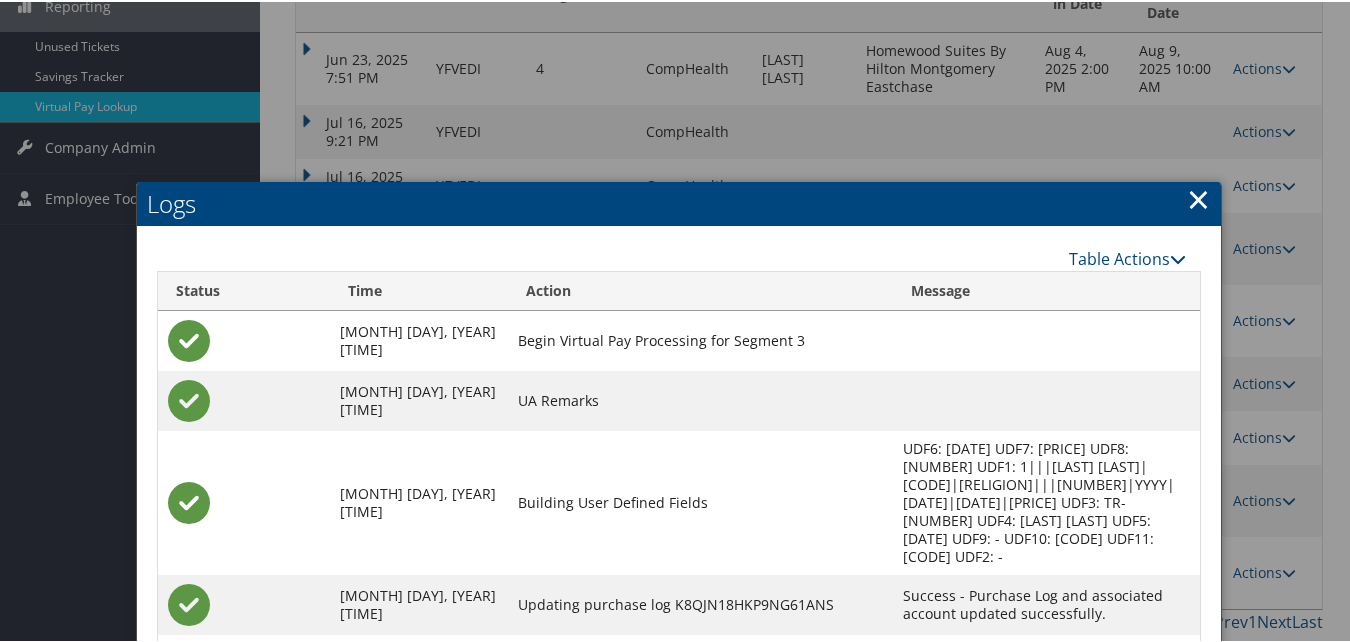 click on "×" at bounding box center (1198, 197) 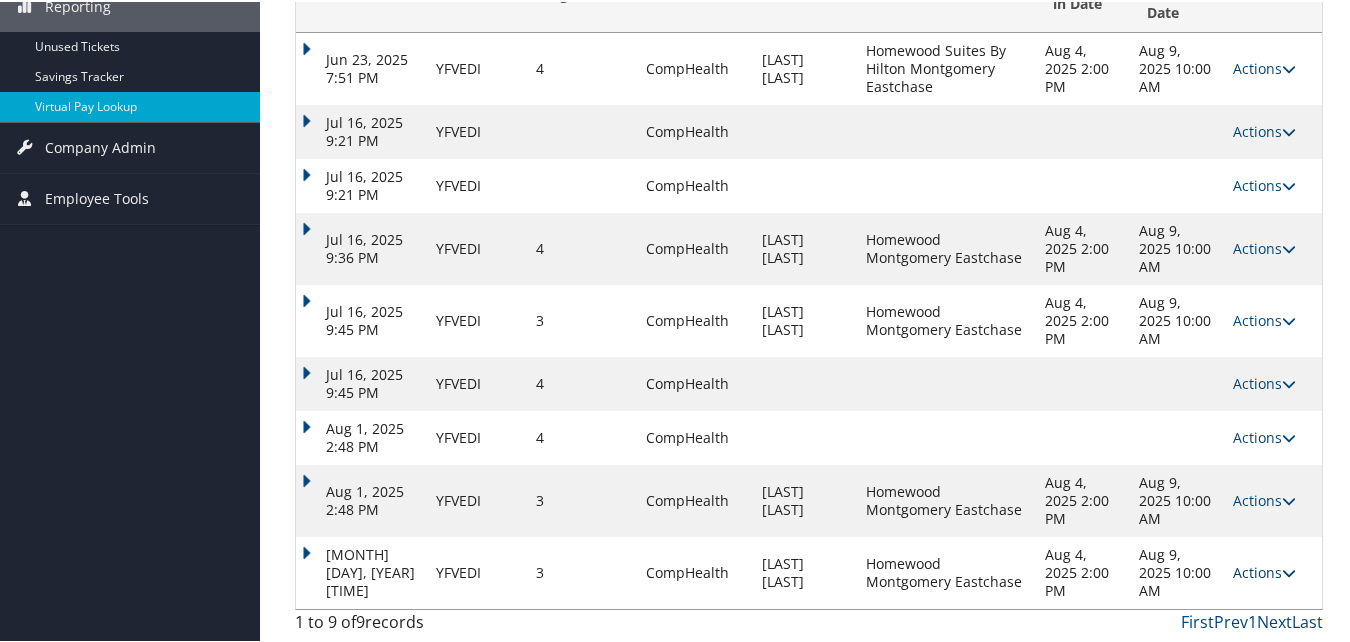 click on "Actions" at bounding box center [1264, 570] 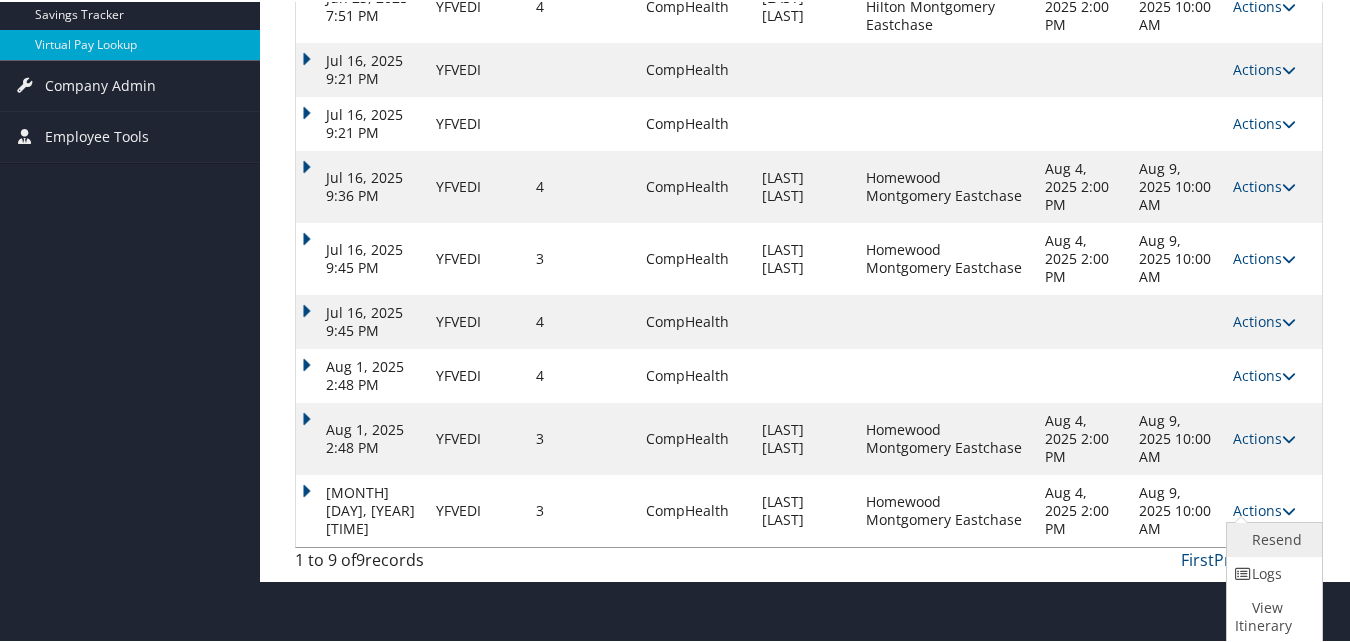 click on "Resend" at bounding box center (1272, 538) 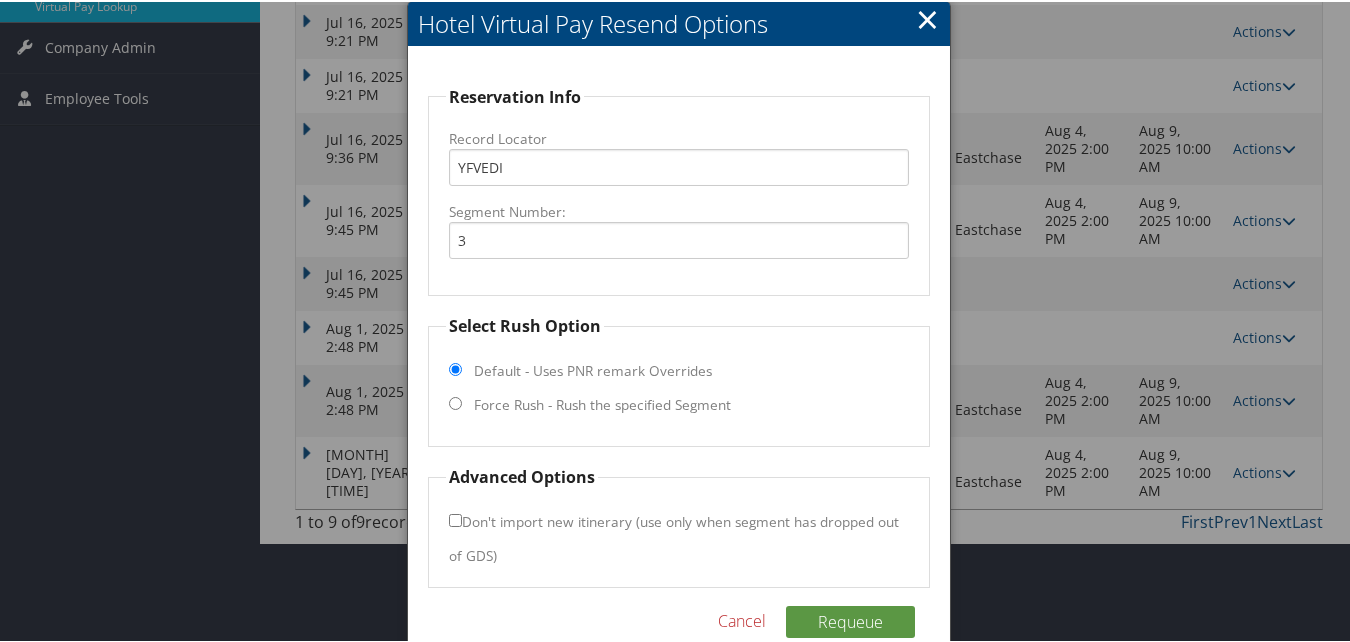 scroll, scrollTop: 481, scrollLeft: 0, axis: vertical 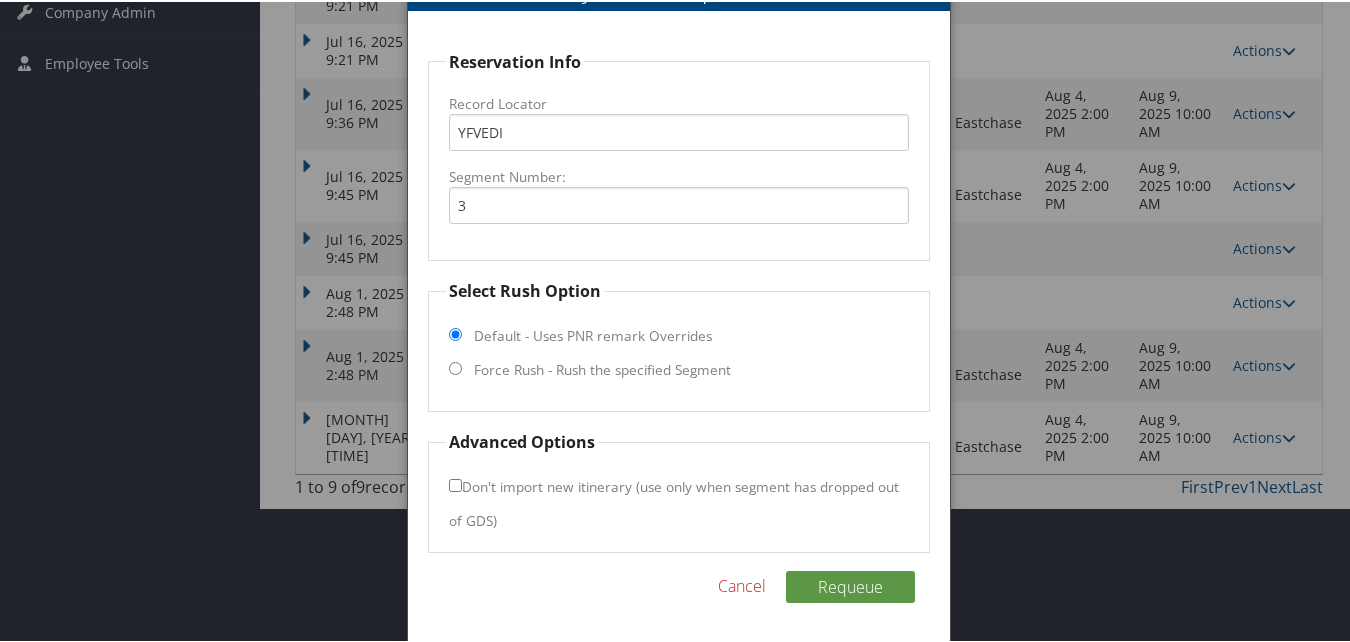 click on "Force Rush - Rush the specified Segment" at bounding box center [602, 368] 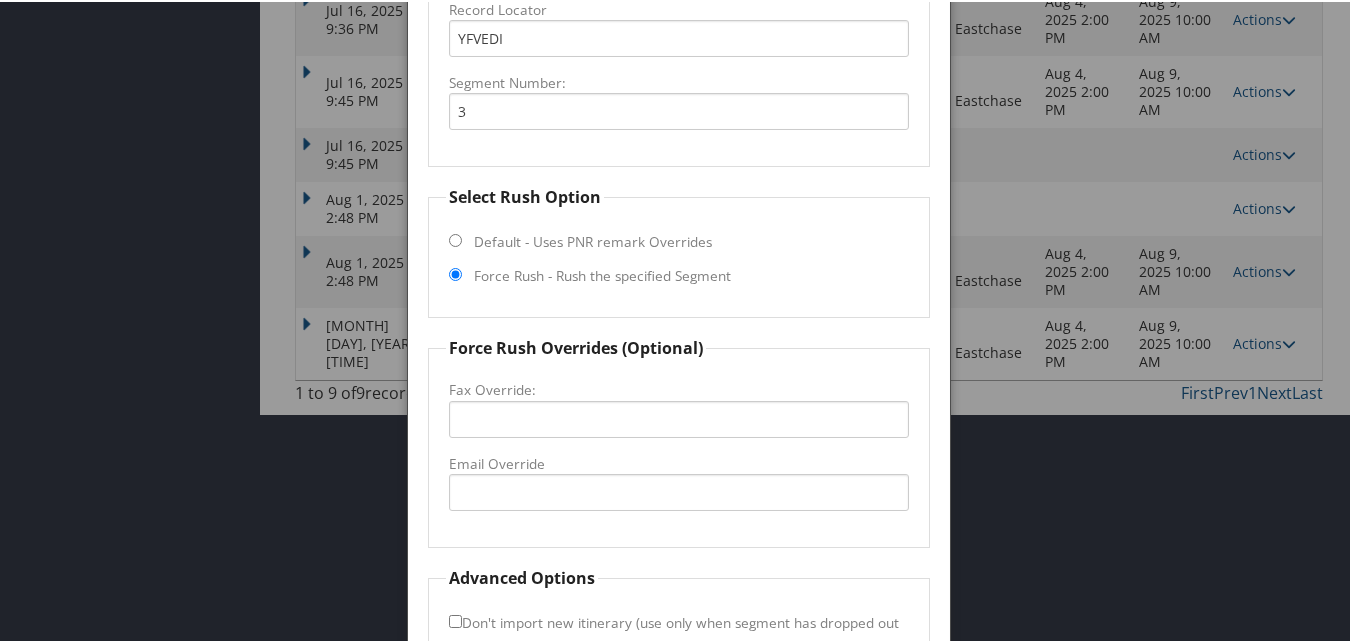 scroll, scrollTop: 681, scrollLeft: 0, axis: vertical 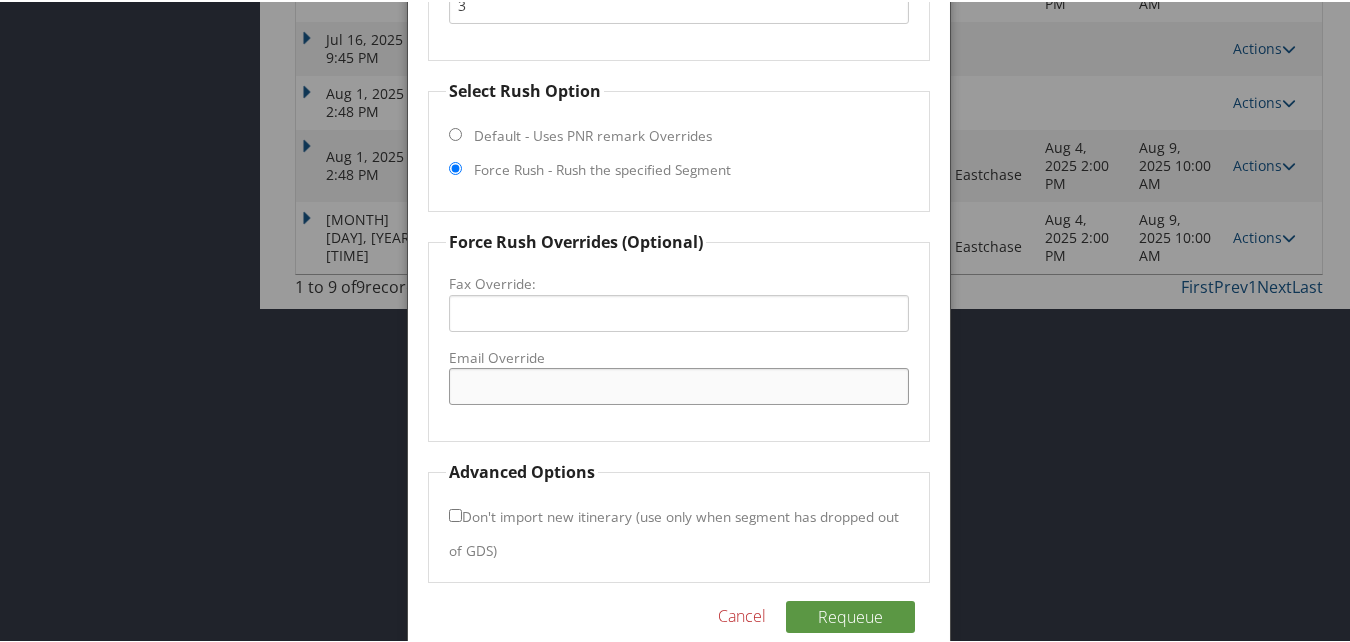 click on "Email Override" at bounding box center (678, 384) 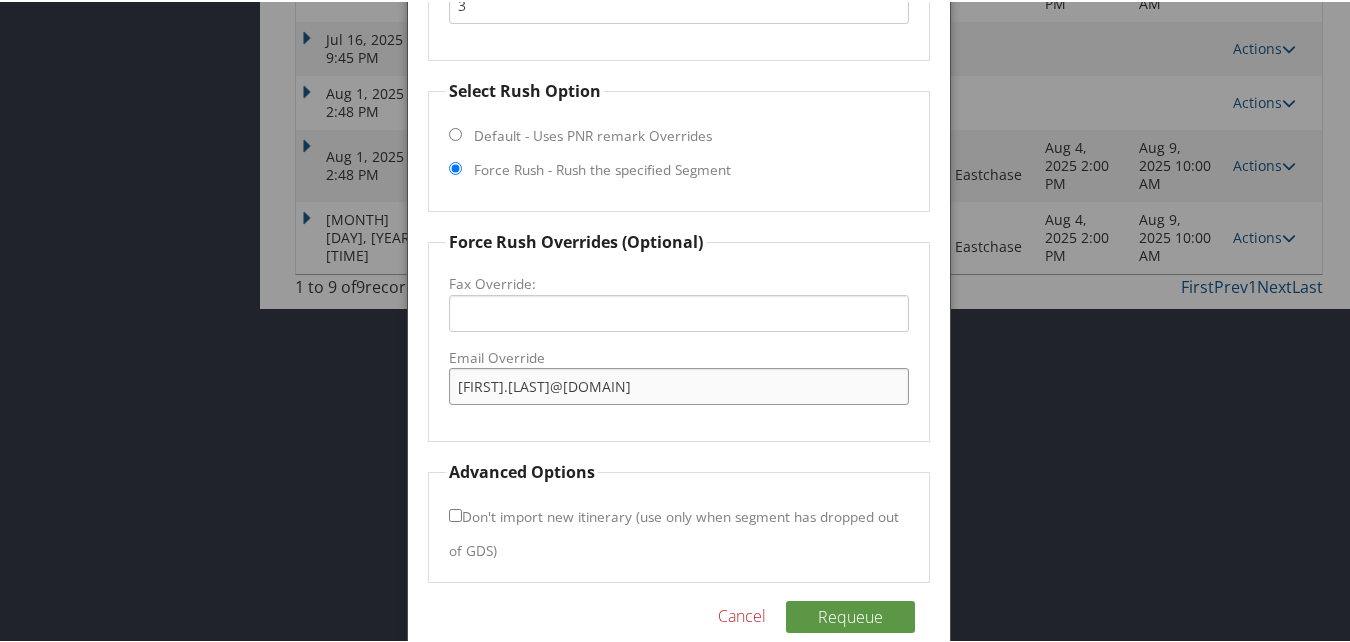 click on "therefa.mckeithen@hilton.com" at bounding box center (678, 384) 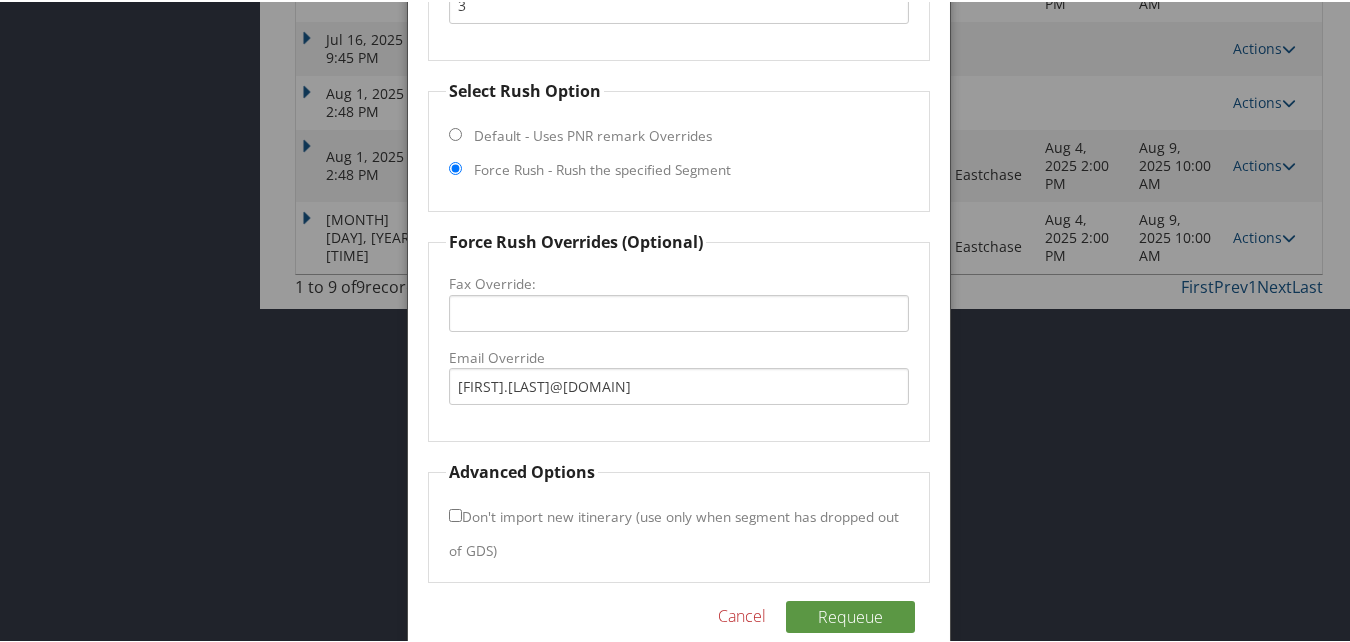 click on "Don't import new itinerary (use only when segment has dropped out of GDS)" at bounding box center (455, 513) 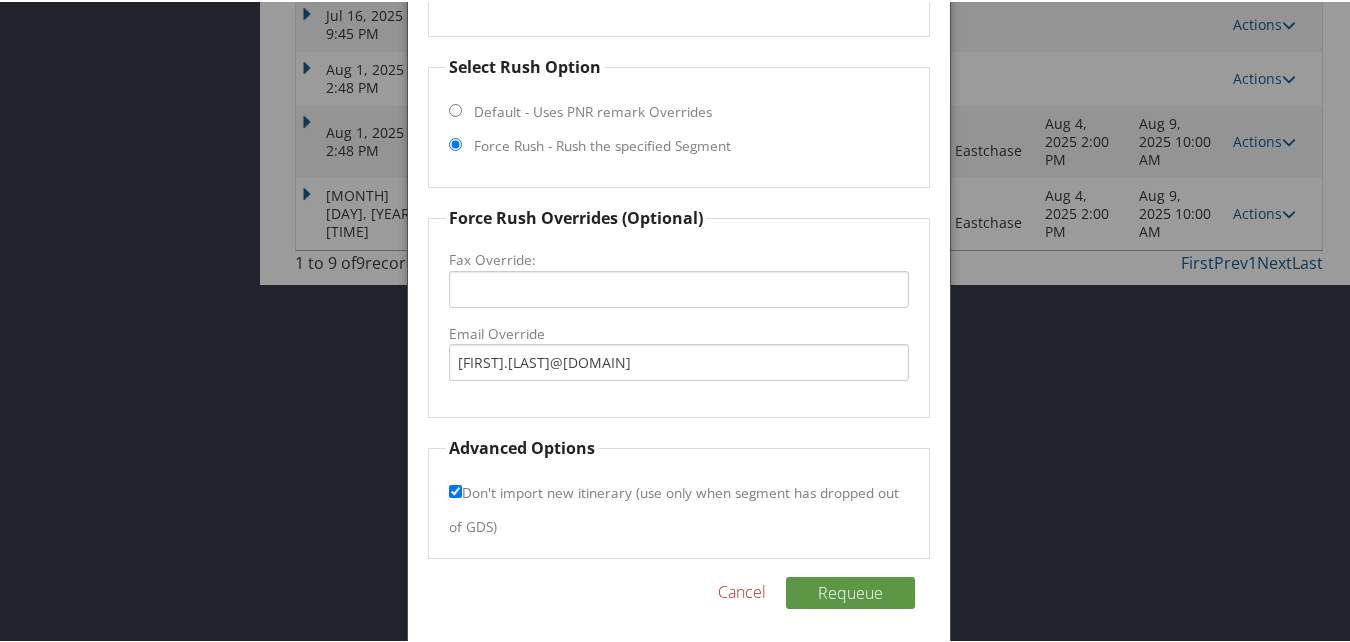 scroll, scrollTop: 711, scrollLeft: 0, axis: vertical 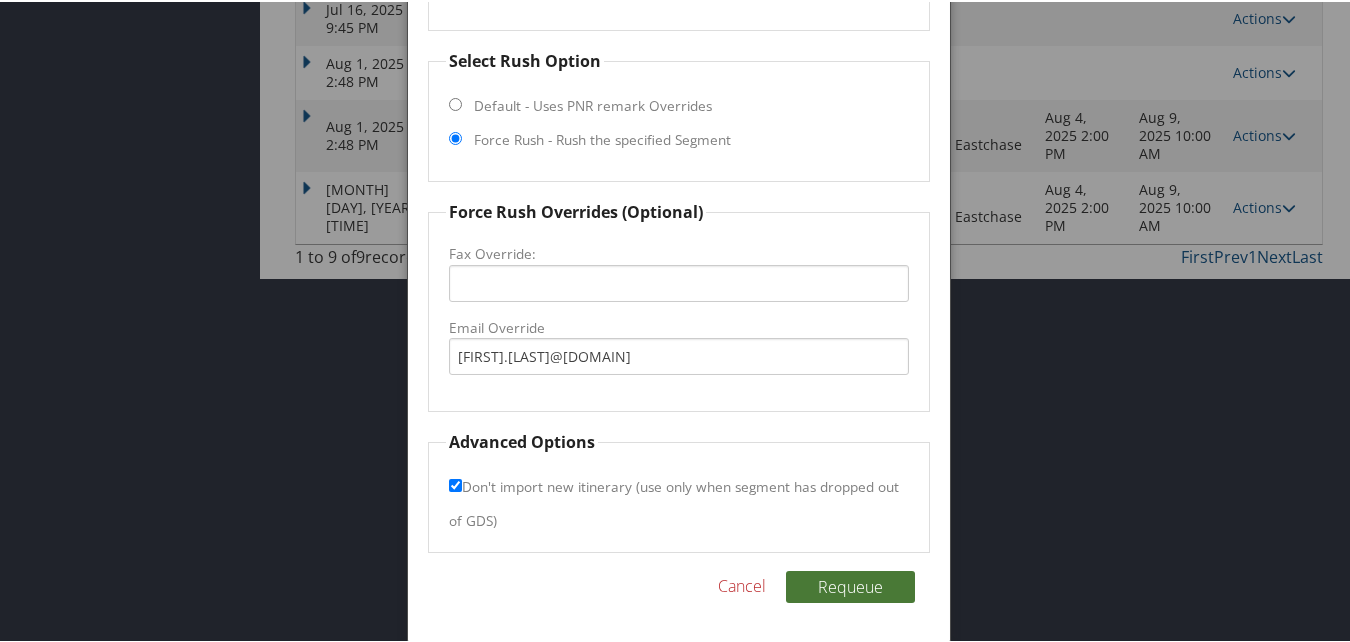 click on "Requeue" at bounding box center [850, 585] 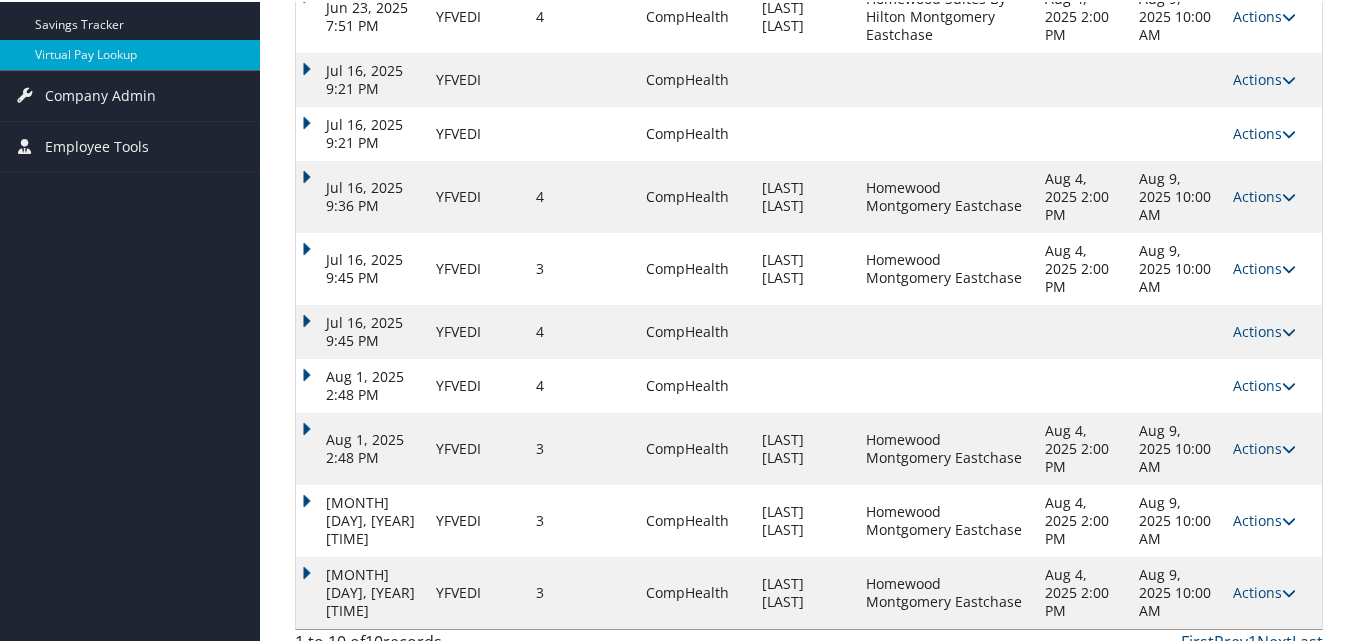 scroll, scrollTop: 418, scrollLeft: 0, axis: vertical 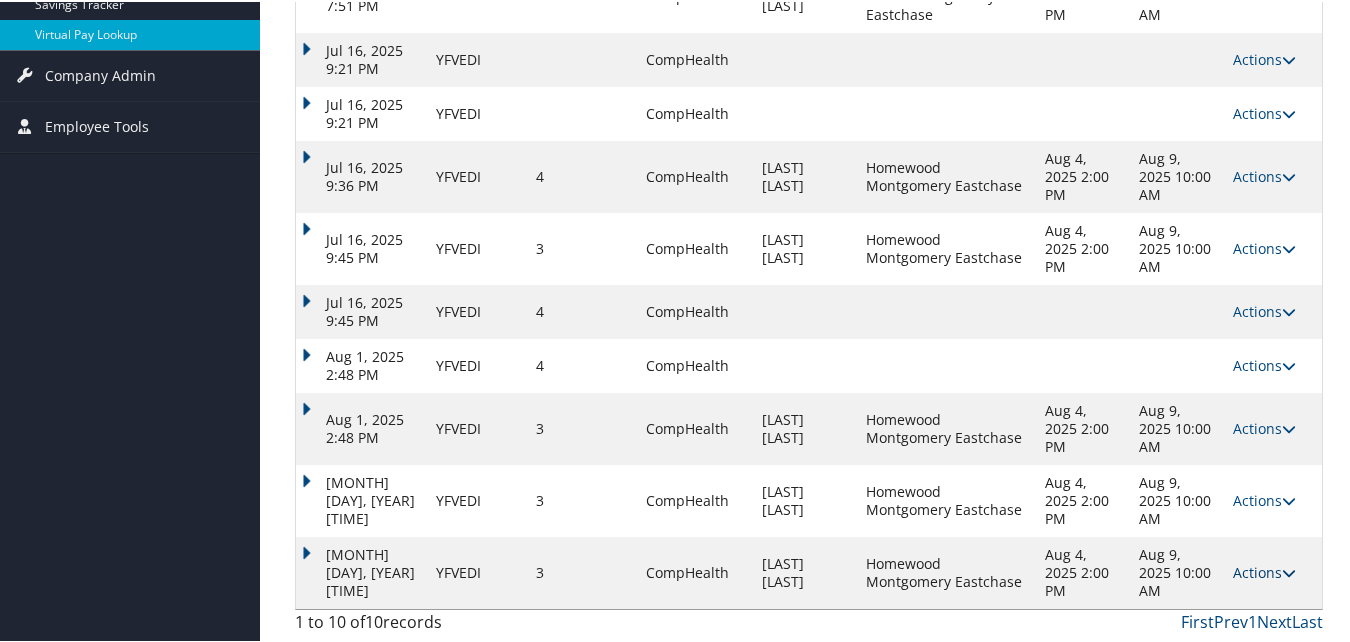 click on "Actions" at bounding box center (1264, 570) 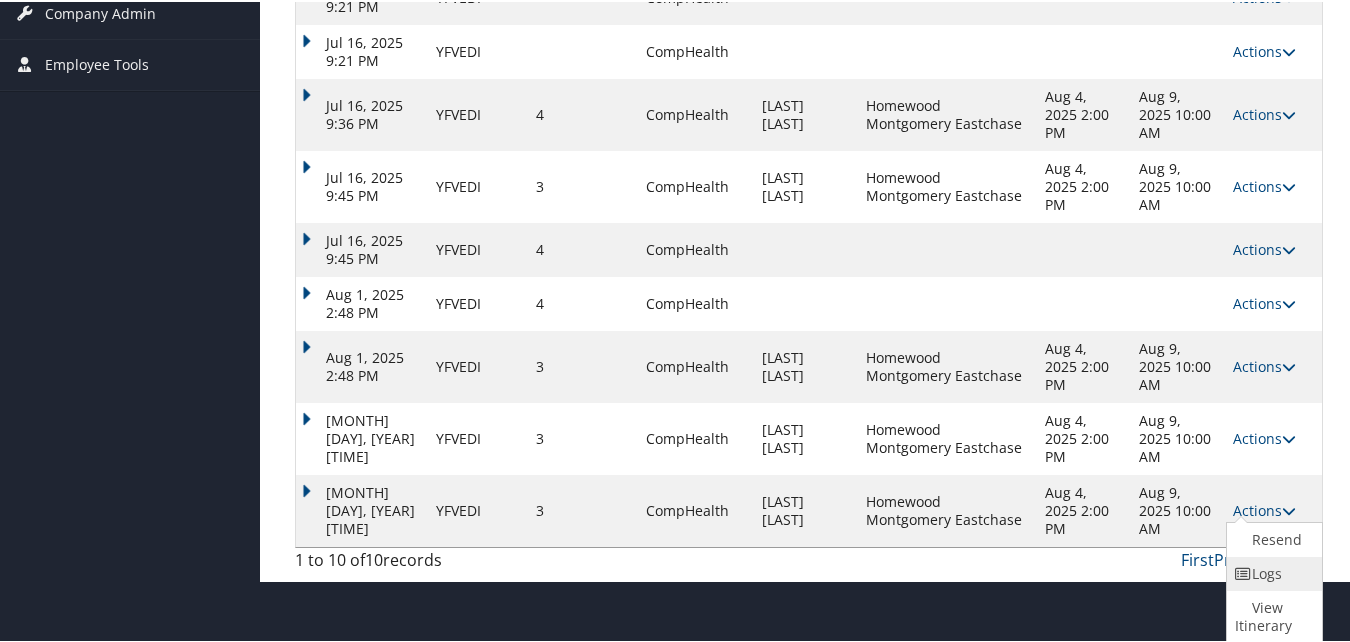 click on "Logs" at bounding box center [1272, 572] 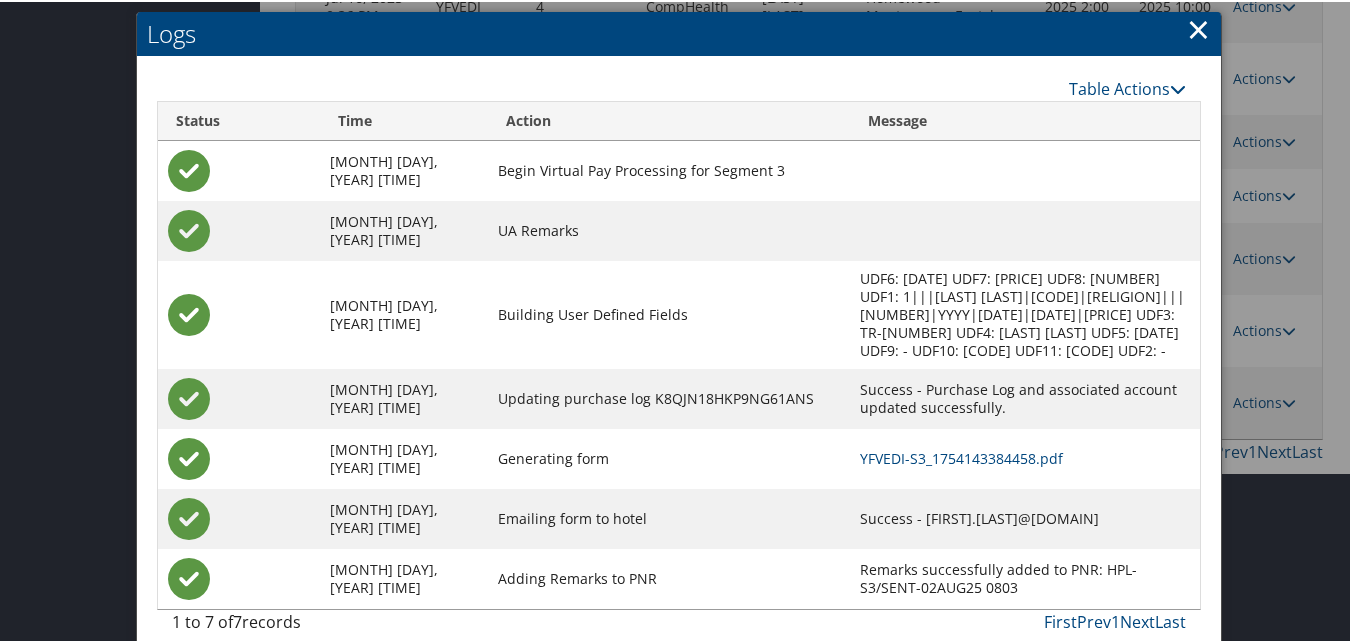 scroll, scrollTop: 591, scrollLeft: 0, axis: vertical 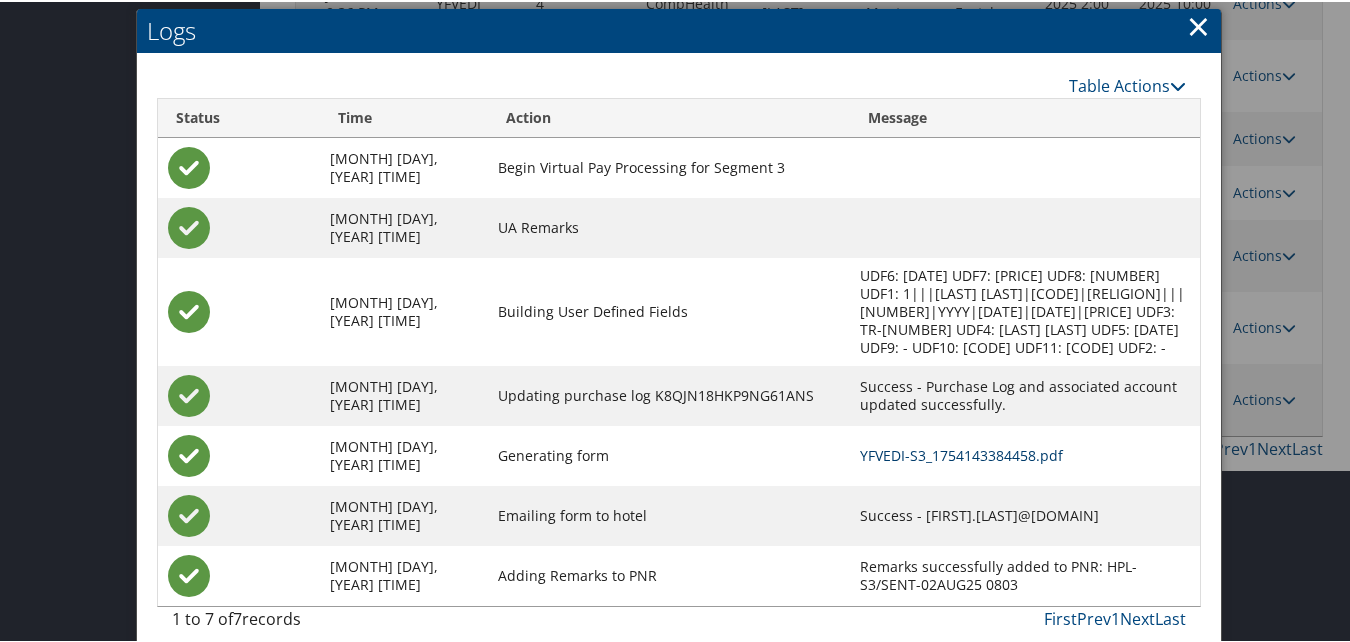 click on "YFVEDI-S3_1754143384458.pdf" at bounding box center [961, 453] 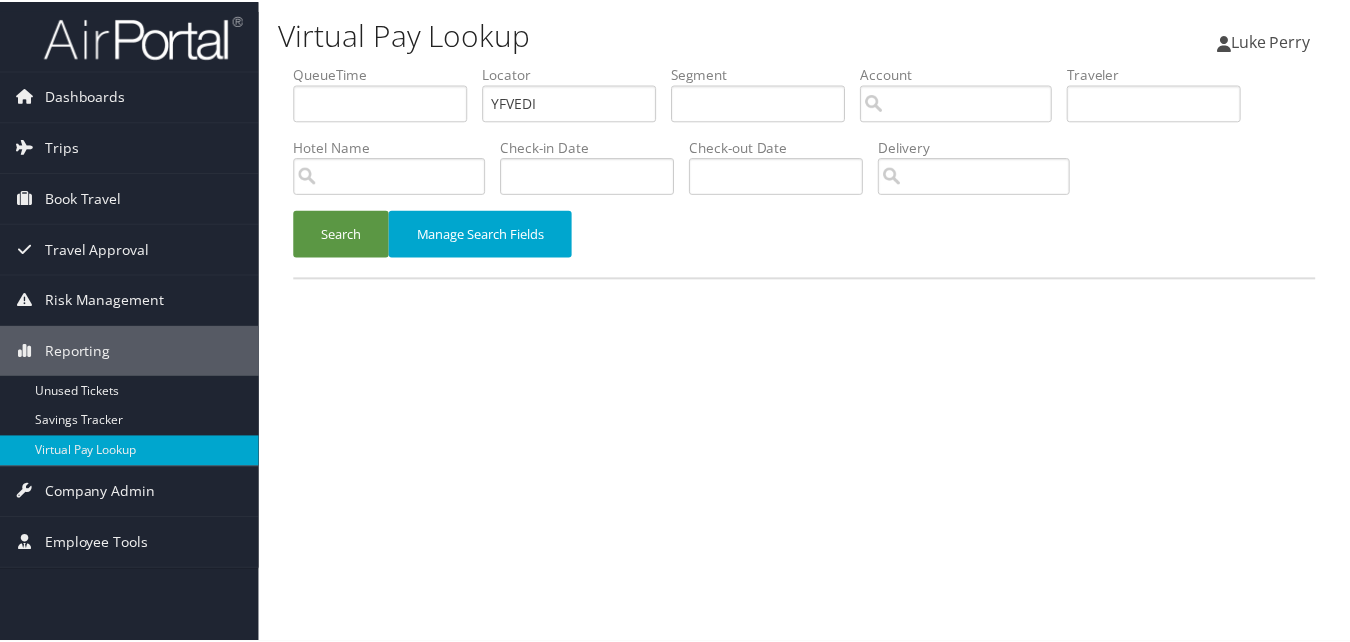 scroll, scrollTop: 0, scrollLeft: 0, axis: both 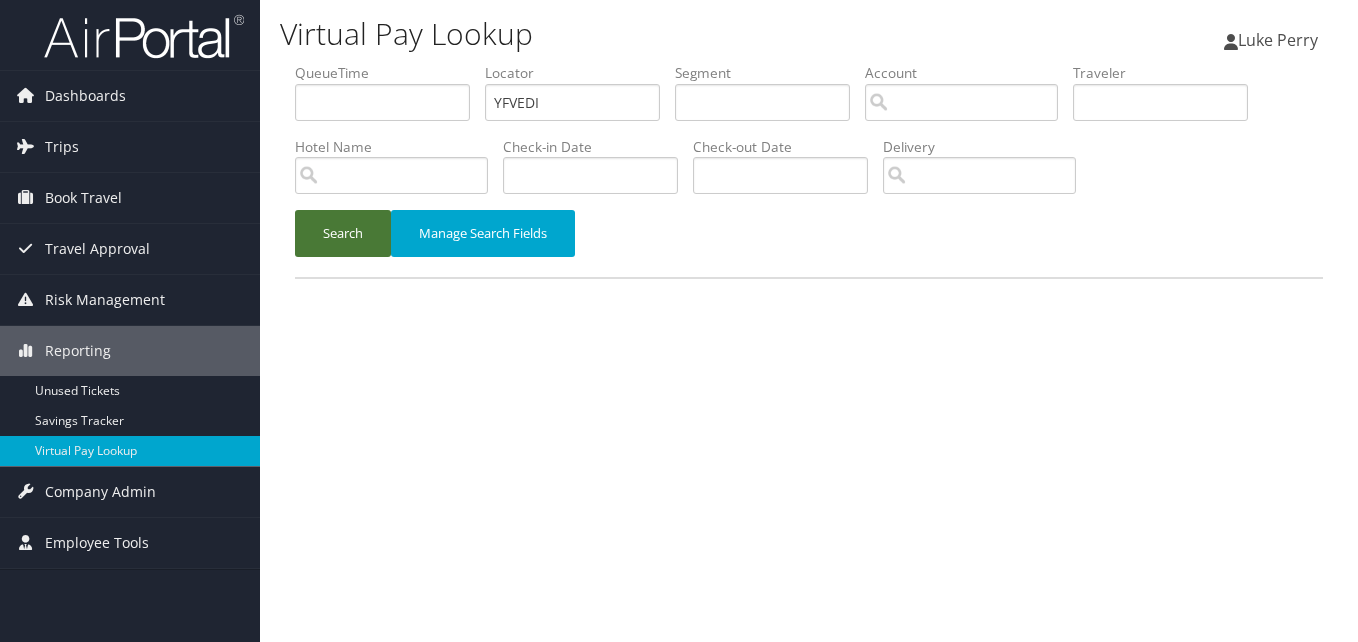 click on "Search" at bounding box center [343, 233] 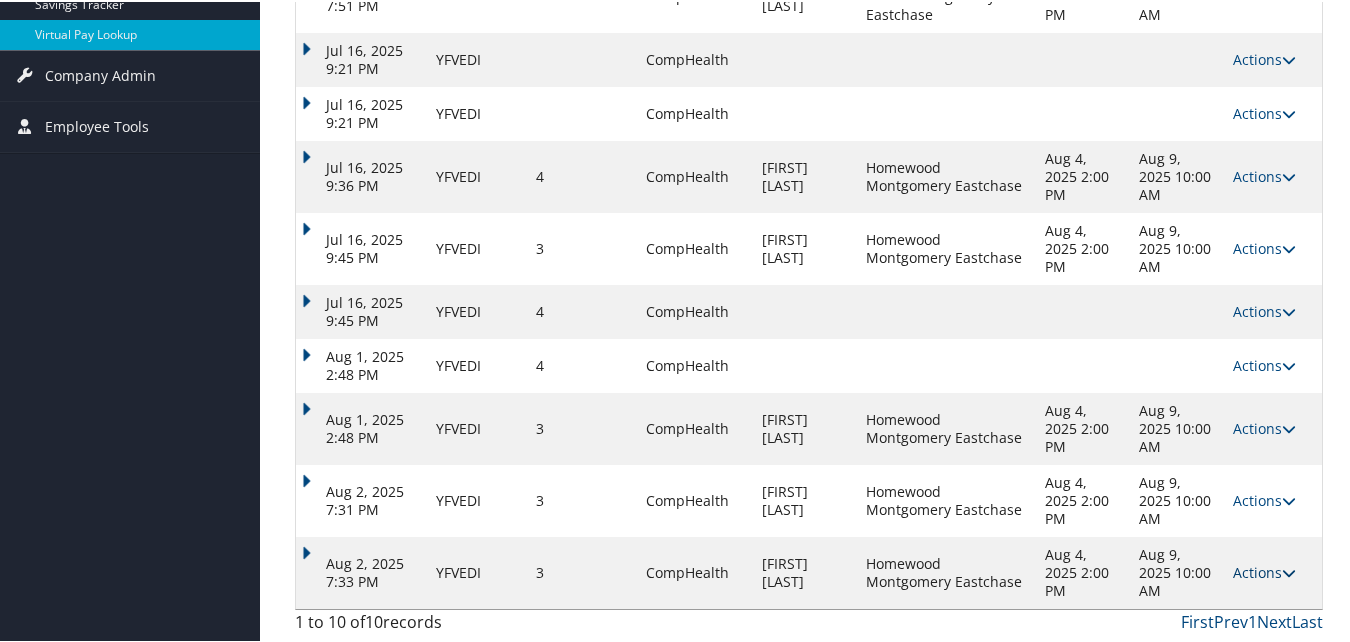 click on "Actions" at bounding box center [1264, 570] 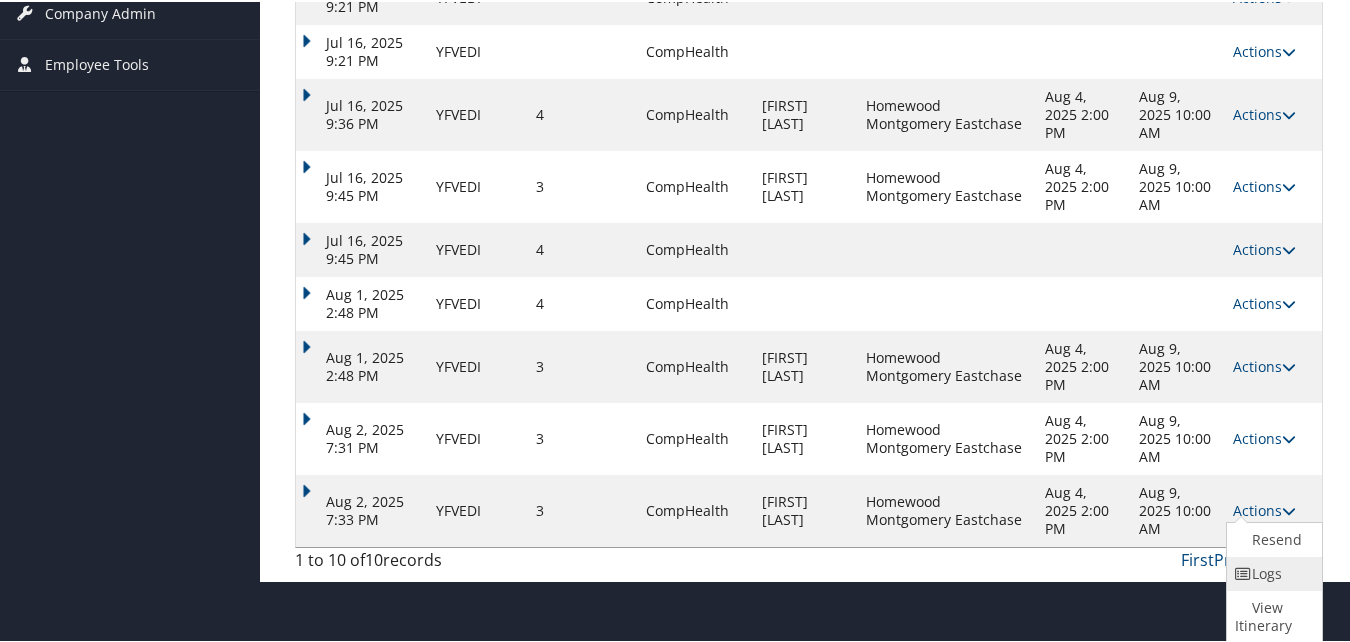 click on "Logs" at bounding box center (1272, 572) 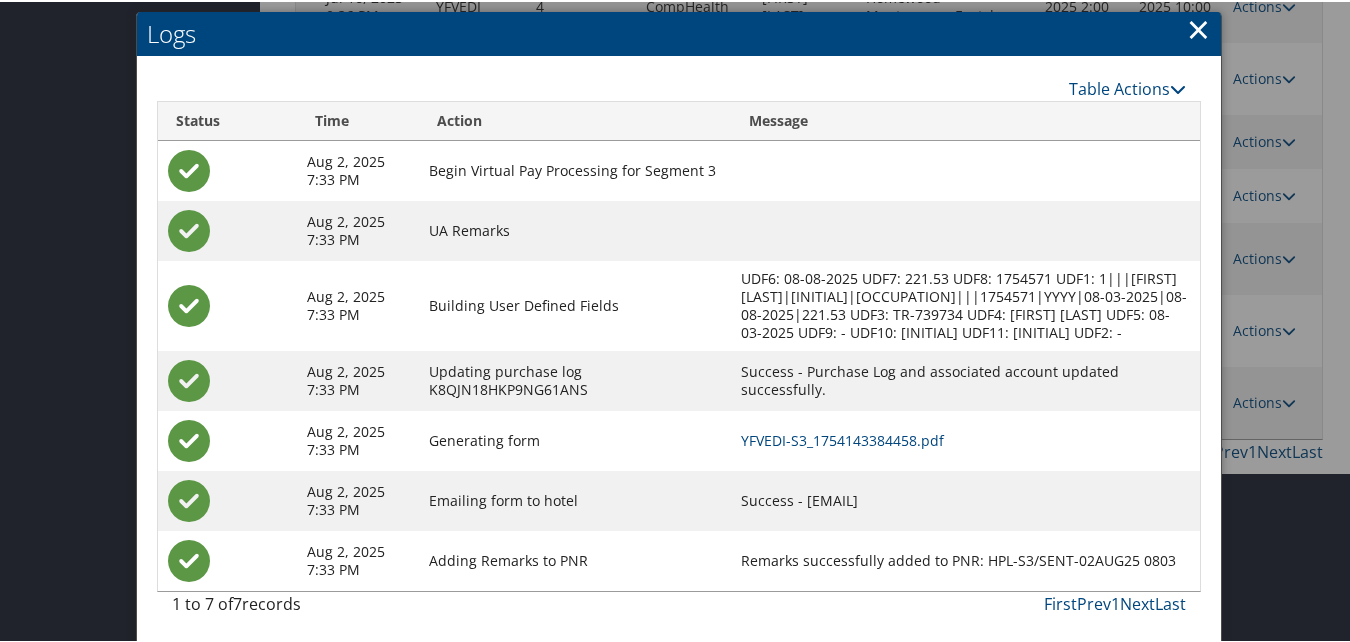 scroll, scrollTop: 591, scrollLeft: 0, axis: vertical 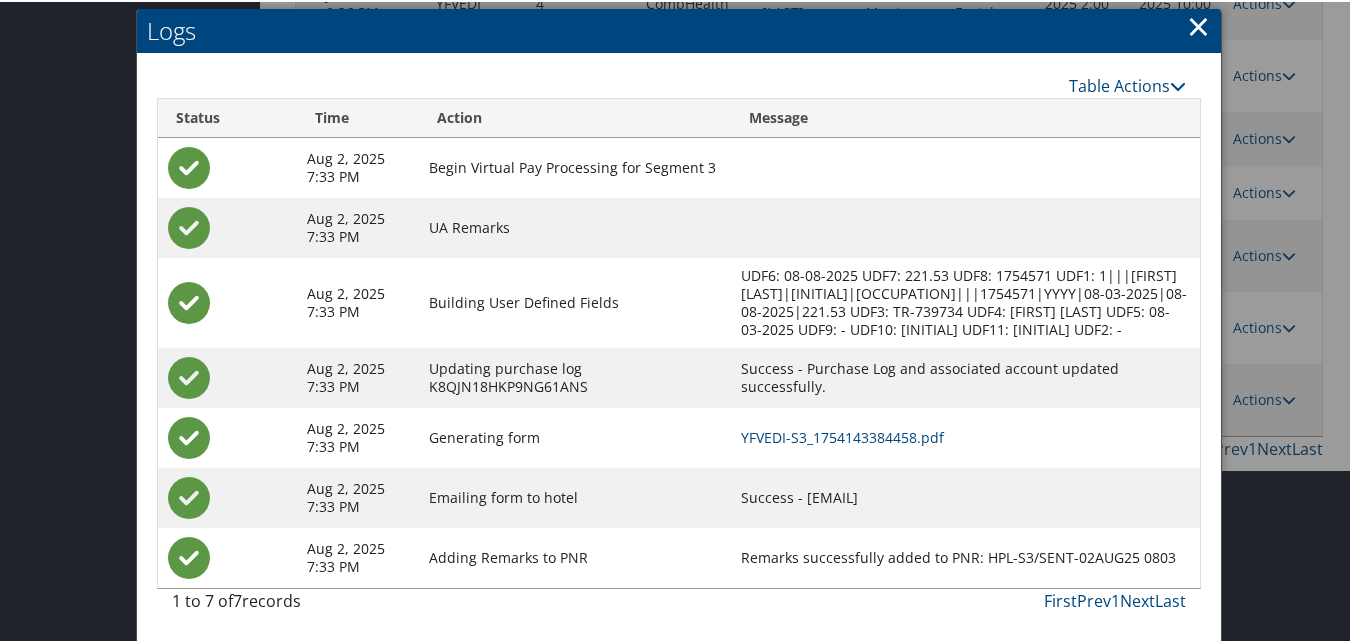 drag, startPoint x: 751, startPoint y: 494, endPoint x: 953, endPoint y: 497, distance: 202.02228 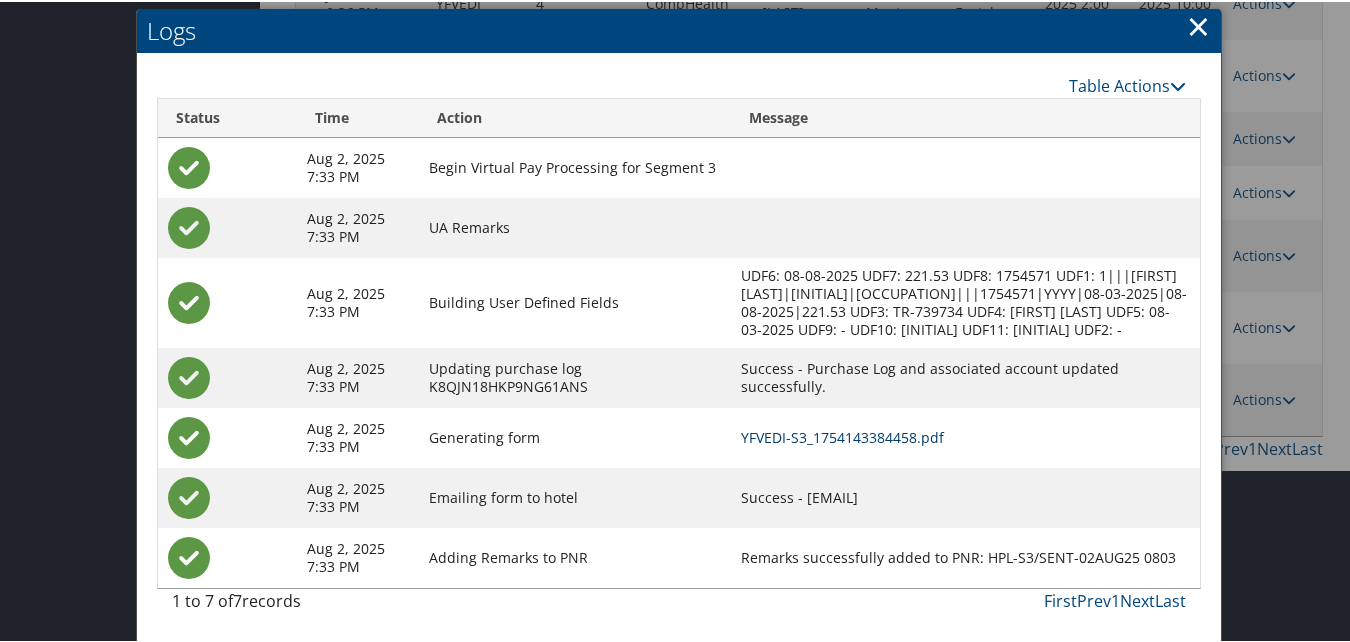 click on "YFVEDI-S3_1754143384458.pdf" at bounding box center [842, 435] 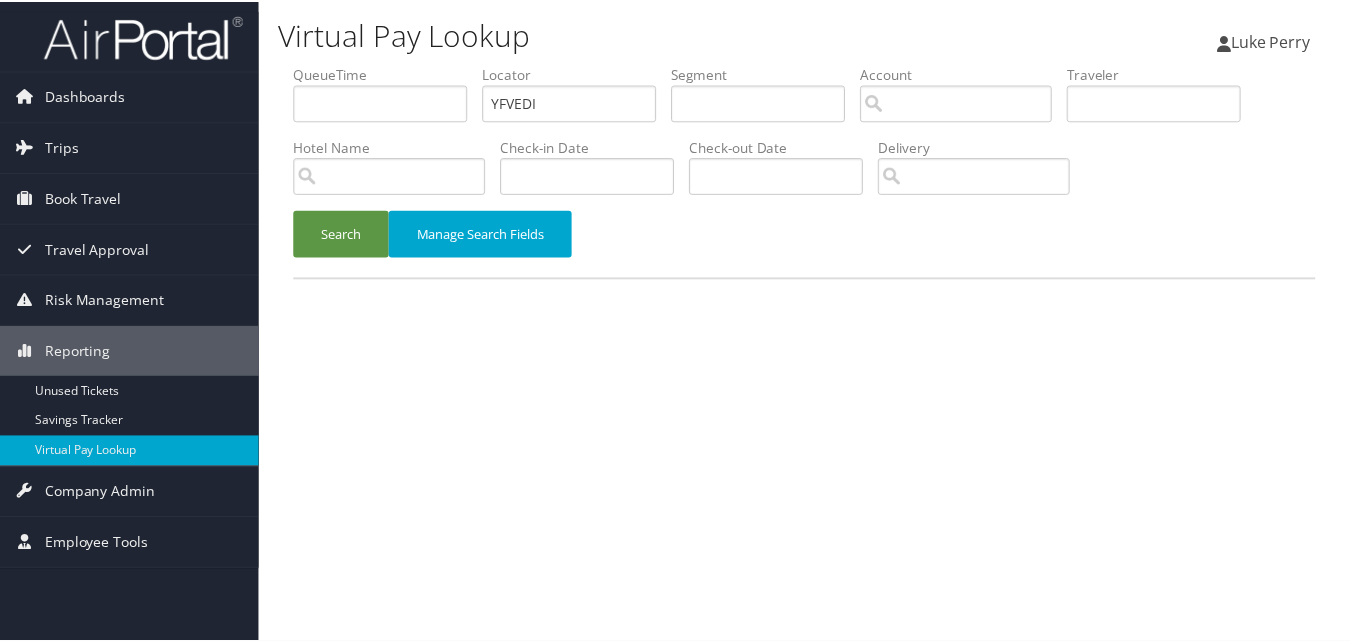 scroll, scrollTop: 0, scrollLeft: 0, axis: both 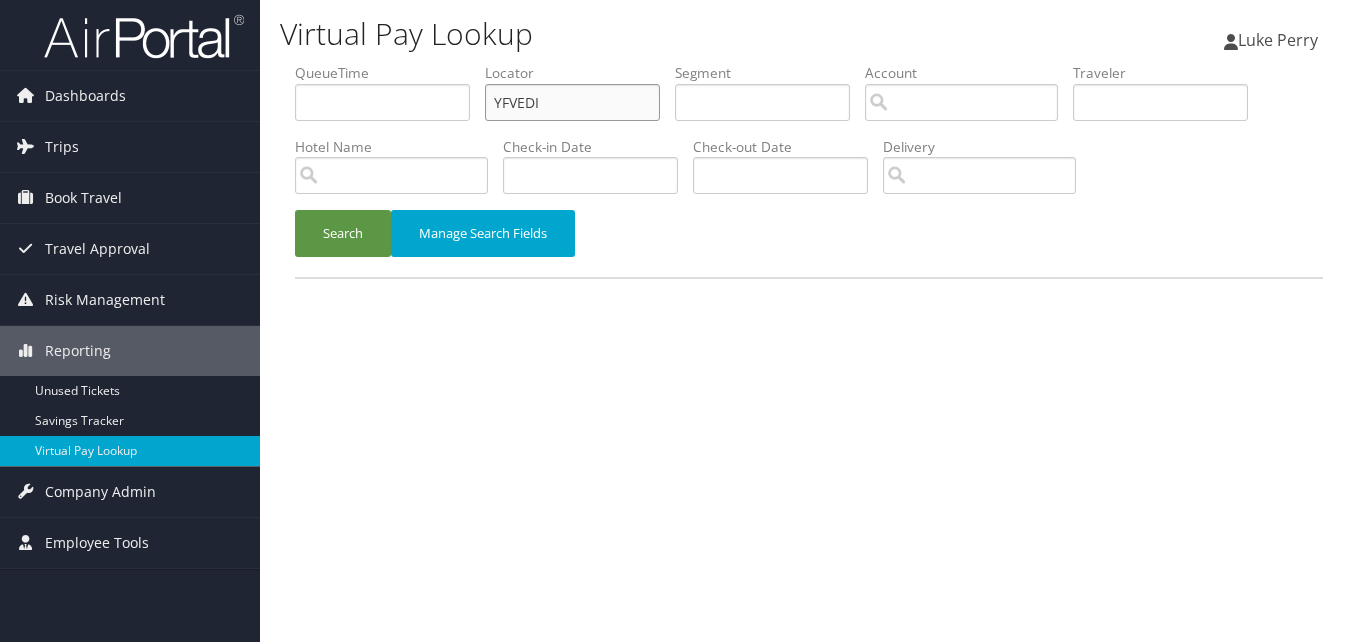 drag, startPoint x: 499, startPoint y: 116, endPoint x: 325, endPoint y: 131, distance: 174.64536 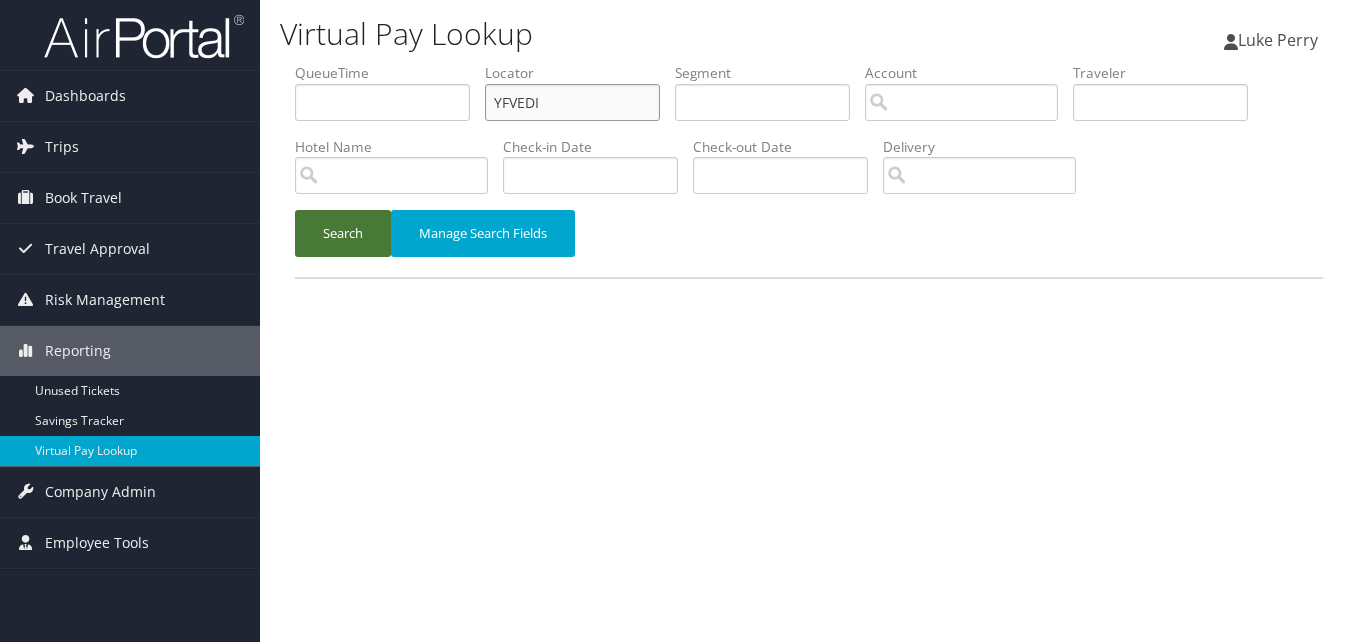 paste on "DSJVJY" 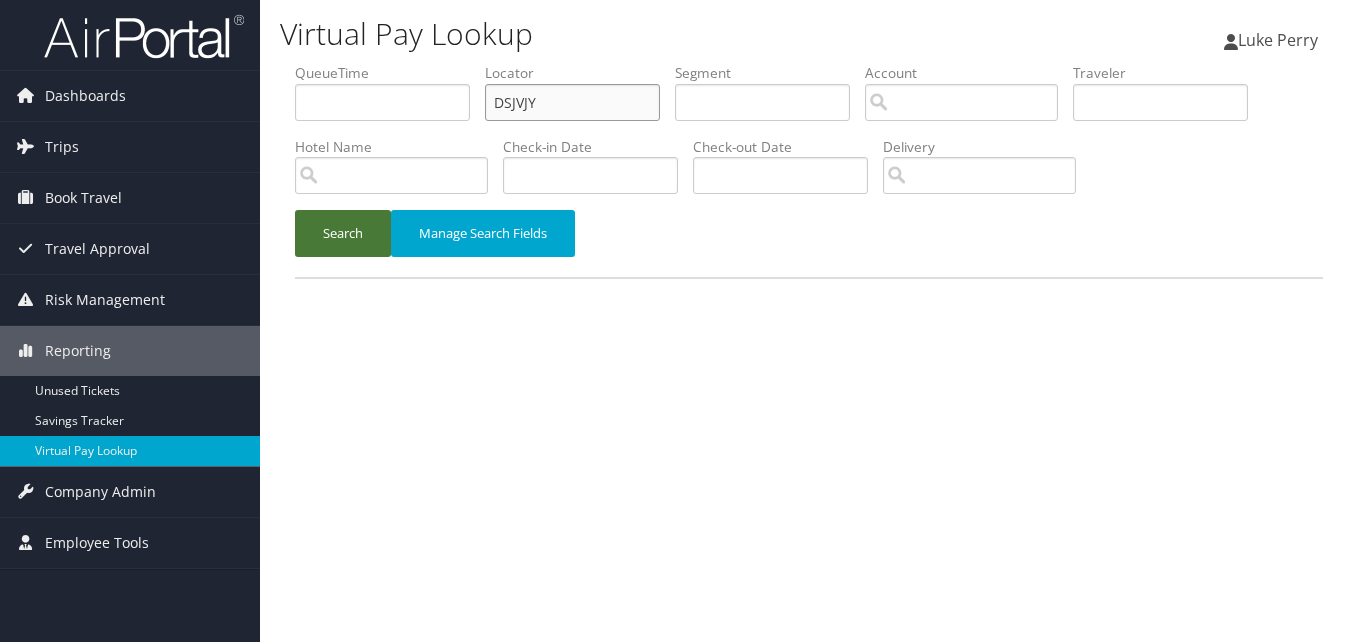 type on "DSJVJY" 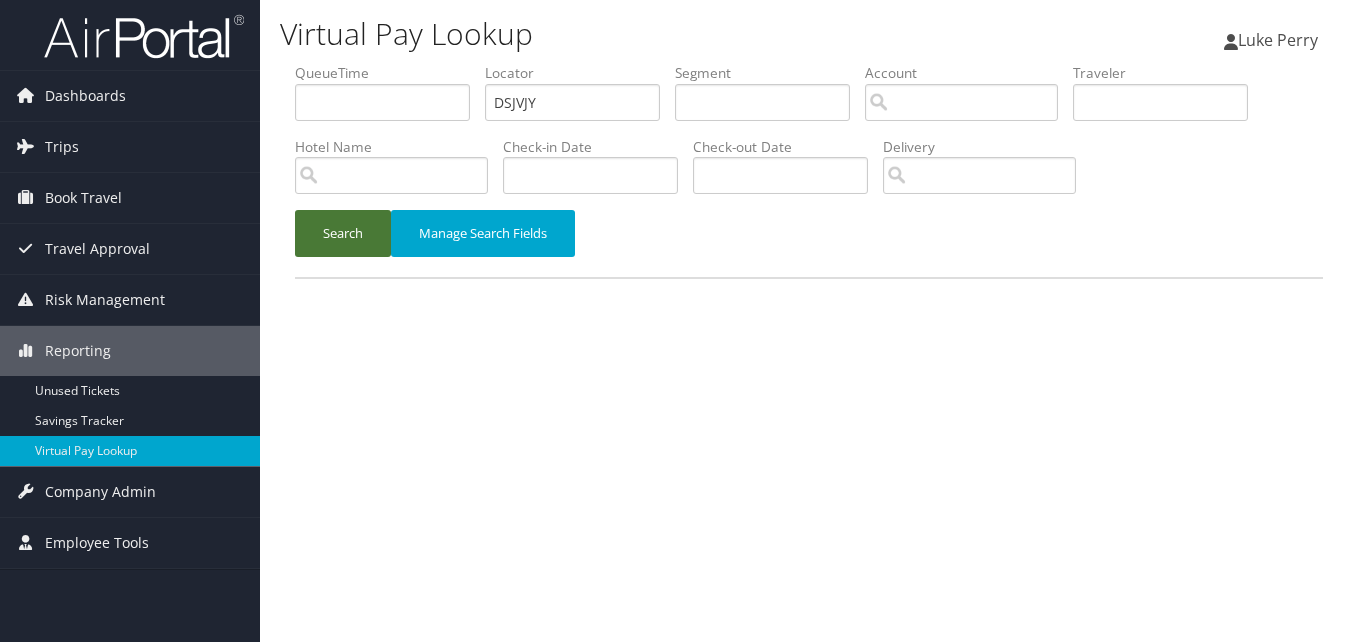 click on "Search" at bounding box center [343, 233] 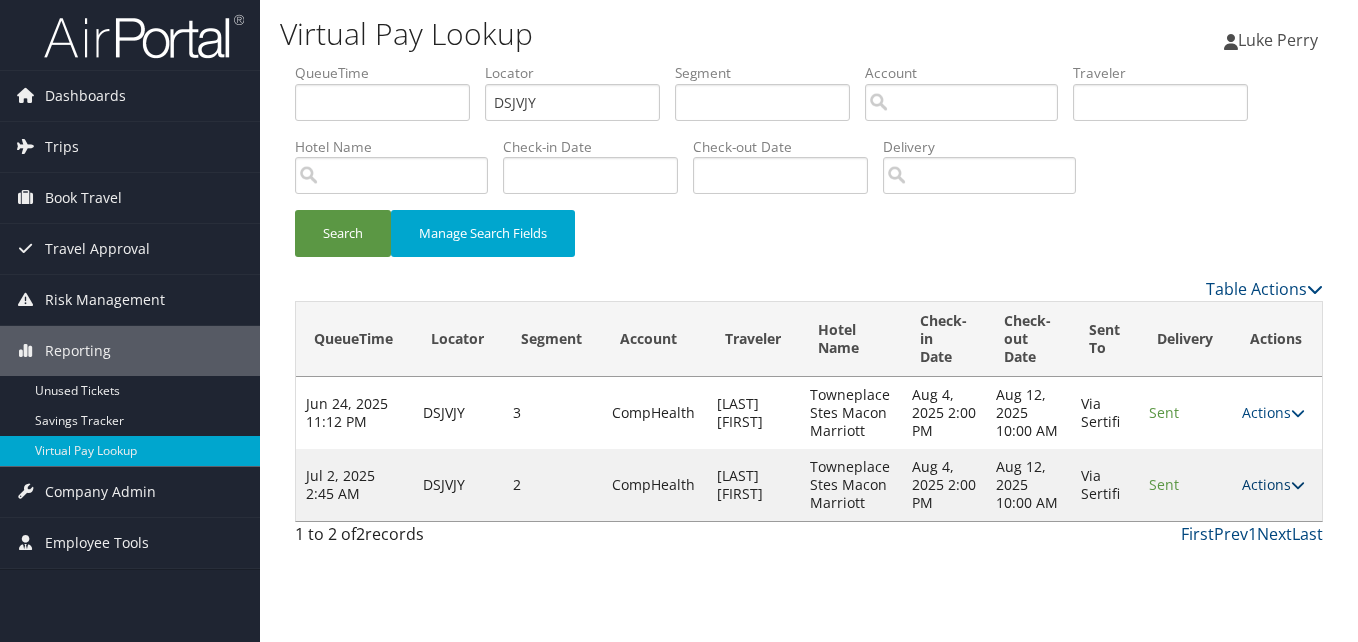 click on "Actions" at bounding box center (1273, 484) 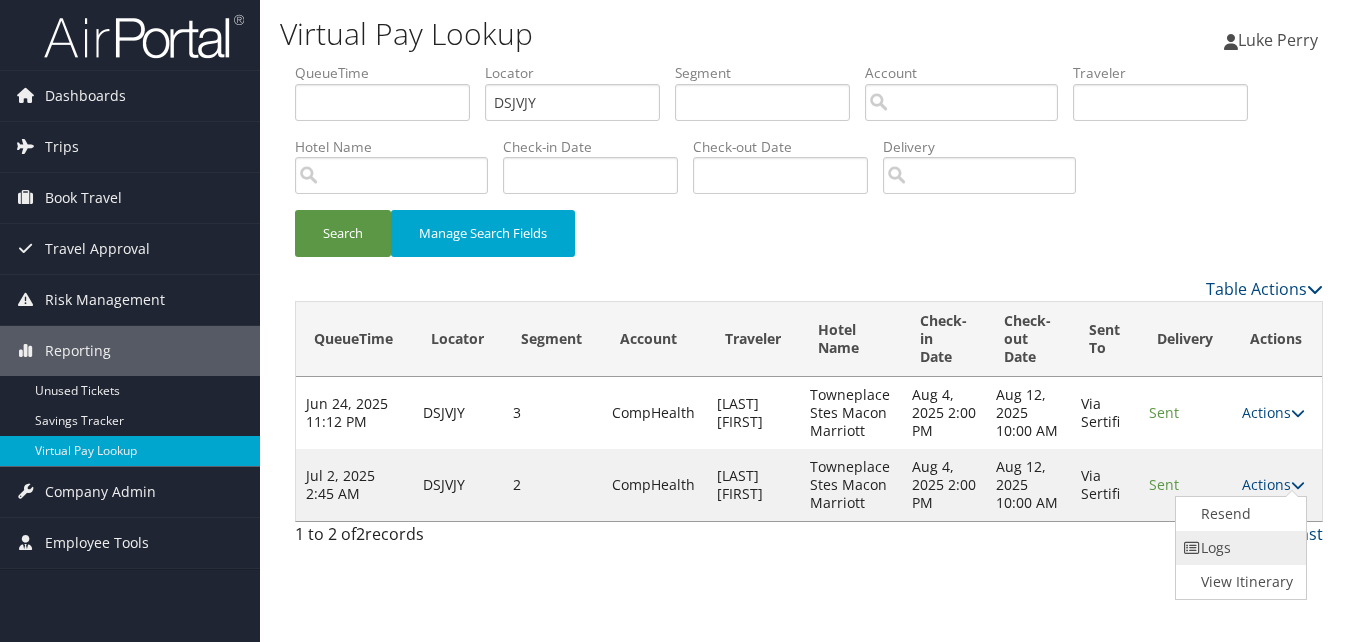 click on "Logs" at bounding box center (1239, 548) 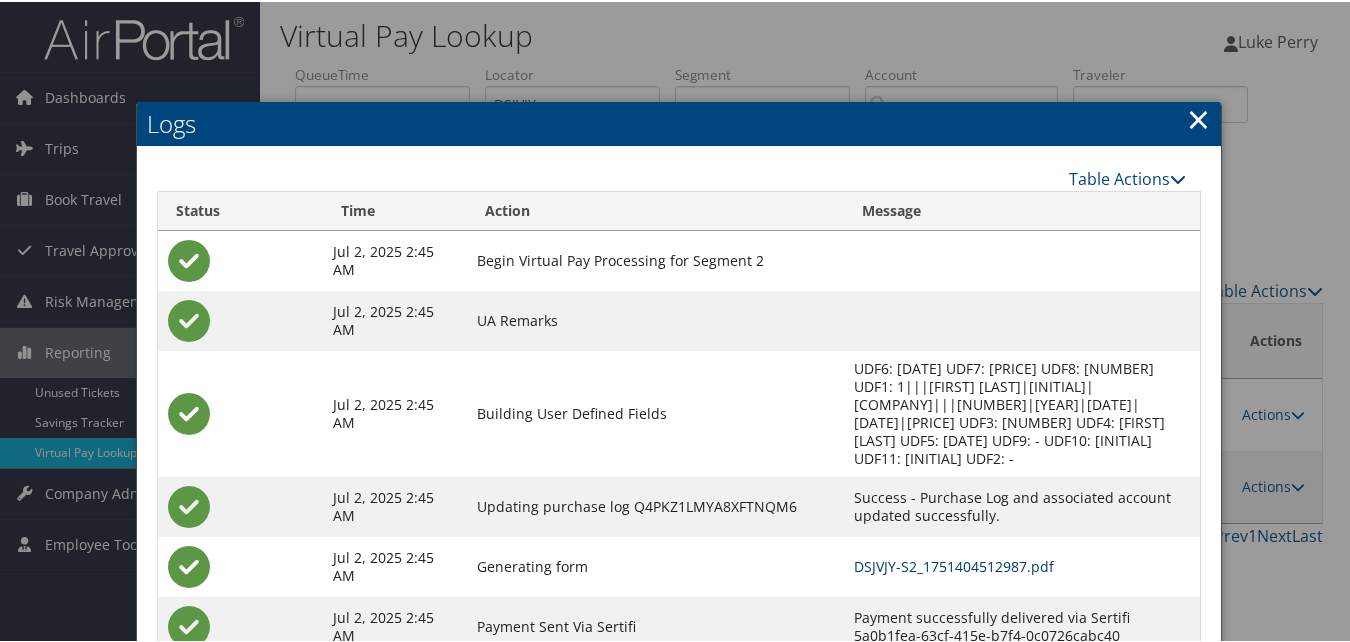 click on "DSJVJY-S2_1751404512987.pdf" at bounding box center [954, 564] 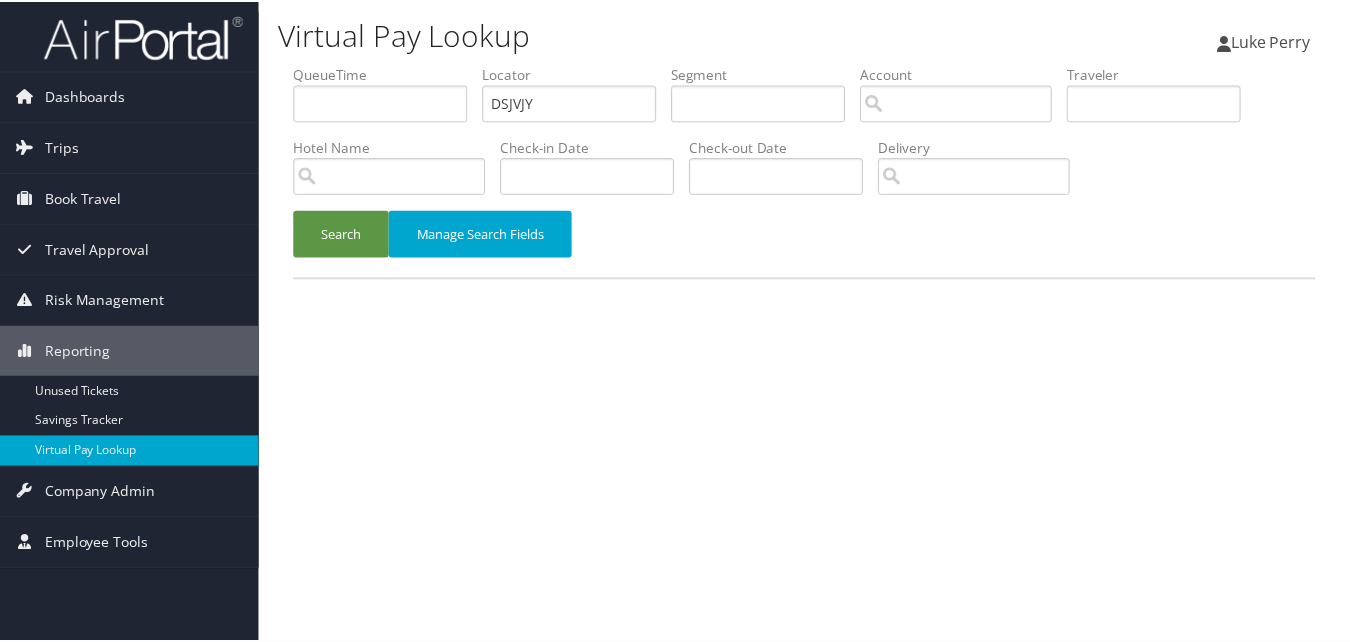 scroll, scrollTop: 0, scrollLeft: 0, axis: both 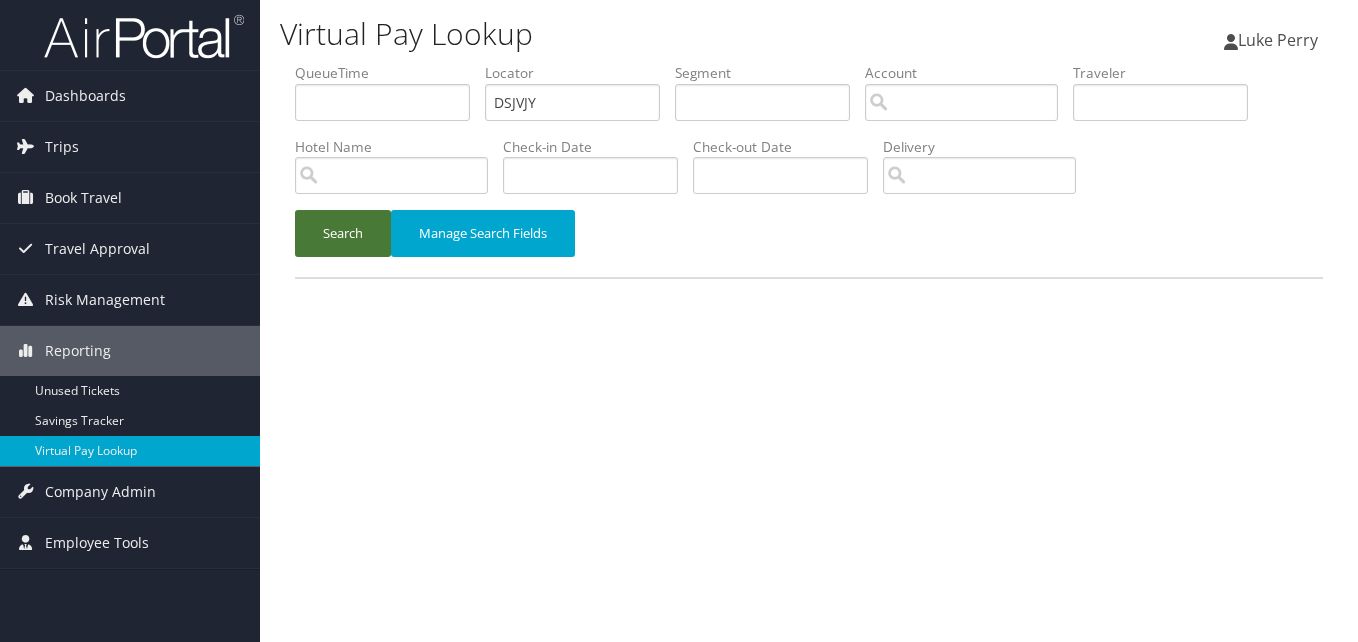 click on "Search" at bounding box center [343, 233] 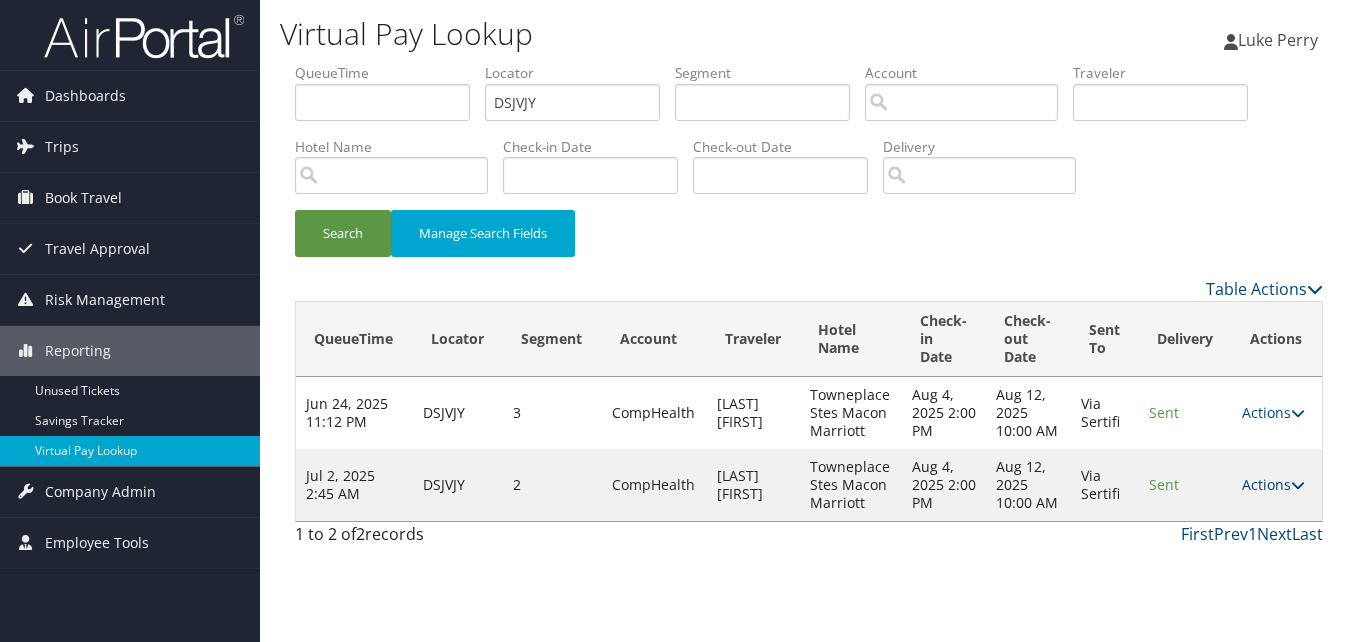 click on "Actions" at bounding box center [1273, 484] 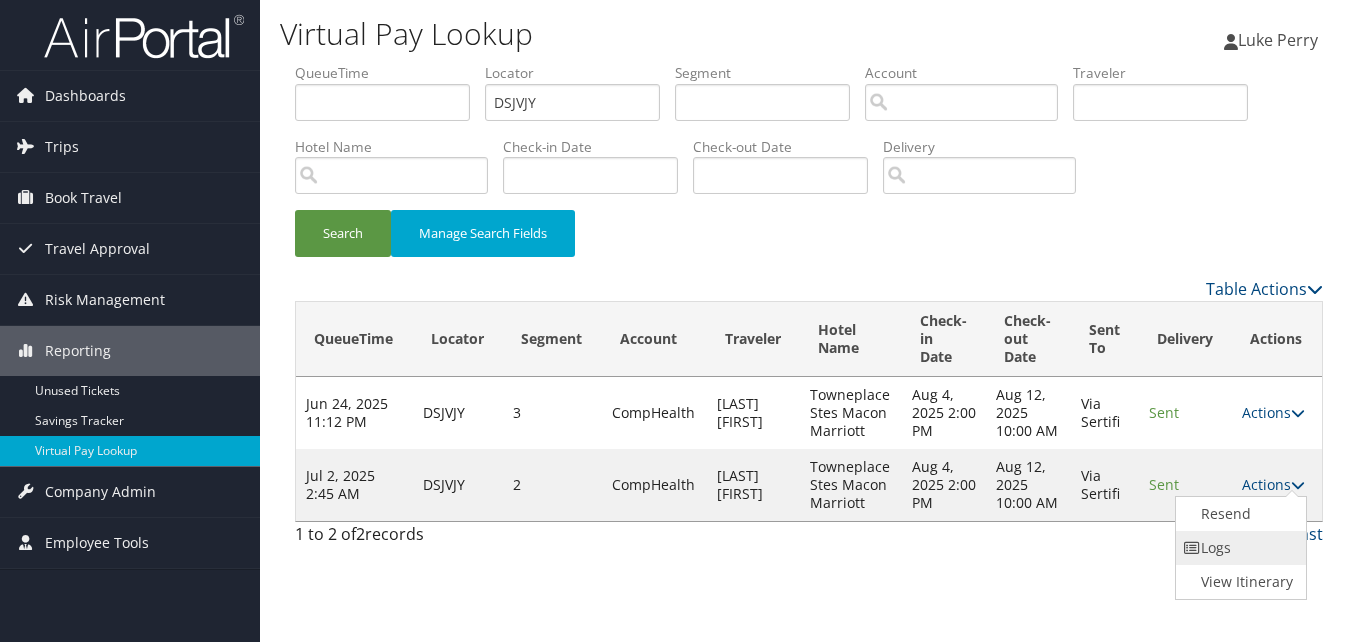 click on "Logs" at bounding box center [1239, 548] 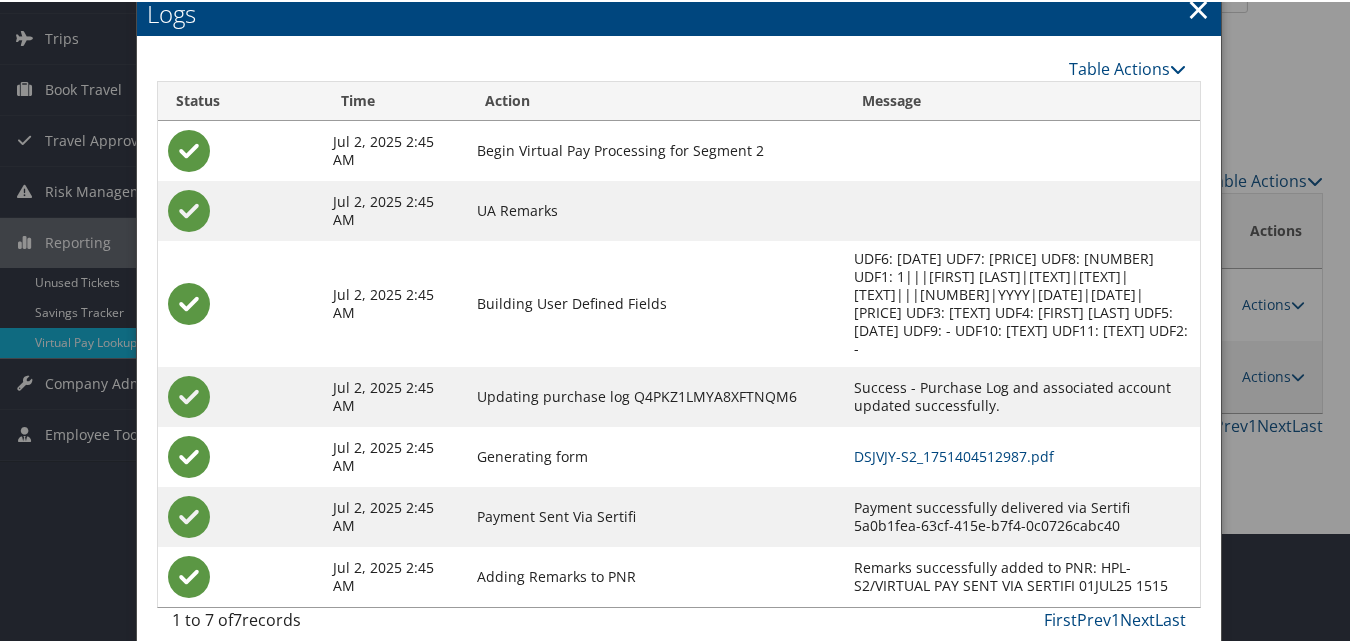 scroll, scrollTop: 111, scrollLeft: 0, axis: vertical 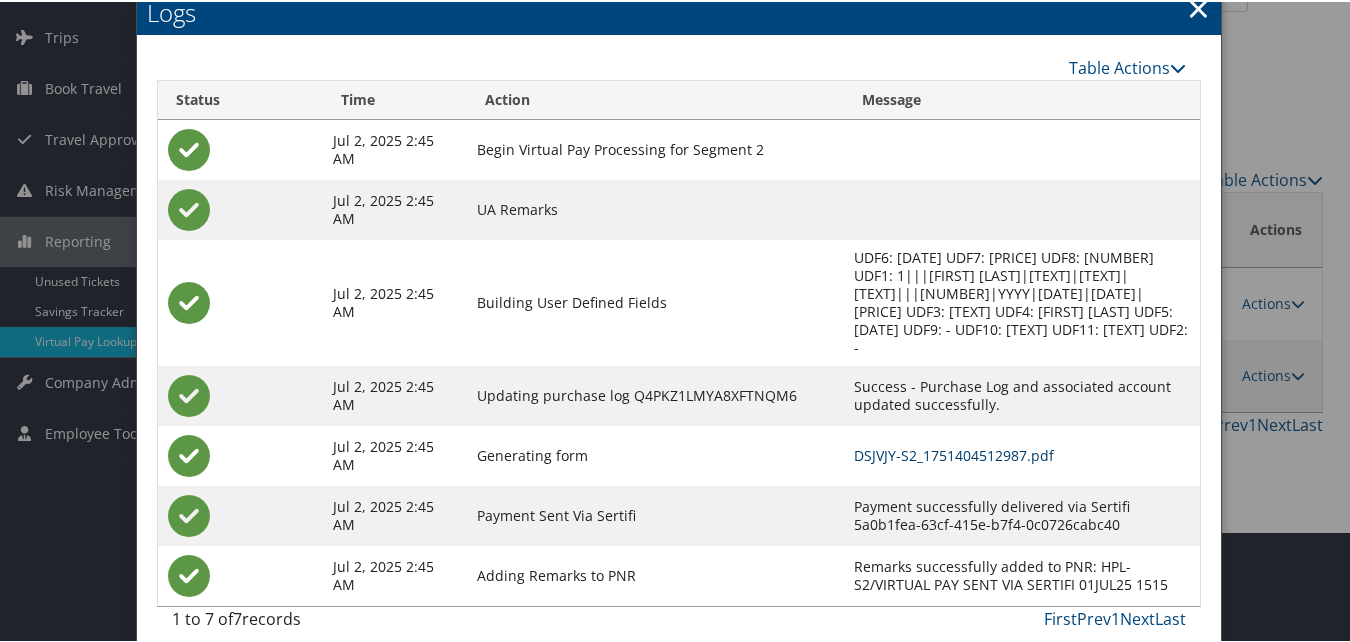 drag, startPoint x: 870, startPoint y: 420, endPoint x: 870, endPoint y: 444, distance: 24 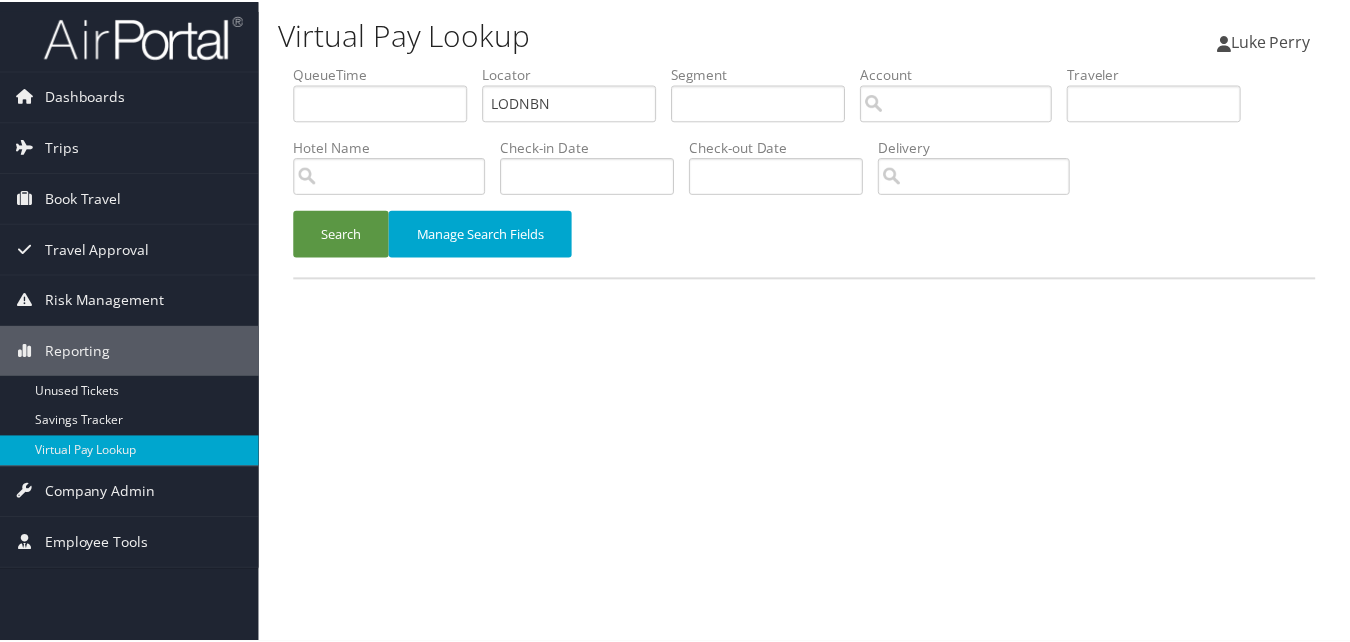 scroll, scrollTop: 0, scrollLeft: 0, axis: both 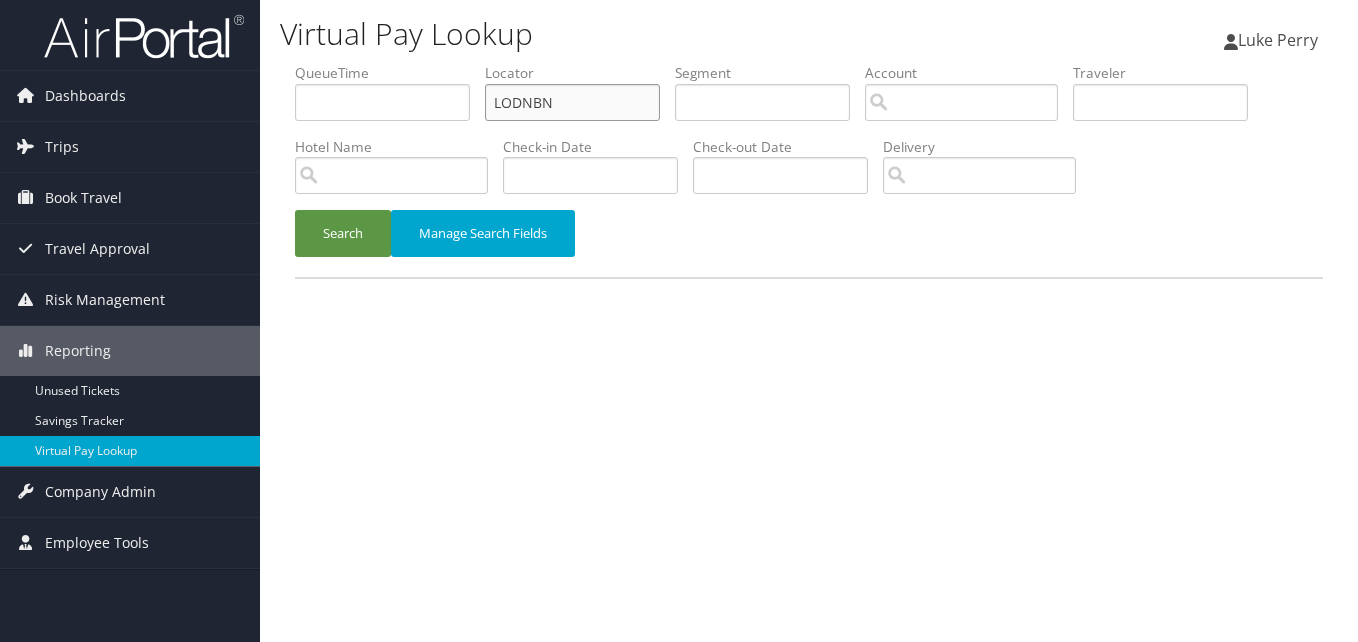 drag, startPoint x: 544, startPoint y: 117, endPoint x: 399, endPoint y: 141, distance: 146.9728 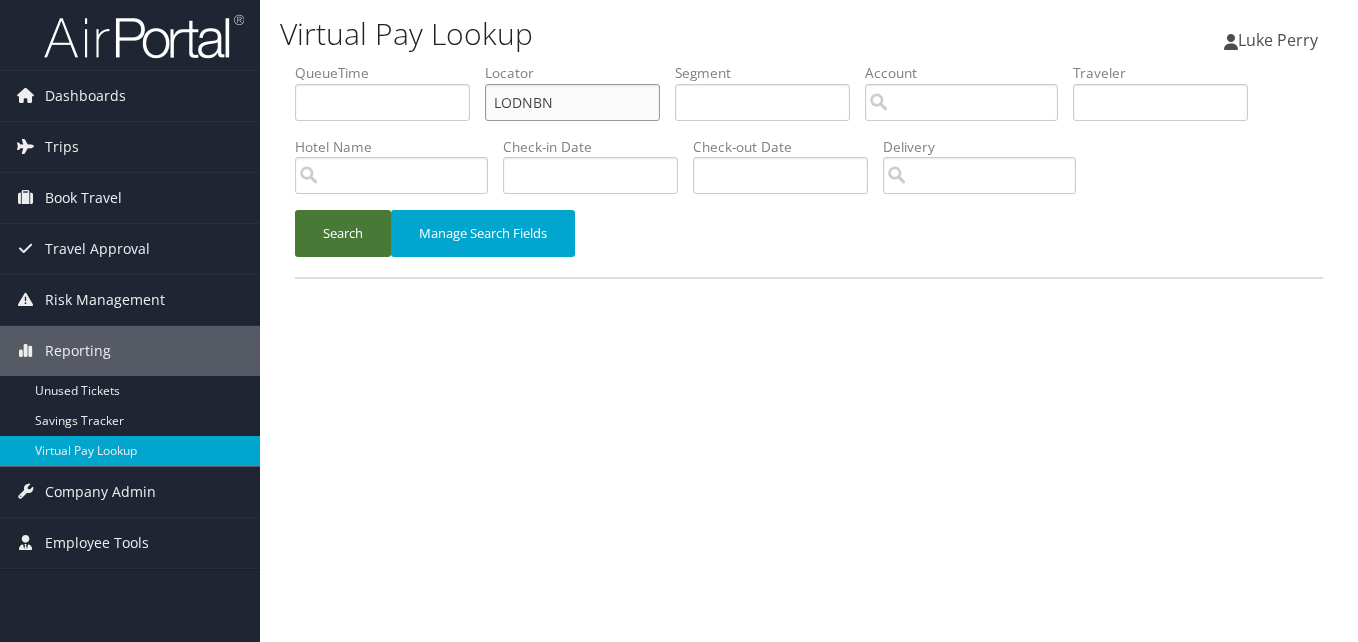 paste on "KYQXTV" 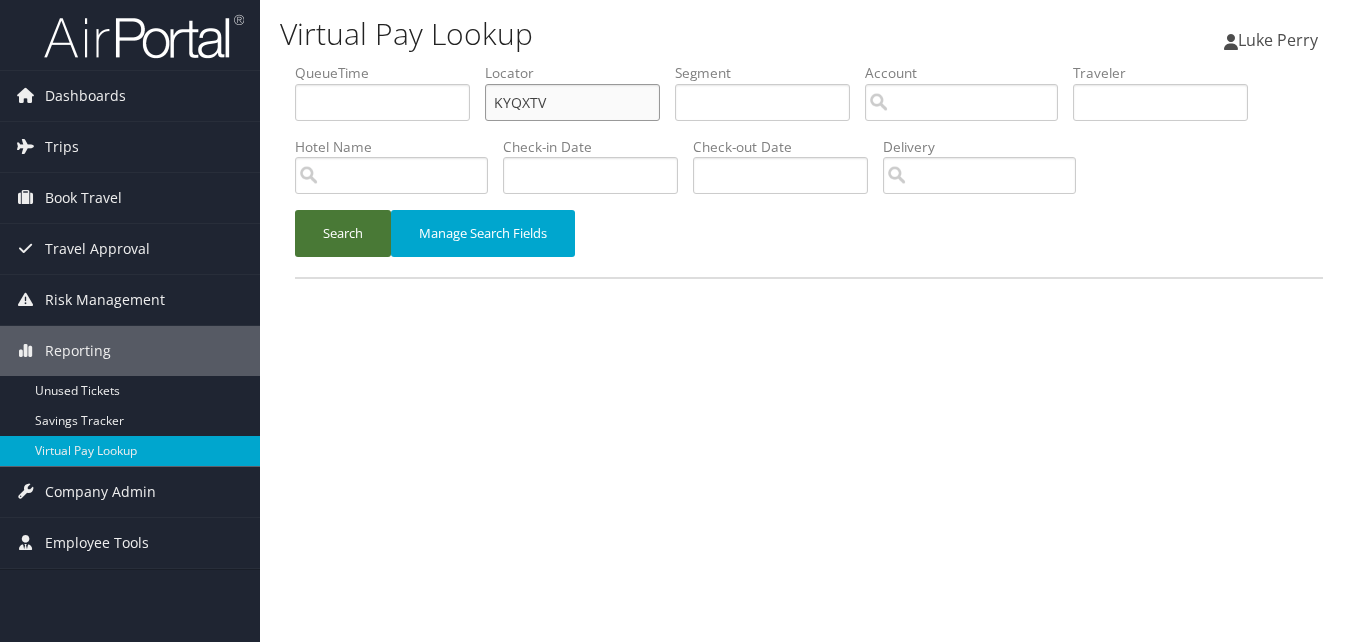 type on "KYQXTV" 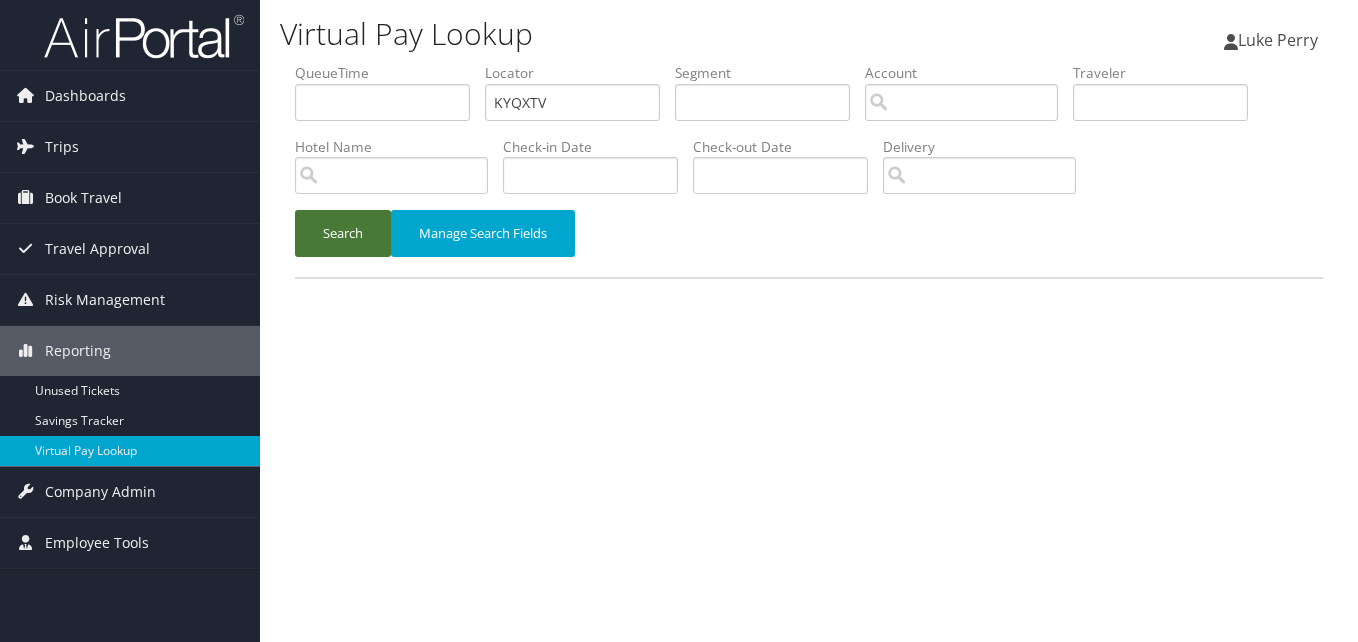 click on "Search" at bounding box center [343, 233] 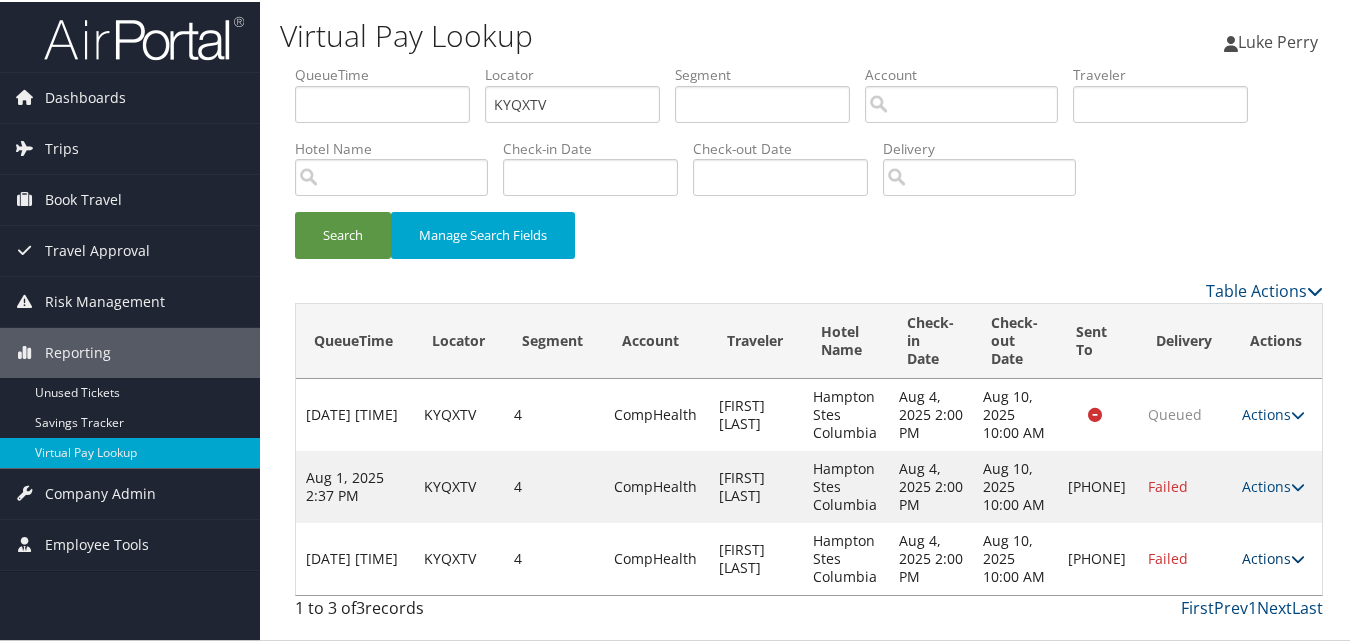 click on "Actions" at bounding box center (1273, 556) 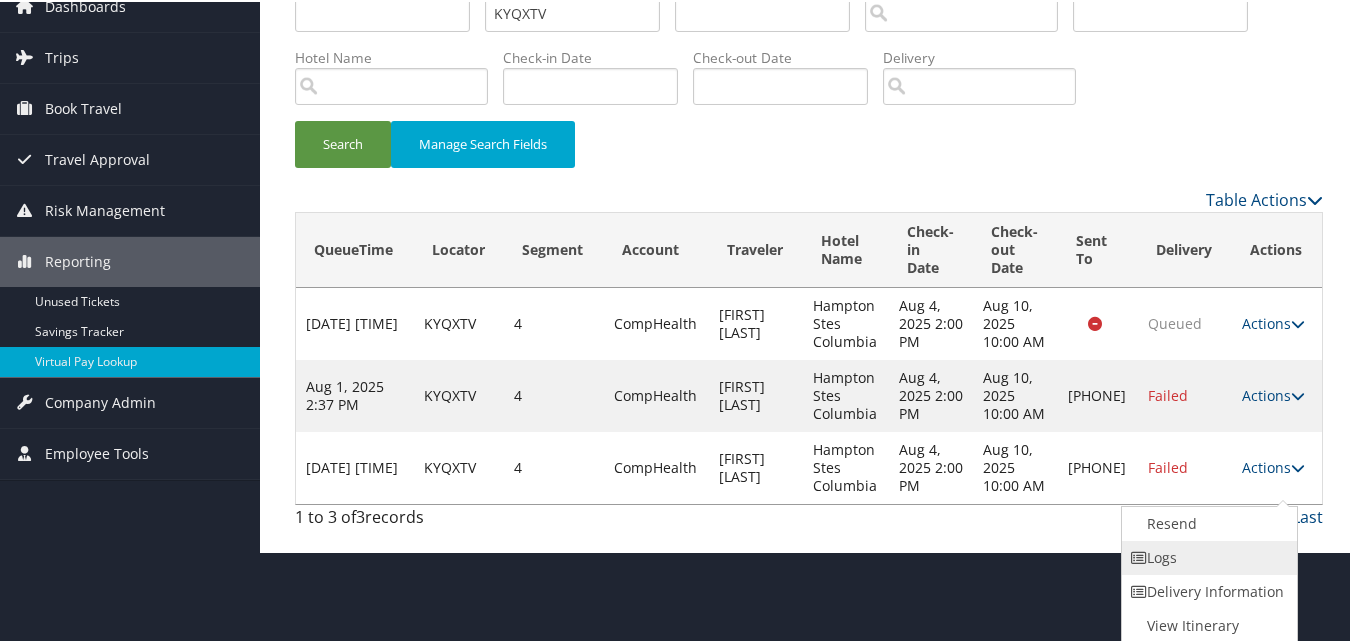 click on "Logs" at bounding box center [1207, 556] 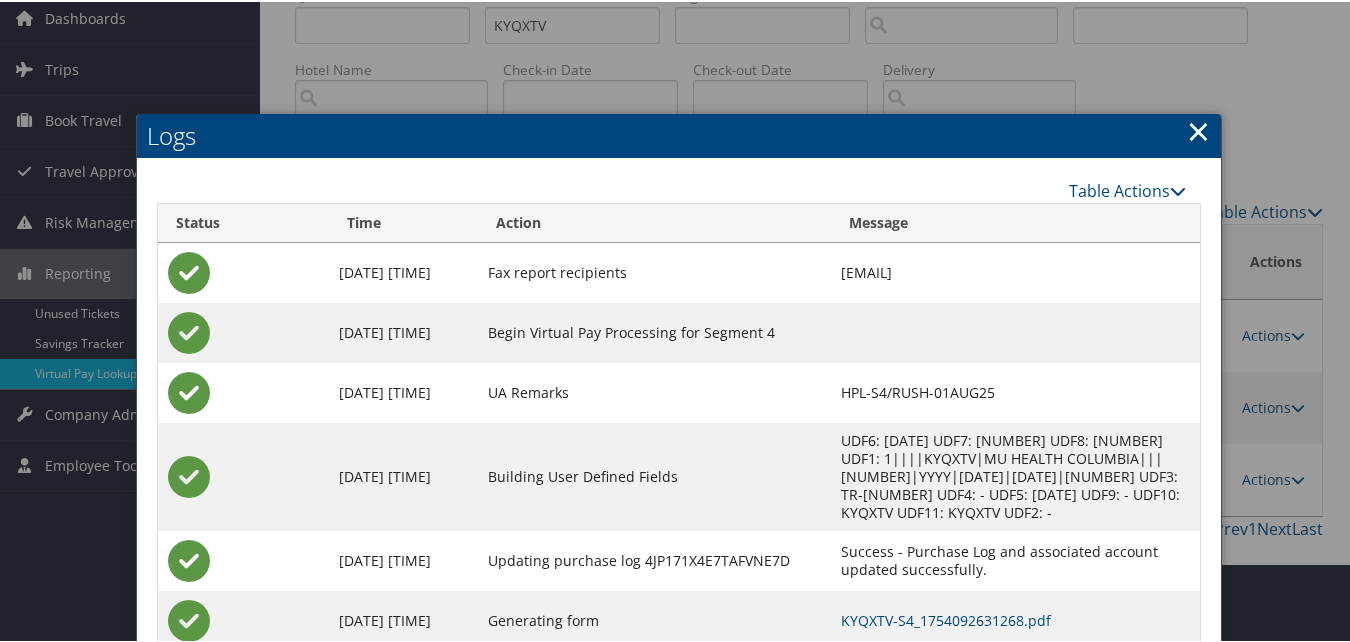 scroll, scrollTop: 184, scrollLeft: 0, axis: vertical 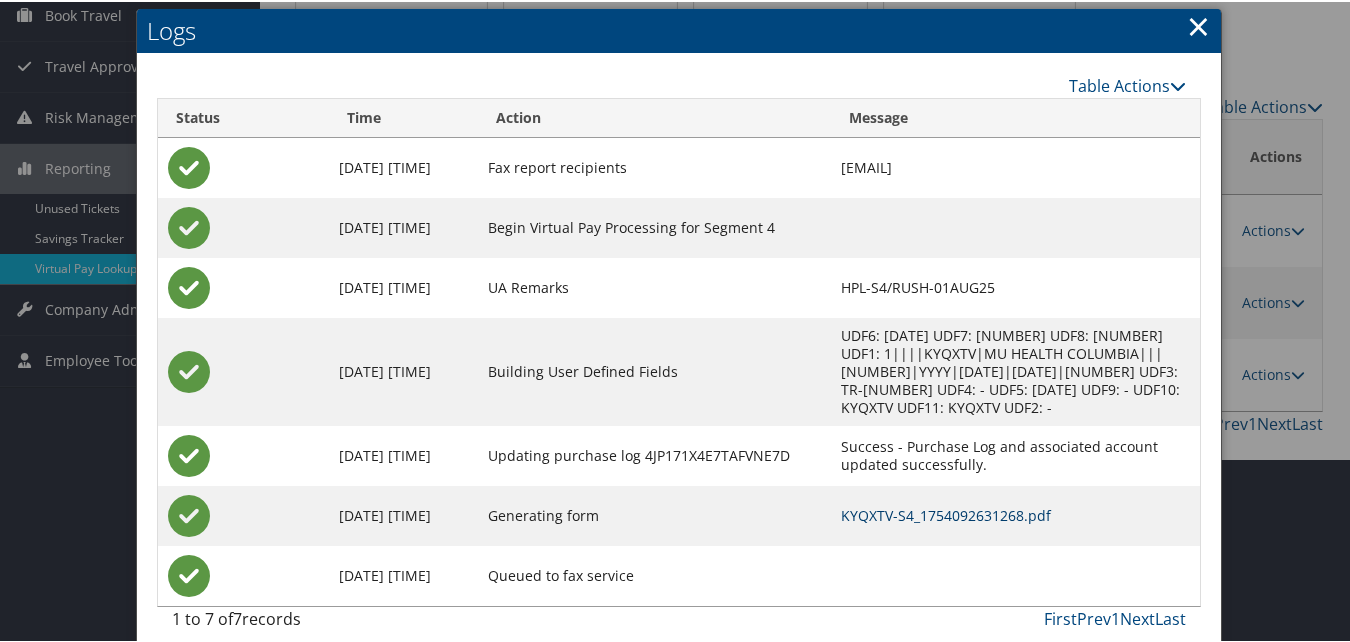 click on "KYQXTV-S4_1754092631268.pdf" at bounding box center (946, 513) 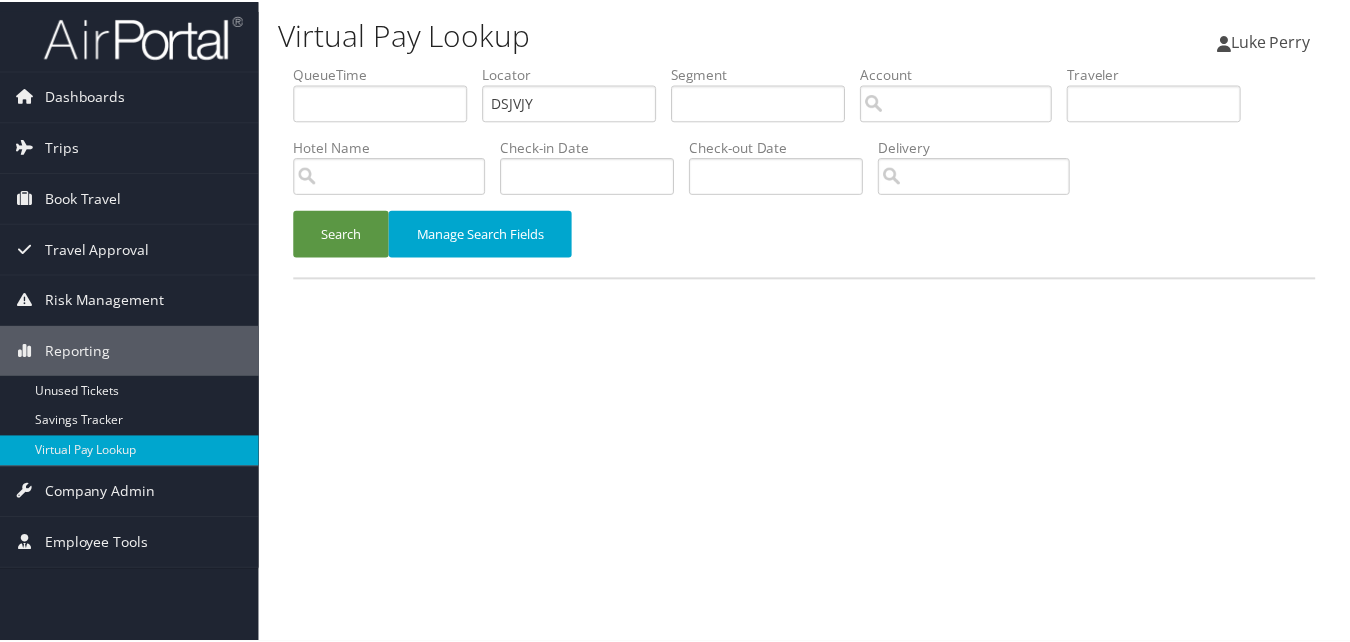 scroll, scrollTop: 0, scrollLeft: 0, axis: both 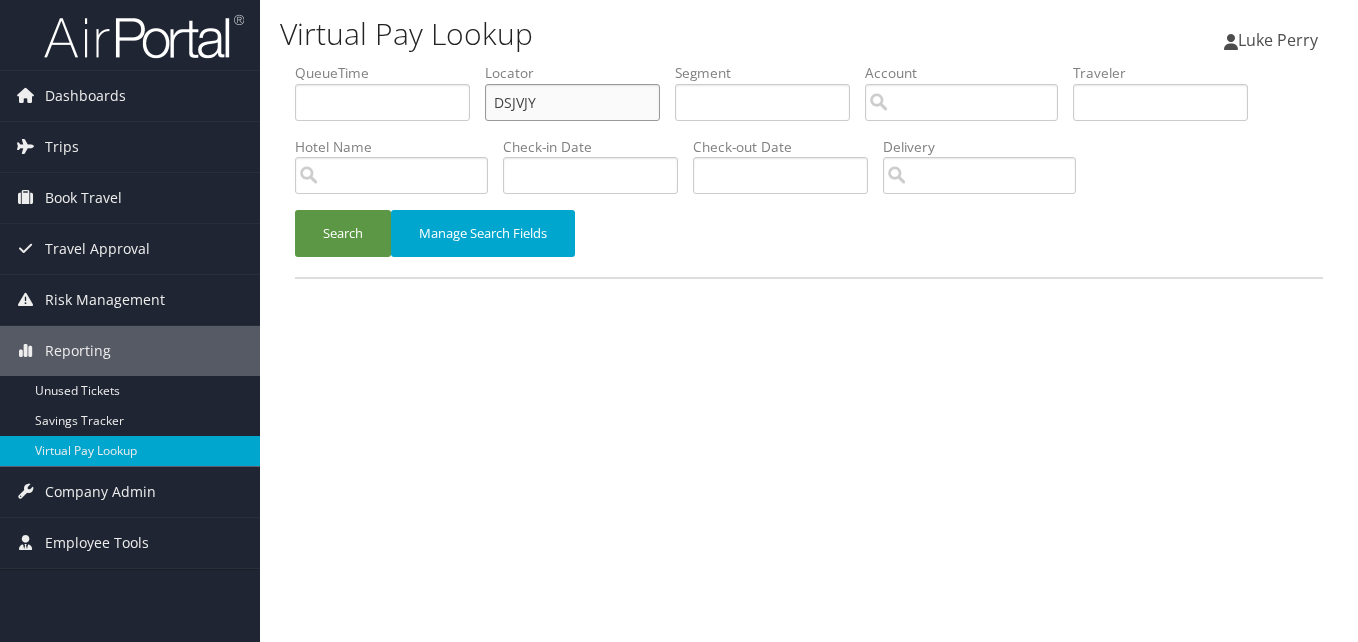 drag, startPoint x: 406, startPoint y: 140, endPoint x: 364, endPoint y: 174, distance: 54.037025 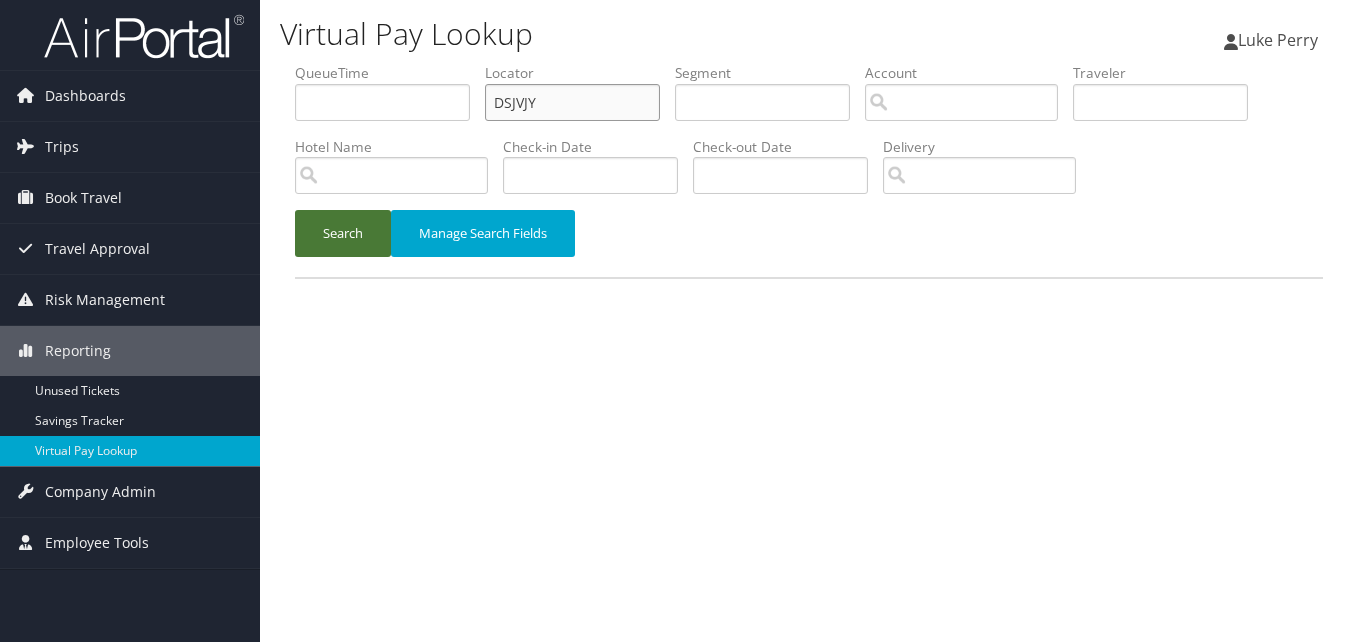 paste on "UGEJCD" 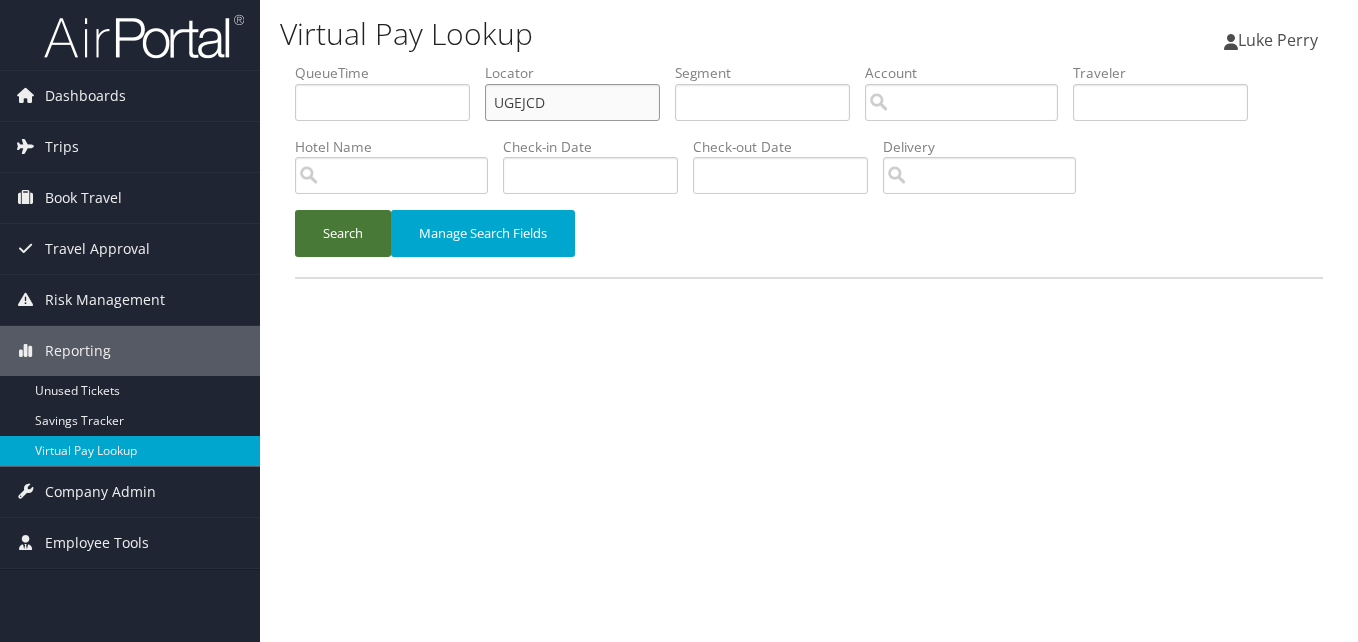 type on "UGEJCD" 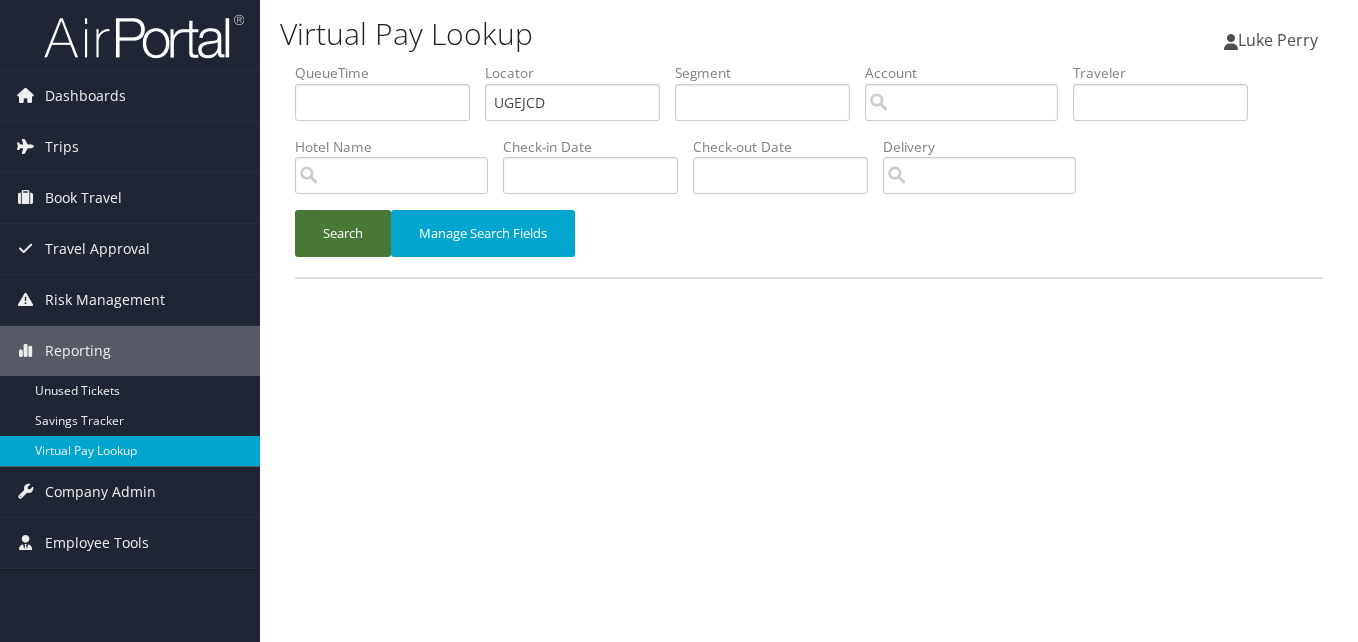 click on "Search" at bounding box center (343, 233) 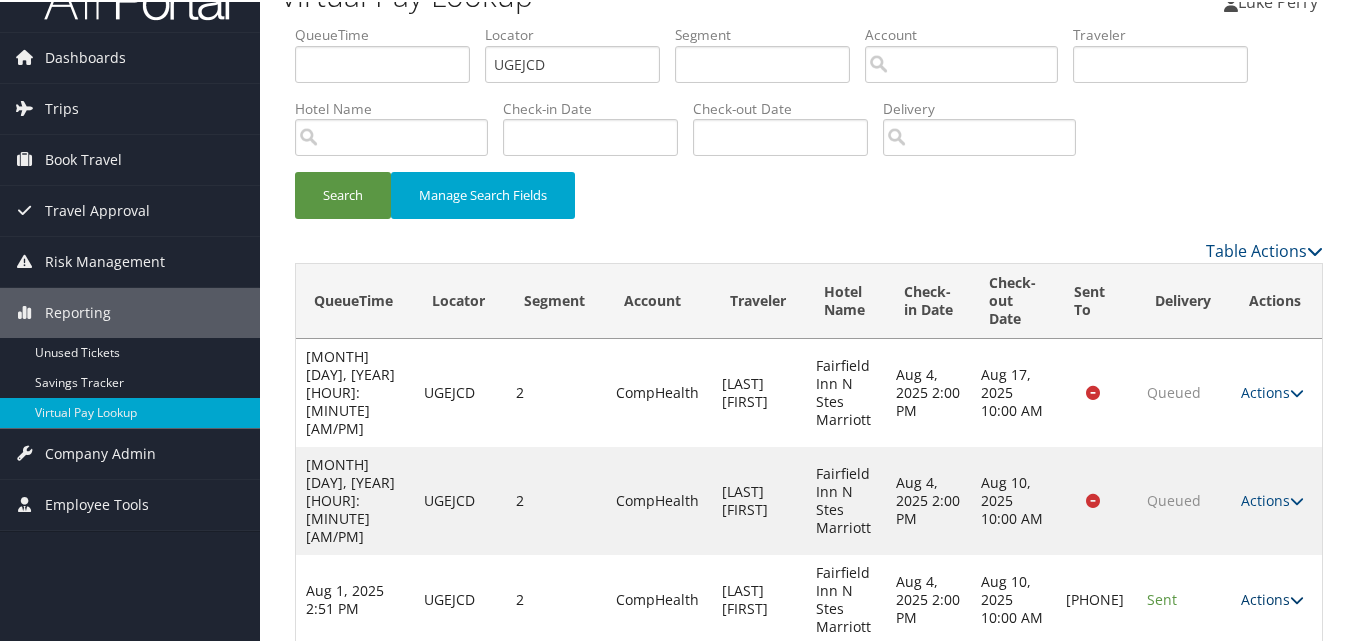 click on "Actions" at bounding box center [1272, 597] 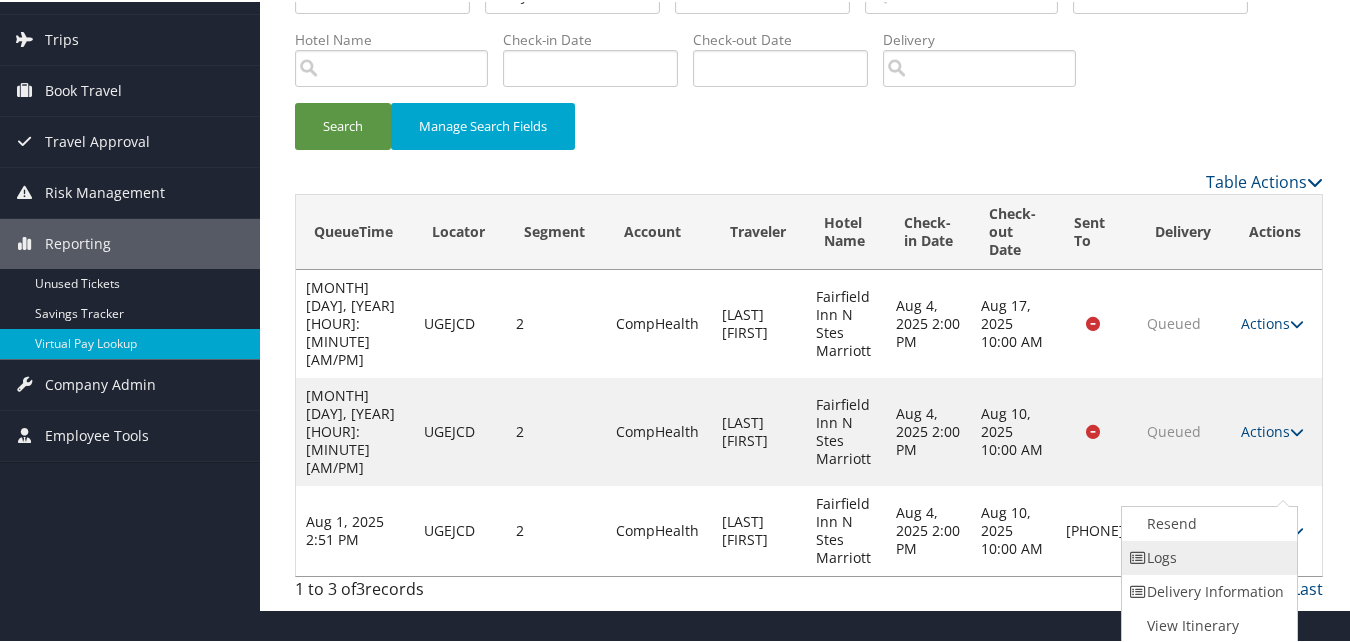click on "Logs" at bounding box center [1207, 556] 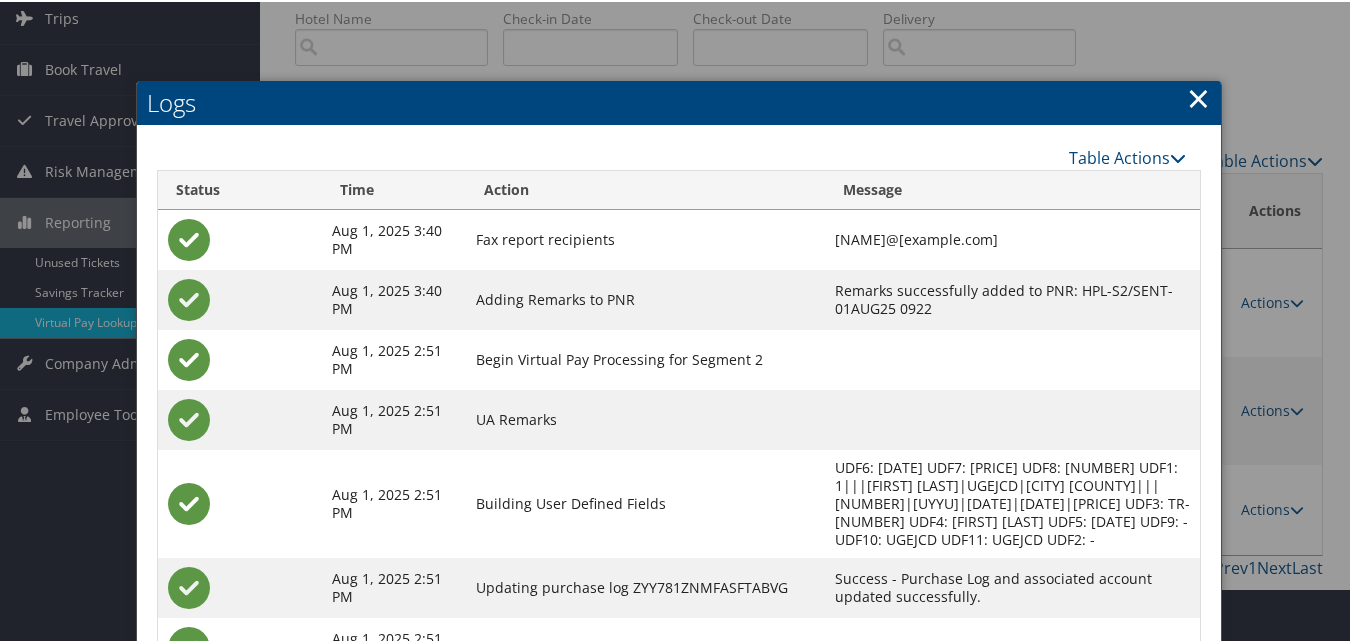 scroll, scrollTop: 240, scrollLeft: 0, axis: vertical 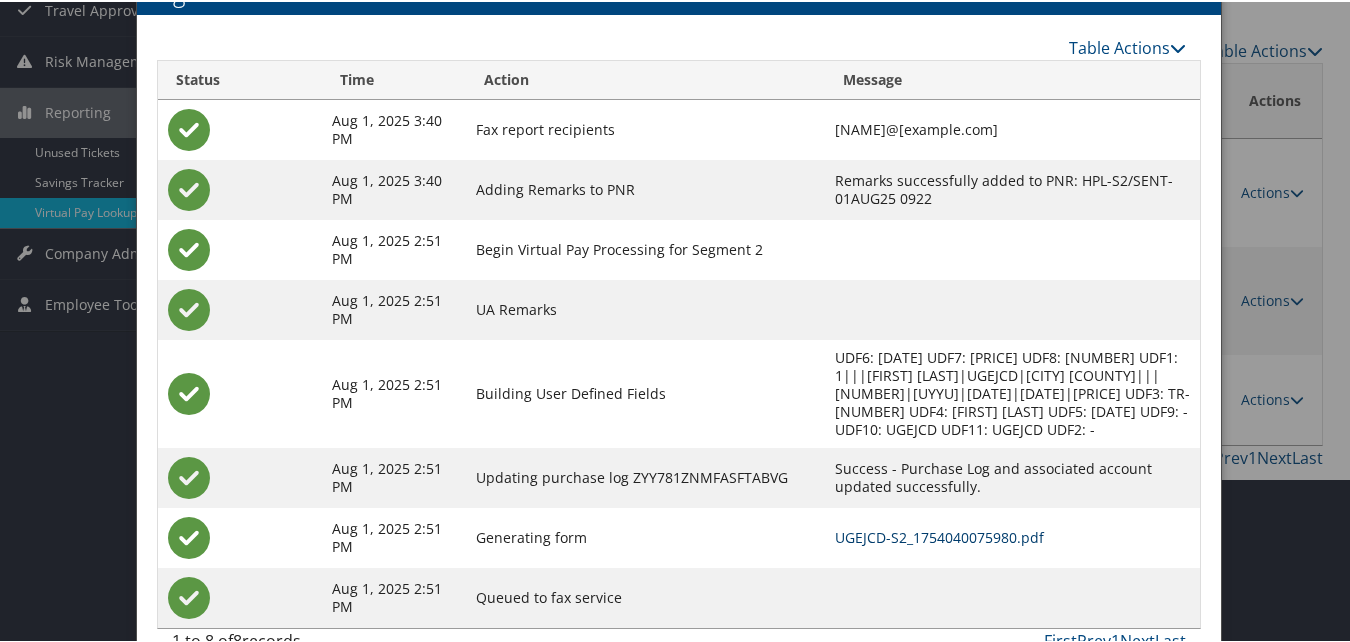 click on "UGEJCD-S2_1754040075980.pdf" at bounding box center (939, 535) 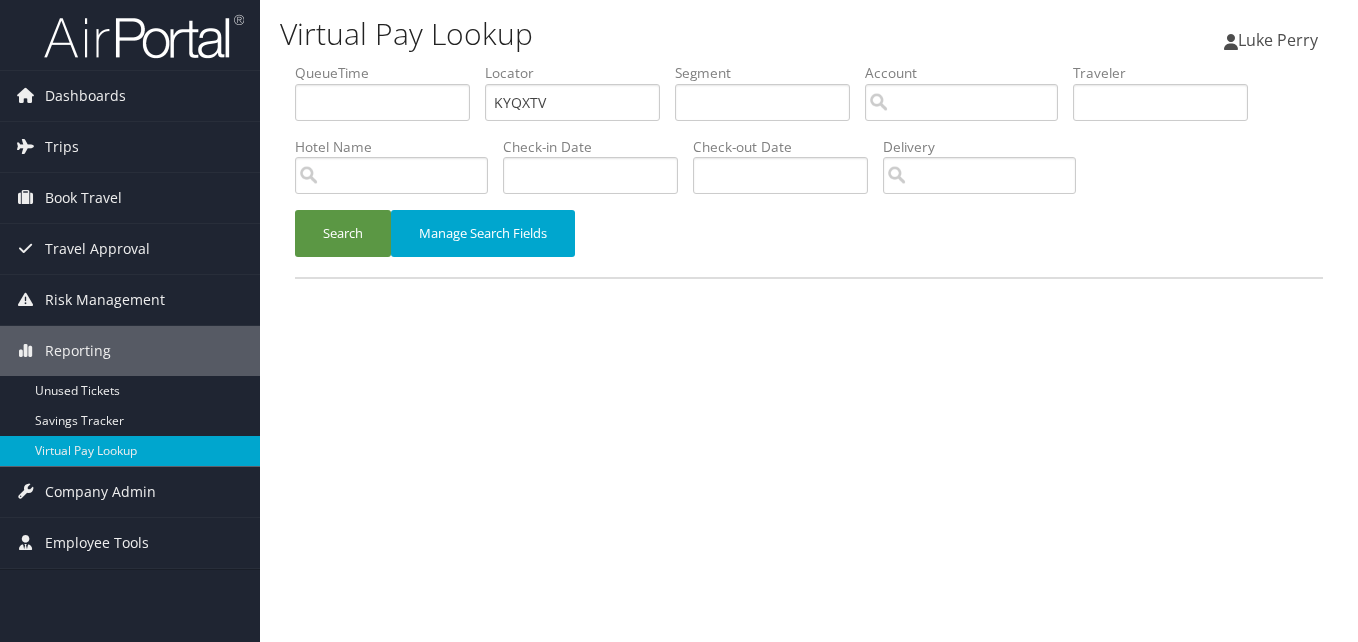 scroll, scrollTop: 0, scrollLeft: 0, axis: both 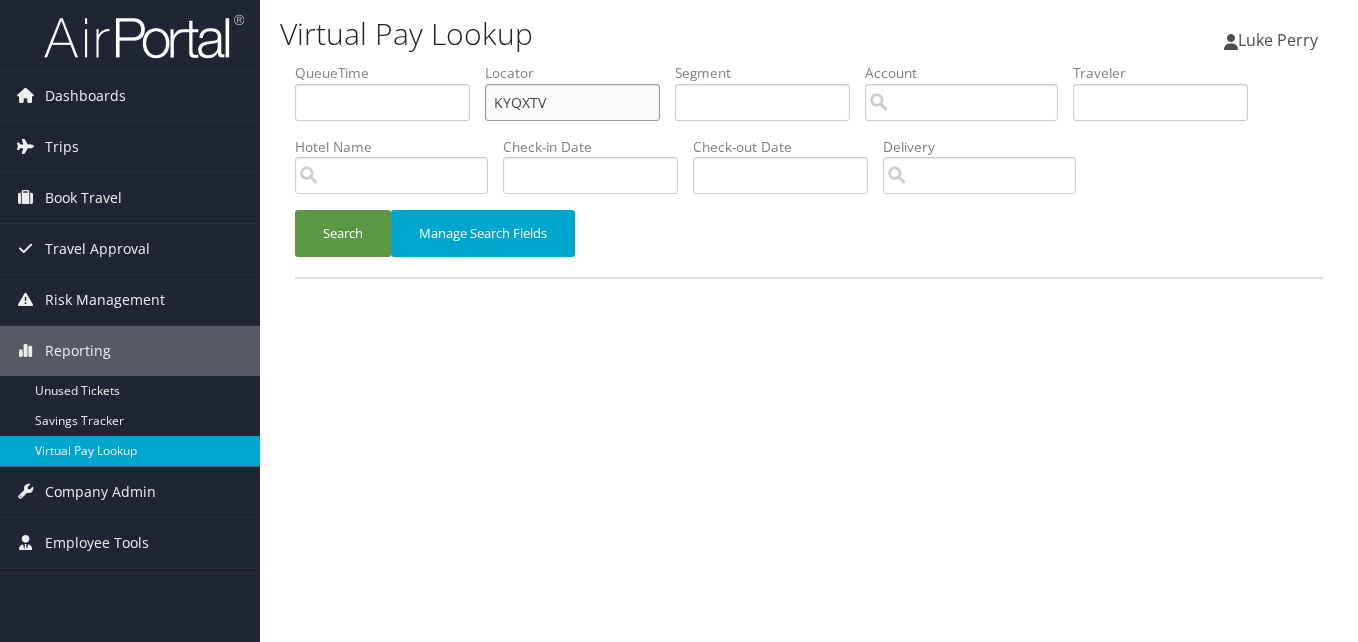 drag, startPoint x: 562, startPoint y: 109, endPoint x: 347, endPoint y: 153, distance: 219.45615 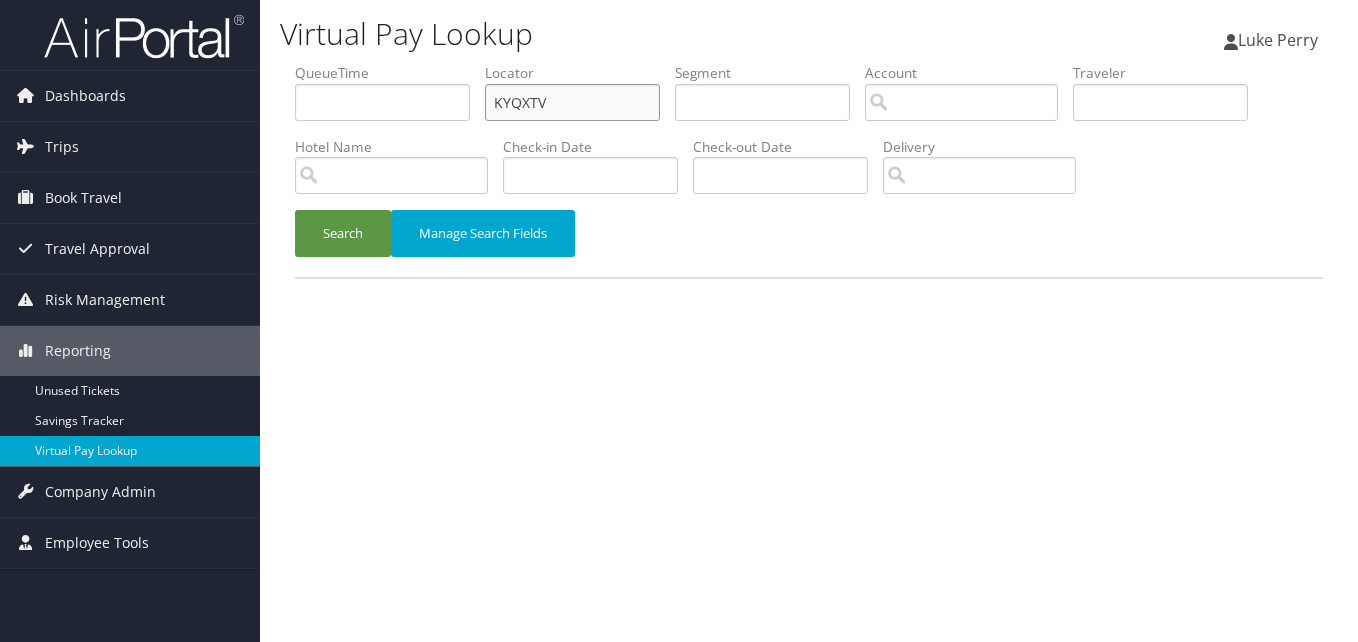 click on "QueueTime Locator KYQXTV Segment Account Traveler Hotel Name Check-in Date Check-out Date Delivery" at bounding box center [809, 63] 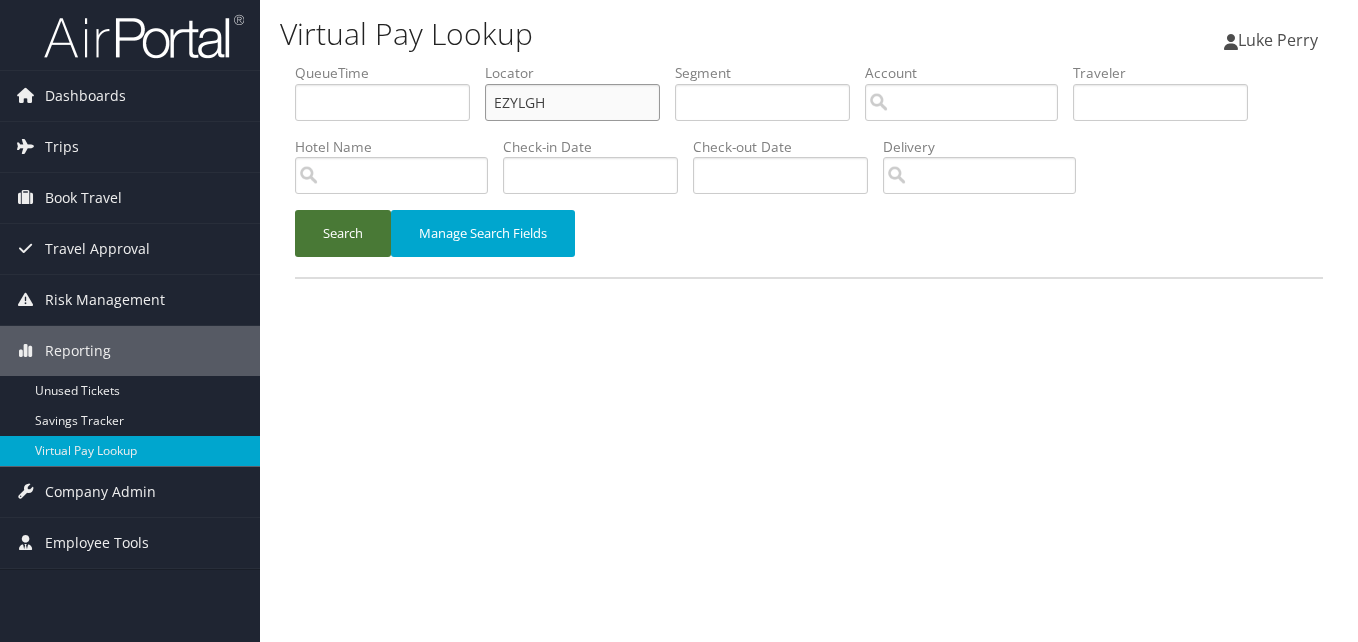 type on "EZYLGH" 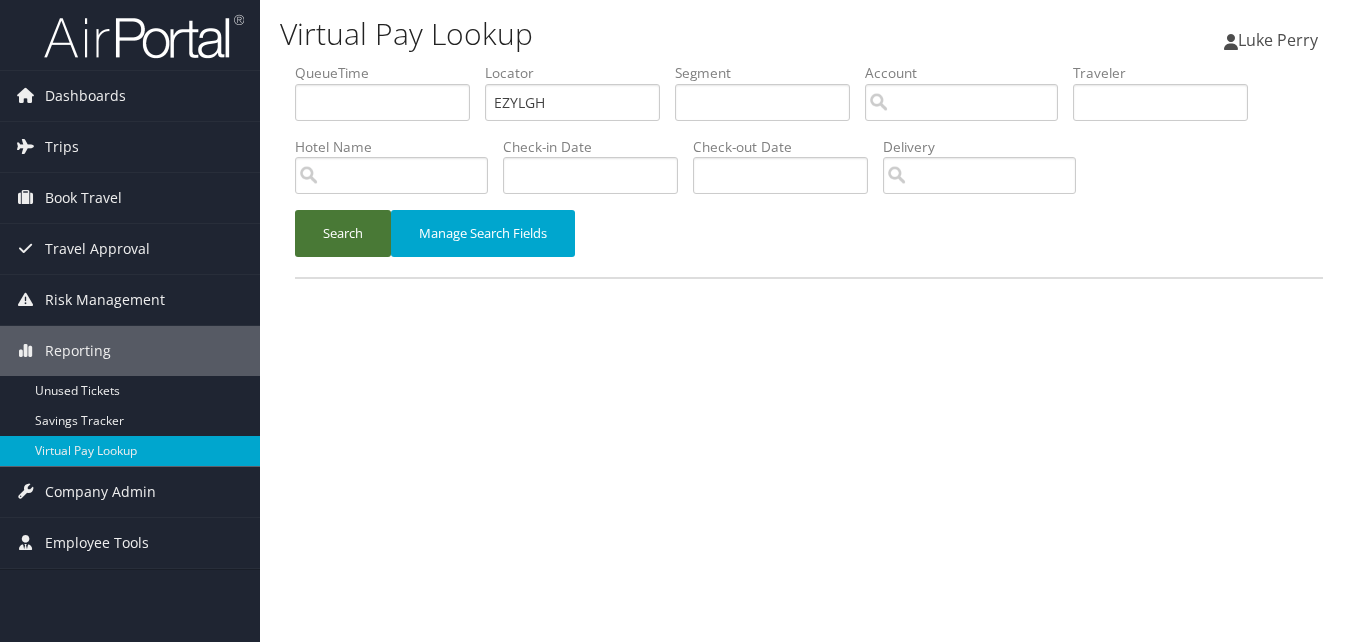 drag, startPoint x: 343, startPoint y: 230, endPoint x: 512, endPoint y: 259, distance: 171.47011 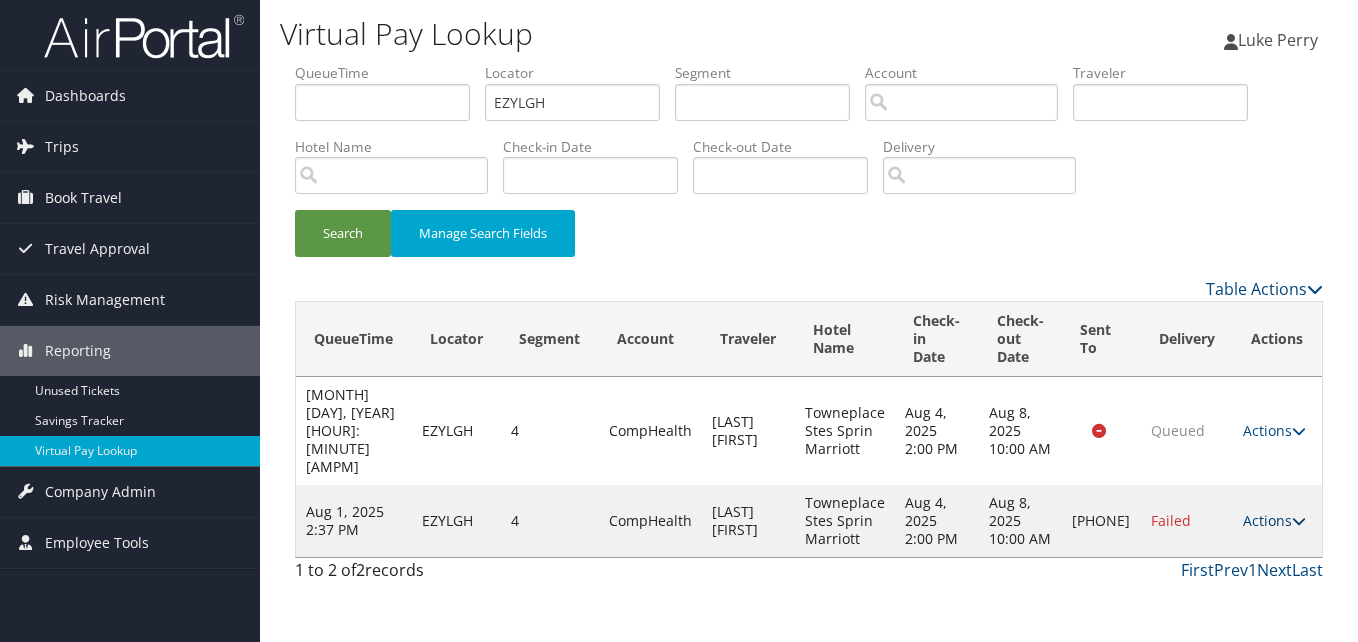 click on "Actions" at bounding box center (1274, 520) 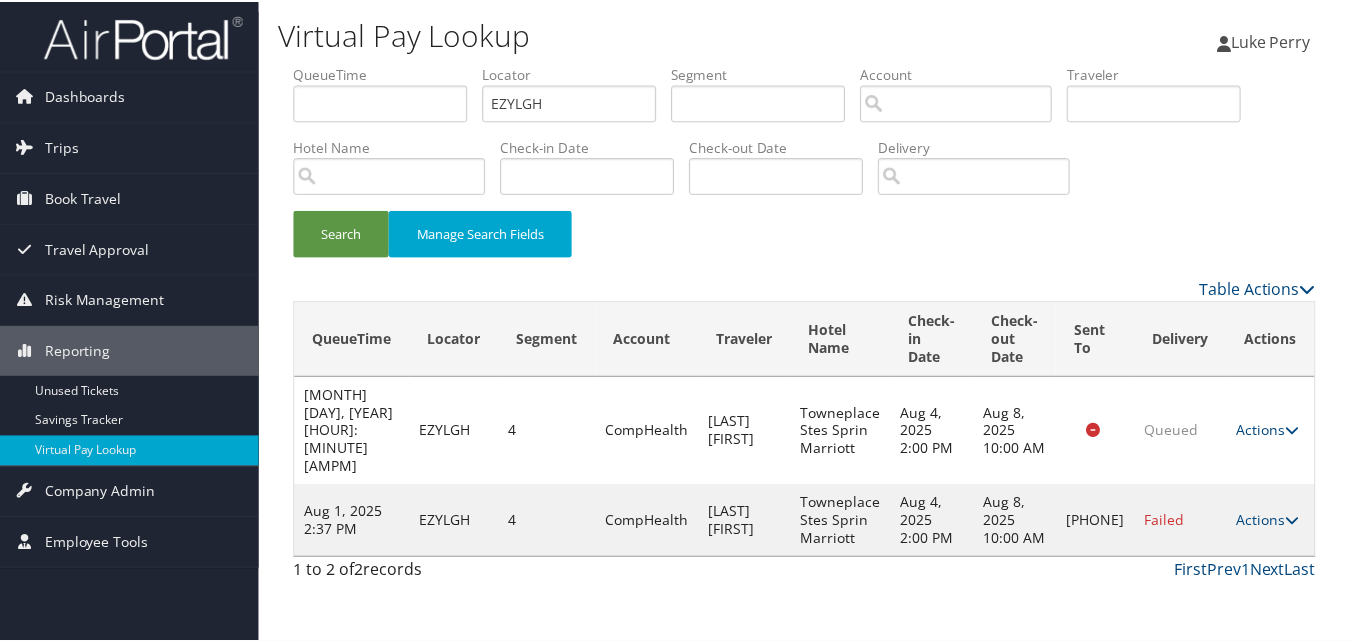scroll, scrollTop: 1, scrollLeft: 0, axis: vertical 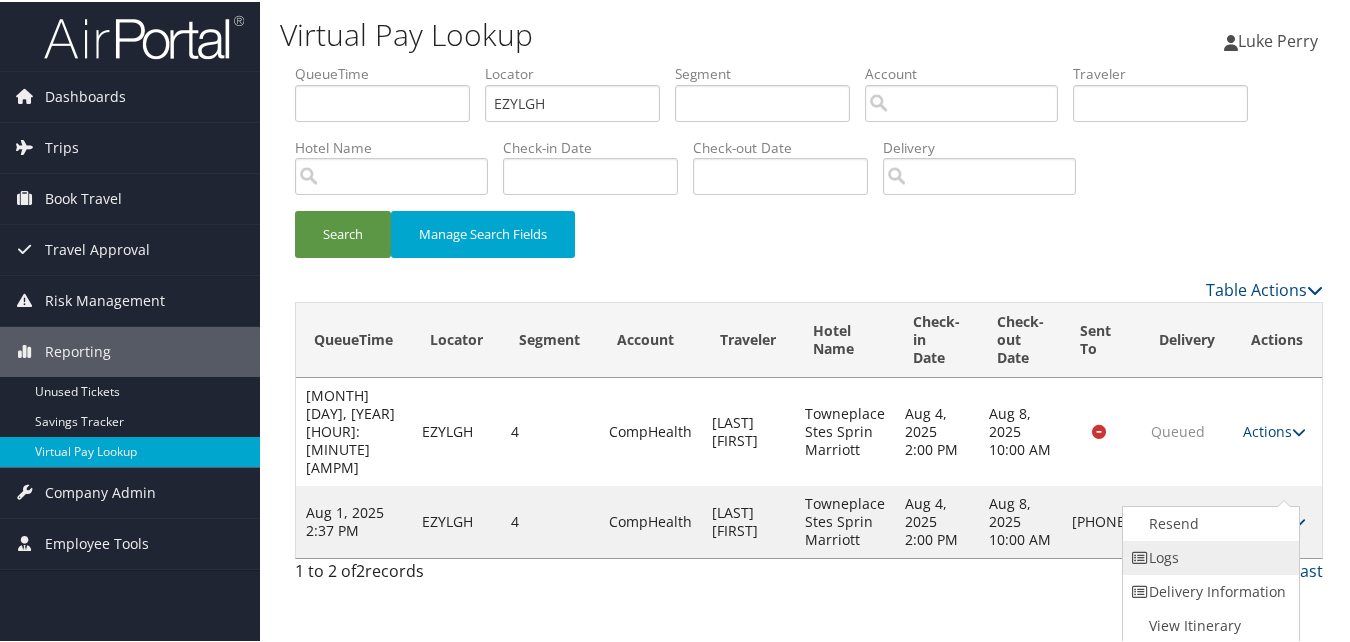 click on "Logs" at bounding box center (1208, 556) 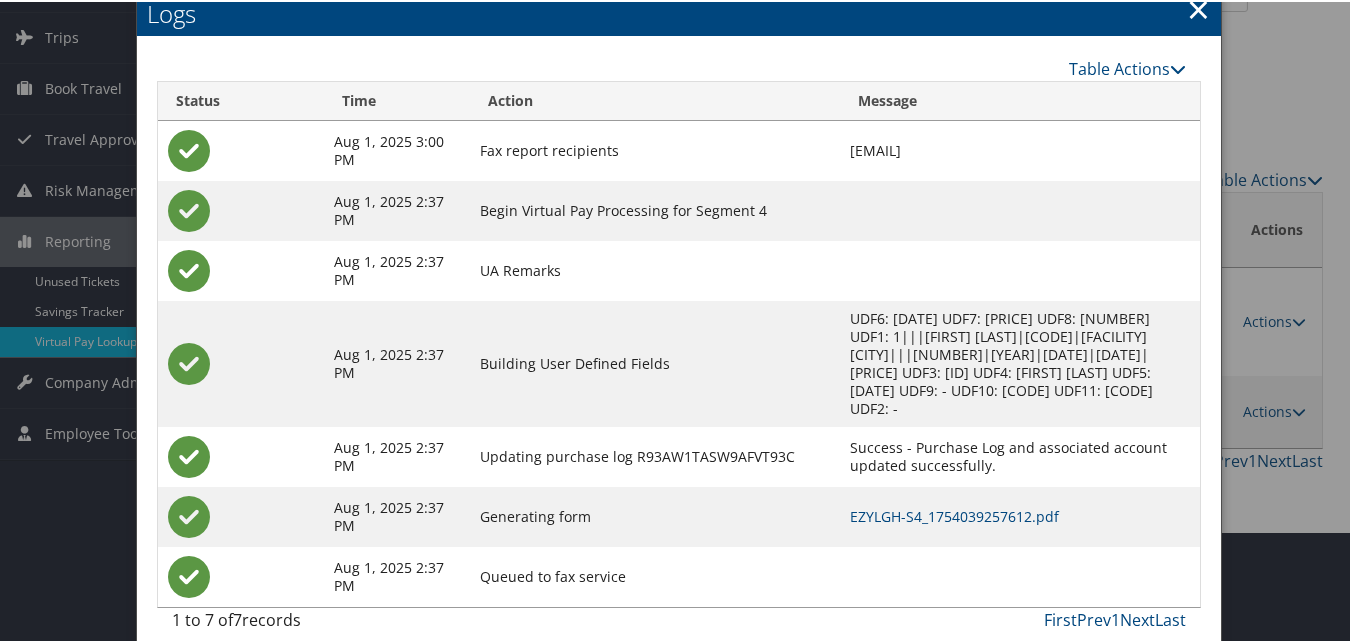 scroll, scrollTop: 112, scrollLeft: 0, axis: vertical 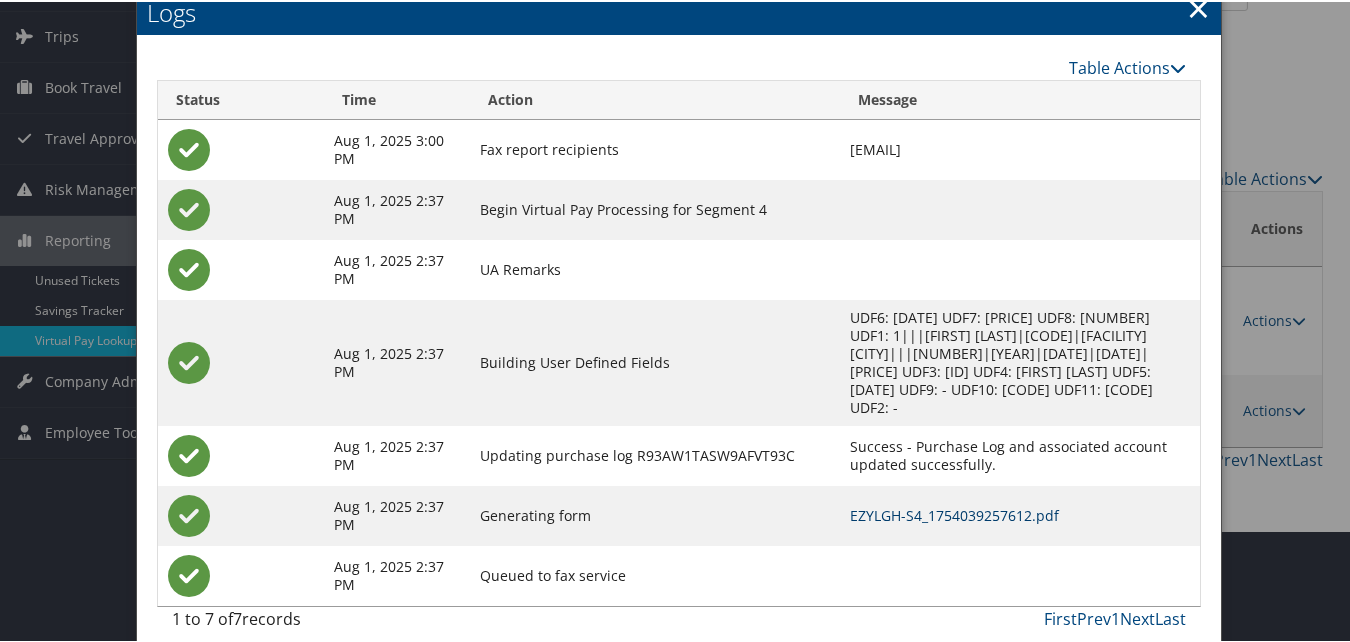 click on "EZYLGH-S4_1754039257612.pdf" at bounding box center [954, 513] 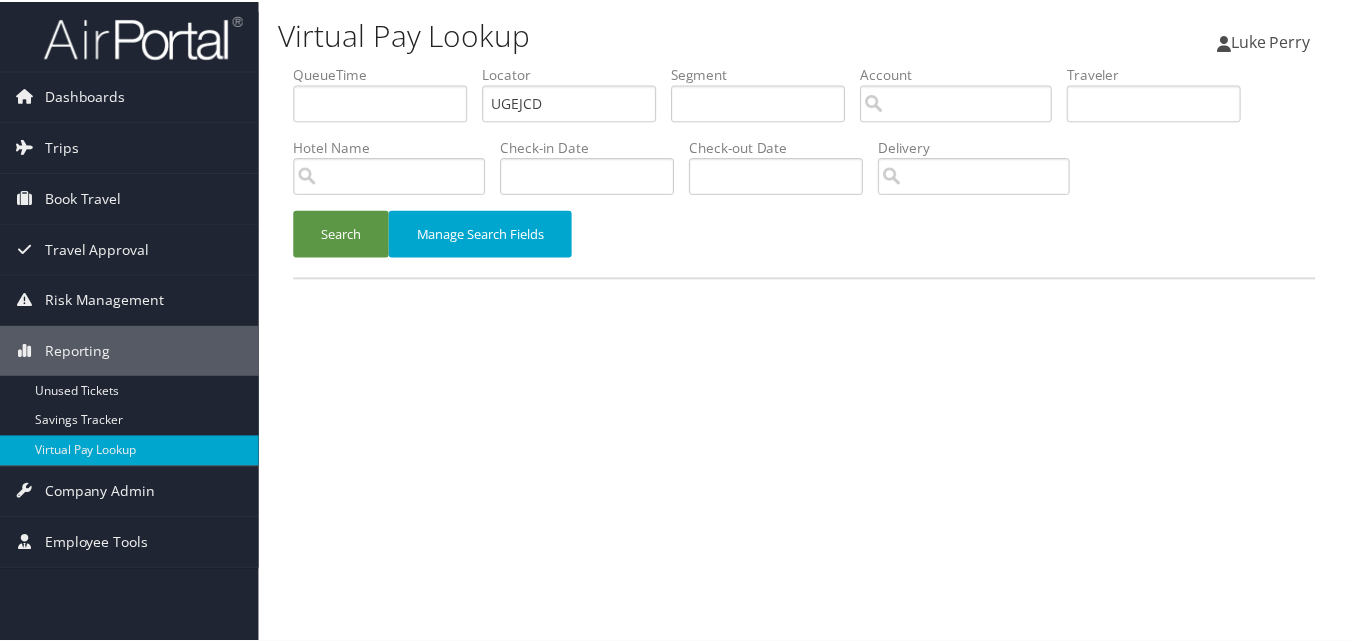 scroll, scrollTop: 0, scrollLeft: 0, axis: both 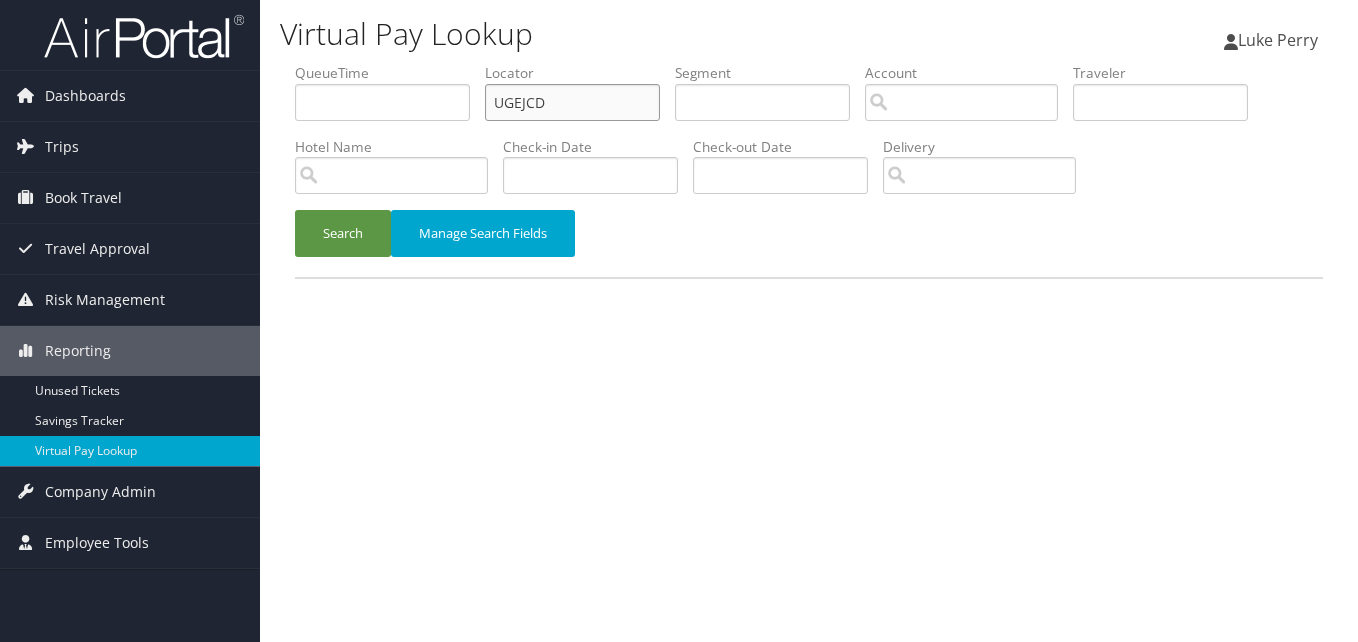 drag, startPoint x: 557, startPoint y: 112, endPoint x: 404, endPoint y: 145, distance: 156.51837 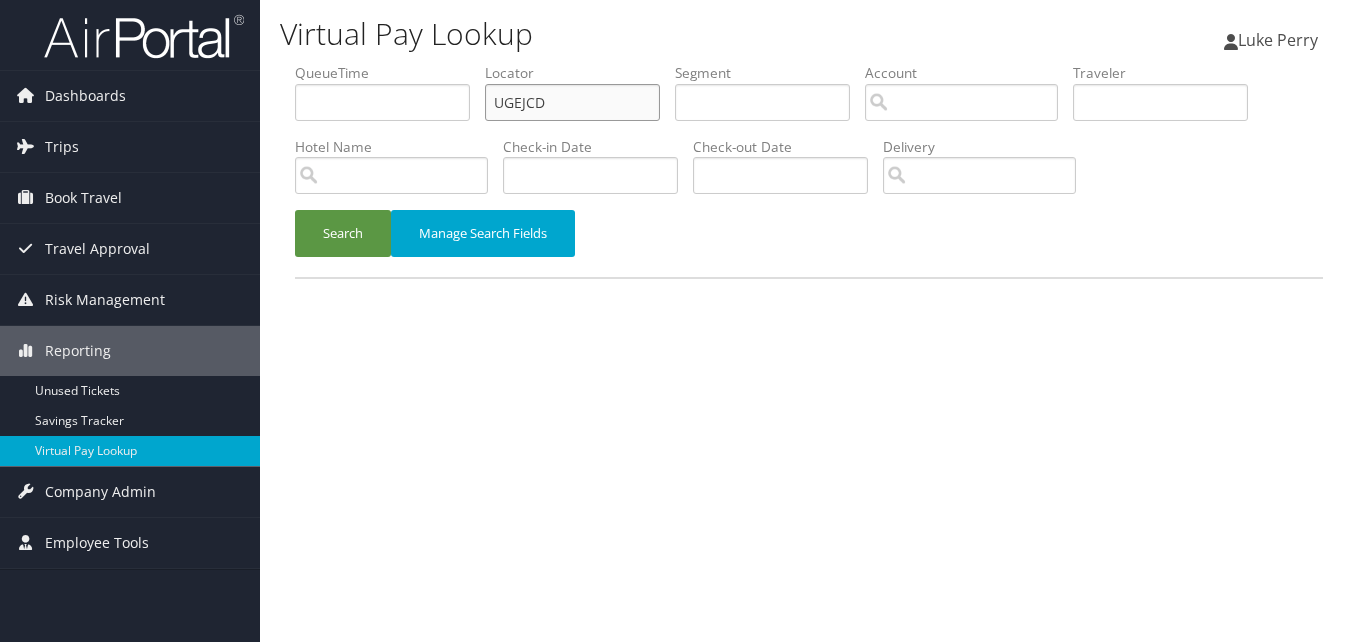 click on "QueueTime Locator UGEJCD Segment Account Traveler Hotel Name Check-in Date Check-out Date Delivery" at bounding box center (809, 63) 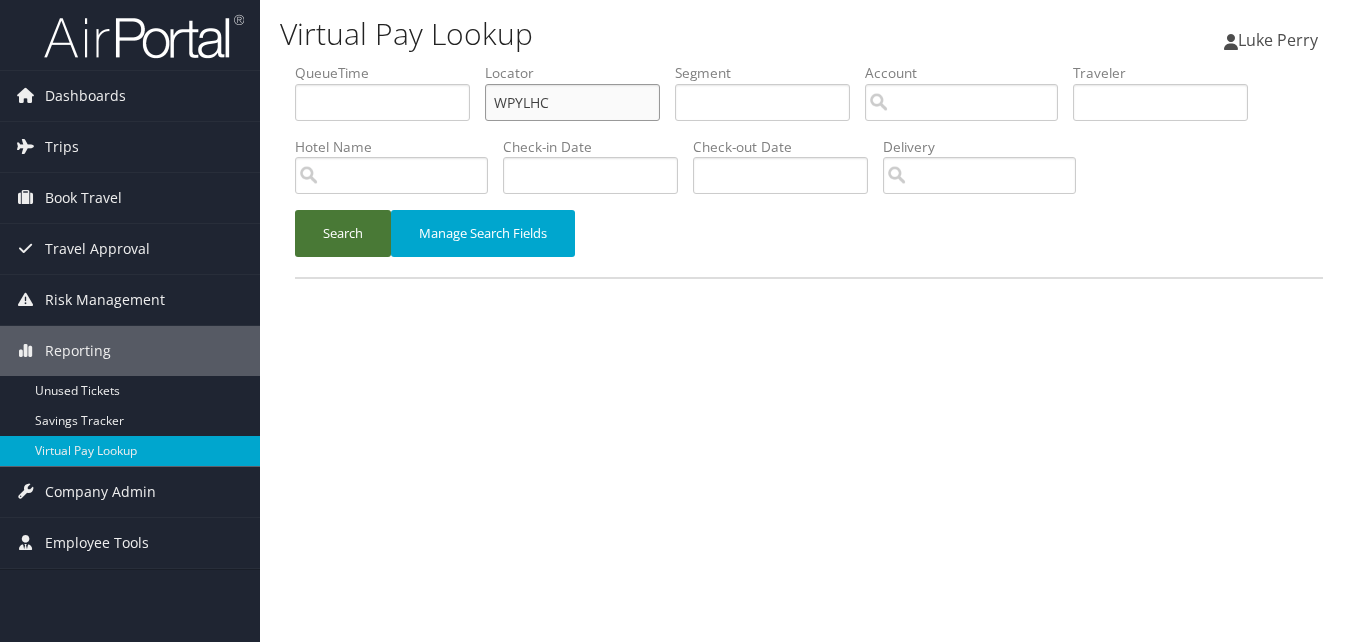 type on "WPYLHC" 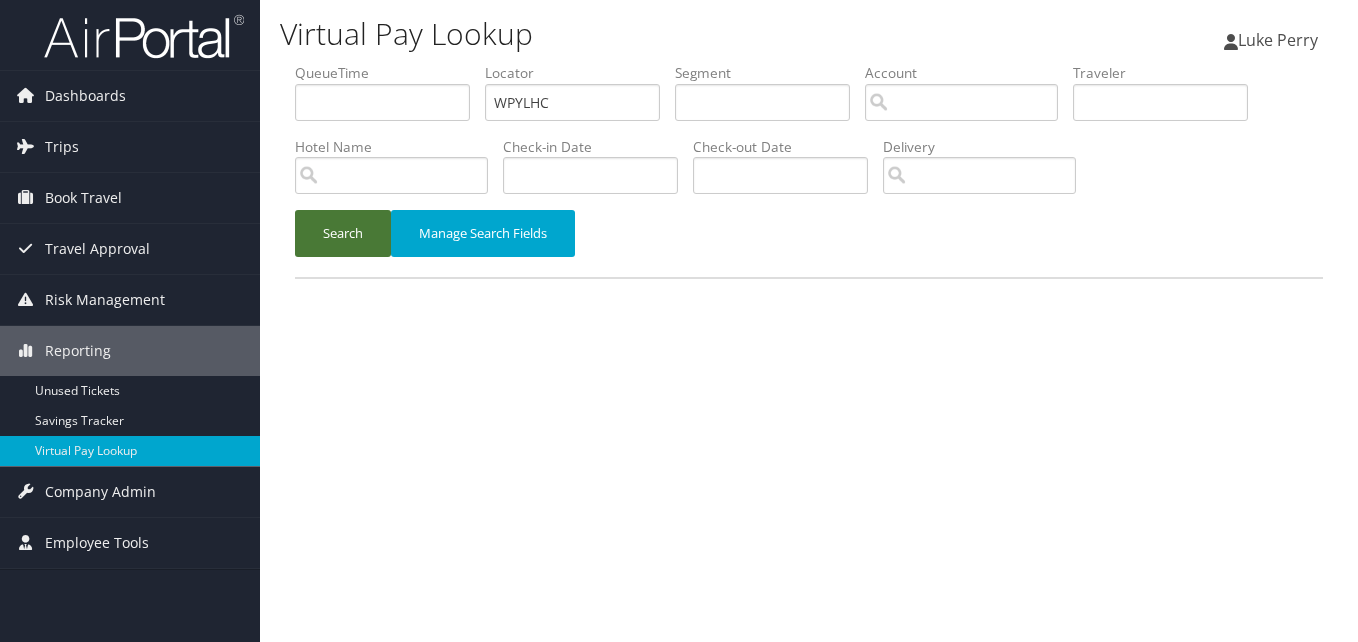 click on "Search" at bounding box center (343, 233) 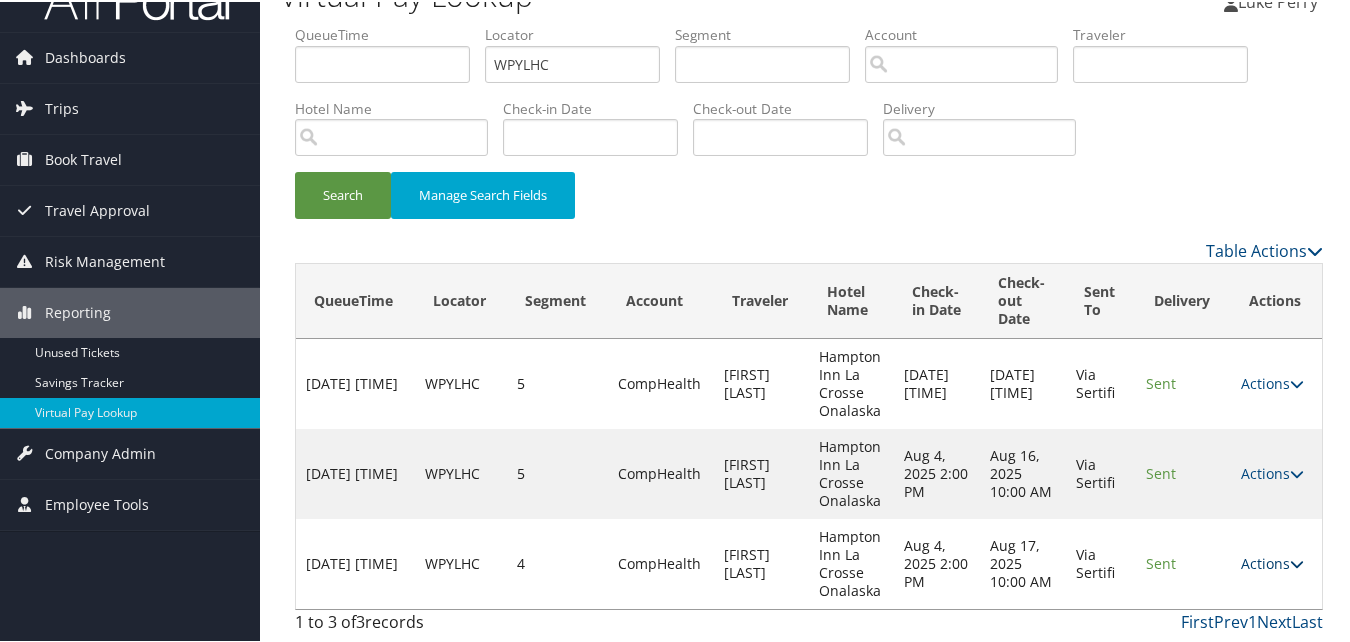 click on "Actions" at bounding box center (1272, 561) 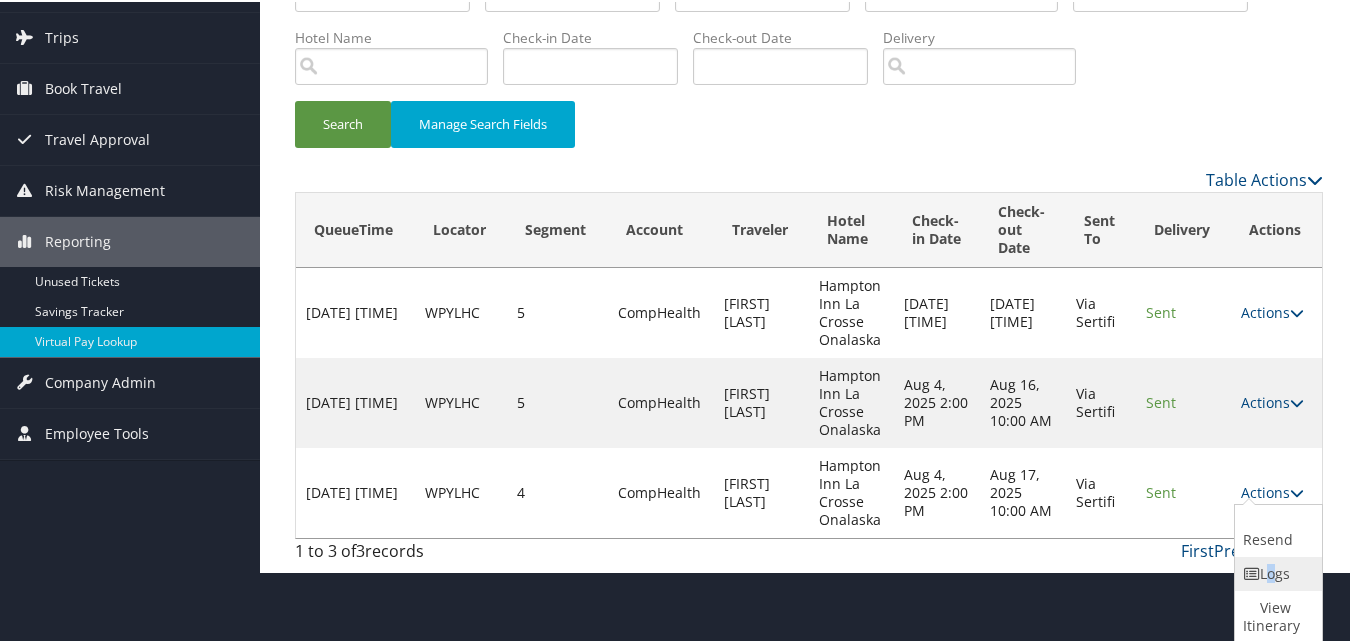 click on "Logs" at bounding box center [1276, 572] 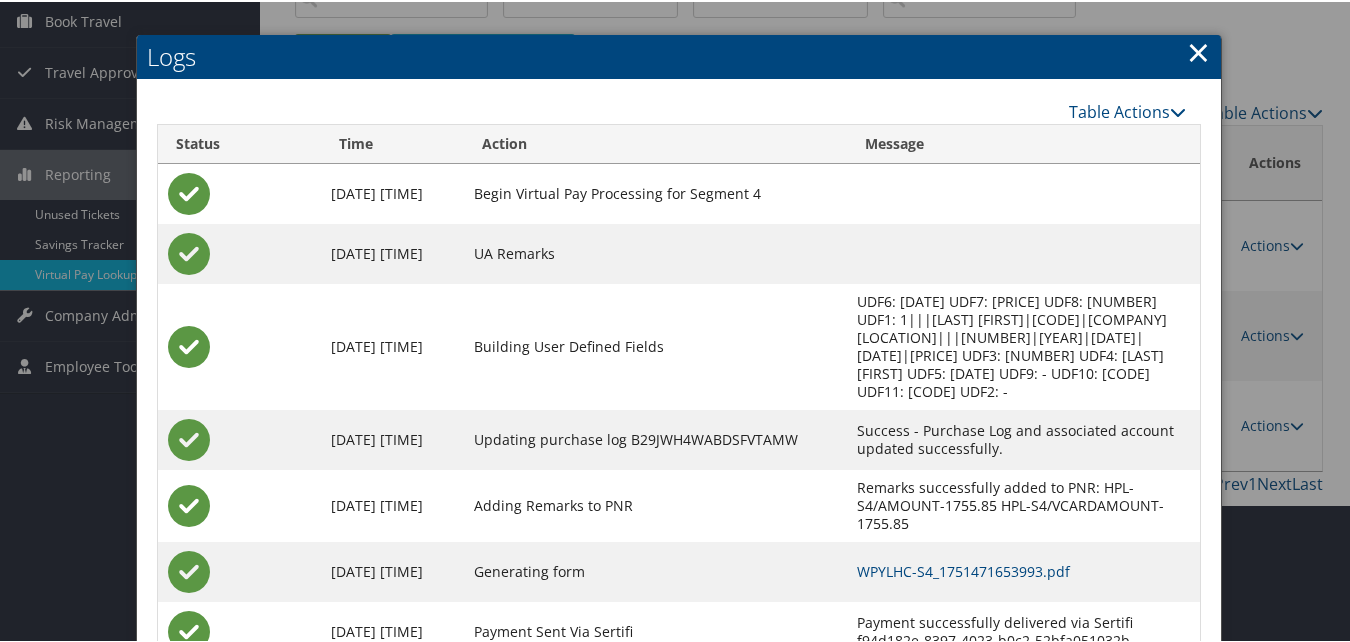 scroll, scrollTop: 282, scrollLeft: 0, axis: vertical 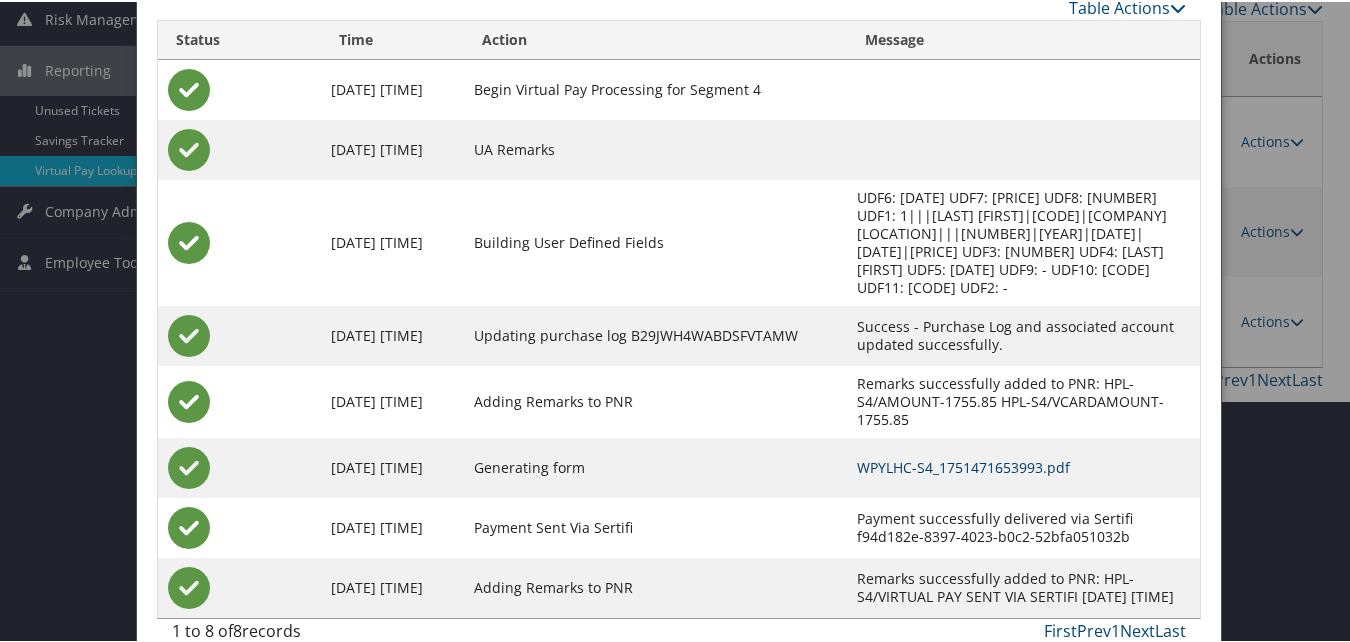 click on "WPYLHC-S4_1751471653993.pdf" at bounding box center (963, 465) 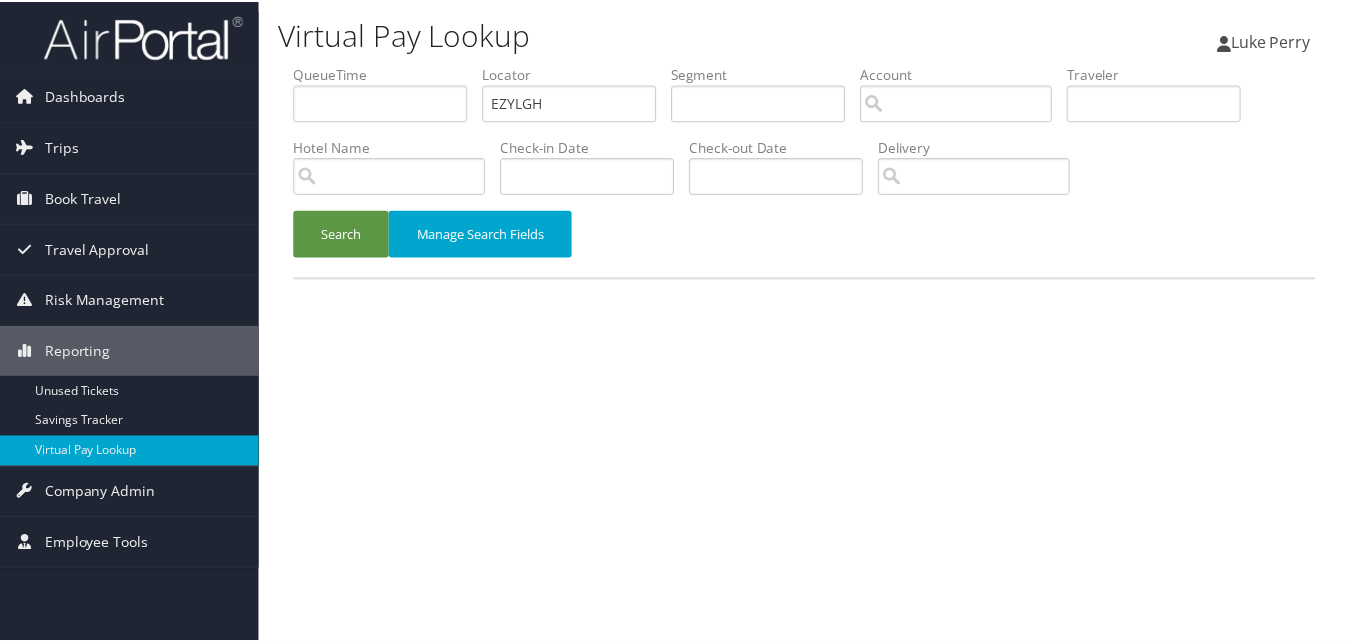 scroll, scrollTop: 0, scrollLeft: 0, axis: both 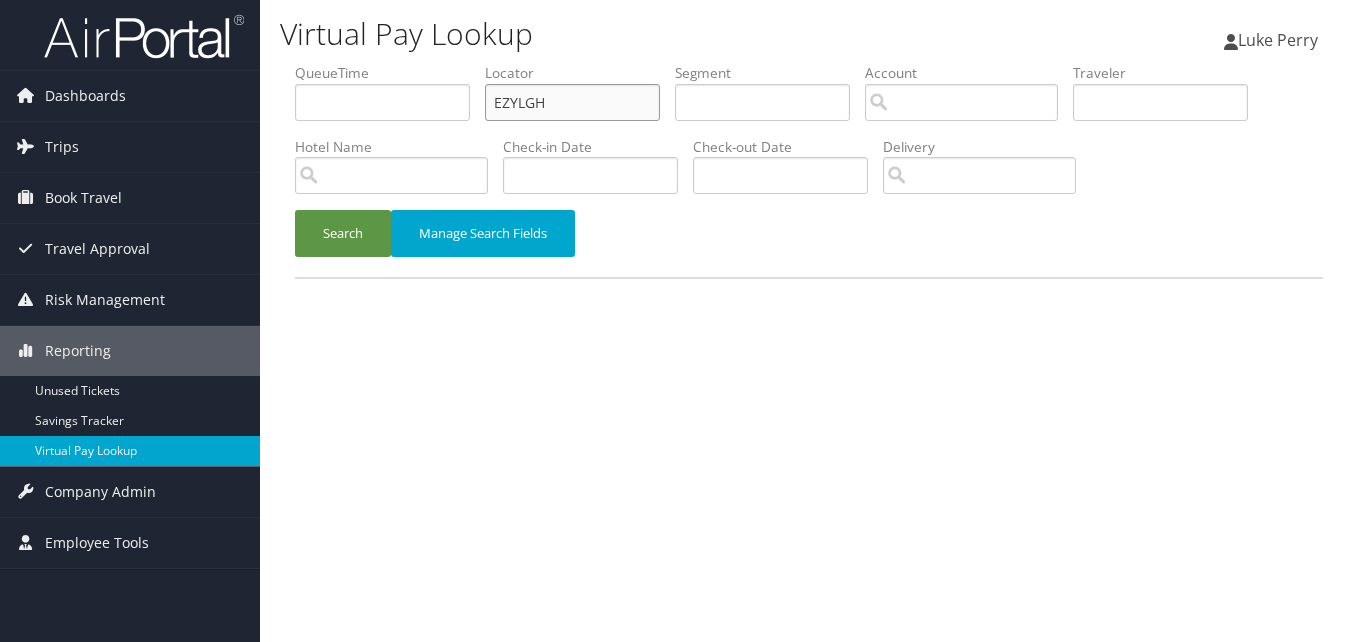 click on "QueueTime Locator EZYLGH Segment Account Traveler Hotel Name Check-in Date Check-out Date Delivery" at bounding box center (809, 63) 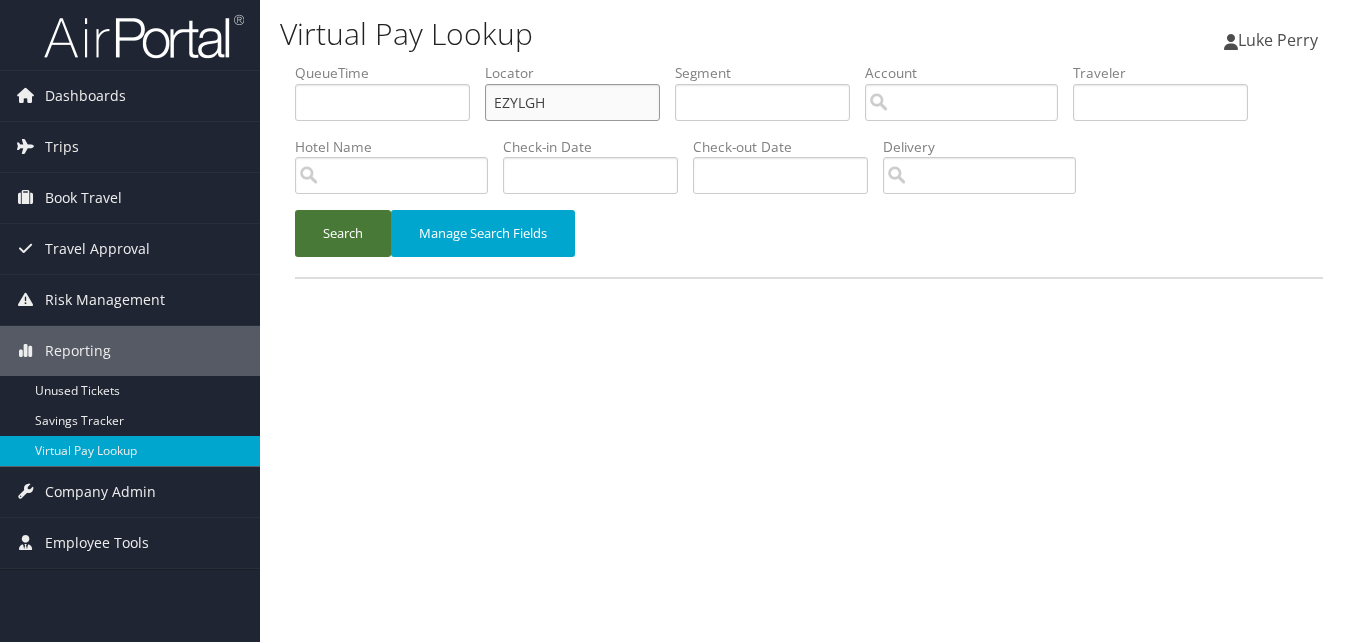 paste on "OUQCEG" 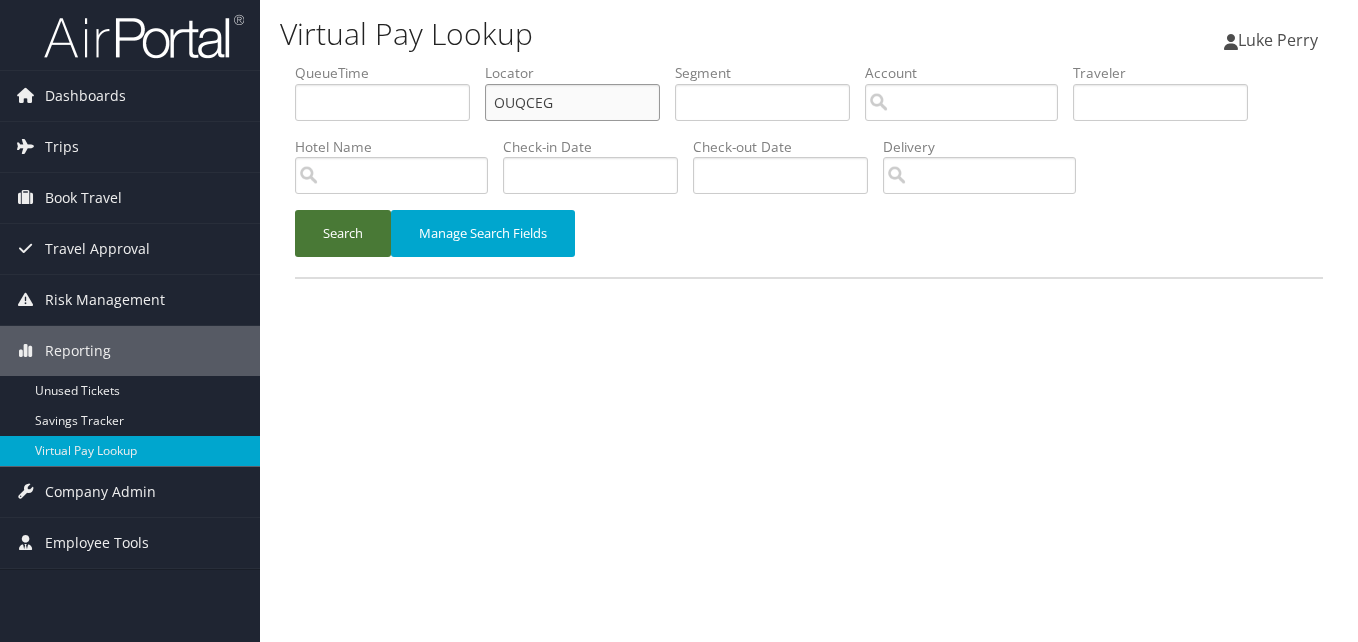 type on "OUQCEG" 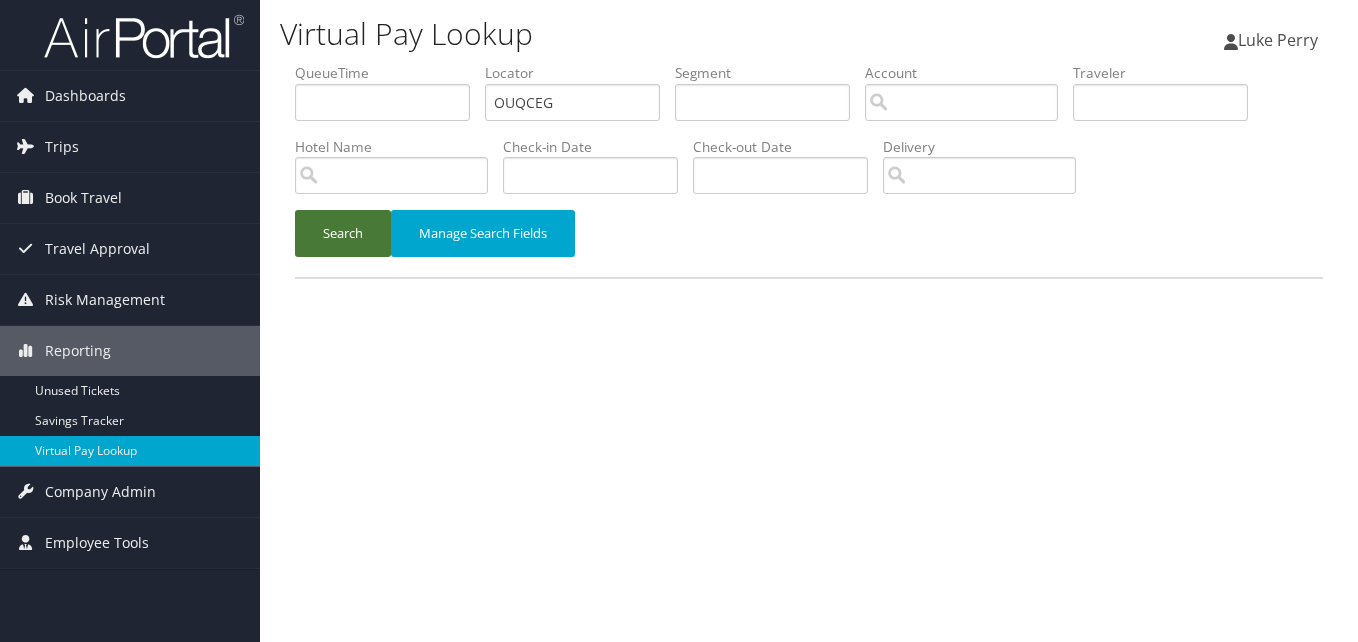 click on "Search" at bounding box center [343, 233] 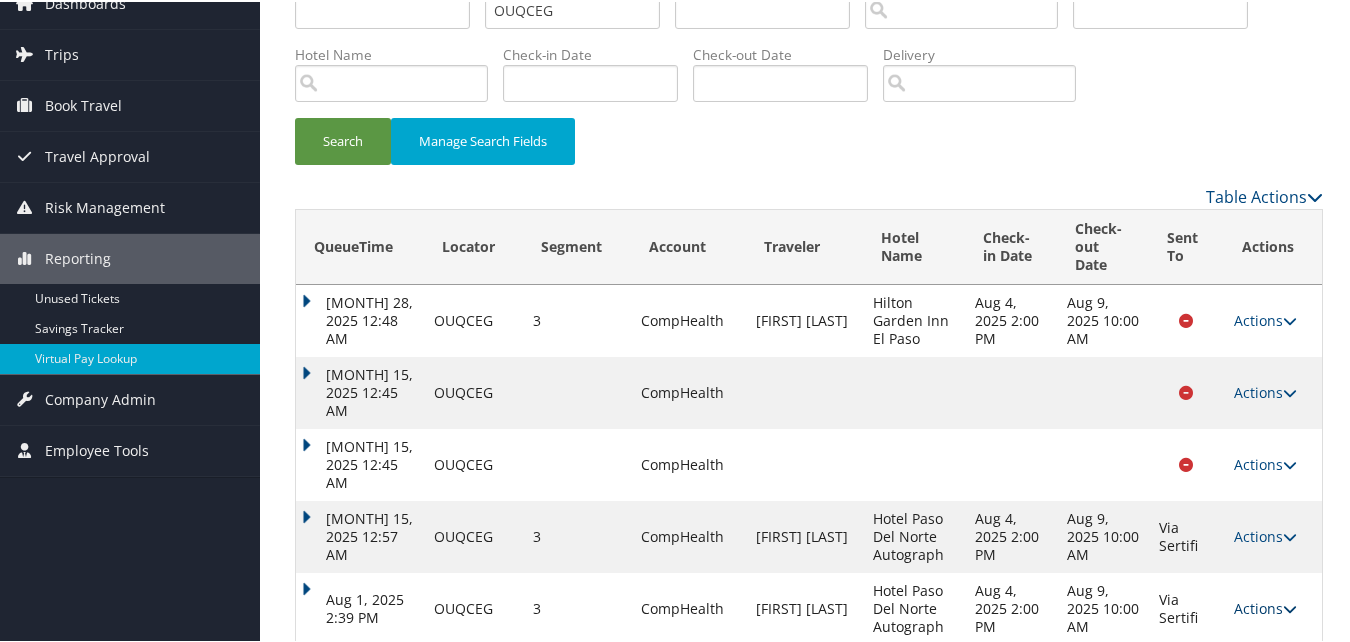 click on "Actions" at bounding box center [1265, 606] 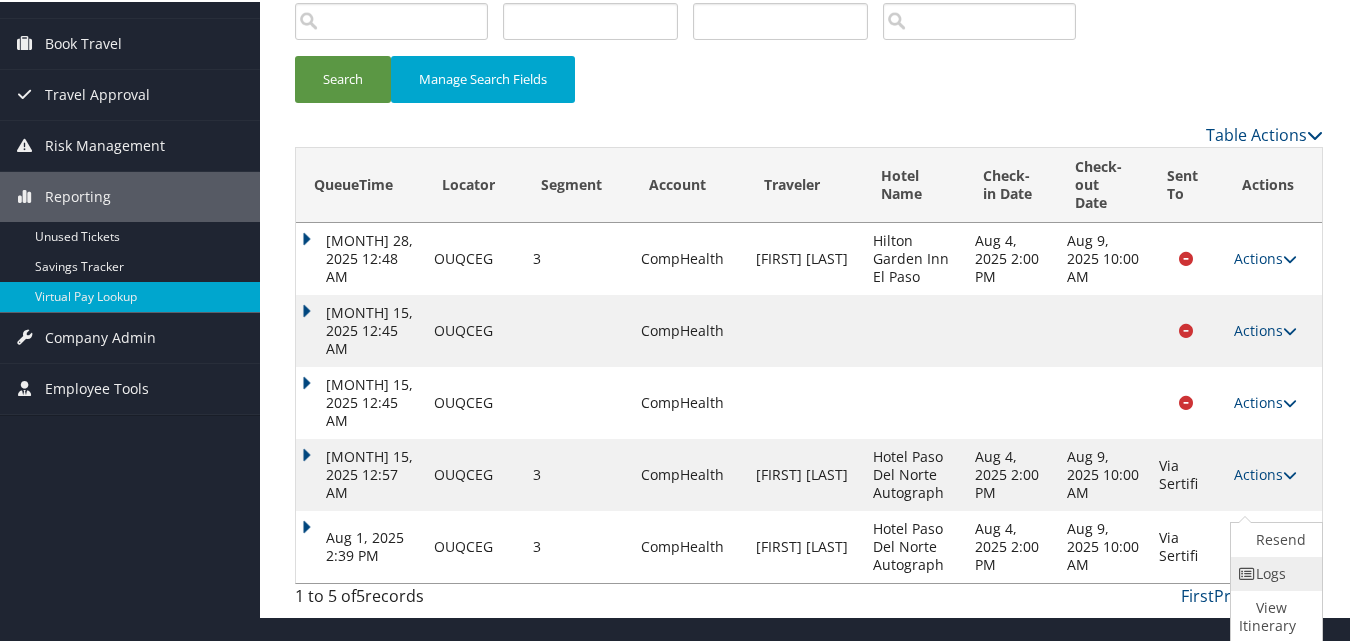click at bounding box center [1248, 572] 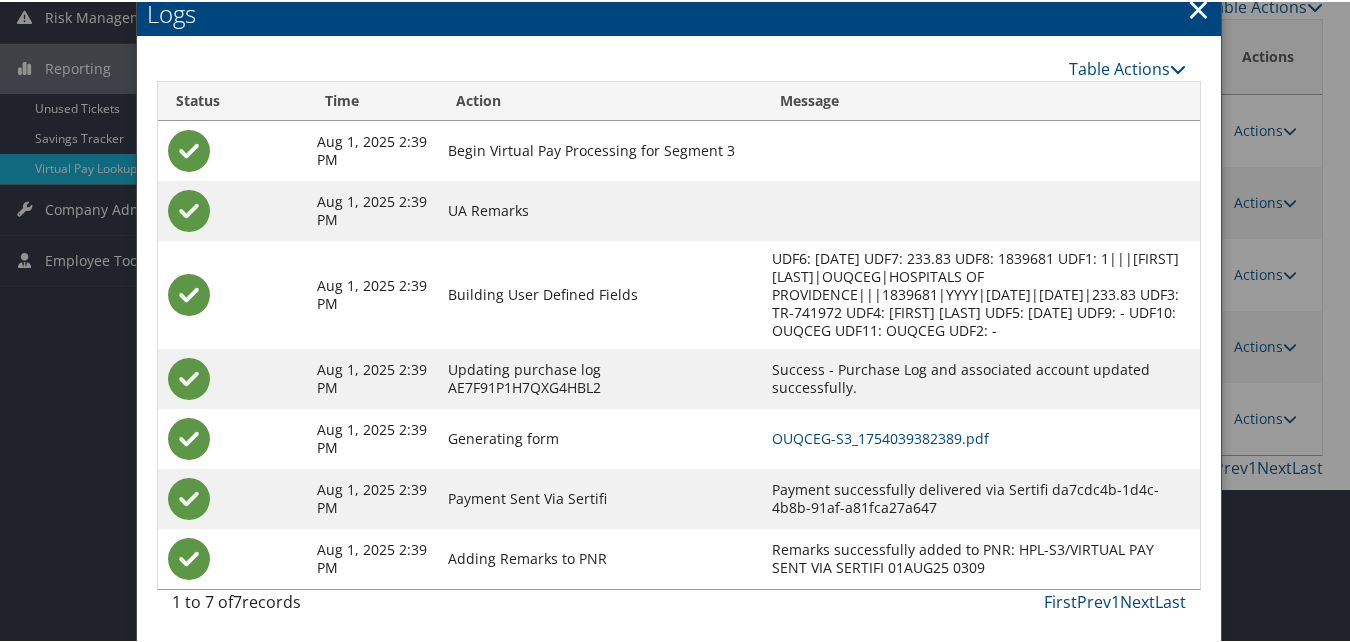 scroll, scrollTop: 285, scrollLeft: 0, axis: vertical 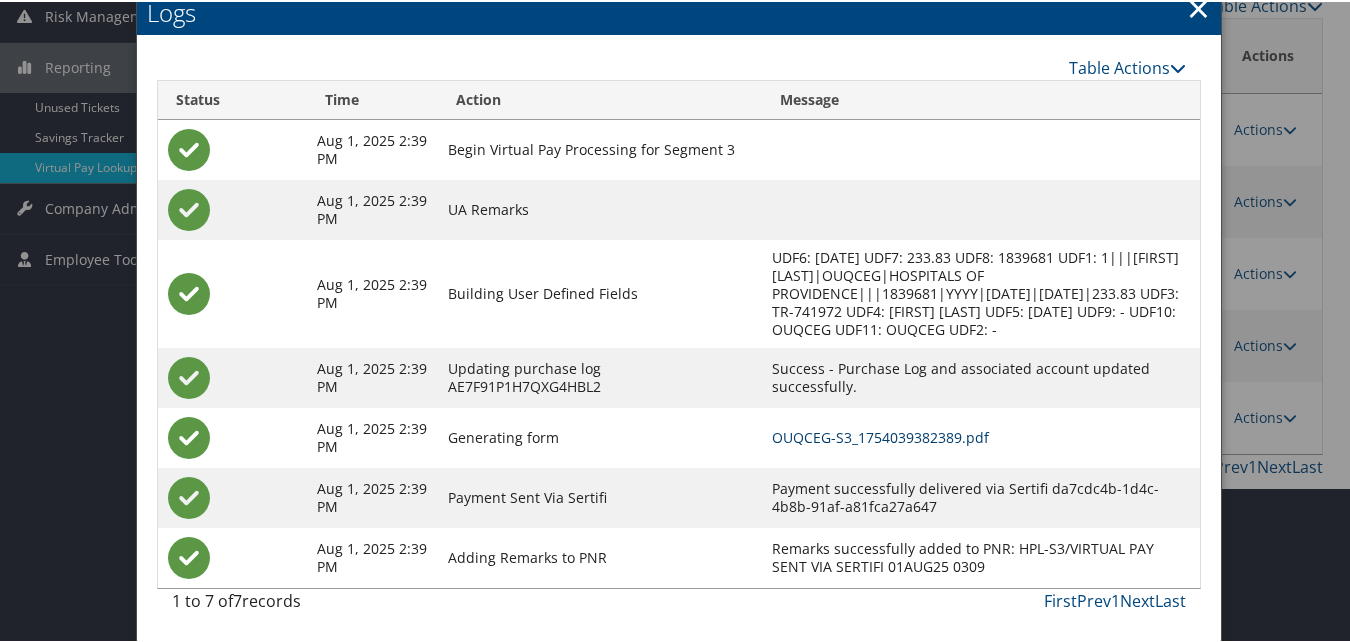 click on "OUQCEG-S3_1754039382389.pdf" at bounding box center [880, 435] 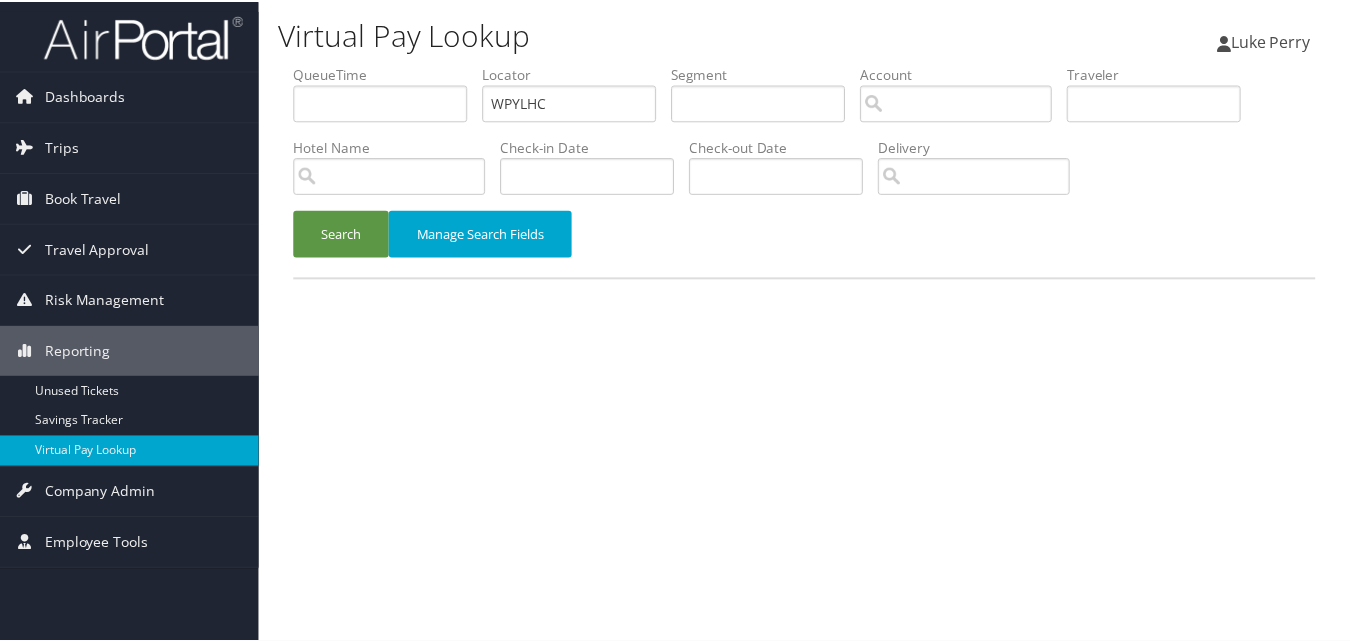 scroll, scrollTop: 0, scrollLeft: 0, axis: both 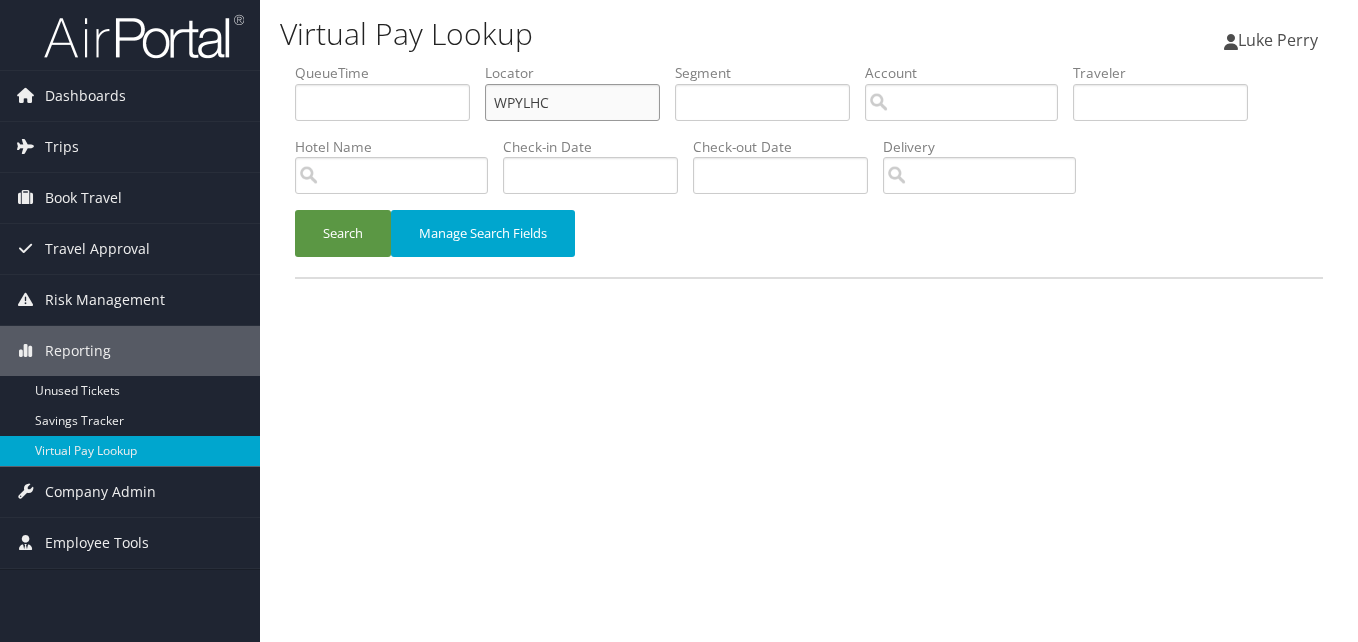 drag, startPoint x: 553, startPoint y: 105, endPoint x: 473, endPoint y: 126, distance: 82.710335 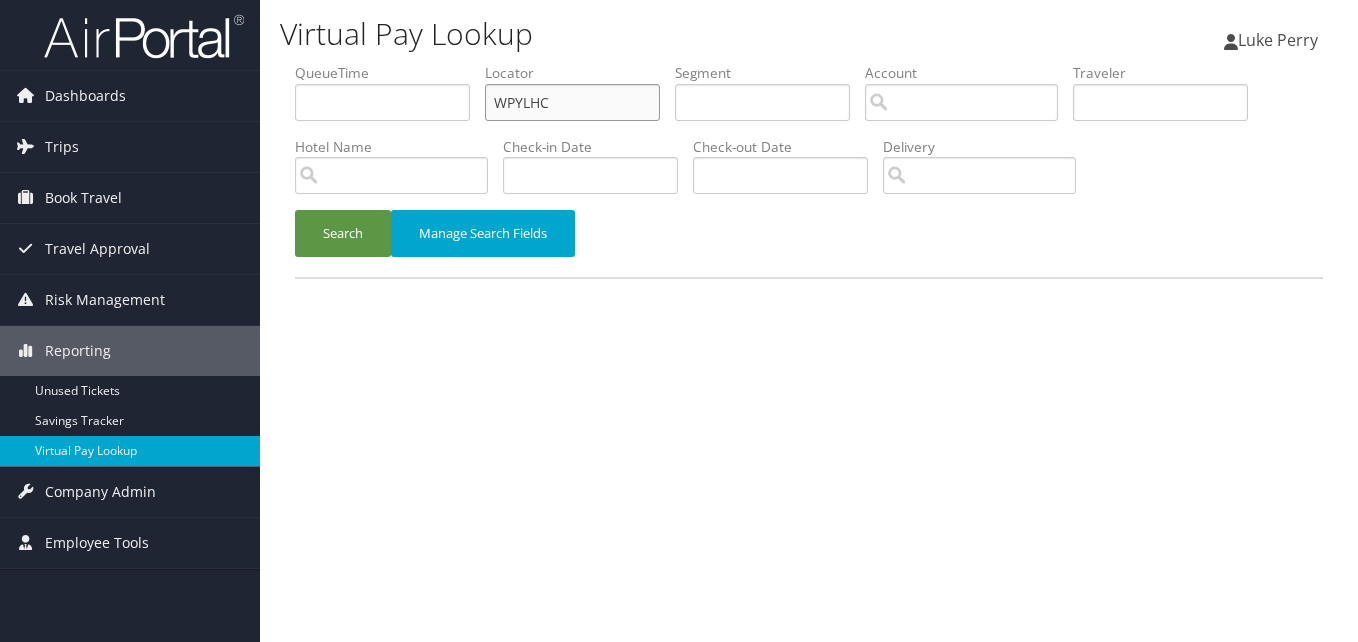 click on "QueueTime Locator WPYLHC Segment Account Traveler Hotel Name Check-in Date Check-out Date Delivery" at bounding box center [809, 63] 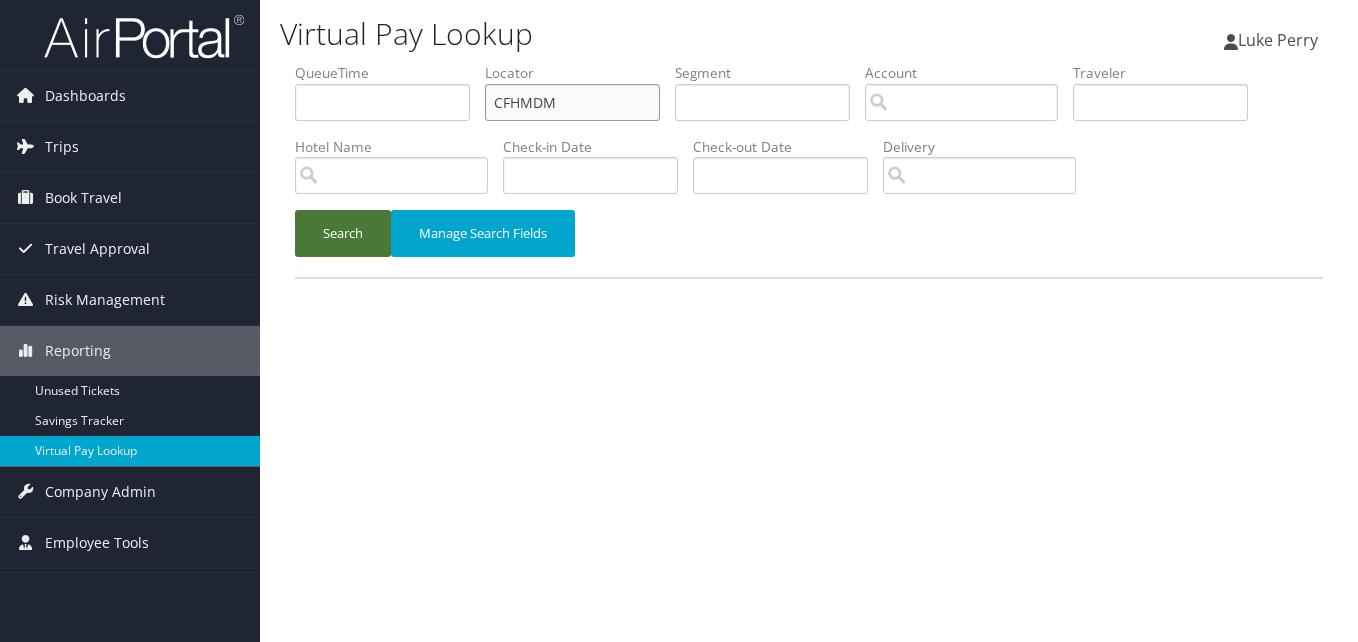 type on "CFHMDM" 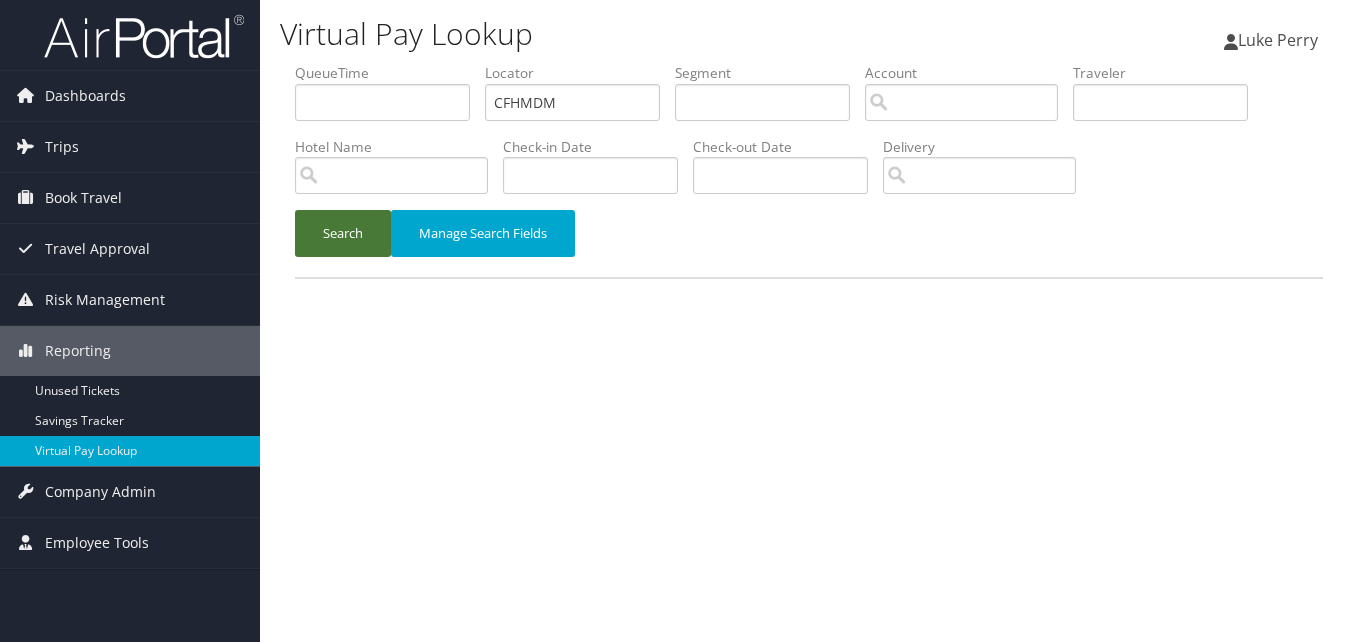 click on "Search" at bounding box center (343, 233) 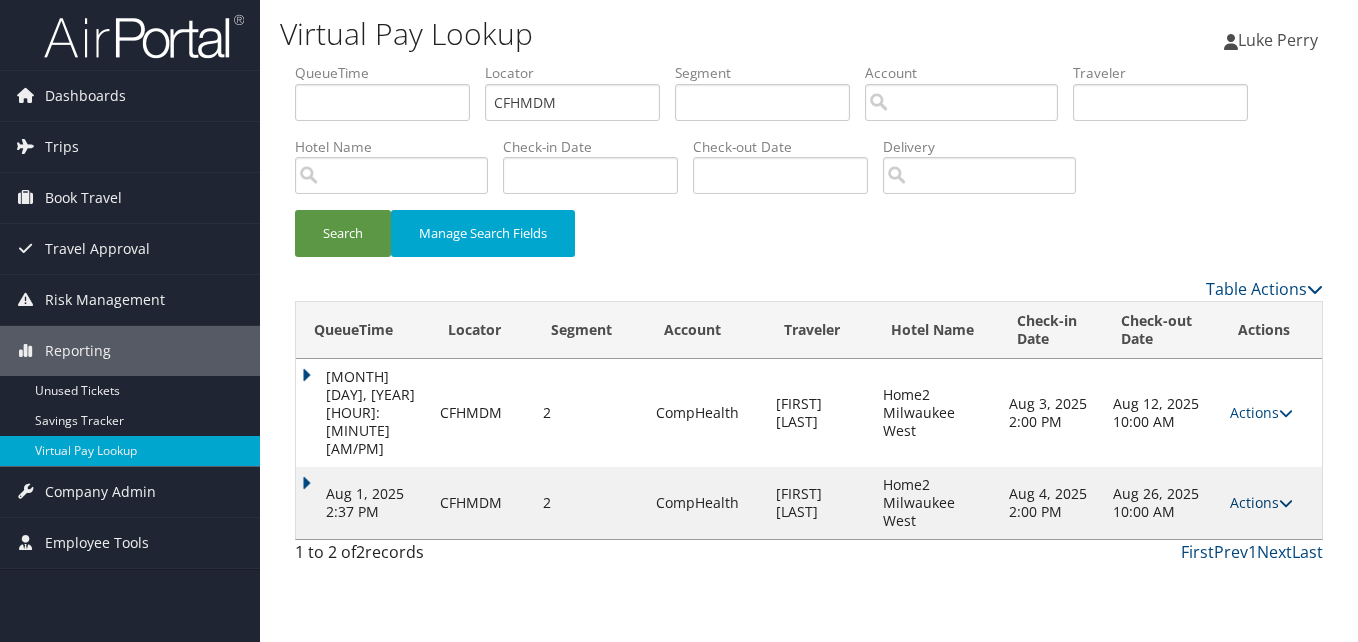 click on "Actions" at bounding box center (1261, 502) 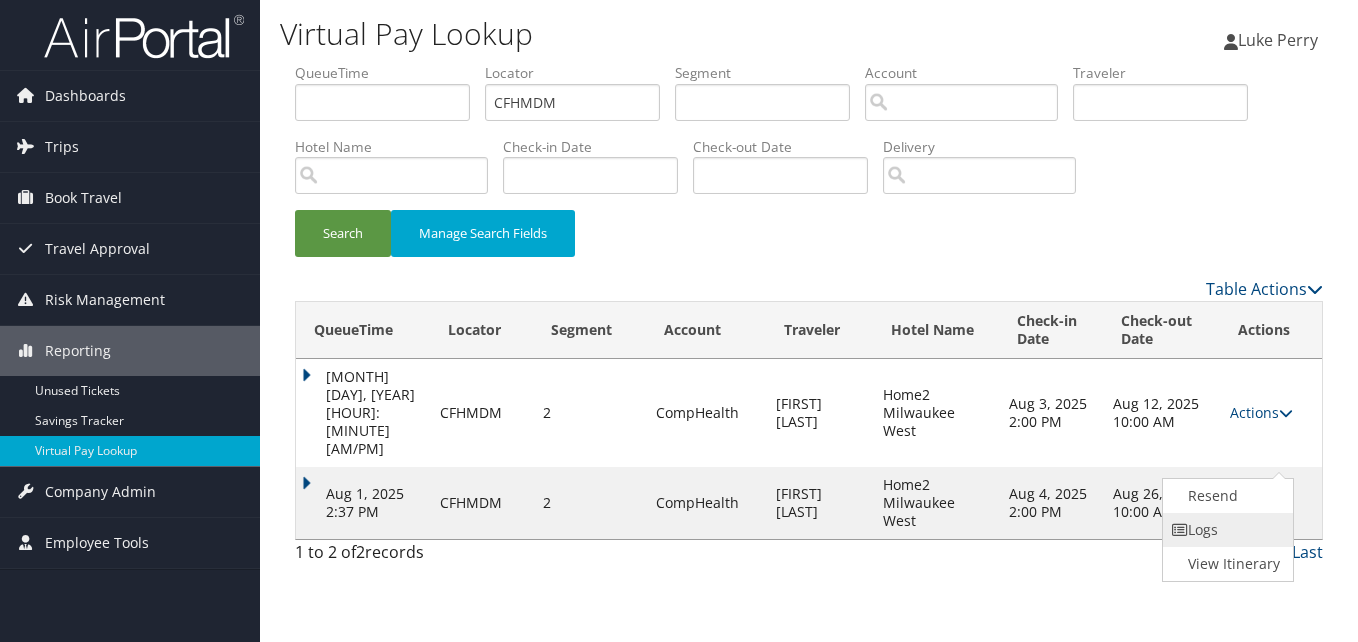 click on "Logs" at bounding box center [1226, 530] 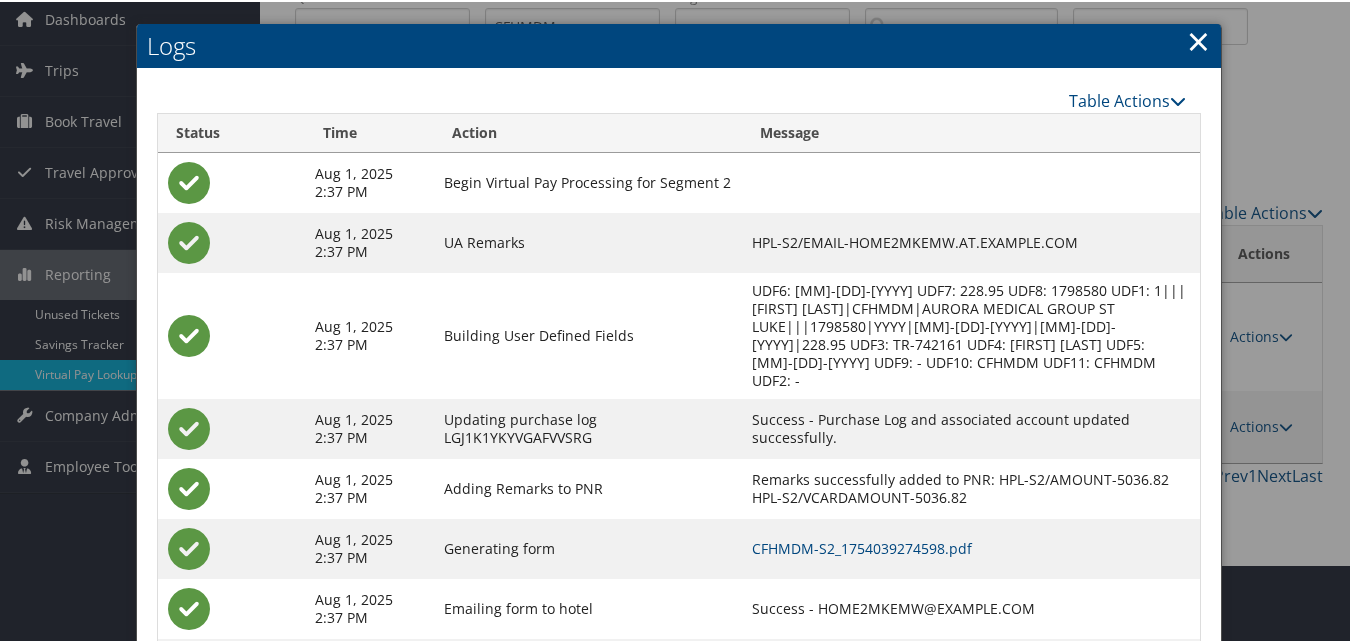 scroll, scrollTop: 171, scrollLeft: 0, axis: vertical 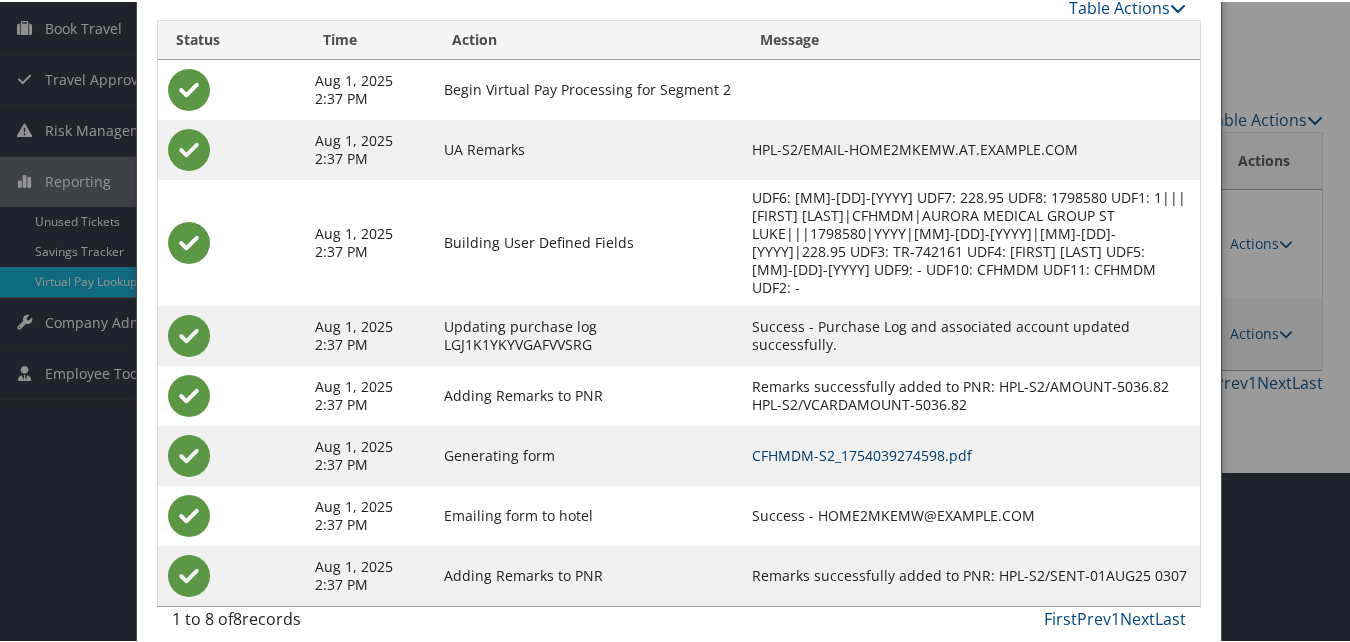 click on "CFHMDM-S2_1754039274598.pdf" at bounding box center [862, 453] 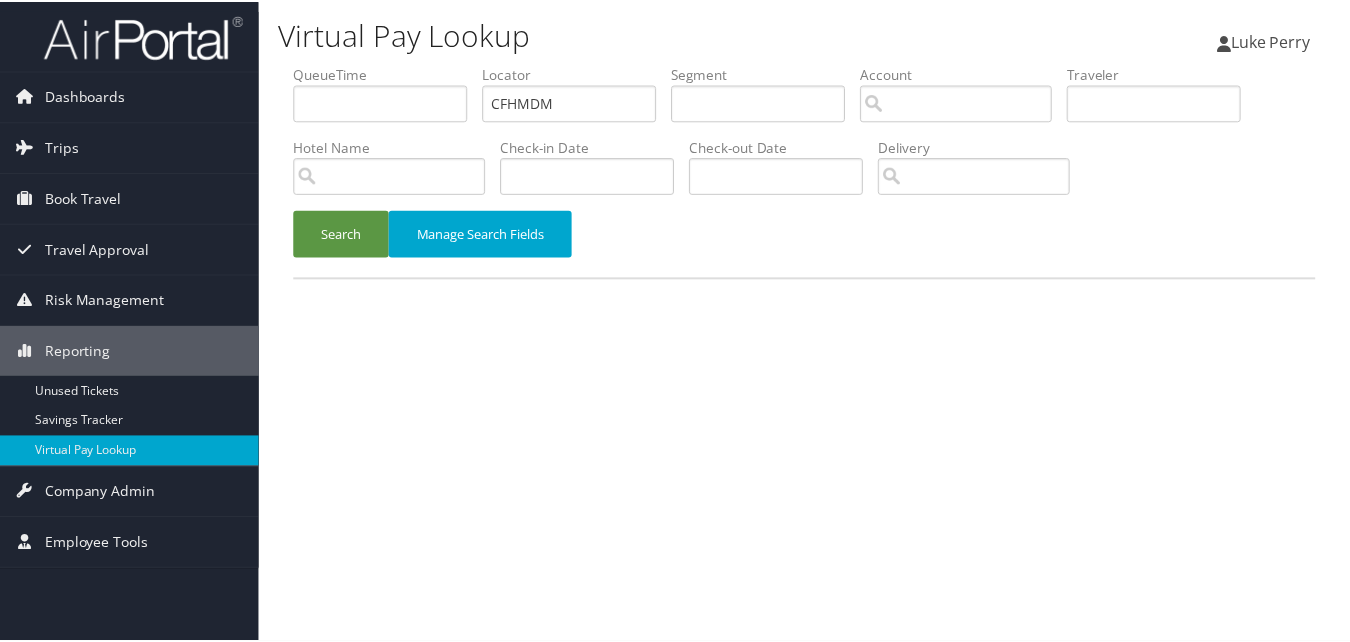scroll, scrollTop: 0, scrollLeft: 0, axis: both 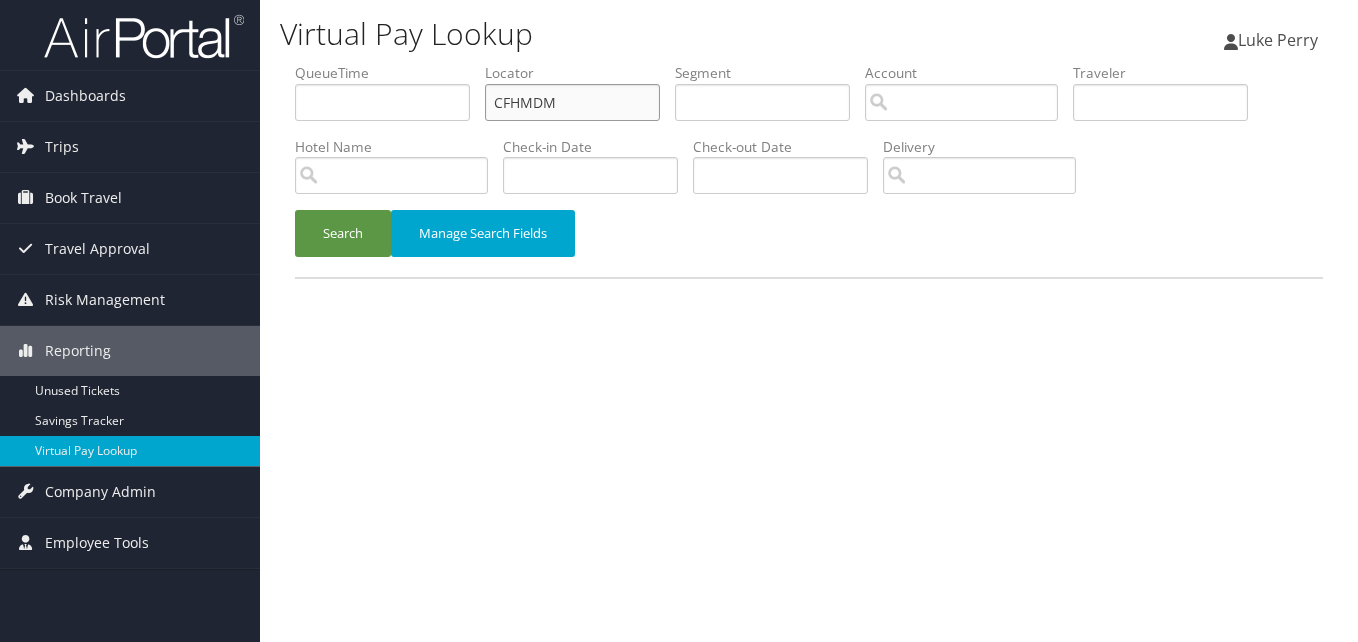 drag, startPoint x: 577, startPoint y: 108, endPoint x: 346, endPoint y: 108, distance: 231 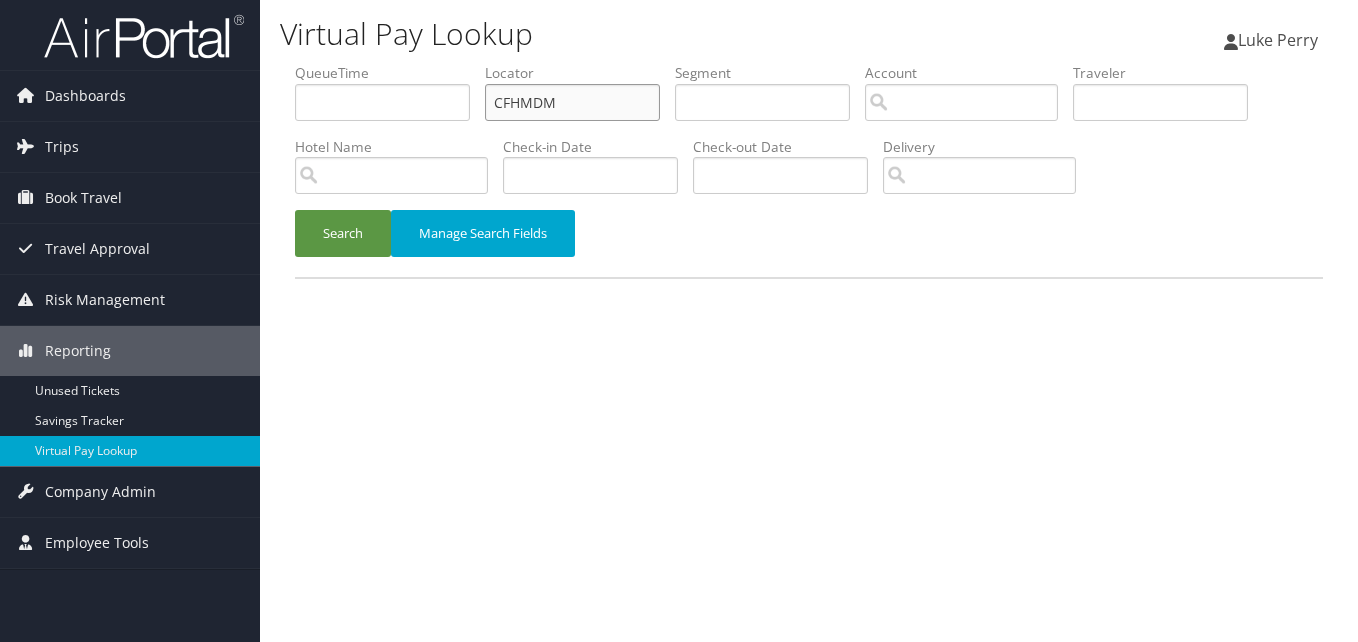click on "QueueTime Locator CFHMDM Segment Account Traveler Hotel Name Check-in Date Check-out Date Delivery" at bounding box center (809, 63) 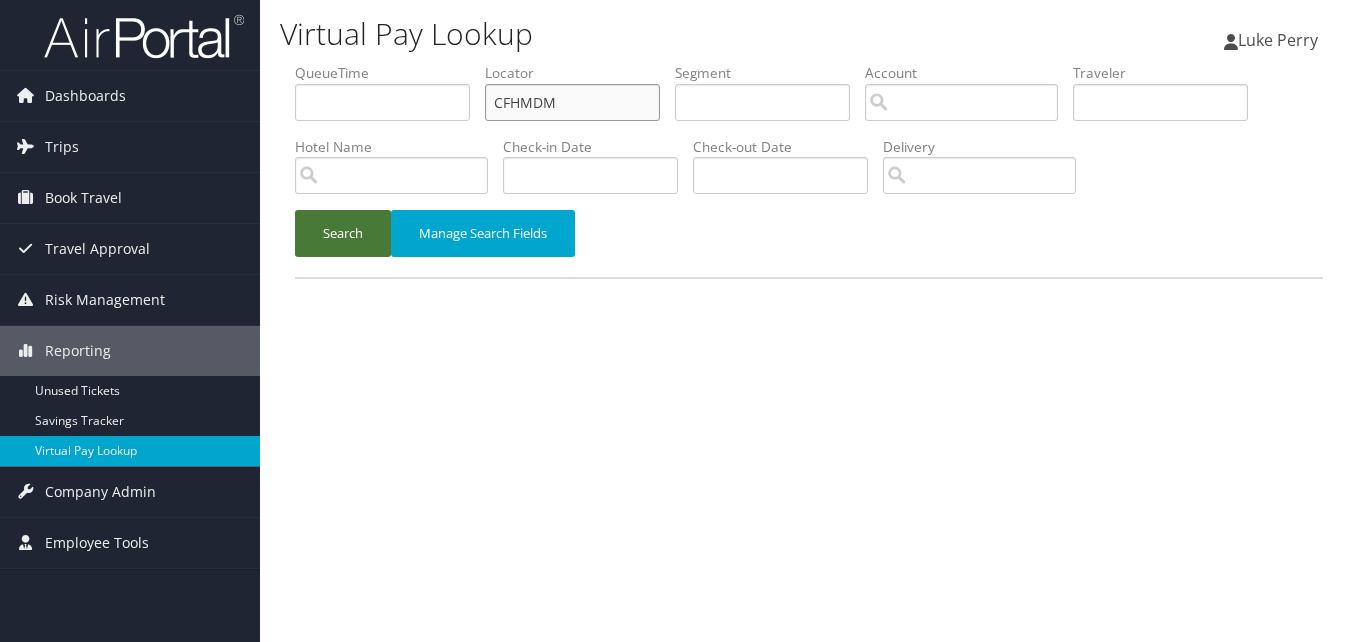 paste on "JLYGVN" 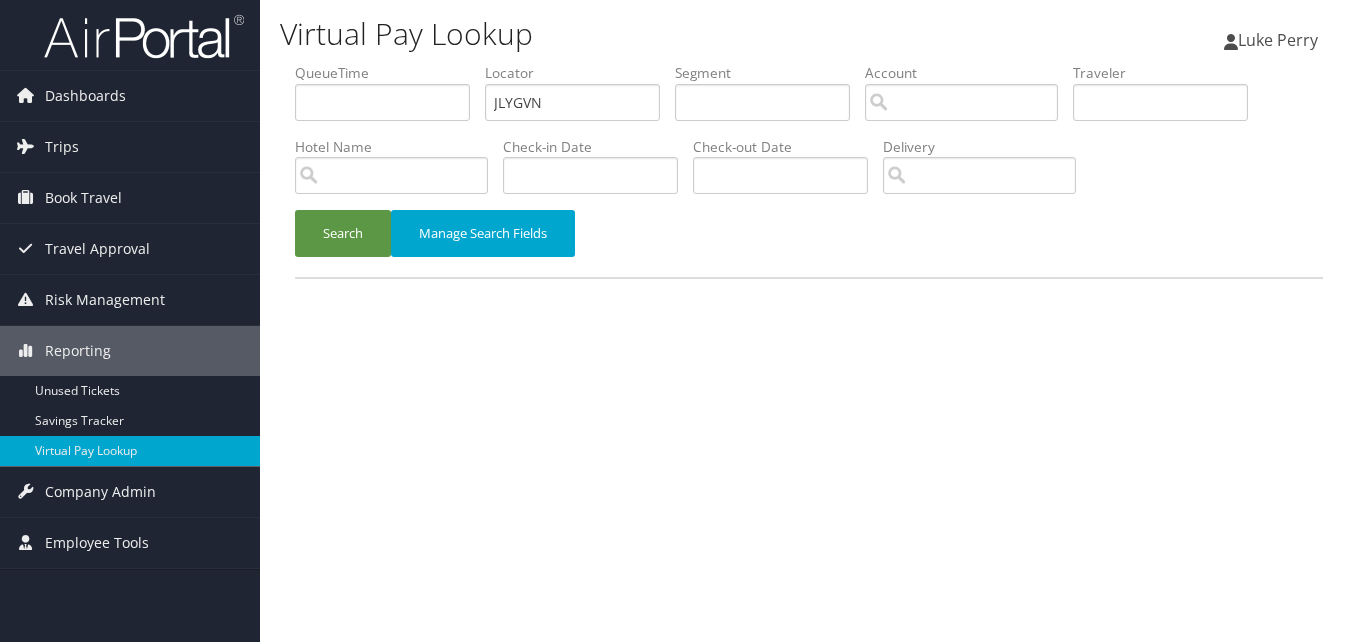 click on "Search Manage Search Fields" at bounding box center [809, 243] 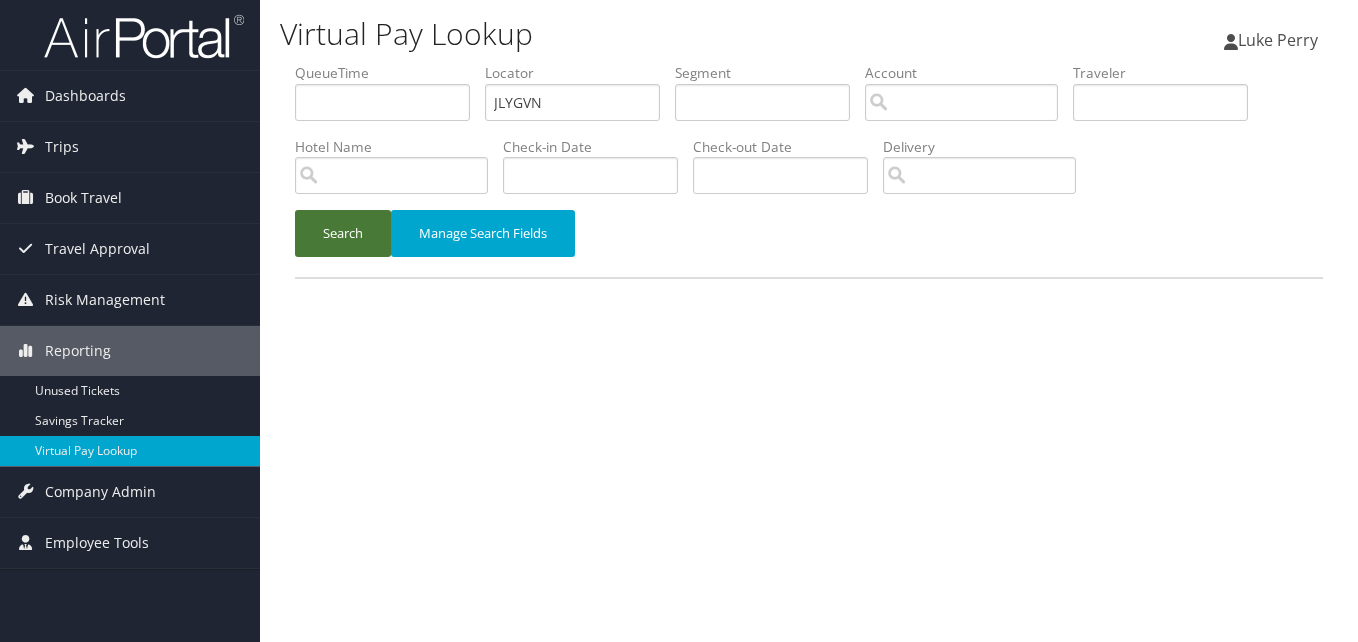 click on "Search" at bounding box center [343, 233] 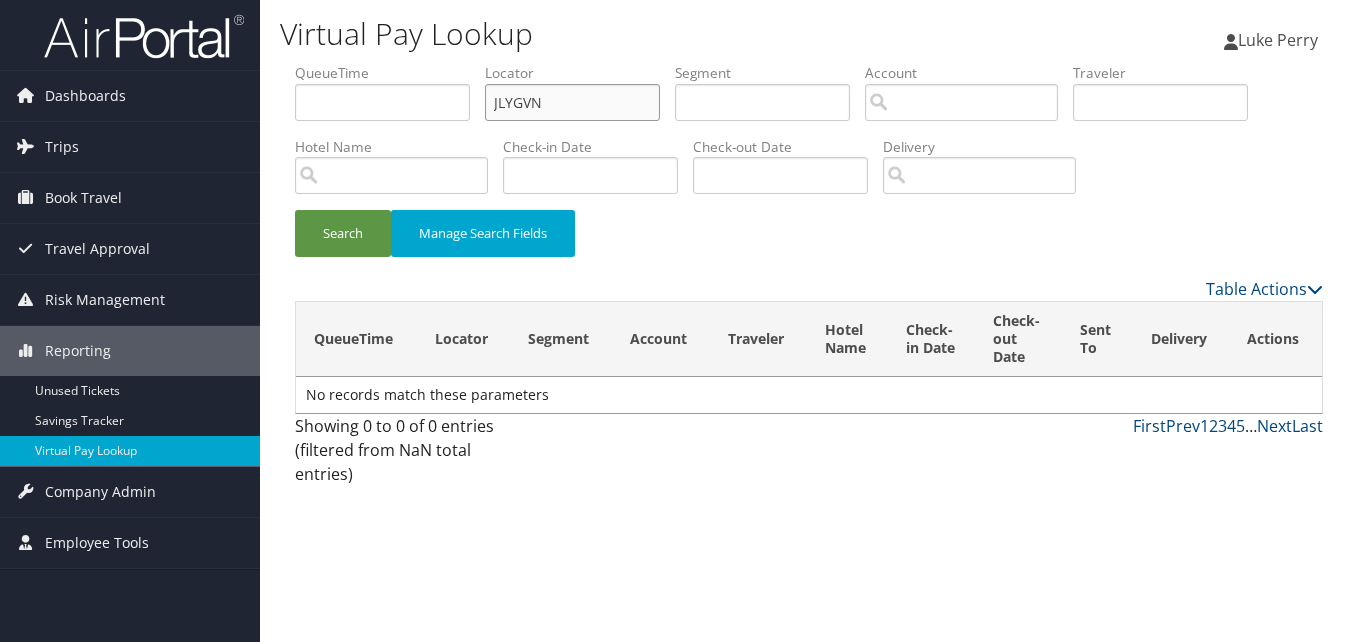 click on "JLYGVN" at bounding box center (572, 102) 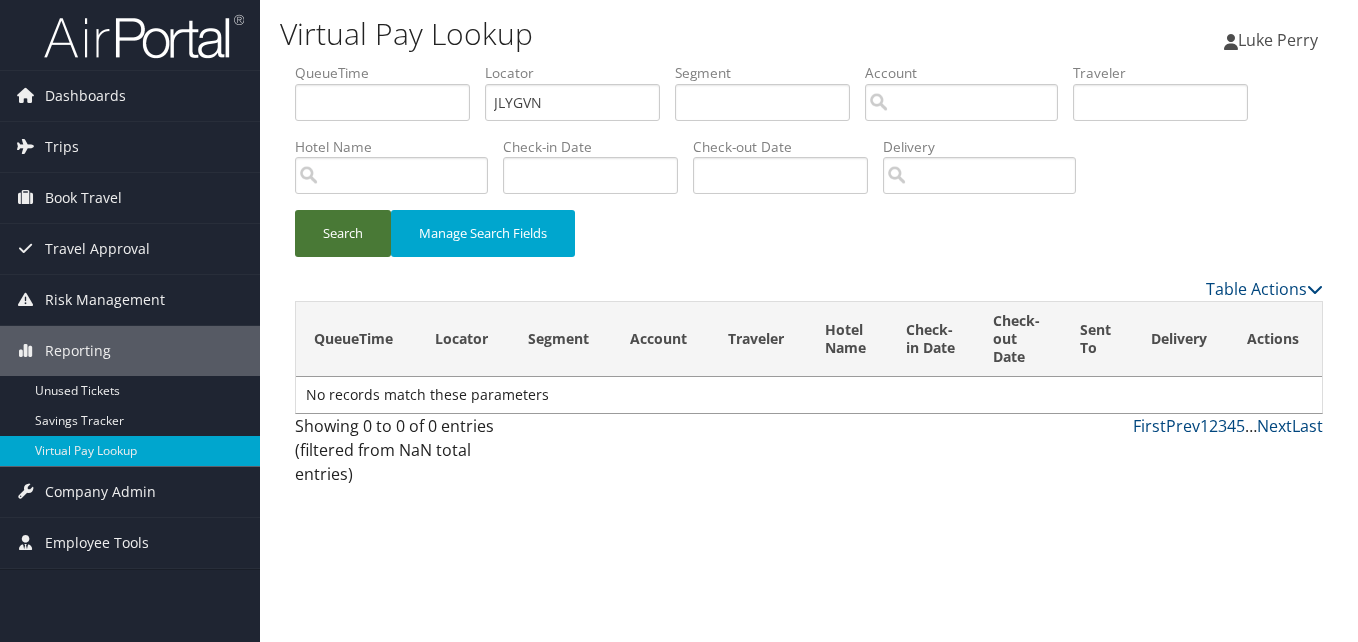 click on "Search" at bounding box center (343, 233) 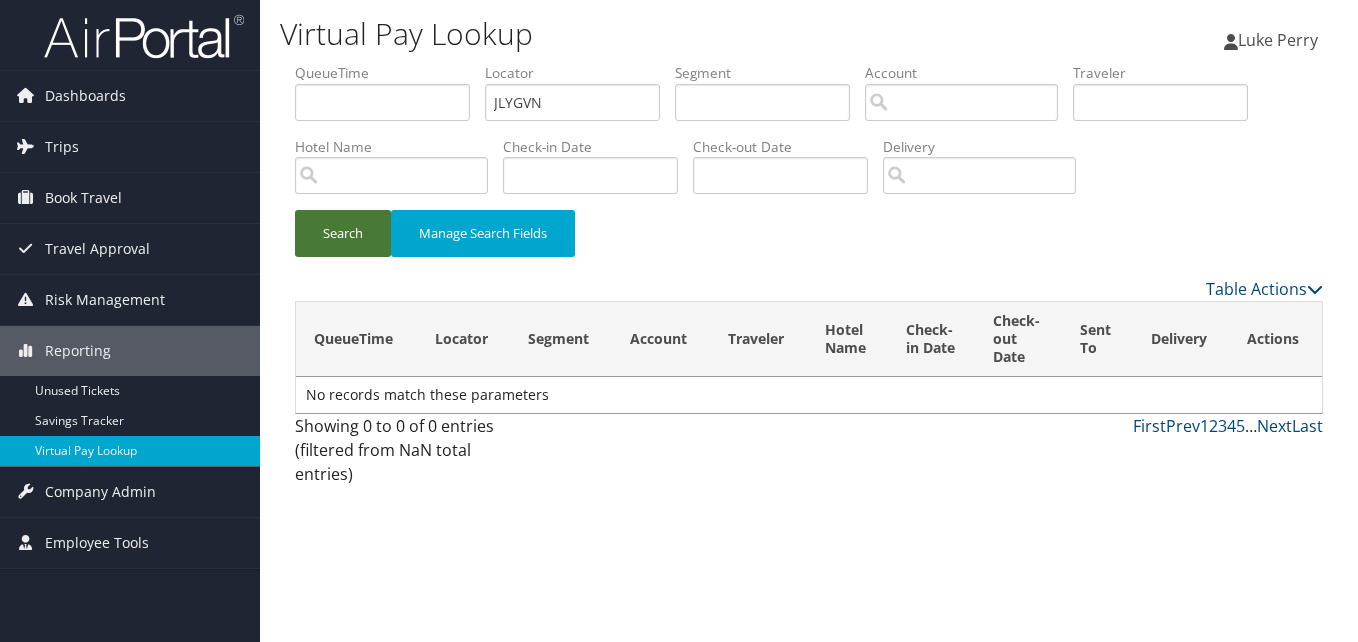 click on "Search" at bounding box center [343, 233] 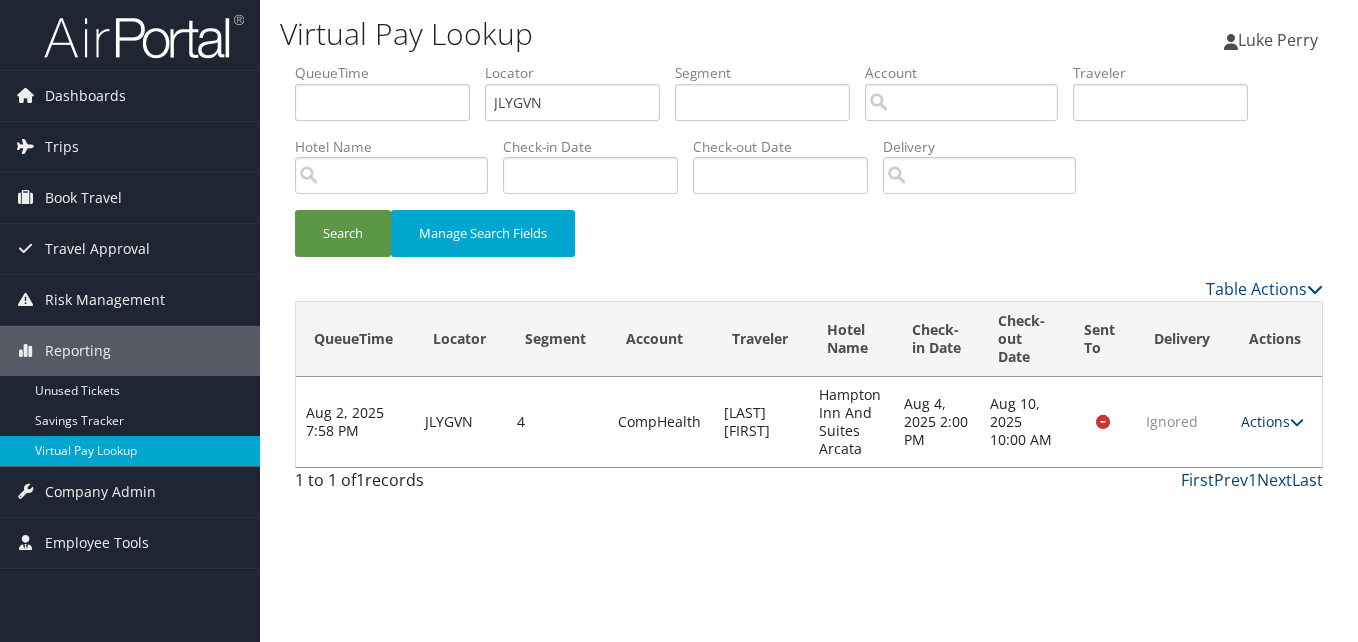 click on "Actions" at bounding box center (1272, 421) 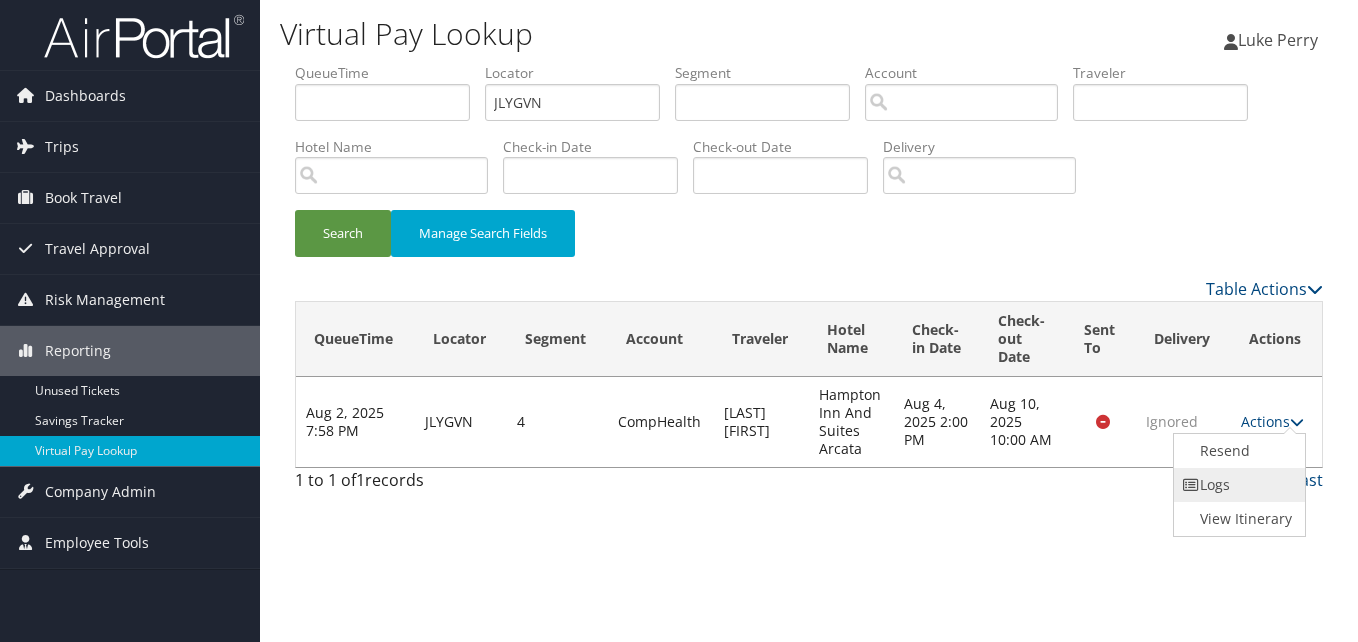 click on "Logs" at bounding box center (1237, 485) 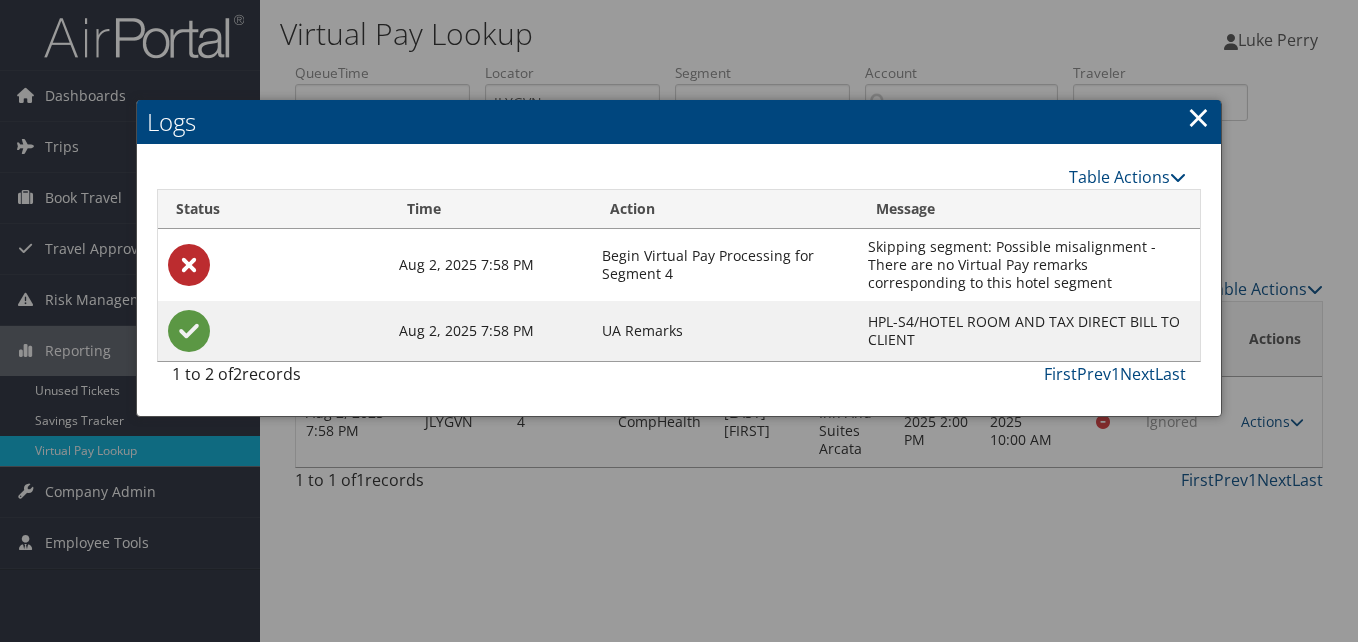 click on "×" at bounding box center (1198, 117) 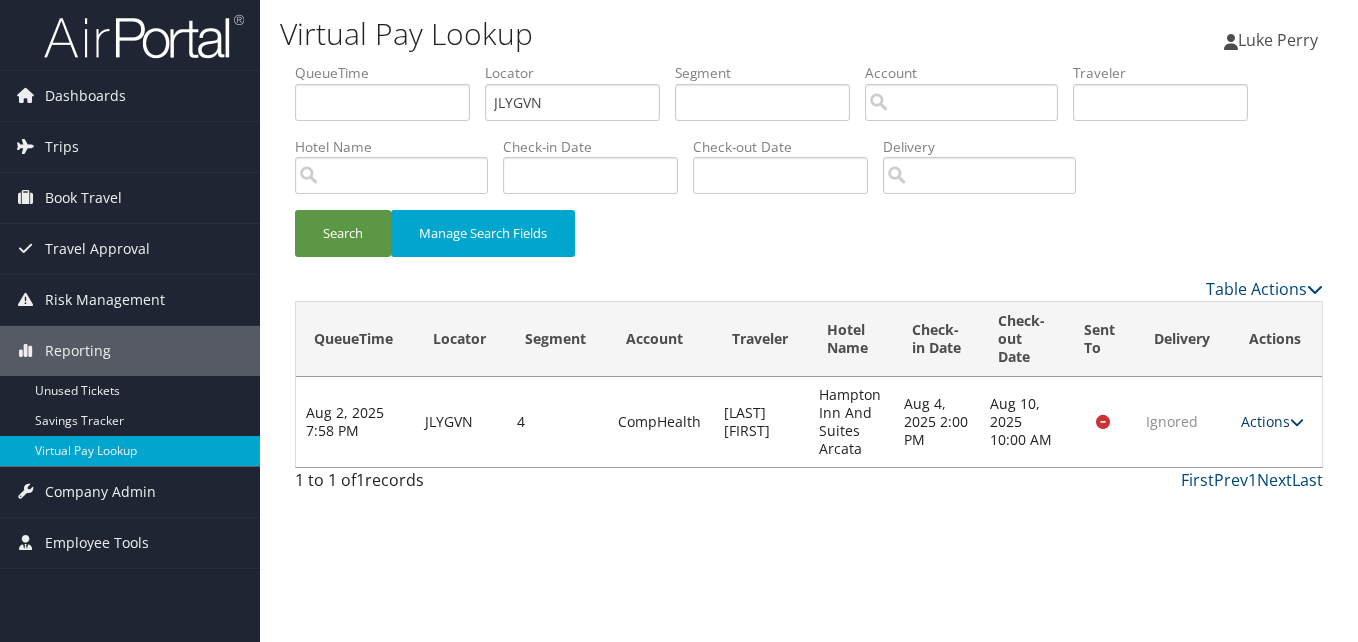 click on "Actions" at bounding box center [1272, 421] 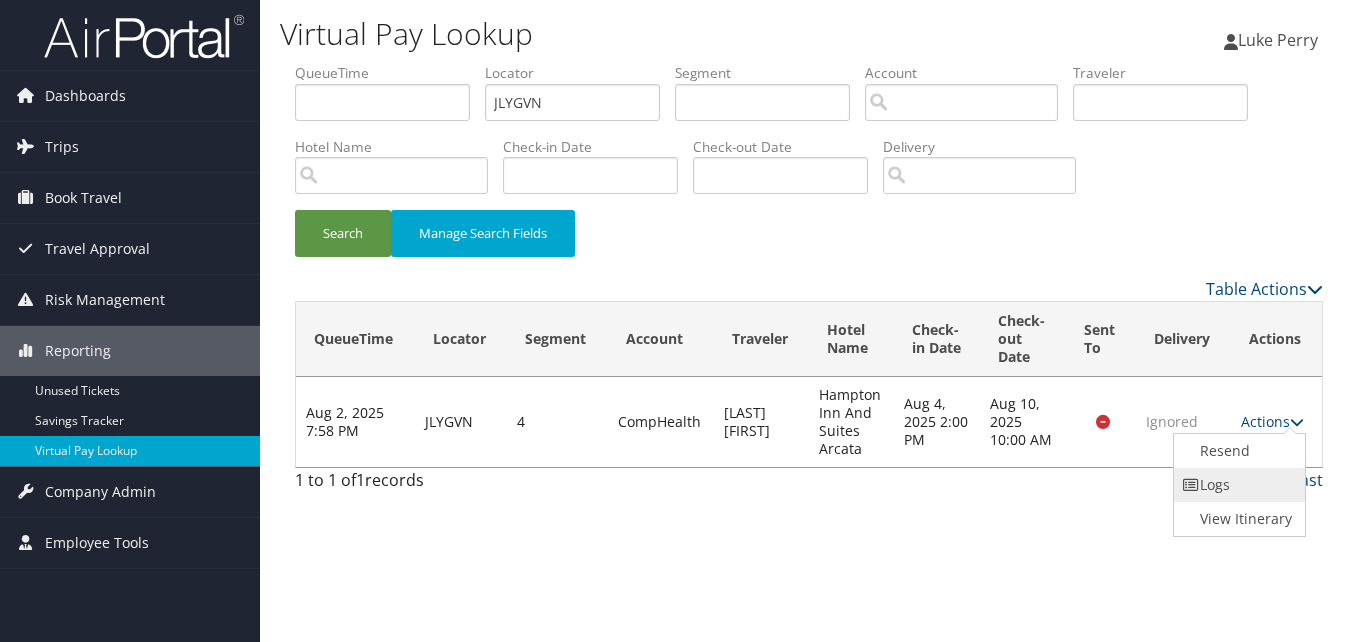 click on "Logs" at bounding box center (1237, 485) 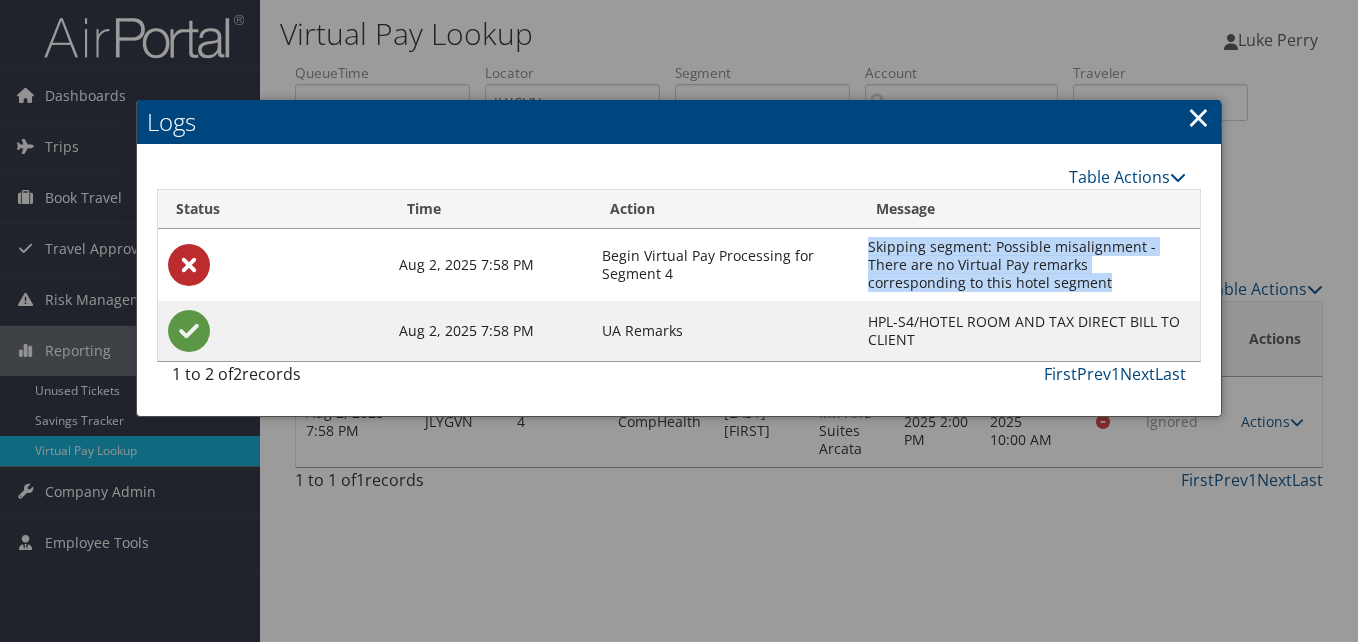 drag, startPoint x: 877, startPoint y: 244, endPoint x: 1027, endPoint y: 285, distance: 155.50241 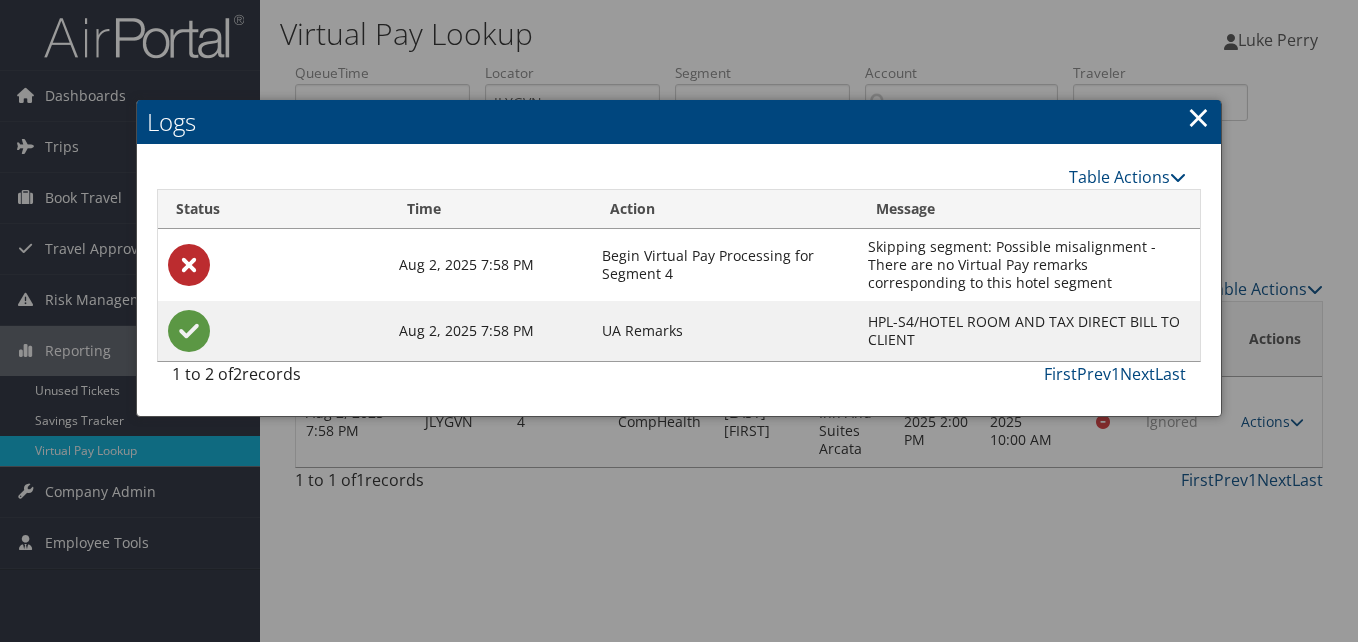 click on "×" at bounding box center (1198, 117) 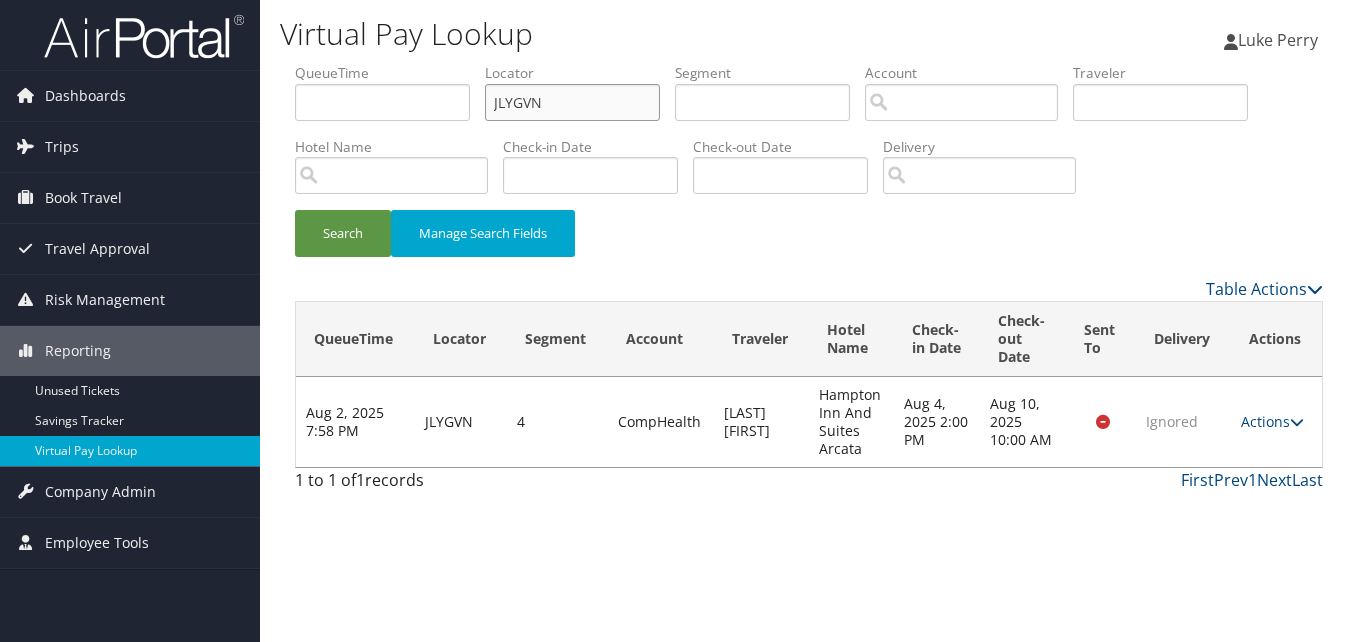 drag, startPoint x: 583, startPoint y: 109, endPoint x: 417, endPoint y: 129, distance: 167.20049 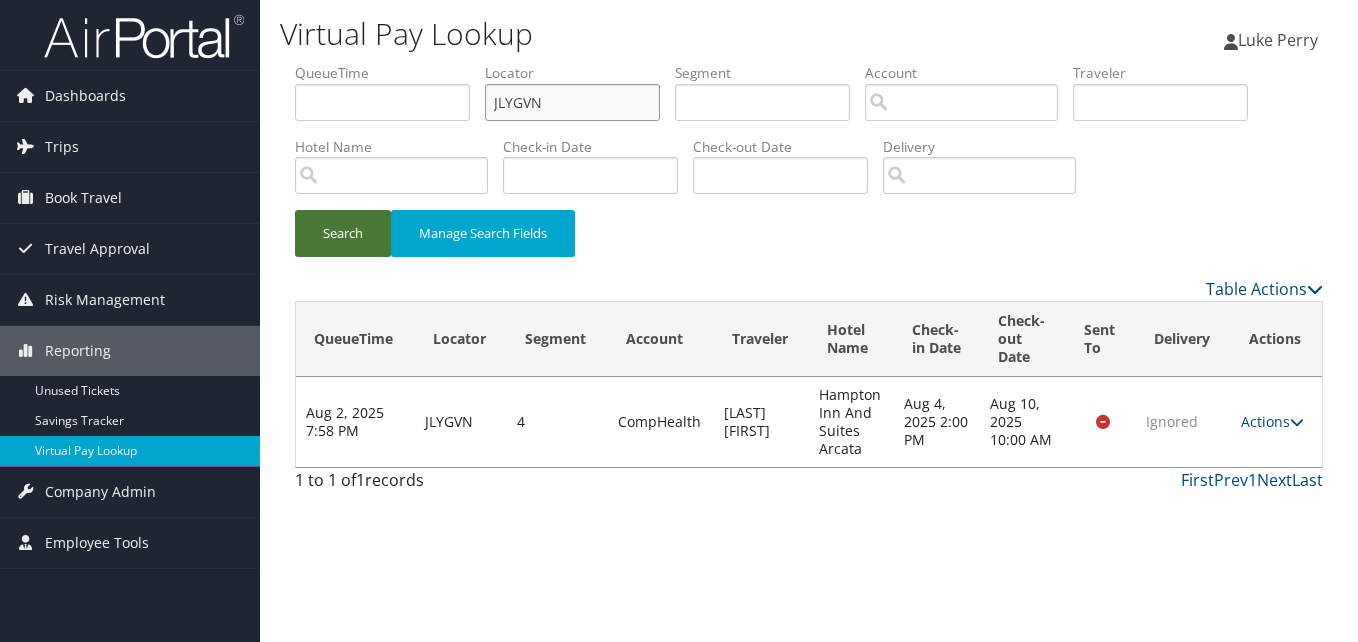 paste on "EIJQLR" 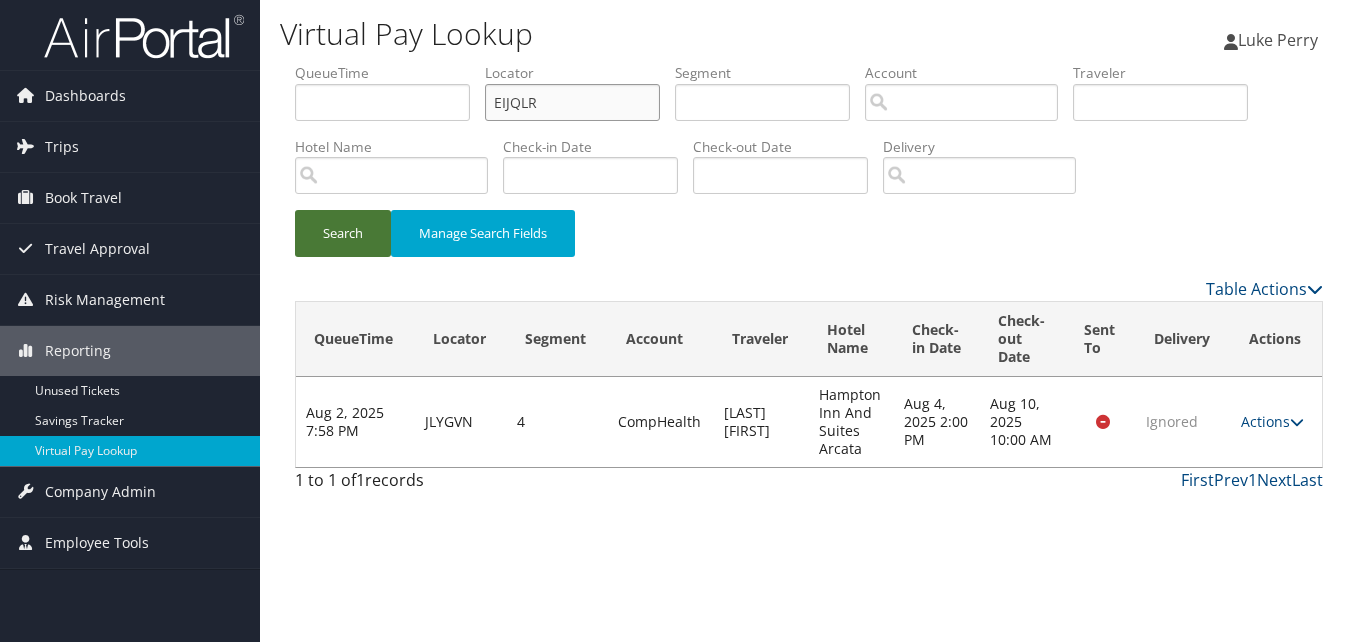 type on "EIJQLR" 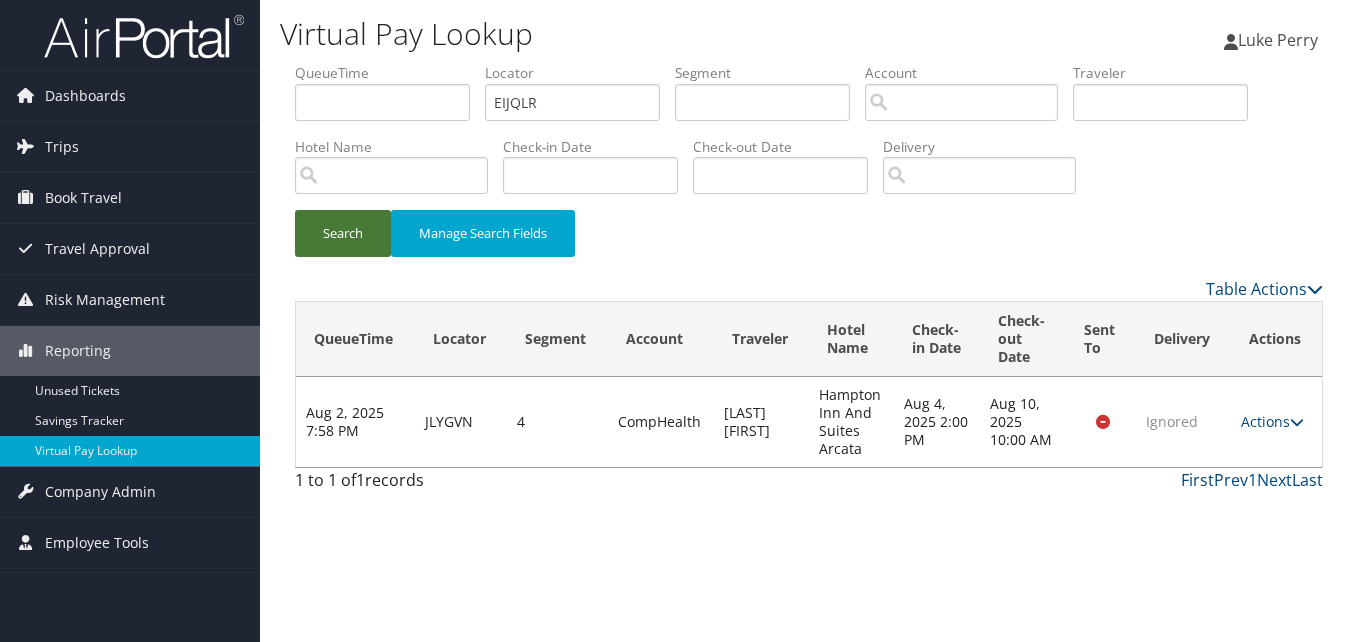 click on "Search" at bounding box center (343, 233) 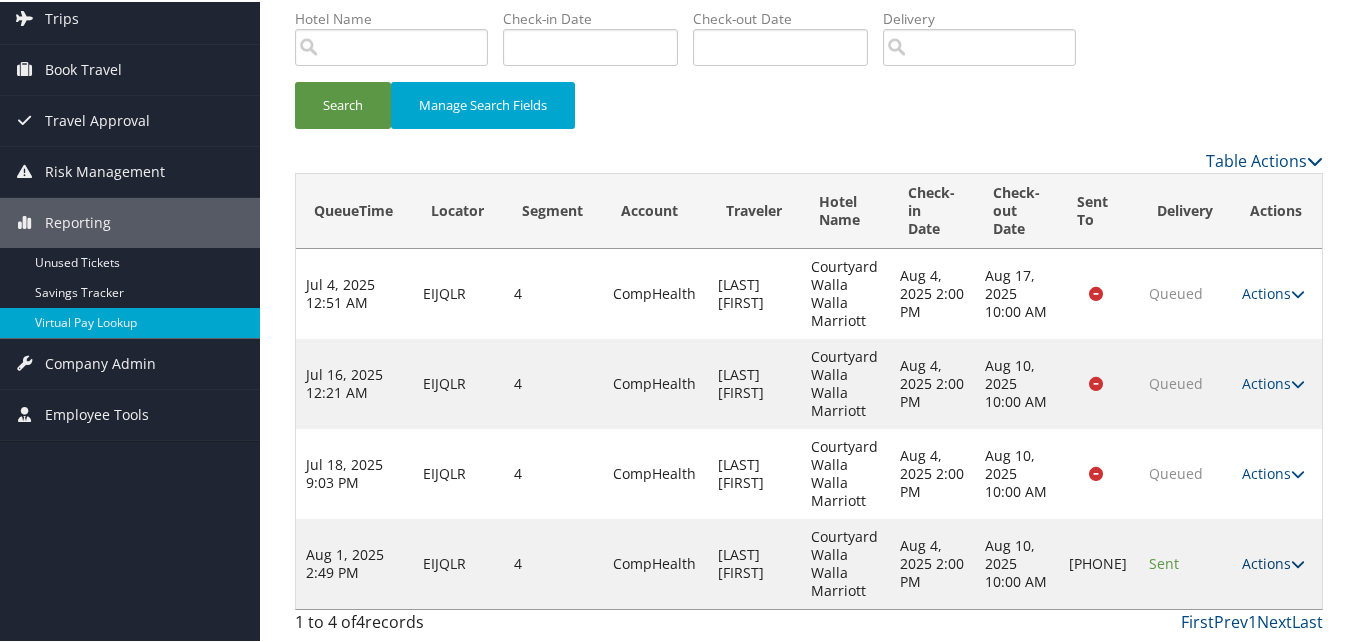 click on "Actions" at bounding box center [1273, 561] 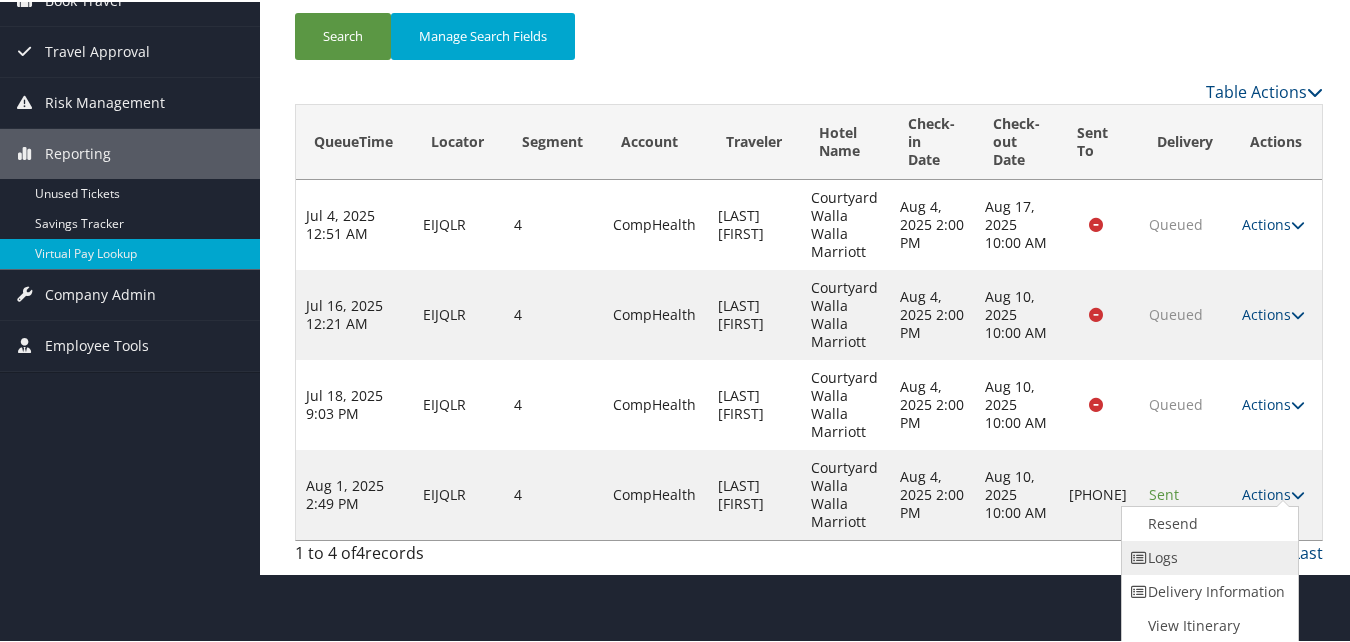 click on "Logs" at bounding box center [1207, 556] 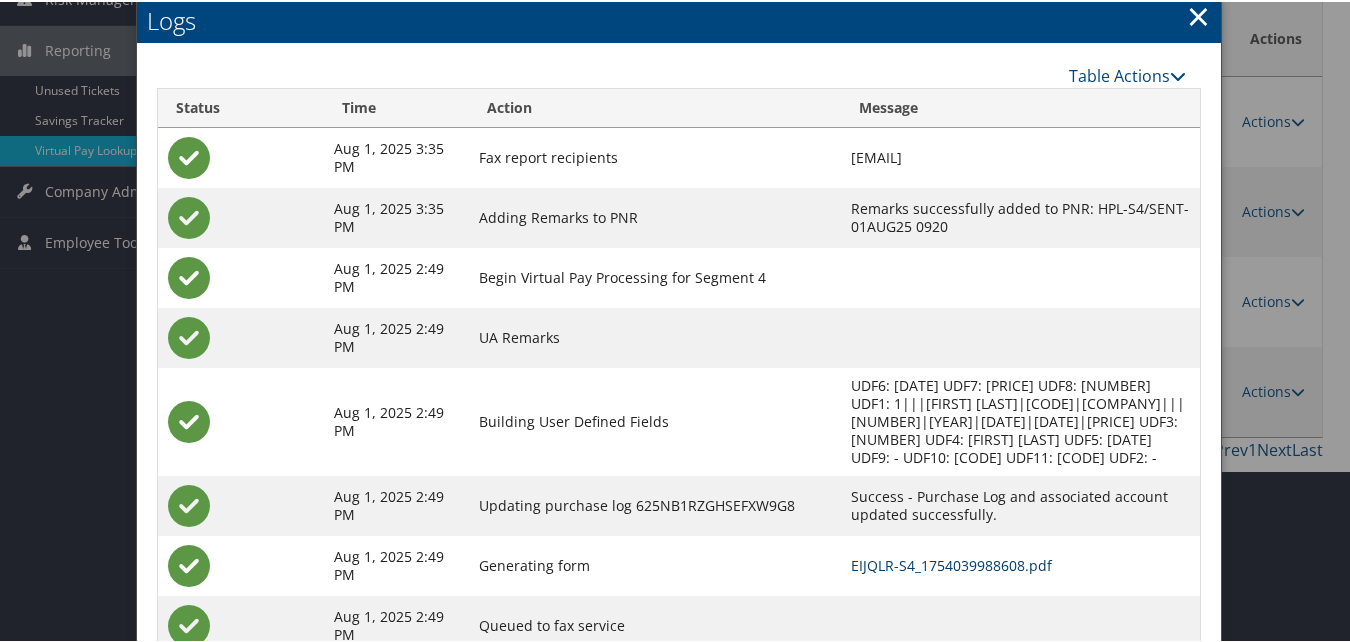 scroll, scrollTop: 370, scrollLeft: 0, axis: vertical 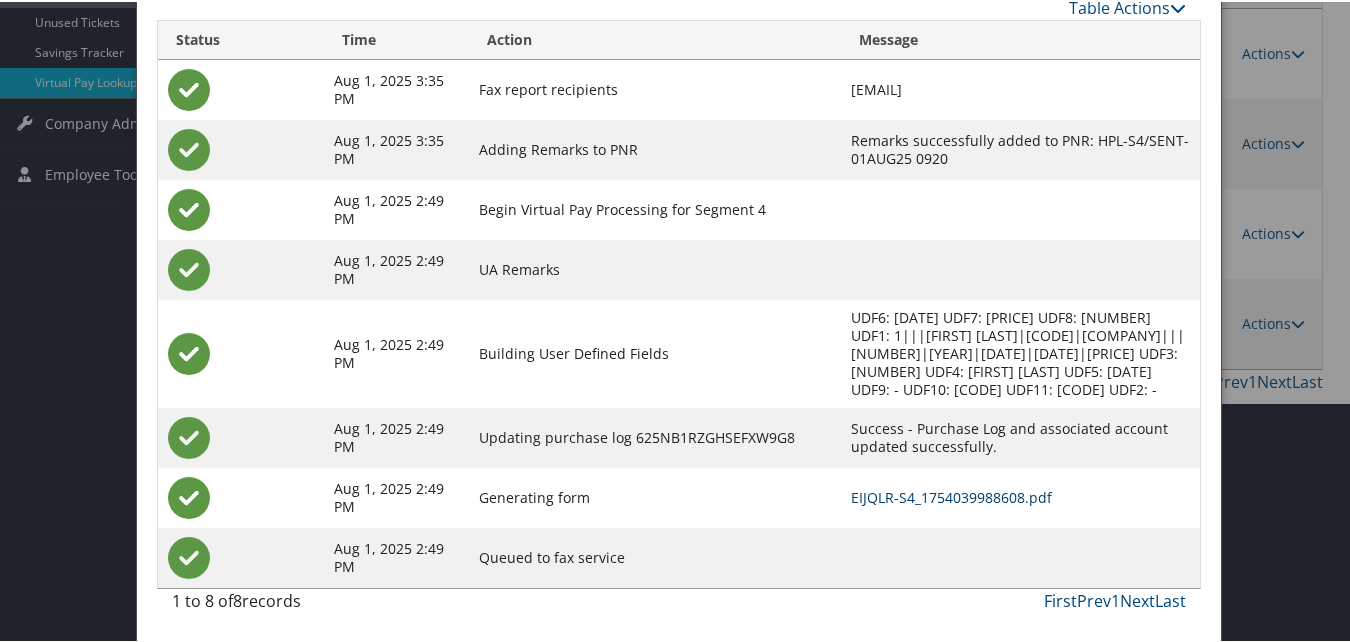 drag, startPoint x: 890, startPoint y: 497, endPoint x: 887, endPoint y: 550, distance: 53.08484 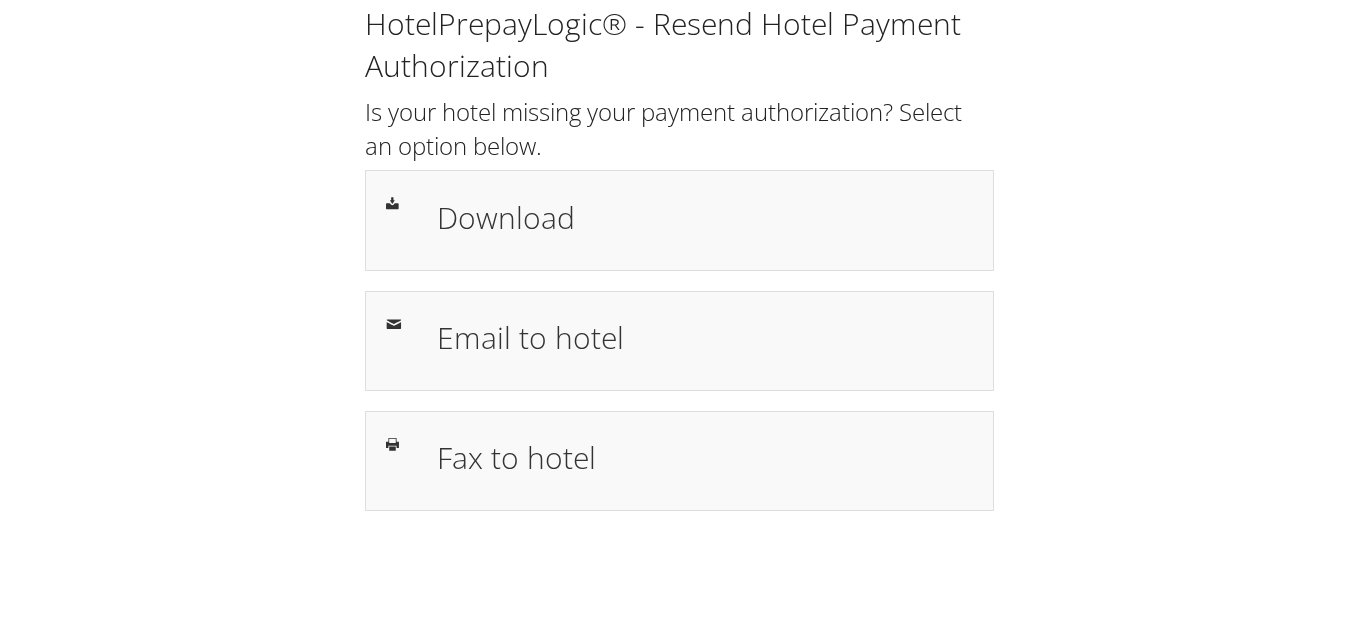 scroll, scrollTop: 0, scrollLeft: 0, axis: both 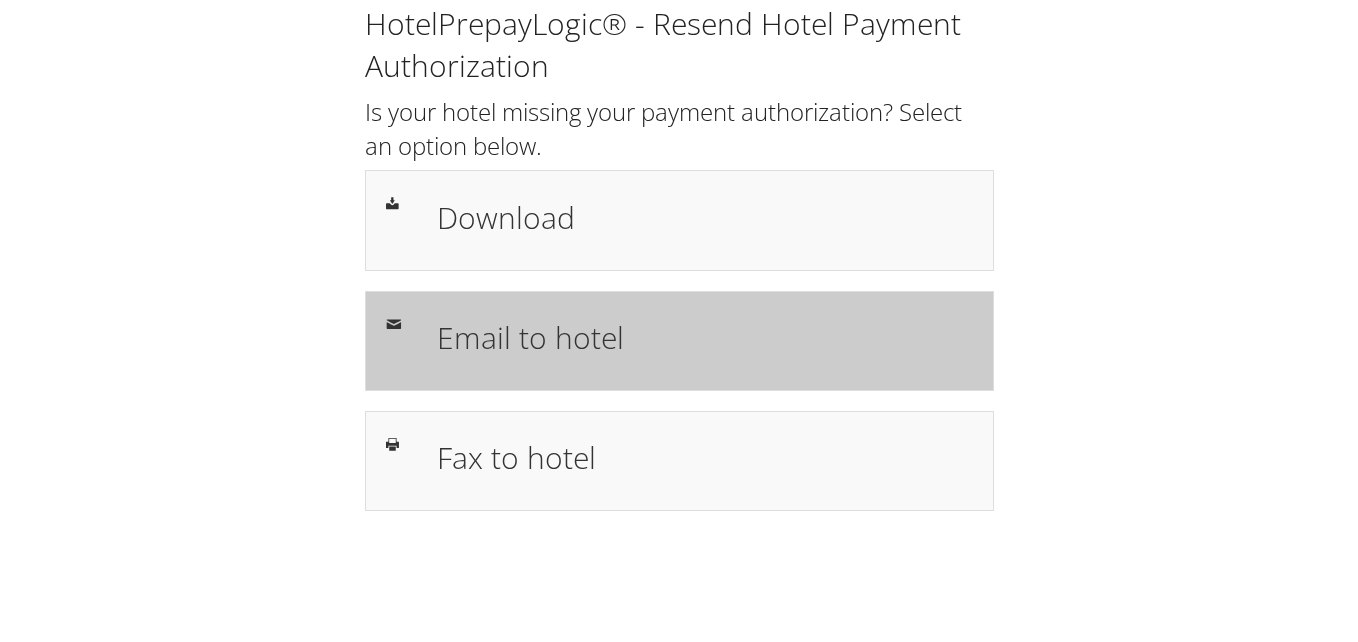 click on "Email to hotel" at bounding box center [705, 337] 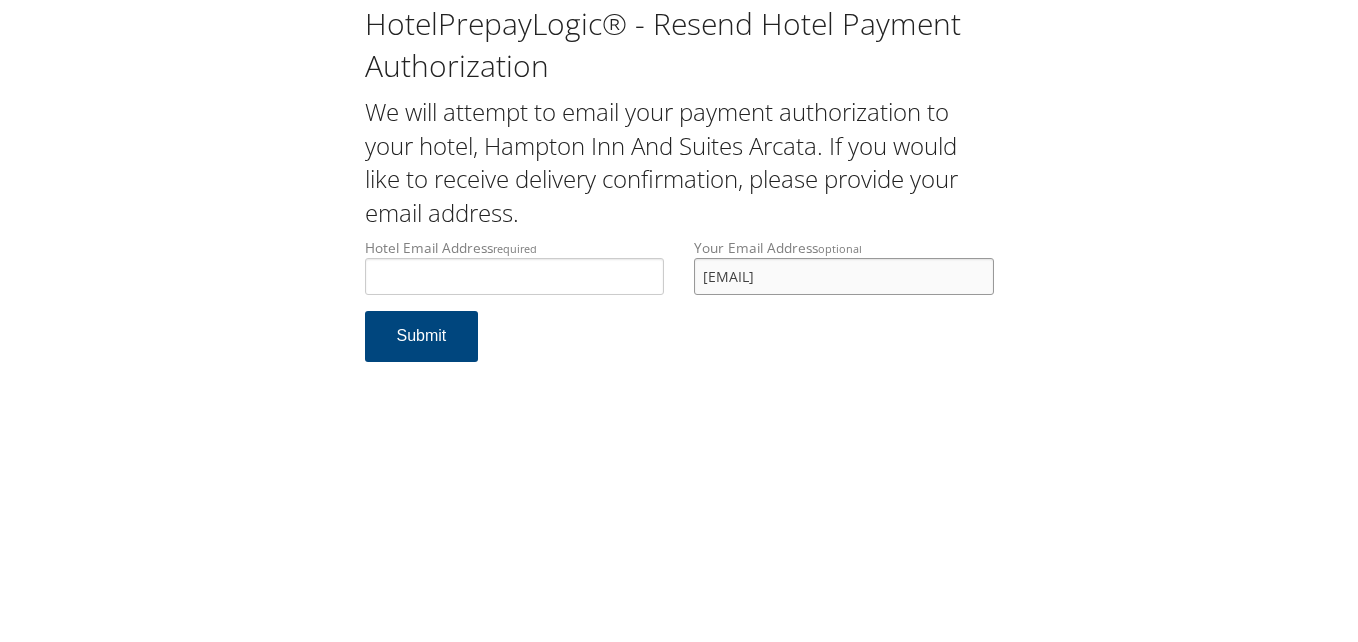scroll, scrollTop: 0, scrollLeft: 0, axis: both 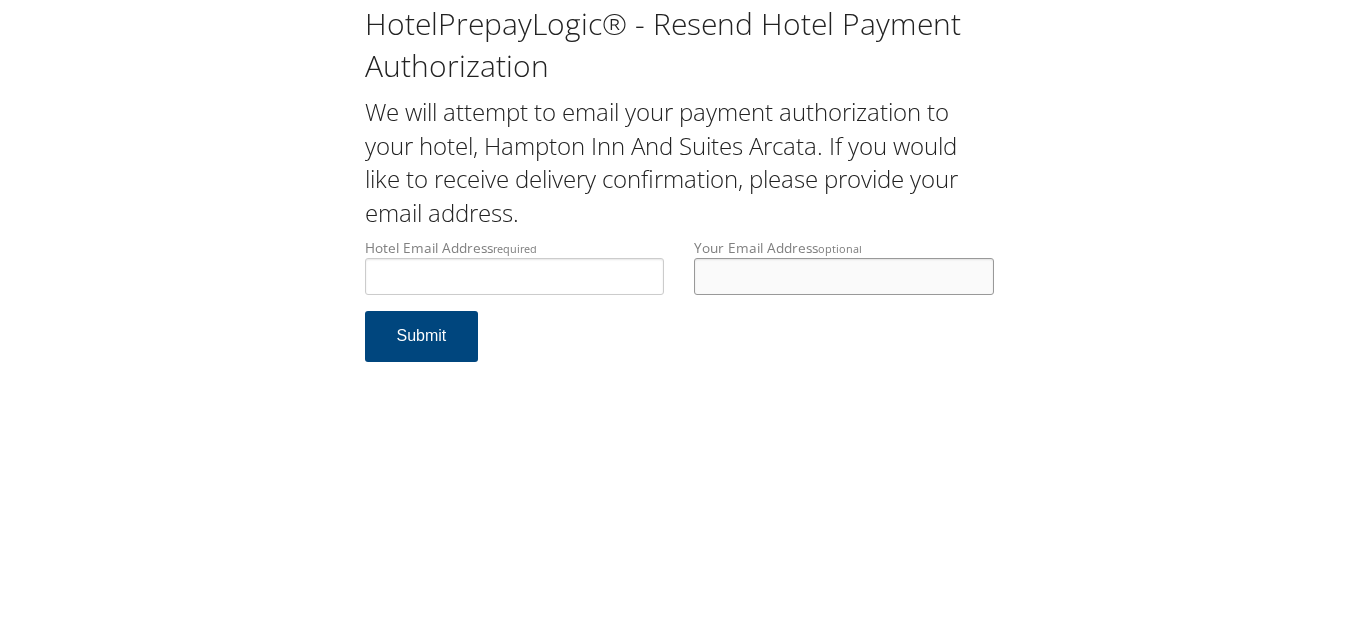 type 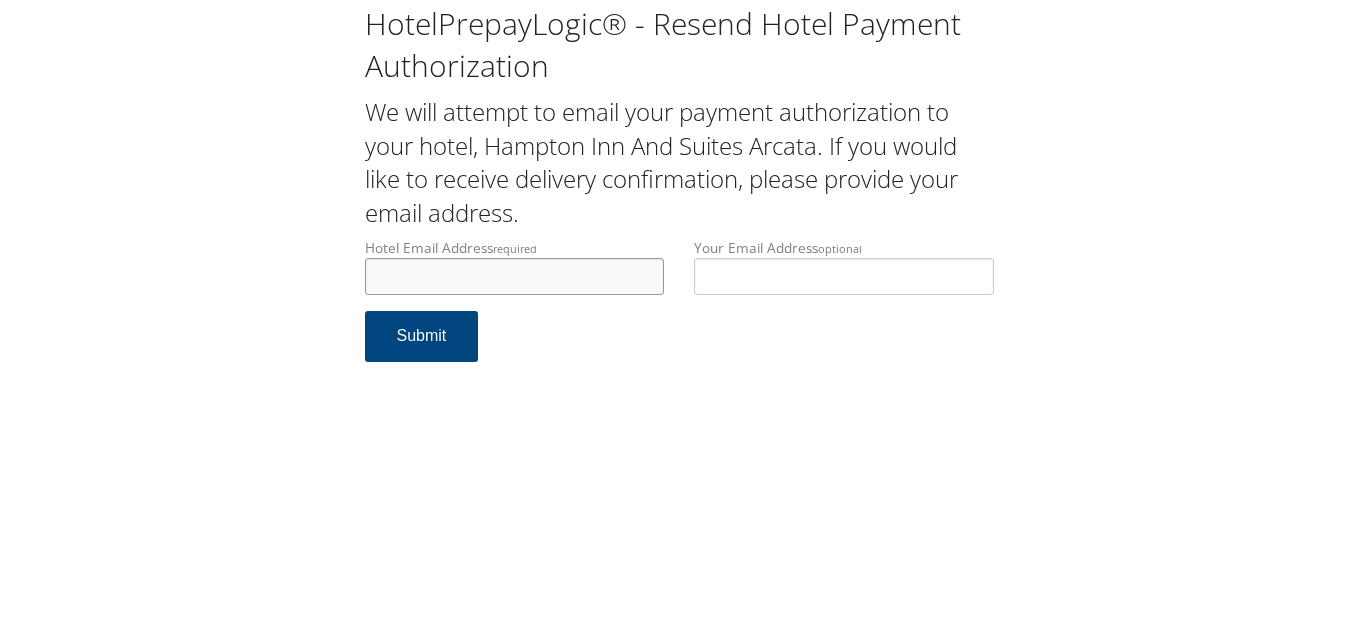 click on "Hotel Email Address  required" at bounding box center [515, 276] 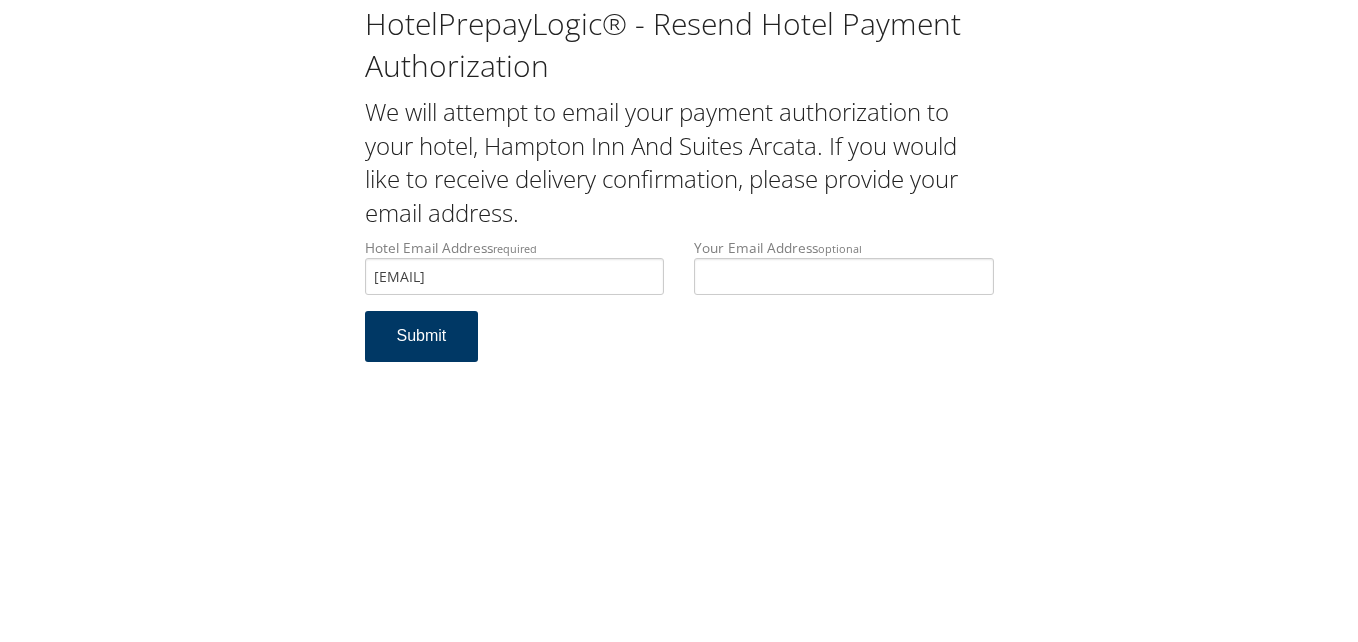 click on "Submit" at bounding box center [422, 336] 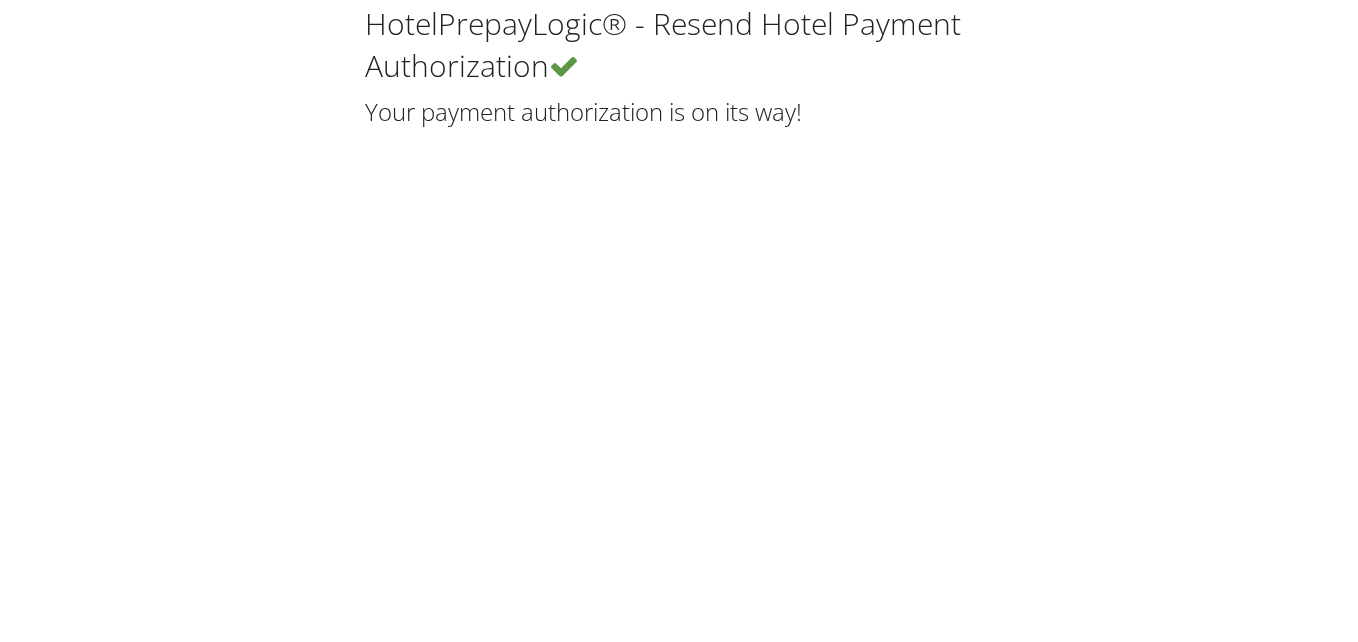 scroll, scrollTop: 0, scrollLeft: 0, axis: both 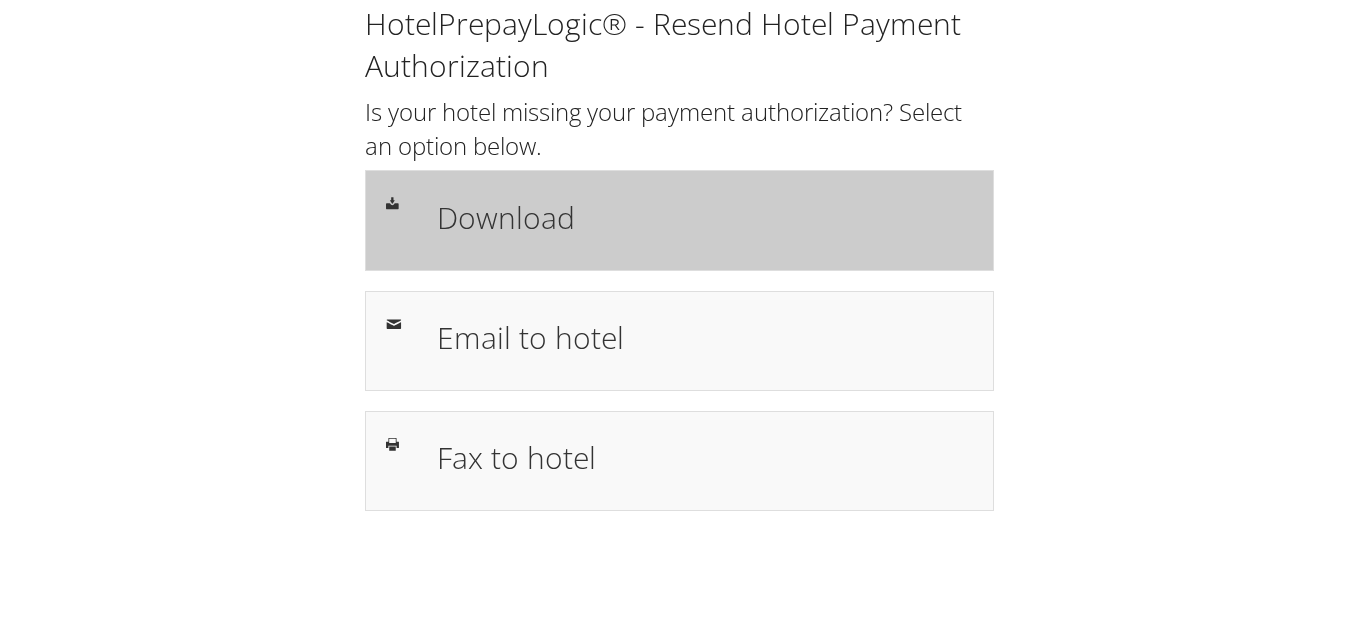 click on "Download" at bounding box center [705, 217] 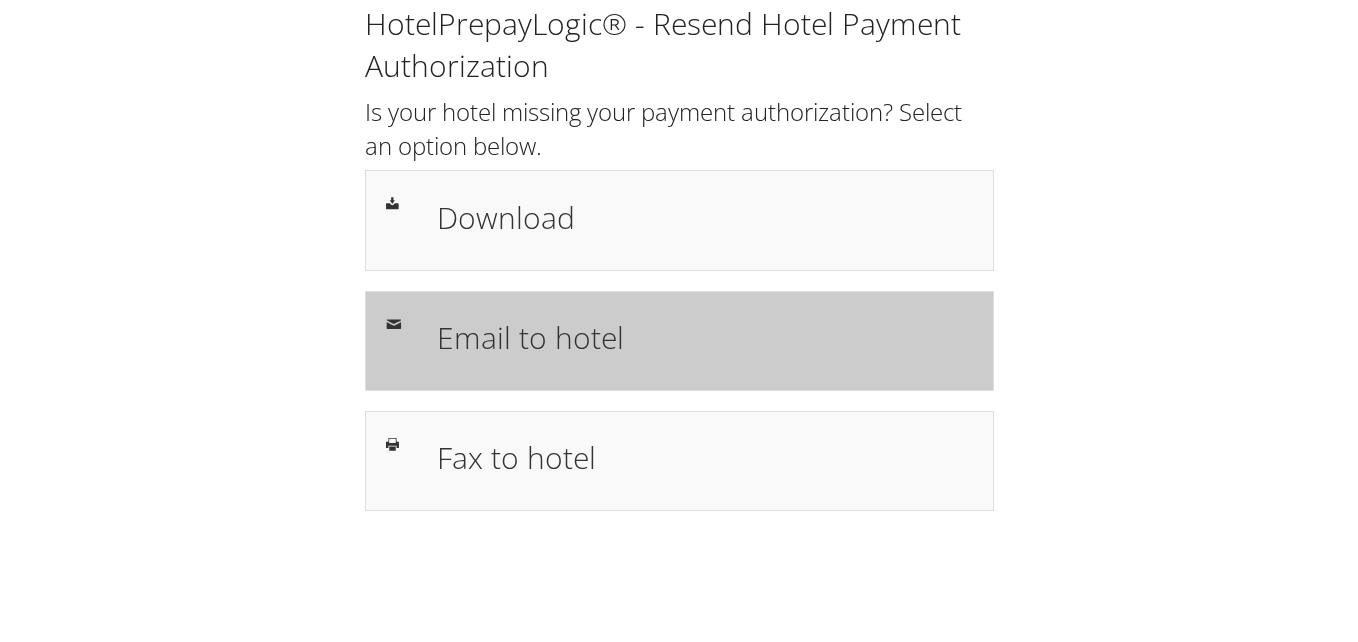 click on "Email to hotel" at bounding box center [705, 337] 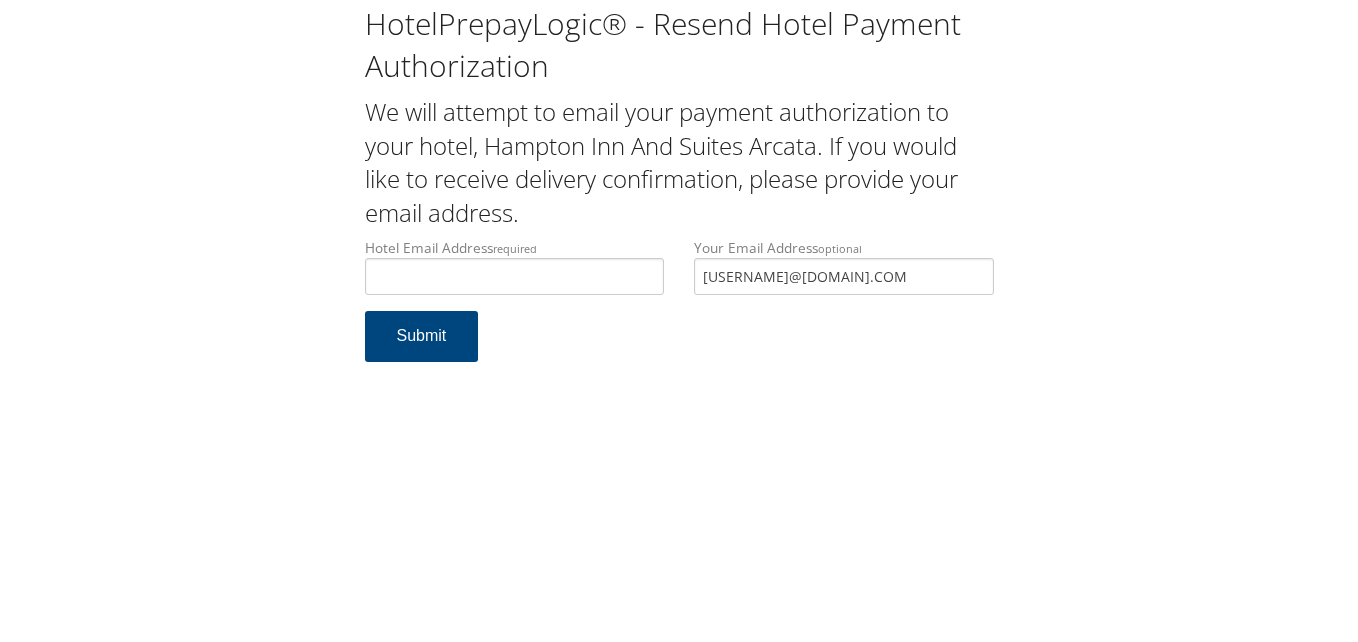 scroll, scrollTop: 0, scrollLeft: 0, axis: both 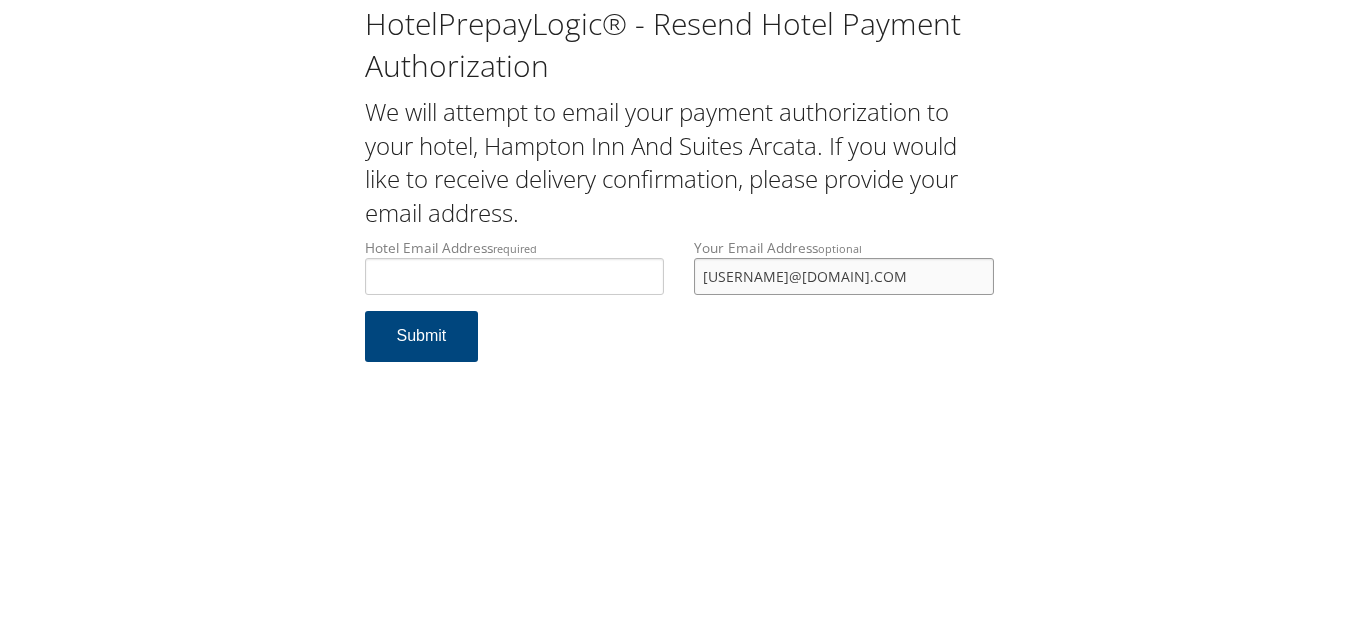 drag, startPoint x: 879, startPoint y: 276, endPoint x: 630, endPoint y: 294, distance: 249.64975 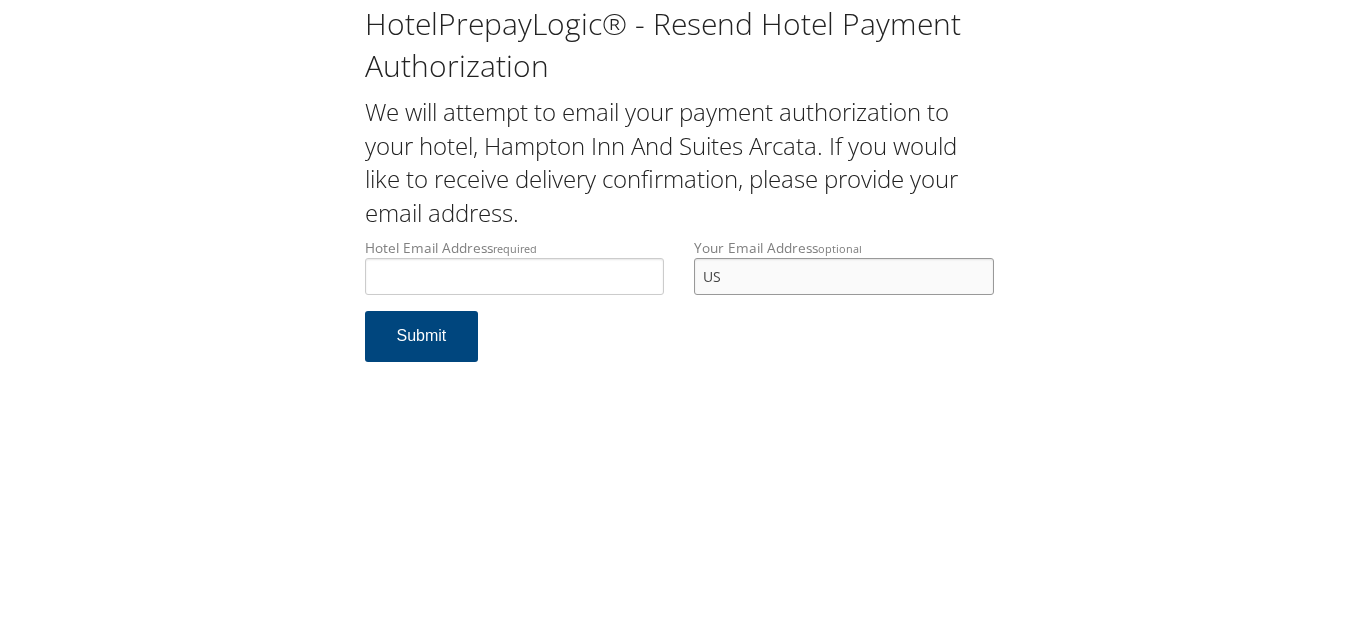 type on "U" 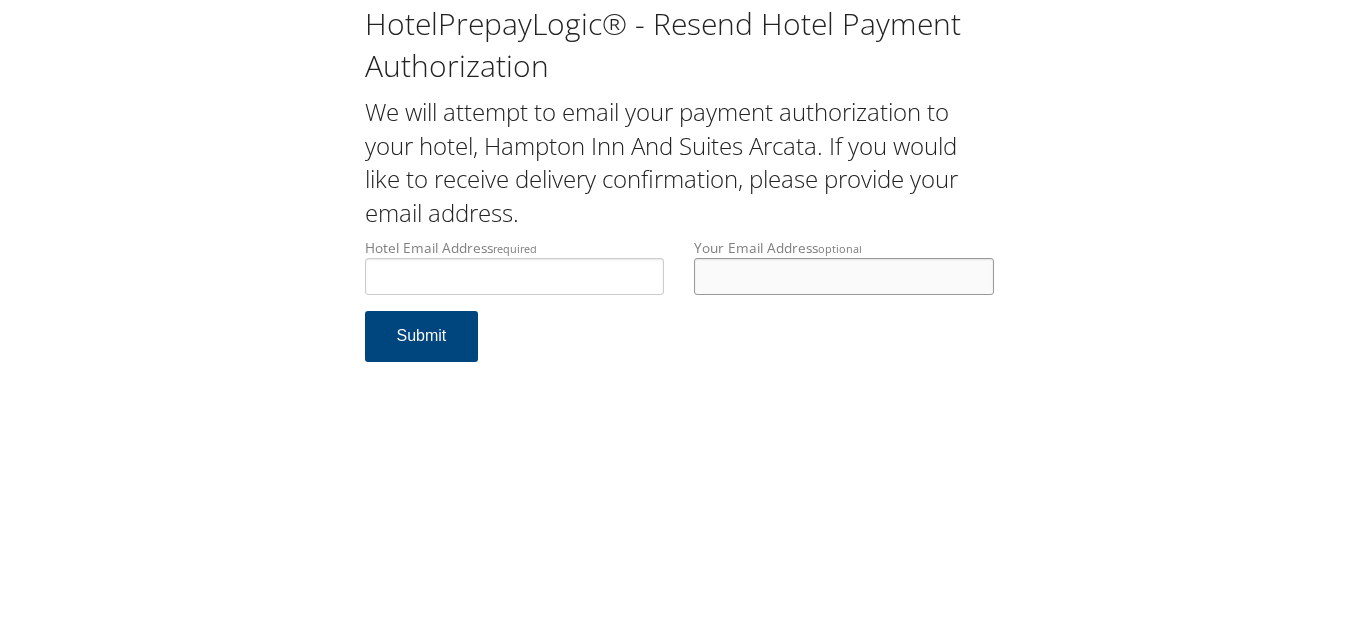type 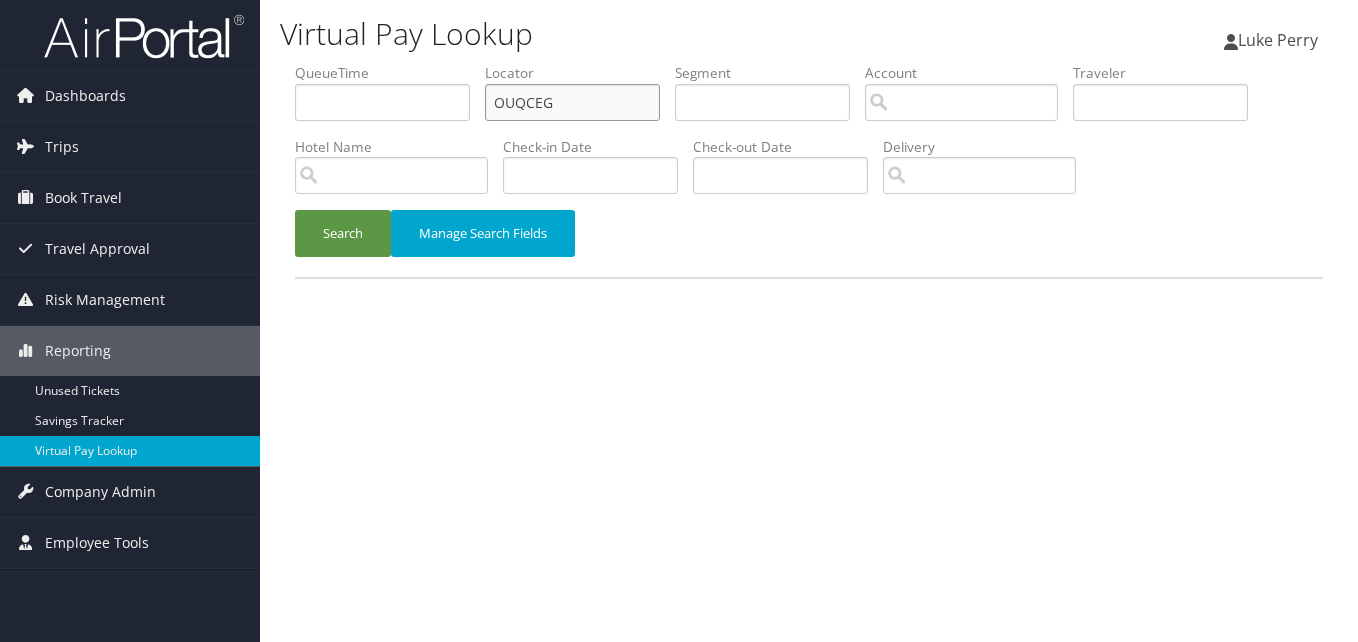 scroll, scrollTop: 0, scrollLeft: 0, axis: both 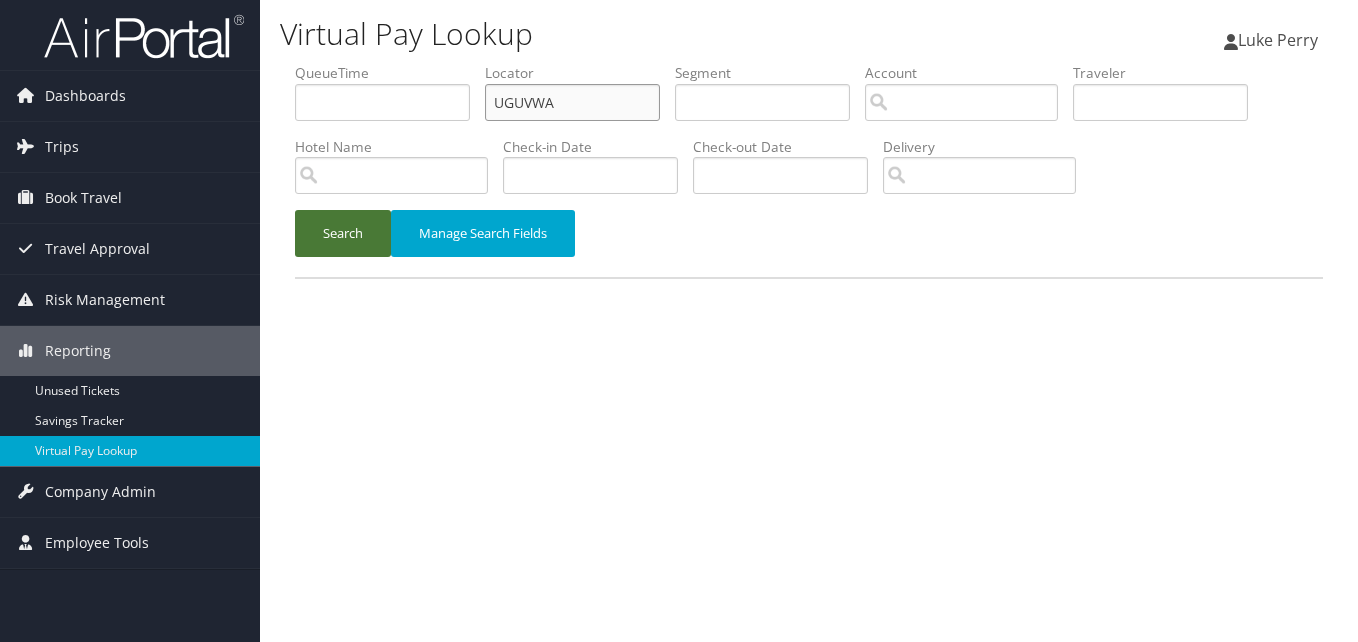 type on "UGUVWA" 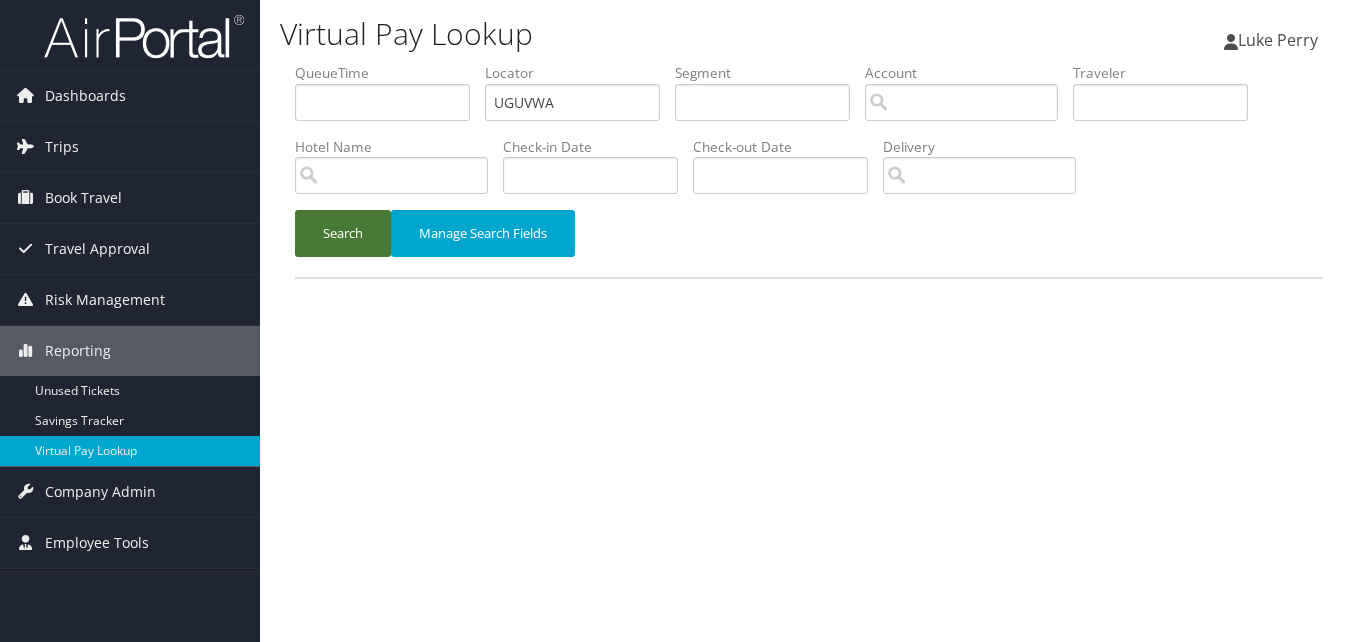 click on "Search" at bounding box center [343, 233] 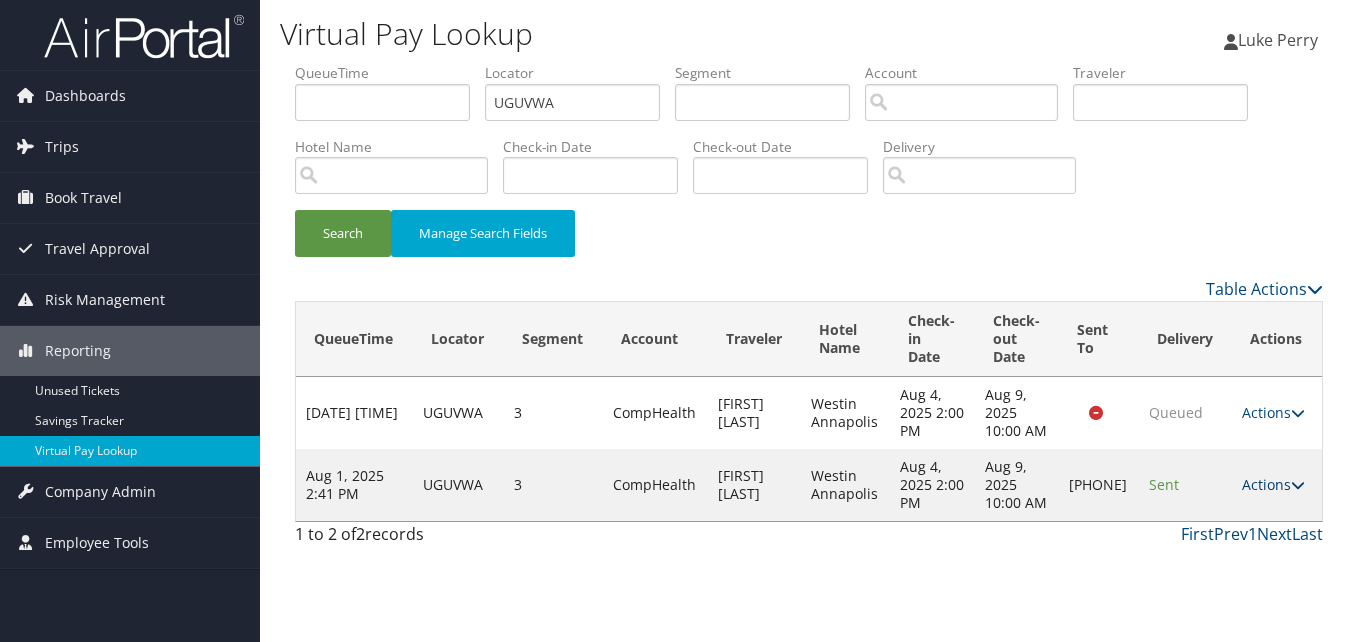 click on "Actions" at bounding box center (1273, 484) 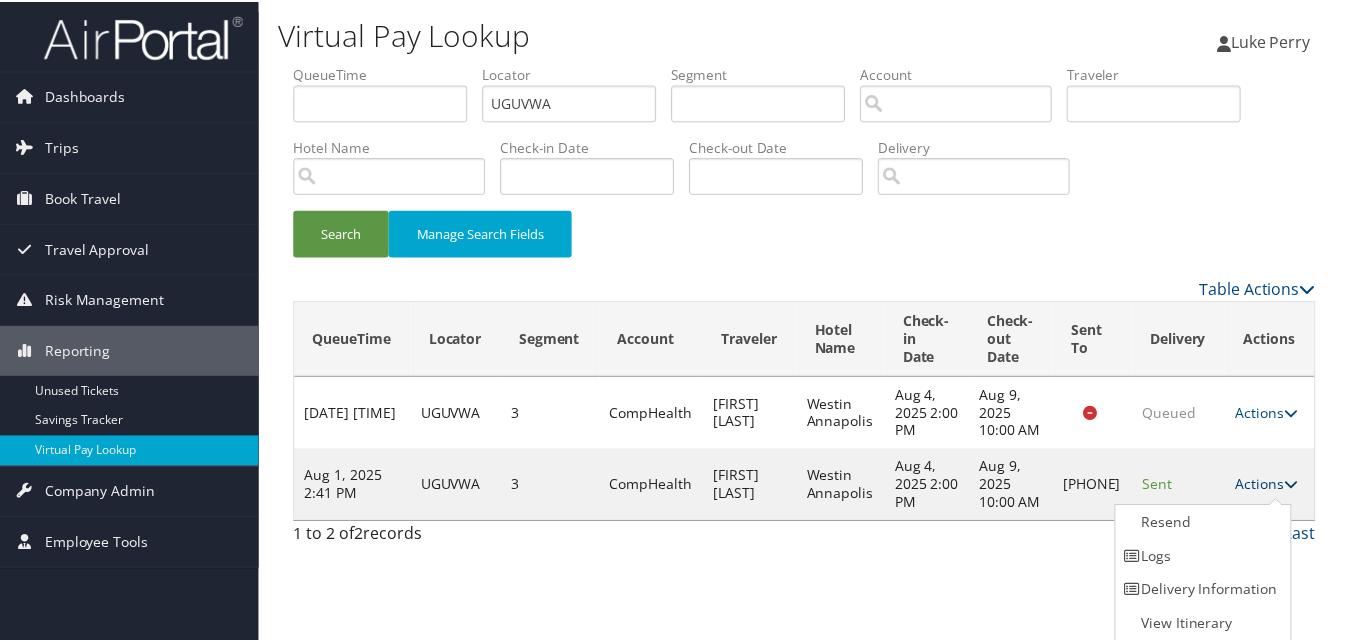 scroll, scrollTop: 1, scrollLeft: 0, axis: vertical 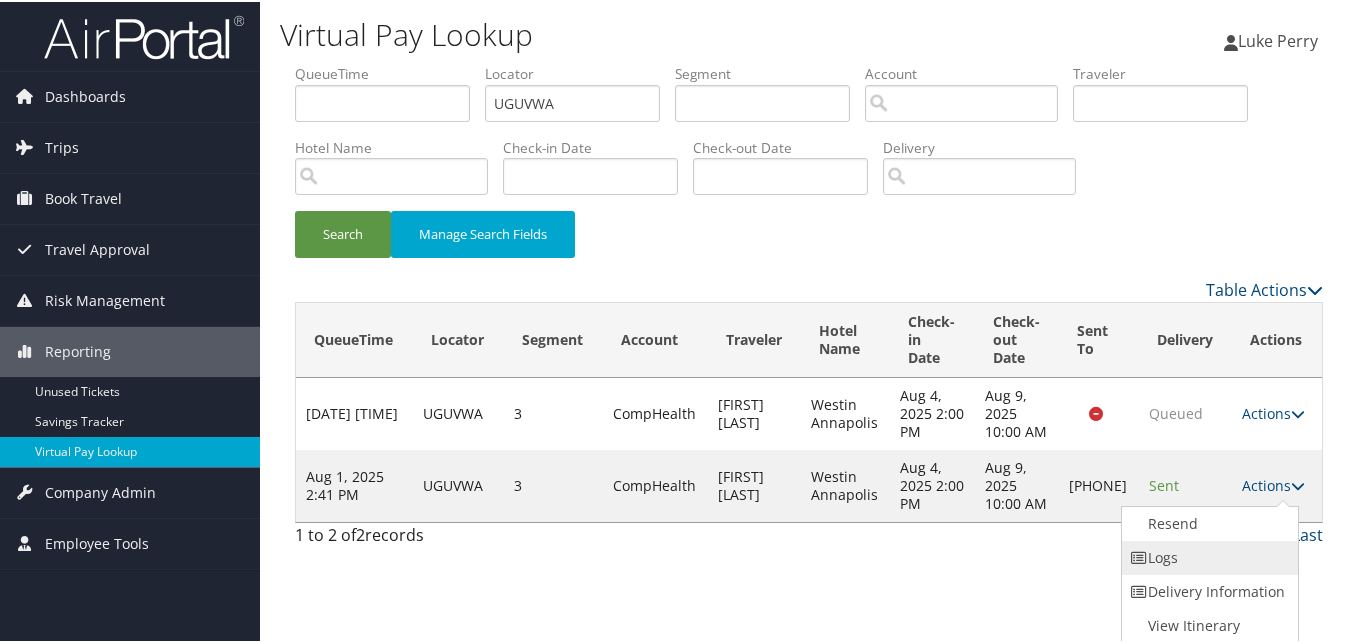 click on "Logs" at bounding box center [1207, 556] 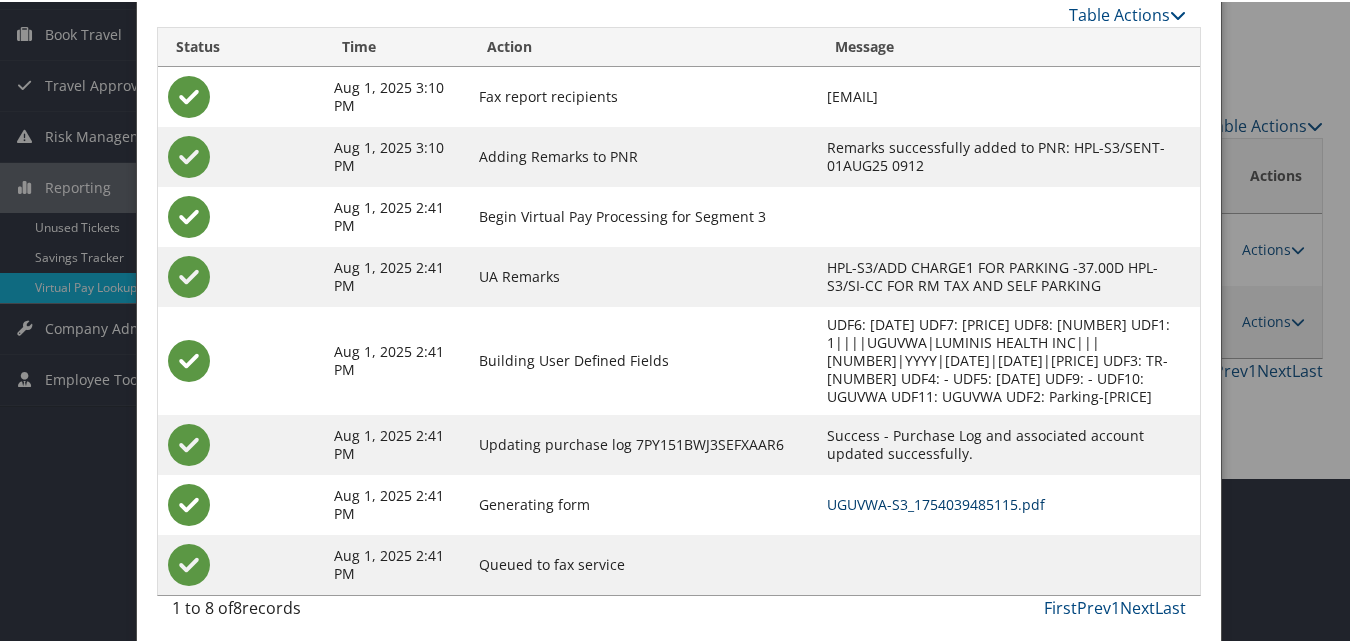 scroll, scrollTop: 172, scrollLeft: 0, axis: vertical 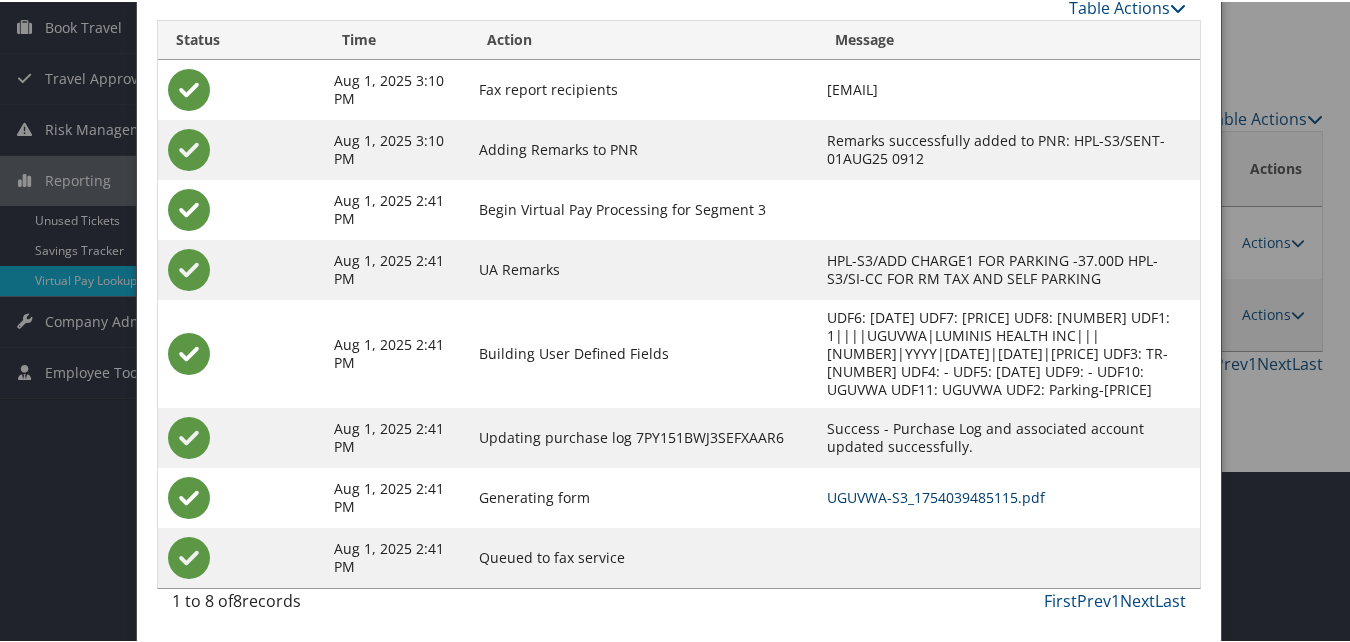 click on "UGUVWA-S3_1754039485115.pdf" at bounding box center (936, 495) 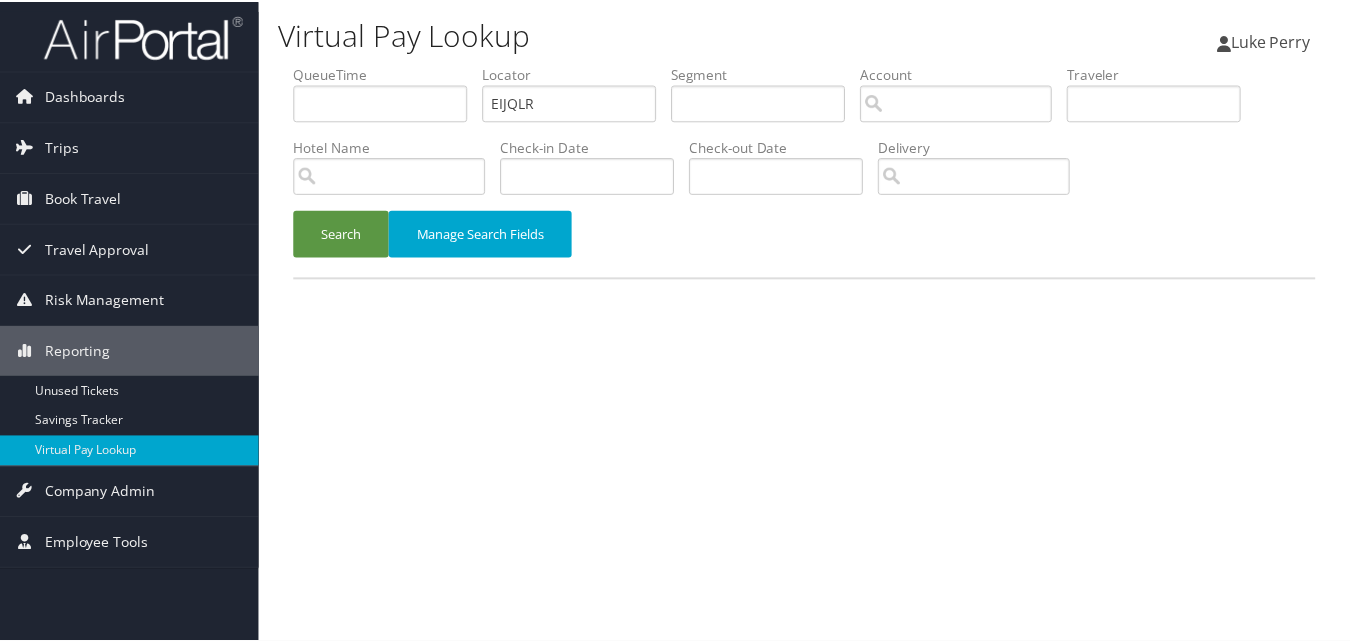 scroll, scrollTop: 0, scrollLeft: 0, axis: both 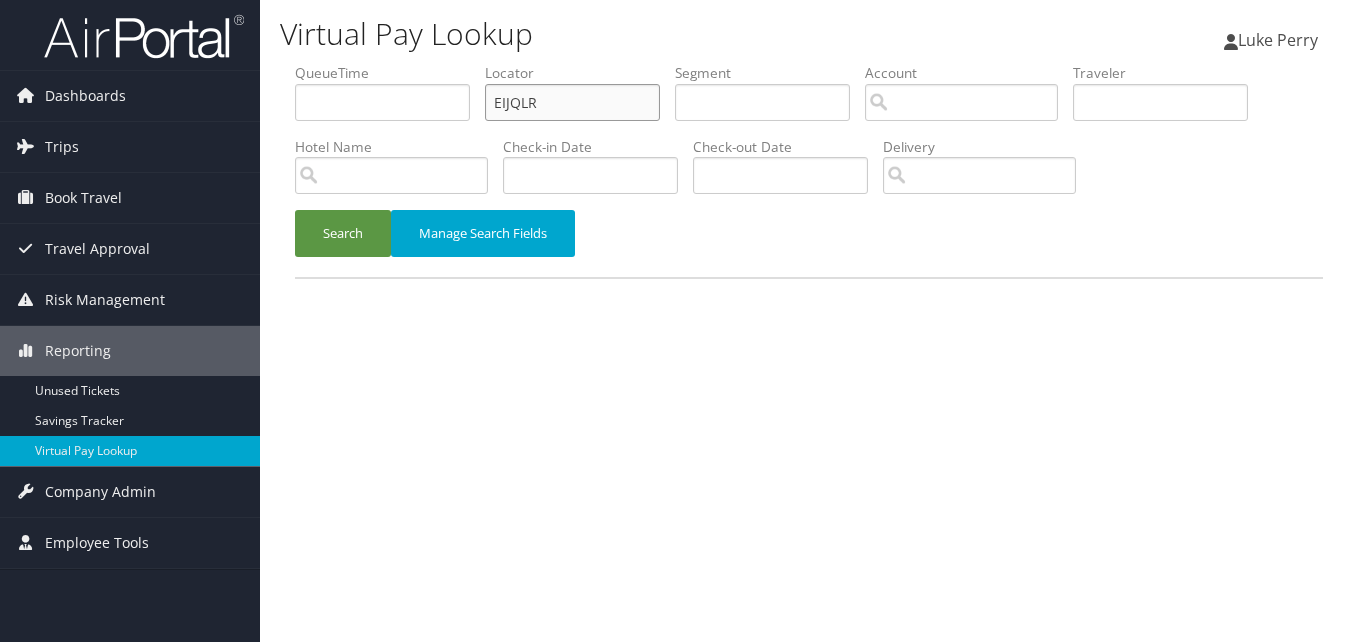drag, startPoint x: 553, startPoint y: 110, endPoint x: 417, endPoint y: 131, distance: 137.61177 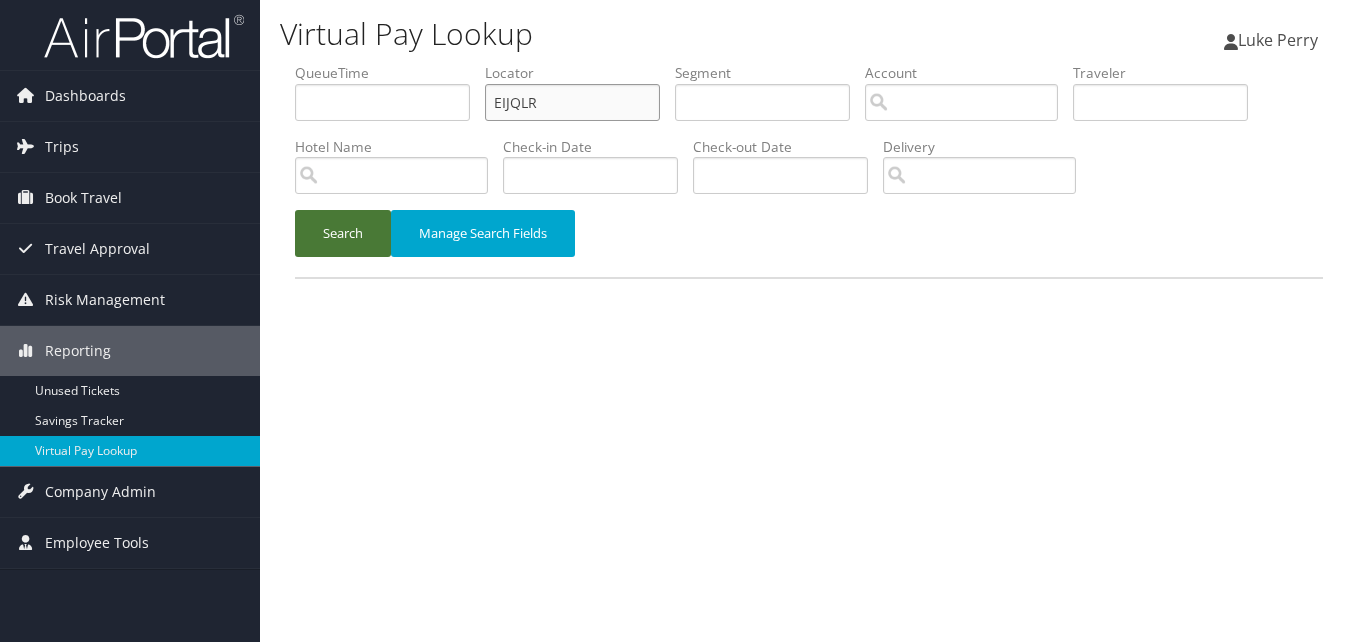paste on "DAKARV" 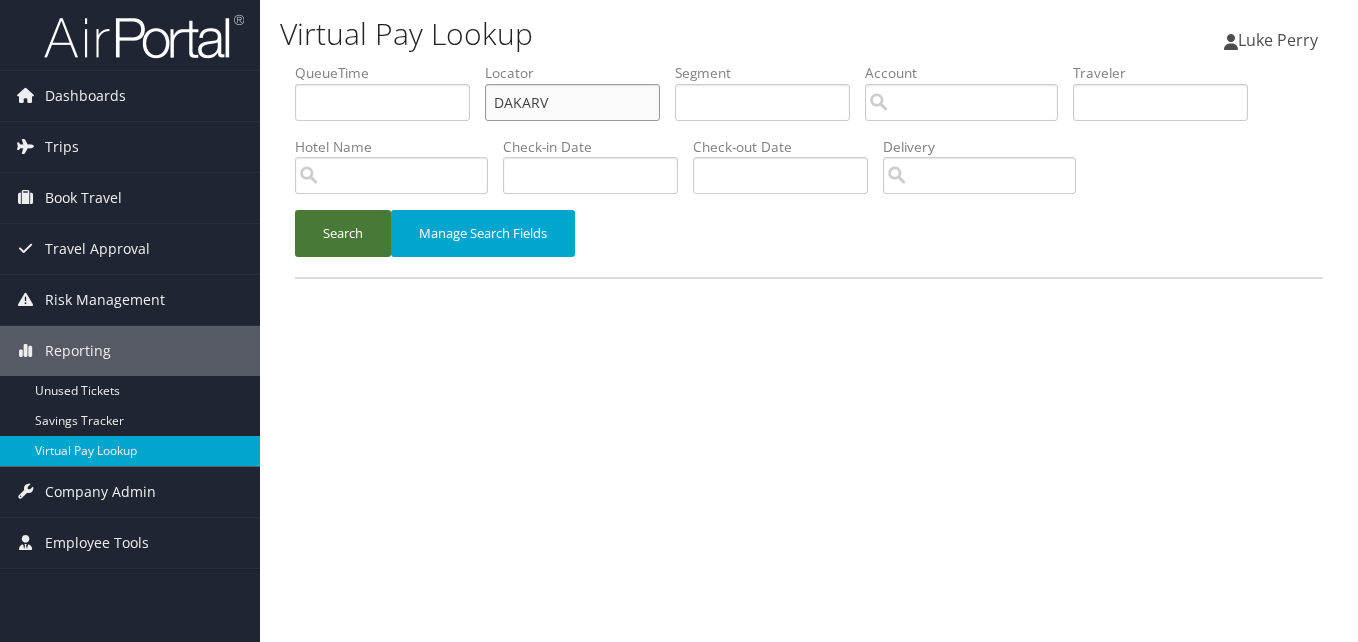 type on "DAKARV" 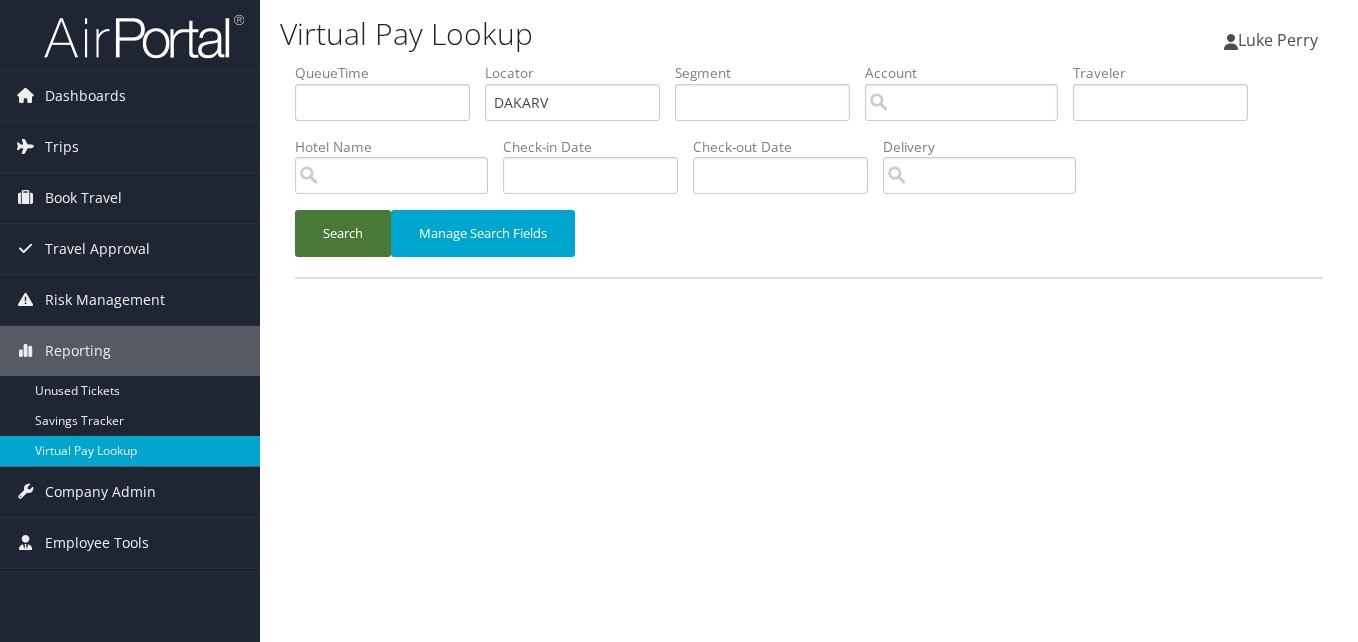 click on "Search" at bounding box center (343, 233) 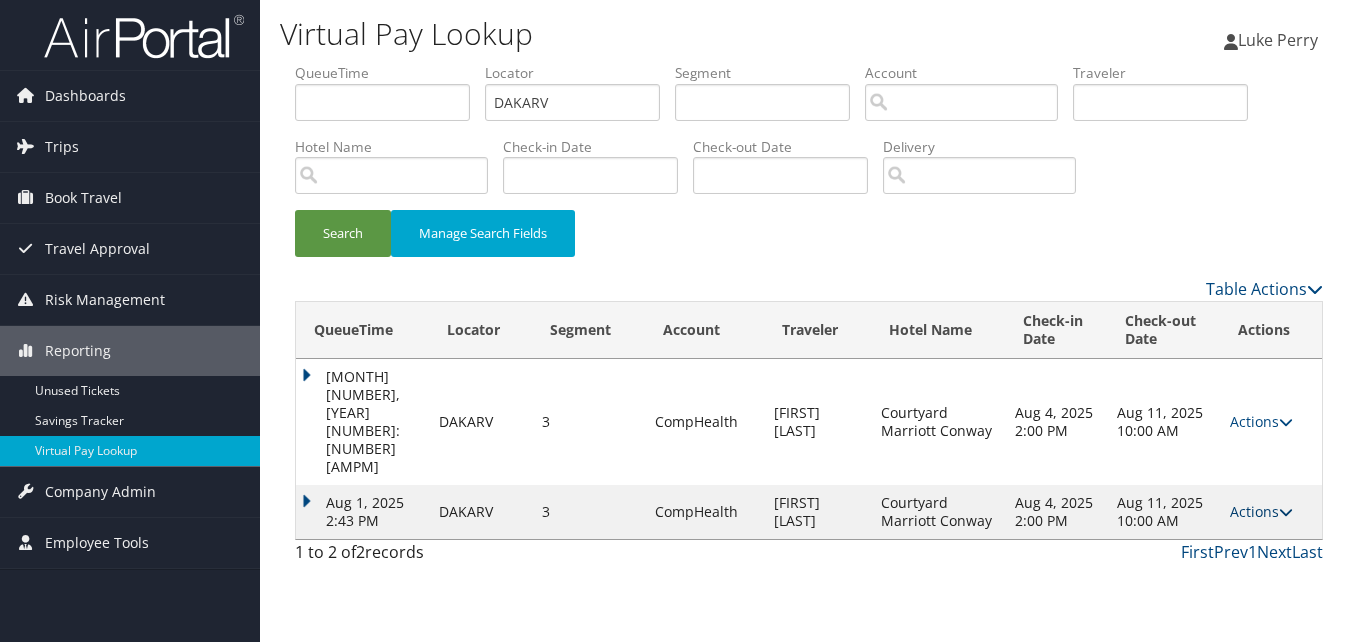 click on "Actions" at bounding box center [1261, 511] 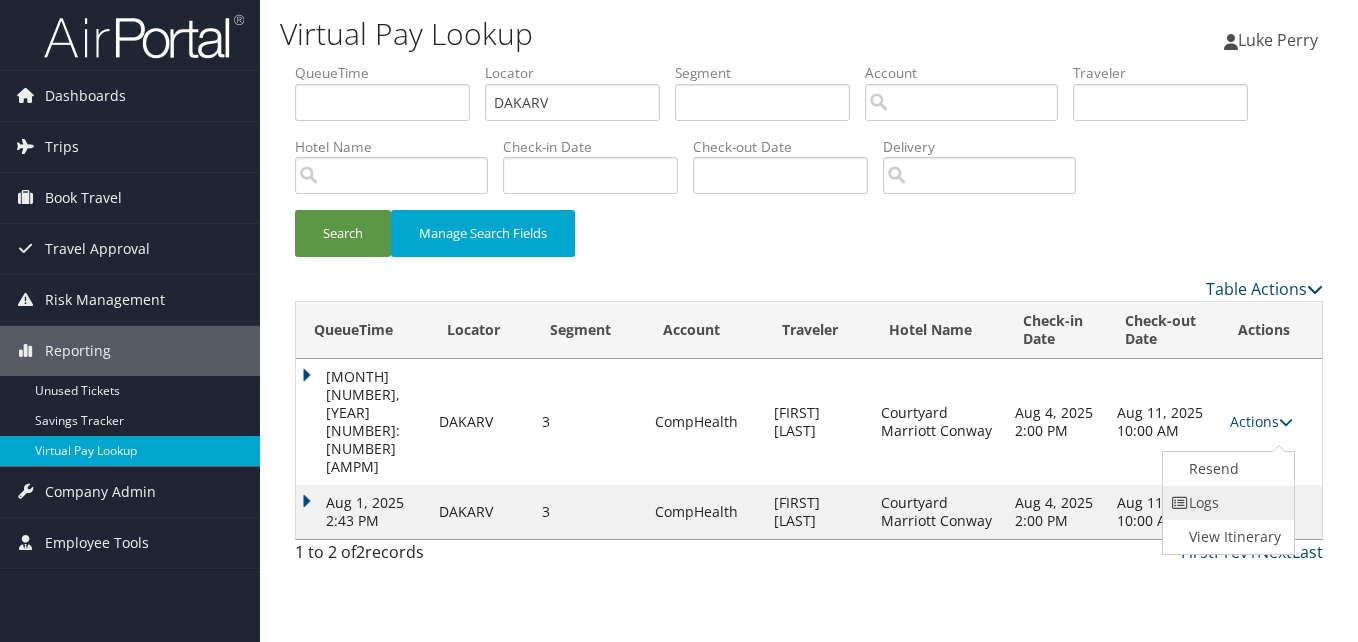 click on "Logs" at bounding box center (1226, 503) 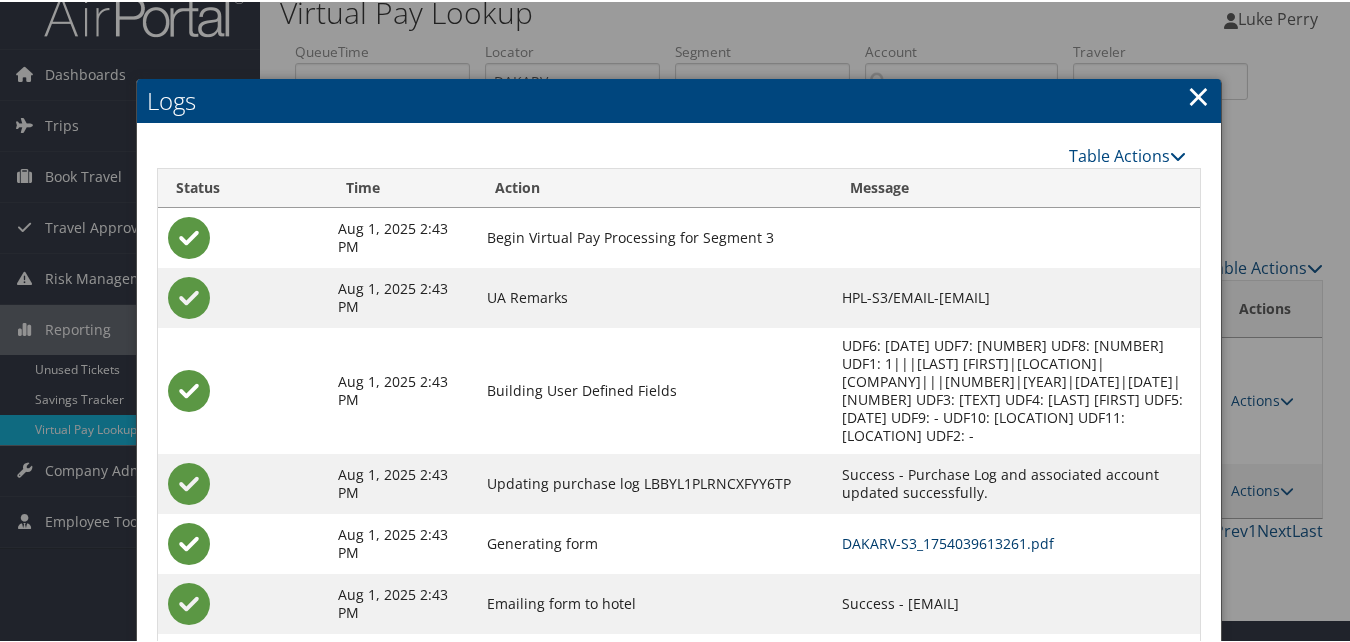 scroll, scrollTop: 93, scrollLeft: 0, axis: vertical 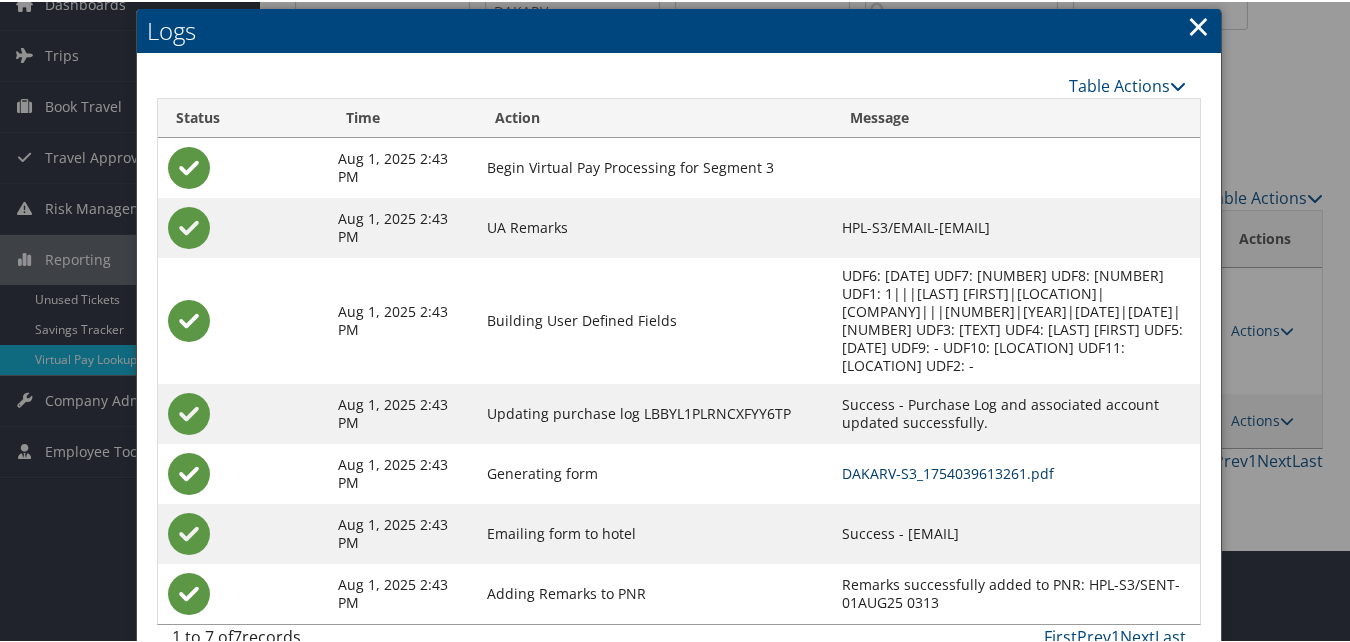 click on "DAKARV-S3_1754039613261.pdf" at bounding box center (948, 471) 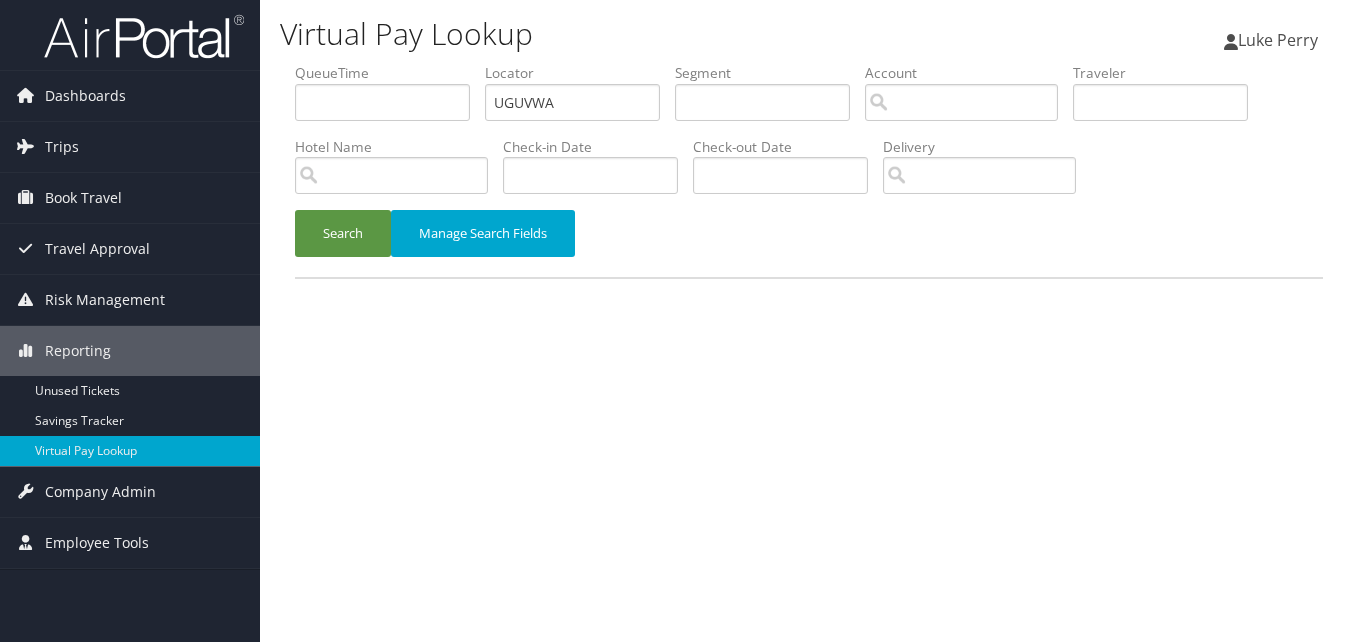 scroll, scrollTop: 0, scrollLeft: 0, axis: both 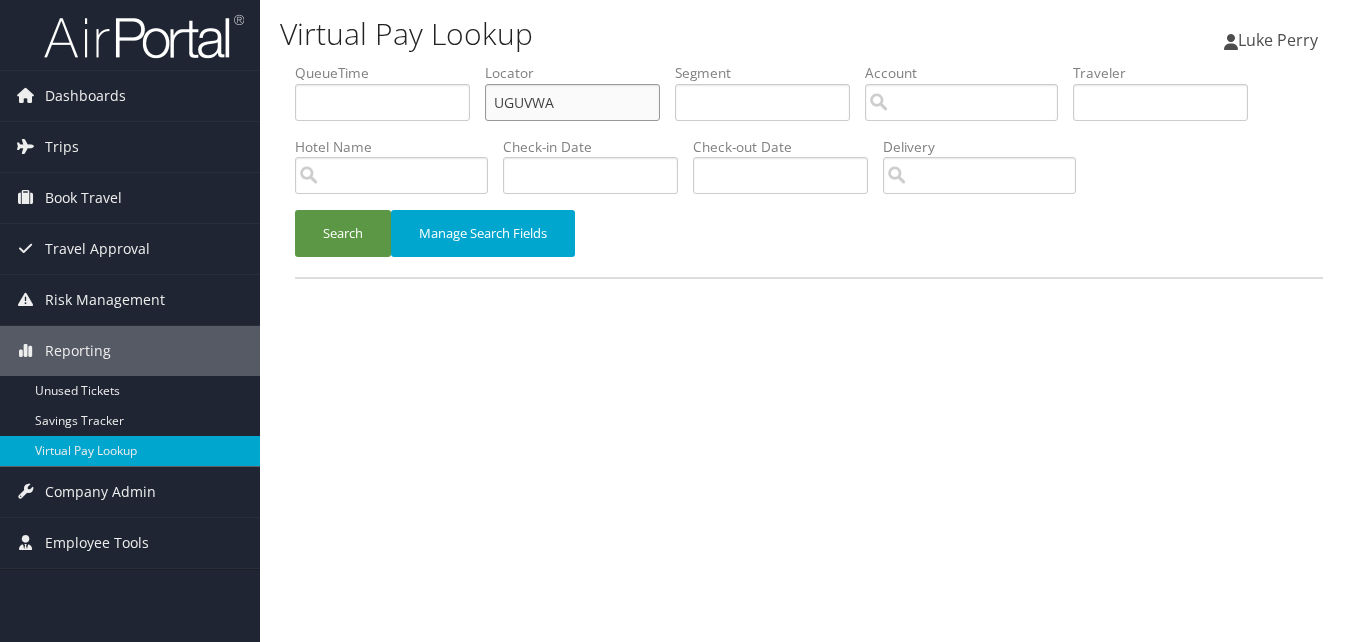 drag, startPoint x: 565, startPoint y: 99, endPoint x: 266, endPoint y: 141, distance: 301.93542 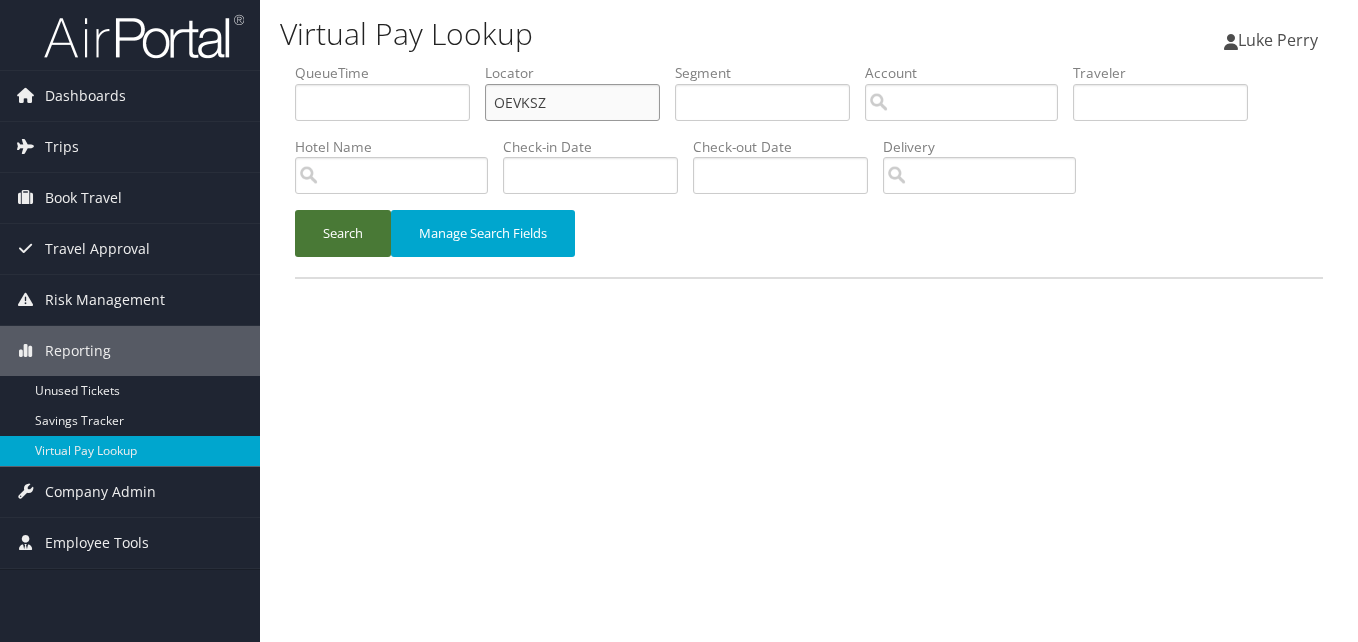 type on "OEVKSZ" 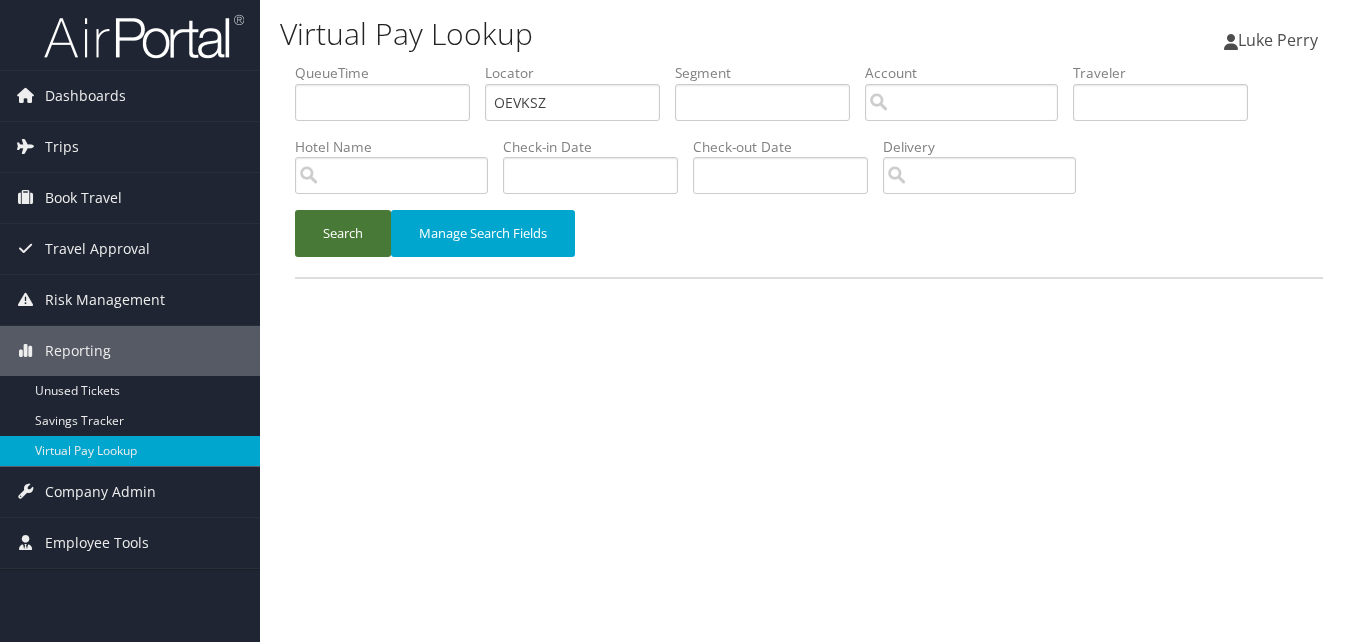 drag, startPoint x: 349, startPoint y: 228, endPoint x: 350, endPoint y: 98, distance: 130.00385 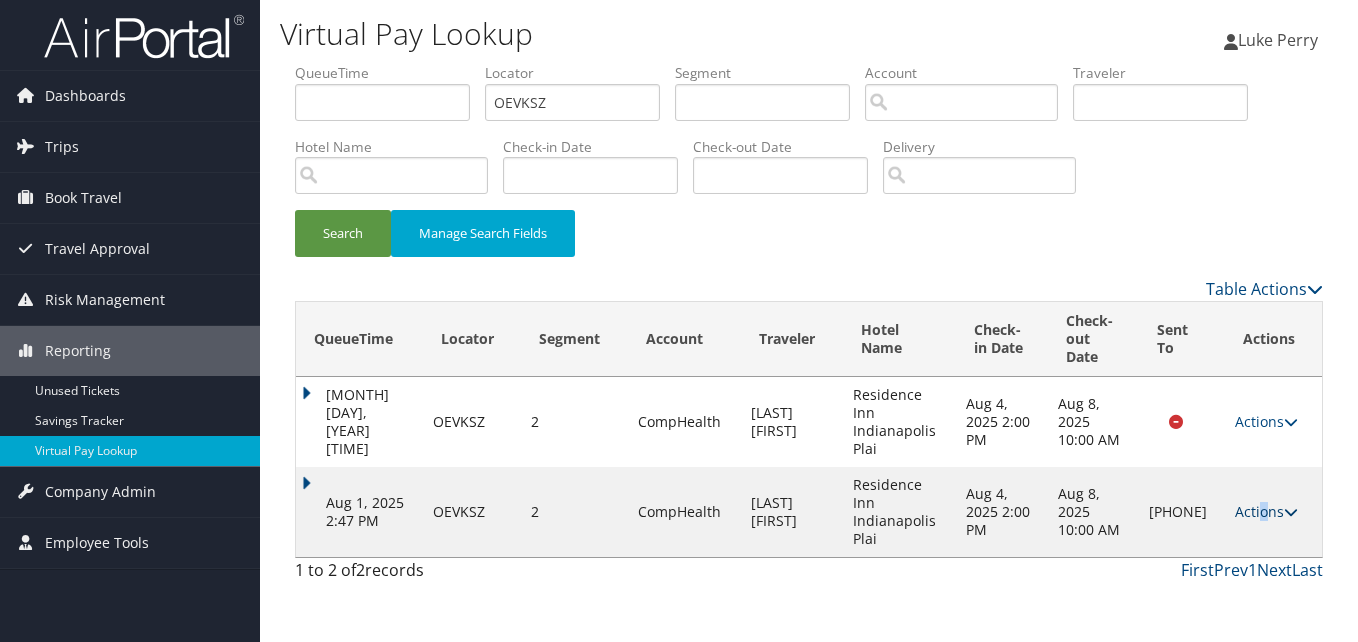 click on "Actions" at bounding box center [1266, 511] 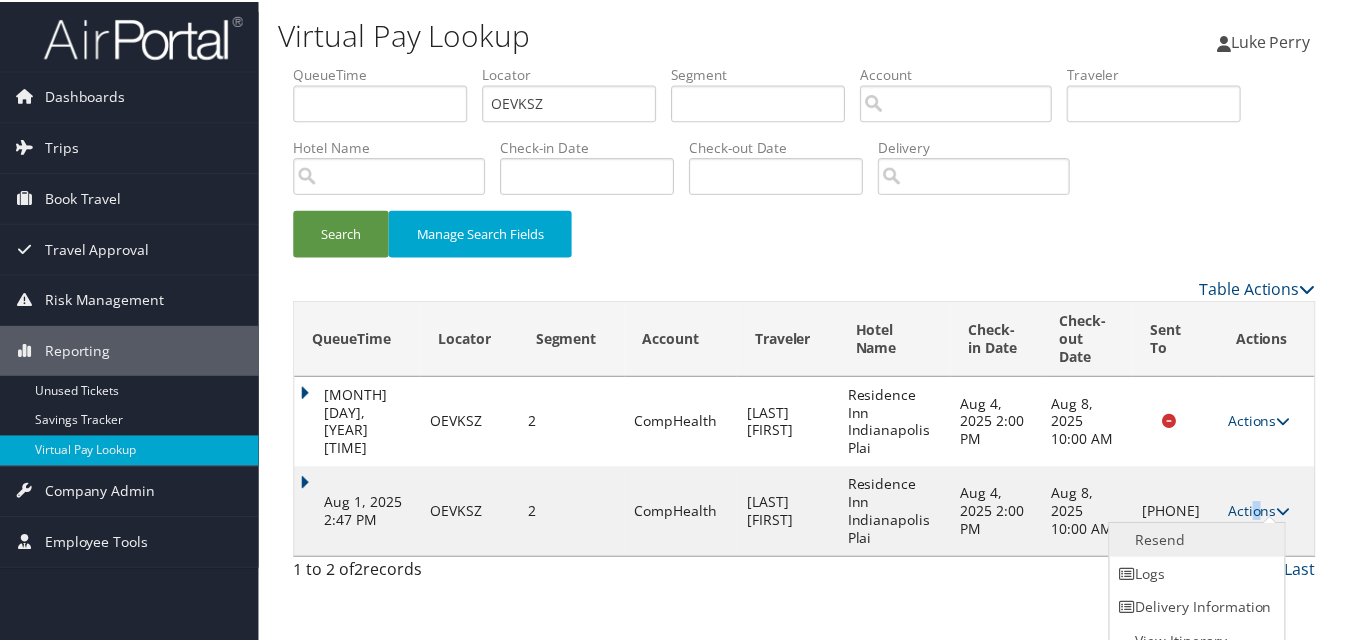 scroll, scrollTop: 19, scrollLeft: 0, axis: vertical 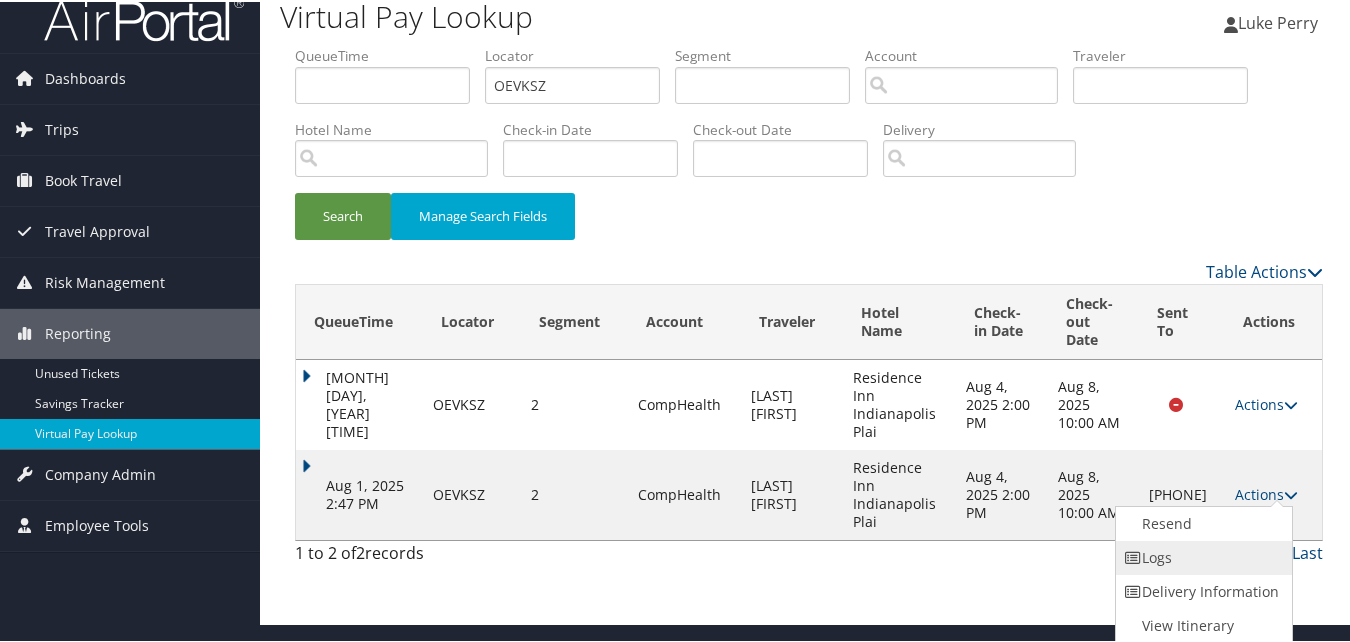 drag, startPoint x: 1265, startPoint y: 518, endPoint x: 1214, endPoint y: 562, distance: 67.357254 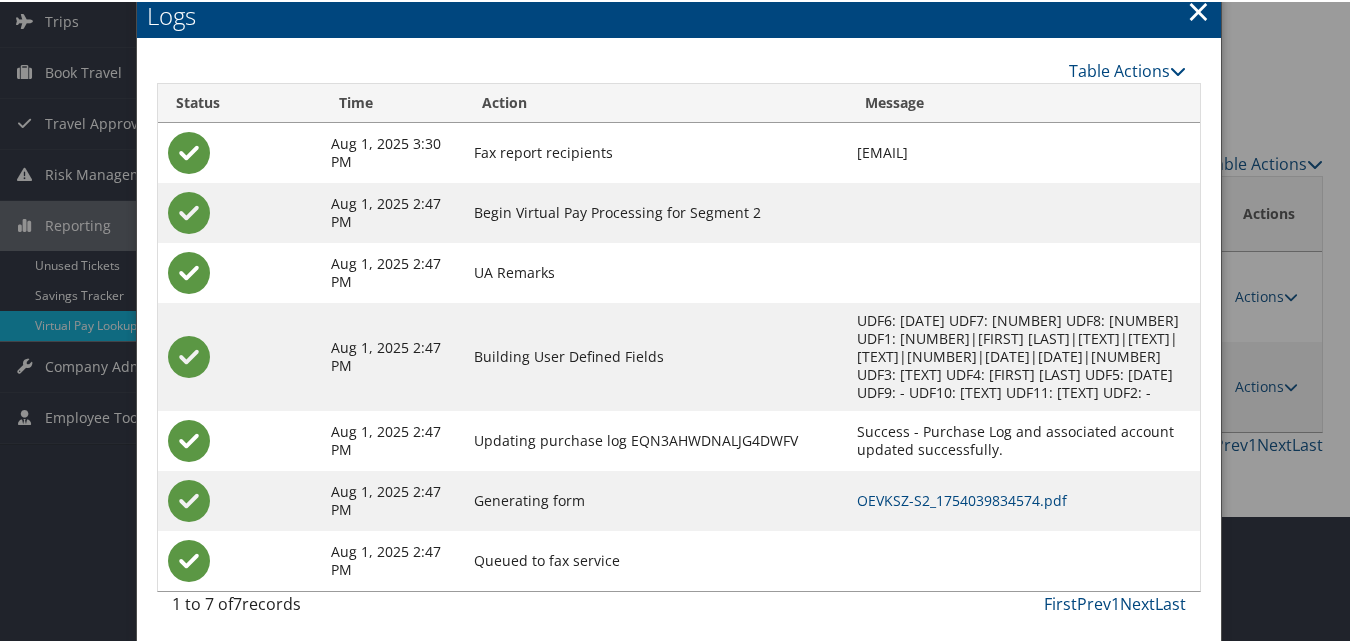 scroll, scrollTop: 130, scrollLeft: 0, axis: vertical 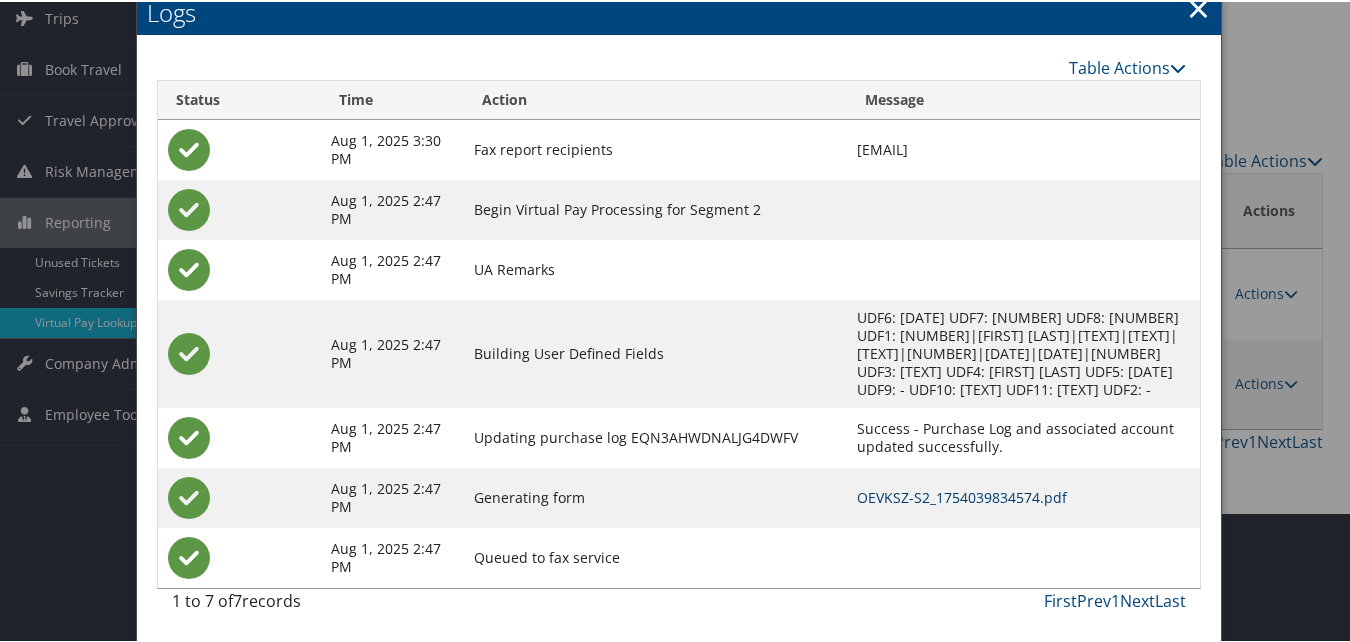 click on "OEVKSZ-S2_1754039834574.pdf" at bounding box center (962, 495) 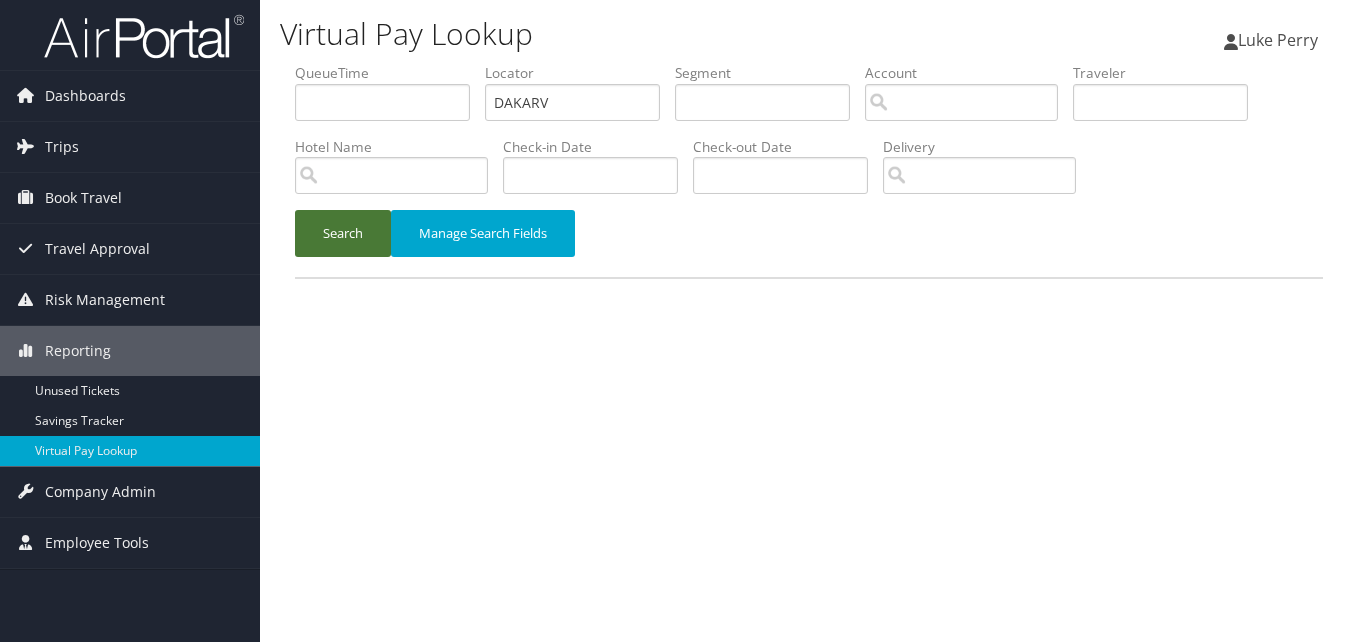 scroll, scrollTop: 0, scrollLeft: 0, axis: both 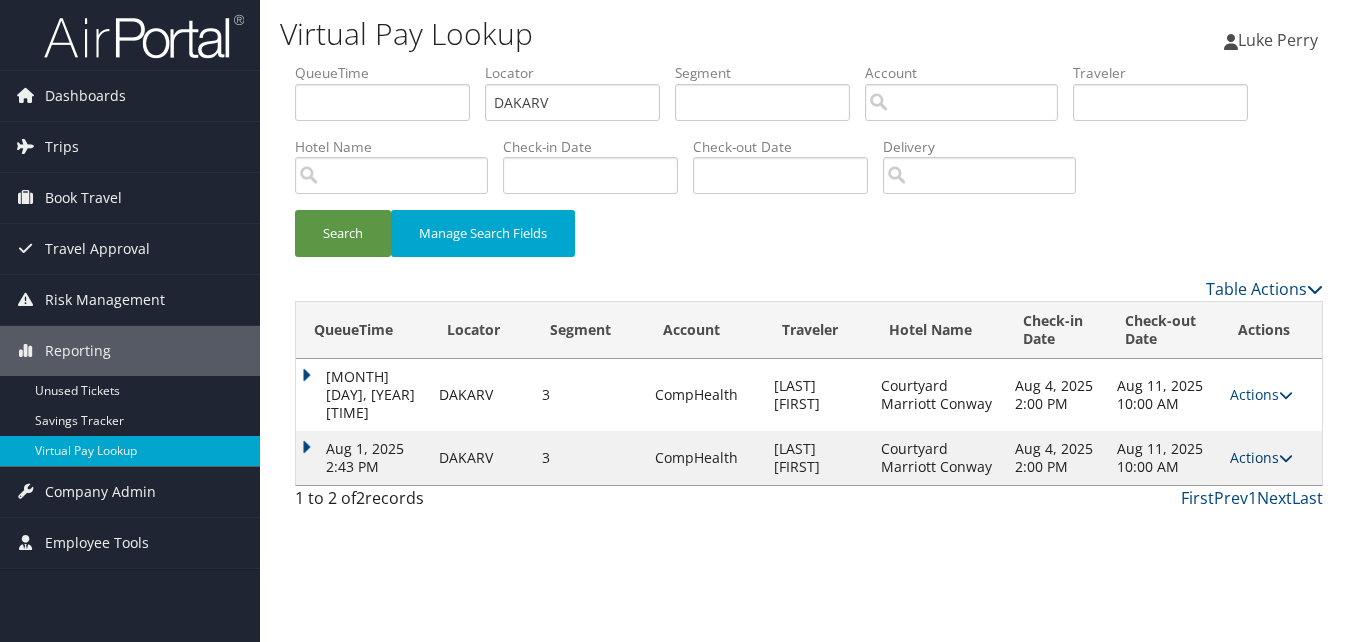 click on "Actions" at bounding box center (1261, 457) 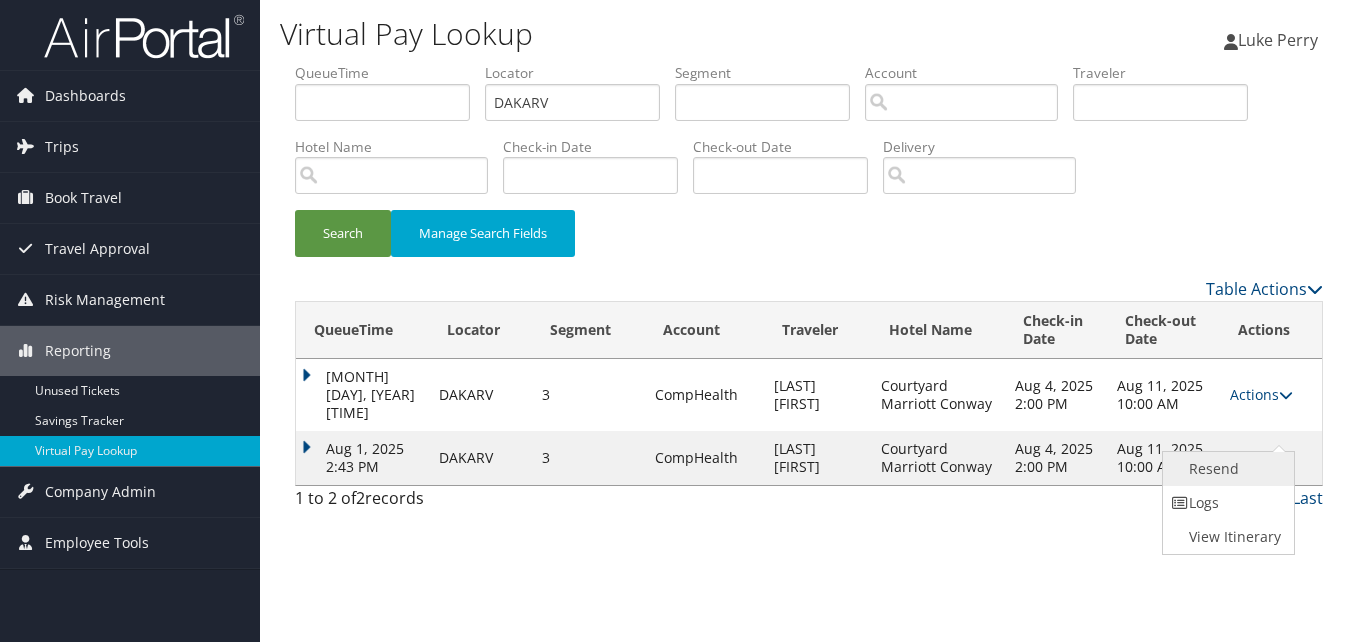 click on "Resend" at bounding box center [1226, 469] 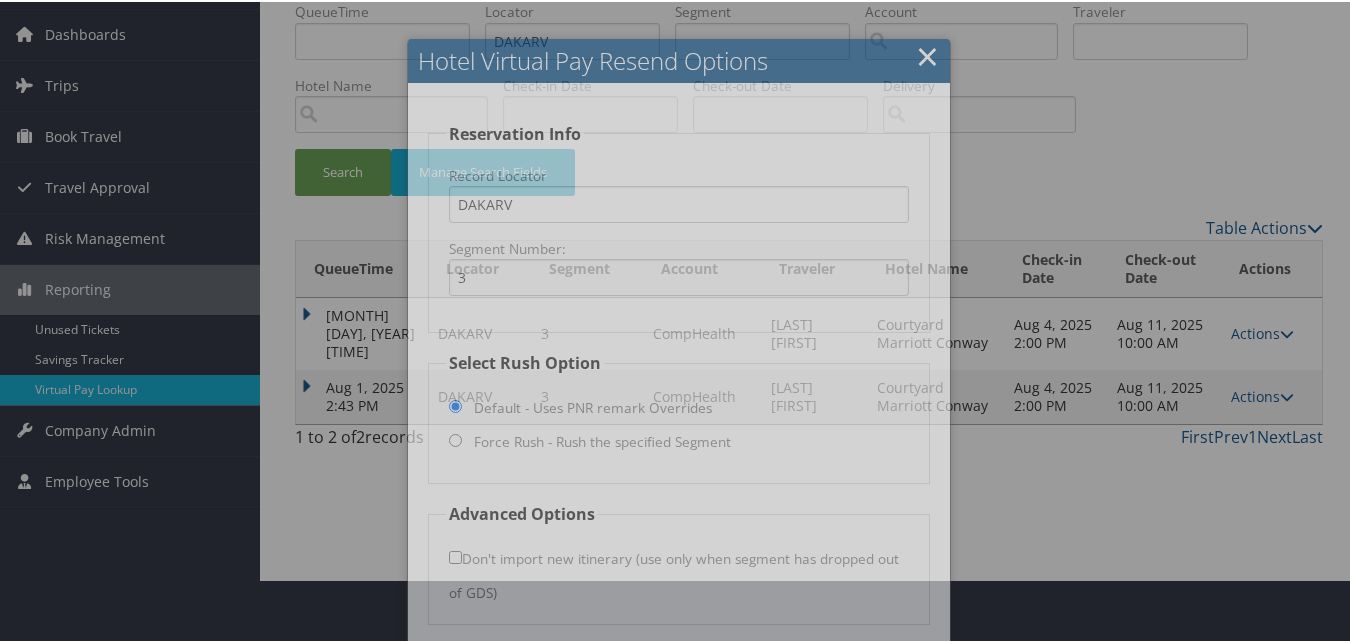 scroll, scrollTop: 135, scrollLeft: 0, axis: vertical 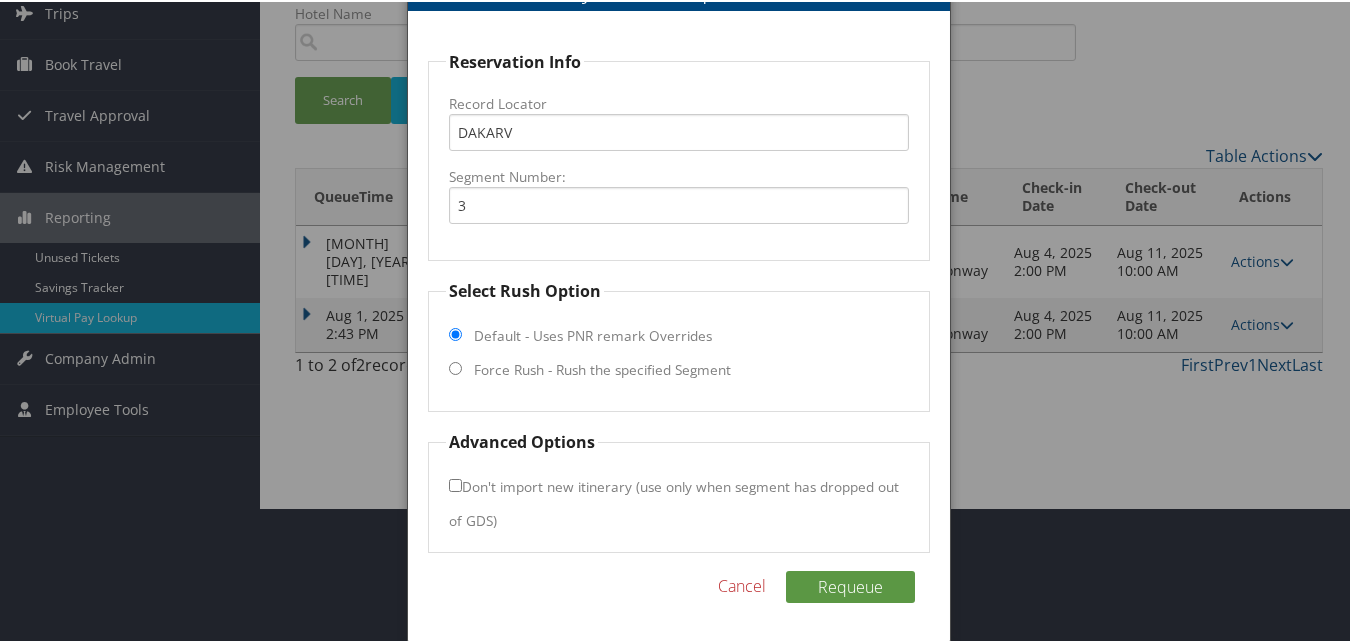 click on "Force Rush - Rush the specified Segment" at bounding box center (602, 368) 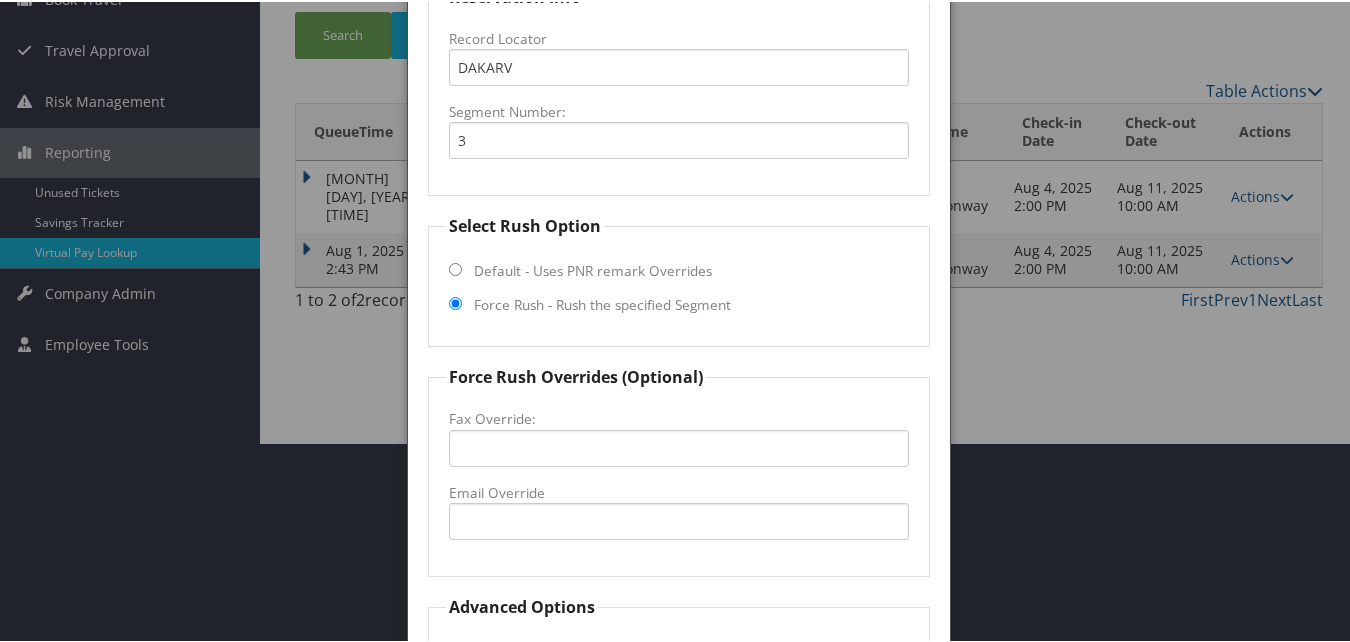 scroll, scrollTop: 235, scrollLeft: 0, axis: vertical 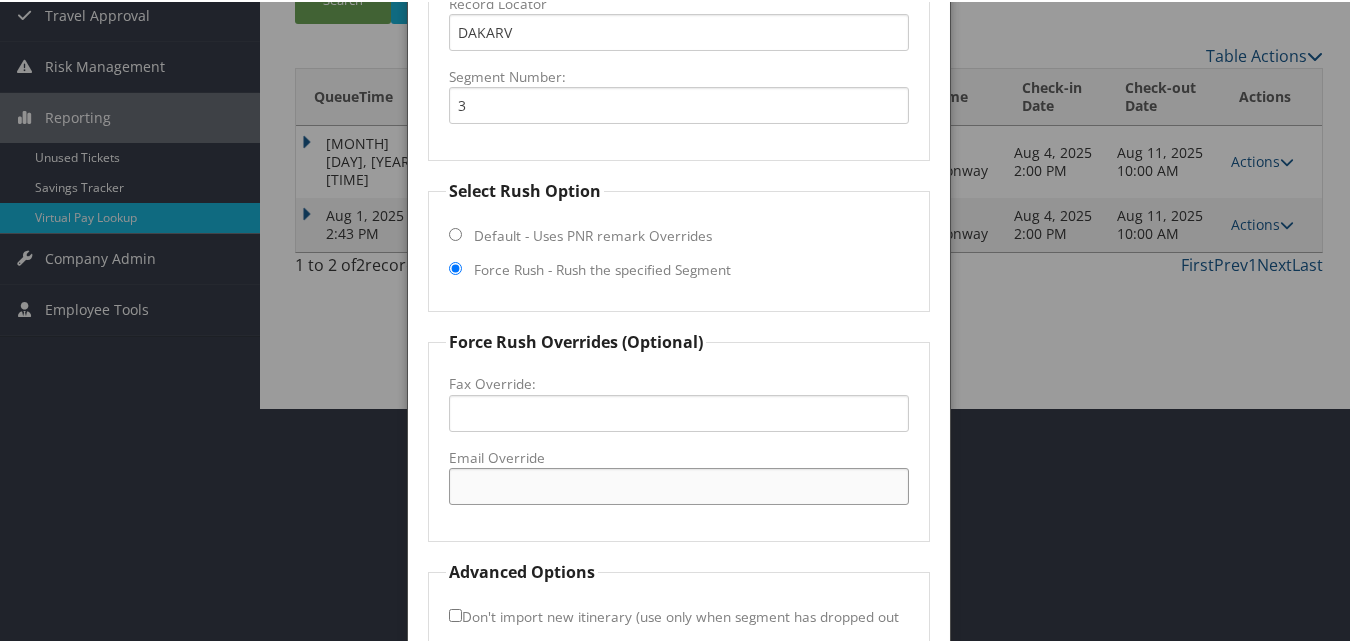 click on "Email Override" at bounding box center [678, 484] 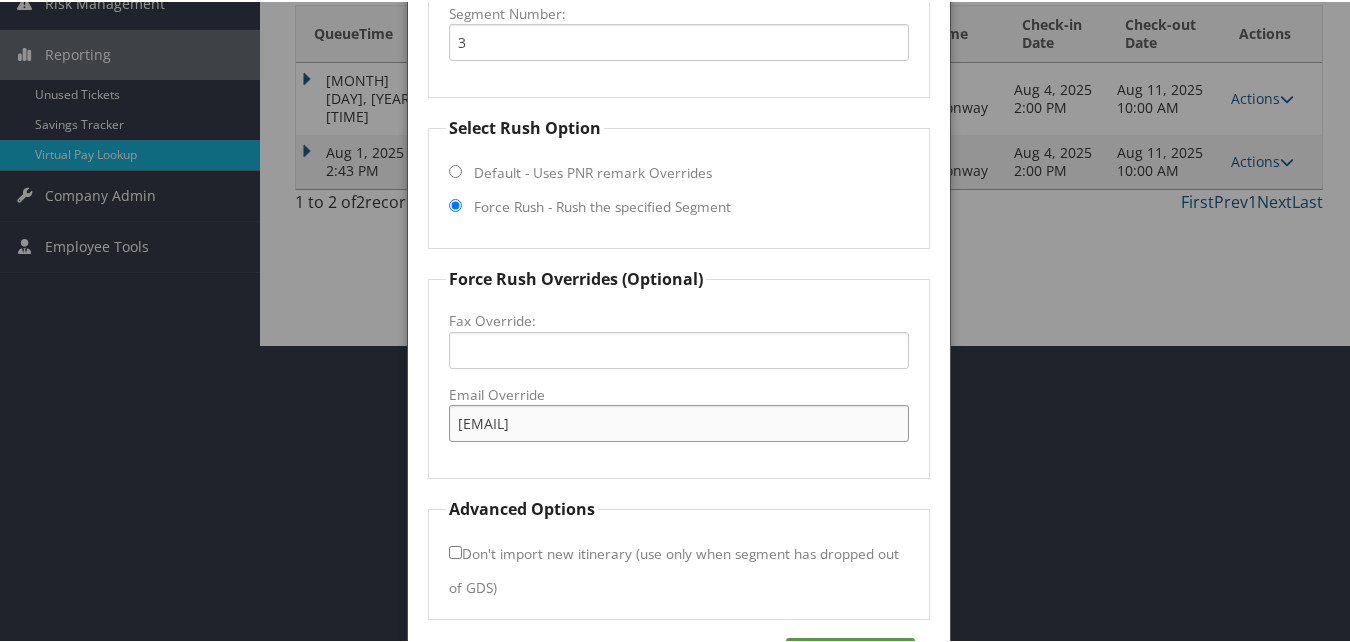 scroll, scrollTop: 365, scrollLeft: 0, axis: vertical 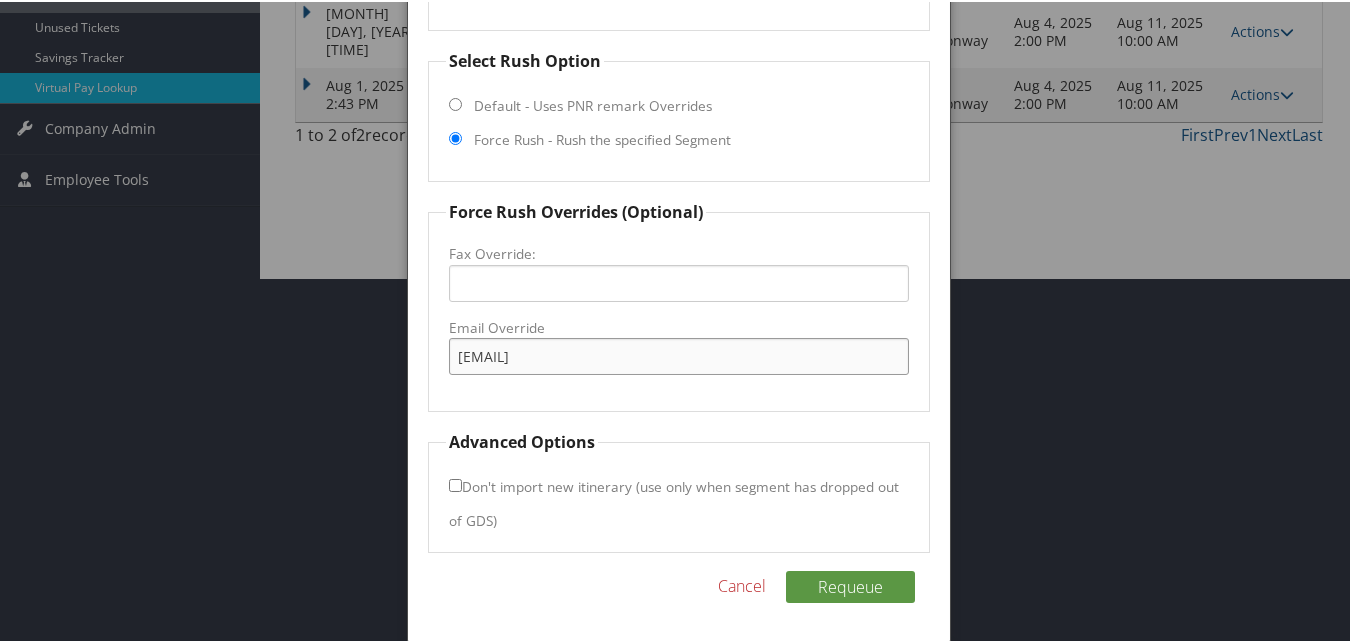 type on "[EMAIL]" 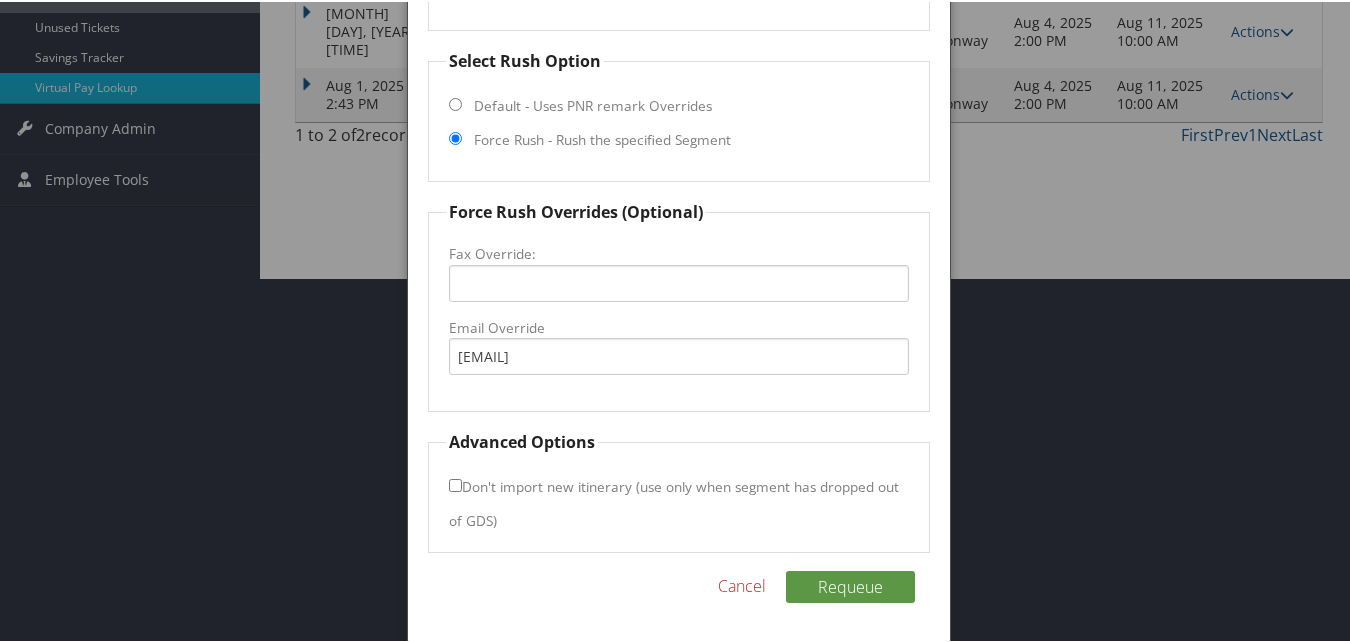 click on "Don't import new itinerary (use only when segment has dropped out of GDS)" at bounding box center [674, 501] 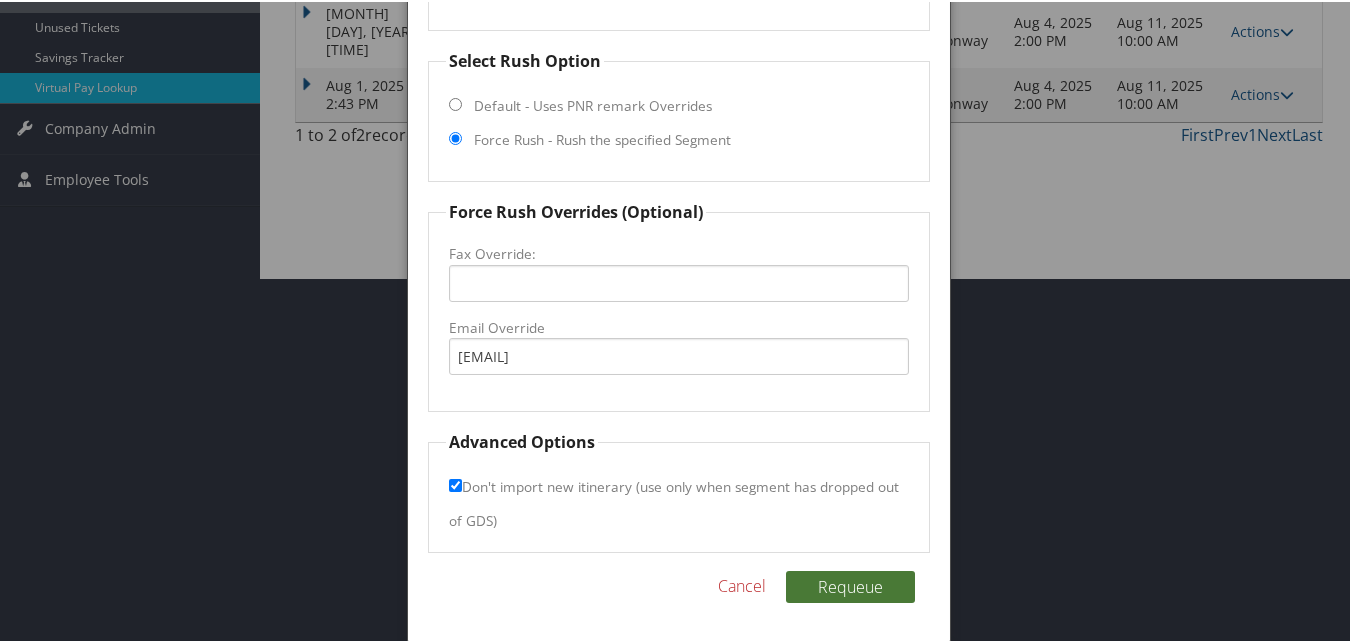 click on "Requeue" at bounding box center [850, 585] 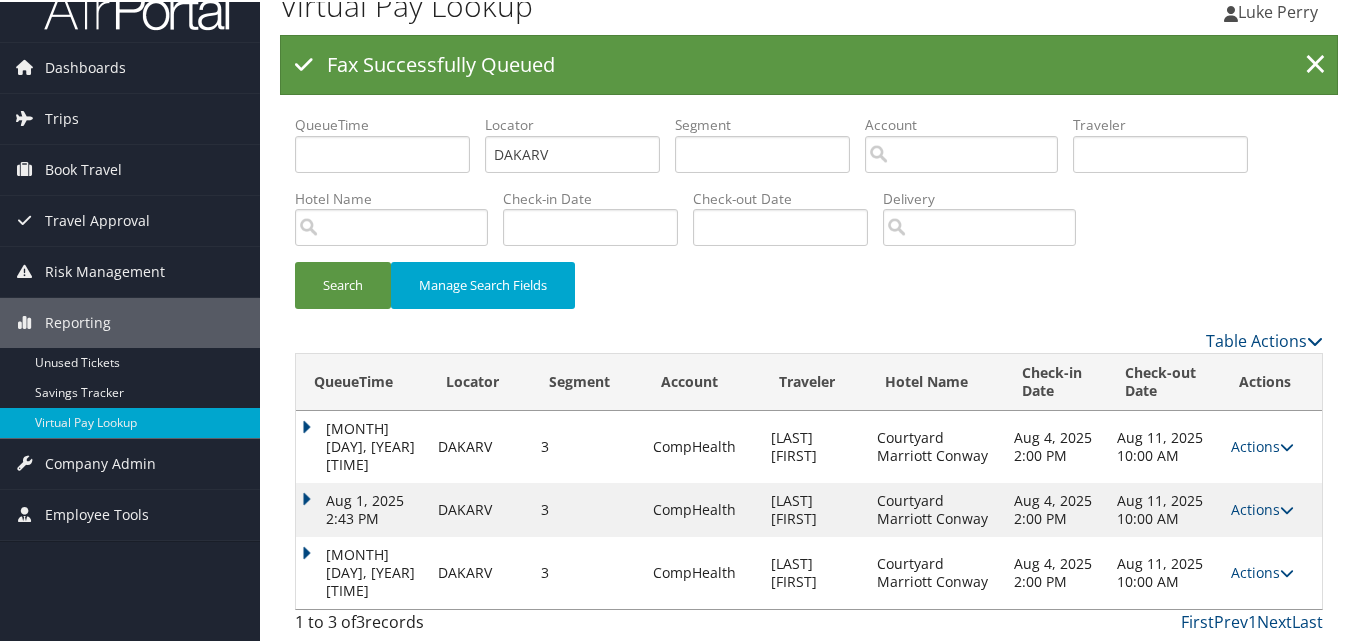 scroll, scrollTop: 0, scrollLeft: 0, axis: both 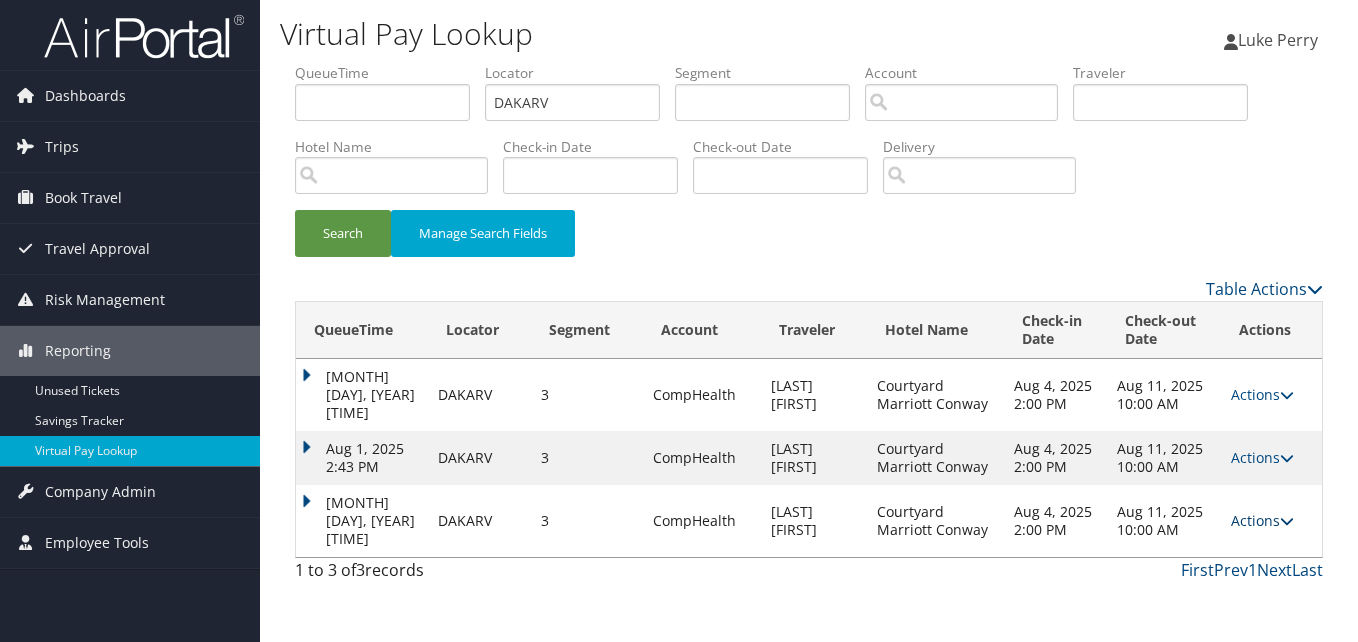 click on "Actions" at bounding box center [1262, 520] 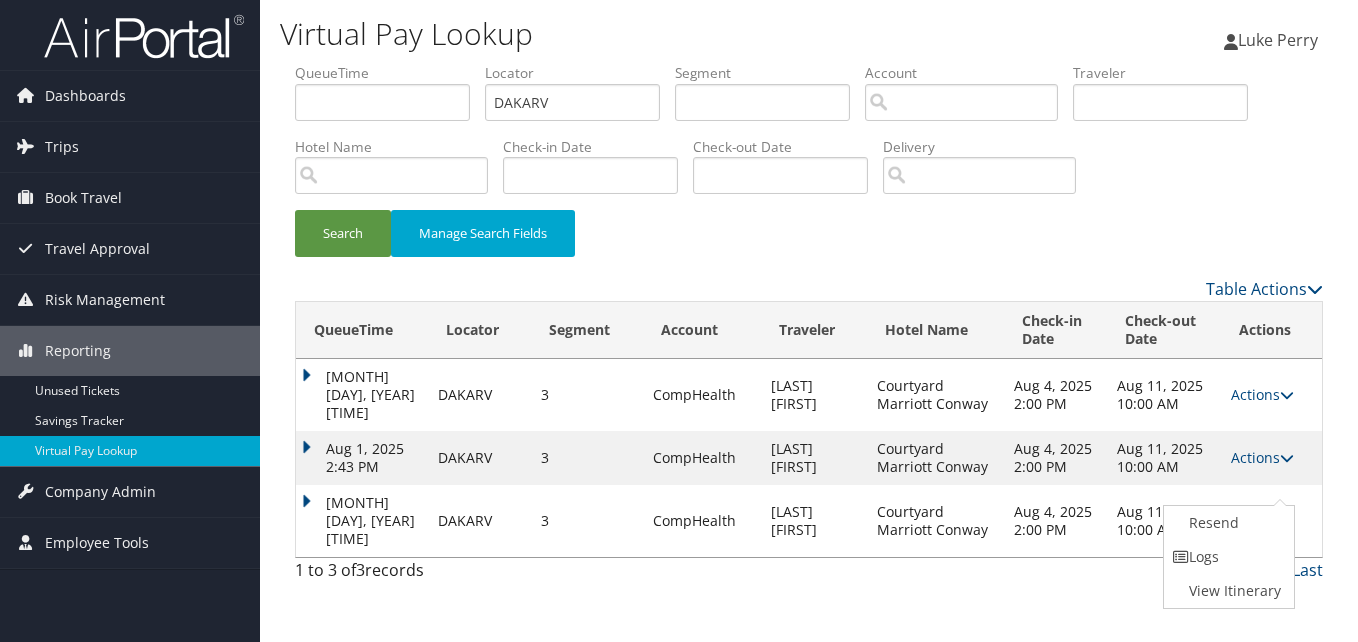 click on "Logs" at bounding box center (1227, 557) 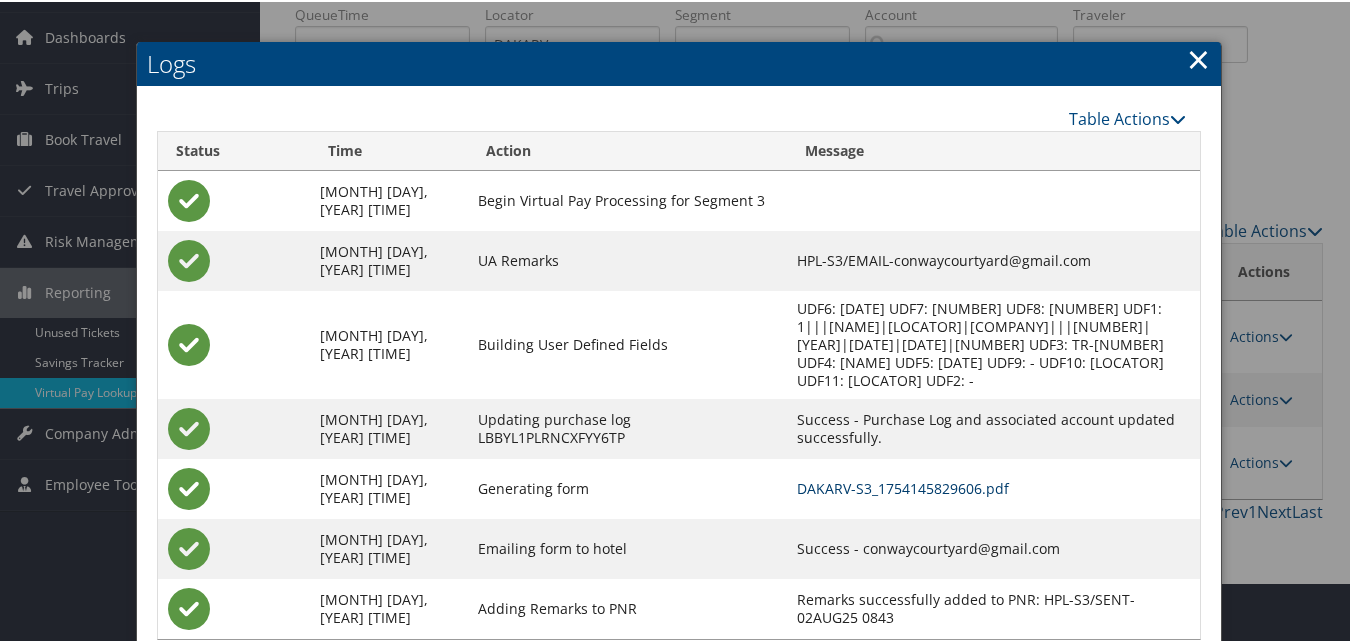 scroll, scrollTop: 93, scrollLeft: 0, axis: vertical 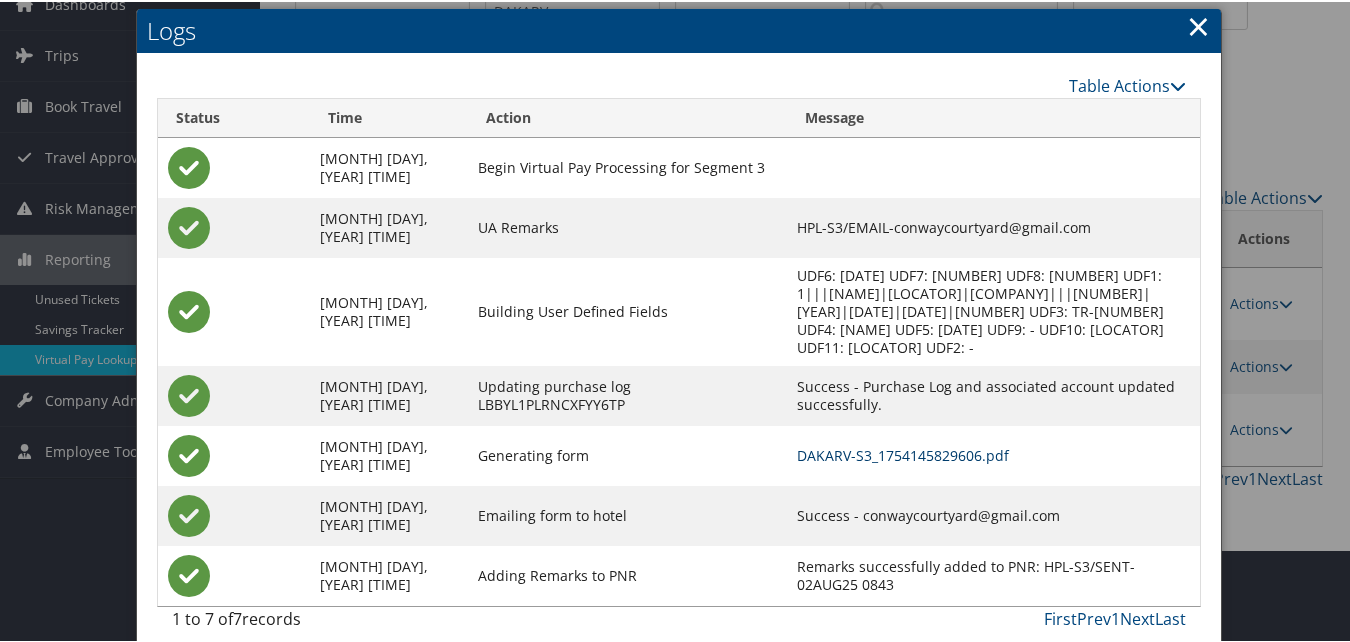 click on "DAKARV-S3_1754145829606.pdf" at bounding box center [903, 453] 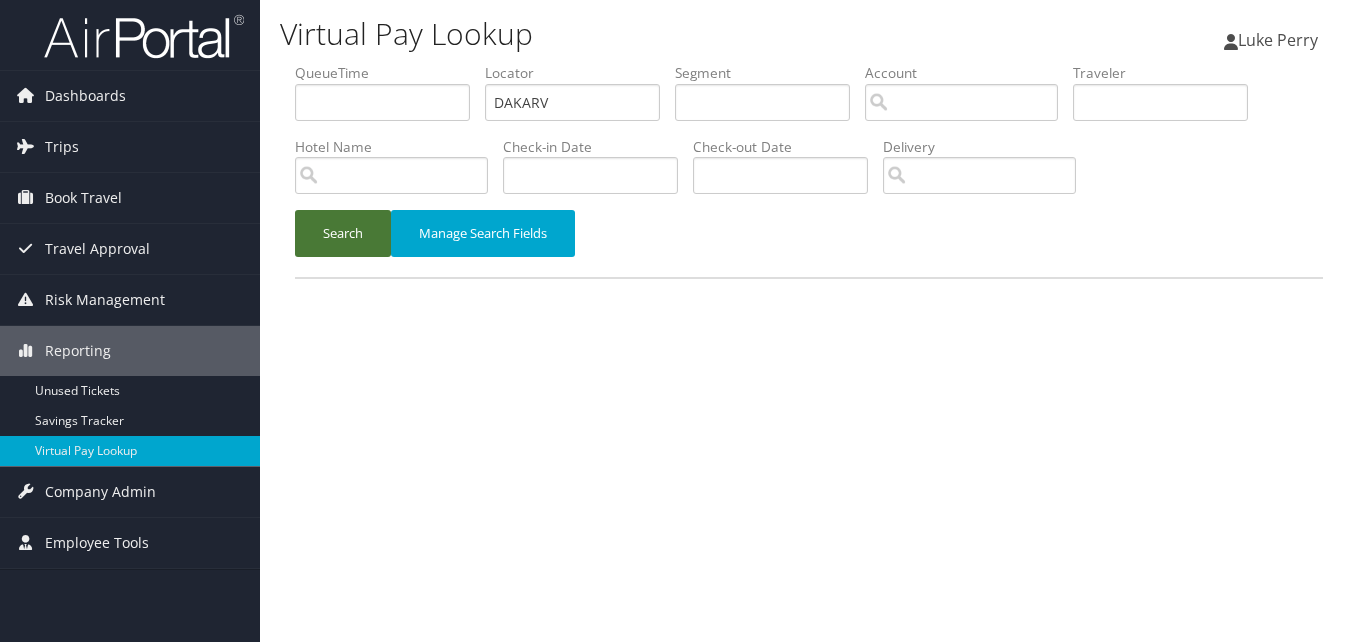 scroll, scrollTop: 0, scrollLeft: 0, axis: both 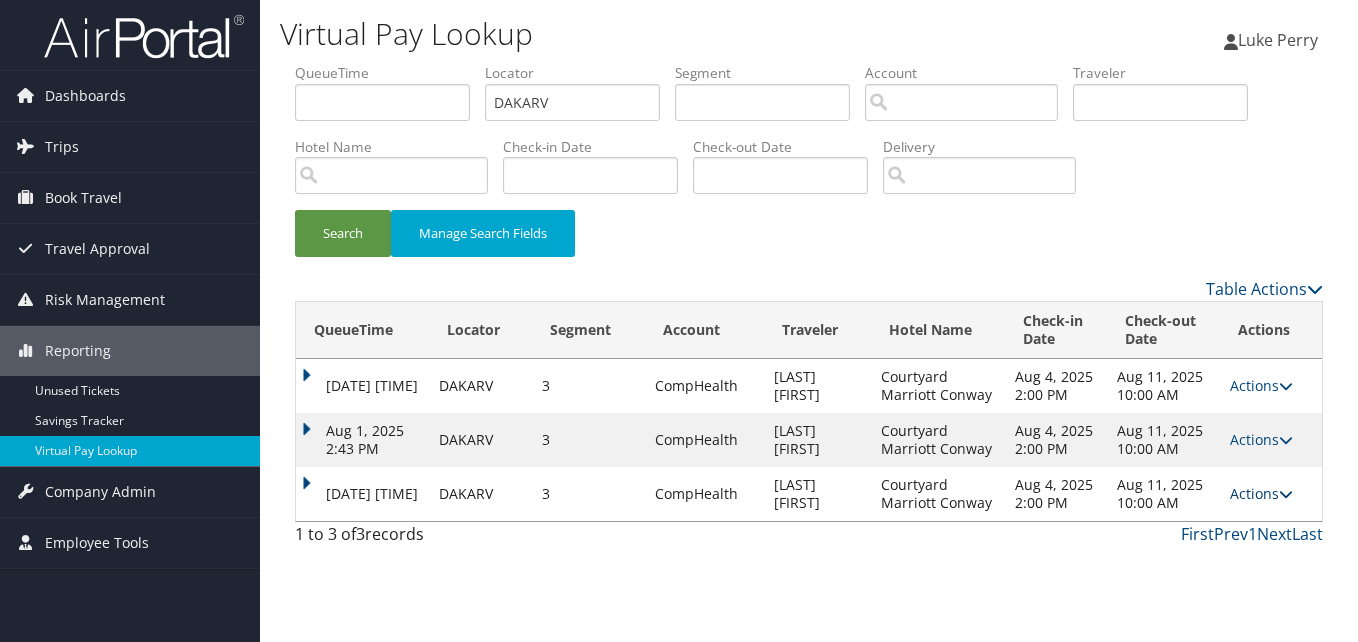 click on "Actions" at bounding box center (1261, 493) 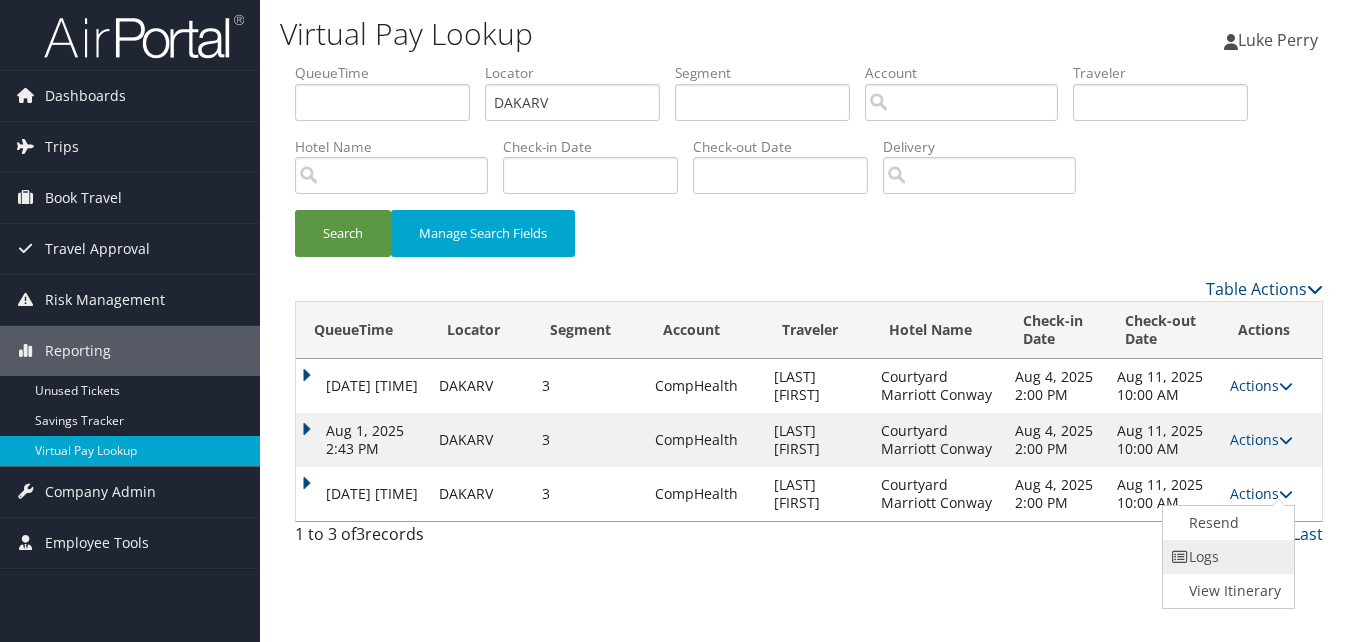 click on "Logs" at bounding box center (1226, 557) 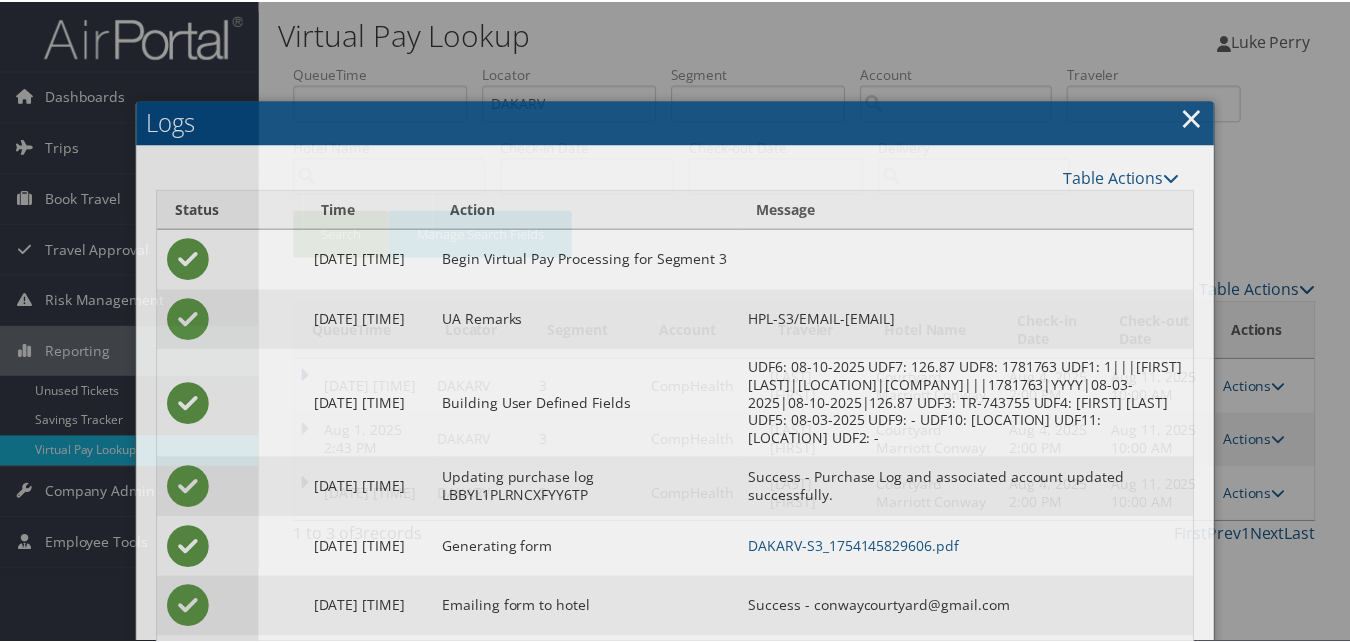 scroll, scrollTop: 93, scrollLeft: 0, axis: vertical 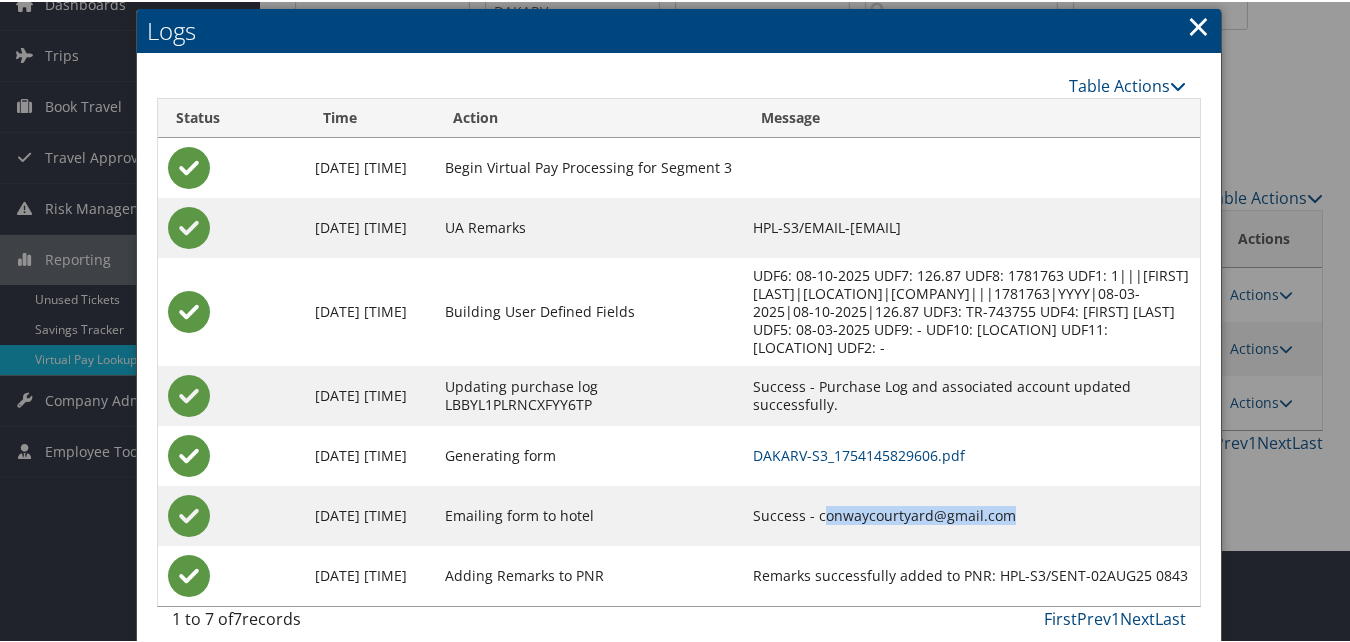 drag, startPoint x: 799, startPoint y: 494, endPoint x: 984, endPoint y: 496, distance: 185.0108 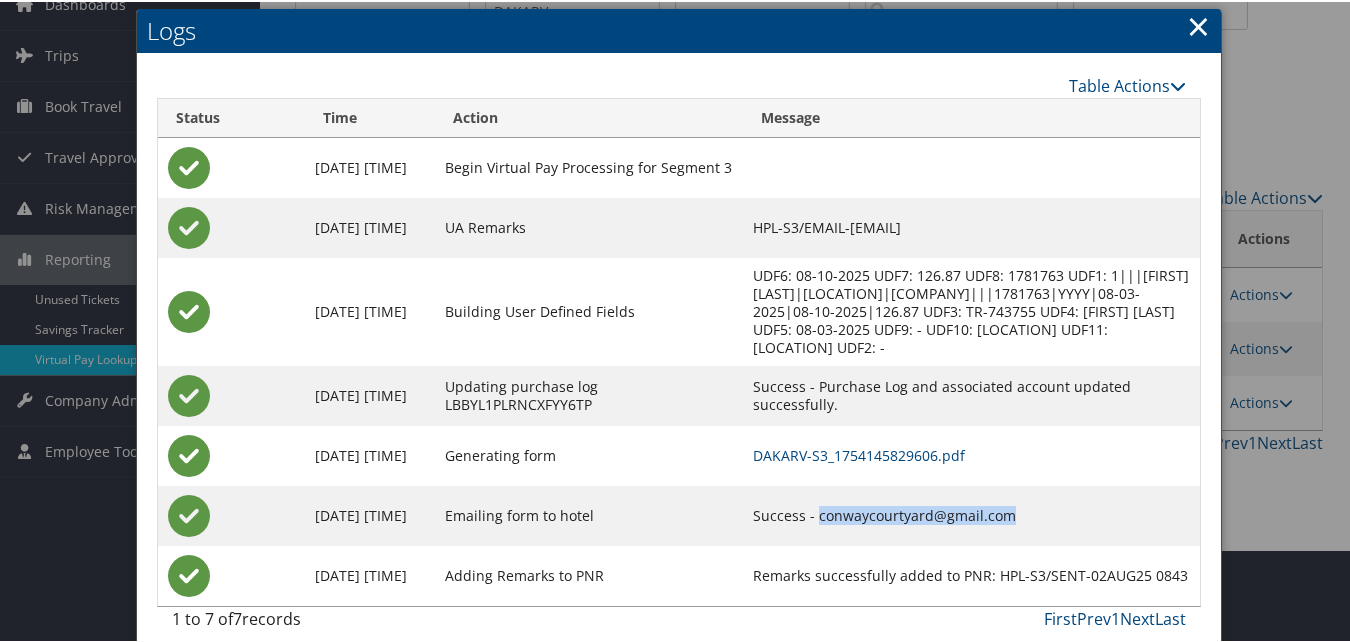 drag, startPoint x: 797, startPoint y: 495, endPoint x: 986, endPoint y: 497, distance: 189.01057 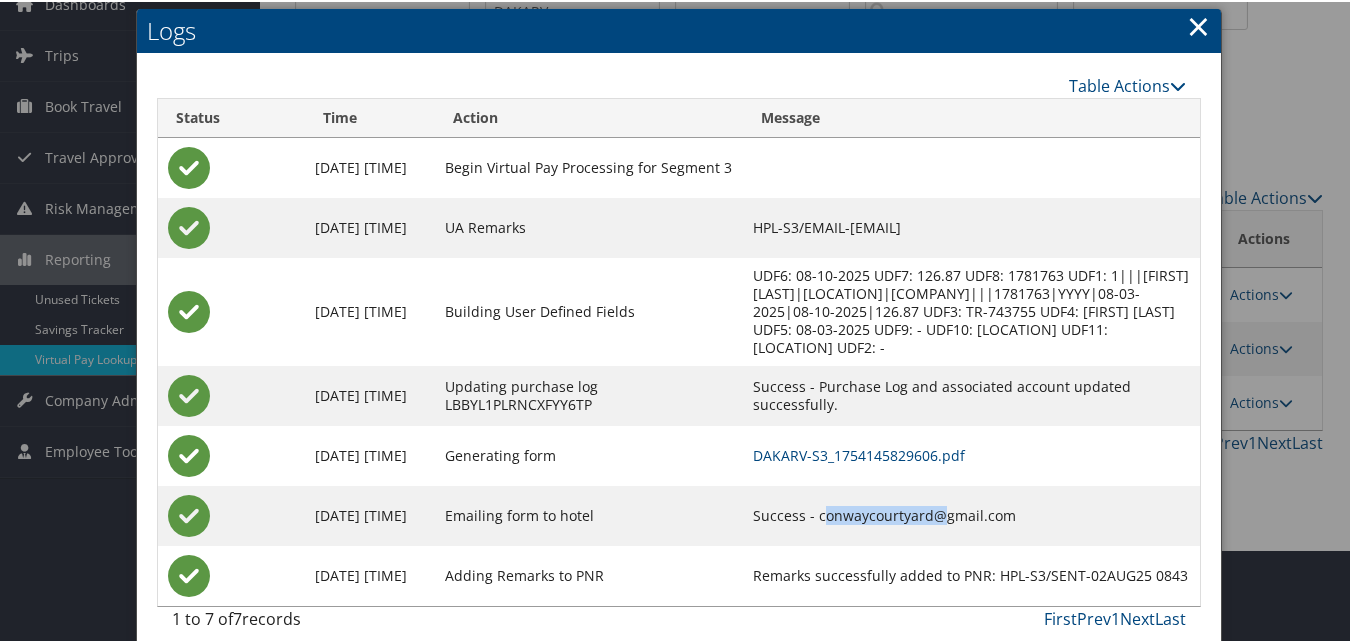 drag, startPoint x: 799, startPoint y: 496, endPoint x: 915, endPoint y: 502, distance: 116.15507 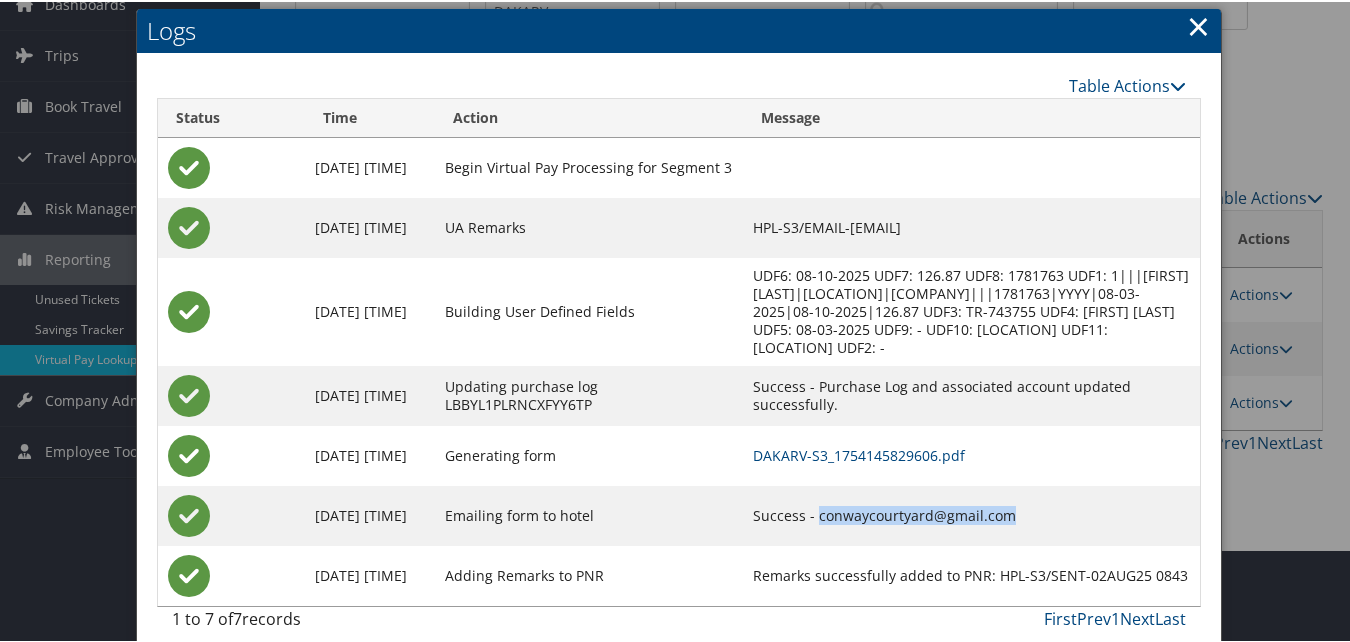drag, startPoint x: 797, startPoint y: 497, endPoint x: 986, endPoint y: 503, distance: 189.09521 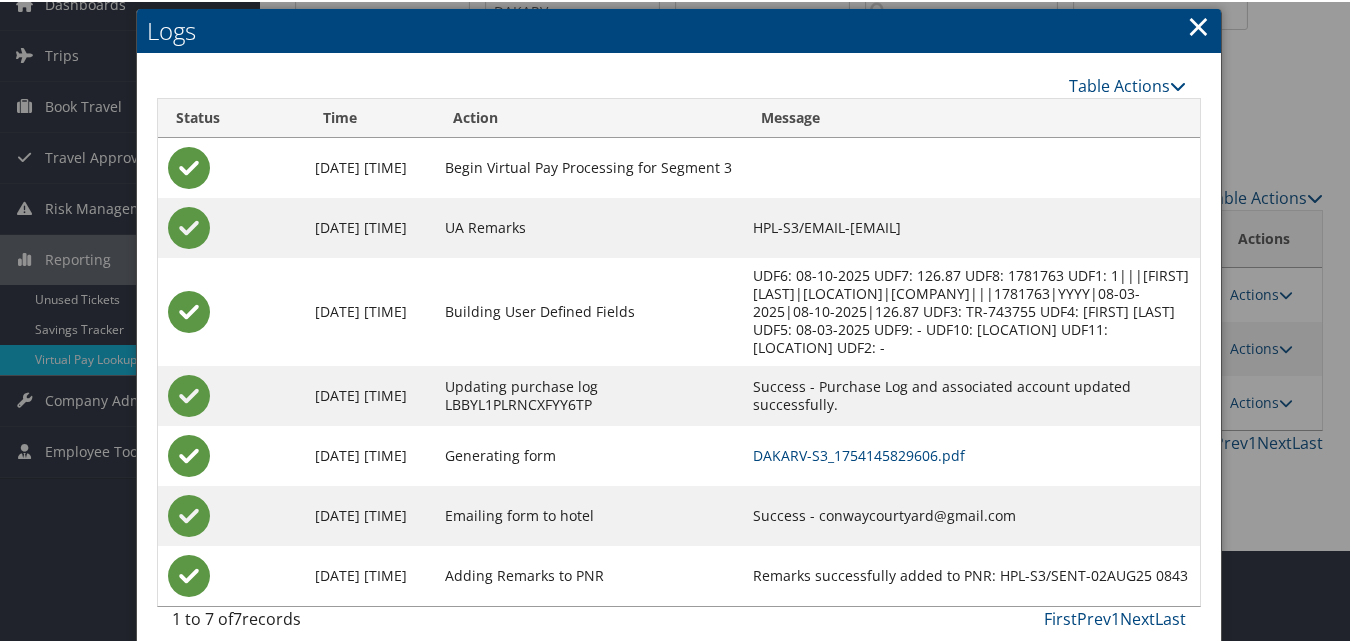 click on "×" at bounding box center [1198, 24] 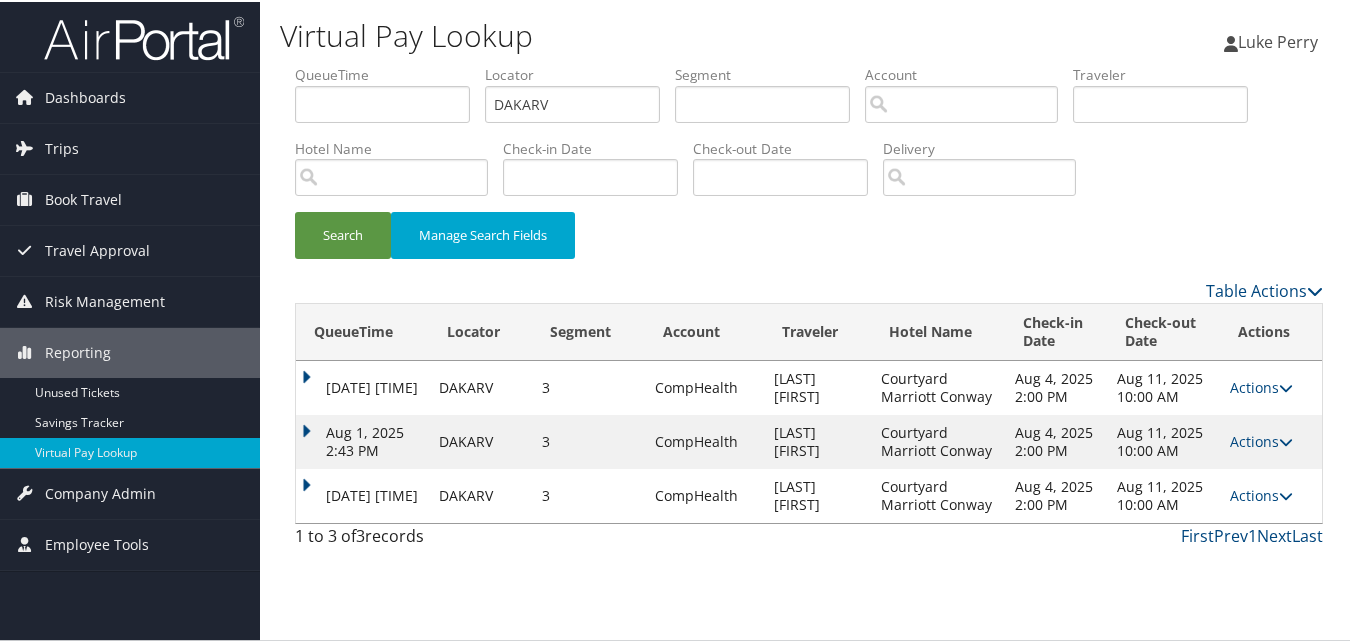 scroll, scrollTop: 0, scrollLeft: 0, axis: both 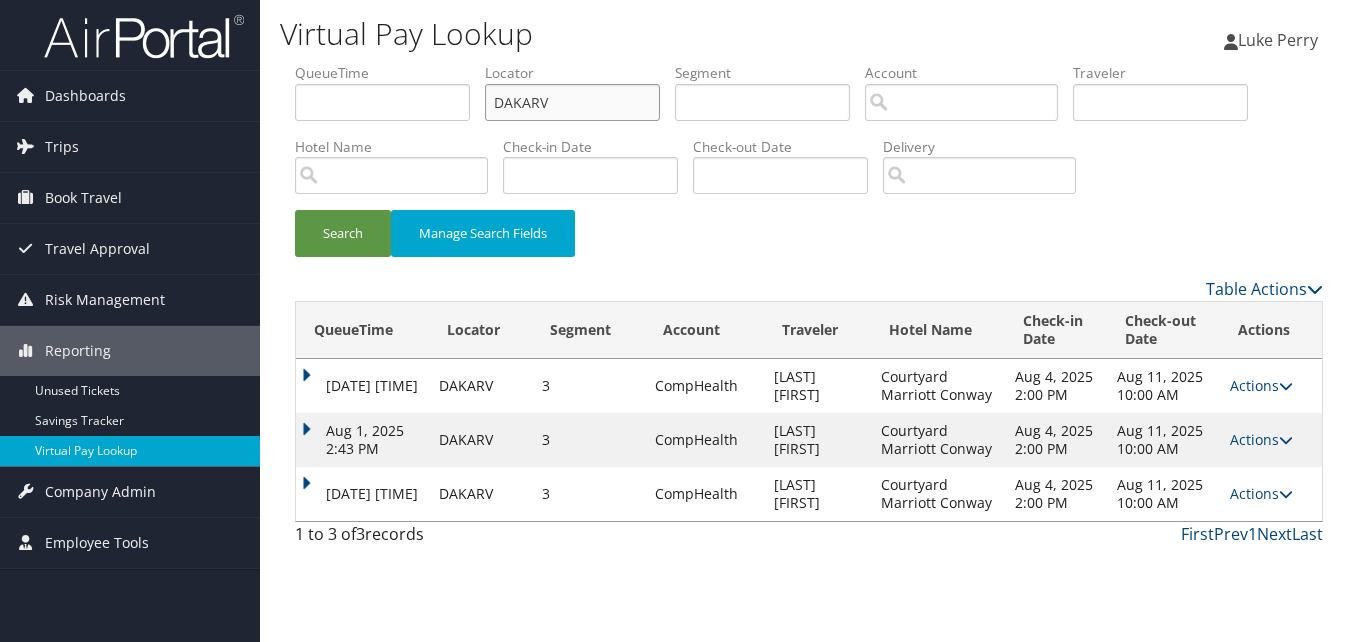drag, startPoint x: 515, startPoint y: 118, endPoint x: 406, endPoint y: 131, distance: 109.77249 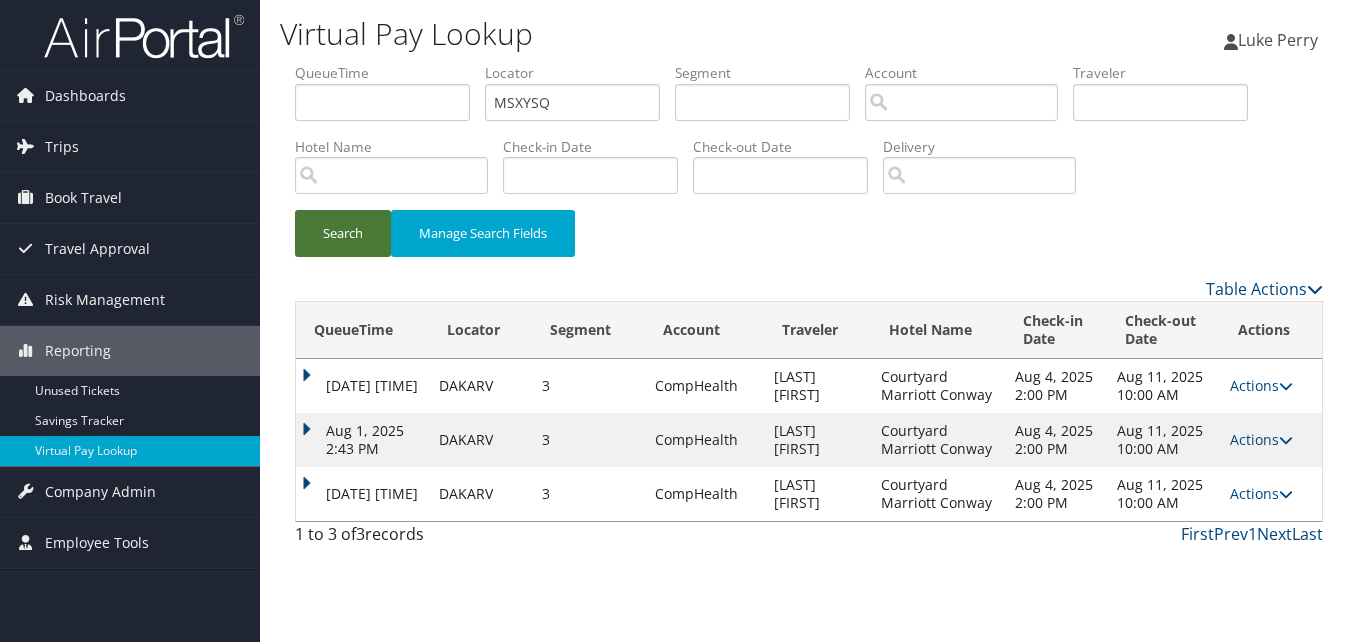 drag, startPoint x: 325, startPoint y: 234, endPoint x: 431, endPoint y: 267, distance: 111.01801 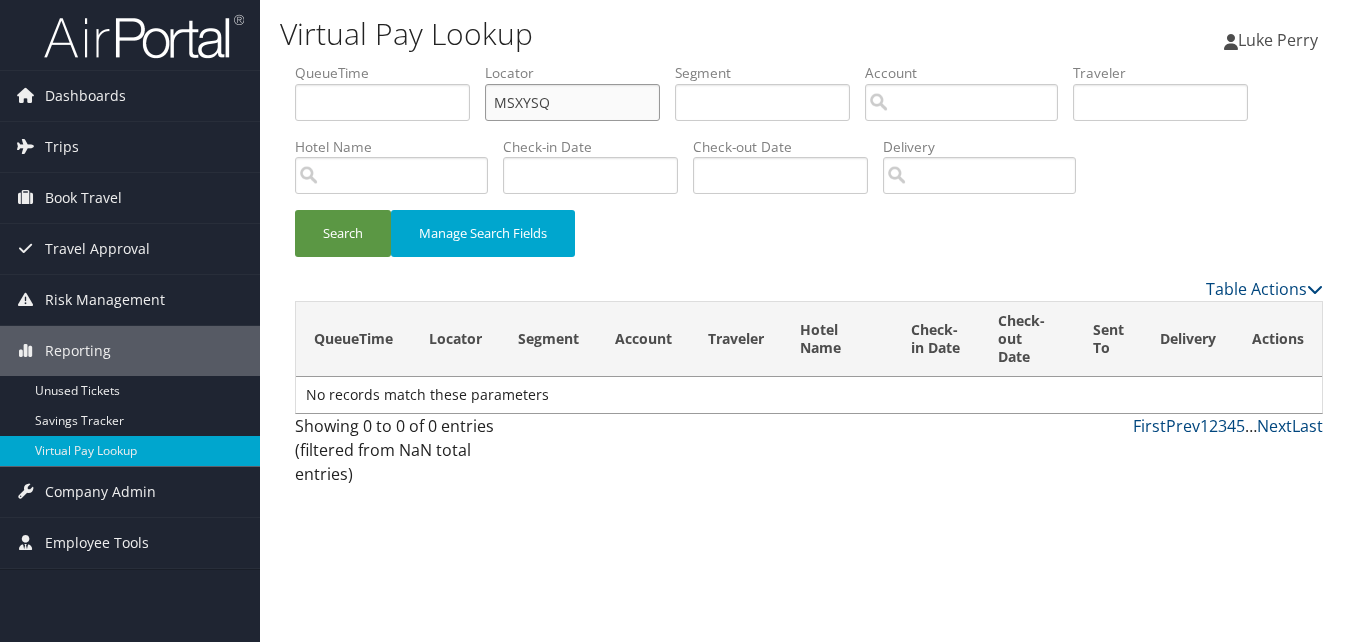 click on "QueueTime Locator MSXYSQ Segment Account Traveler Hotel Name Check-in Date Check-out Date Delivery" at bounding box center [809, 63] 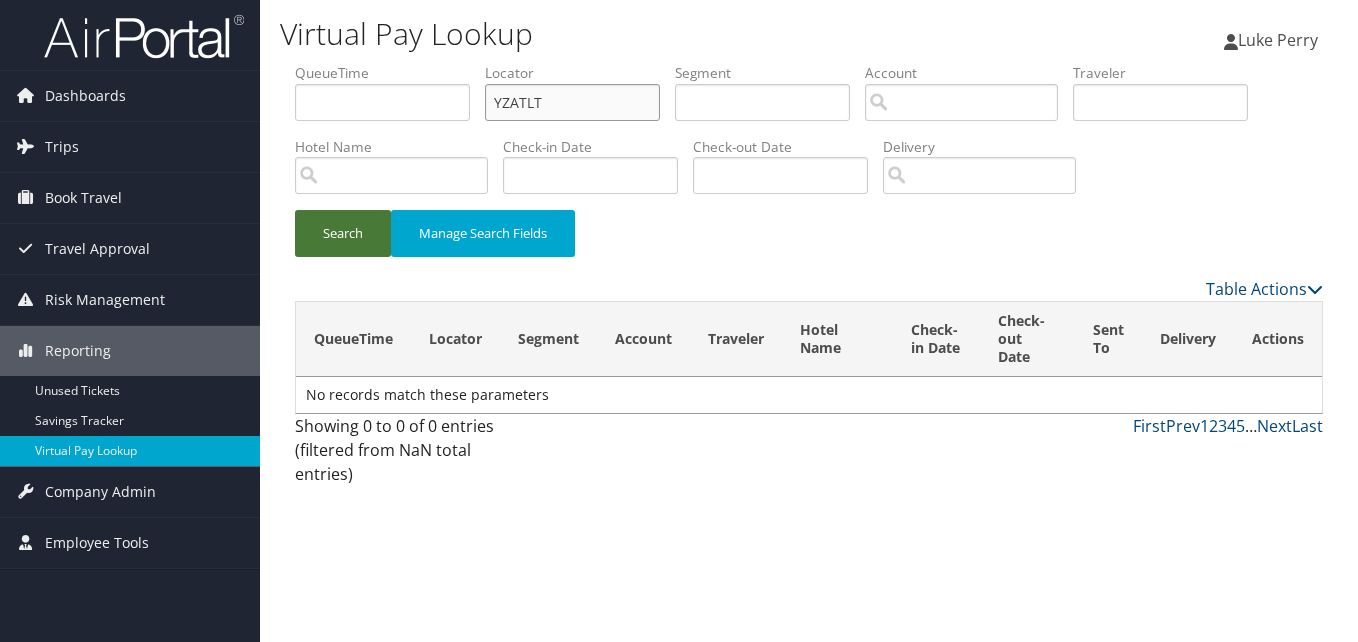 type on "YZATLT" 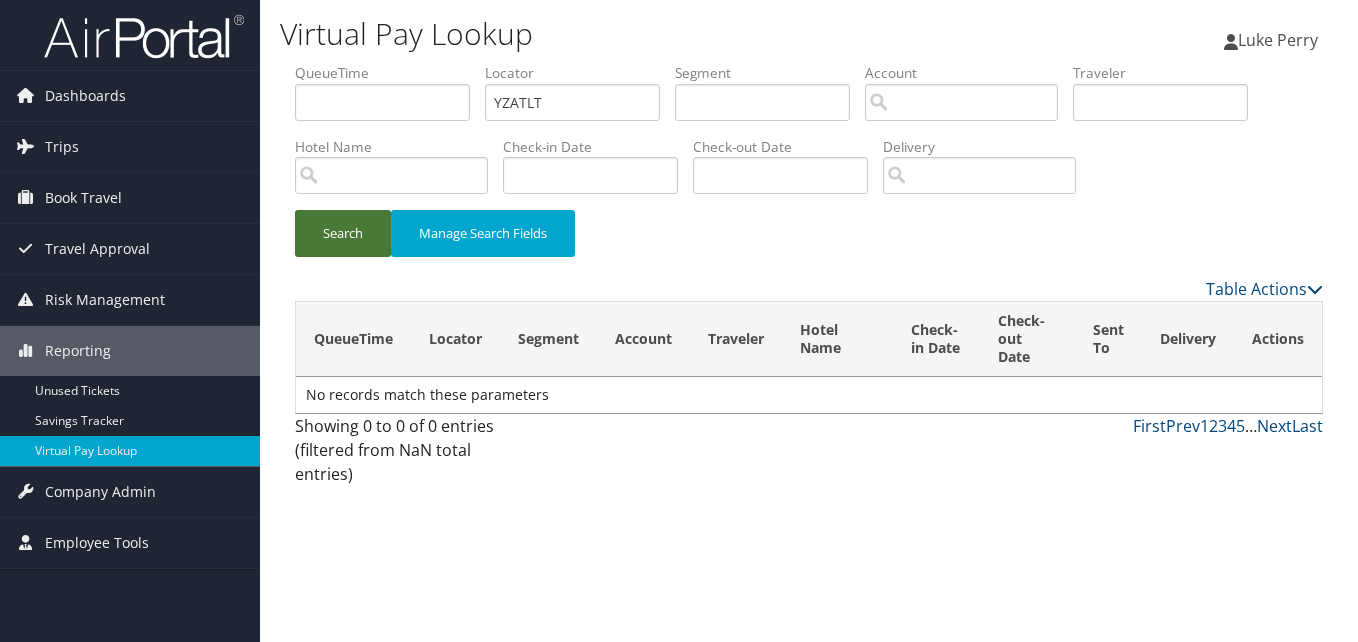 drag, startPoint x: 346, startPoint y: 244, endPoint x: 602, endPoint y: 292, distance: 260.46112 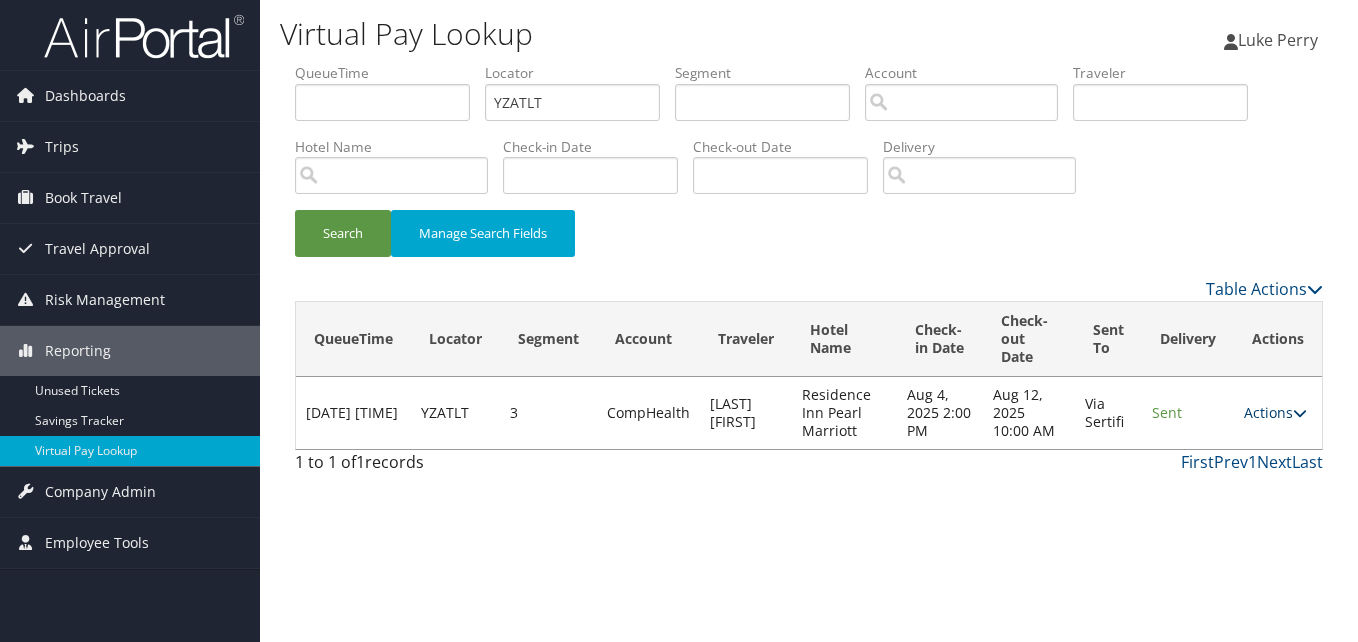 click at bounding box center (1300, 413) 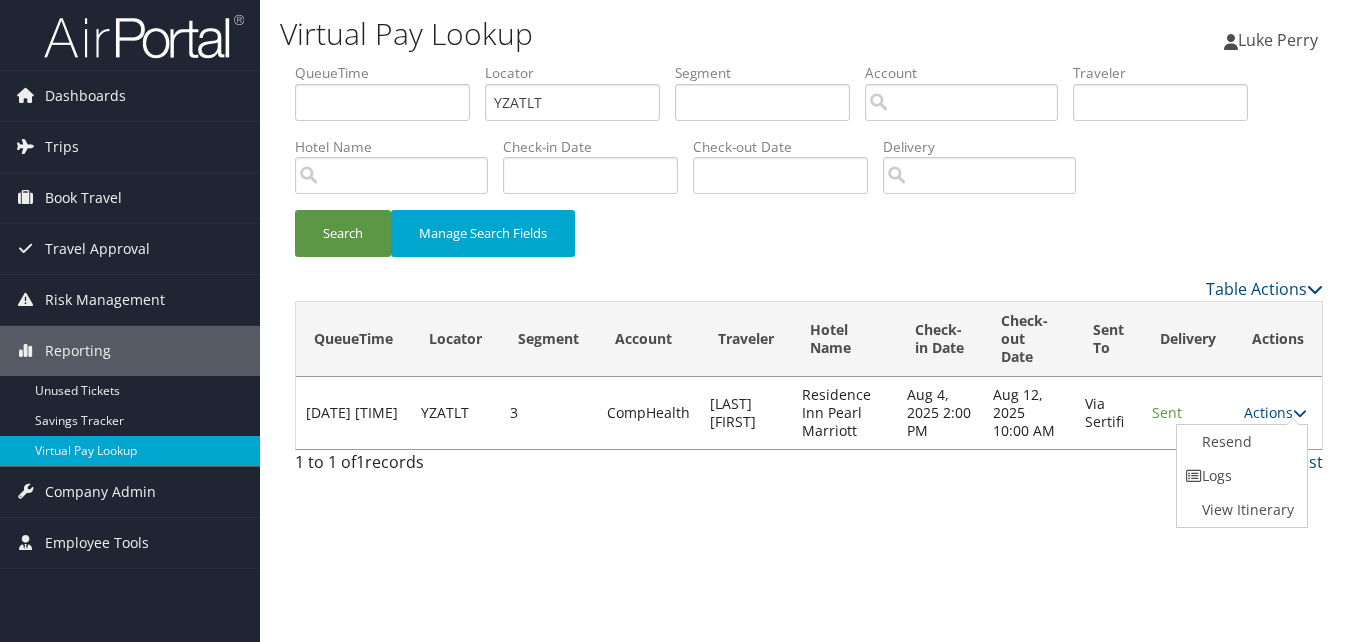 drag, startPoint x: 1269, startPoint y: 461, endPoint x: 1208, endPoint y: 462, distance: 61.008198 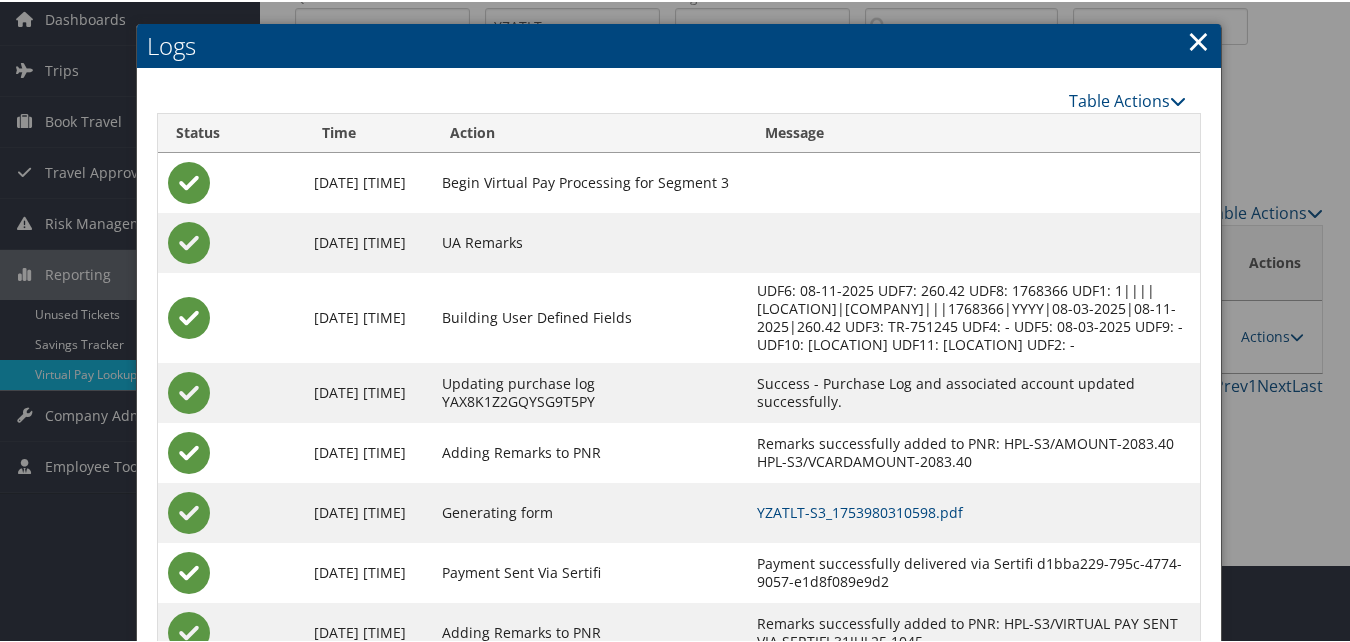 scroll, scrollTop: 71, scrollLeft: 0, axis: vertical 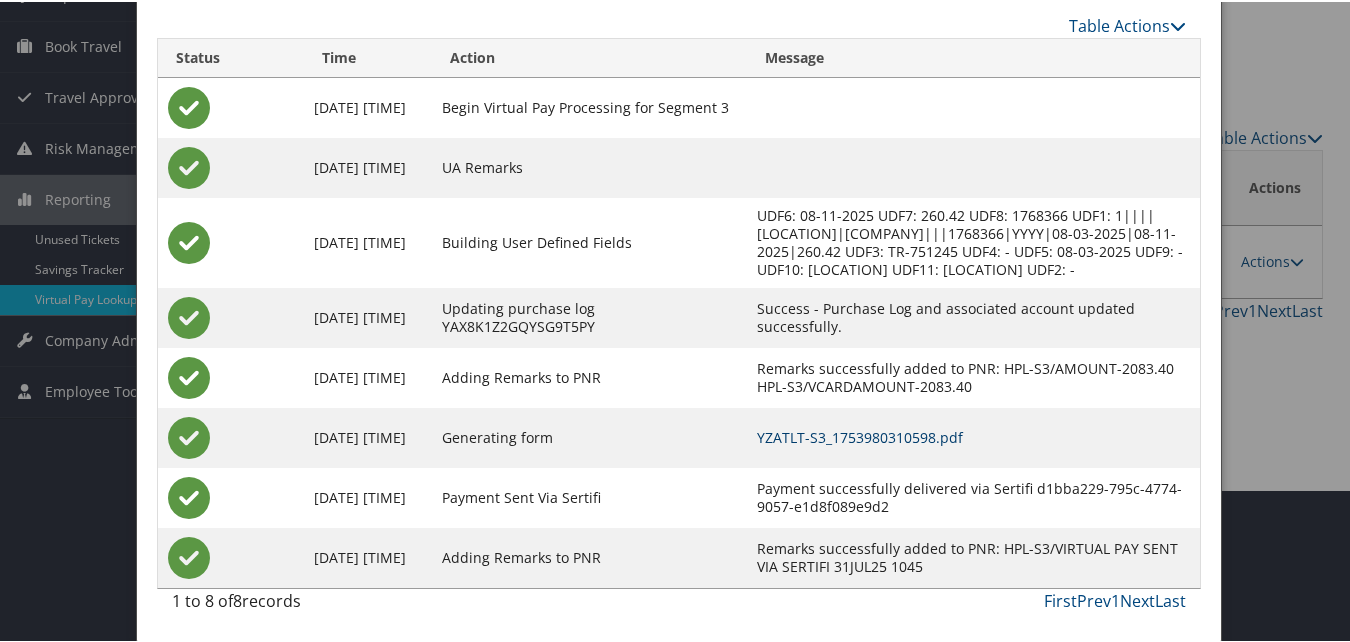 click on "YZATLT-S3_1753980310598.pdf" at bounding box center [860, 435] 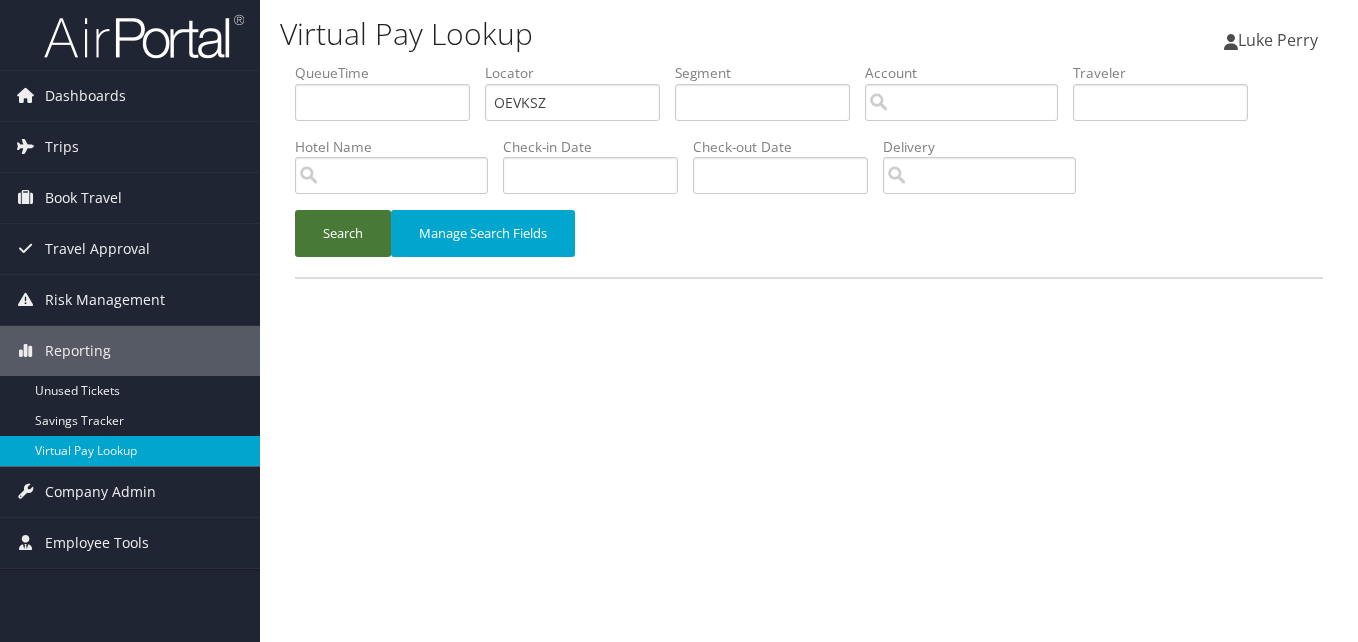 scroll, scrollTop: 0, scrollLeft: 0, axis: both 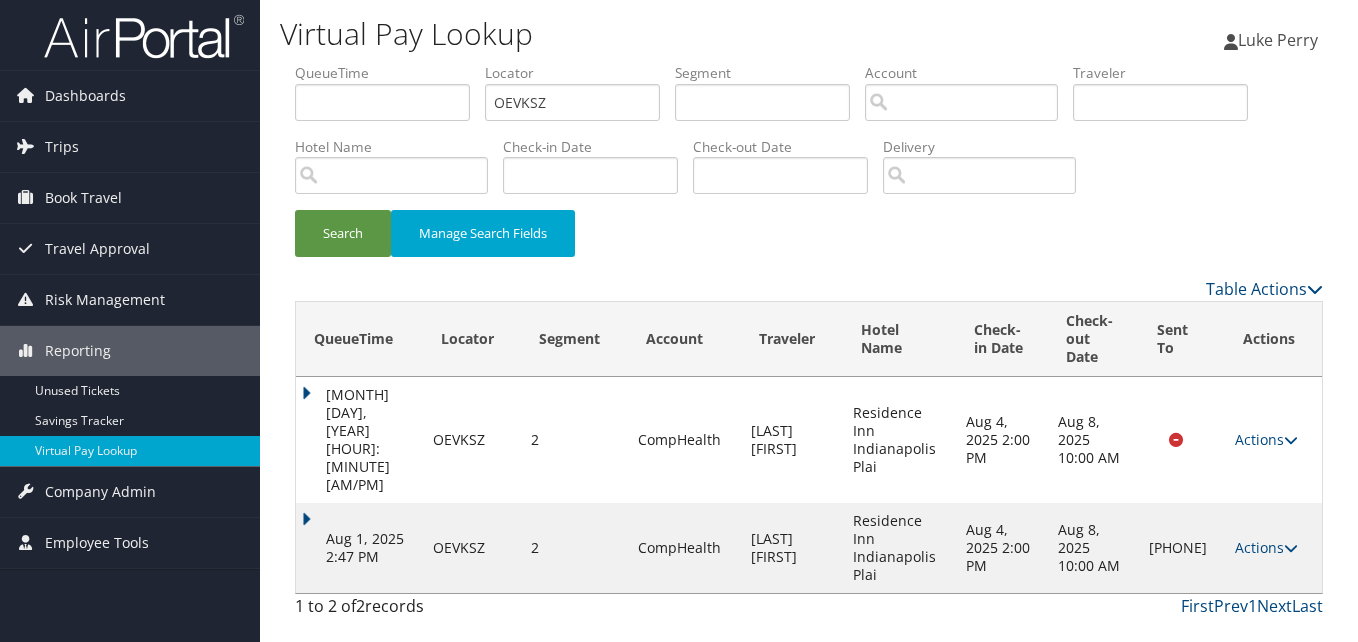 drag, startPoint x: 1284, startPoint y: 511, endPoint x: 1270, endPoint y: 518, distance: 15.652476 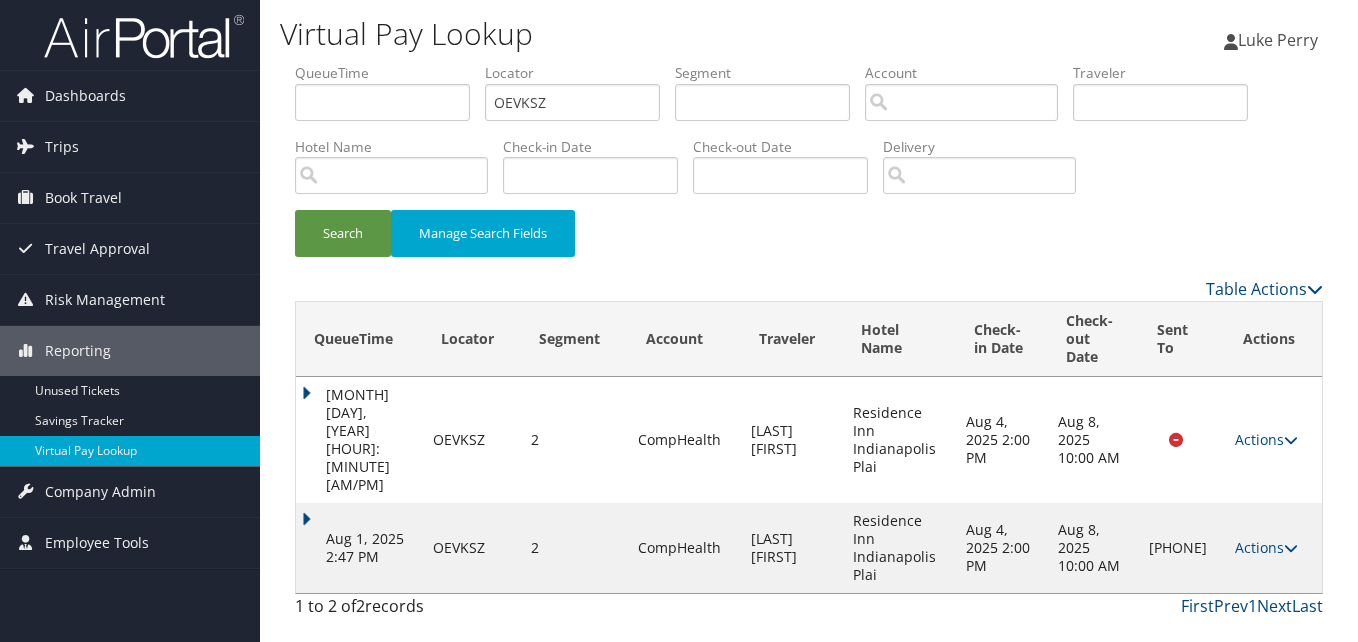 click on "Actions" at bounding box center [1266, 547] 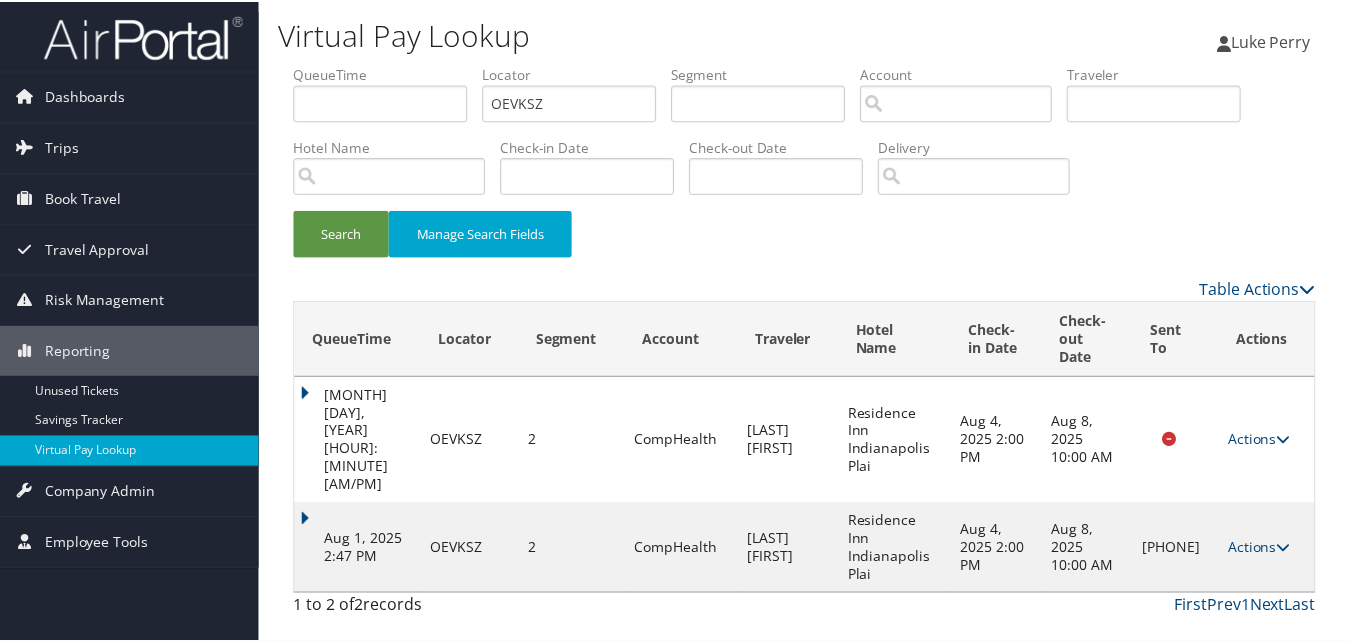 scroll, scrollTop: 19, scrollLeft: 0, axis: vertical 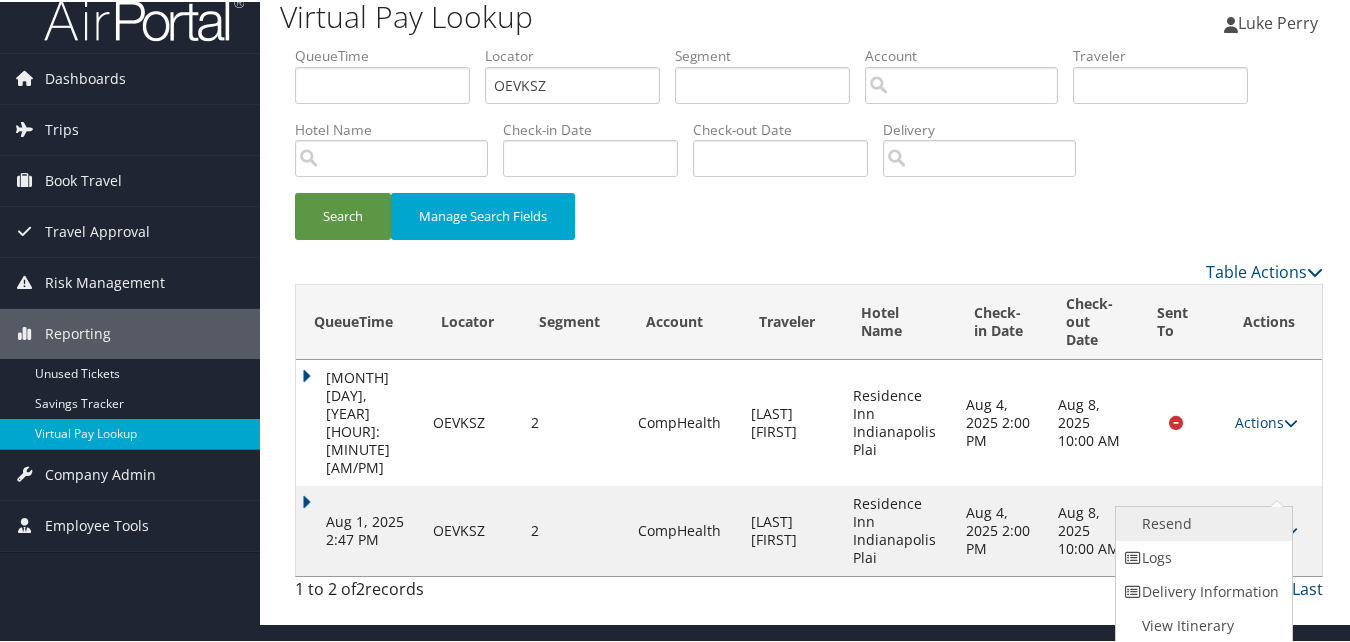click on "Resend" at bounding box center [1201, 522] 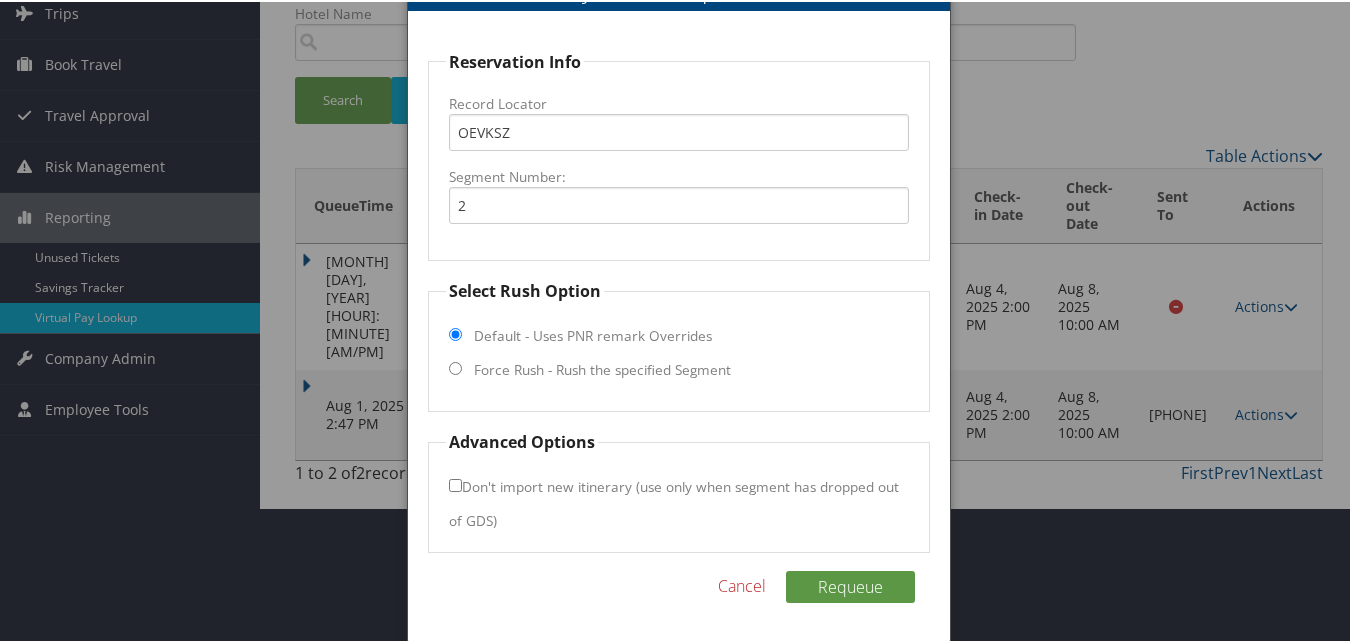 click on "Force Rush - Rush the specified Segment" at bounding box center [602, 368] 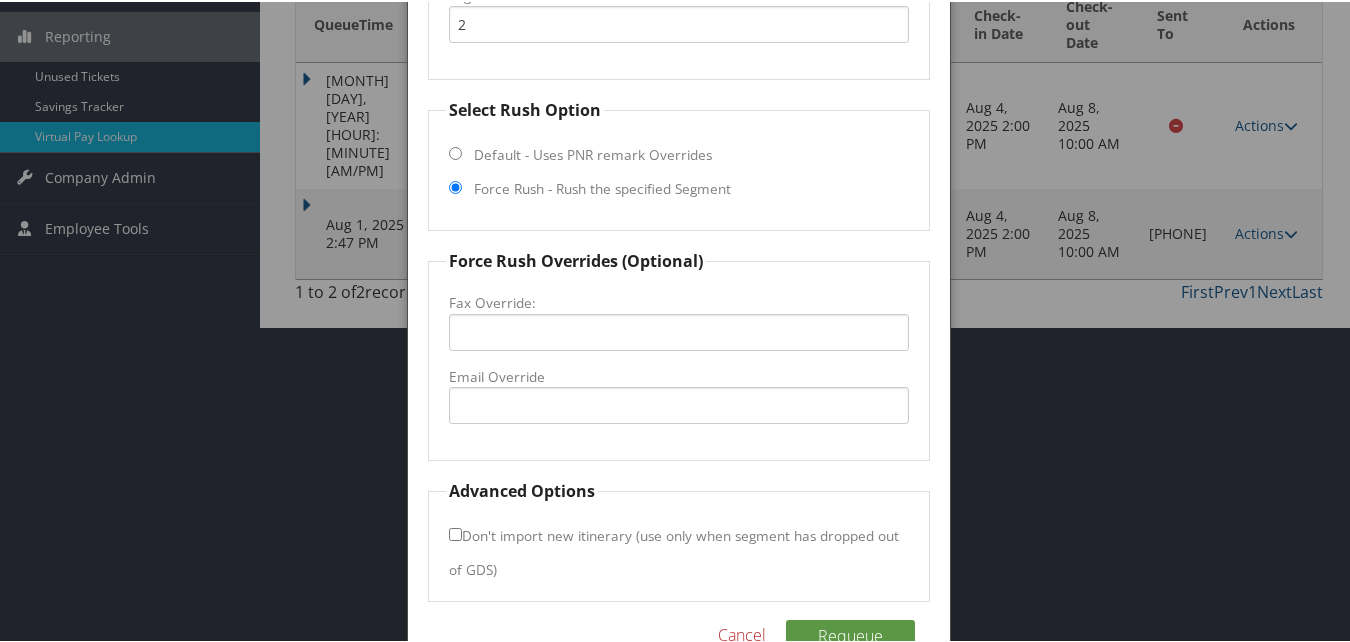 scroll, scrollTop: 335, scrollLeft: 0, axis: vertical 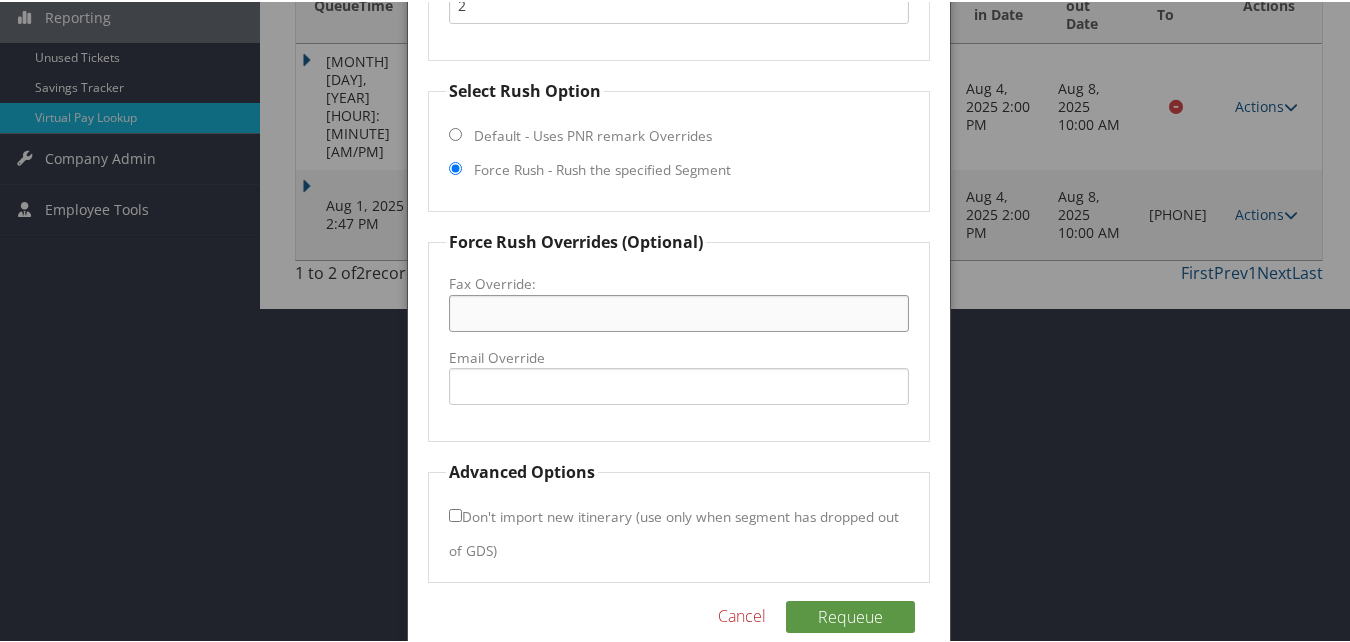 click on "Fax Override:" at bounding box center (678, 311) 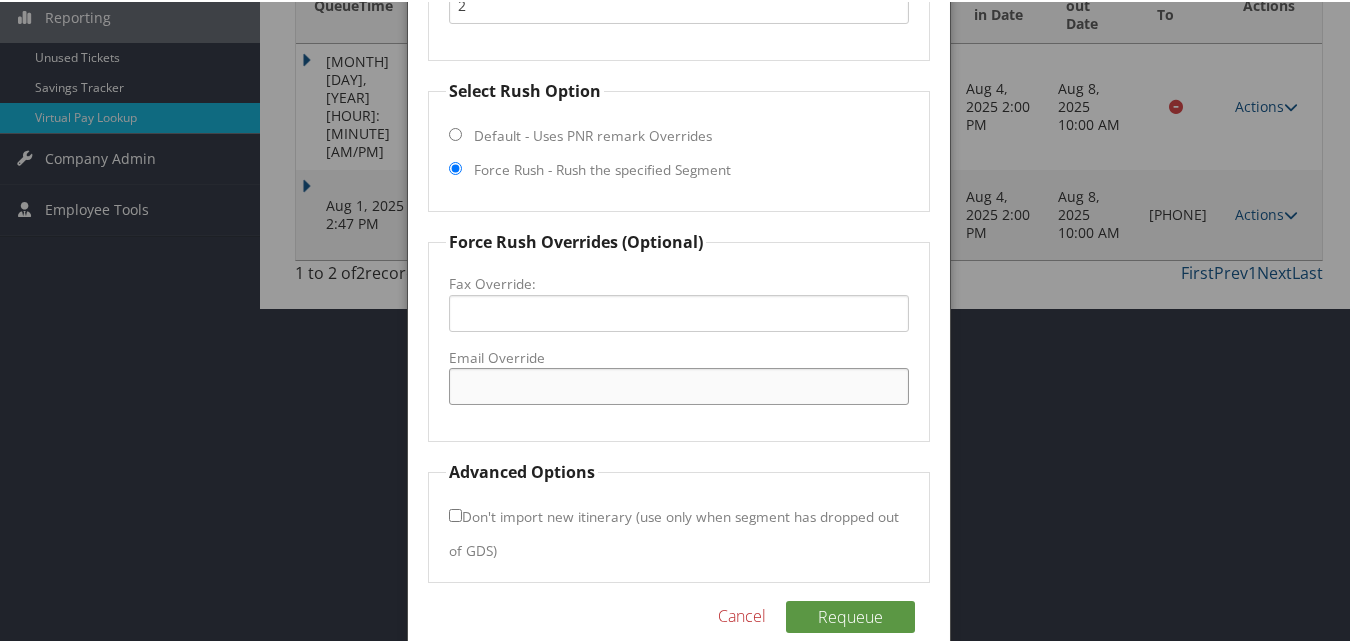 click on "Email Override" at bounding box center (678, 384) 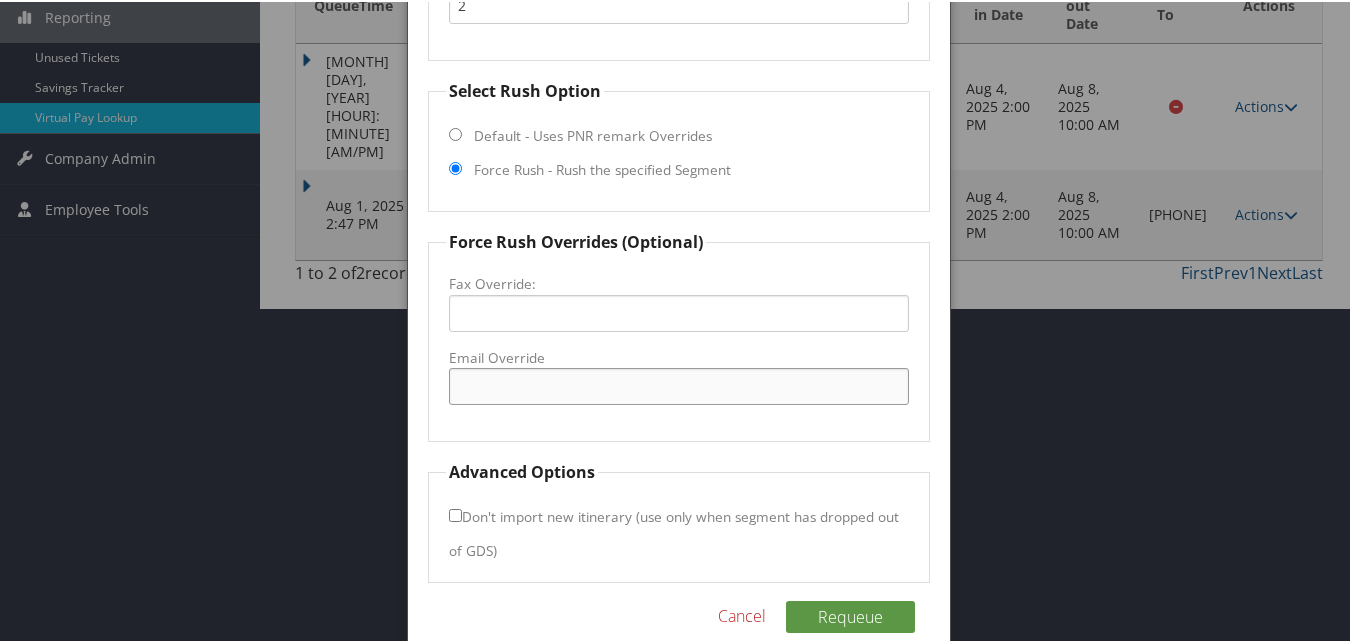 click on "Email Override" at bounding box center (678, 384) 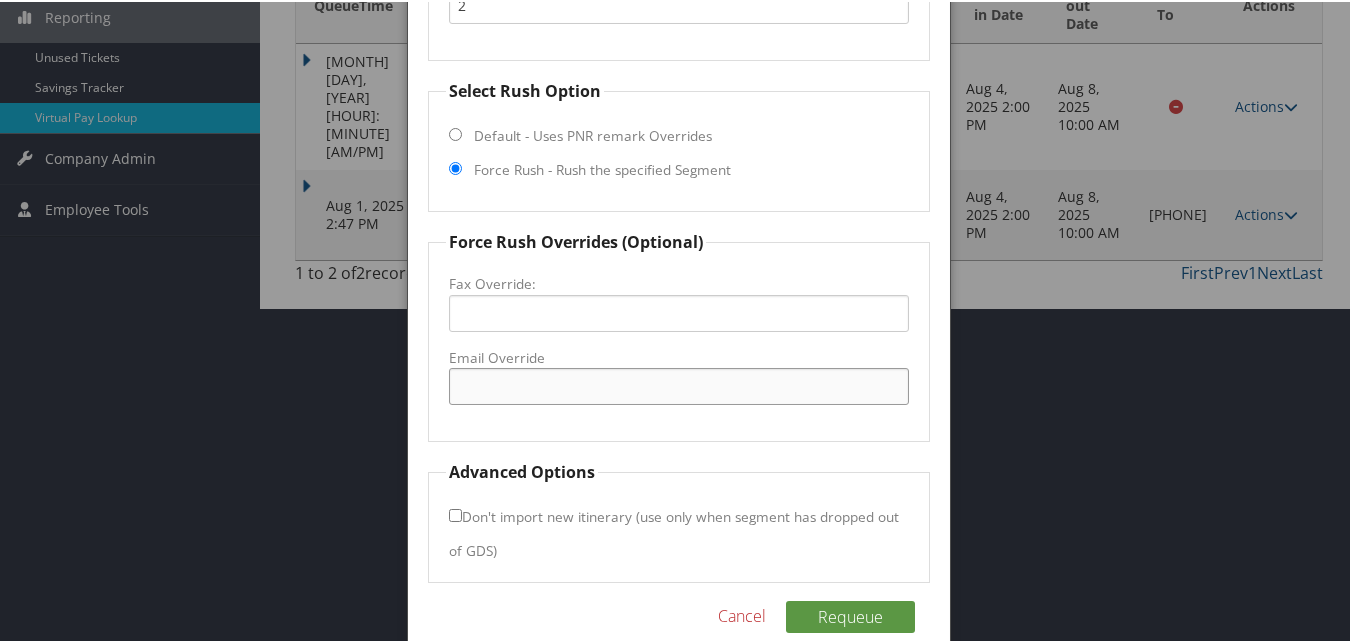 click on "Email Override" at bounding box center [678, 384] 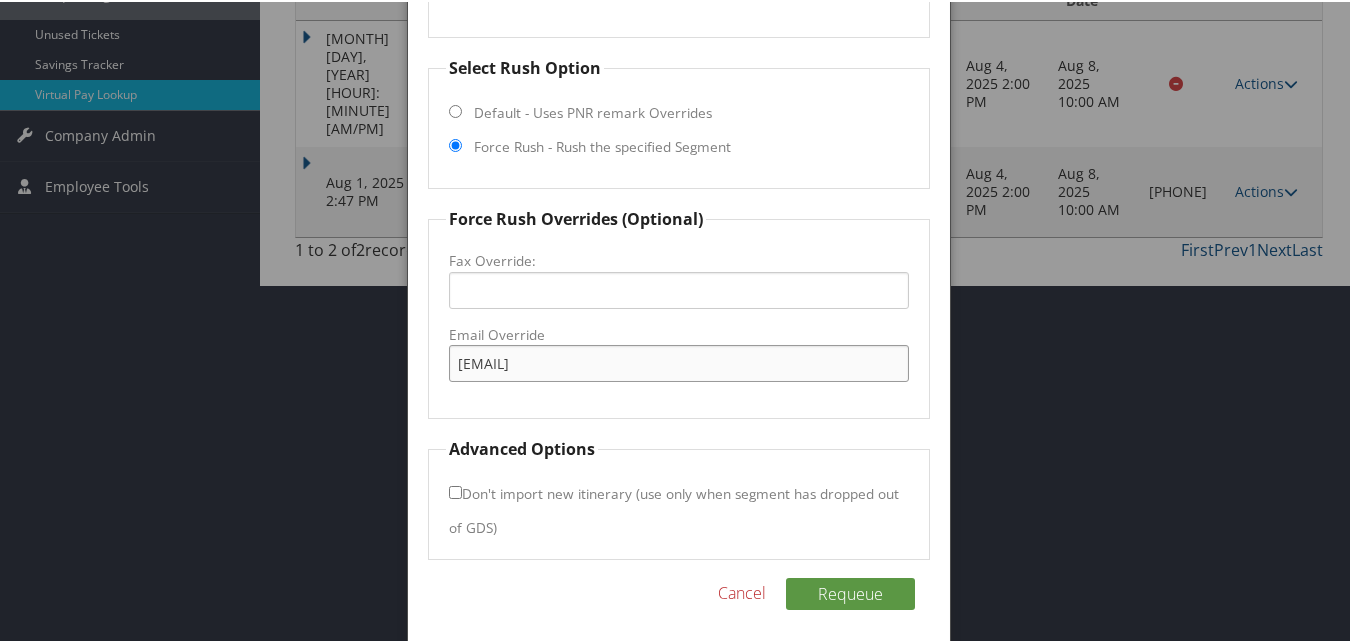 scroll, scrollTop: 365, scrollLeft: 0, axis: vertical 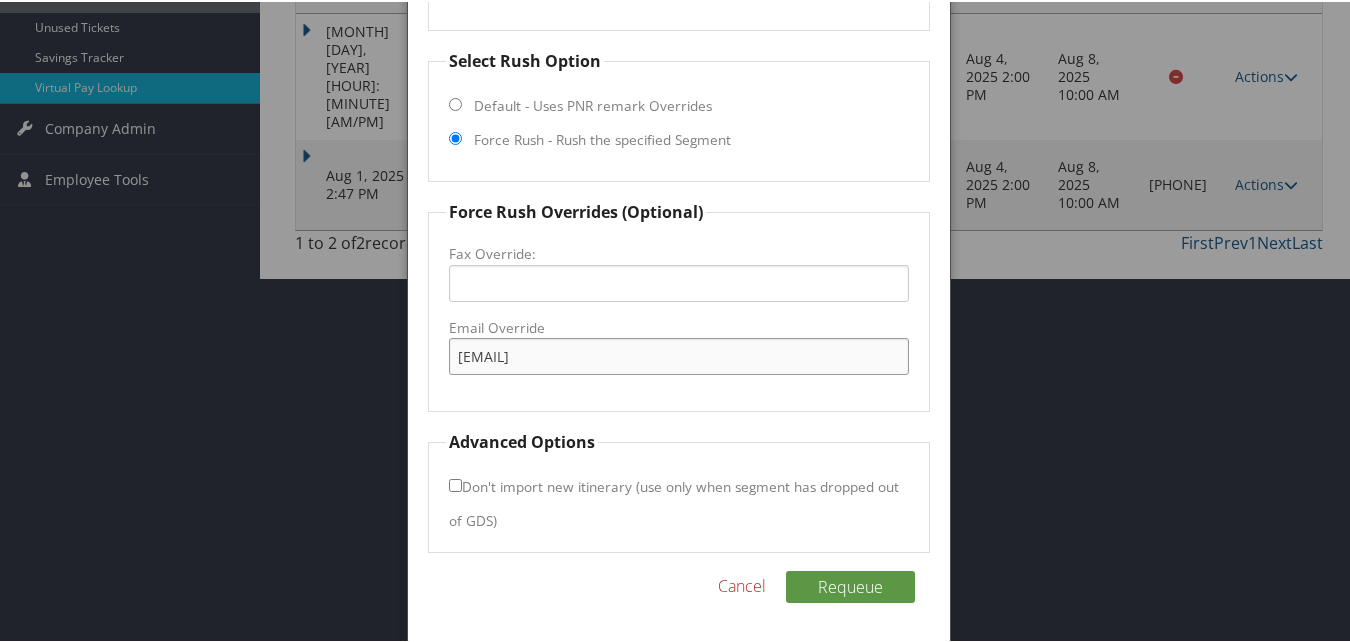 type on "[EMAIL]" 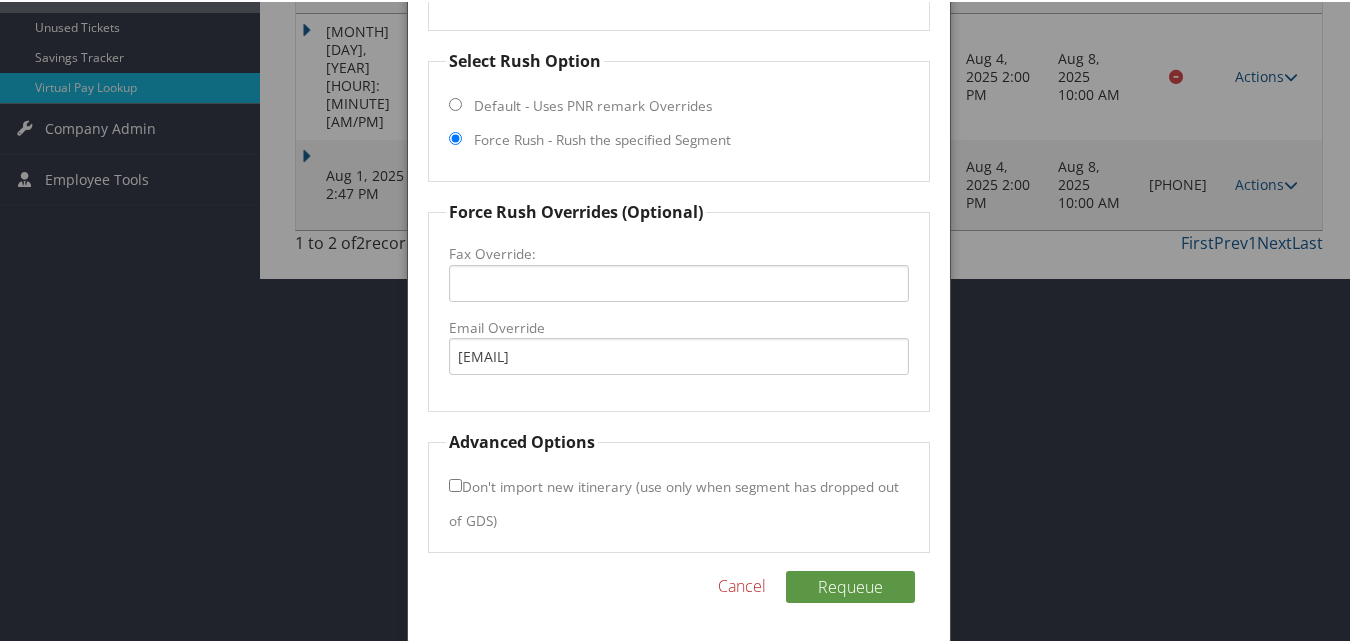 click on "Don't import new itinerary (use only when segment has dropped out of GDS)" at bounding box center (455, 483) 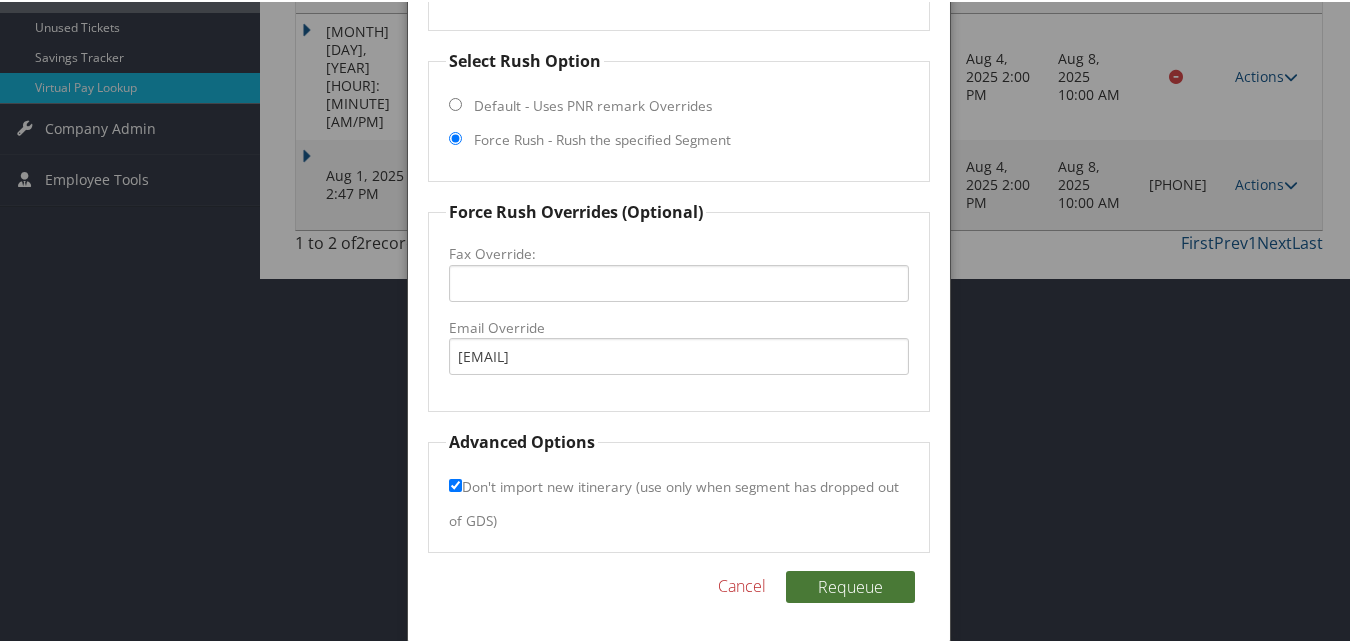 click on "Requeue" at bounding box center (850, 585) 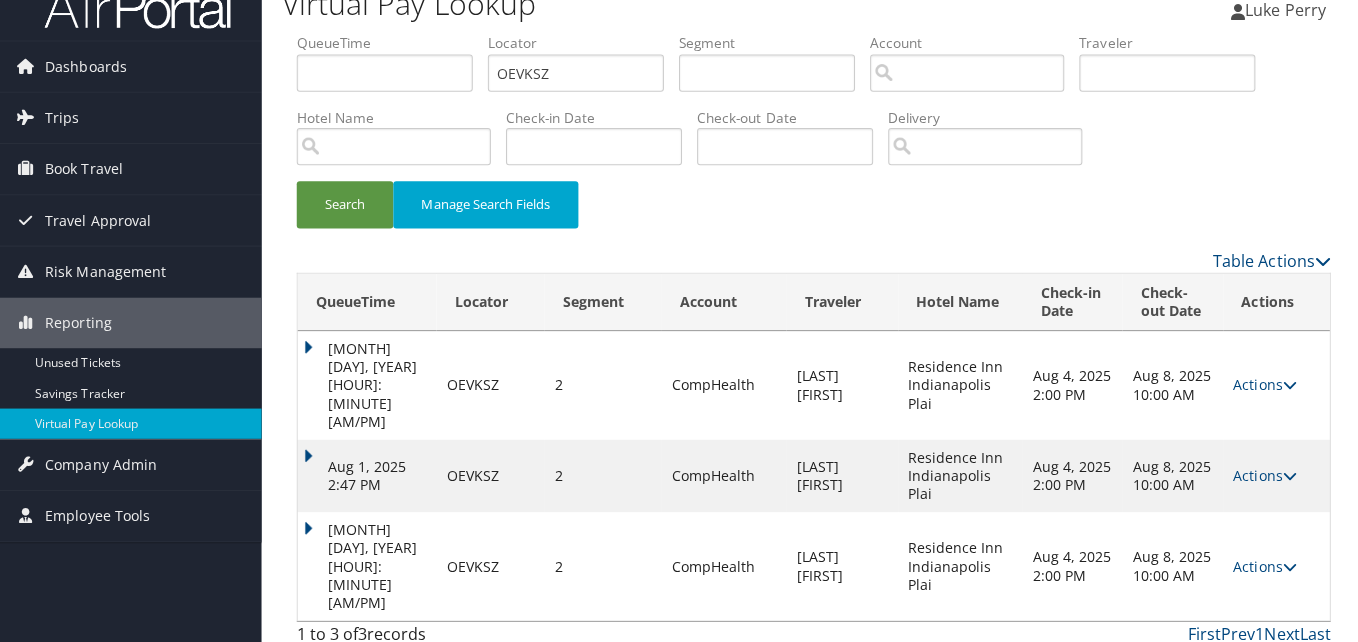 scroll, scrollTop: 0, scrollLeft: 0, axis: both 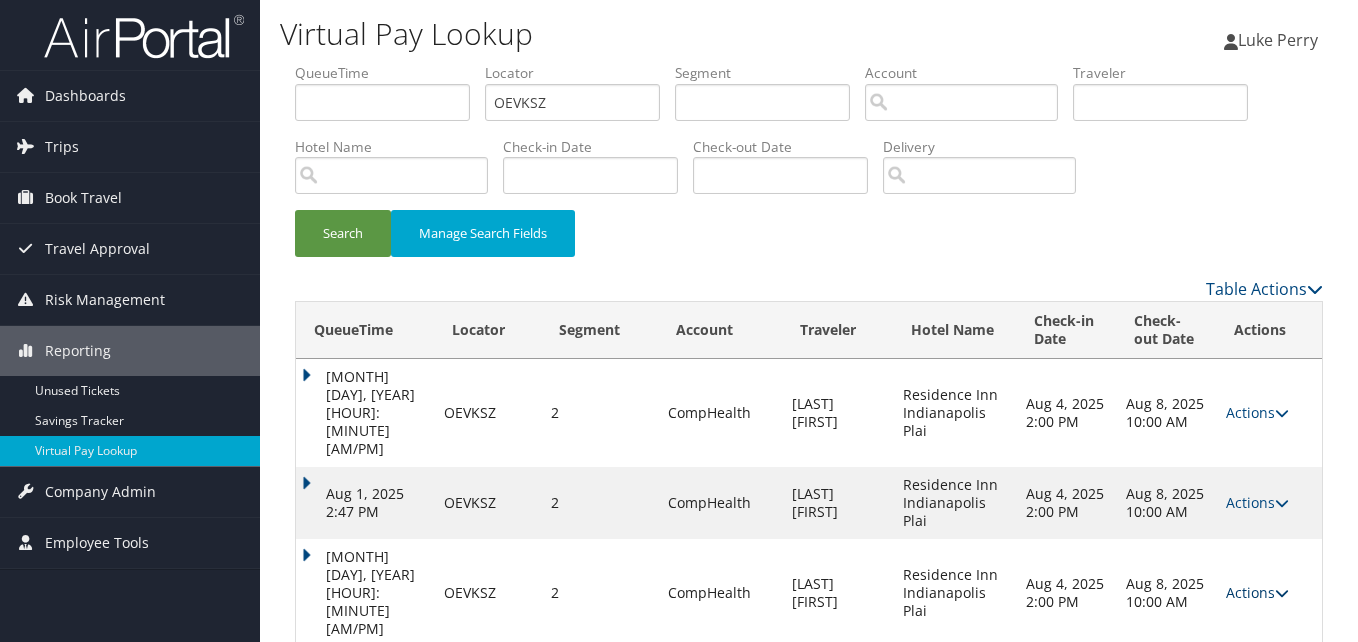 click on "Actions" at bounding box center (1257, 592) 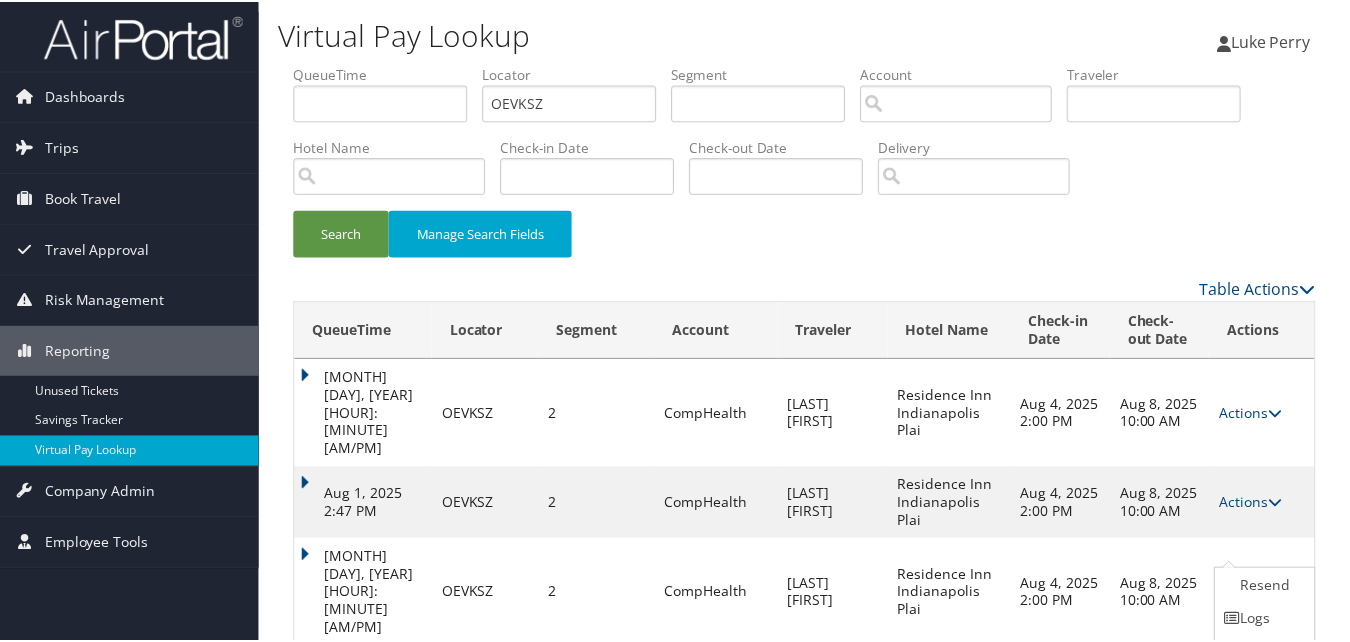 scroll, scrollTop: 48, scrollLeft: 0, axis: vertical 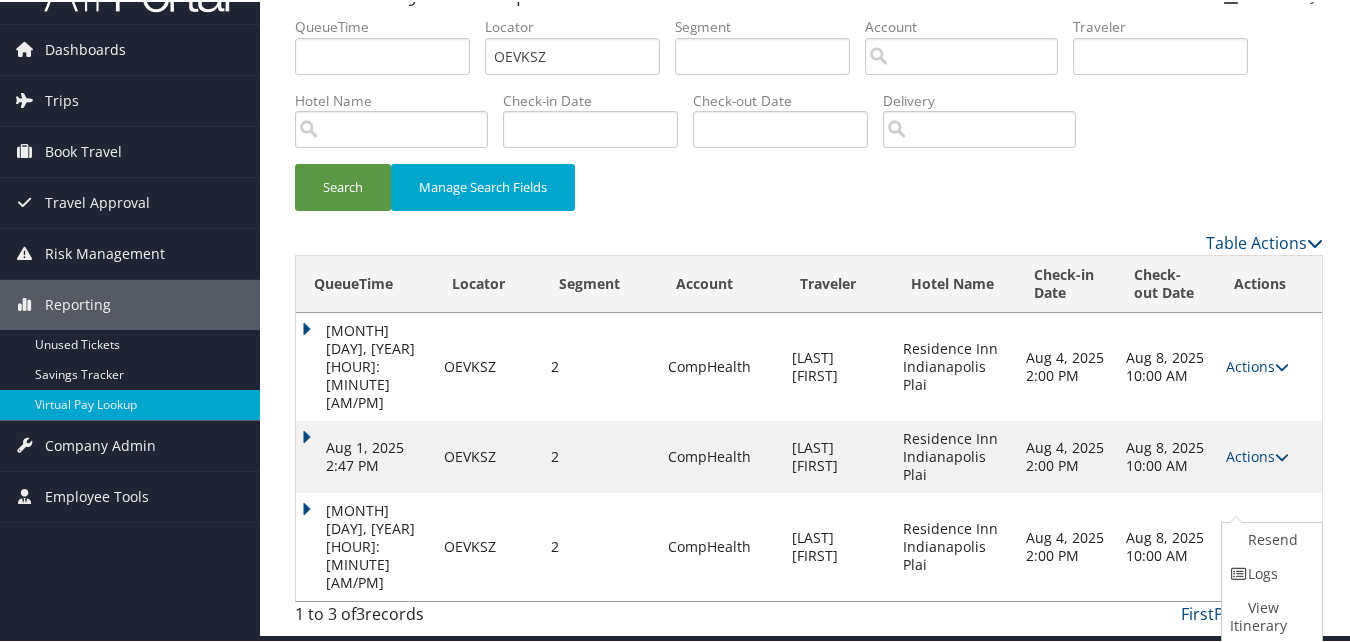 click at bounding box center (1239, 572) 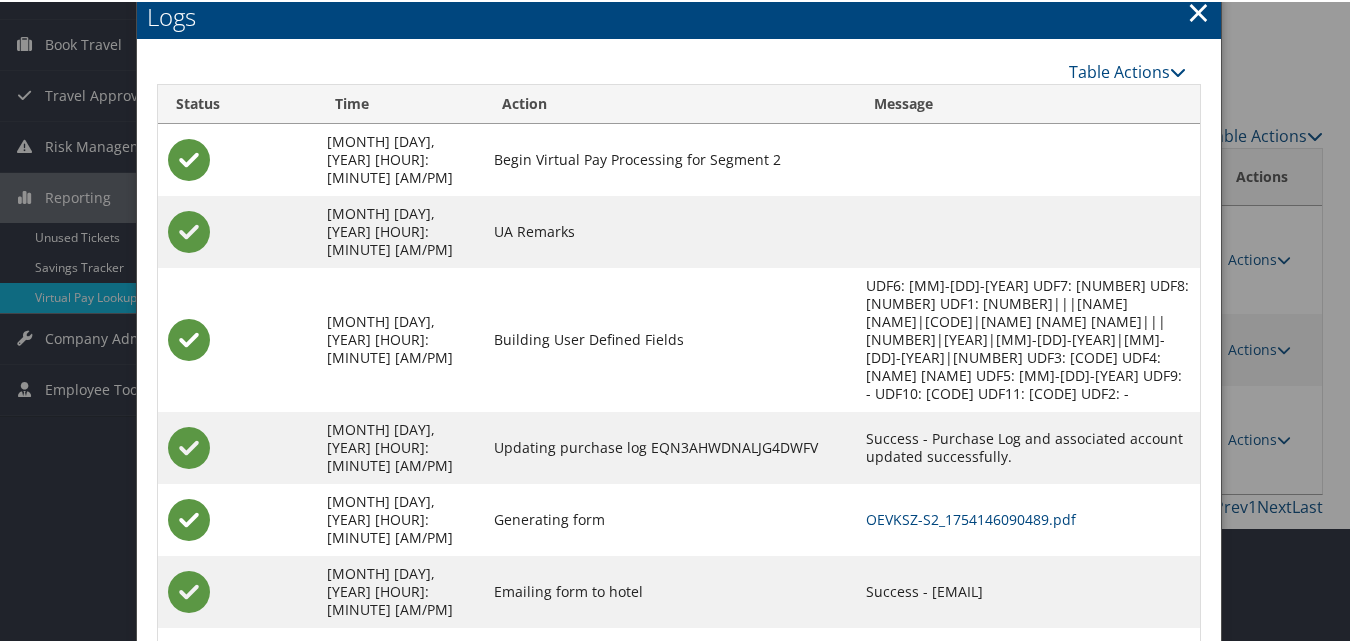 scroll, scrollTop: 159, scrollLeft: 0, axis: vertical 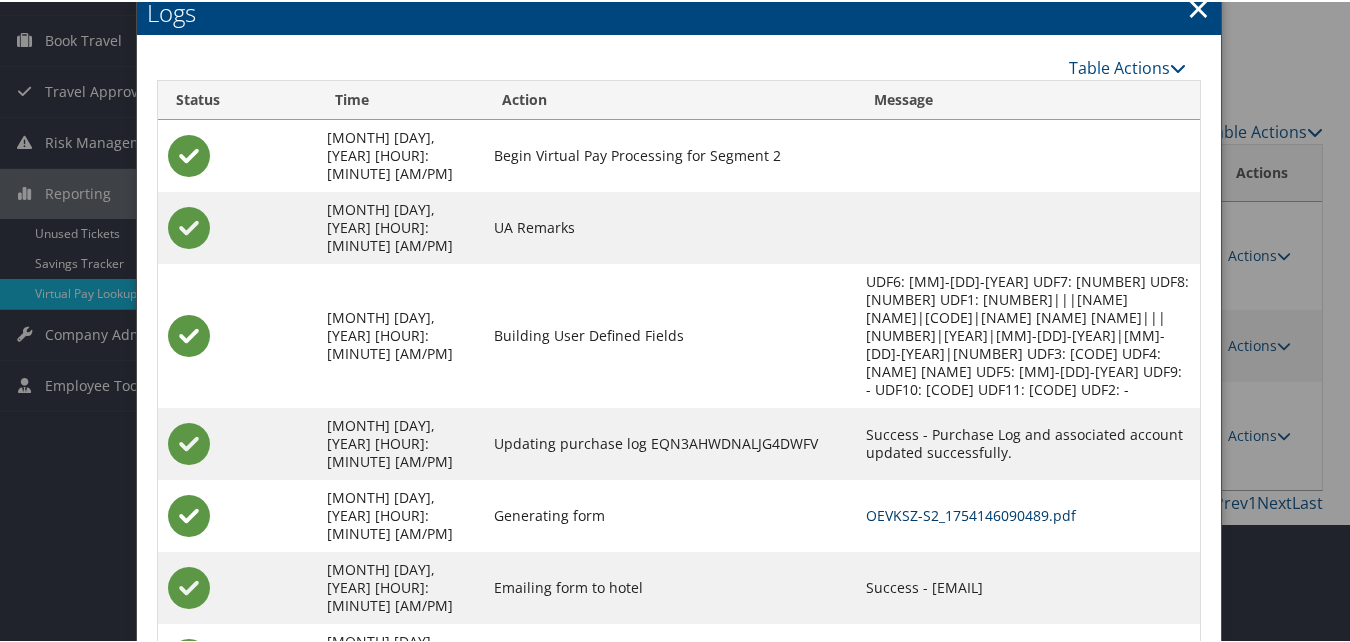 click on "OEVKSZ-S2_1754146090489.pdf" at bounding box center (971, 513) 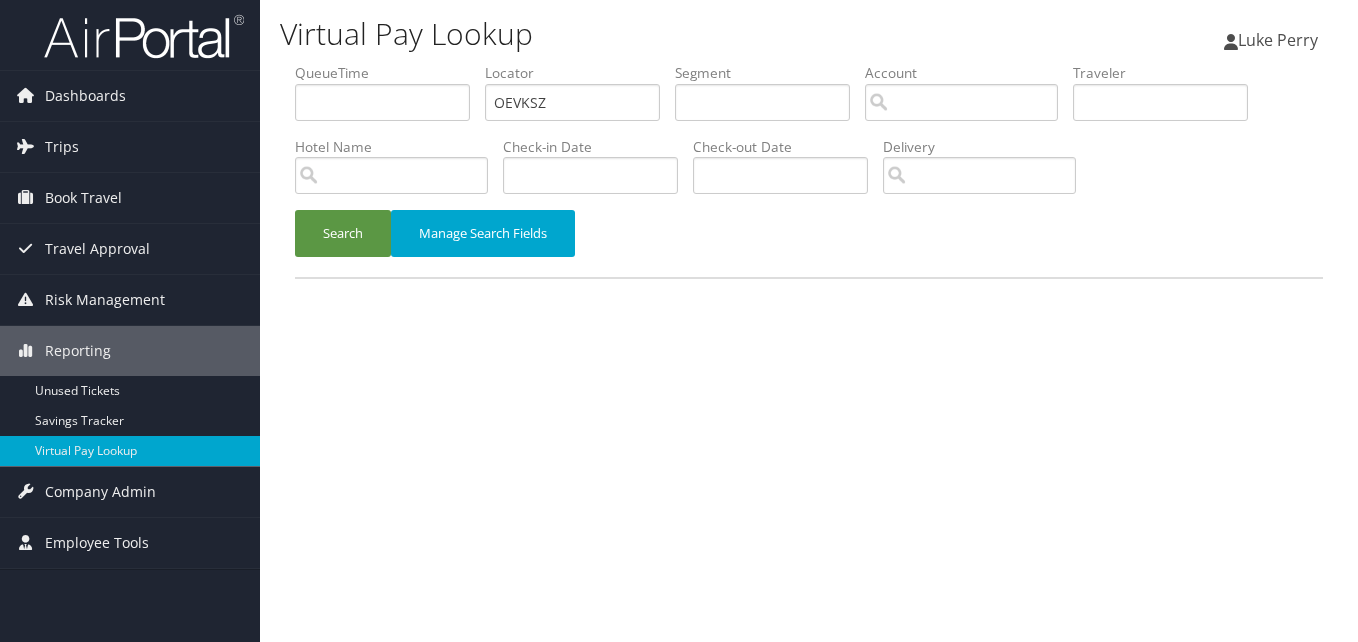 scroll, scrollTop: 0, scrollLeft: 0, axis: both 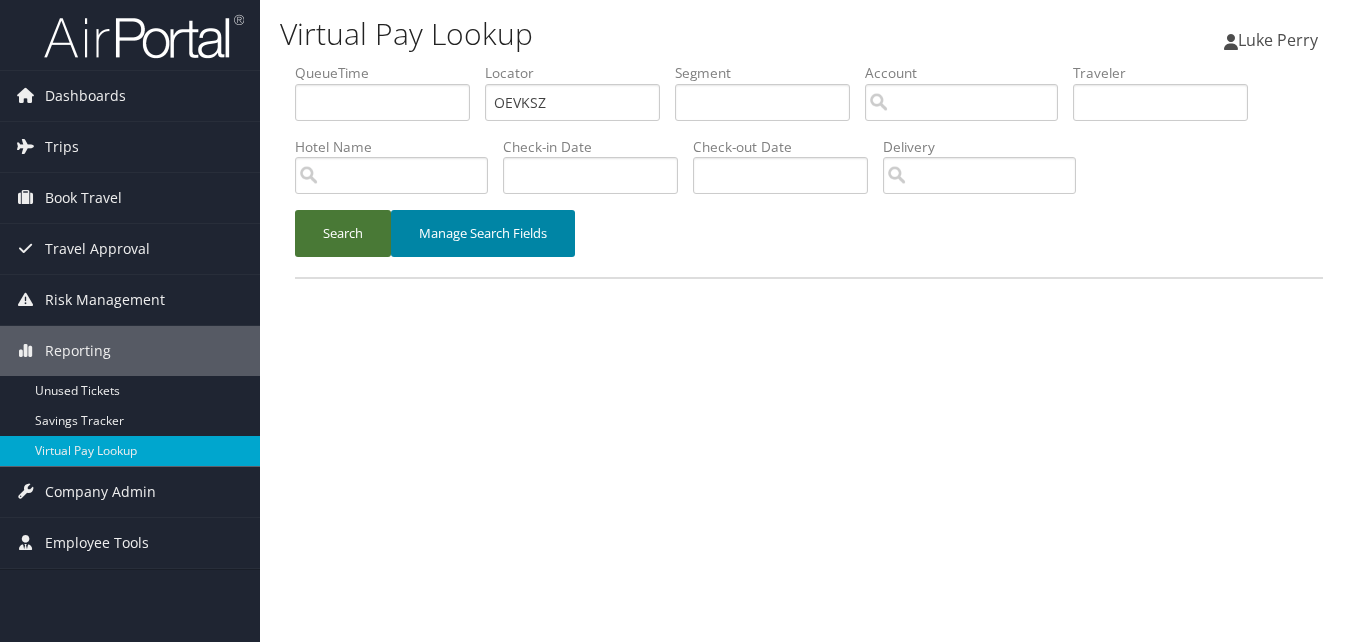 click on "Search" at bounding box center [343, 233] 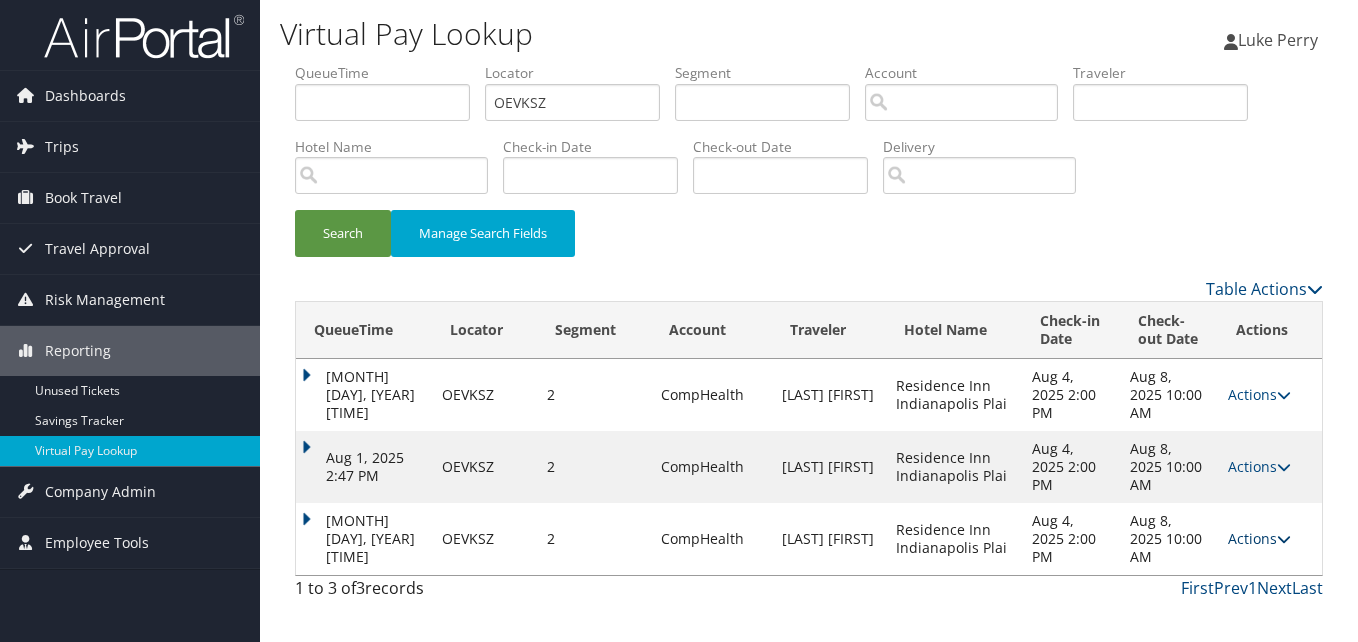 click on "Actions" at bounding box center (1259, 538) 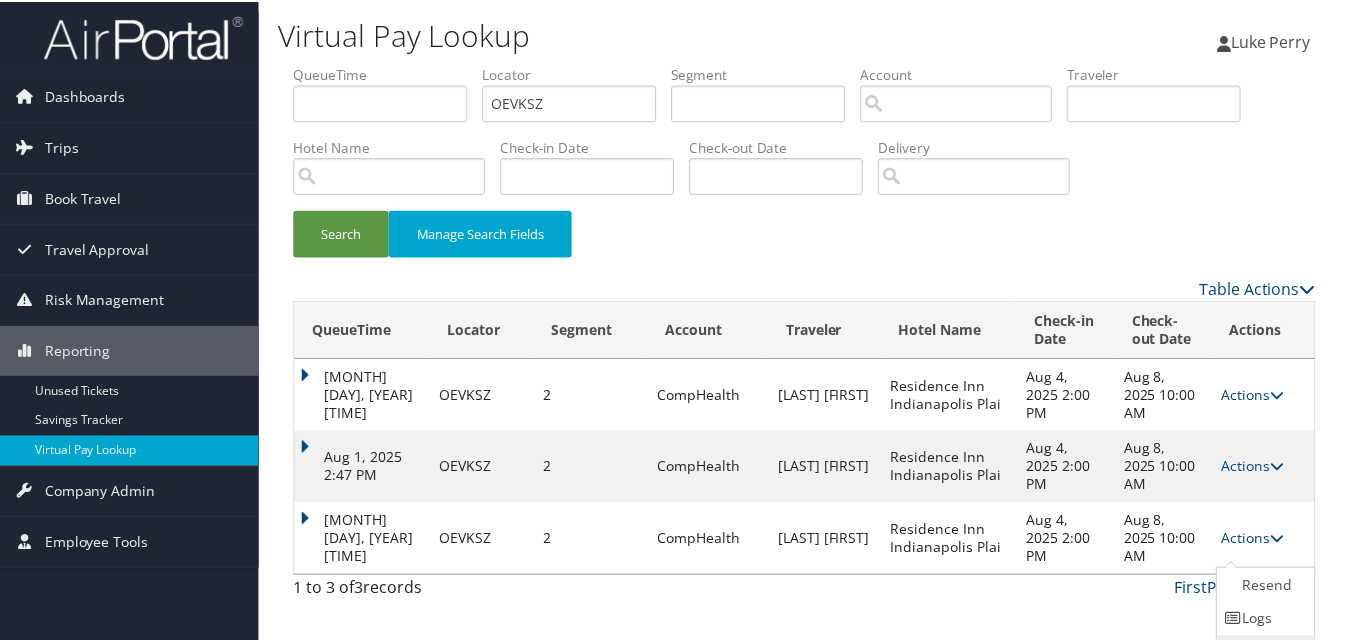 scroll, scrollTop: 66, scrollLeft: 0, axis: vertical 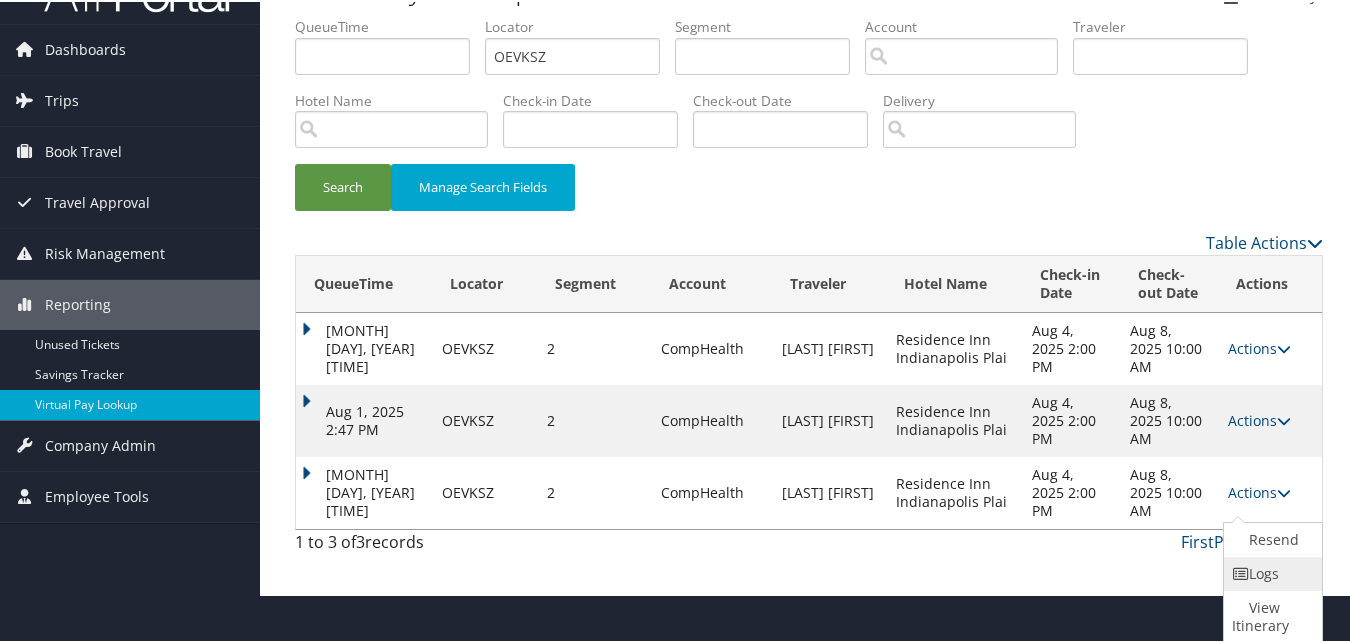 click on "Logs" at bounding box center (1270, 572) 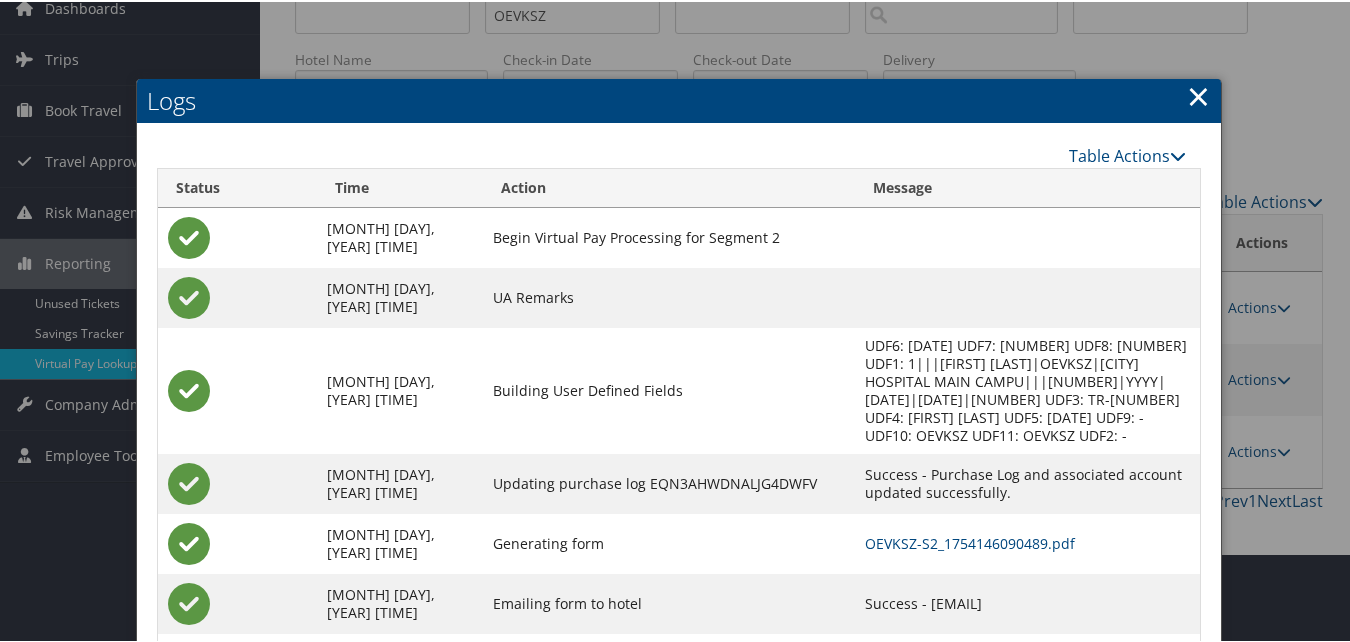 scroll, scrollTop: 177, scrollLeft: 0, axis: vertical 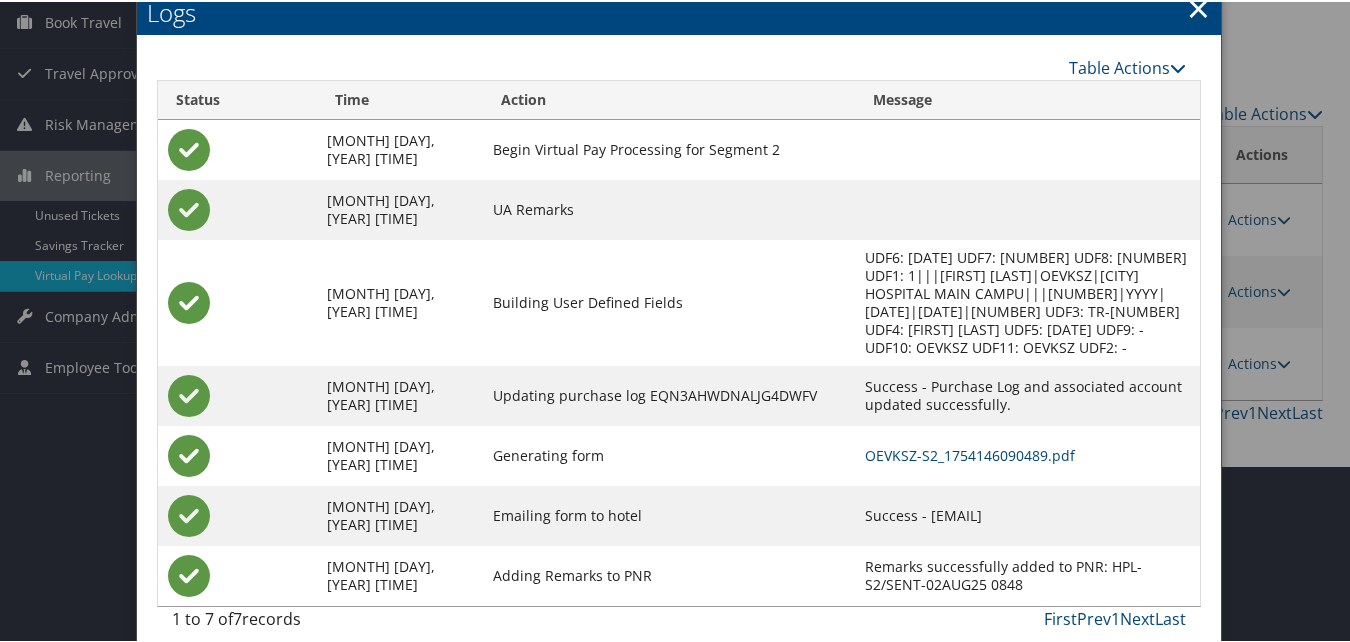drag, startPoint x: 832, startPoint y: 491, endPoint x: 1038, endPoint y: 494, distance: 206.02185 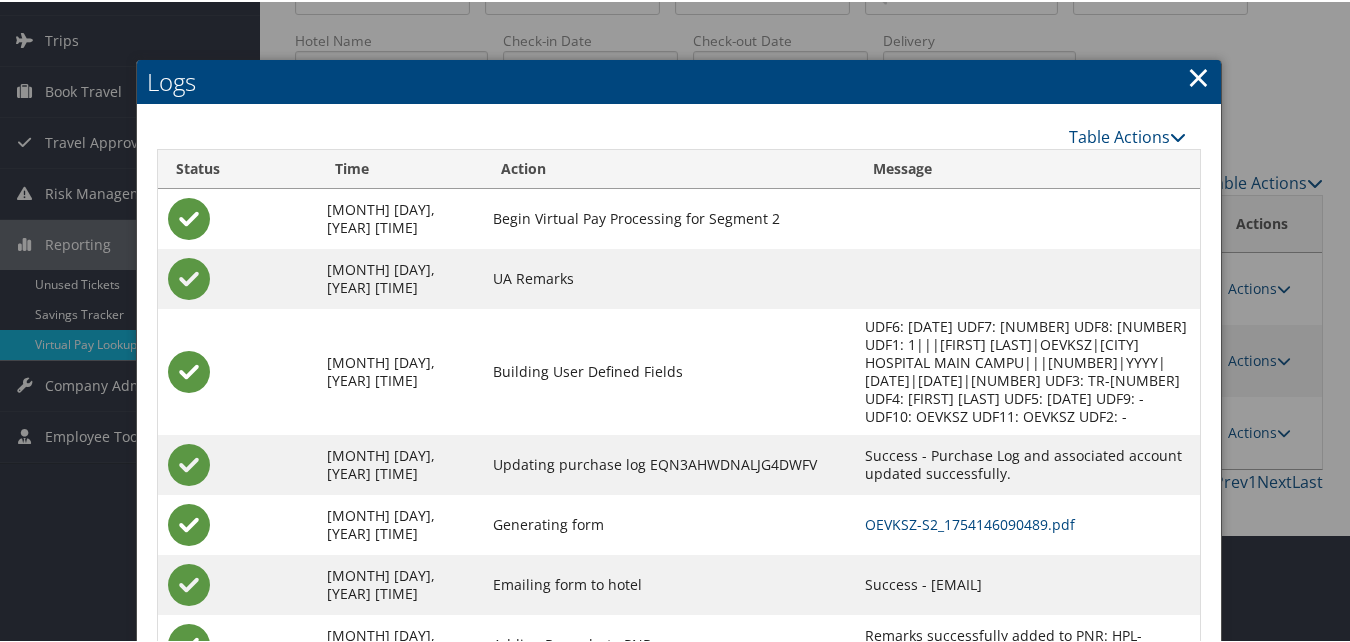 scroll, scrollTop: 77, scrollLeft: 0, axis: vertical 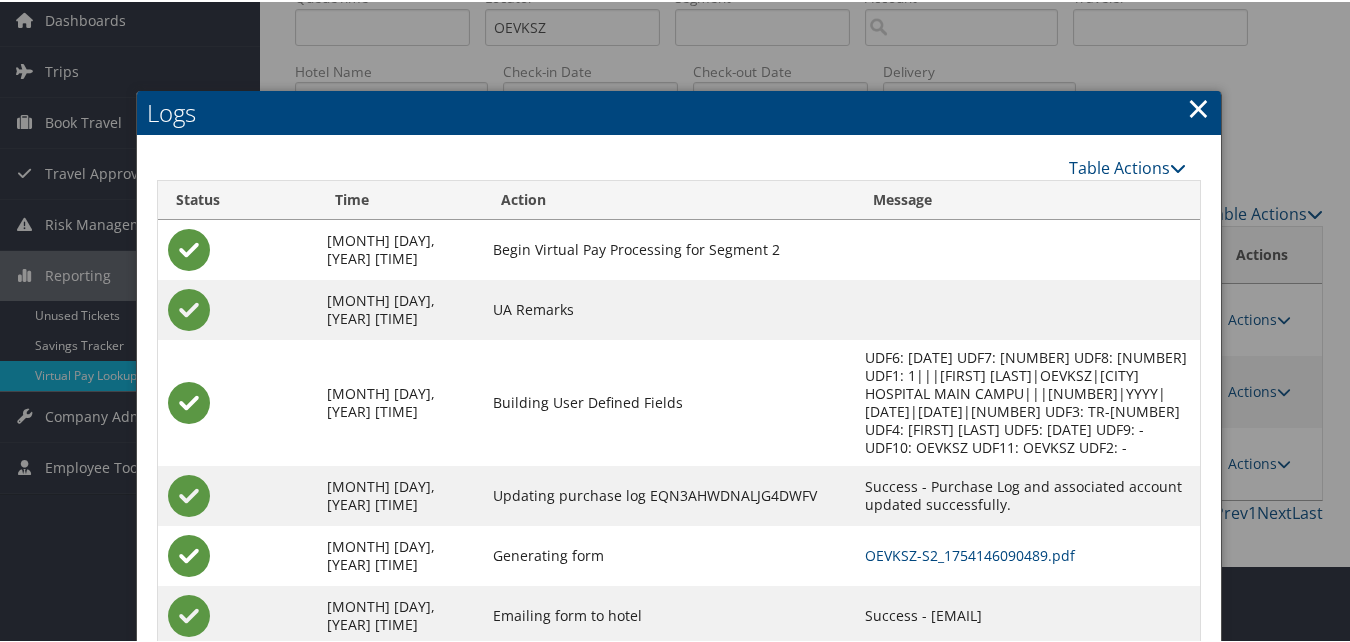 drag, startPoint x: 1189, startPoint y: 108, endPoint x: 1157, endPoint y: 133, distance: 40.60788 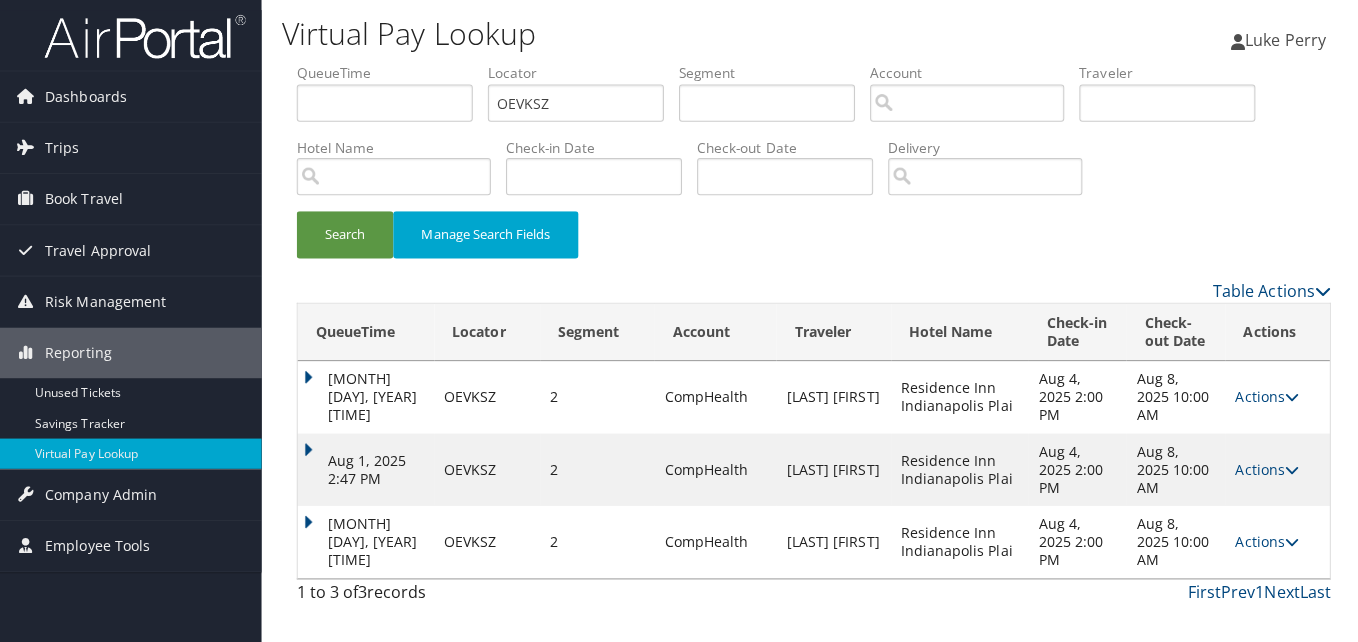 scroll, scrollTop: 0, scrollLeft: 0, axis: both 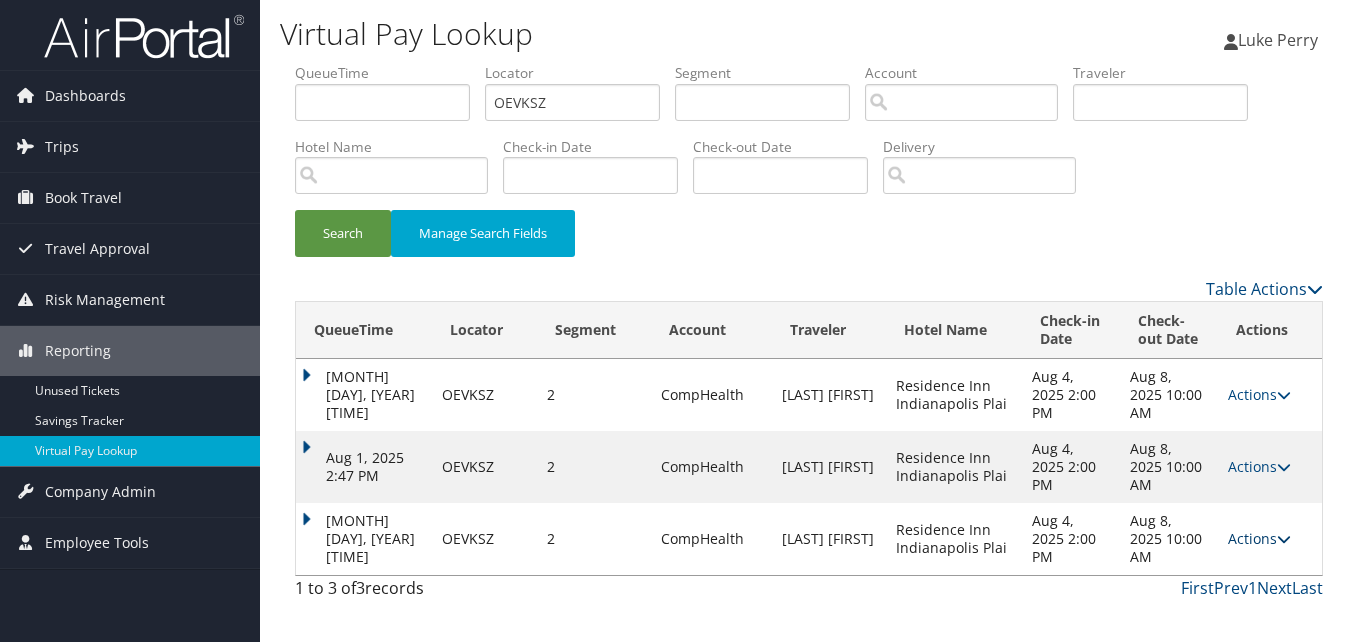 click on "Actions" at bounding box center [1259, 538] 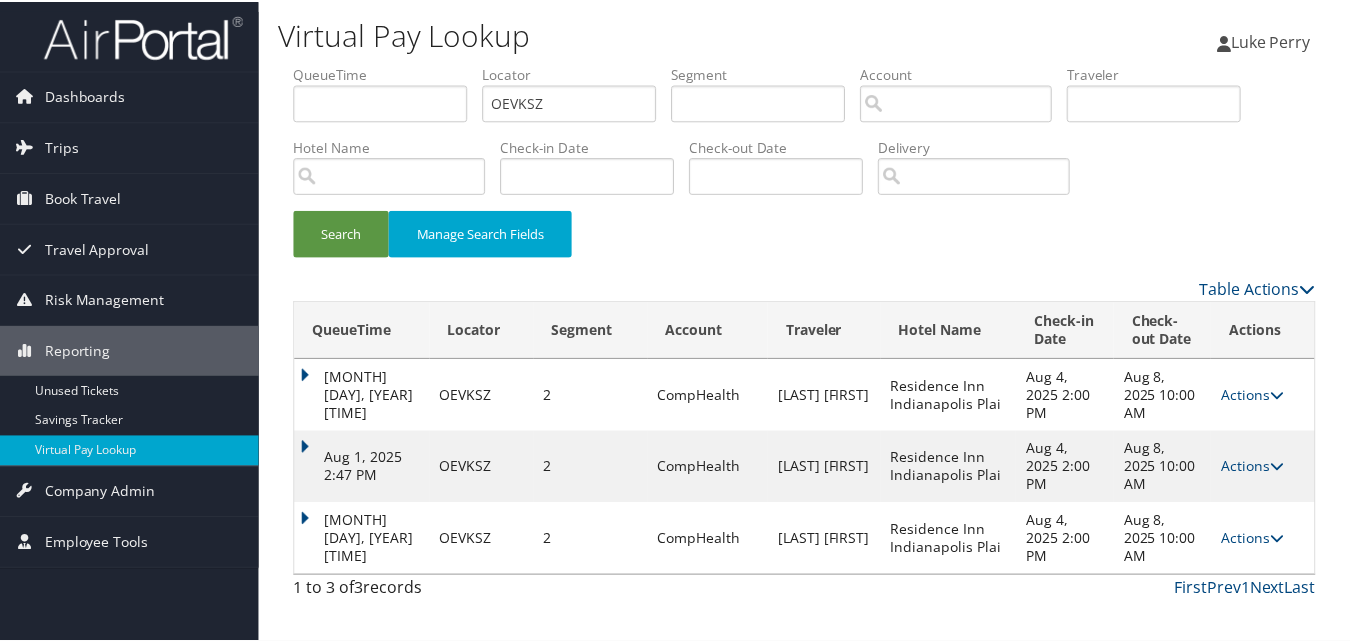 scroll, scrollTop: 66, scrollLeft: 0, axis: vertical 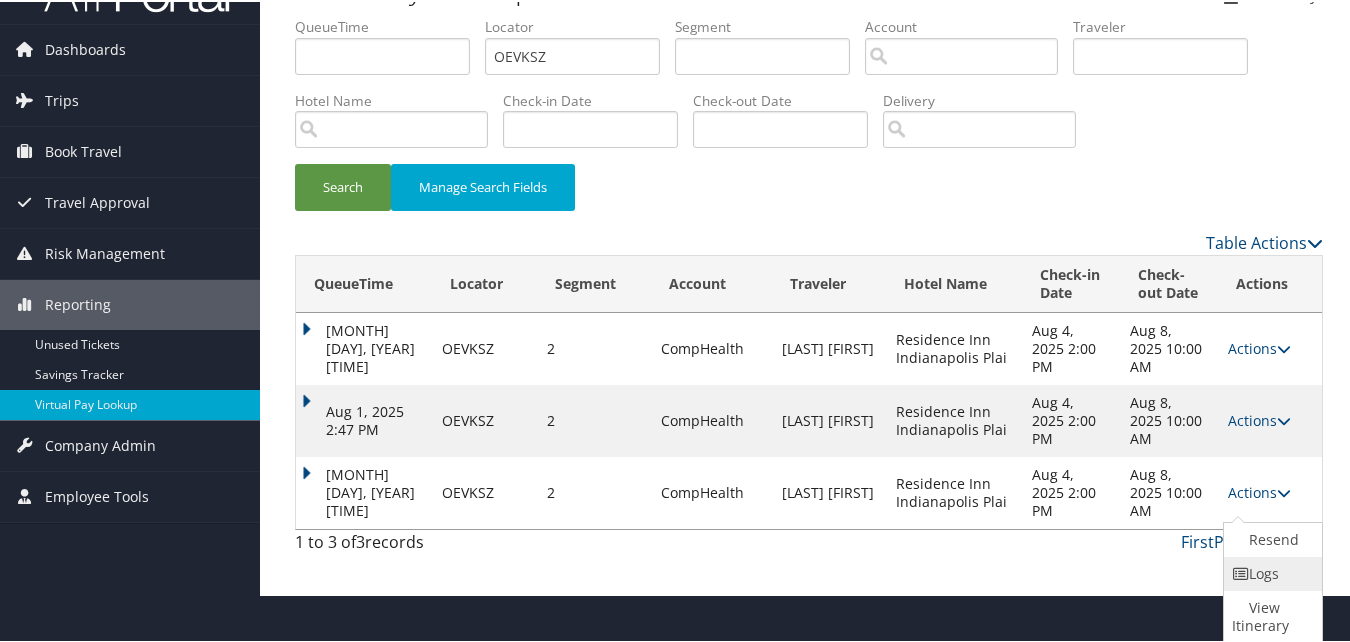click on "Logs" at bounding box center (1270, 572) 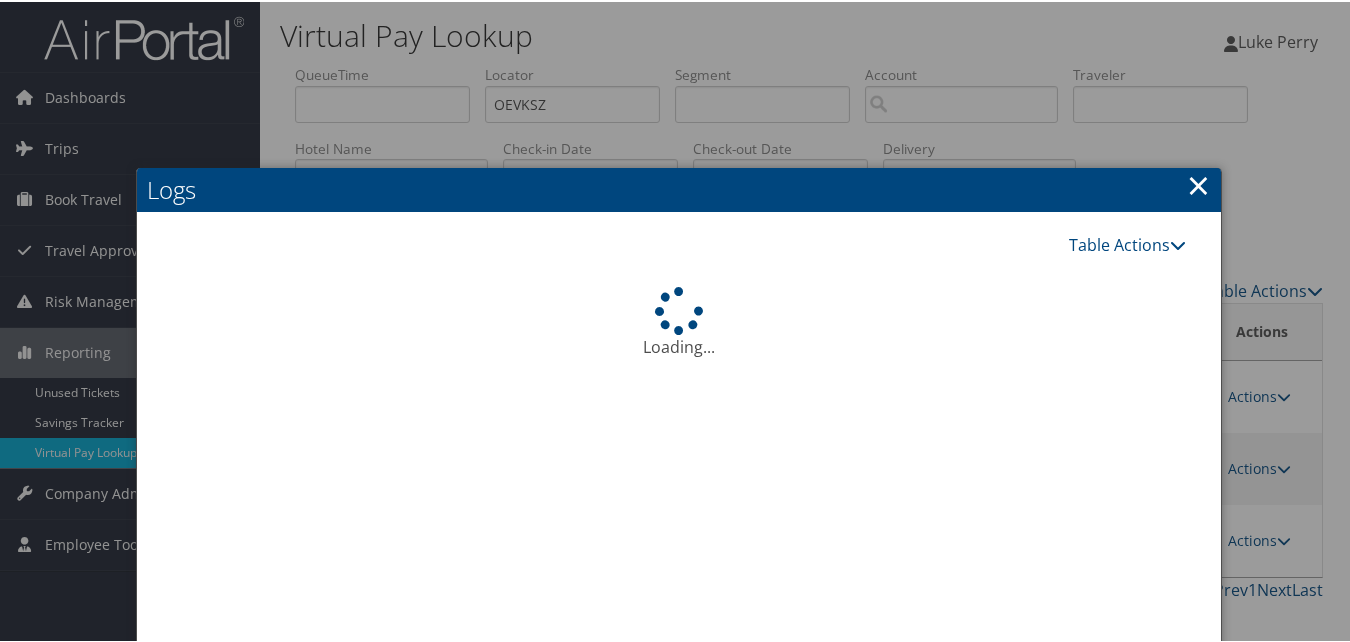 scroll, scrollTop: 177, scrollLeft: 0, axis: vertical 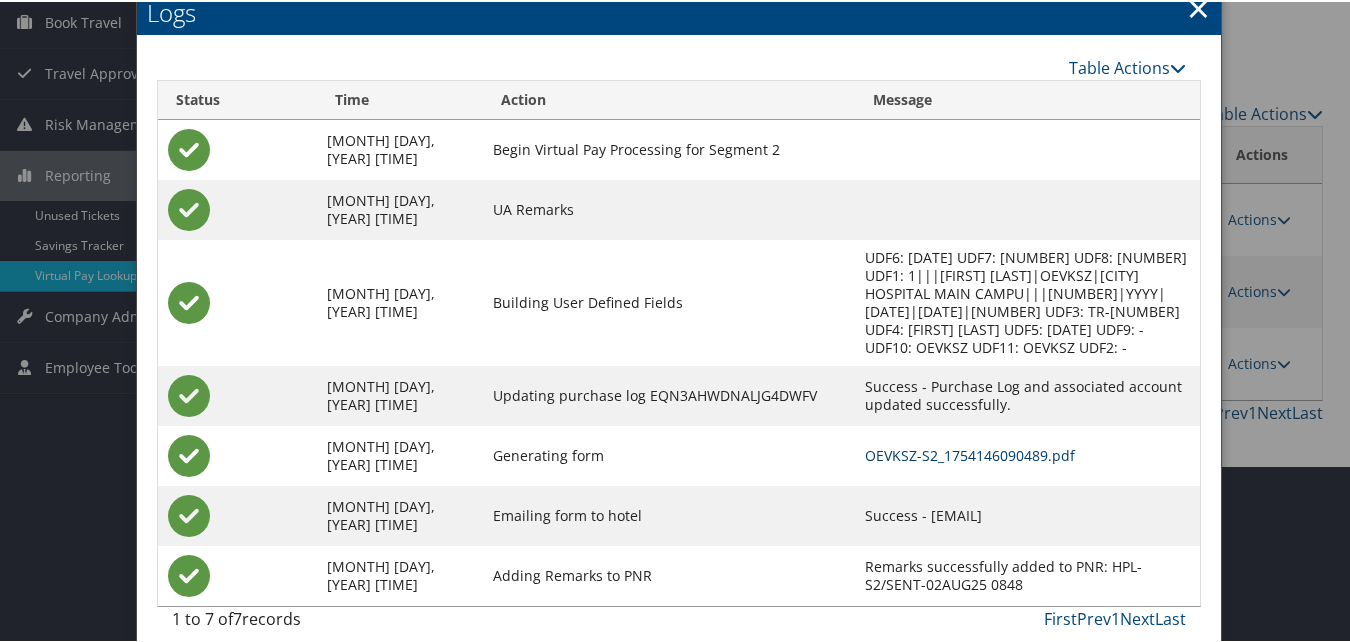 click on "OEVKSZ-S2_1754146090489.pdf" at bounding box center [970, 453] 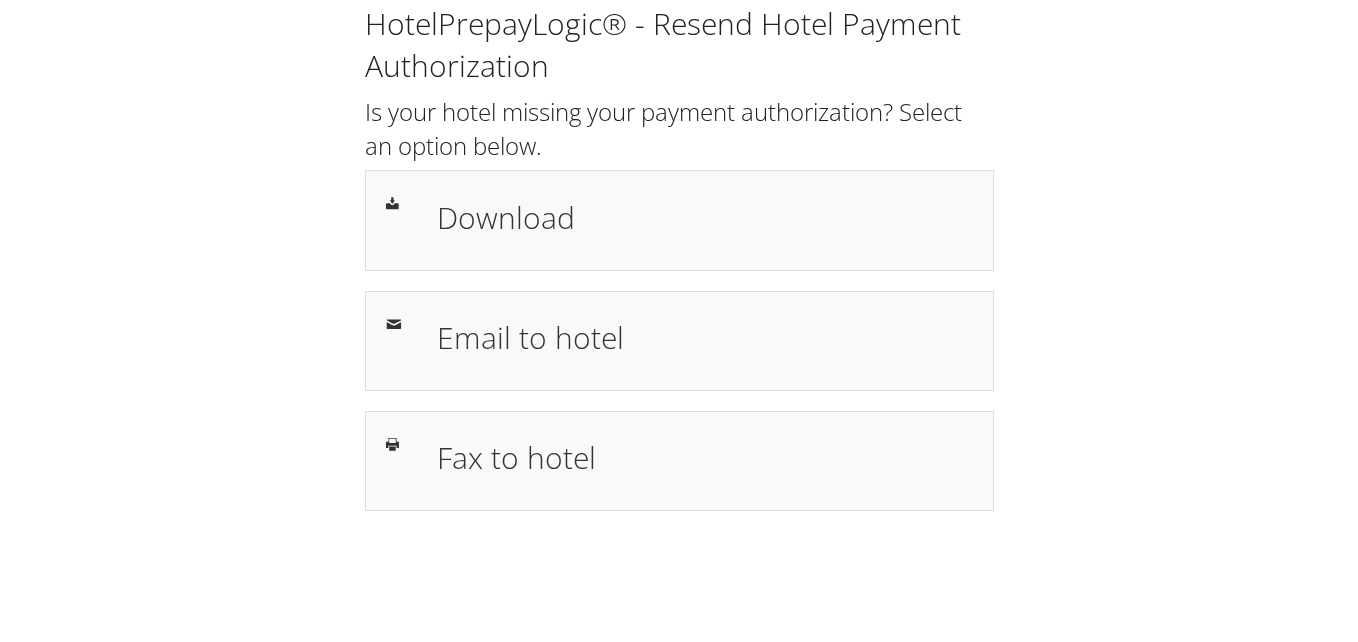 scroll, scrollTop: 0, scrollLeft: 0, axis: both 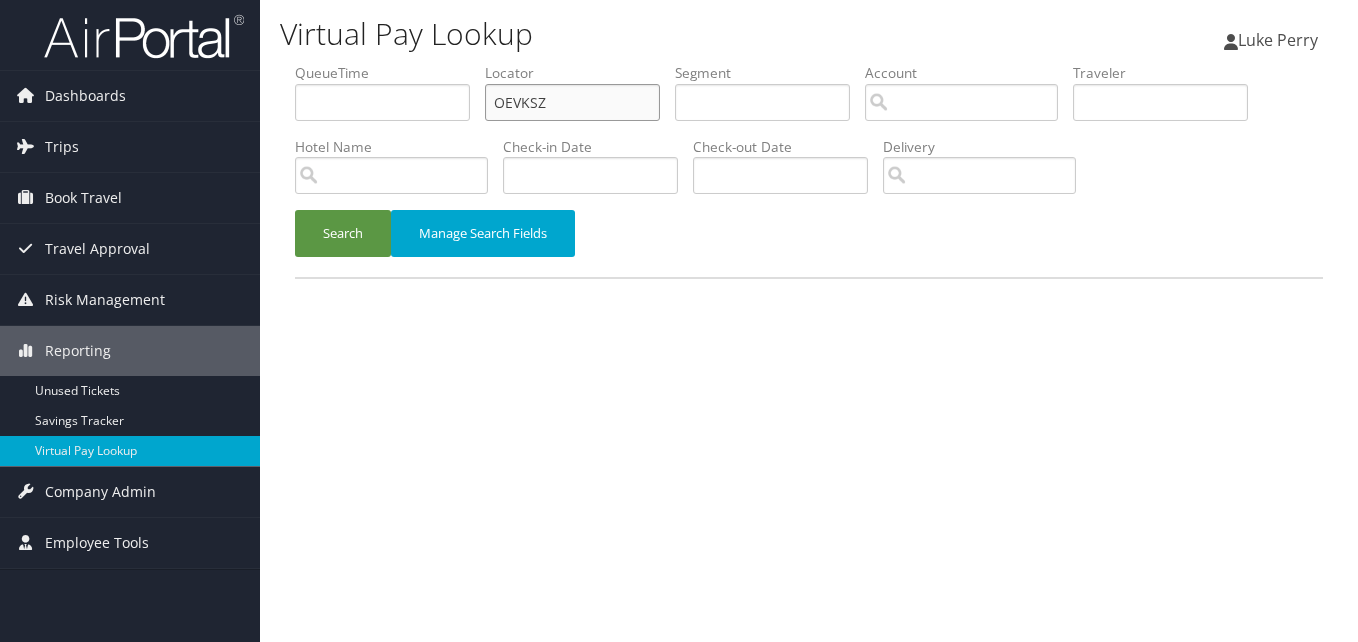 drag, startPoint x: 555, startPoint y: 101, endPoint x: 428, endPoint y: 136, distance: 131.73459 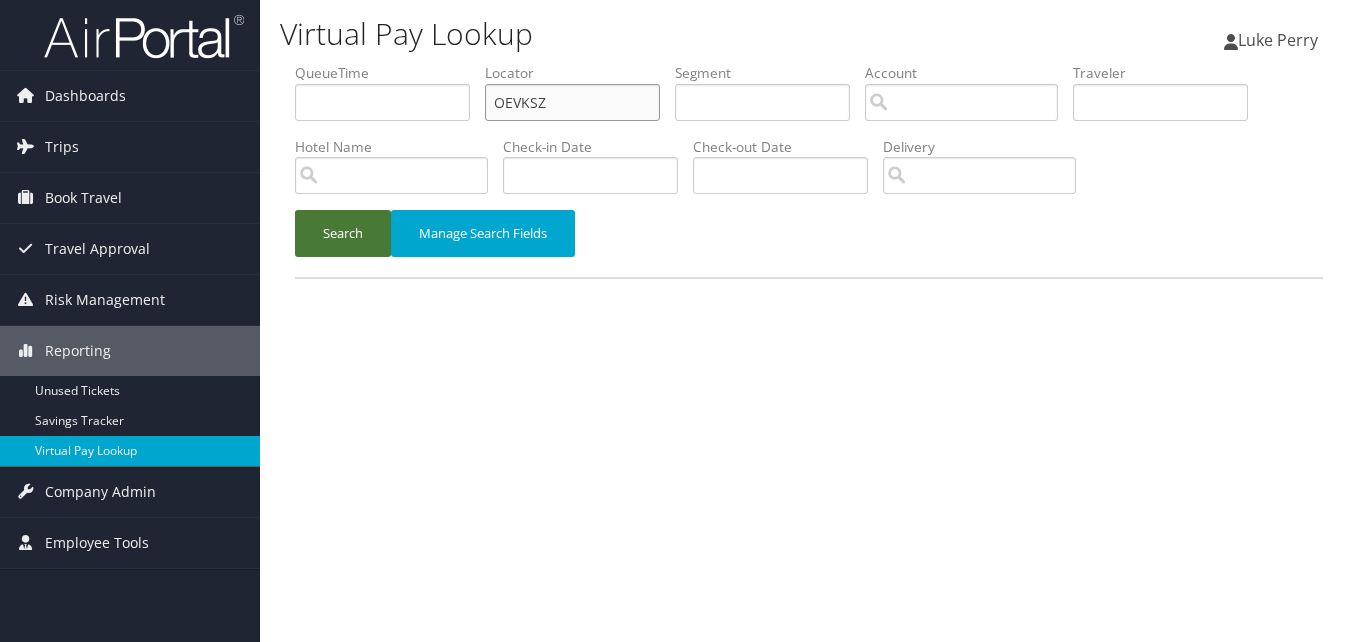 paste on "NPNDVQ" 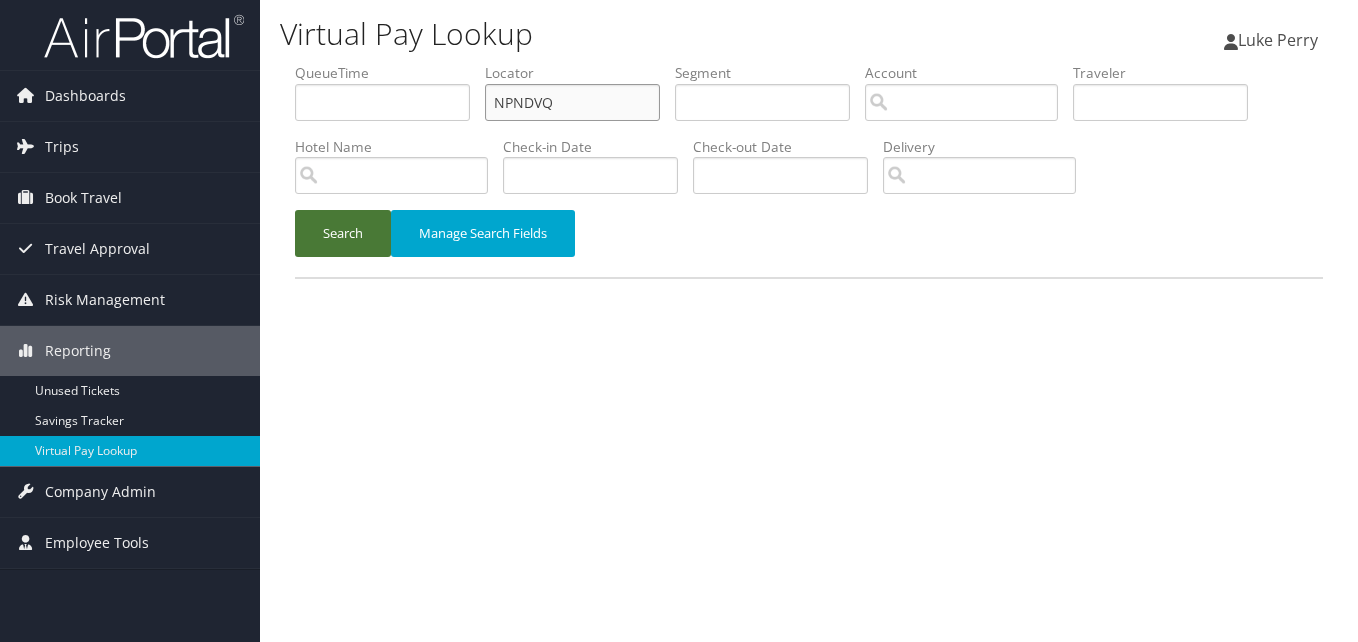 type on "NPNDVQ" 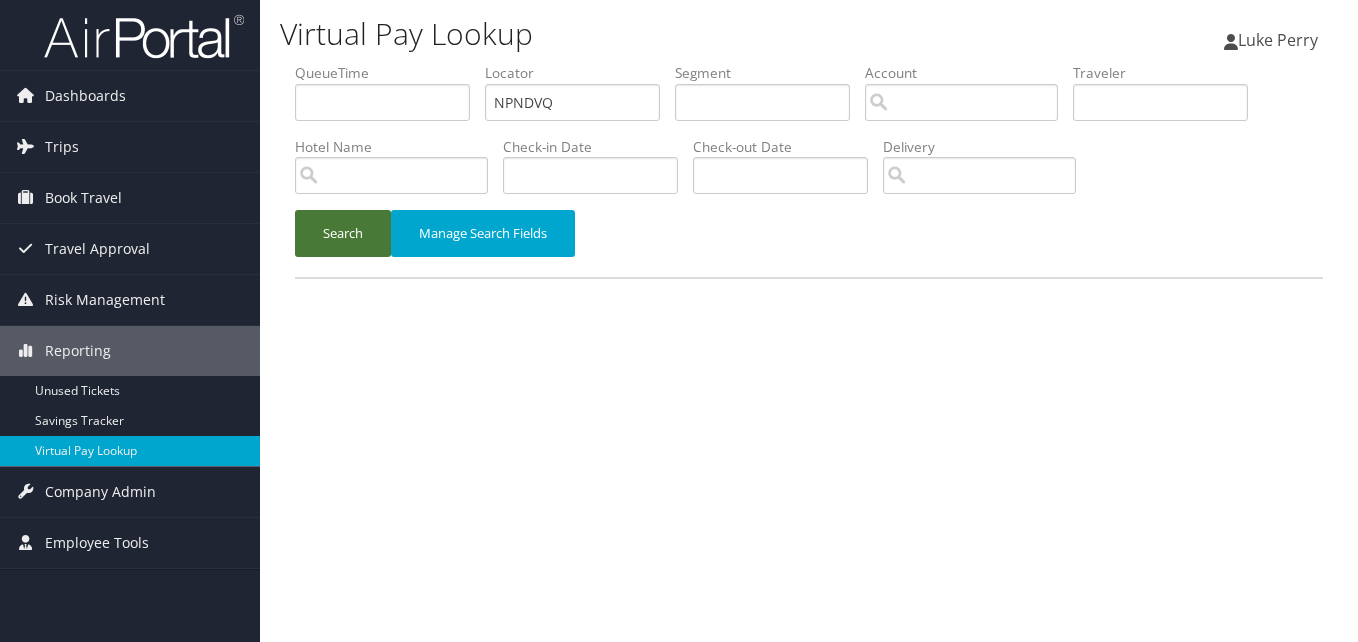 drag, startPoint x: 339, startPoint y: 235, endPoint x: 867, endPoint y: 271, distance: 529.2258 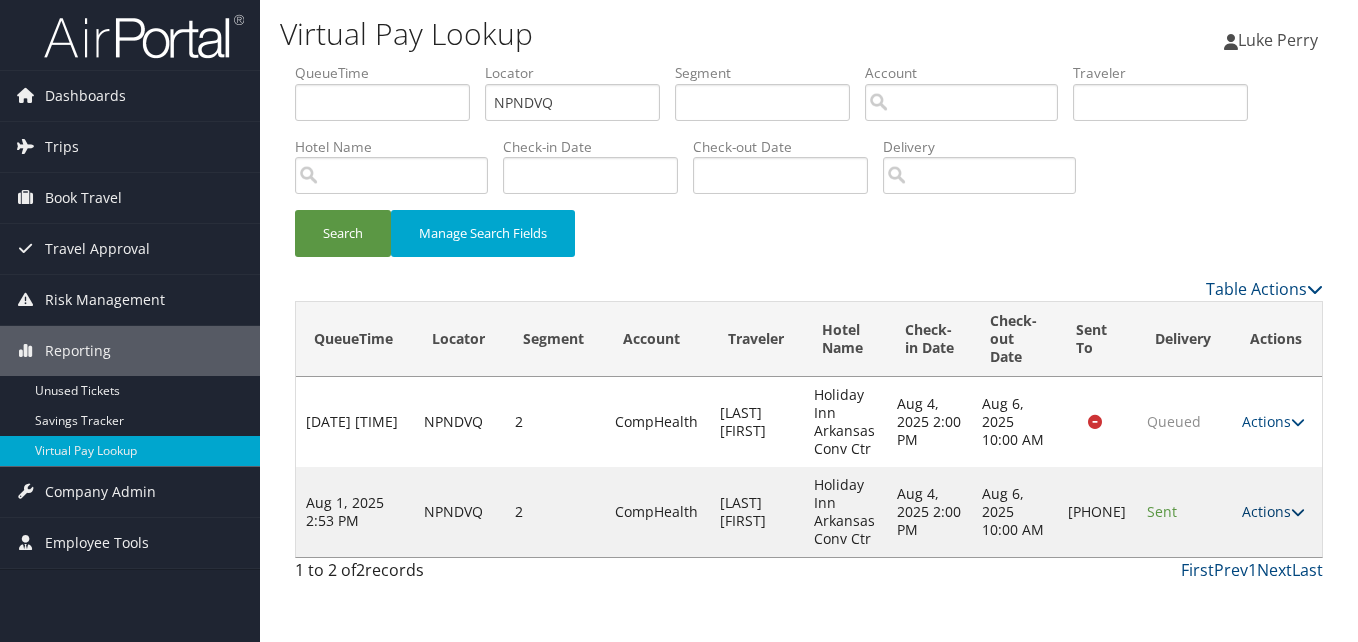 click on "Actions" at bounding box center [1273, 511] 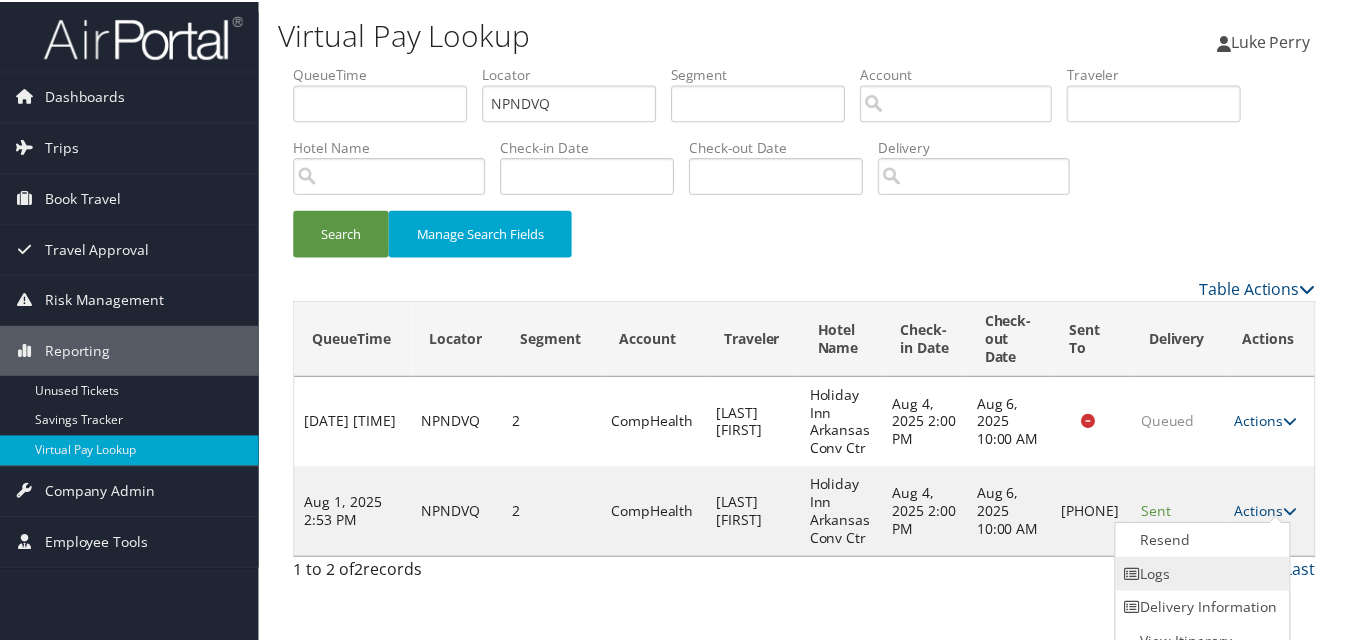 scroll, scrollTop: 19, scrollLeft: 0, axis: vertical 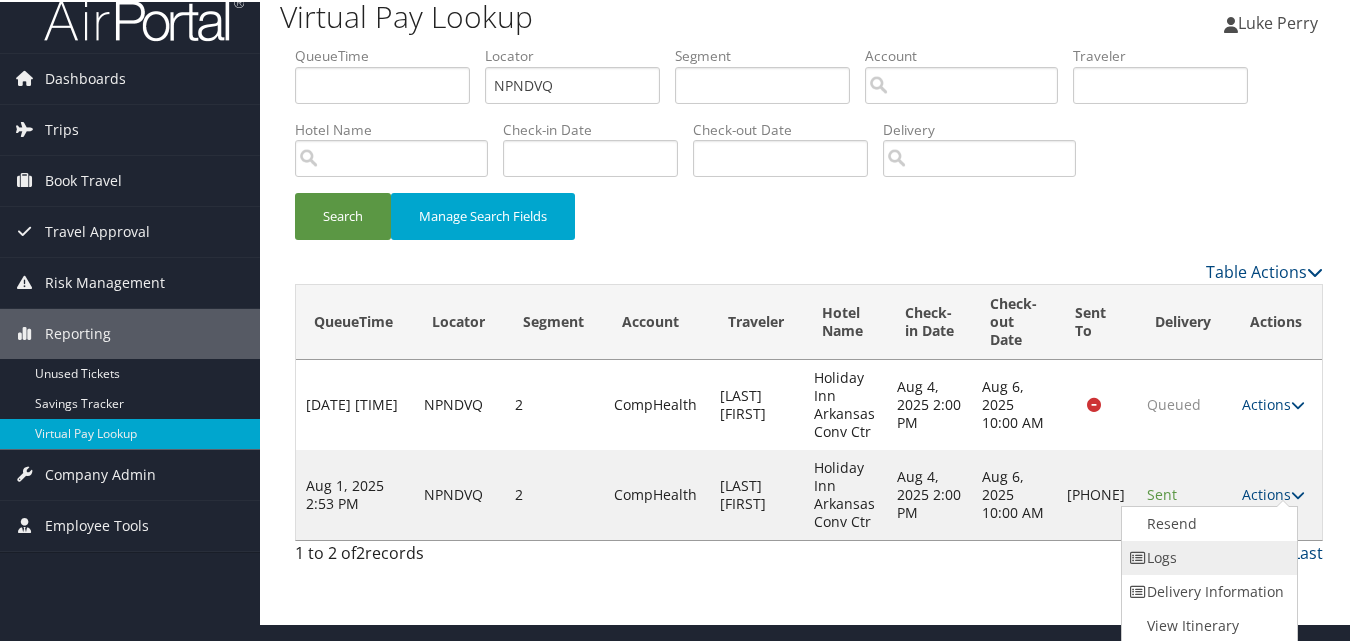 click on "Logs" at bounding box center [1207, 556] 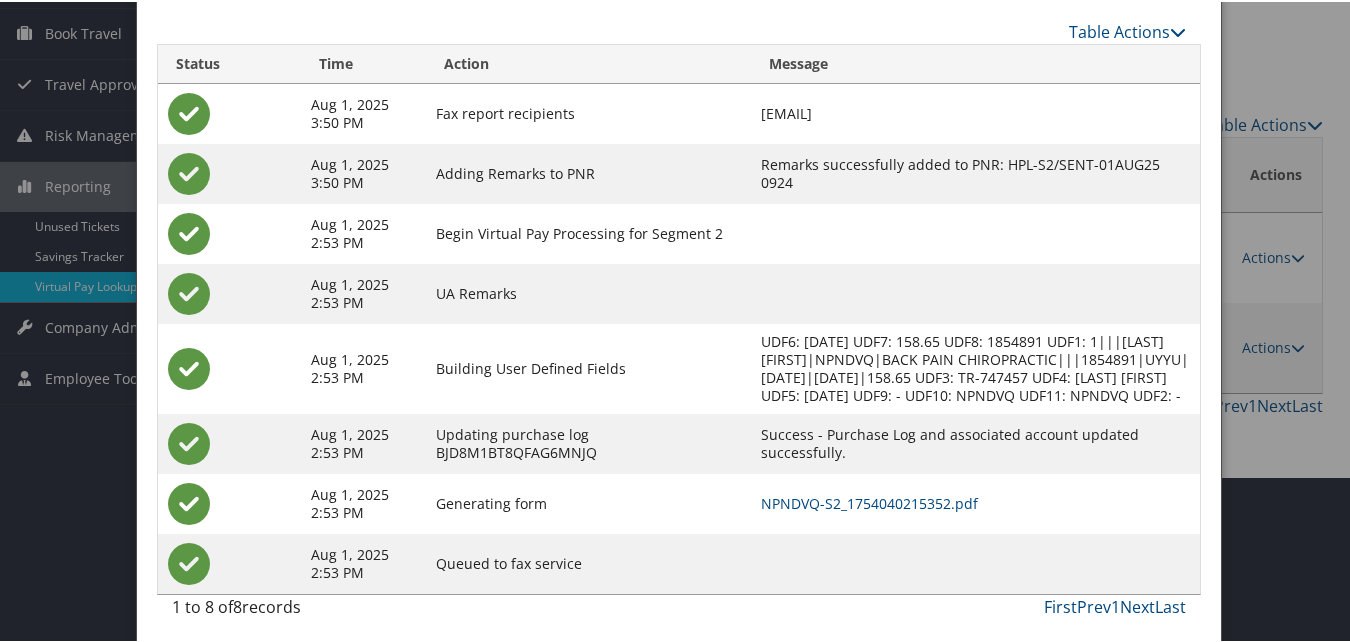 scroll, scrollTop: 172, scrollLeft: 0, axis: vertical 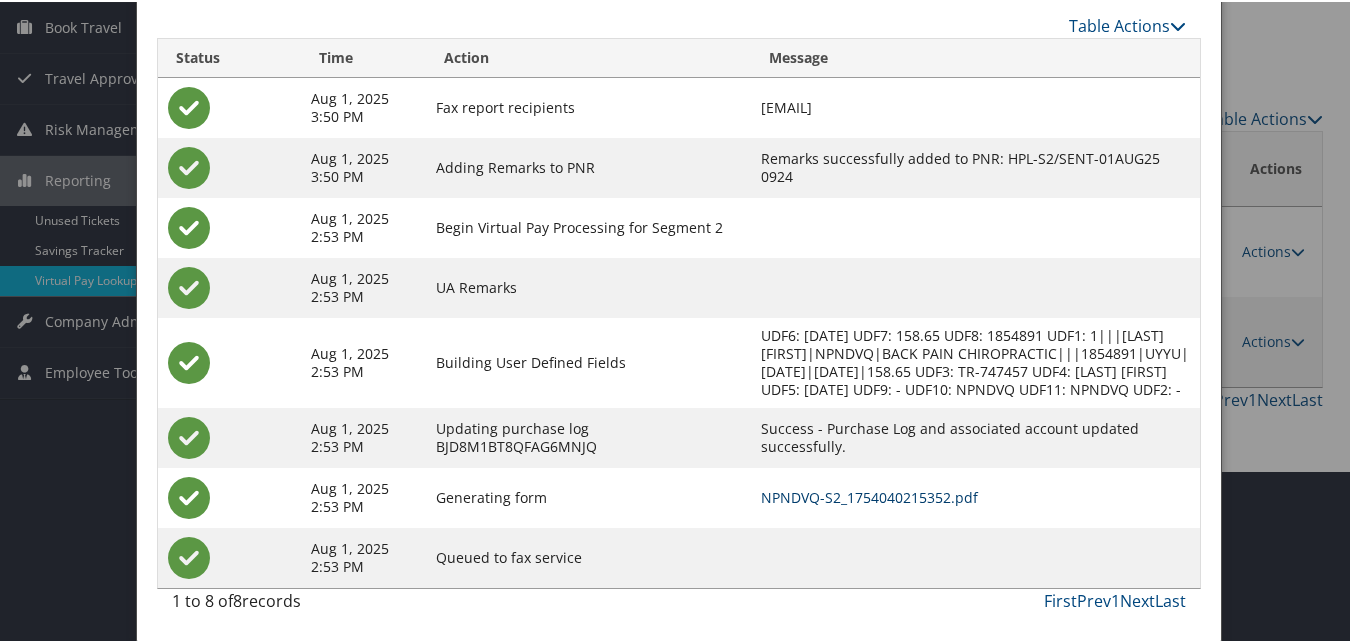 click on "NPNDVQ-S2_1754040215352.pdf" at bounding box center (869, 495) 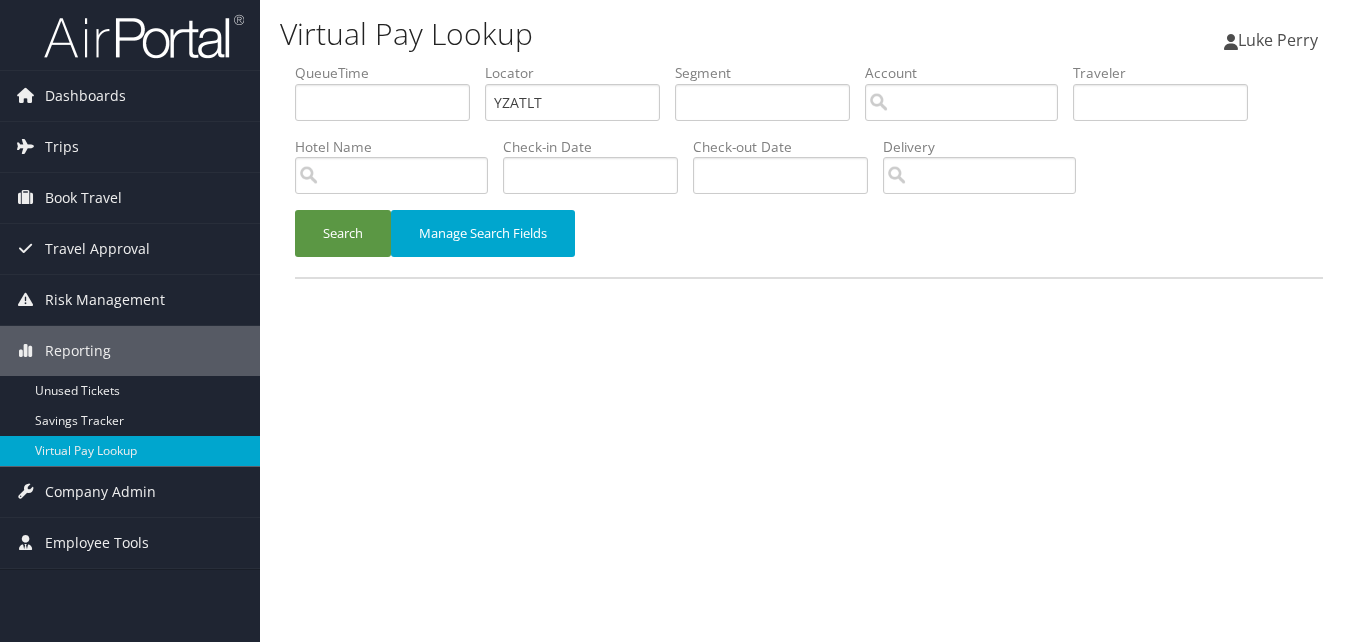 scroll, scrollTop: 0, scrollLeft: 0, axis: both 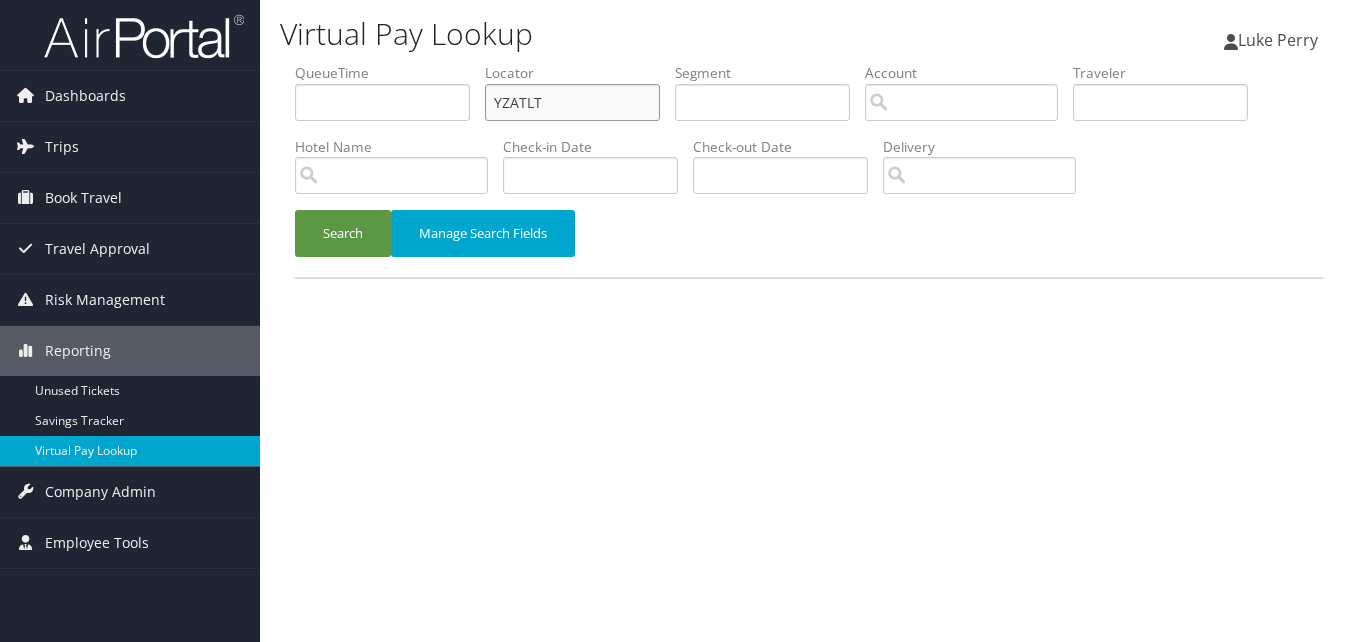 drag, startPoint x: 569, startPoint y: 119, endPoint x: 519, endPoint y: 110, distance: 50.803543 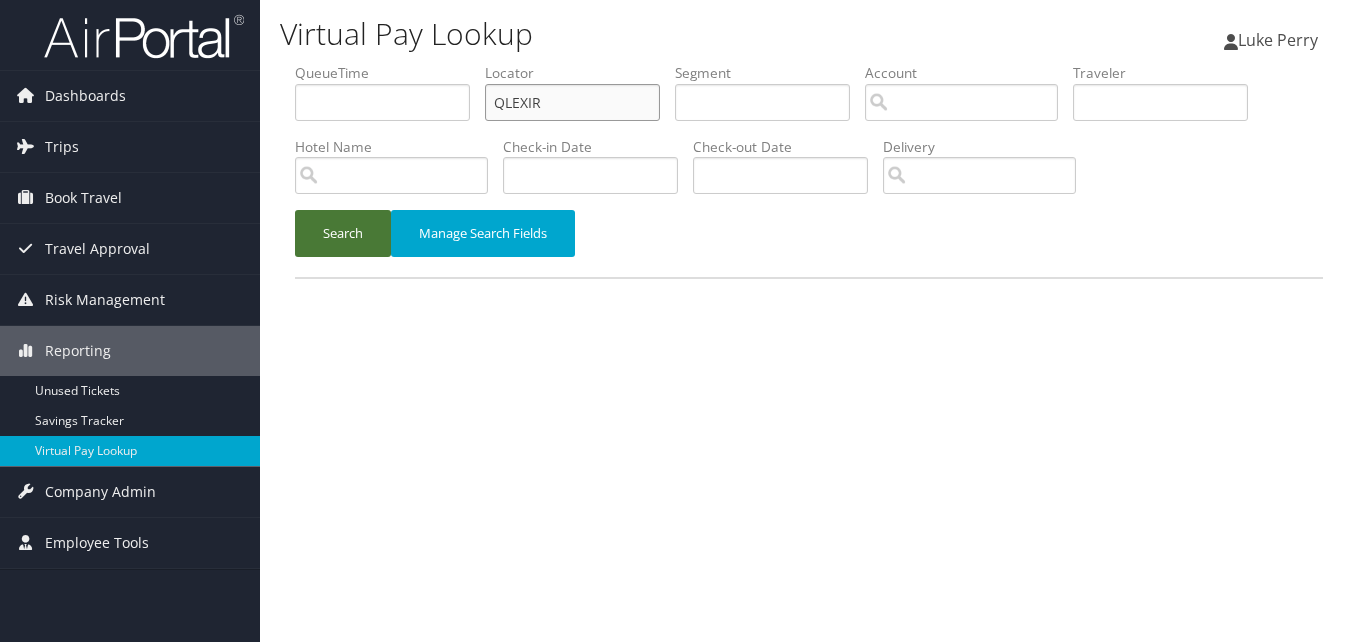 type on "QLEXIR" 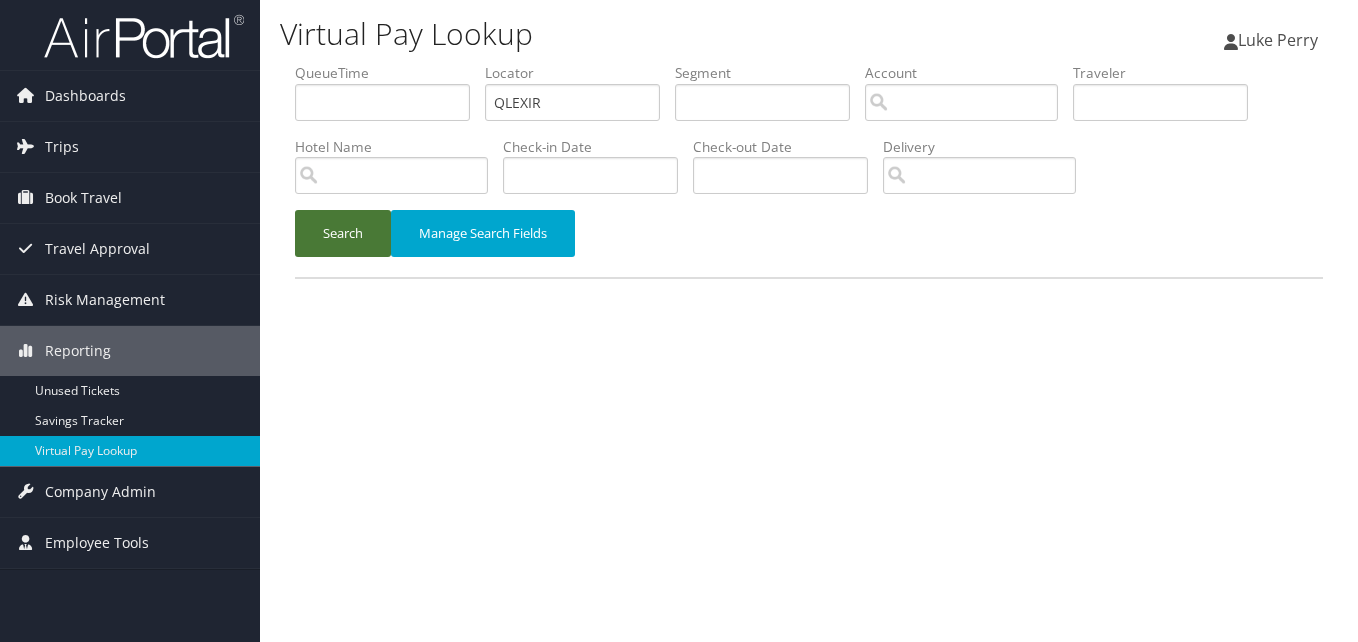 click on "Search" at bounding box center (343, 233) 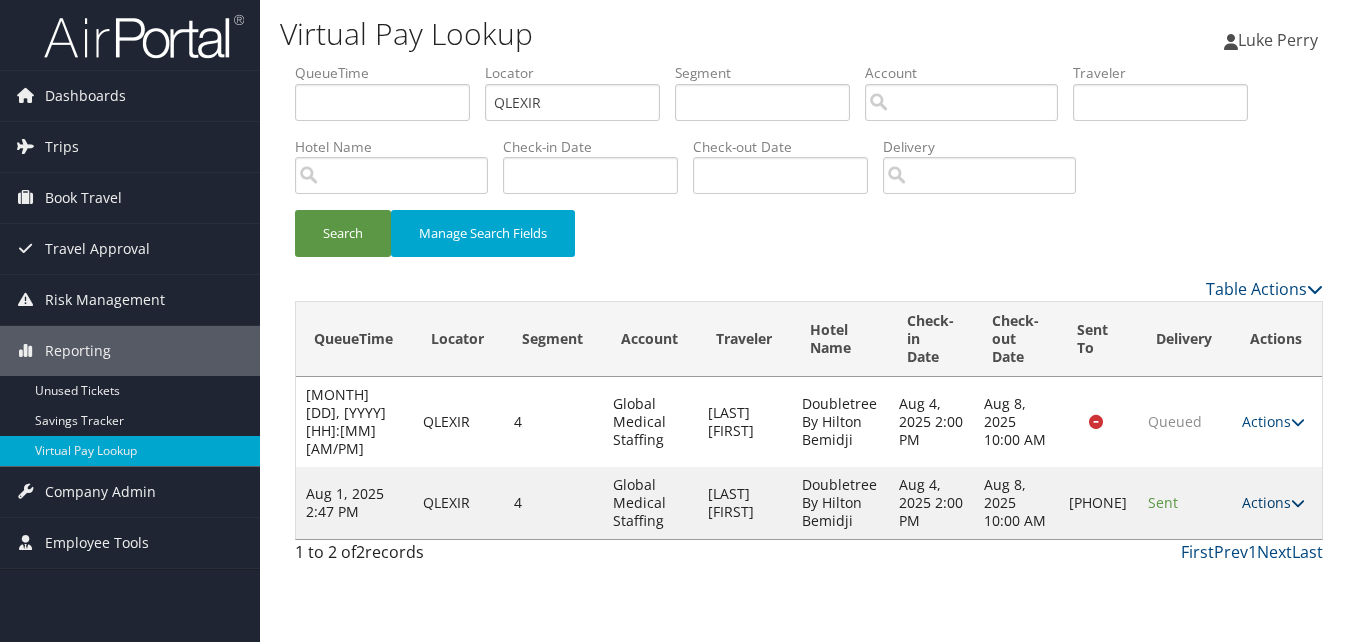 click at bounding box center (1298, 503) 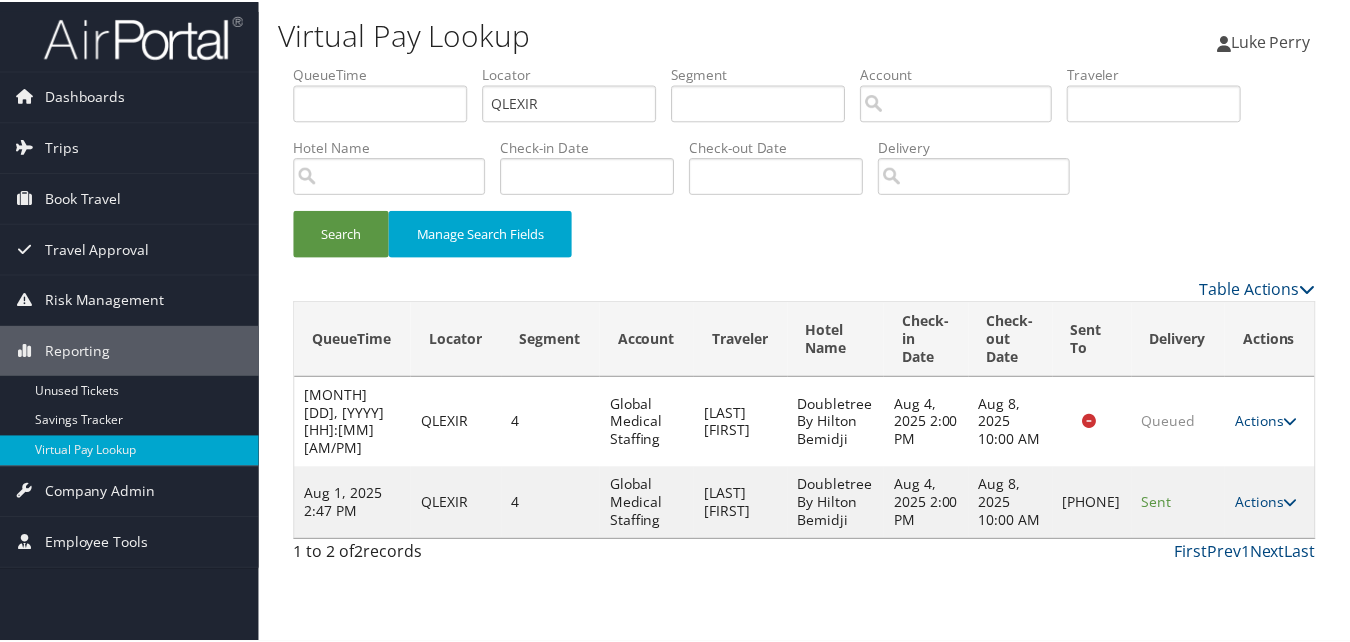 scroll, scrollTop: 1, scrollLeft: 0, axis: vertical 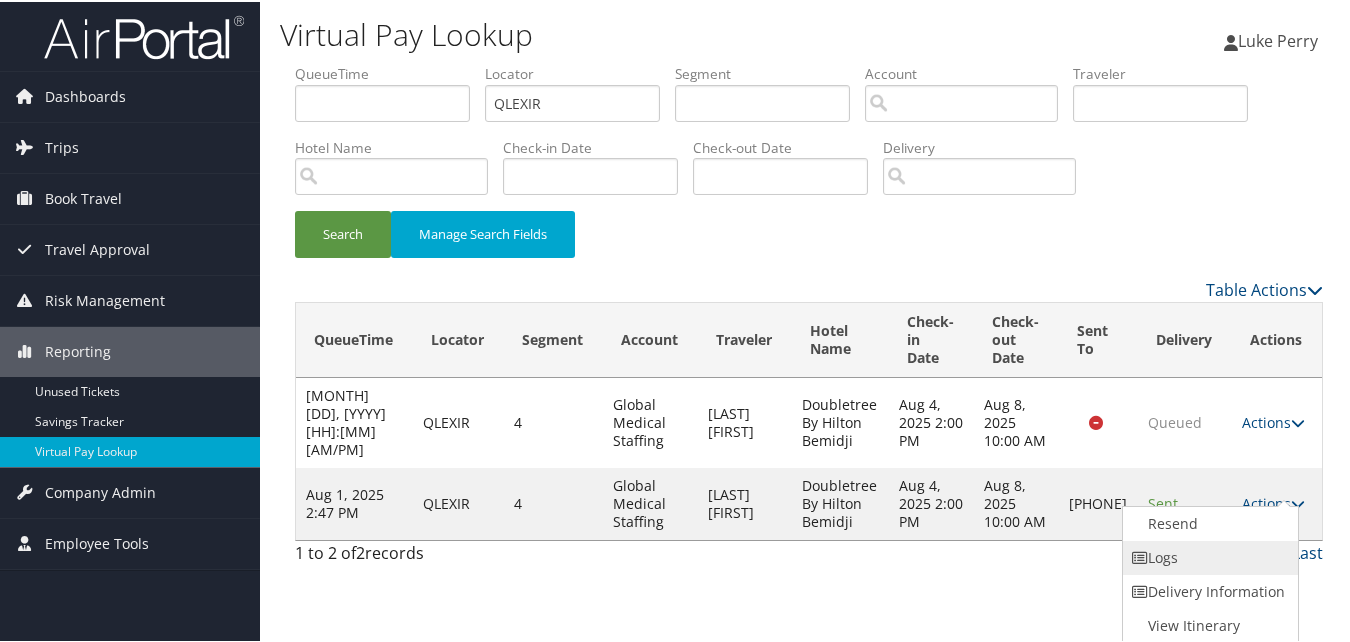 click on "Logs" at bounding box center (1208, 556) 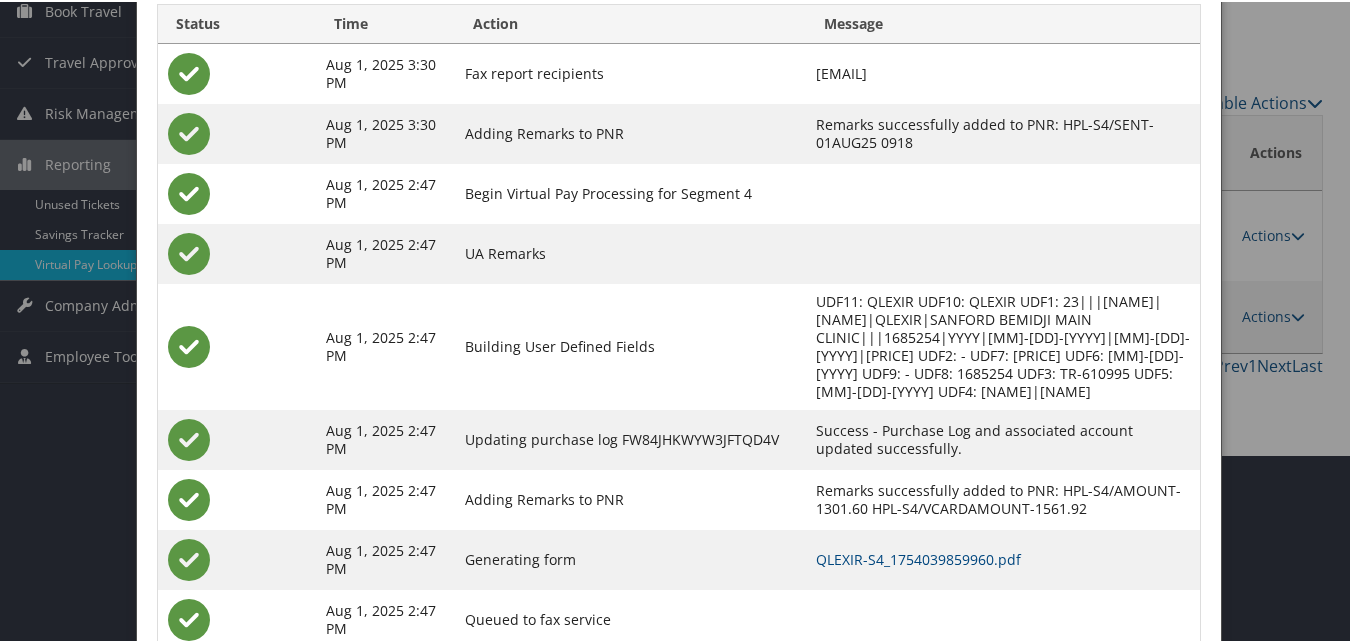 scroll, scrollTop: 200, scrollLeft: 0, axis: vertical 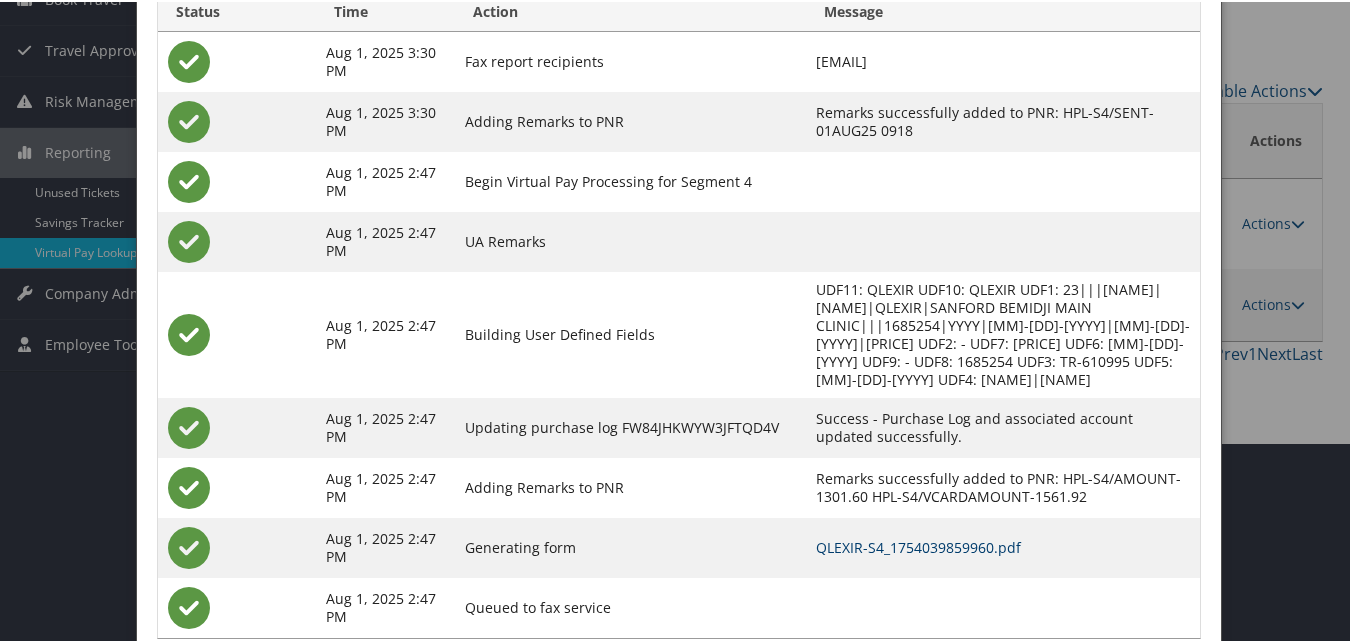 click on "QLEXIR-S4_1754039859960.pdf" at bounding box center (918, 545) 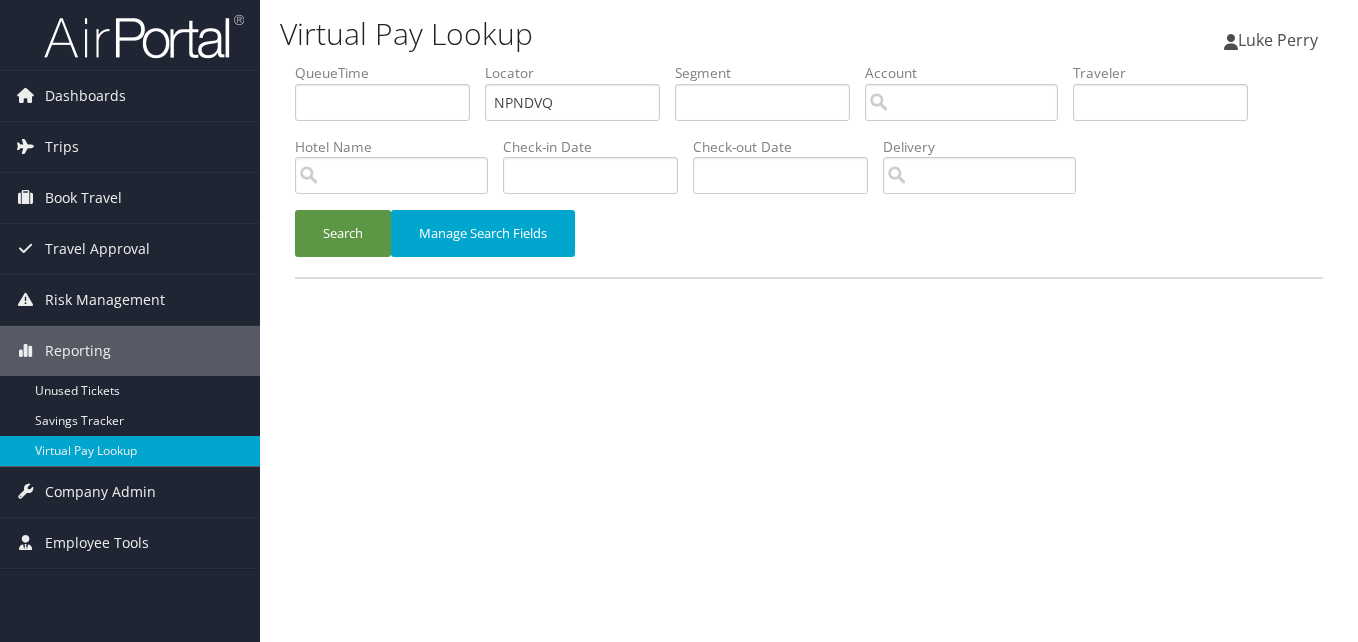 scroll, scrollTop: 0, scrollLeft: 0, axis: both 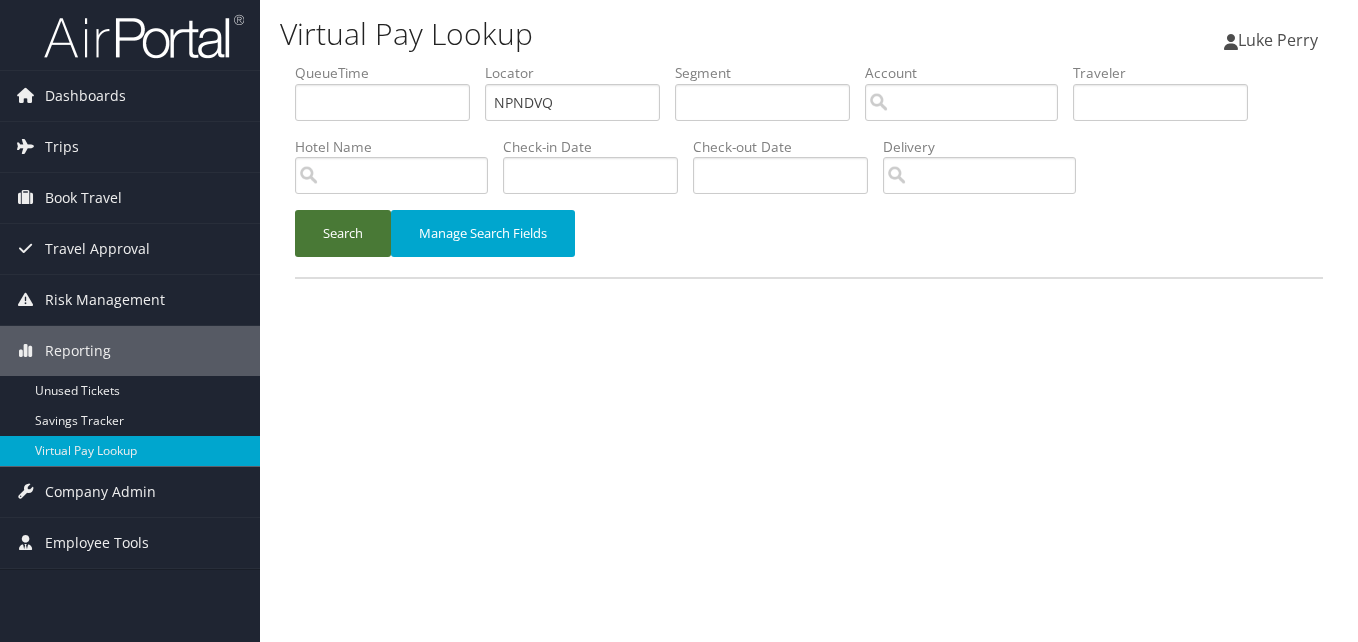 click on "Search" at bounding box center [343, 233] 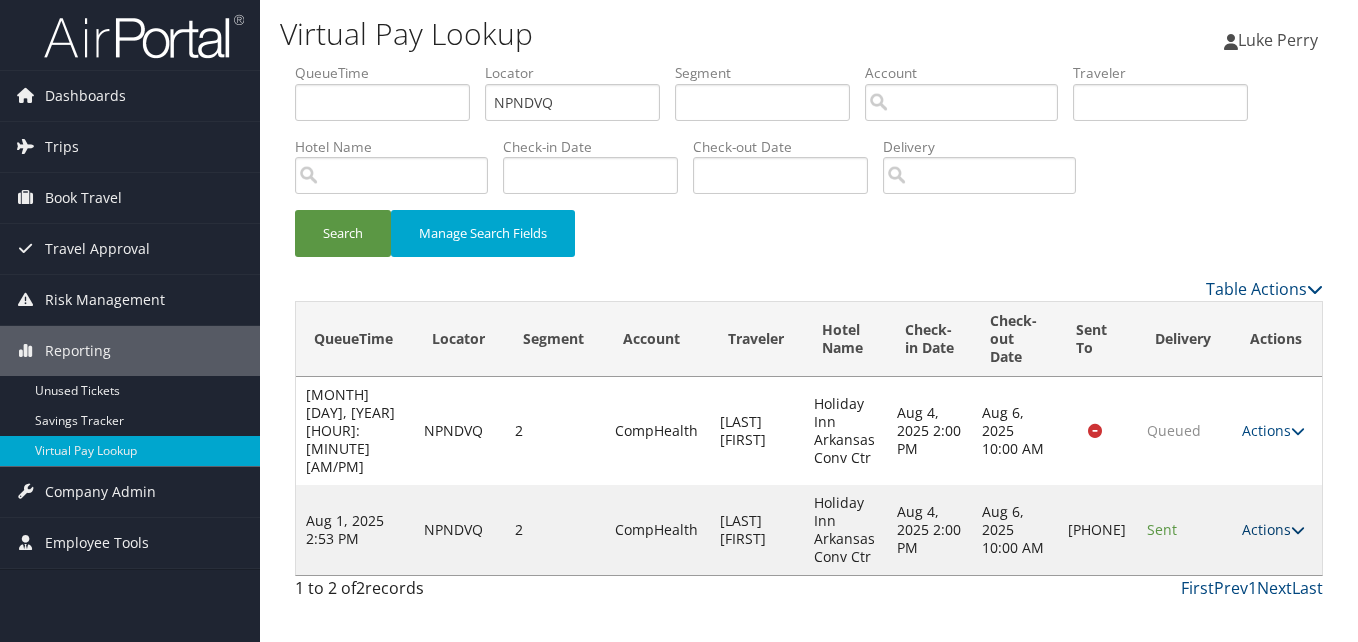 click on "Actions" at bounding box center [1273, 529] 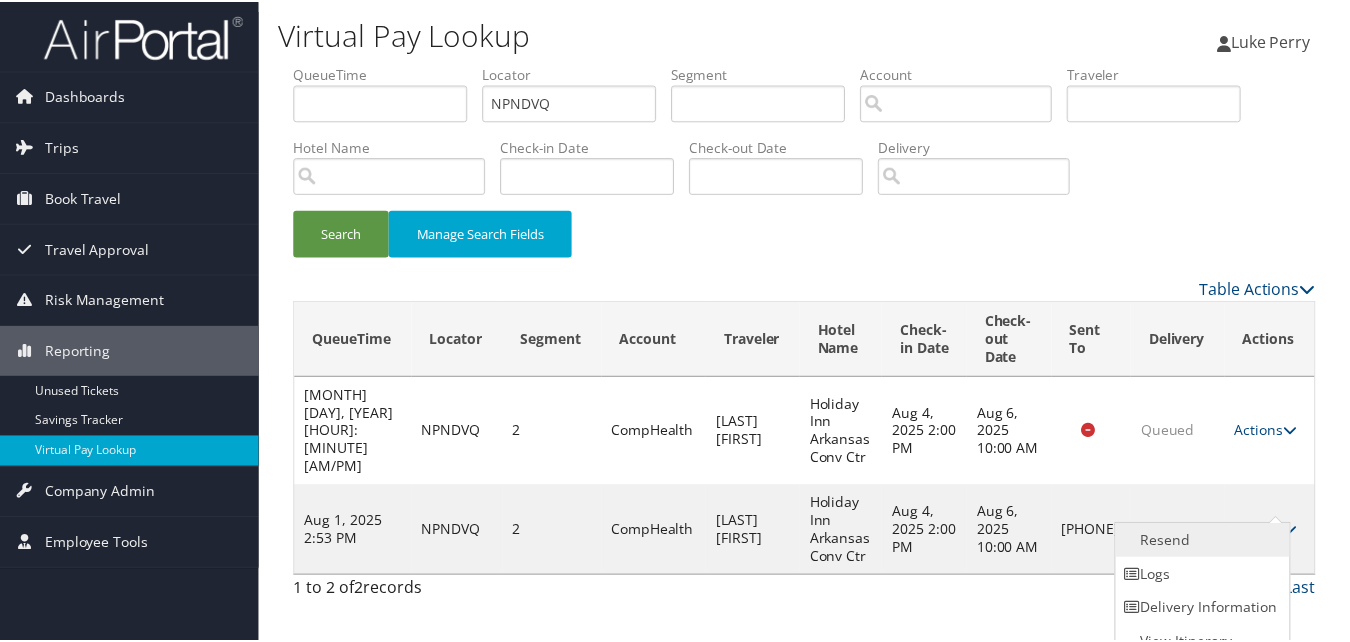 scroll, scrollTop: 19, scrollLeft: 0, axis: vertical 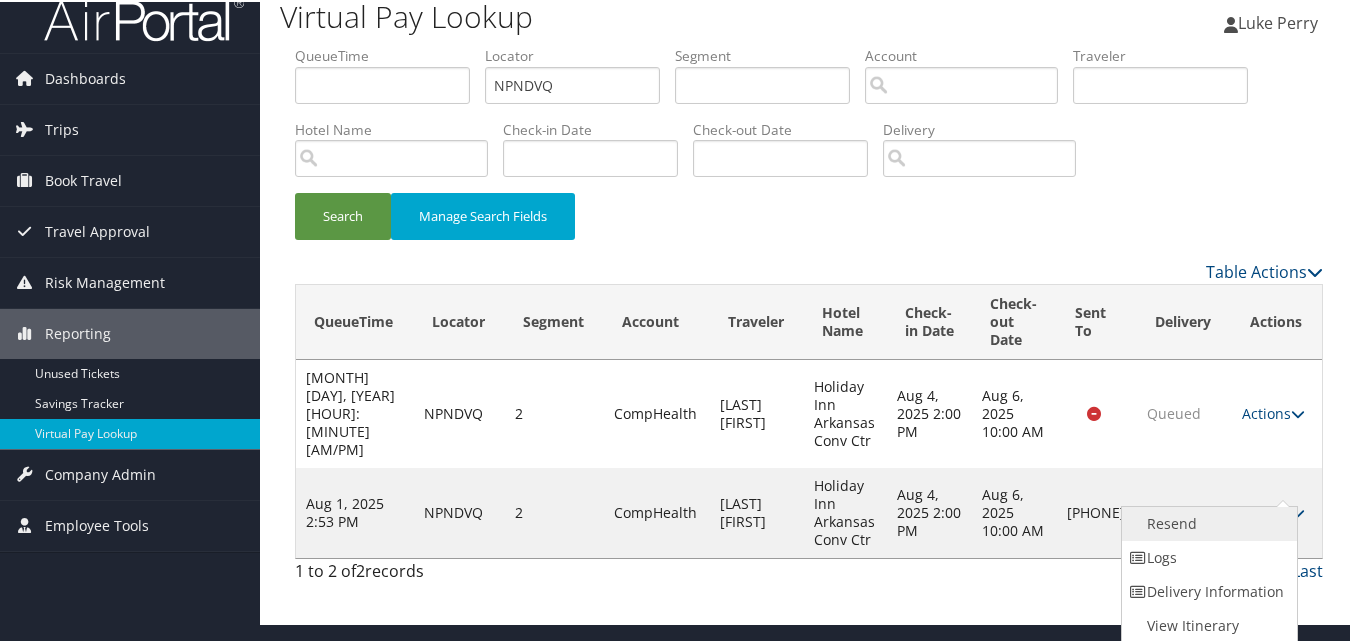 click on "Resend" at bounding box center (1207, 522) 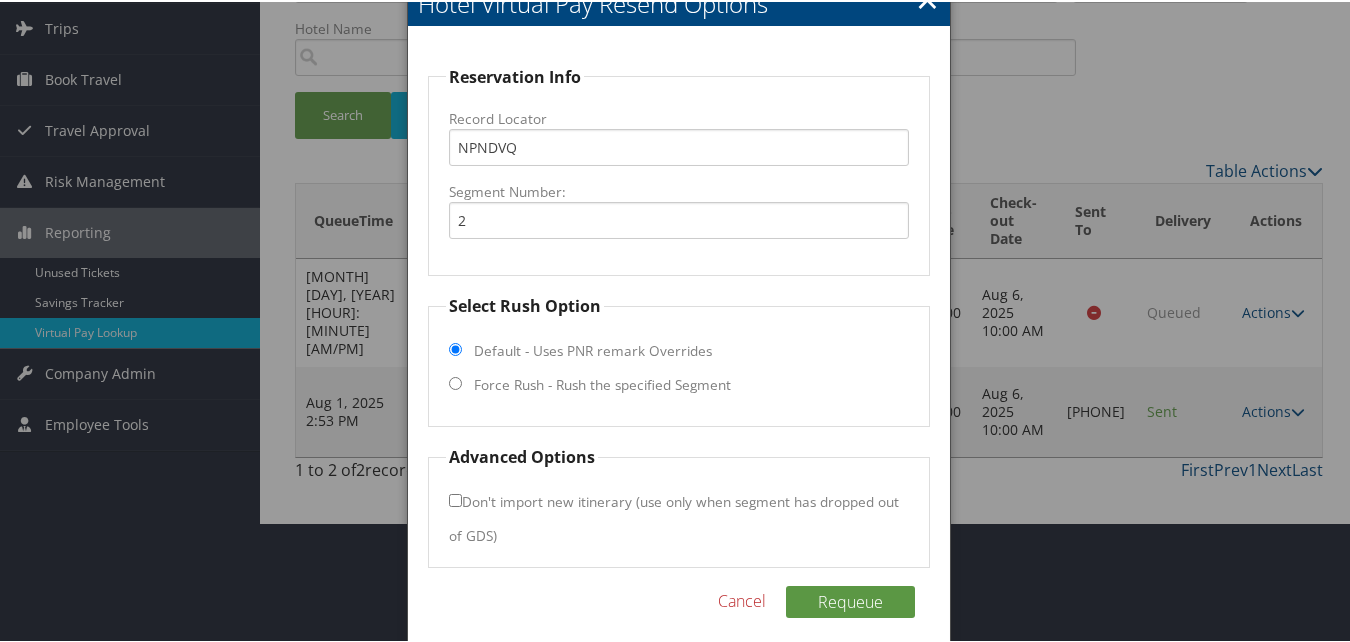 scroll, scrollTop: 135, scrollLeft: 0, axis: vertical 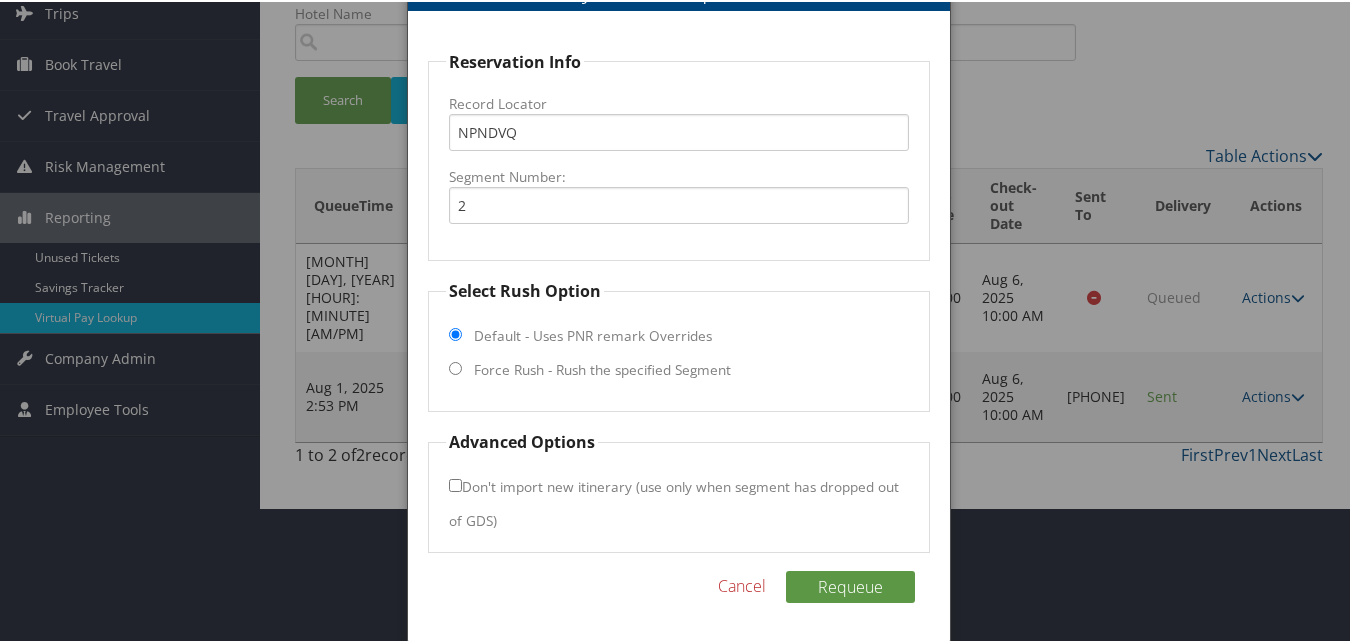 click on "Force Rush - Rush the specified Segment" at bounding box center (602, 368) 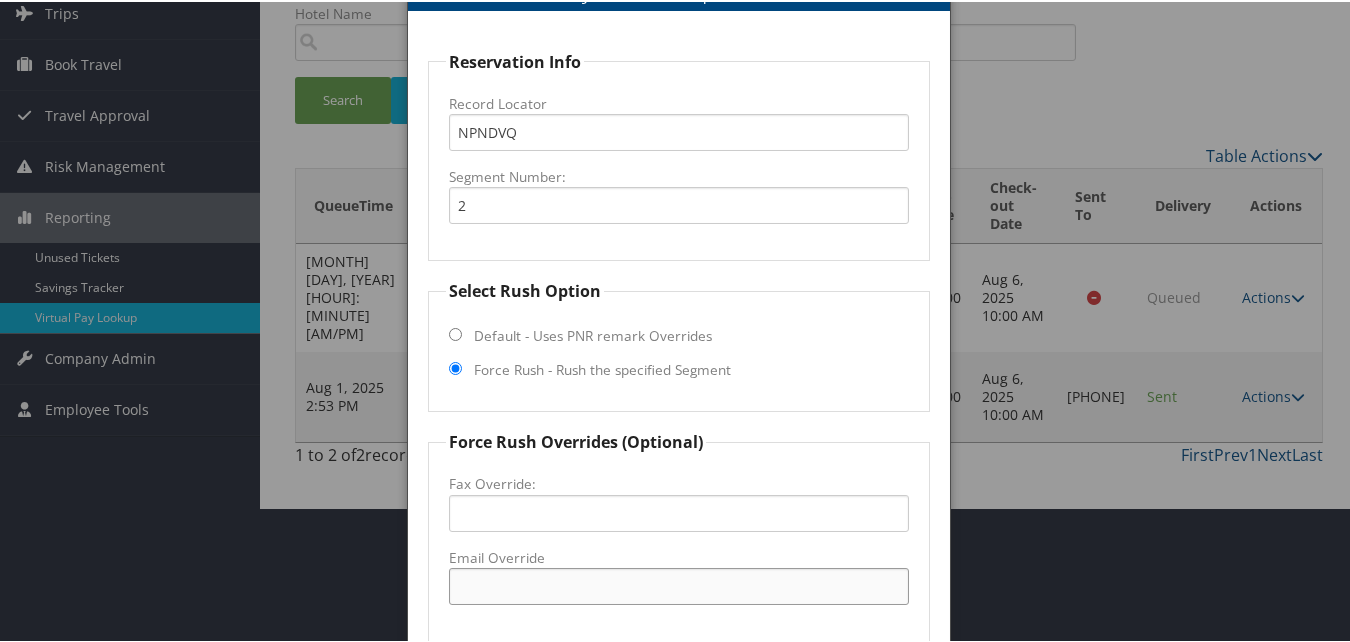 click on "Email Override" at bounding box center (678, 584) 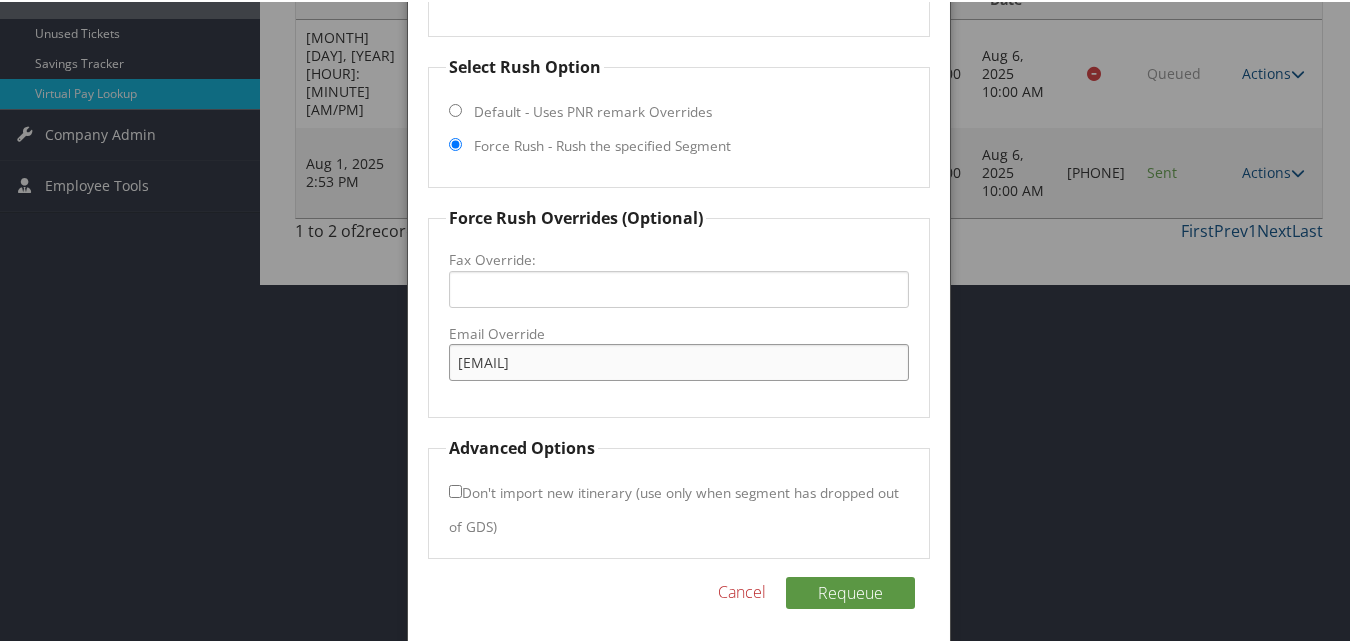 scroll, scrollTop: 365, scrollLeft: 0, axis: vertical 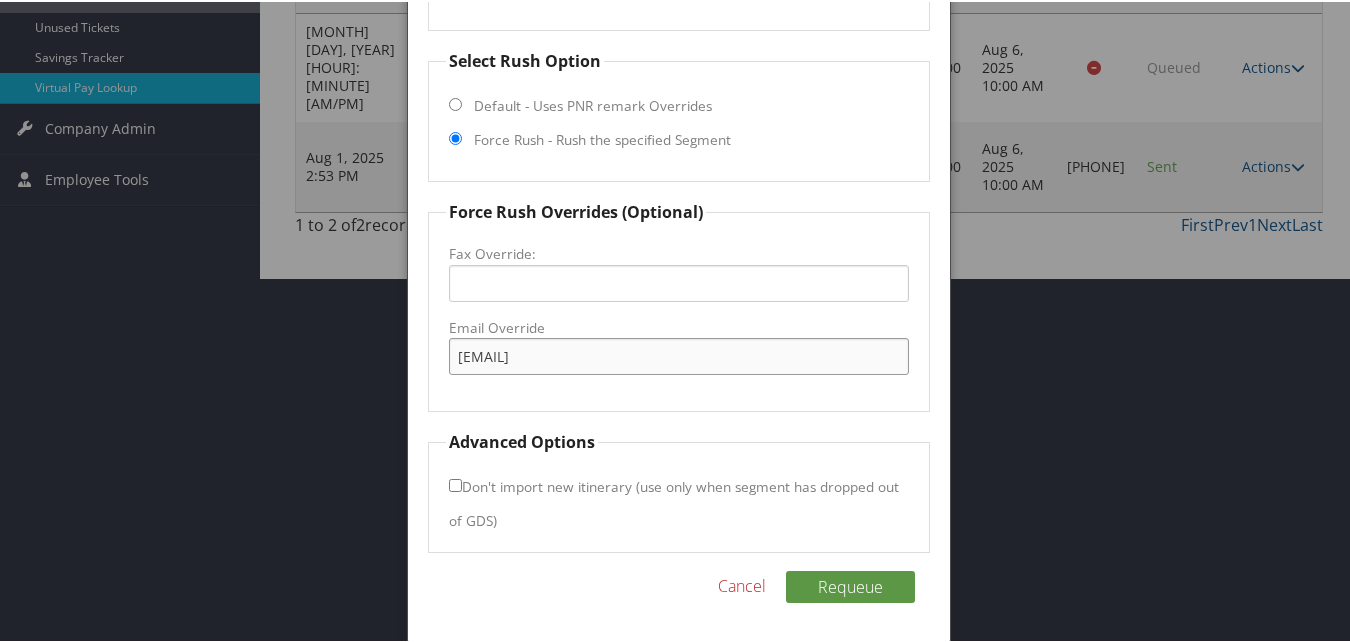 type on "ihgtexarkanafrontdesk@example.com" 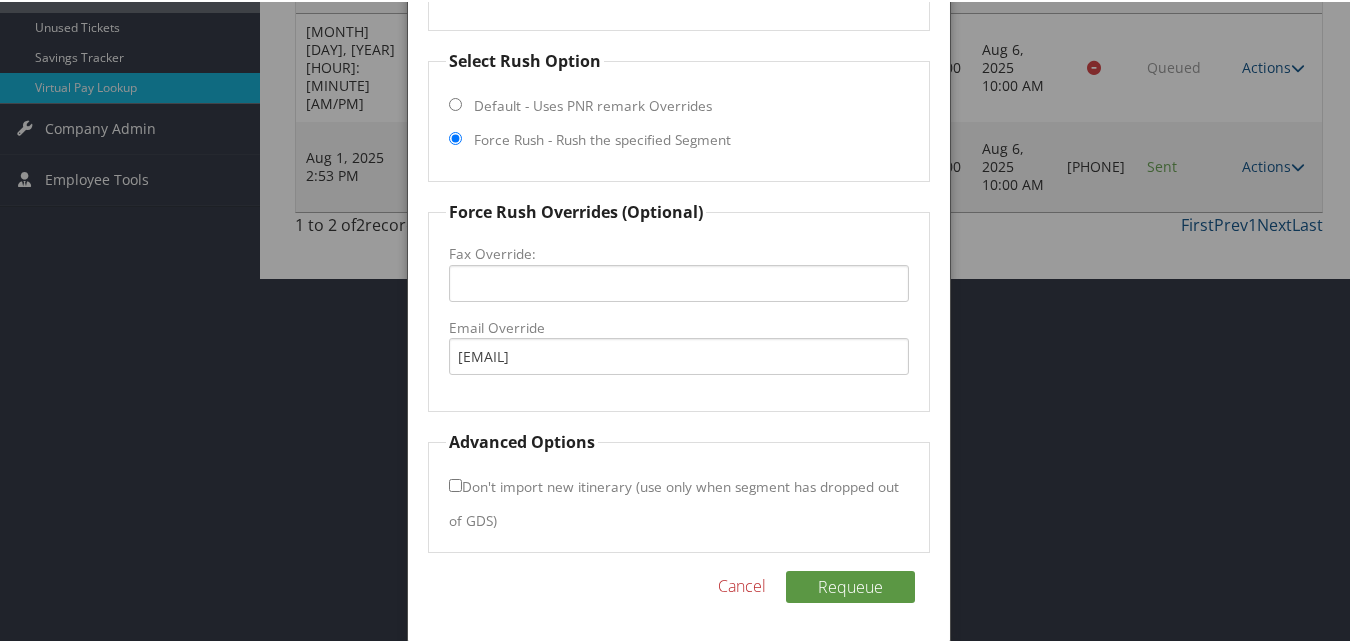 drag, startPoint x: 456, startPoint y: 487, endPoint x: 474, endPoint y: 493, distance: 18.973665 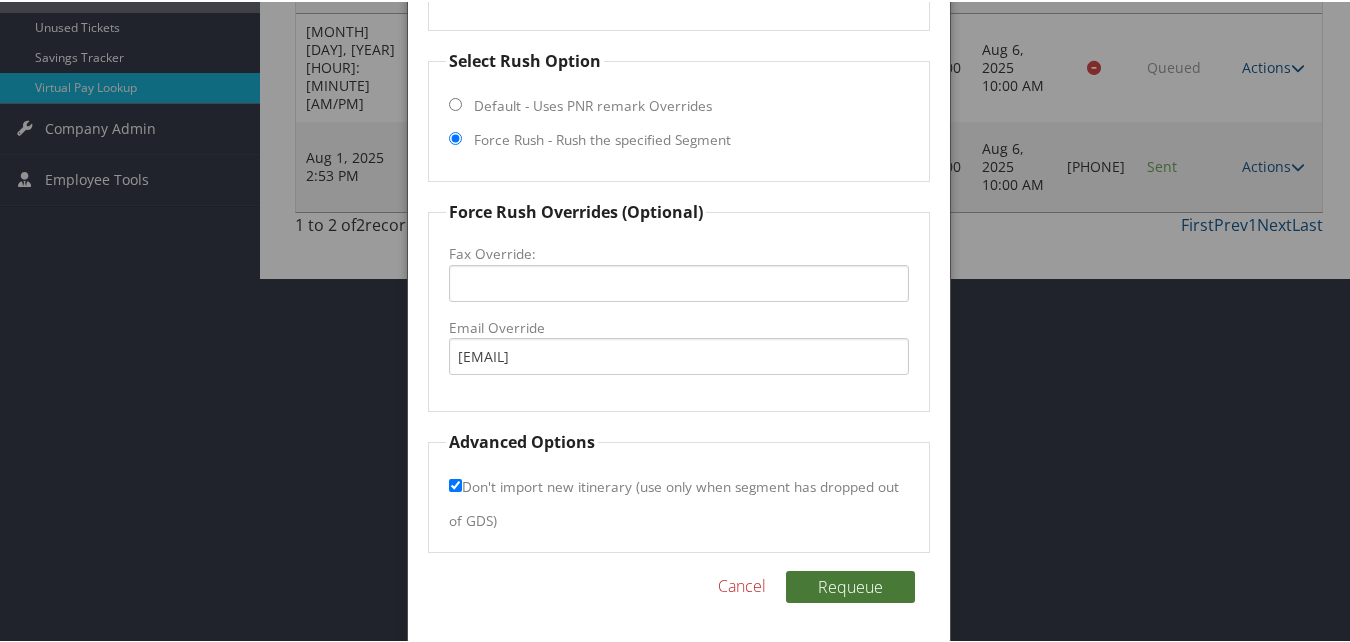 click on "Requeue" at bounding box center [850, 585] 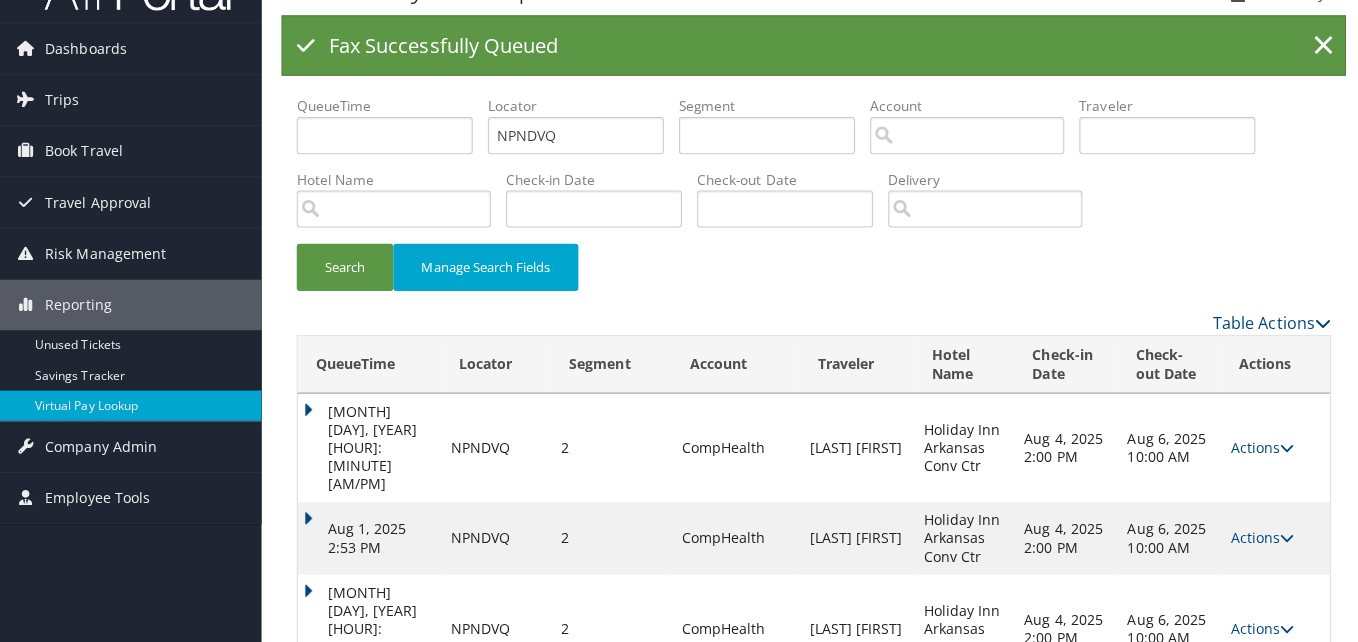 scroll, scrollTop: 0, scrollLeft: 0, axis: both 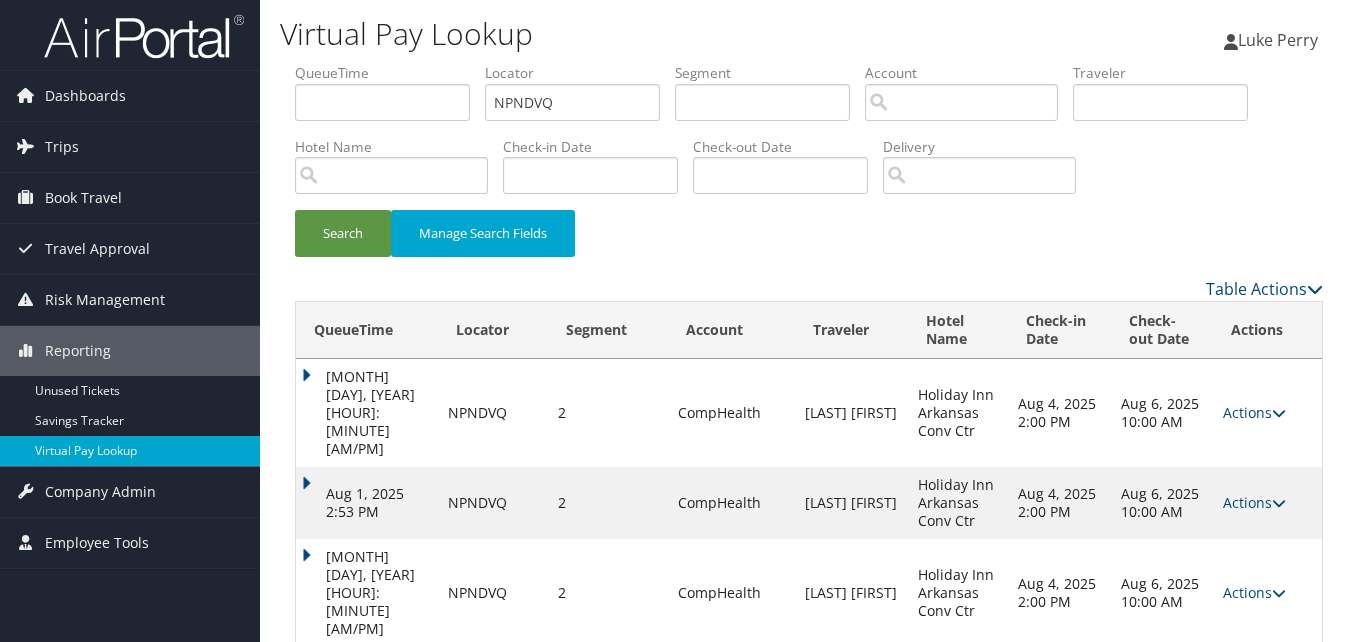 drag, startPoint x: 1234, startPoint y: 547, endPoint x: 1236, endPoint y: 558, distance: 11.18034 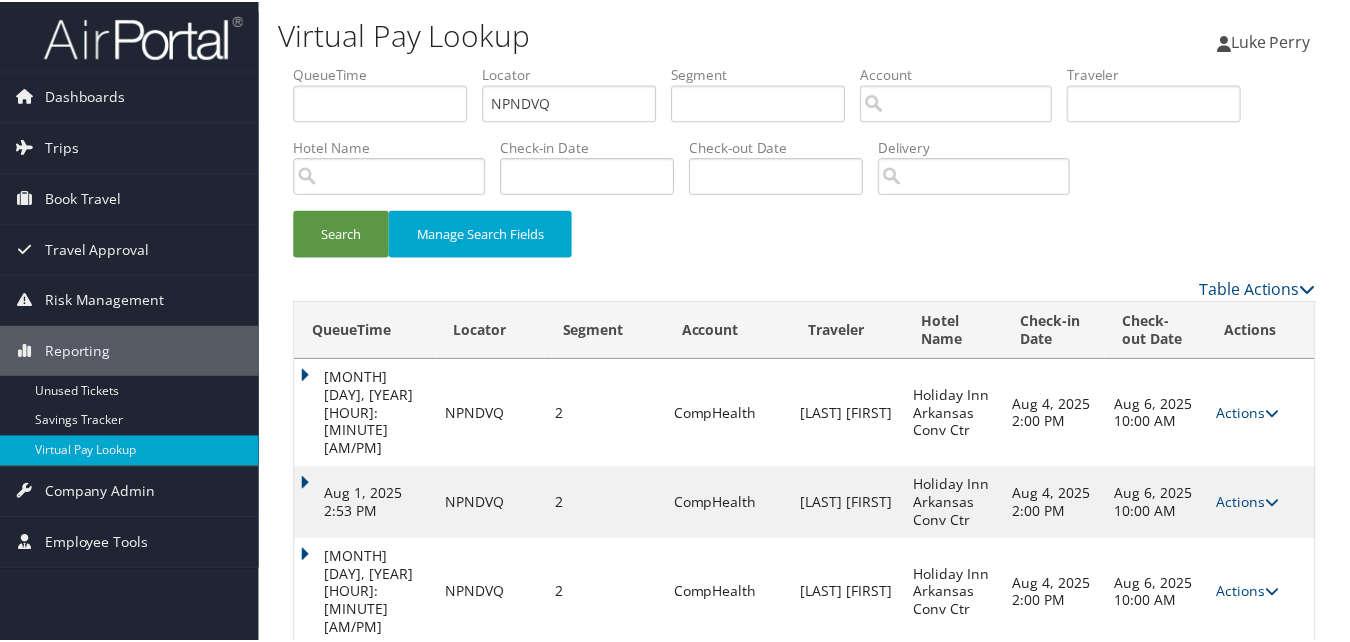 scroll, scrollTop: 30, scrollLeft: 0, axis: vertical 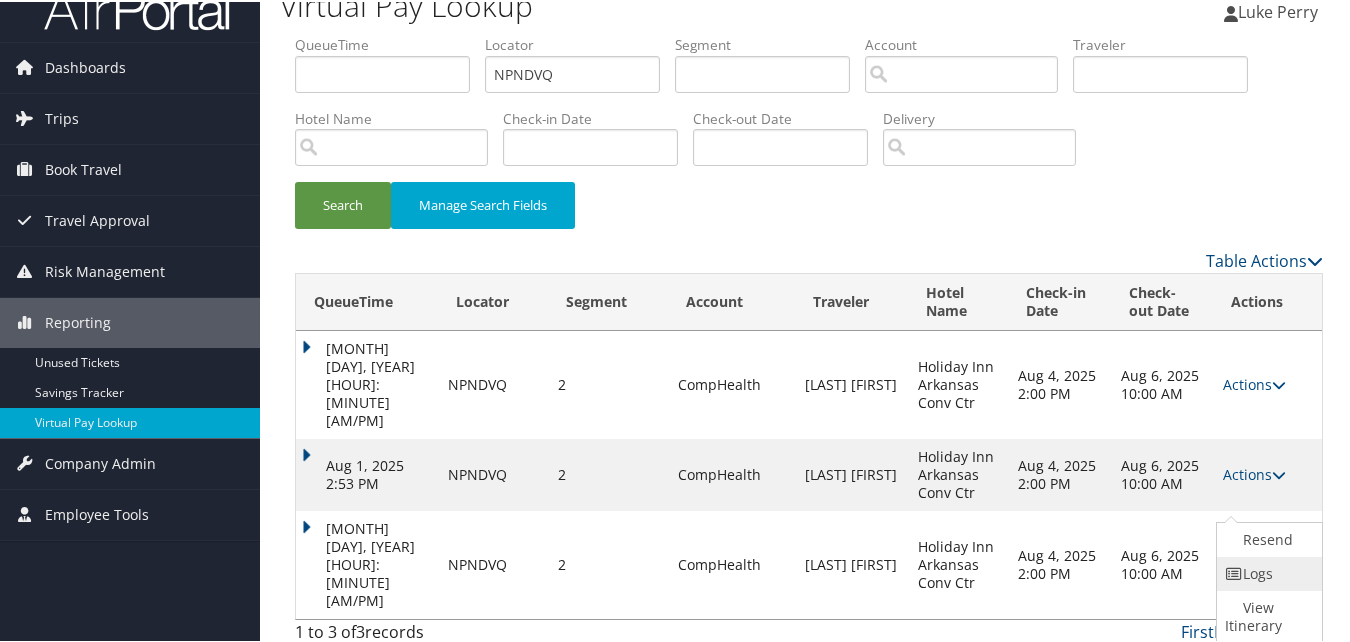 click at bounding box center (1234, 572) 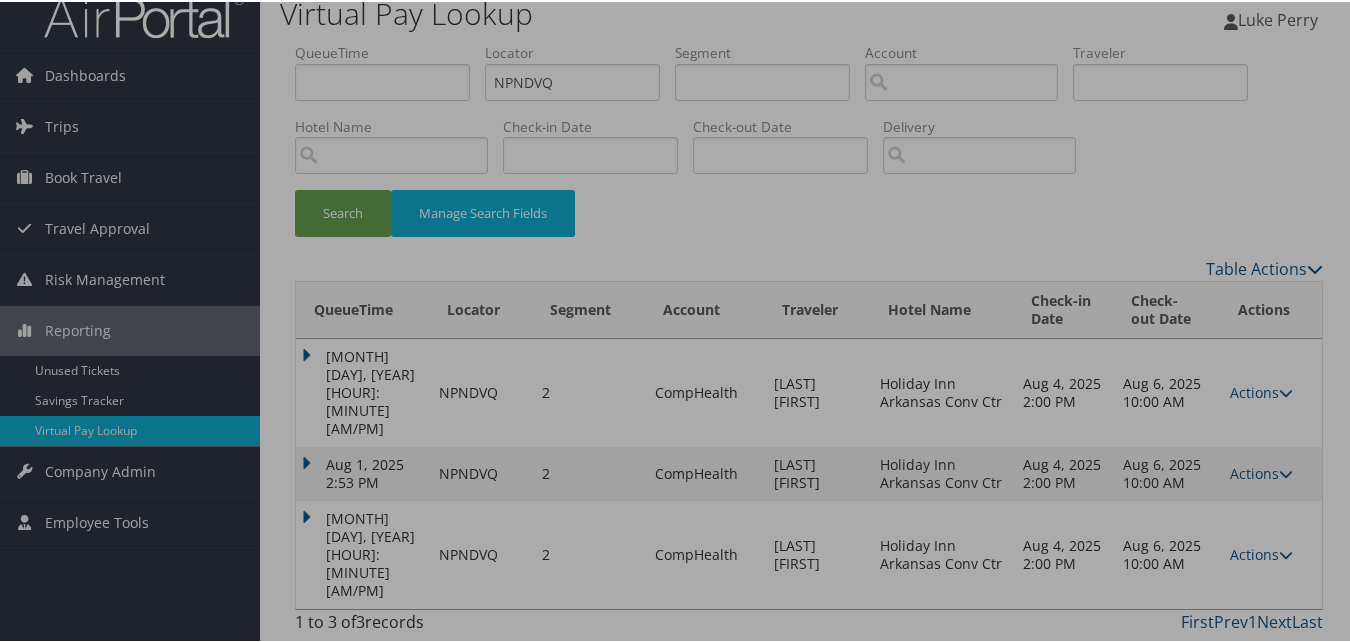 scroll, scrollTop: 0, scrollLeft: 0, axis: both 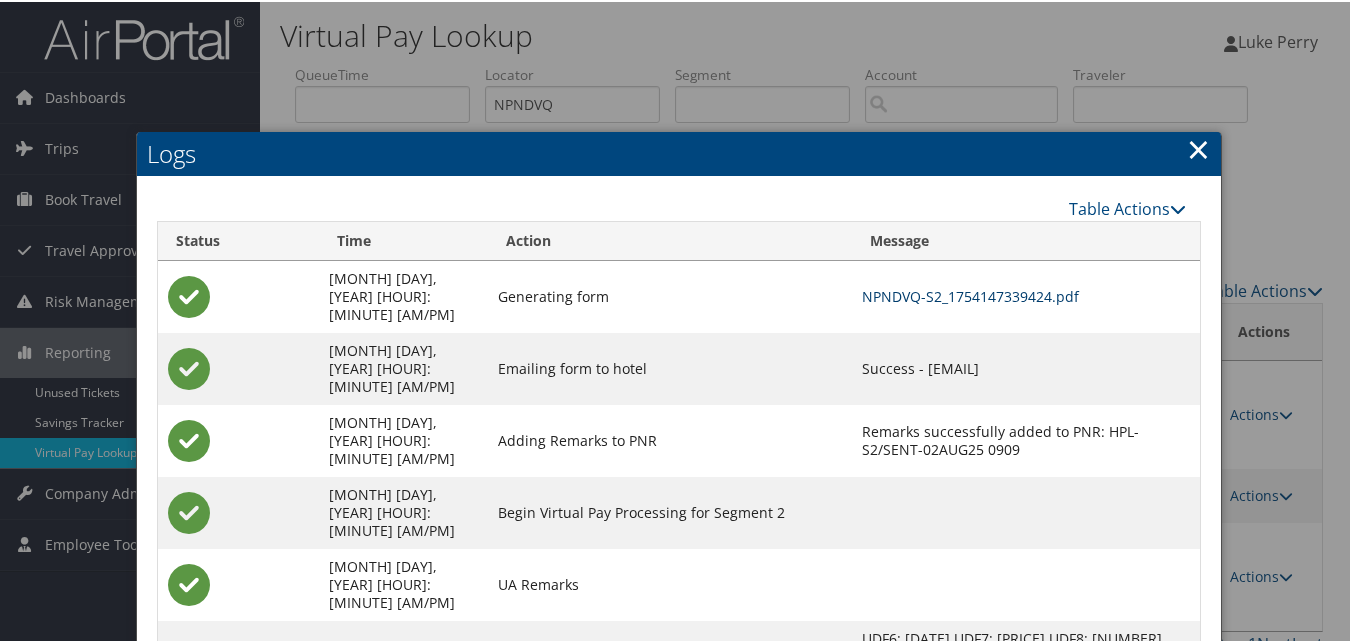 click on "NPNDVQ-S2_1754147339424.pdf" at bounding box center [970, 294] 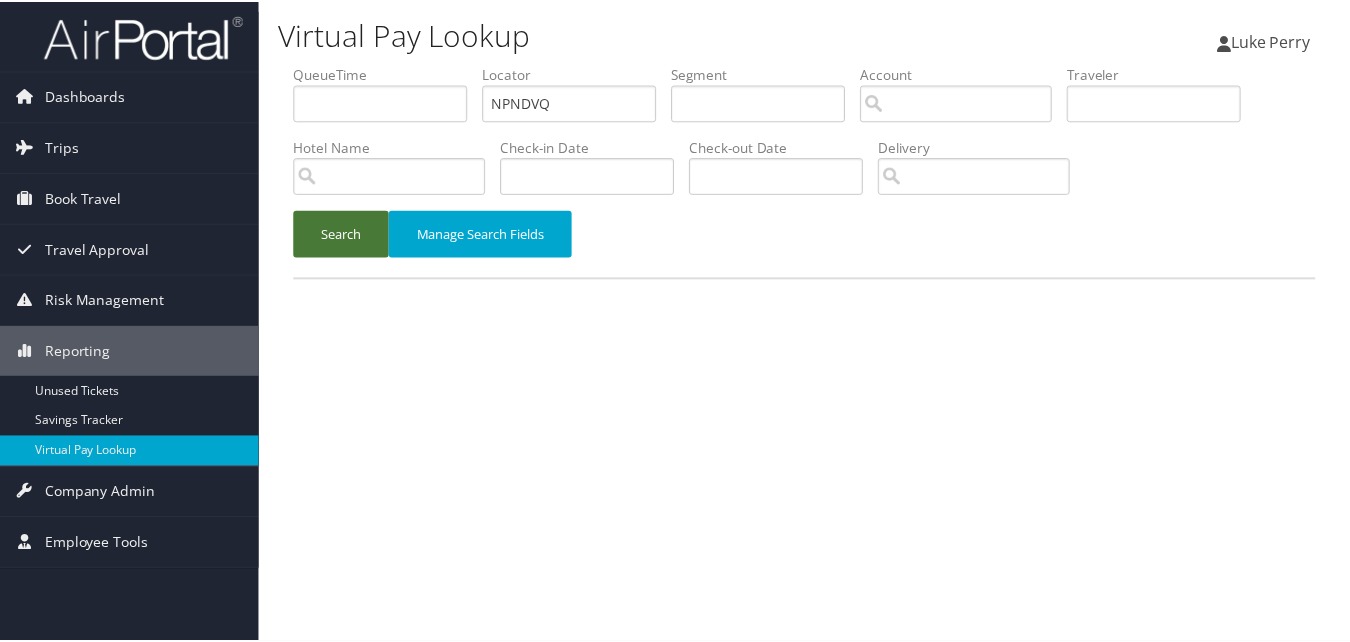 scroll, scrollTop: 0, scrollLeft: 0, axis: both 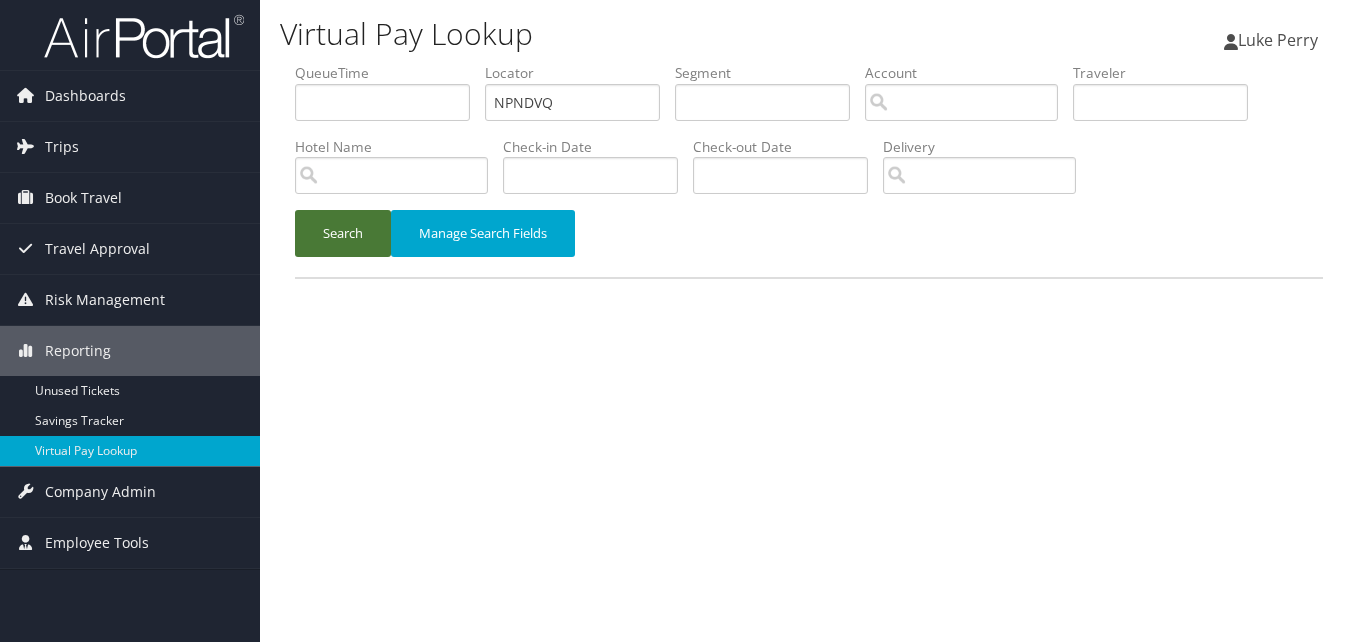click on "Search" at bounding box center (343, 233) 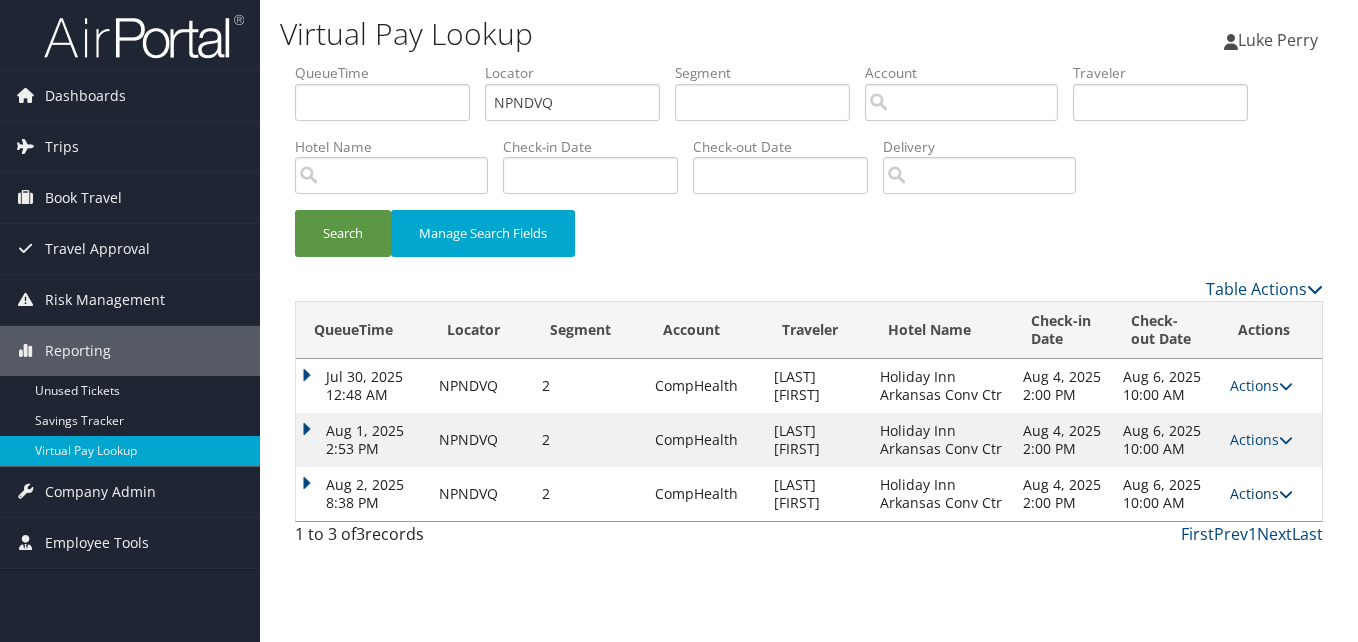 click on "Actions" at bounding box center (1261, 493) 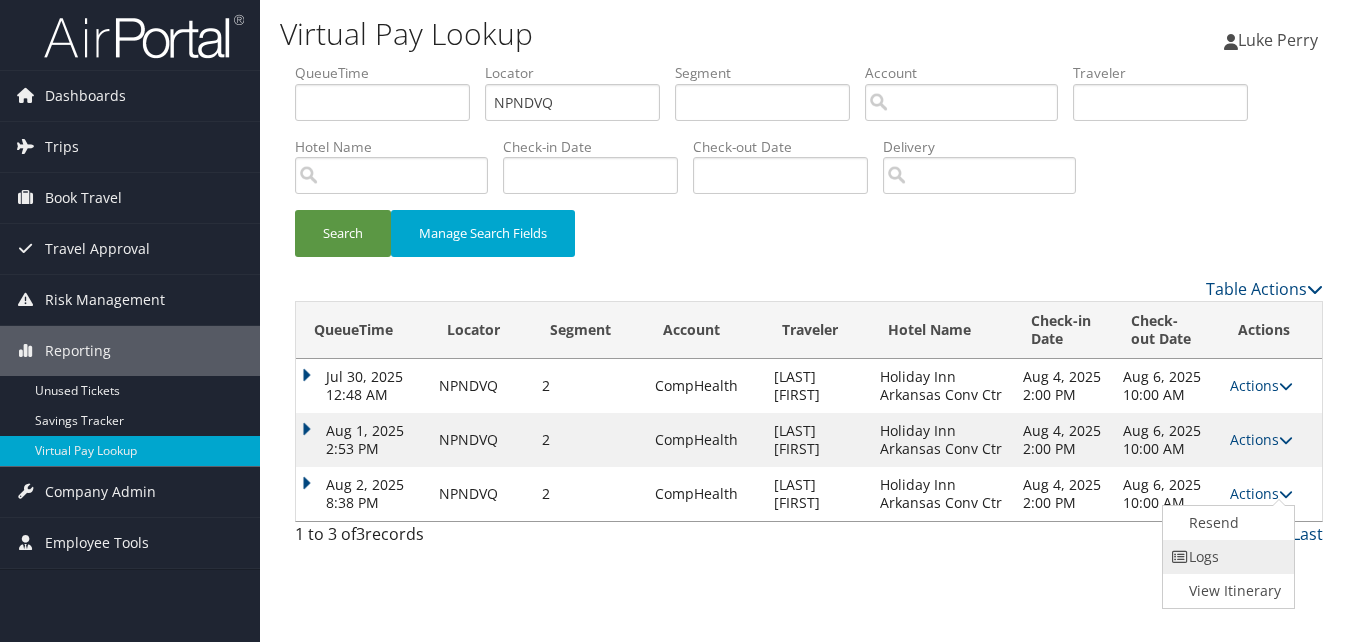 click on "Logs" at bounding box center (1226, 557) 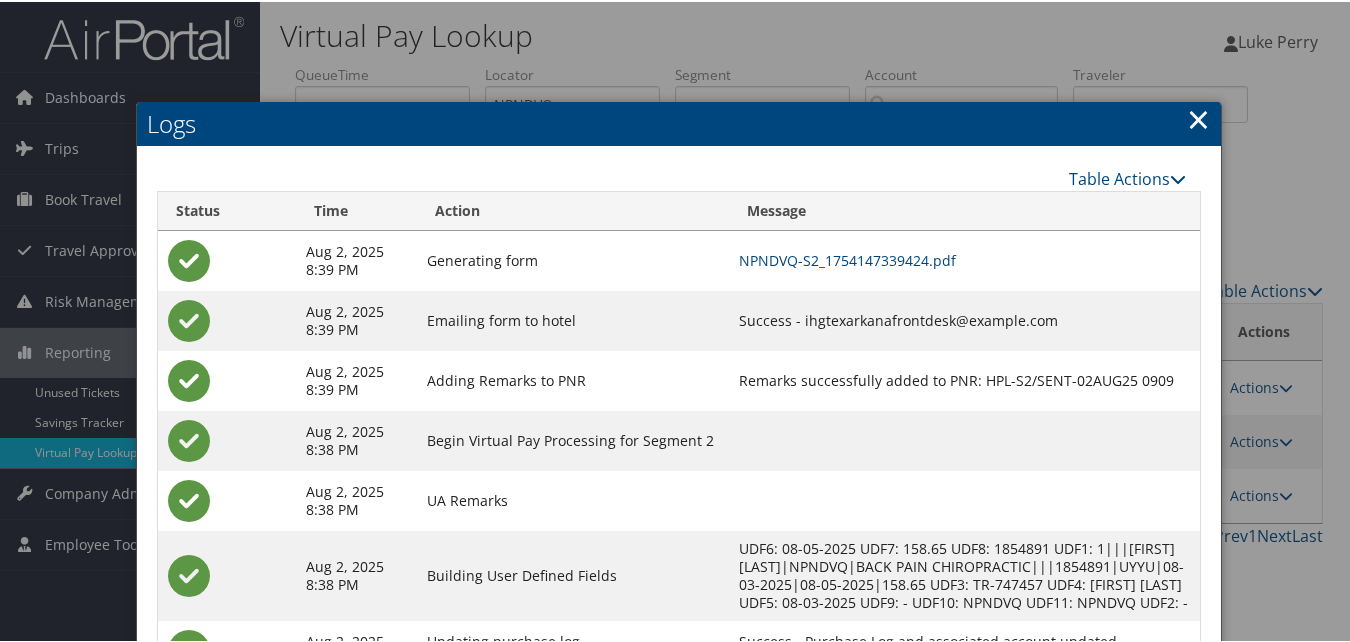 scroll, scrollTop: 93, scrollLeft: 0, axis: vertical 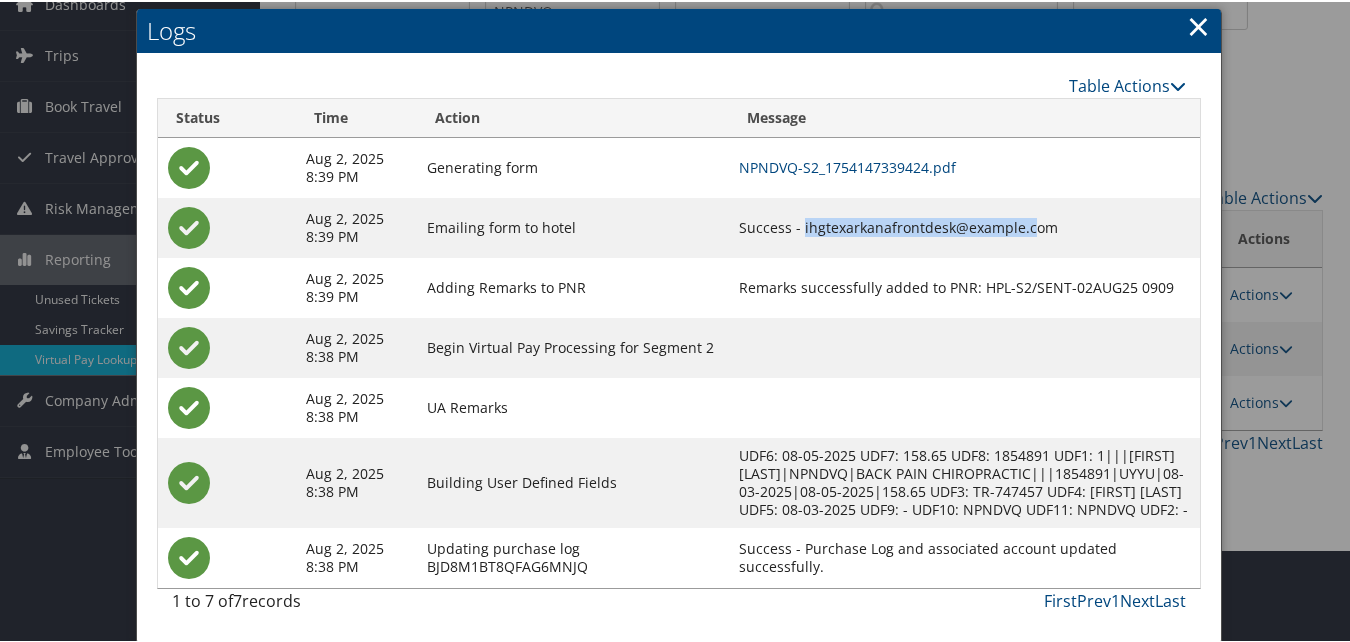 drag, startPoint x: 799, startPoint y: 223, endPoint x: 1031, endPoint y: 221, distance: 232.00862 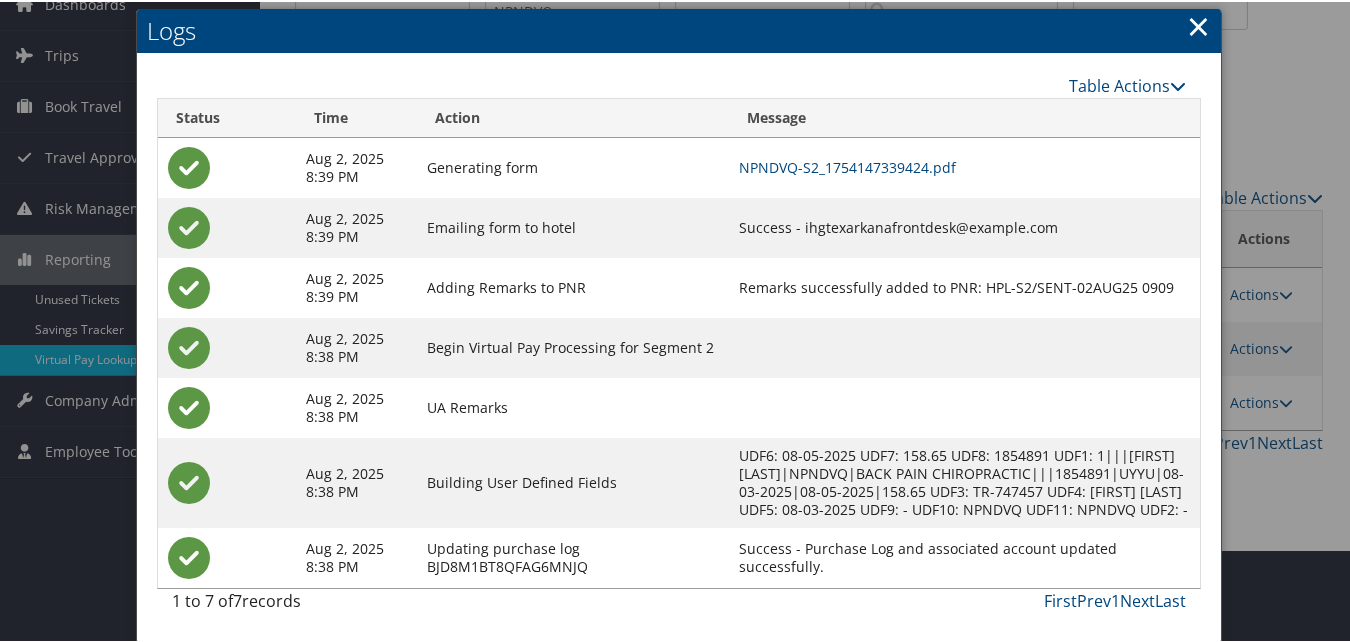 click on "×" at bounding box center [1198, 24] 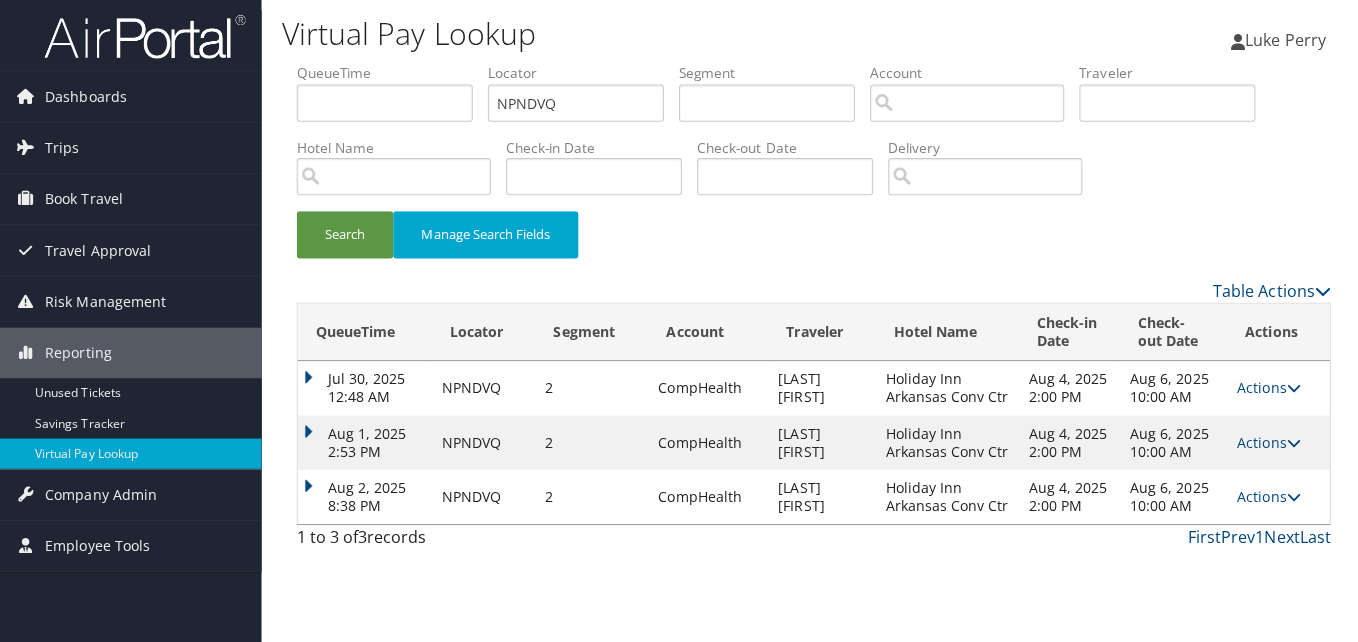 scroll, scrollTop: 0, scrollLeft: 0, axis: both 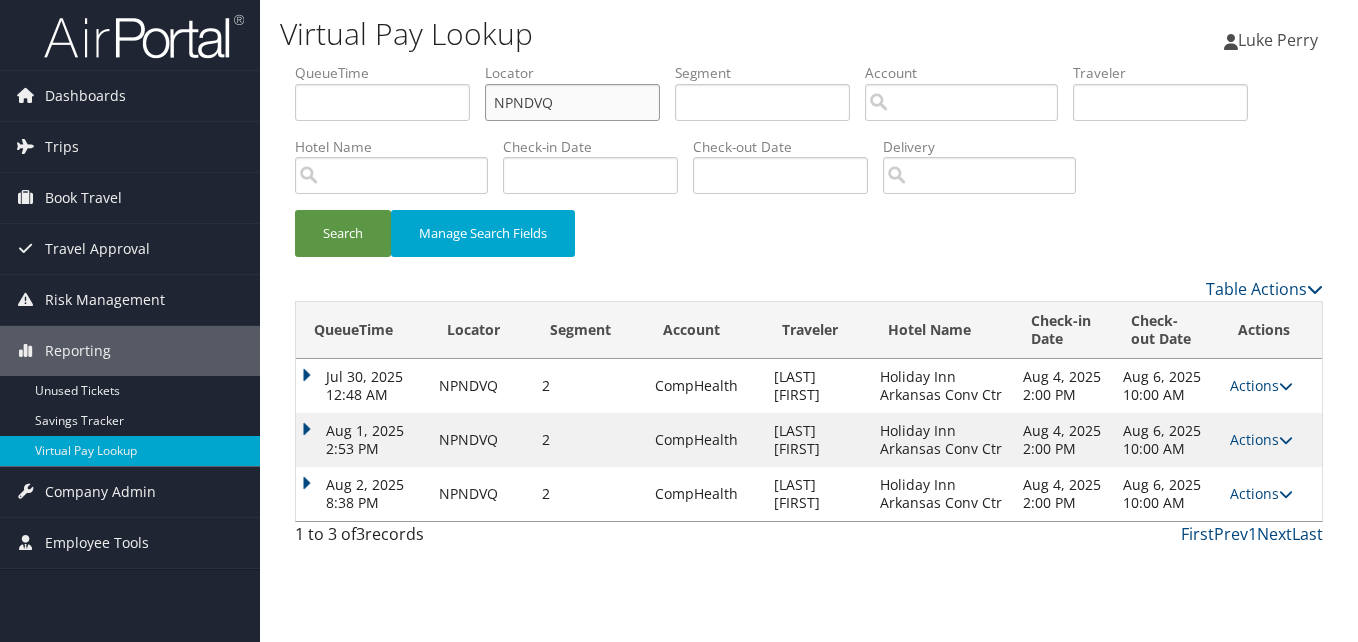 drag, startPoint x: 450, startPoint y: 108, endPoint x: 386, endPoint y: 111, distance: 64.070274 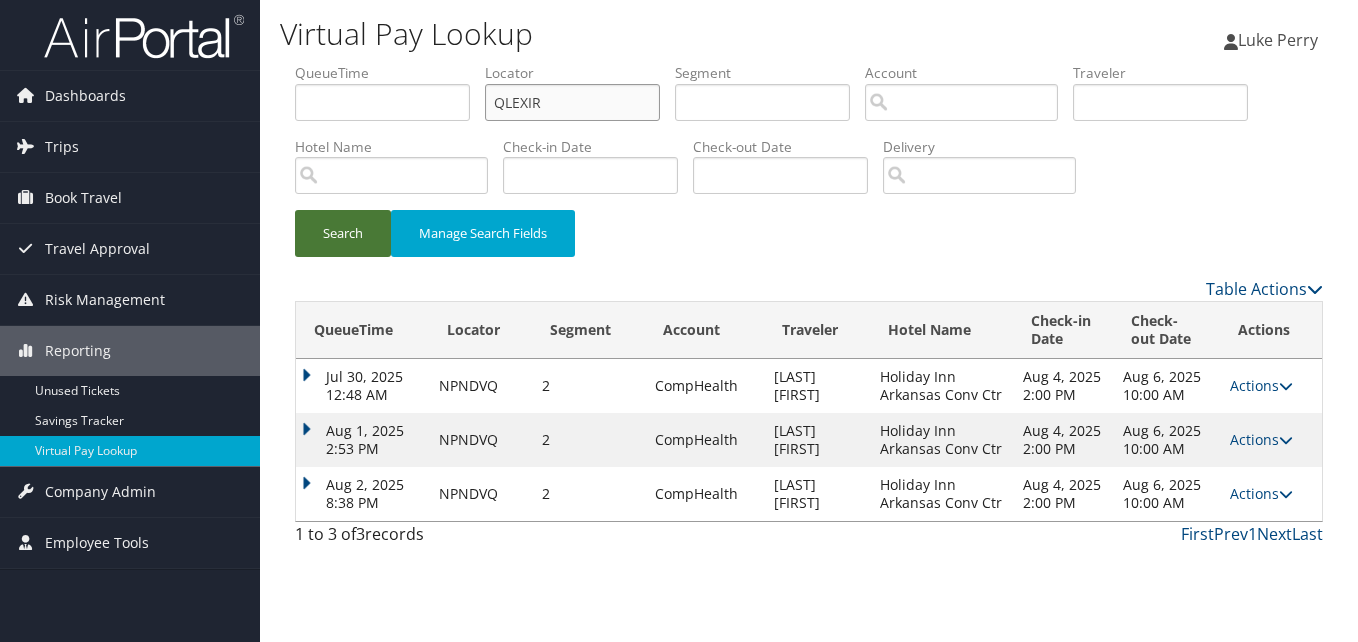 type on "QLEXIR" 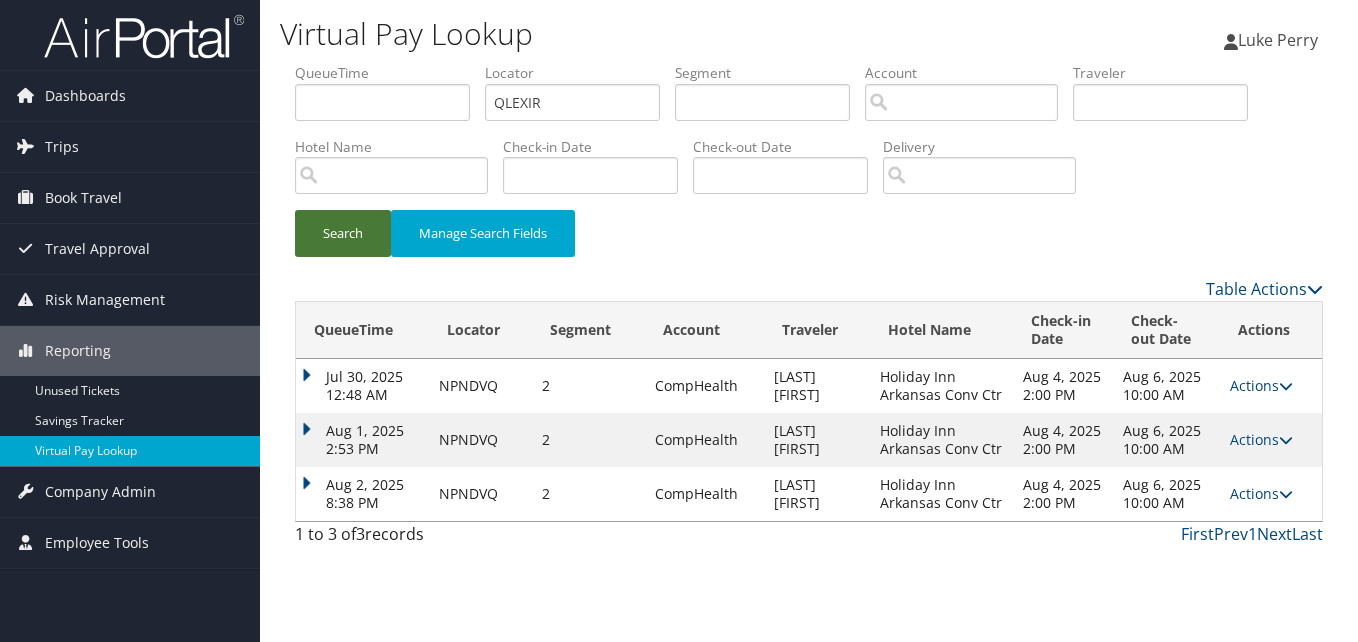click on "Search" at bounding box center [343, 233] 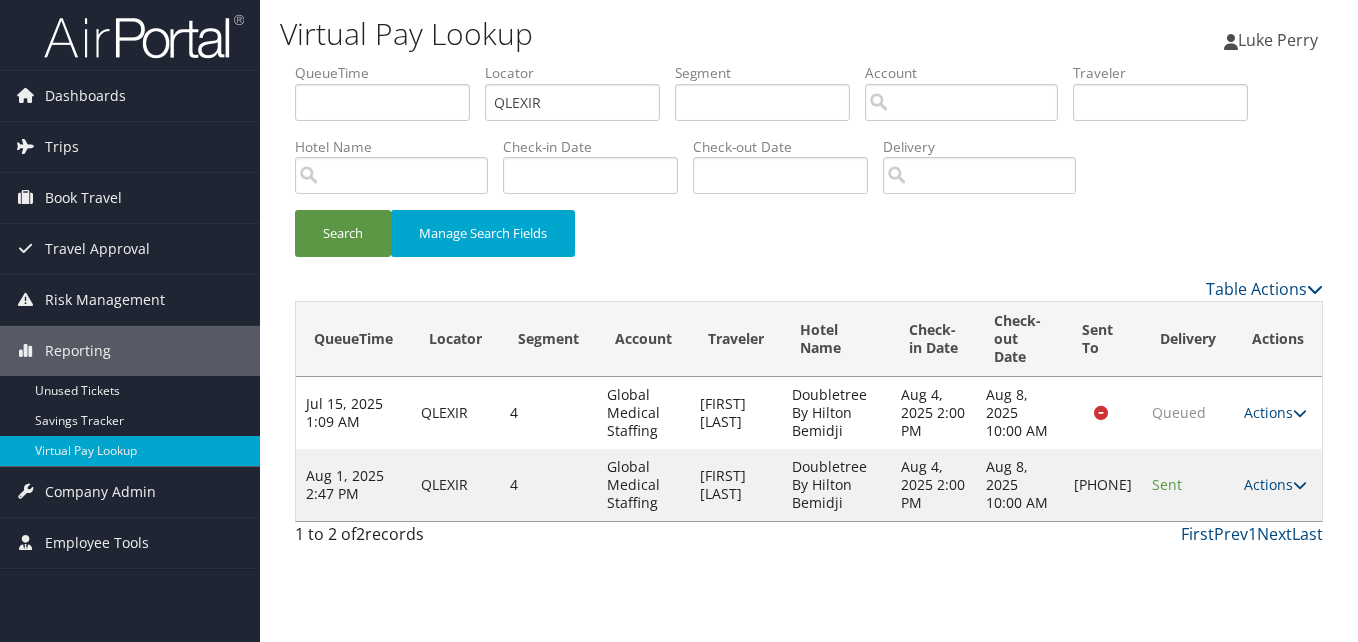 click on "Actions" at bounding box center (1275, 484) 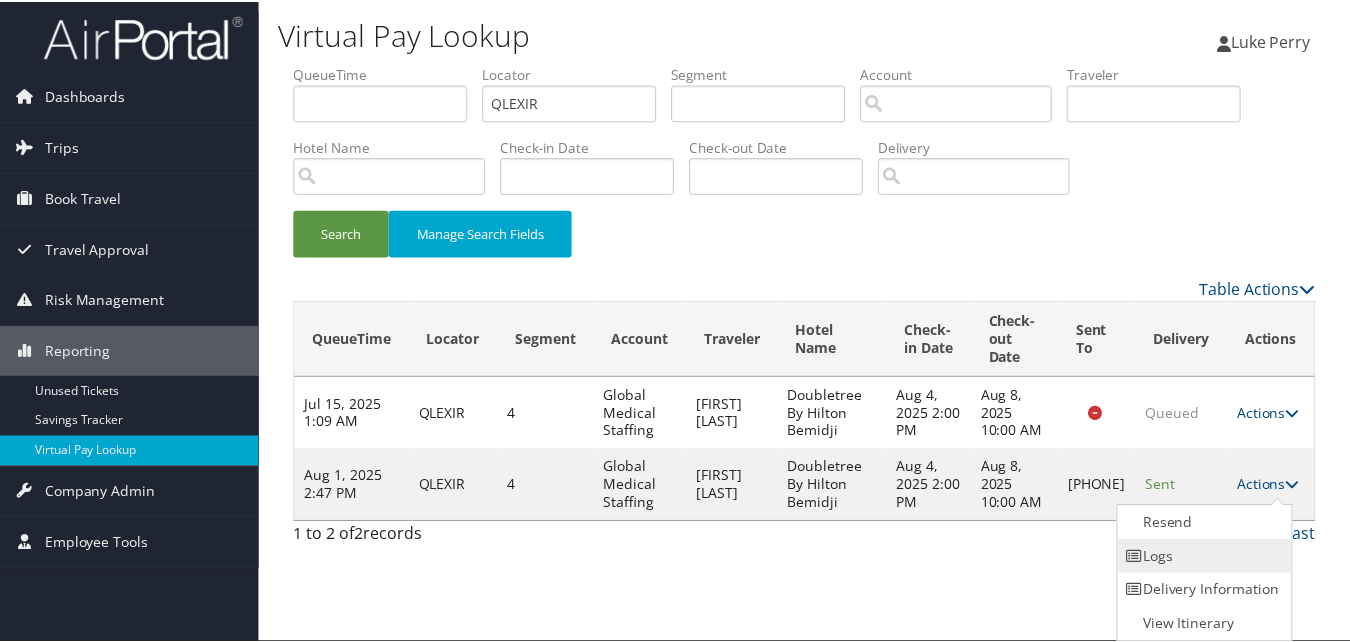 scroll, scrollTop: 1, scrollLeft: 0, axis: vertical 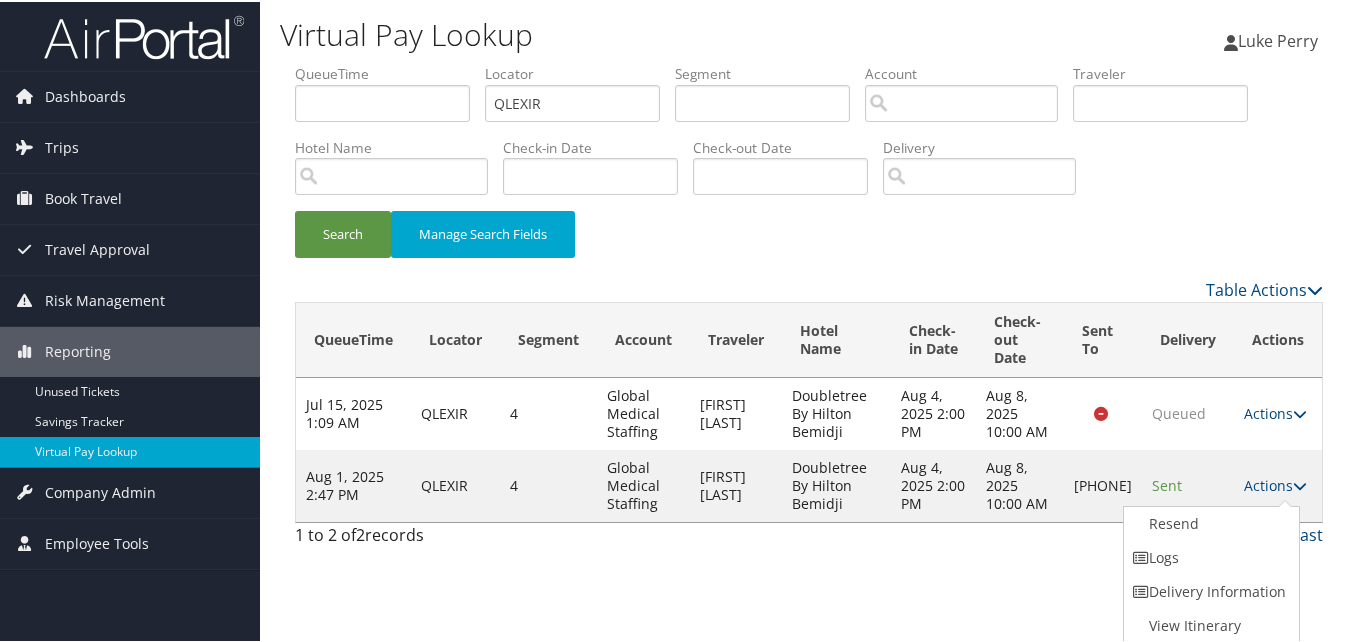 click on "Logs" at bounding box center [1209, 556] 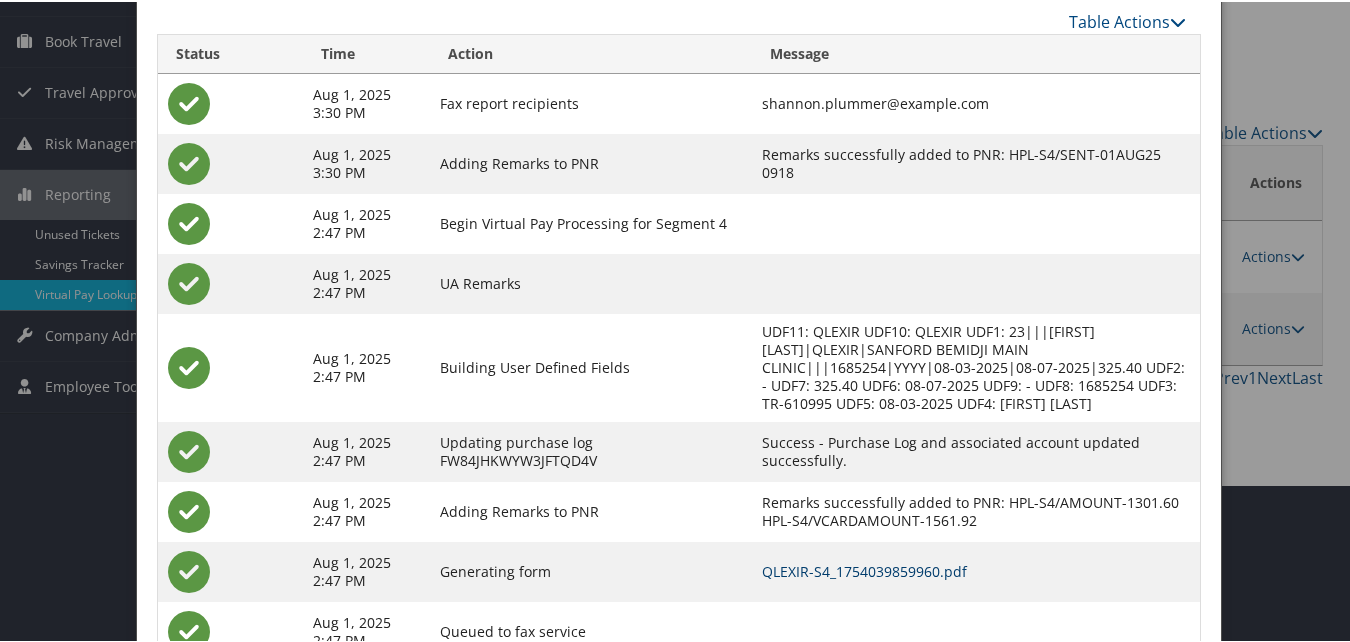 scroll, scrollTop: 232, scrollLeft: 0, axis: vertical 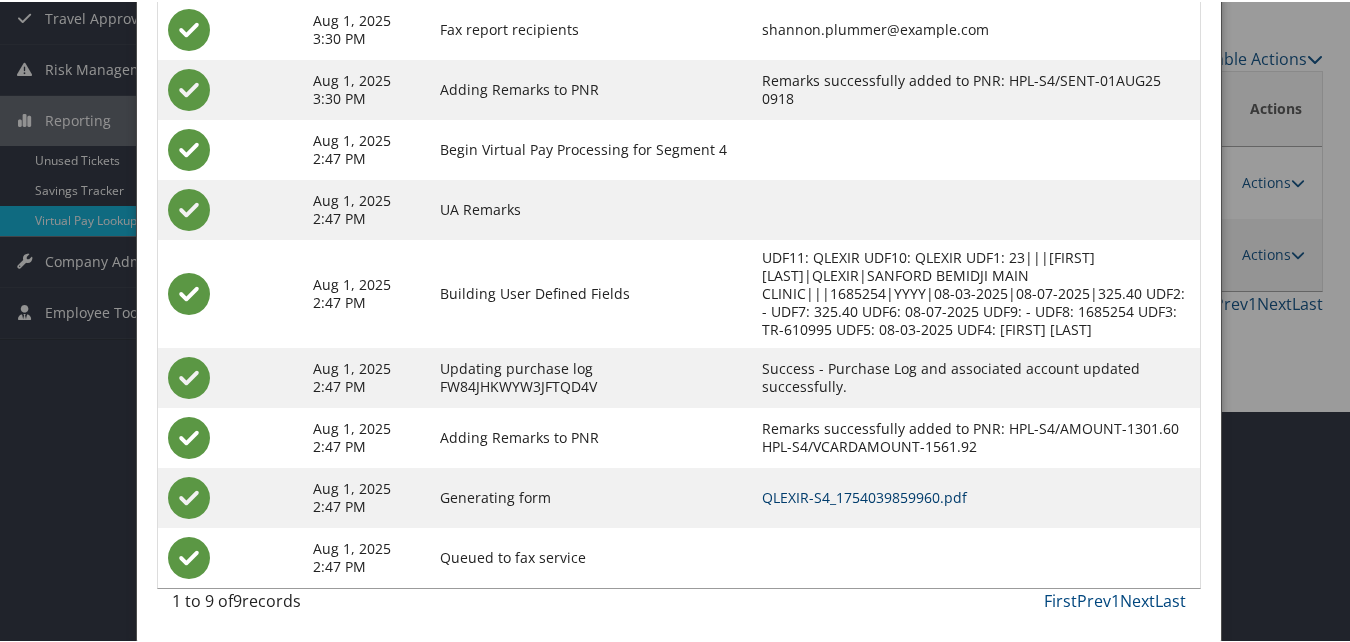 click on "QLEXIR-S4_1754039859960.pdf" at bounding box center [864, 495] 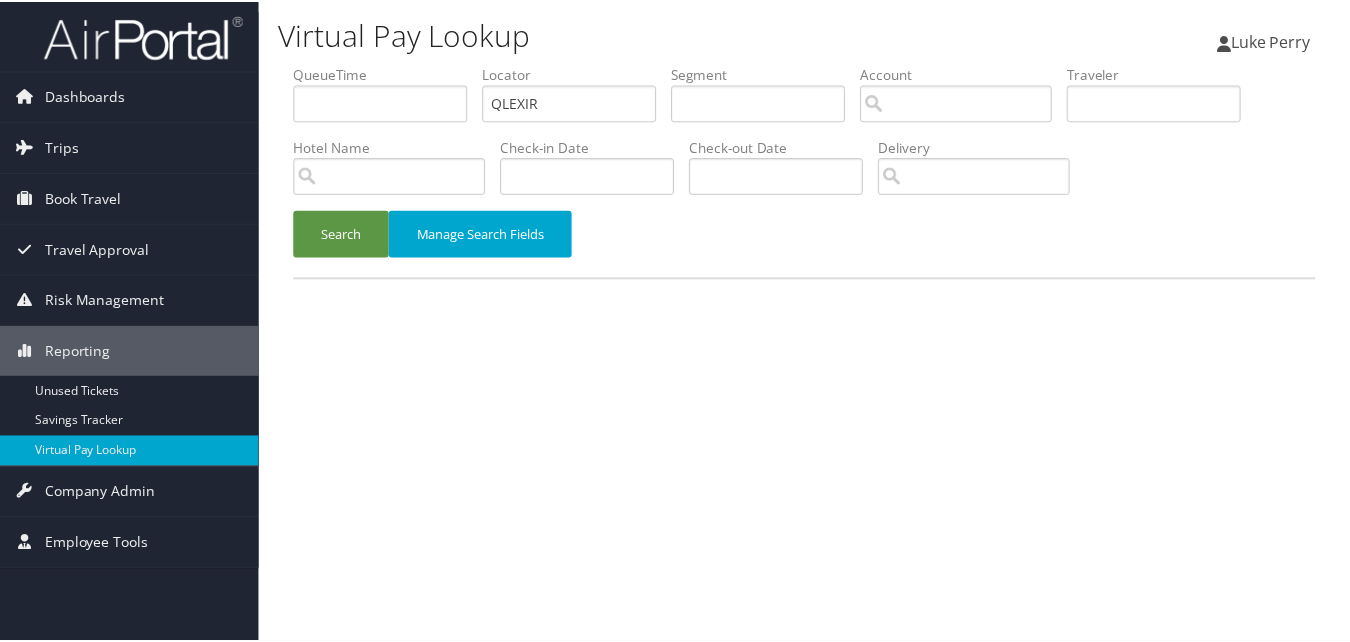 scroll, scrollTop: 0, scrollLeft: 0, axis: both 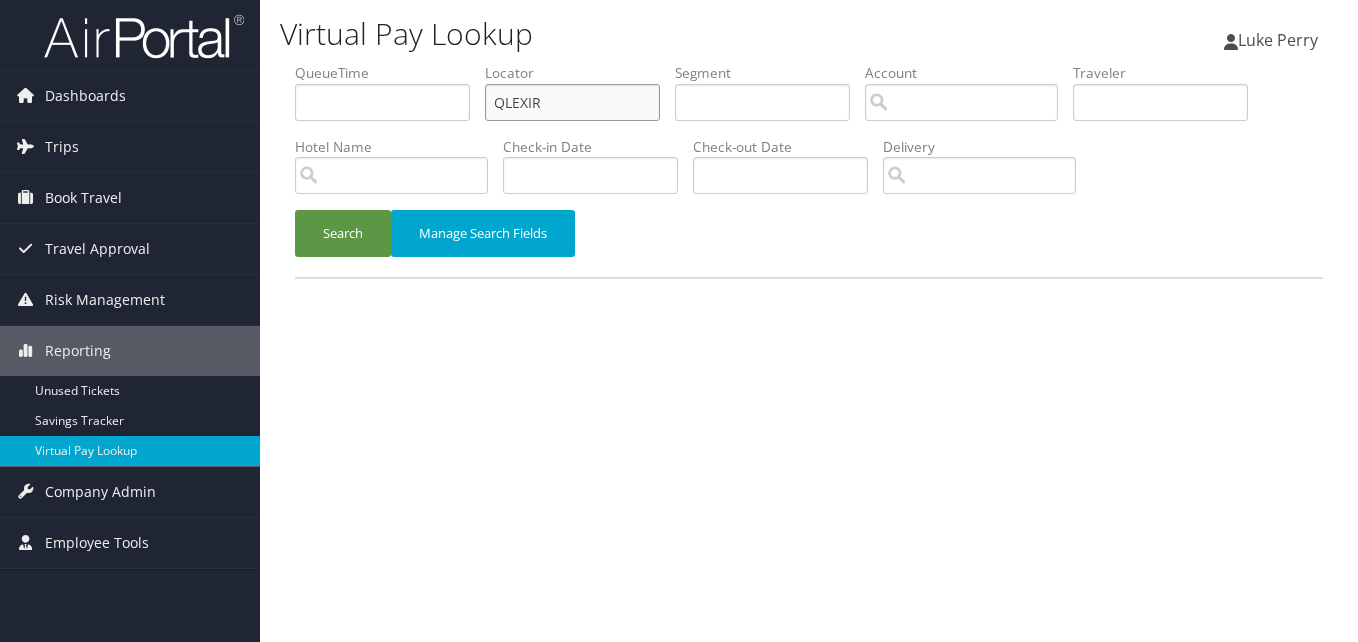 drag, startPoint x: 571, startPoint y: 97, endPoint x: 431, endPoint y: 125, distance: 142.77255 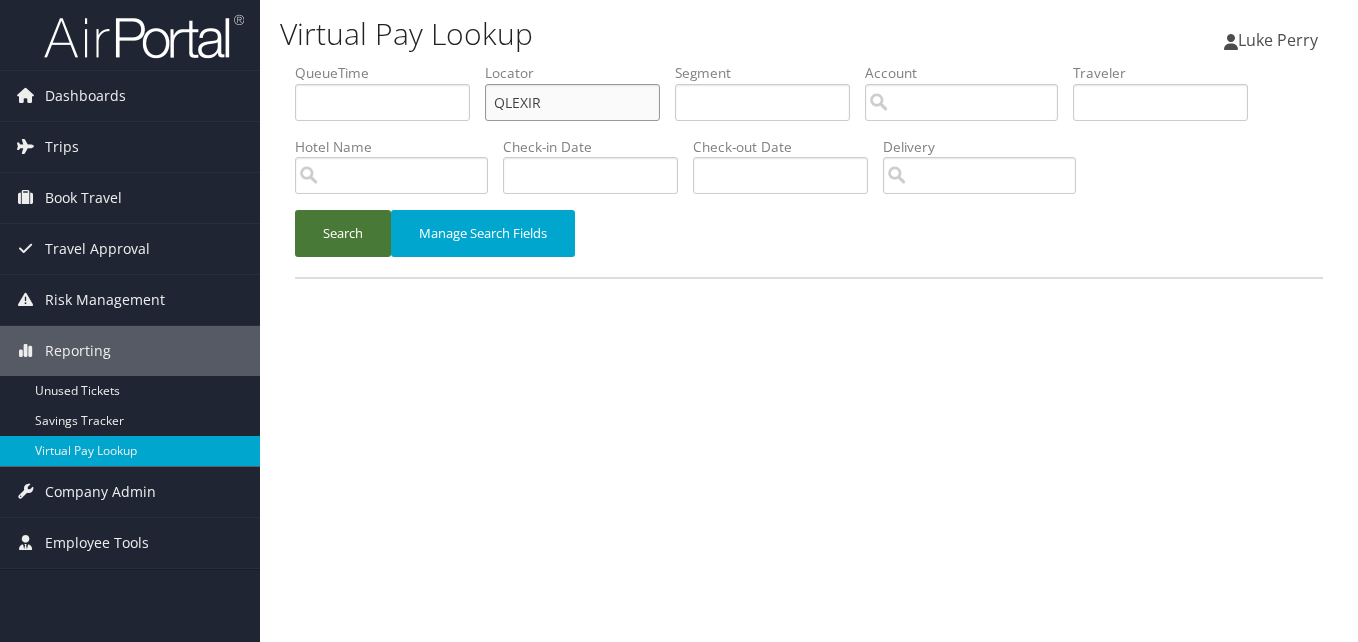paste on "FQYHSN" 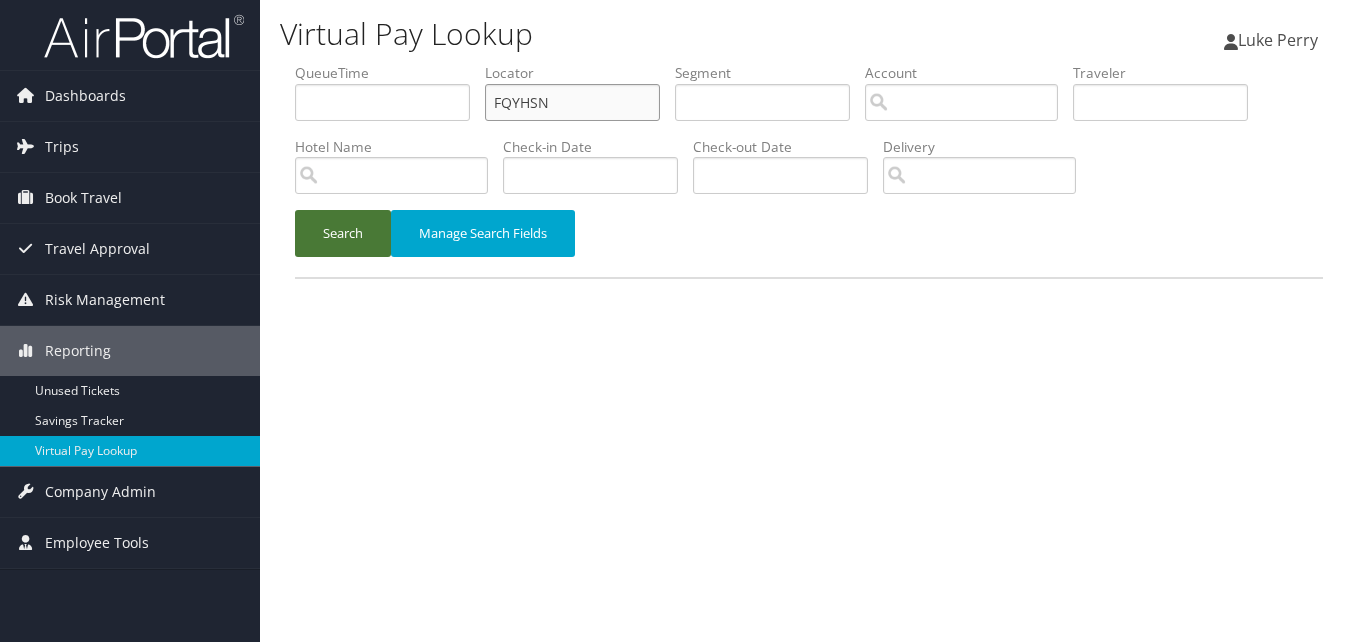 type on "FQYHSN" 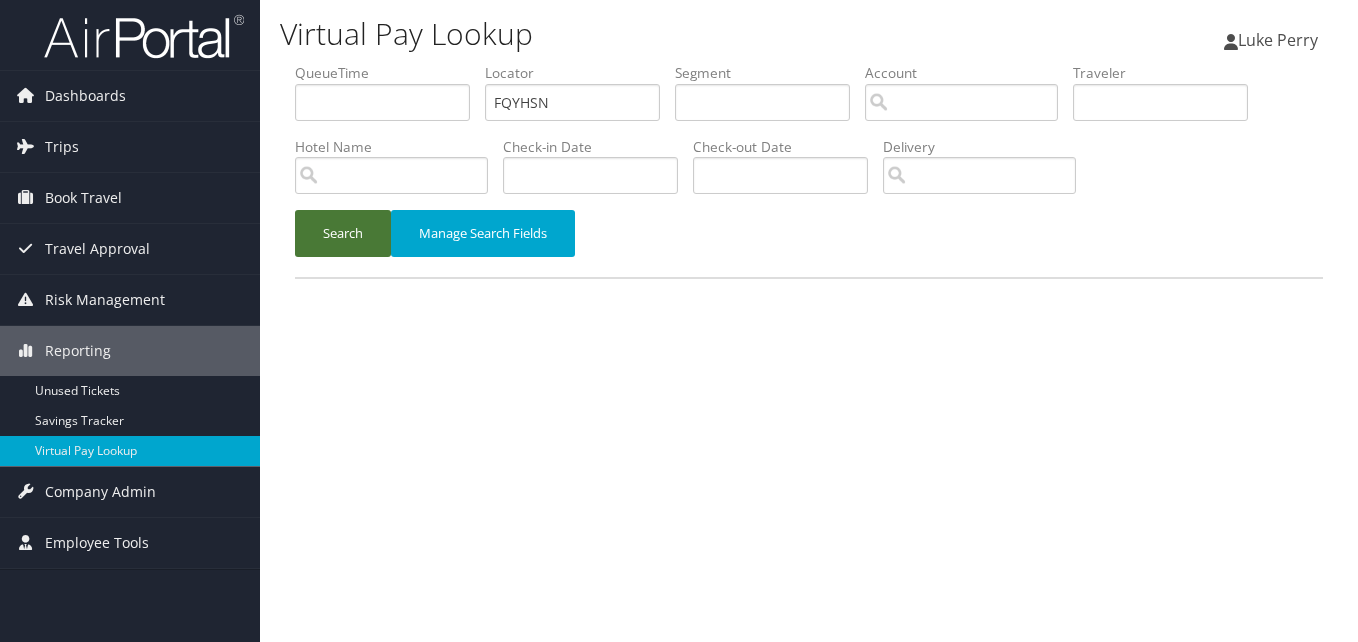 click on "Search" at bounding box center [343, 233] 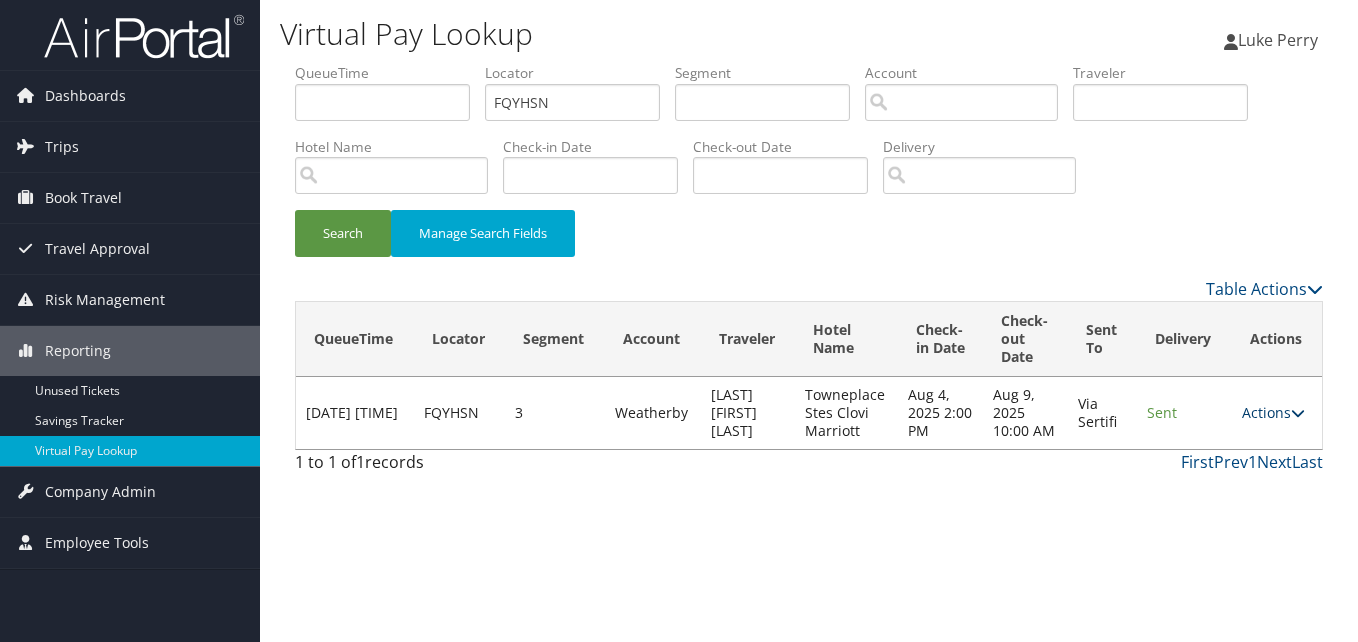 click on "Actions" at bounding box center [1273, 412] 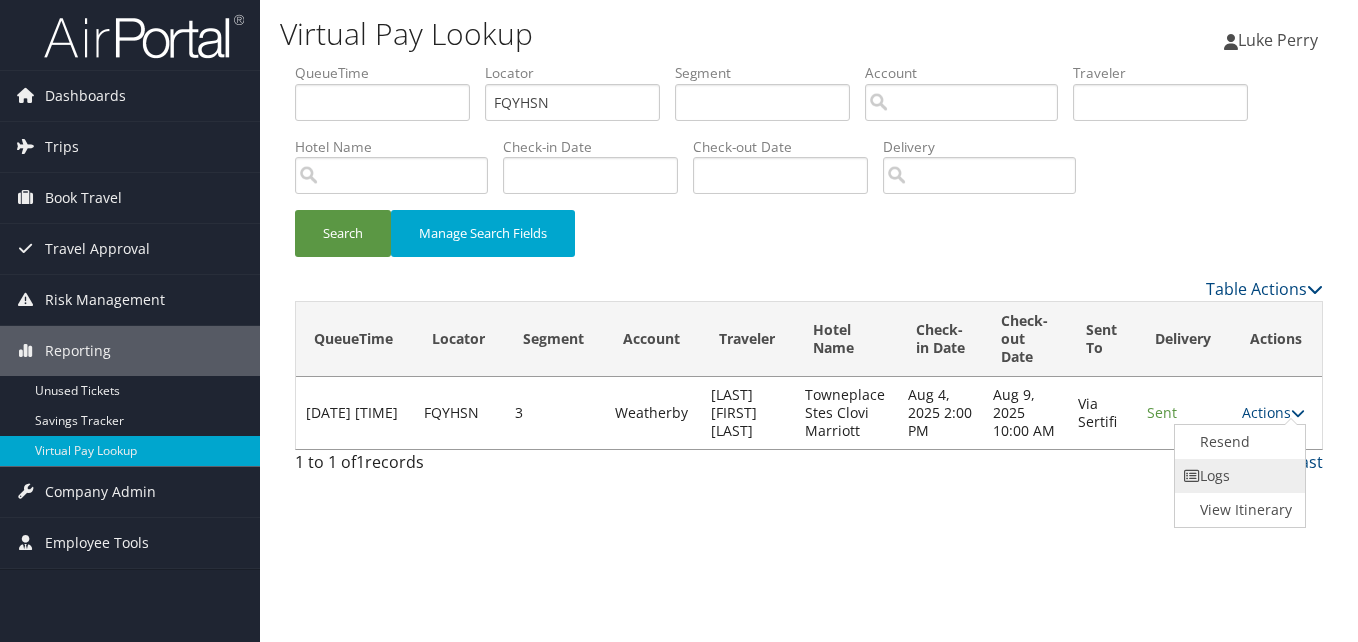 click on "Logs" at bounding box center (1238, 476) 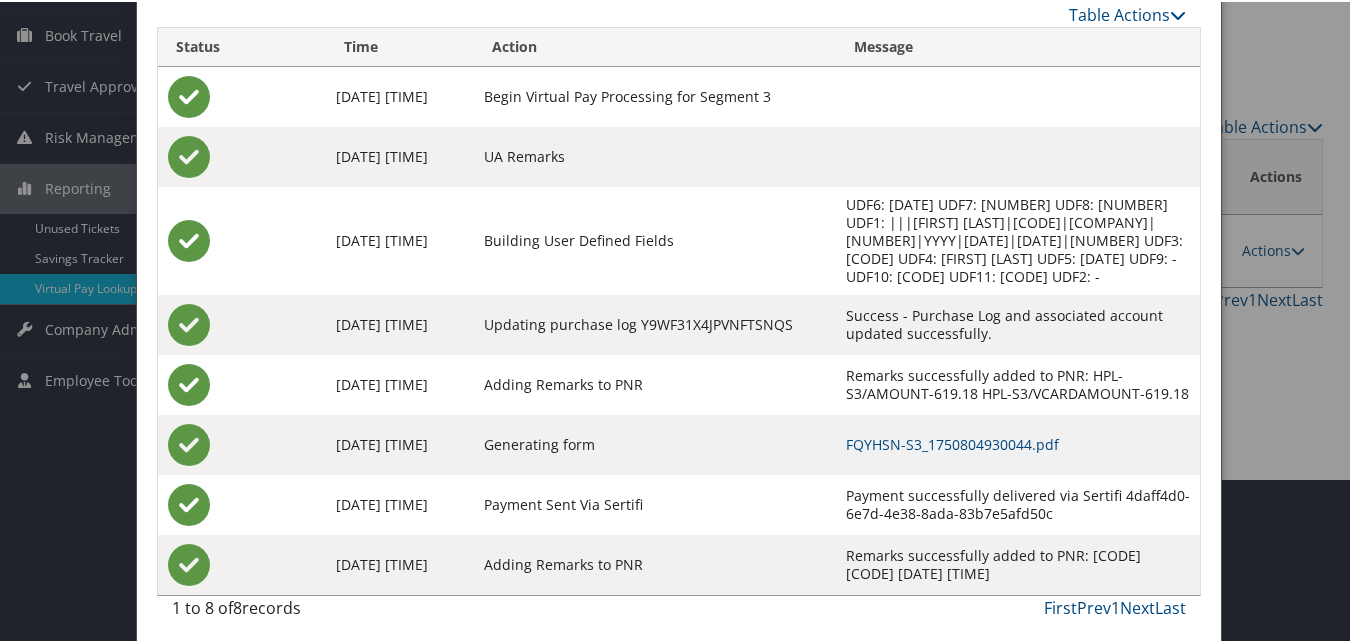 scroll, scrollTop: 171, scrollLeft: 0, axis: vertical 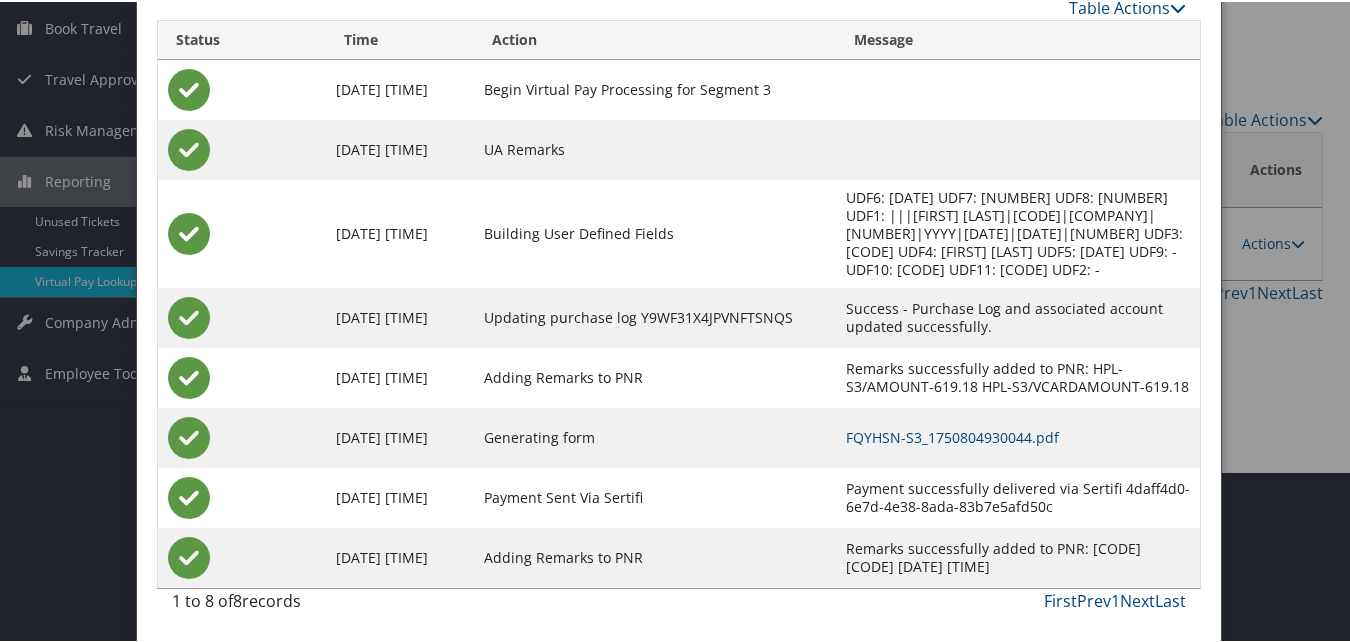 drag, startPoint x: 984, startPoint y: 116, endPoint x: 1098, endPoint y: 277, distance: 197.27393 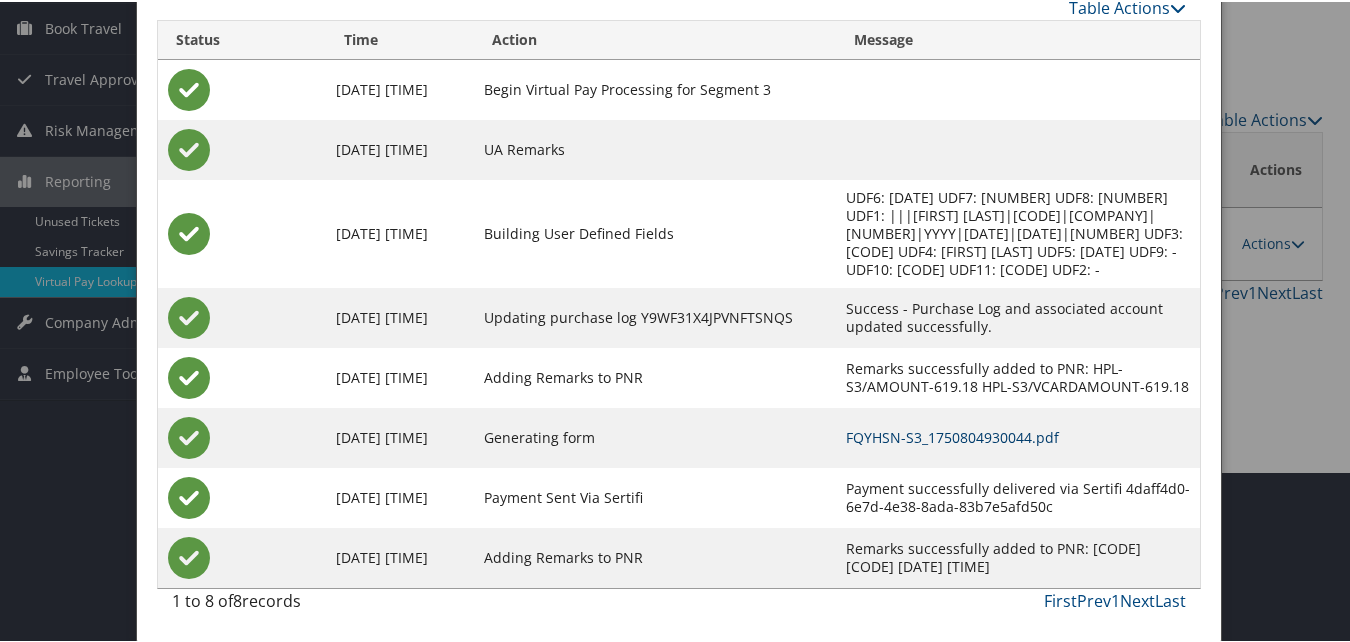 click on "FQYHSN-S3_1750804930044.pdf" at bounding box center [952, 435] 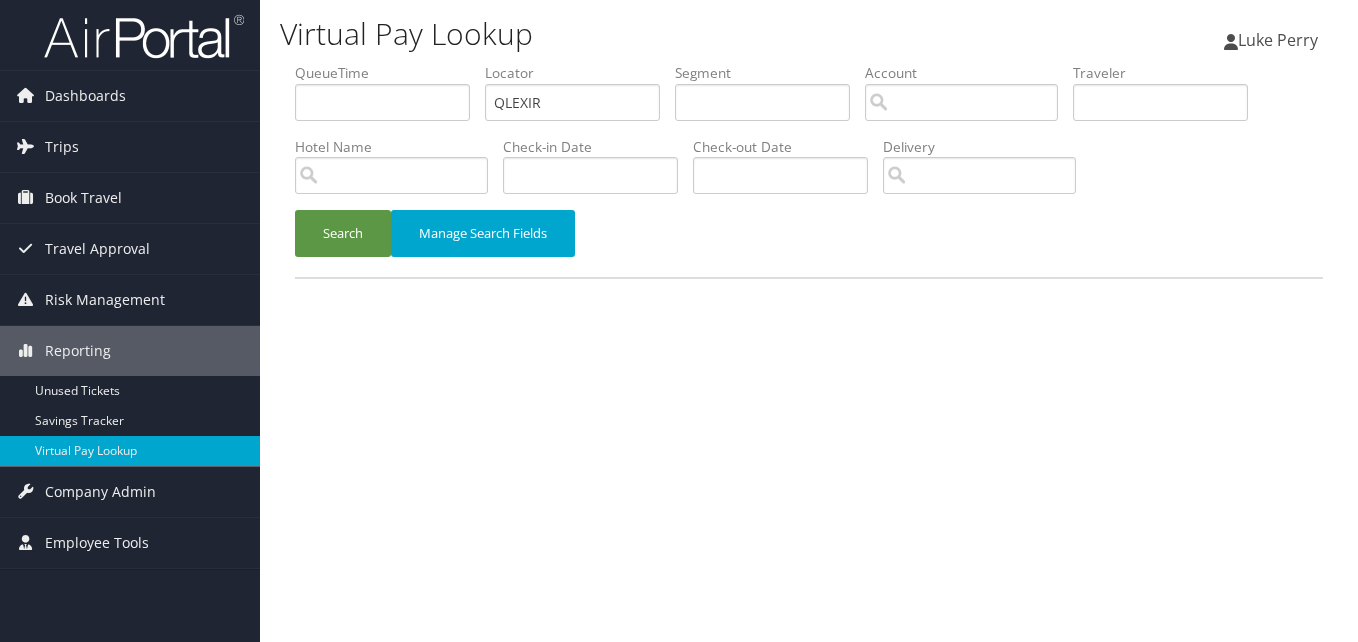 scroll, scrollTop: 0, scrollLeft: 0, axis: both 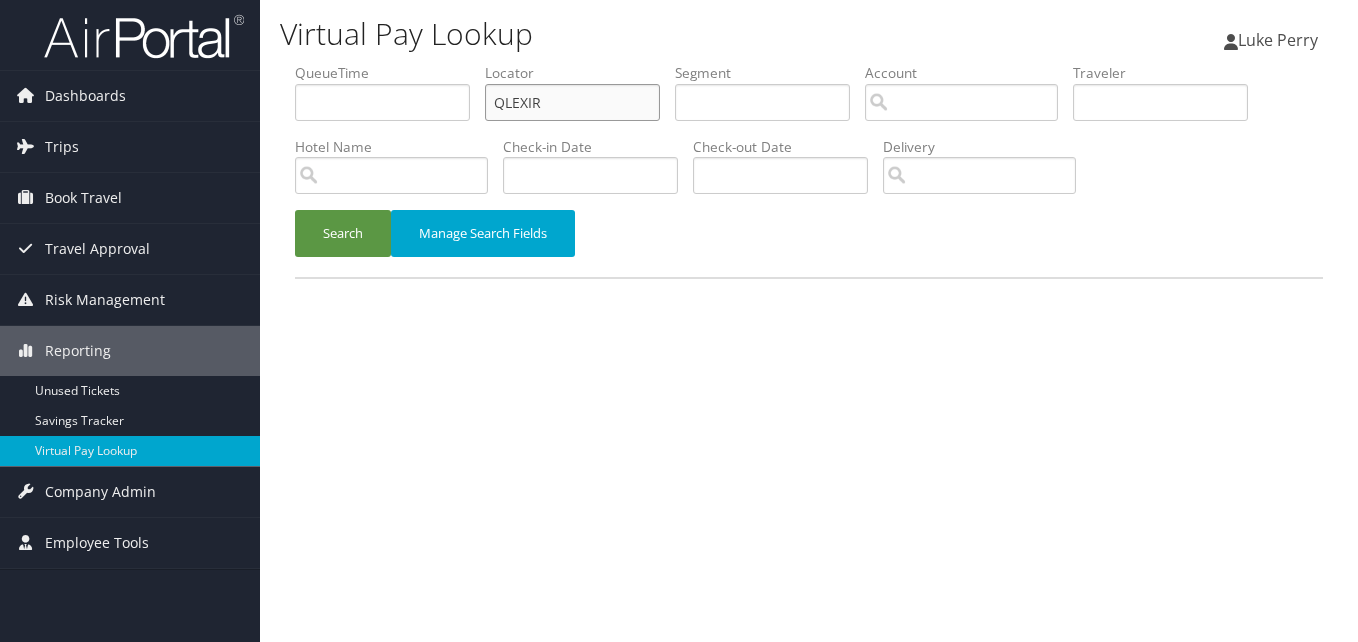 drag, startPoint x: 555, startPoint y: 96, endPoint x: 422, endPoint y: 132, distance: 137.78607 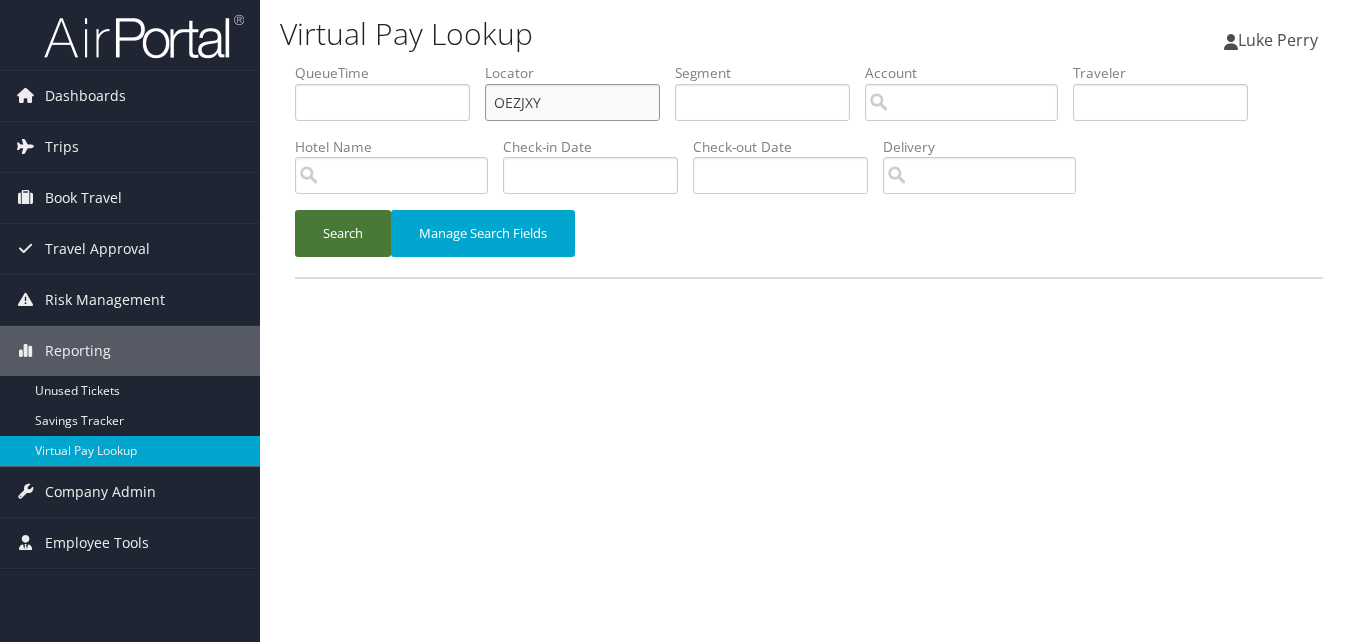 type on "OEZJXY" 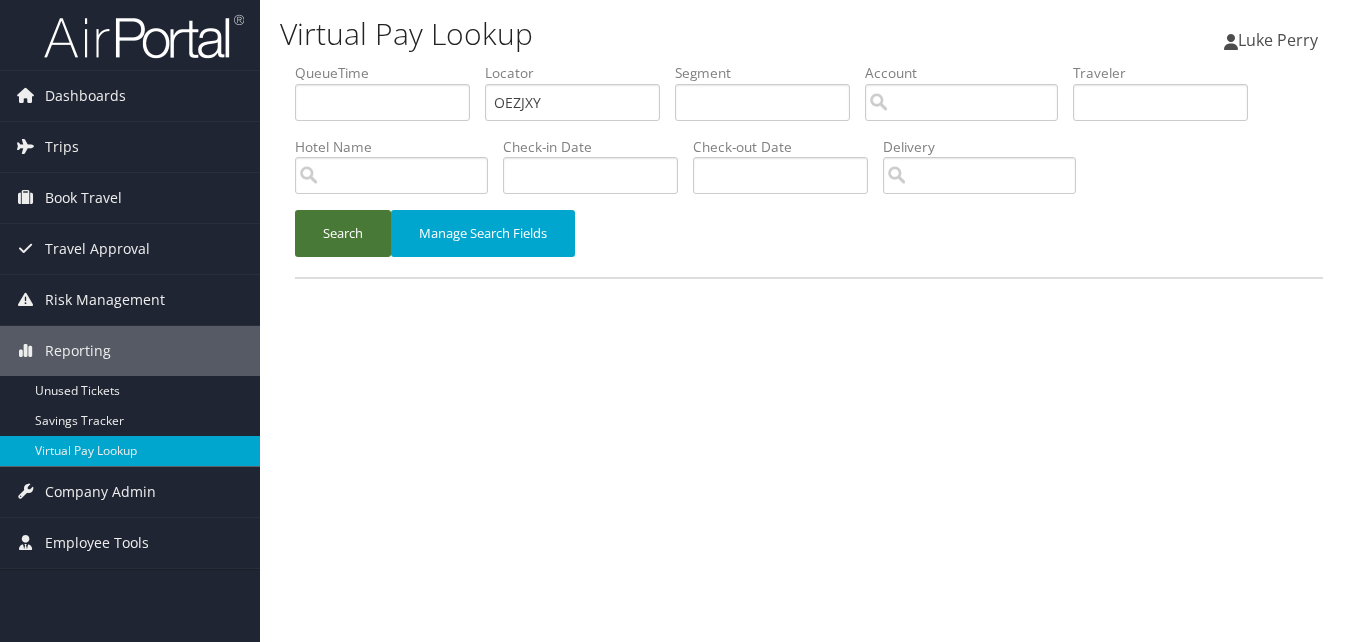 click on "Search" at bounding box center (343, 233) 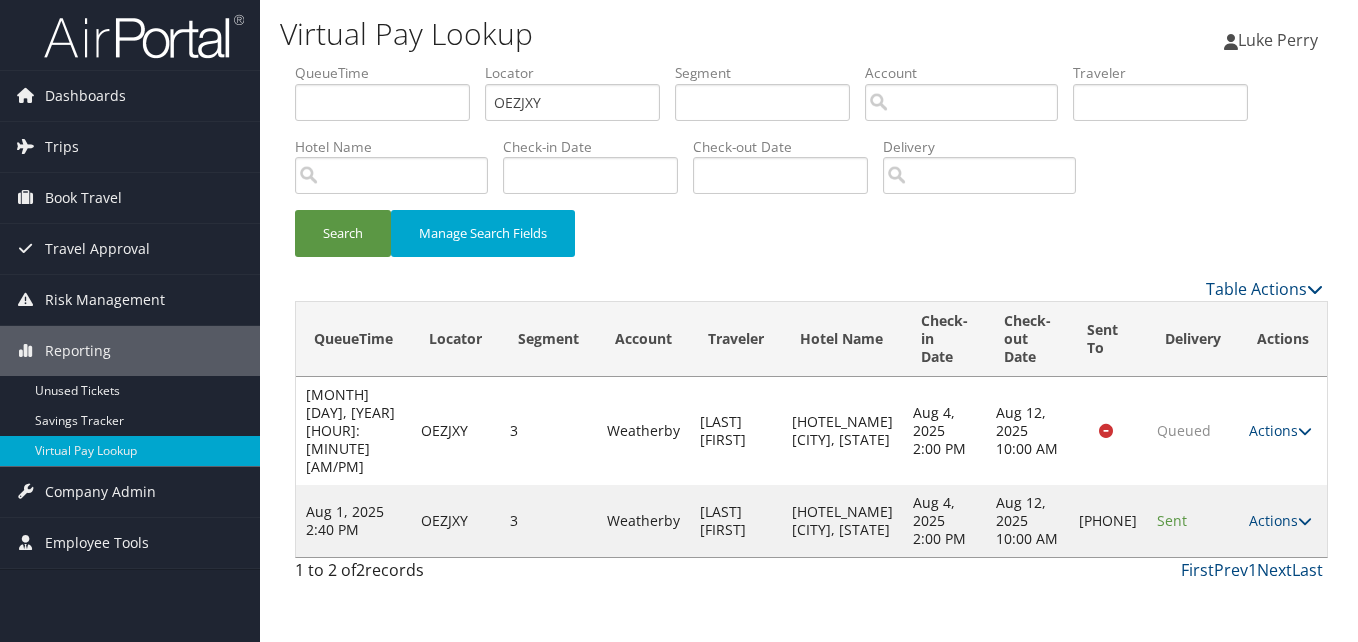 drag, startPoint x: 828, startPoint y: 244, endPoint x: 1057, endPoint y: 493, distance: 338.2928 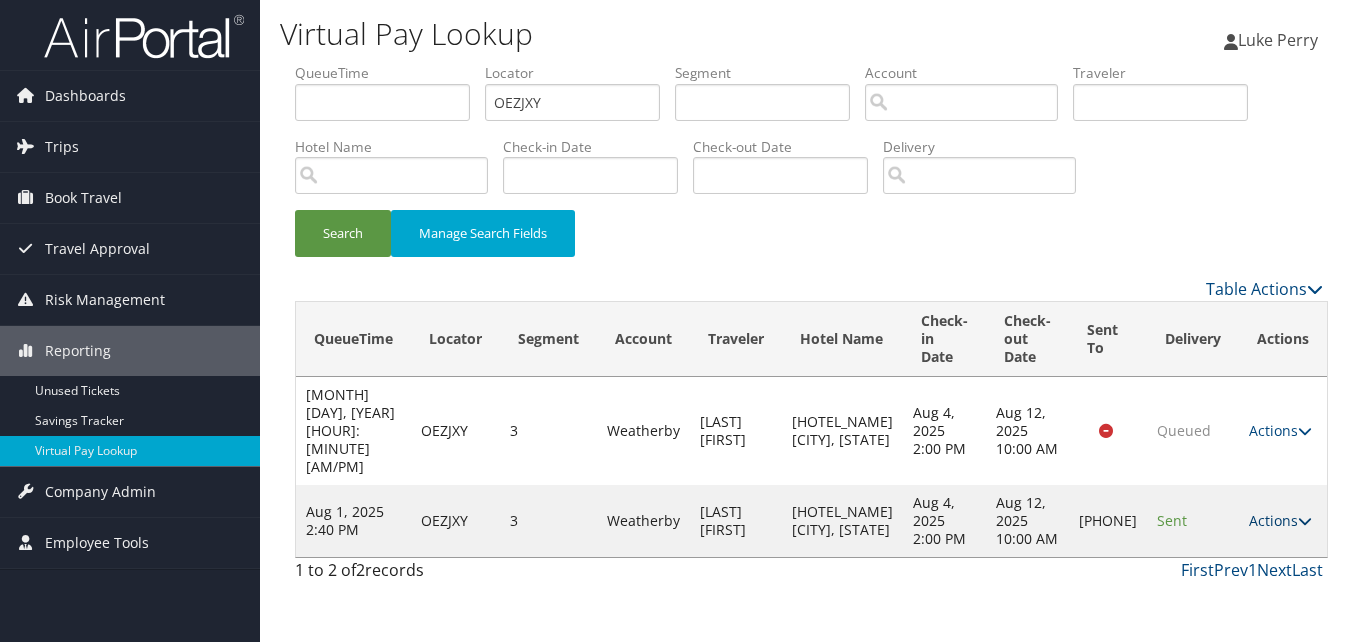 click on "Actions" at bounding box center (1280, 520) 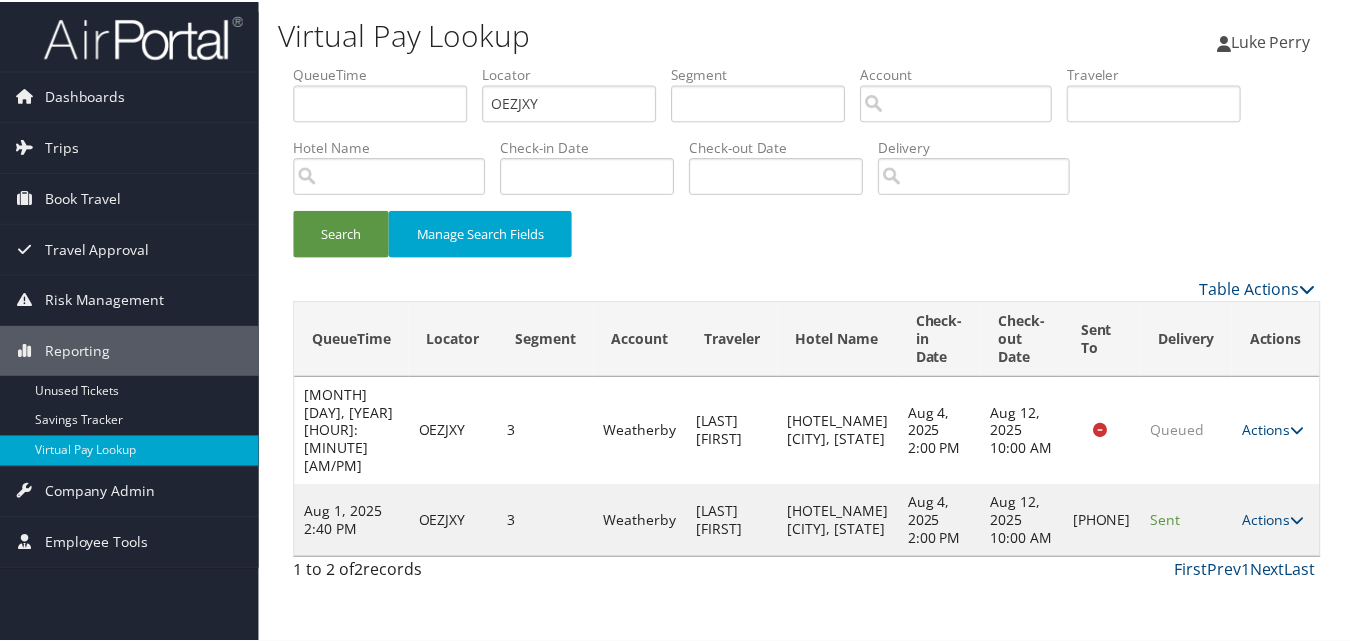 scroll, scrollTop: 19, scrollLeft: 0, axis: vertical 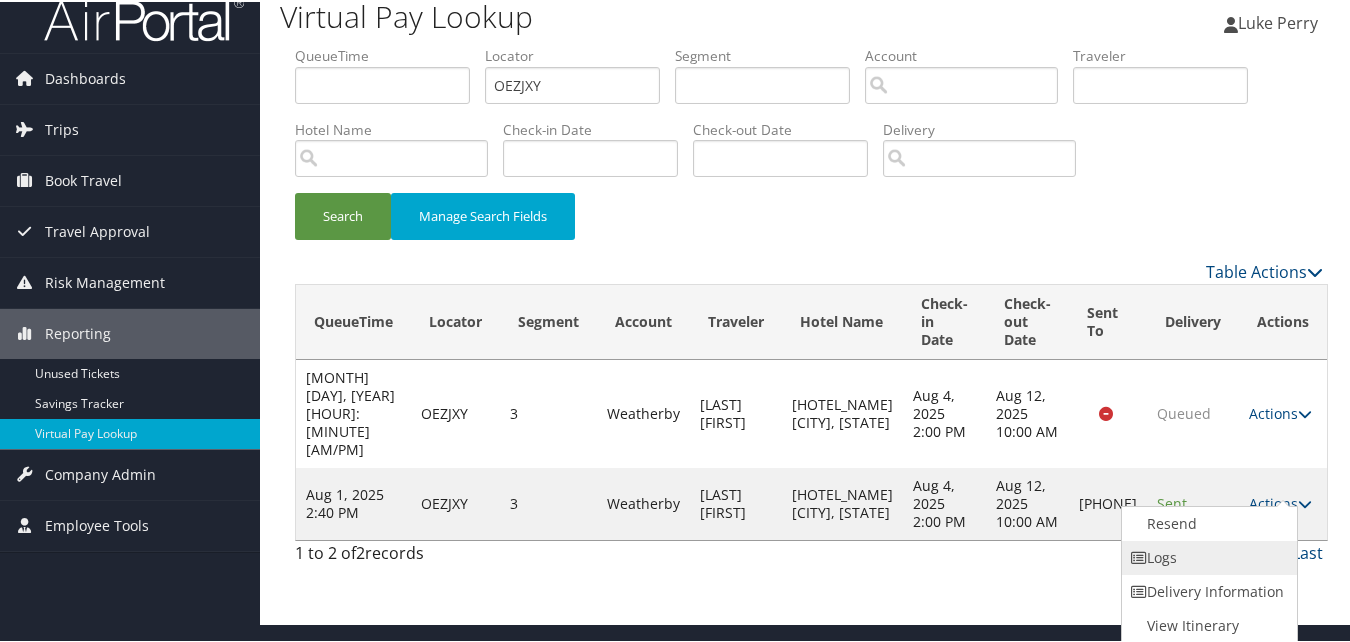 click on "Logs" at bounding box center [1207, 556] 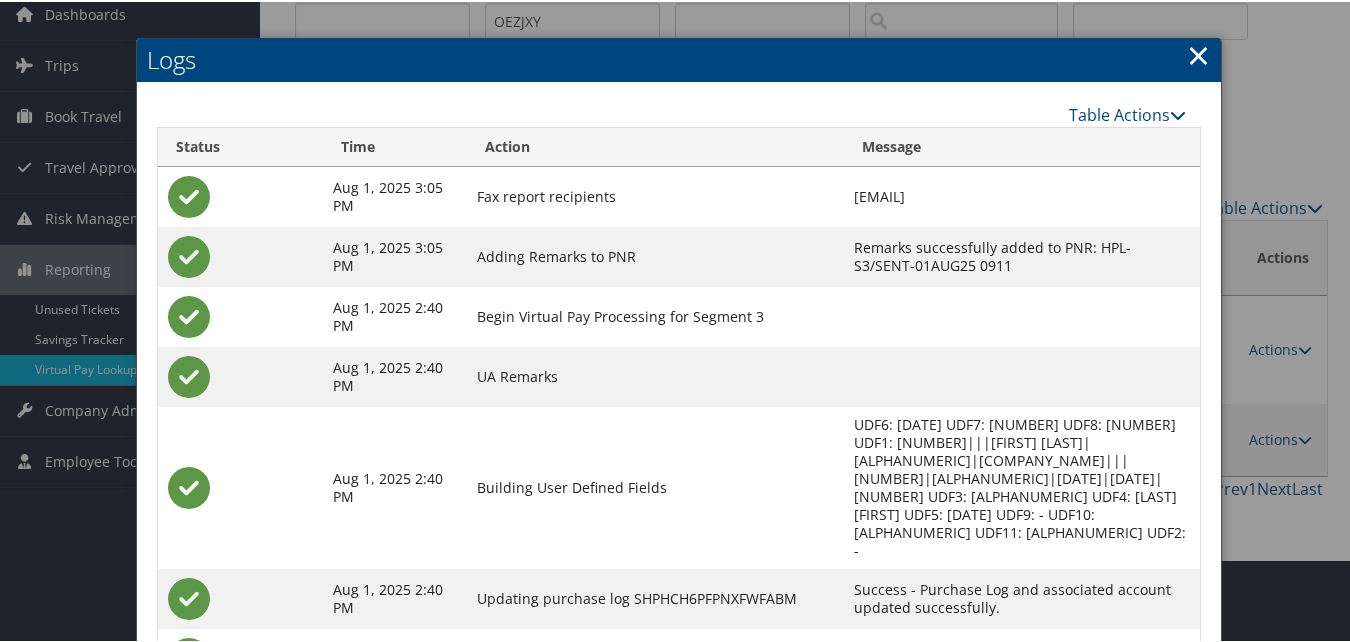 scroll, scrollTop: 190, scrollLeft: 0, axis: vertical 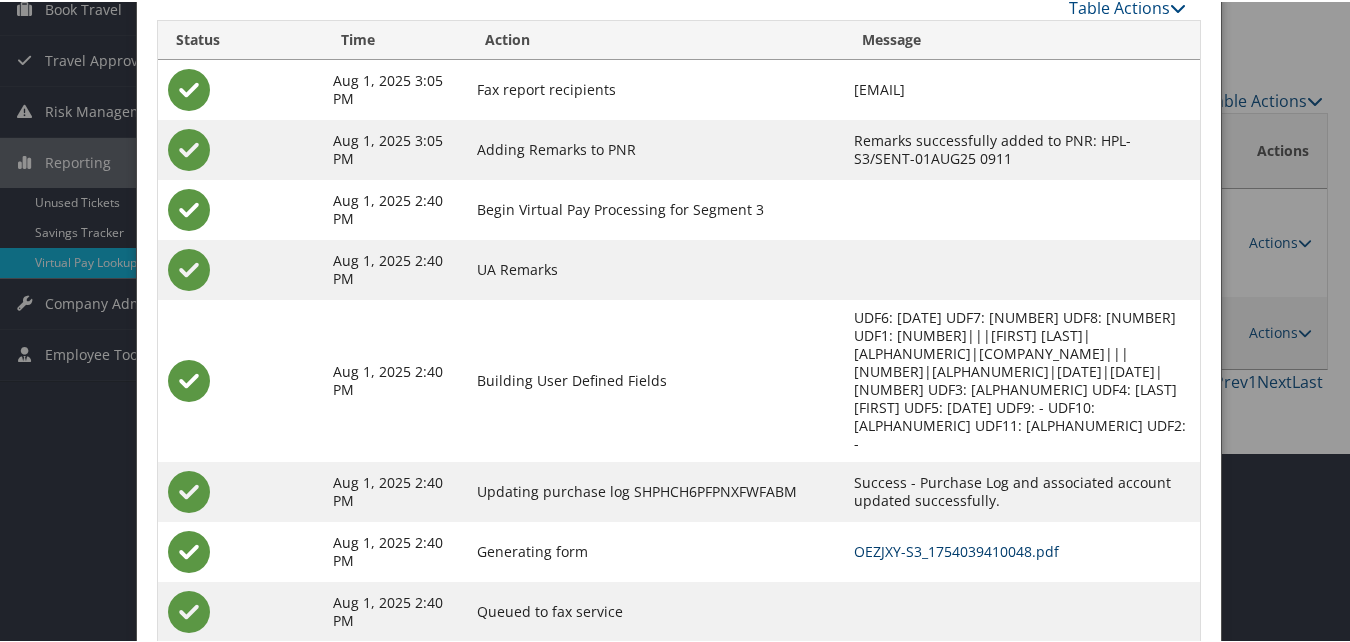 click on "OEZJXY-S3_1754039410048.pdf" at bounding box center [956, 549] 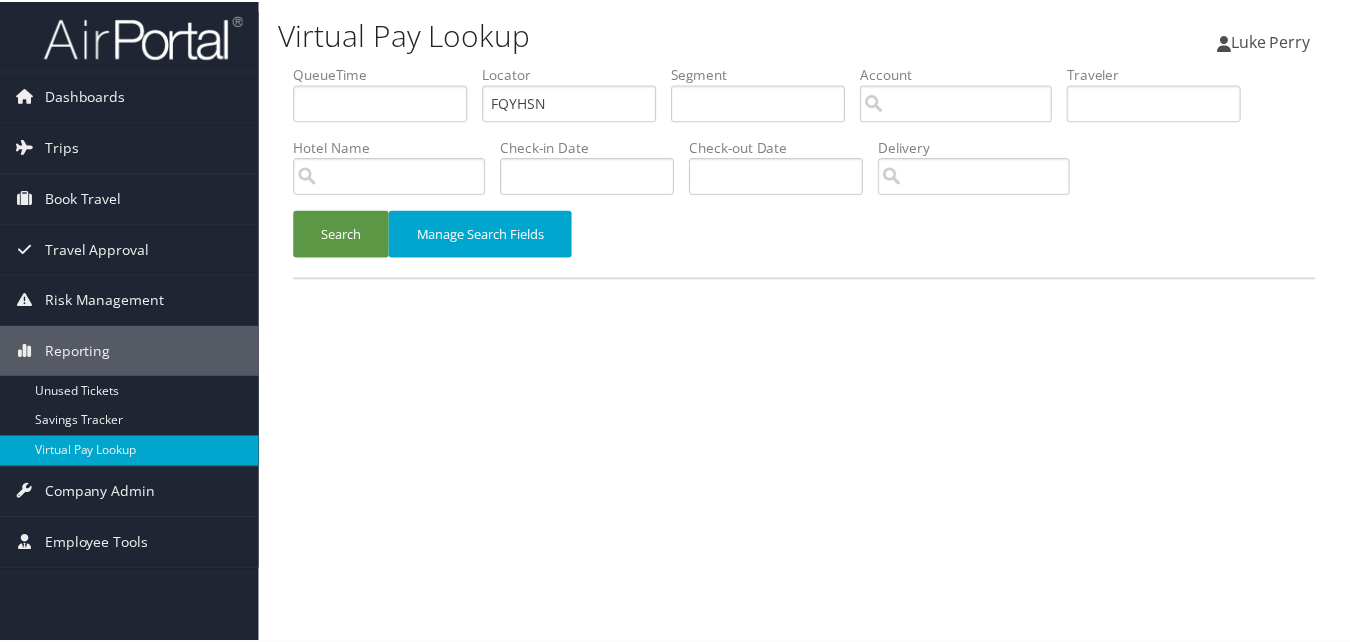 scroll, scrollTop: 0, scrollLeft: 0, axis: both 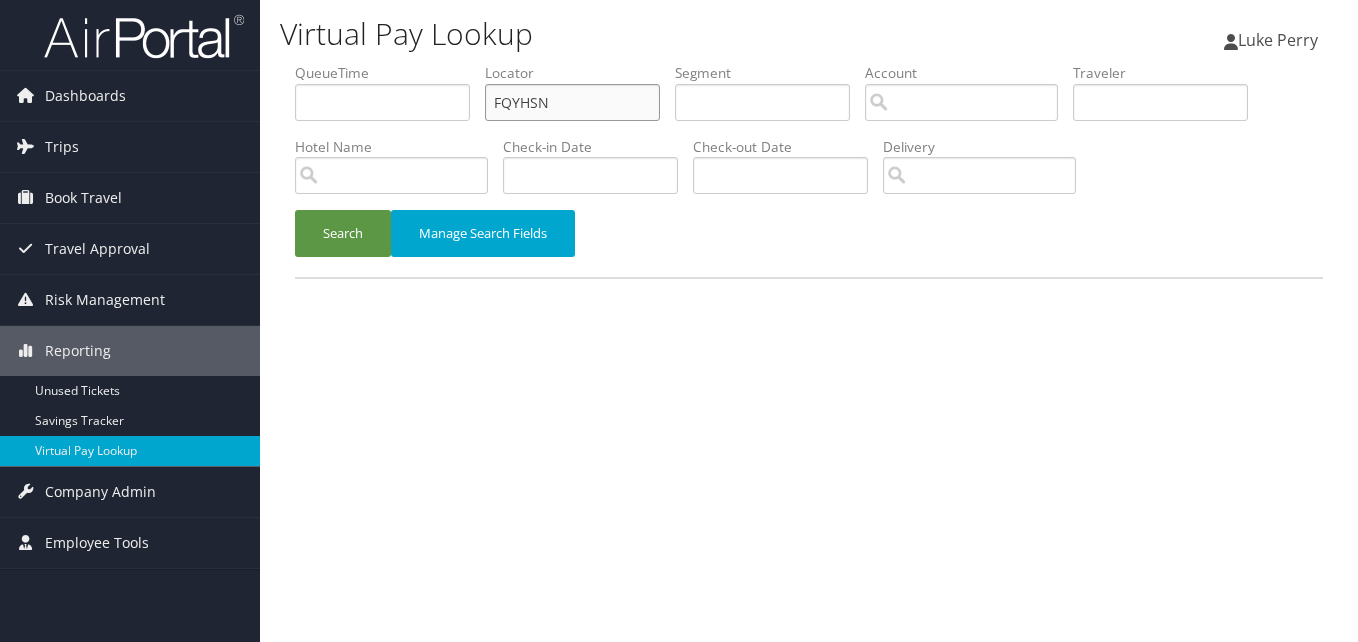drag, startPoint x: 566, startPoint y: 103, endPoint x: 338, endPoint y: 157, distance: 234.3075 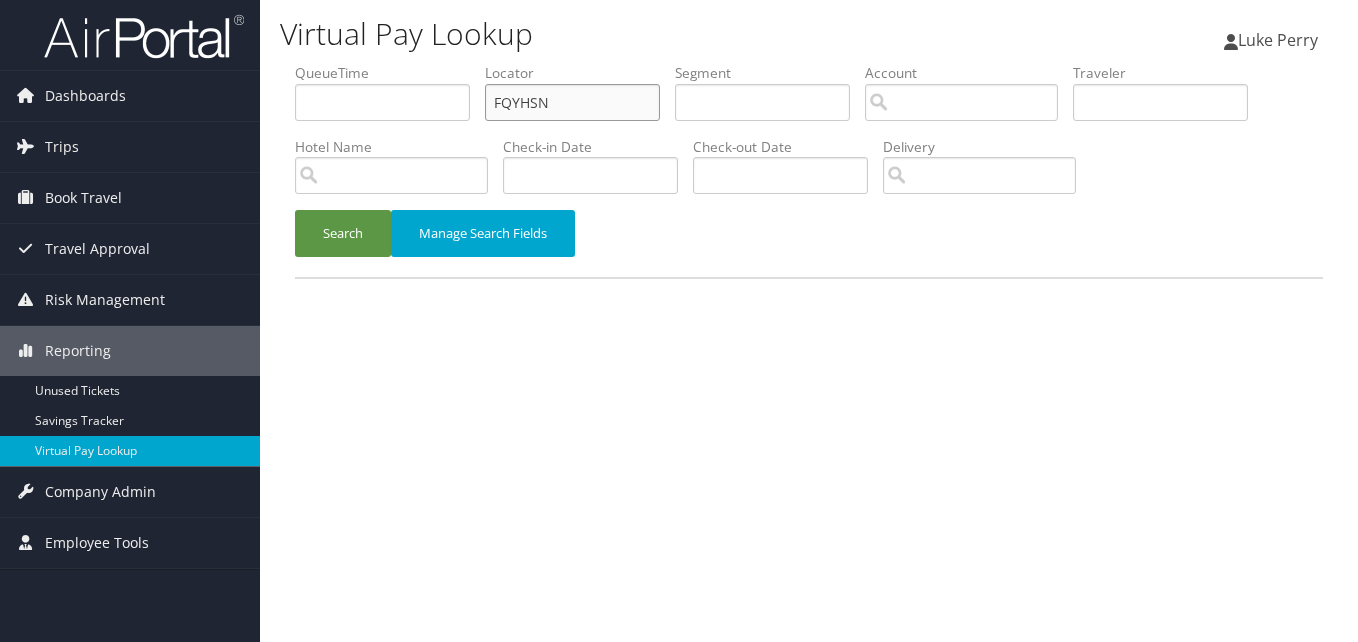 click on "QueueTime Locator FQYHSN Segment Account Traveler Hotel Name Check-in Date Check-out Date Delivery" at bounding box center (809, 63) 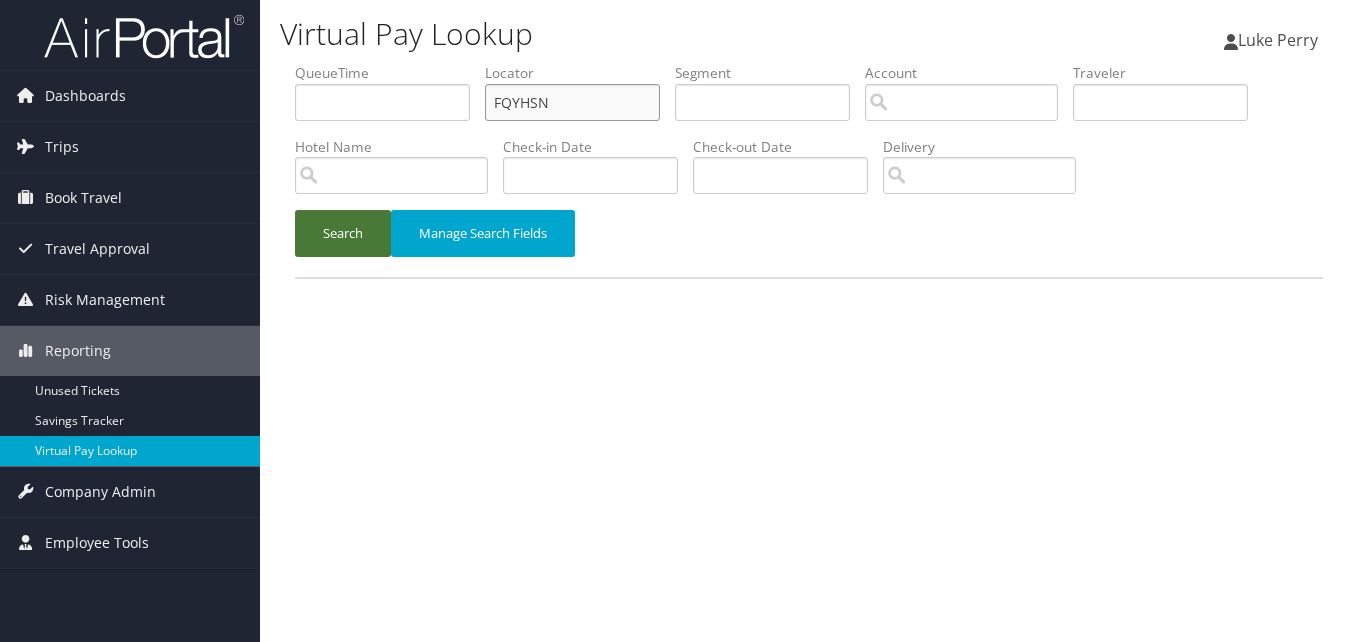paste on "UFXDLQ" 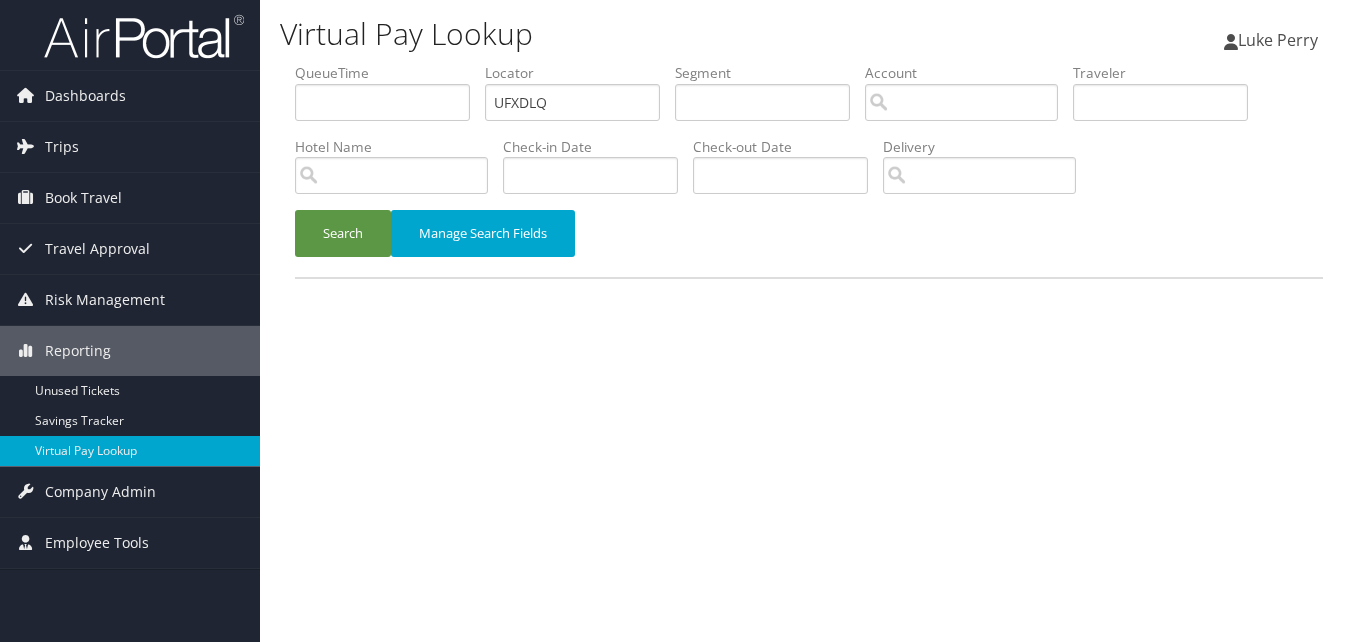 click on "Search Manage Search Fields" at bounding box center [809, 243] 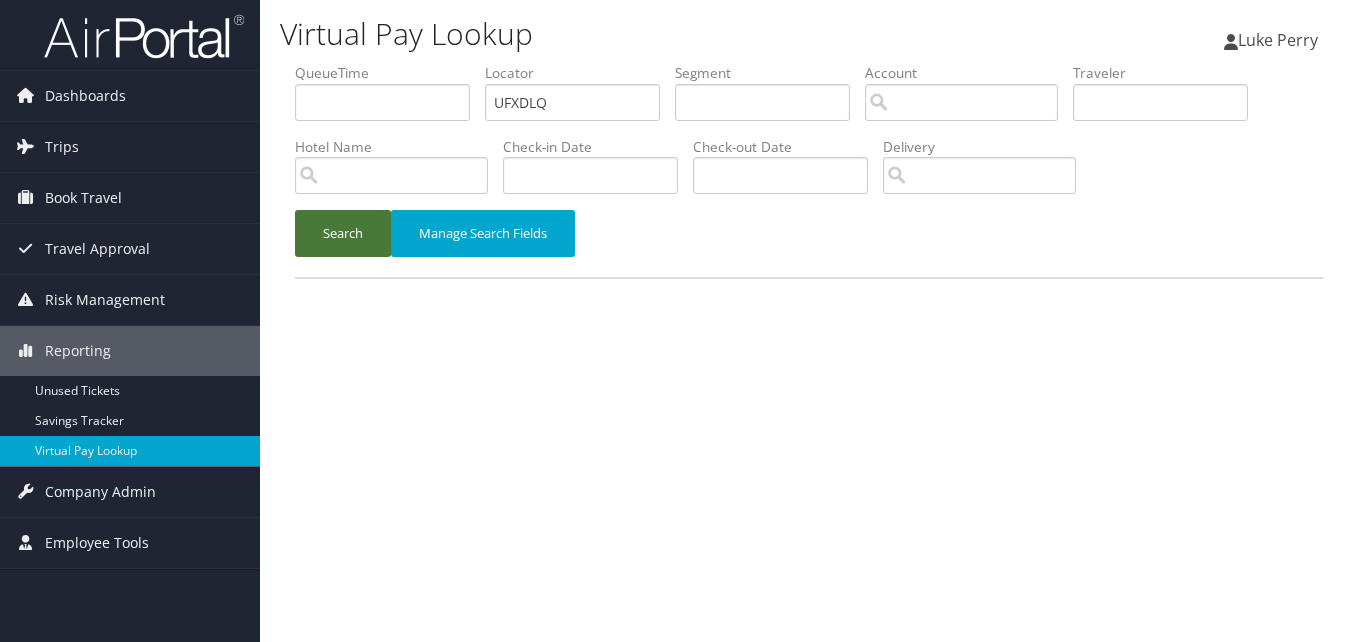 click on "Search" at bounding box center [343, 233] 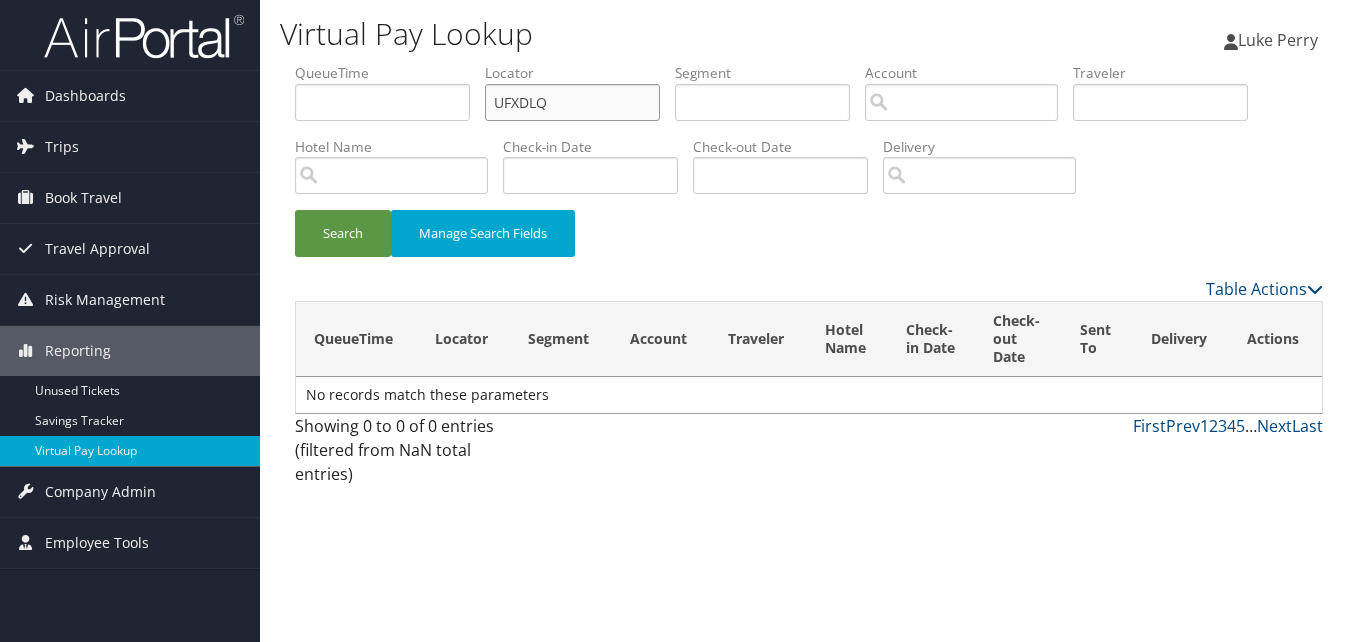 drag, startPoint x: 568, startPoint y: 113, endPoint x: 408, endPoint y: 112, distance: 160.00313 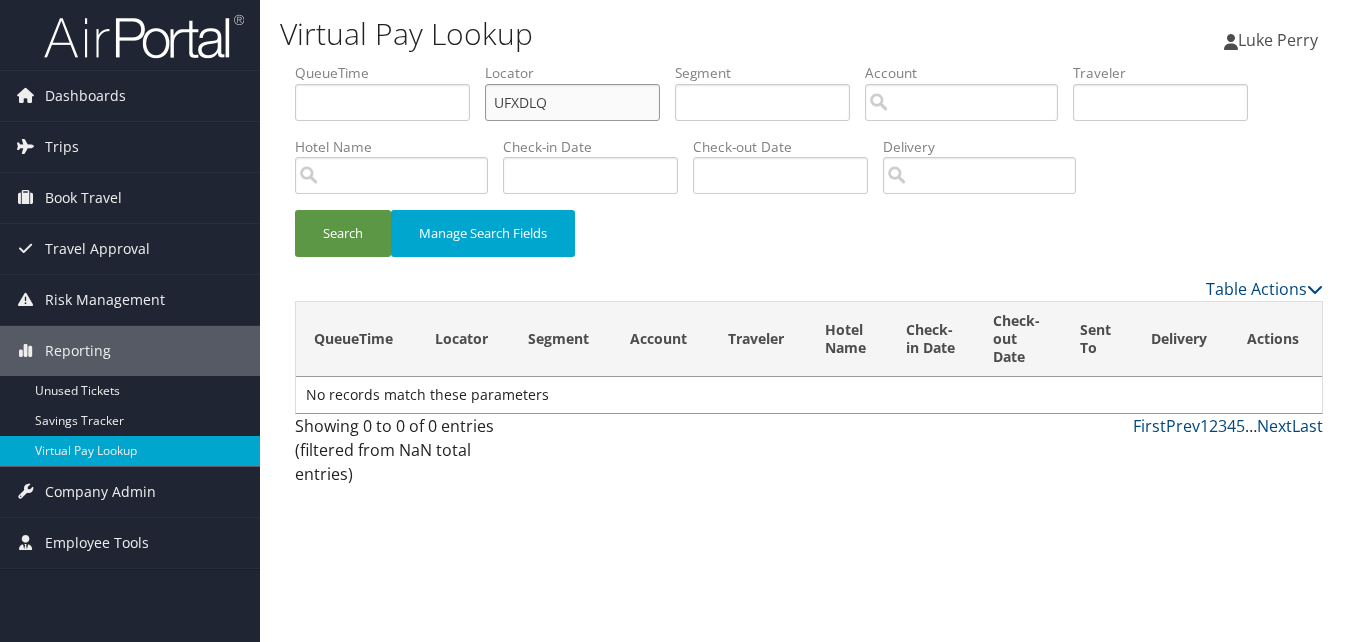 click on "QueueTime Locator UFXDLQ Segment Account Traveler Hotel Name Check-in Date Check-out Date Delivery" at bounding box center [809, 63] 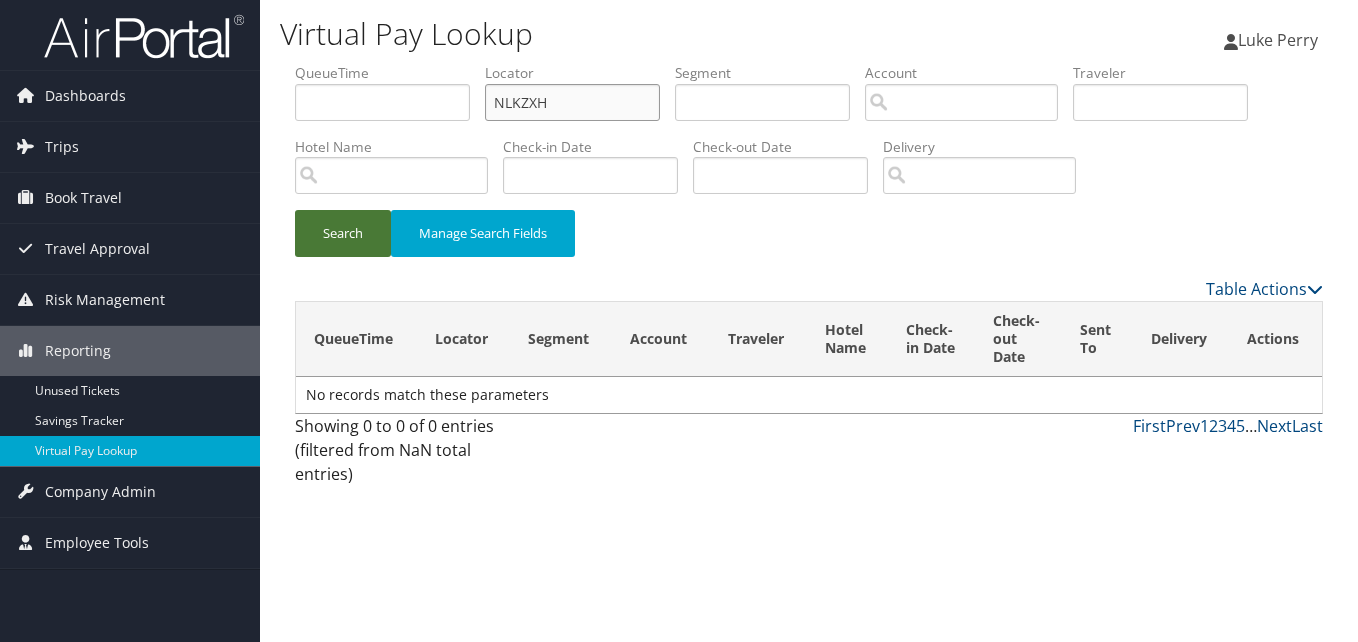 type on "NLKZXH" 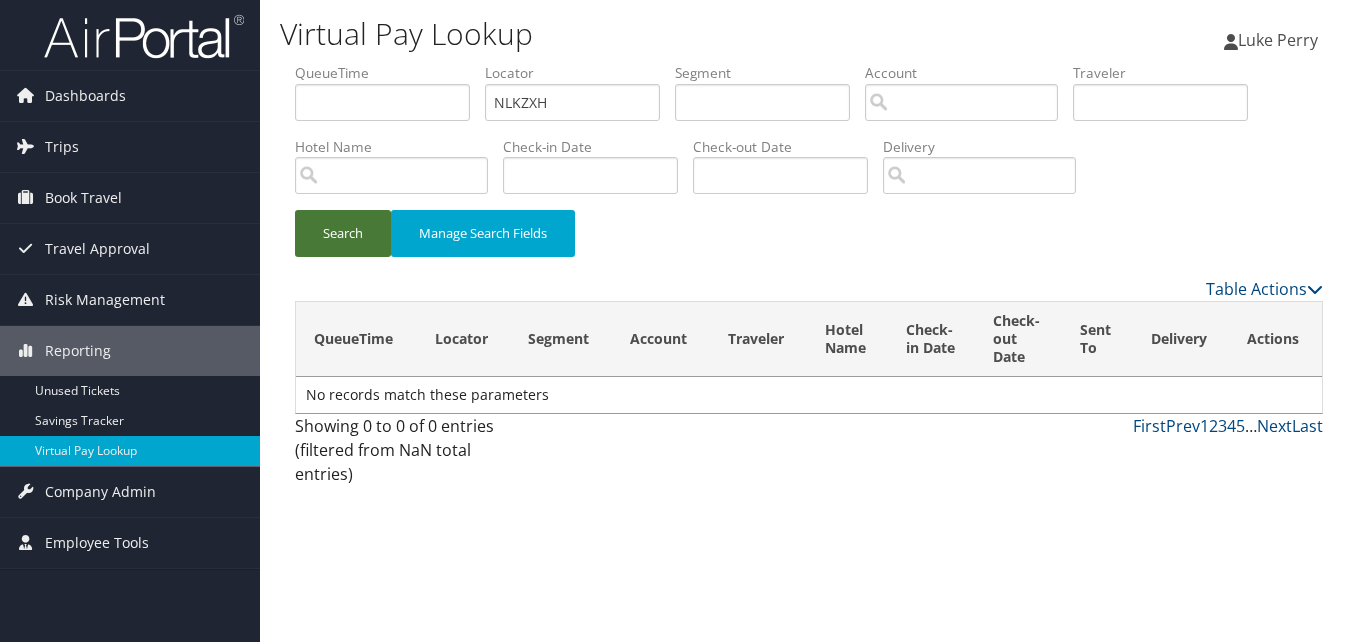 click on "Search" at bounding box center [343, 233] 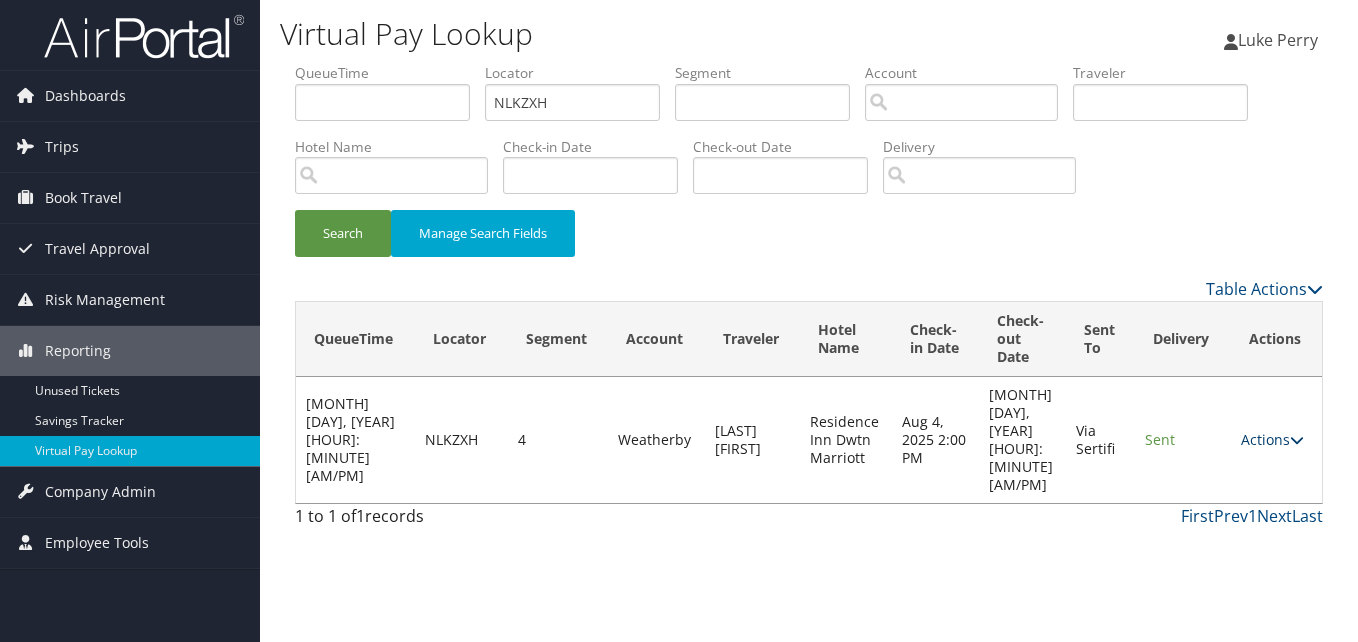 click on "Actions" at bounding box center (1272, 439) 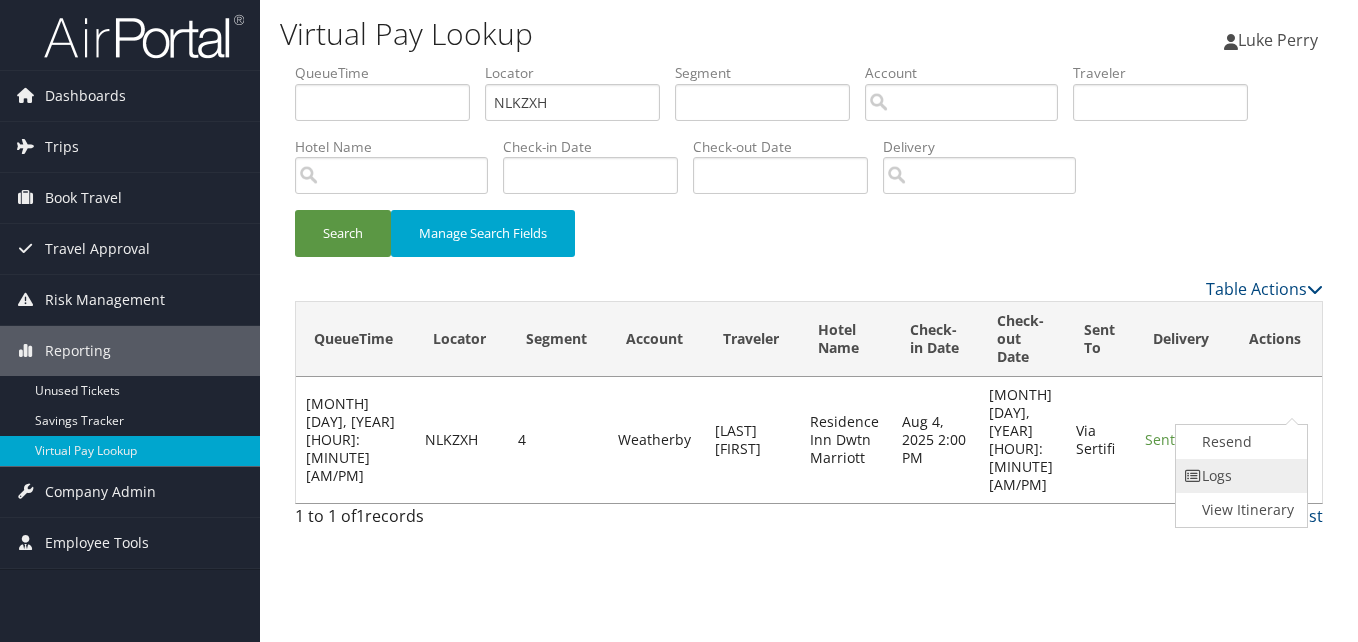 click on "Logs" at bounding box center [1239, 476] 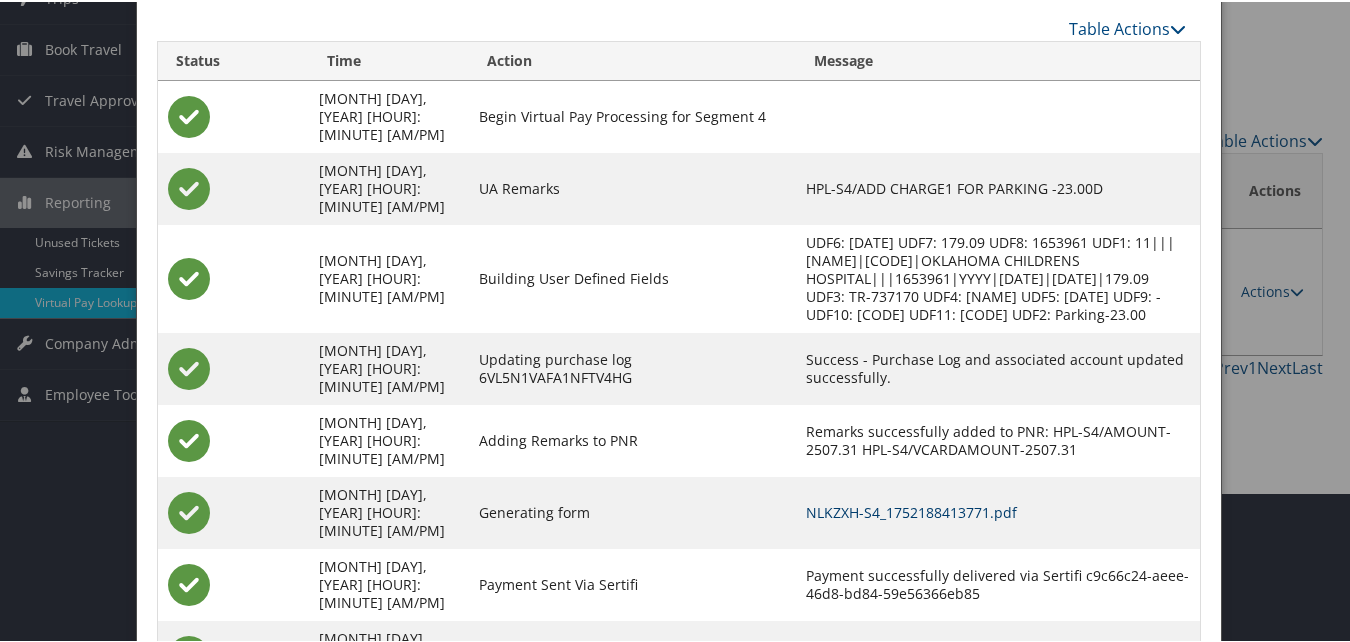 scroll, scrollTop: 189, scrollLeft: 0, axis: vertical 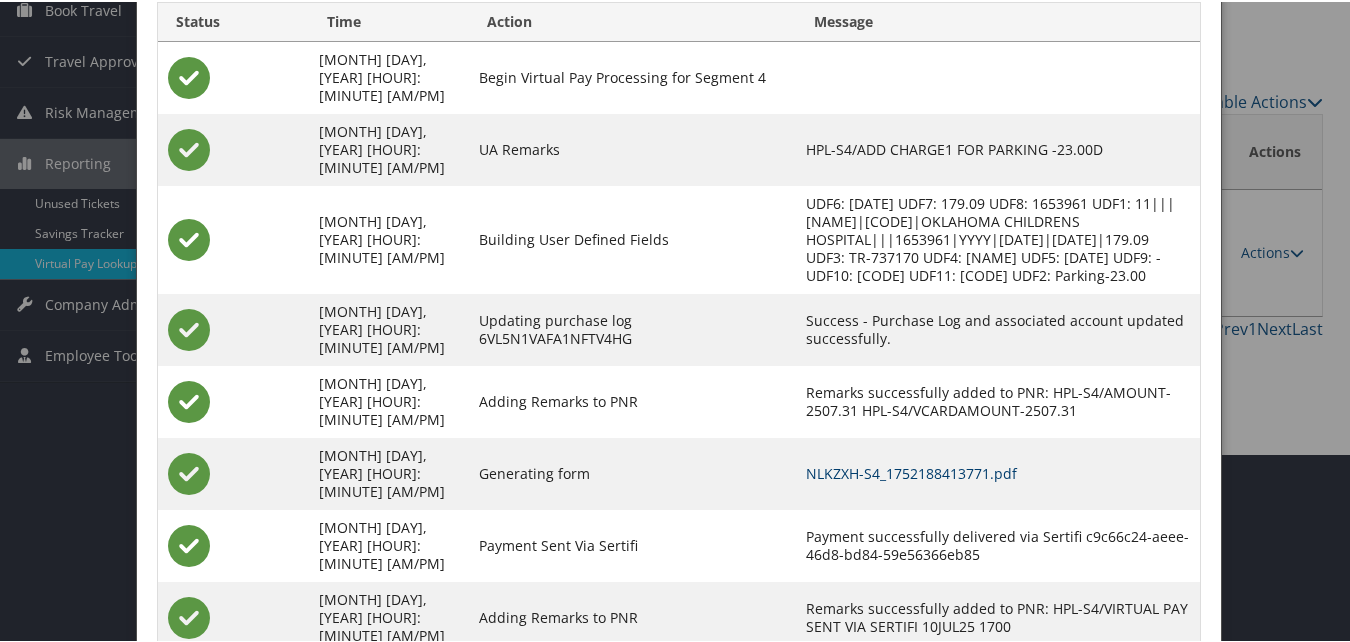 click on "NLKZXH-S4_1752188413771.pdf" at bounding box center (911, 471) 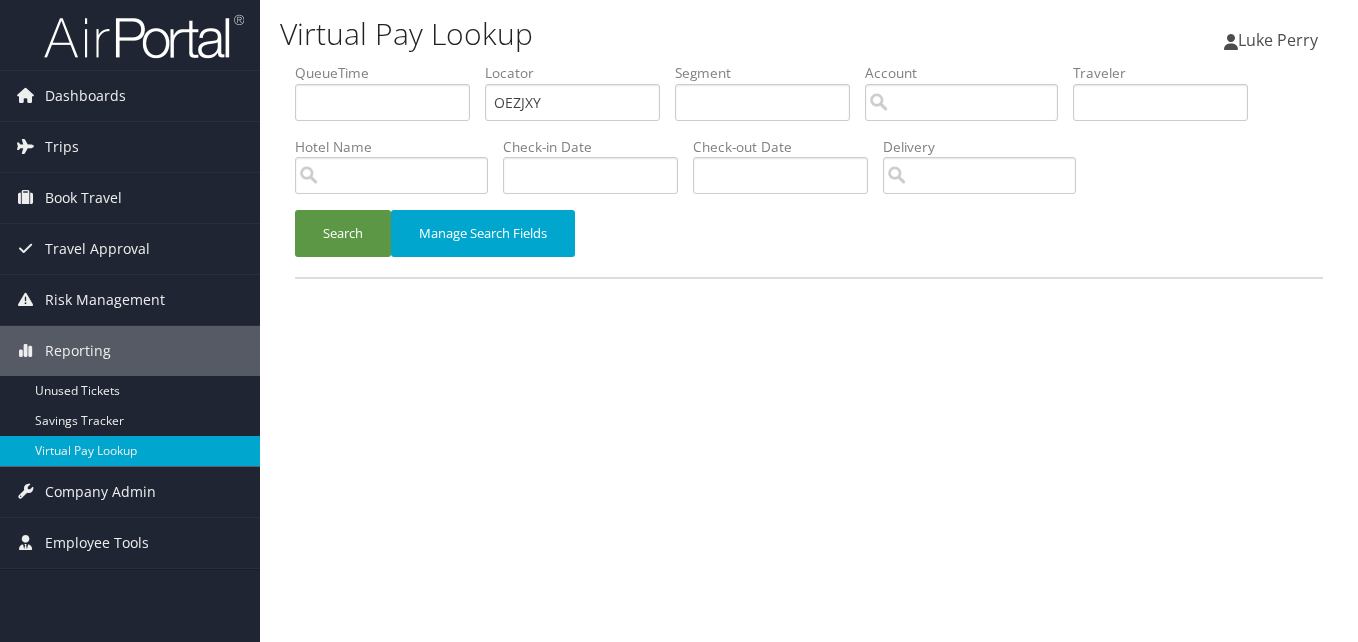 scroll, scrollTop: 0, scrollLeft: 0, axis: both 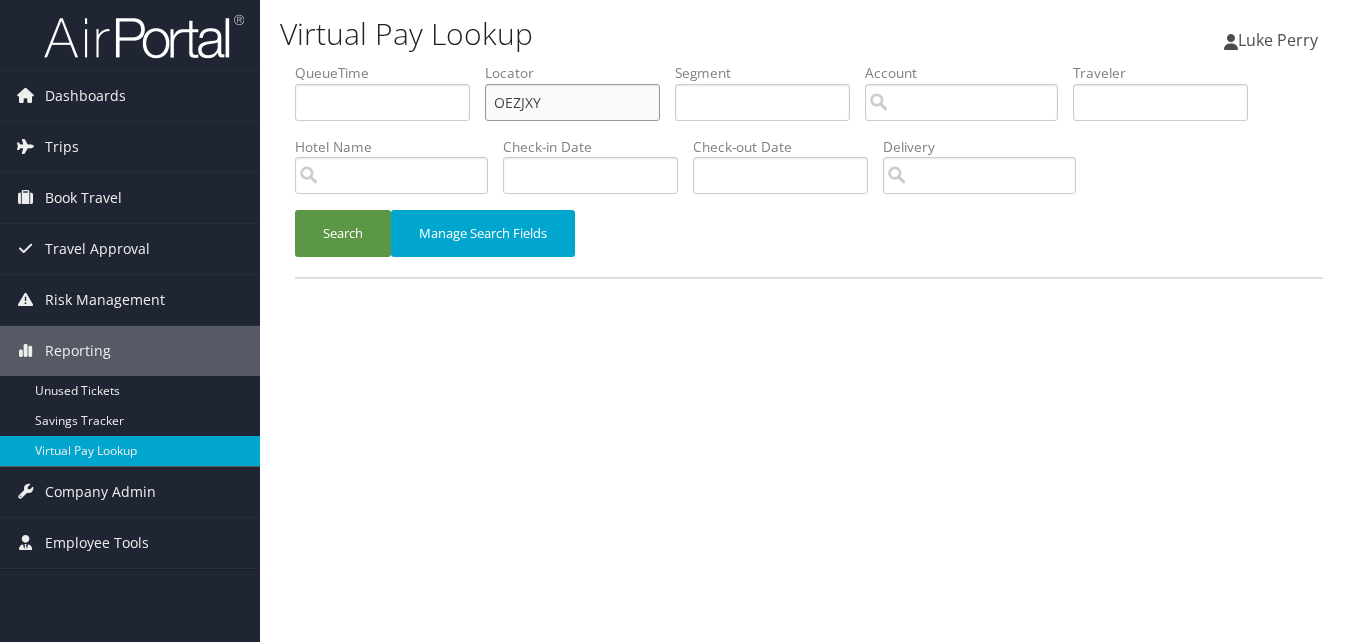 drag, startPoint x: 553, startPoint y: 105, endPoint x: 395, endPoint y: 131, distance: 160.12495 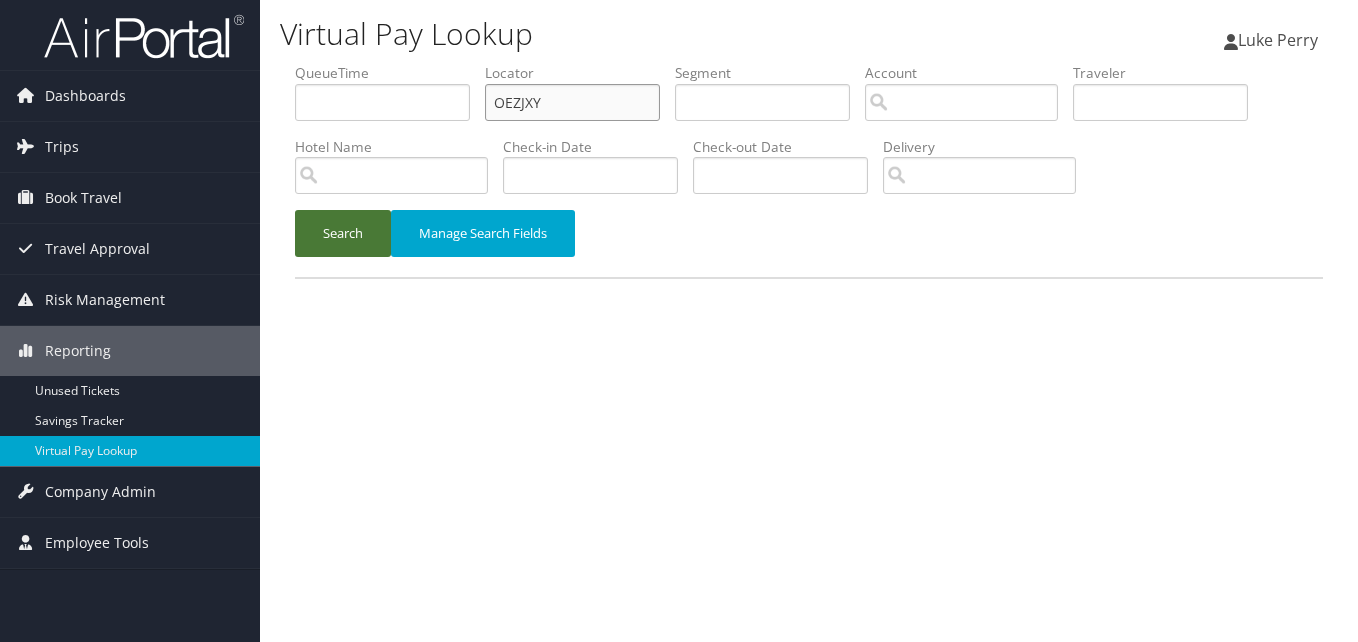 paste on "YIQEKP" 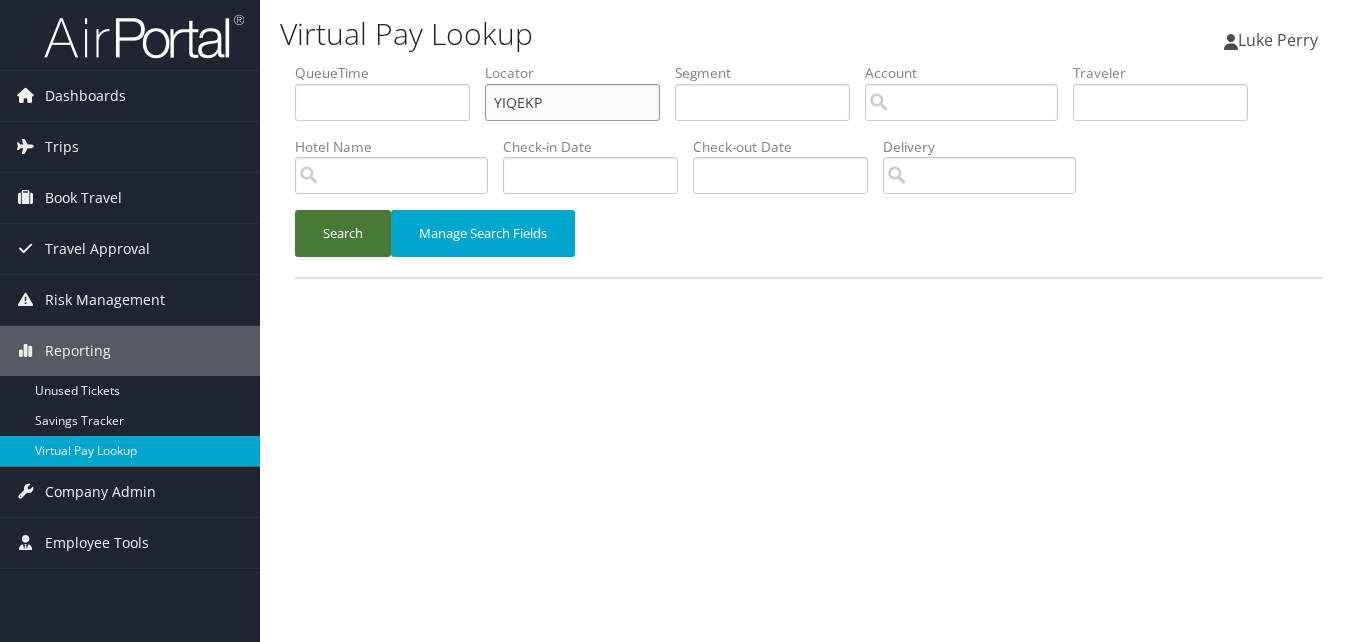 type on "YIQEKP" 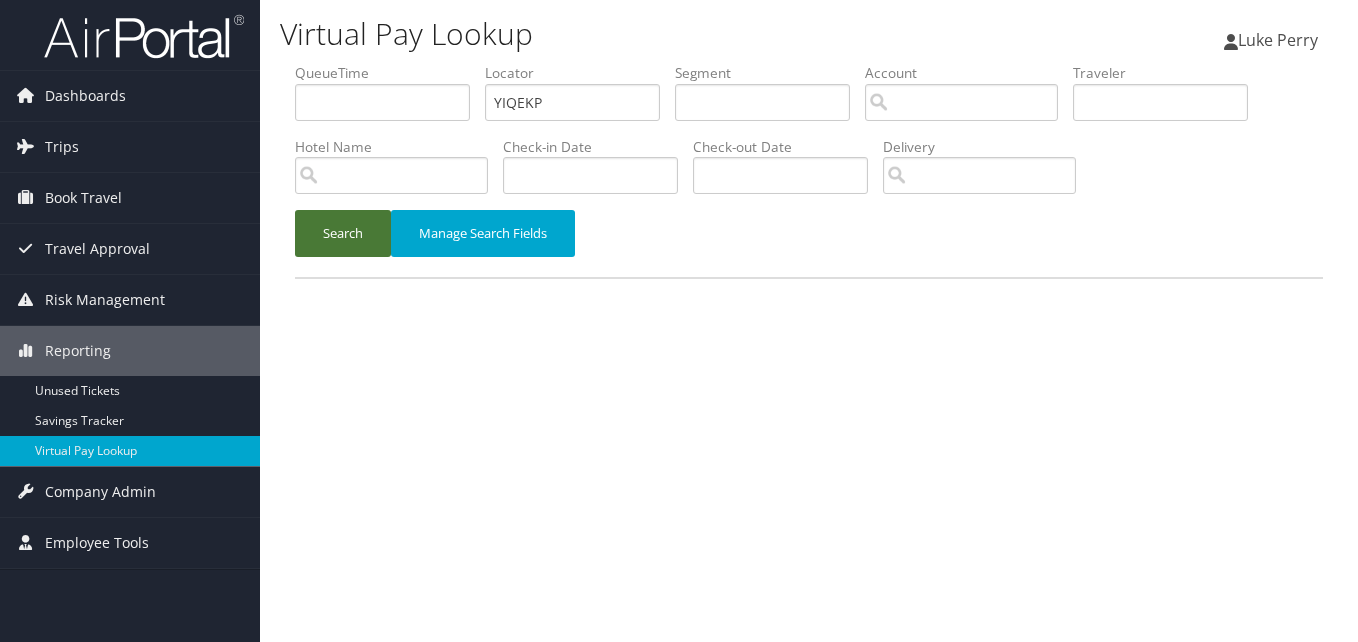 click on "Search" at bounding box center (343, 233) 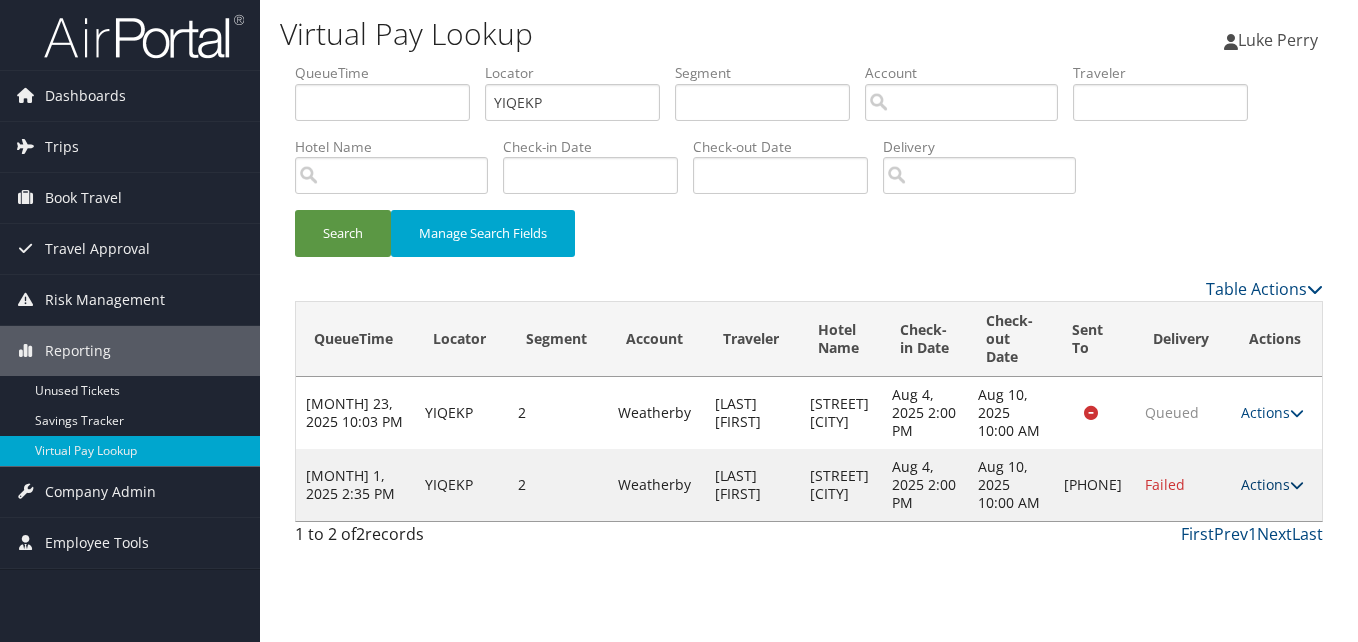 click on "Actions" at bounding box center [1272, 484] 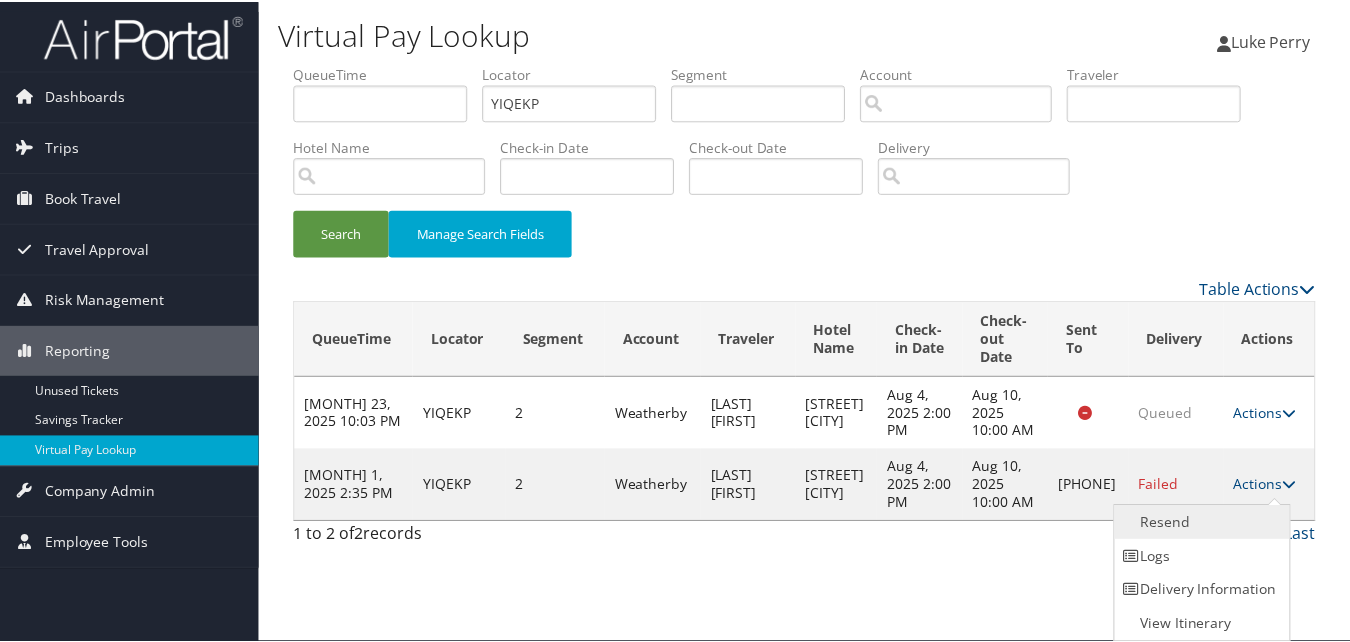 scroll, scrollTop: 1, scrollLeft: 0, axis: vertical 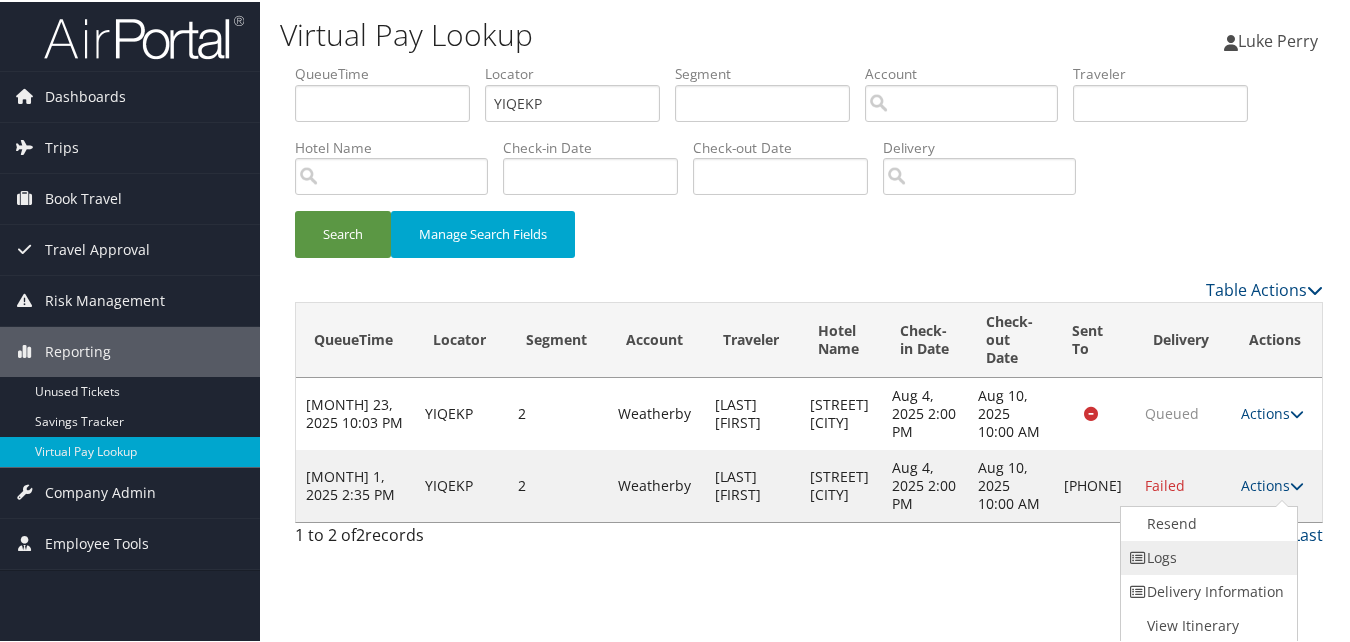 click on "Logs" at bounding box center [1206, 556] 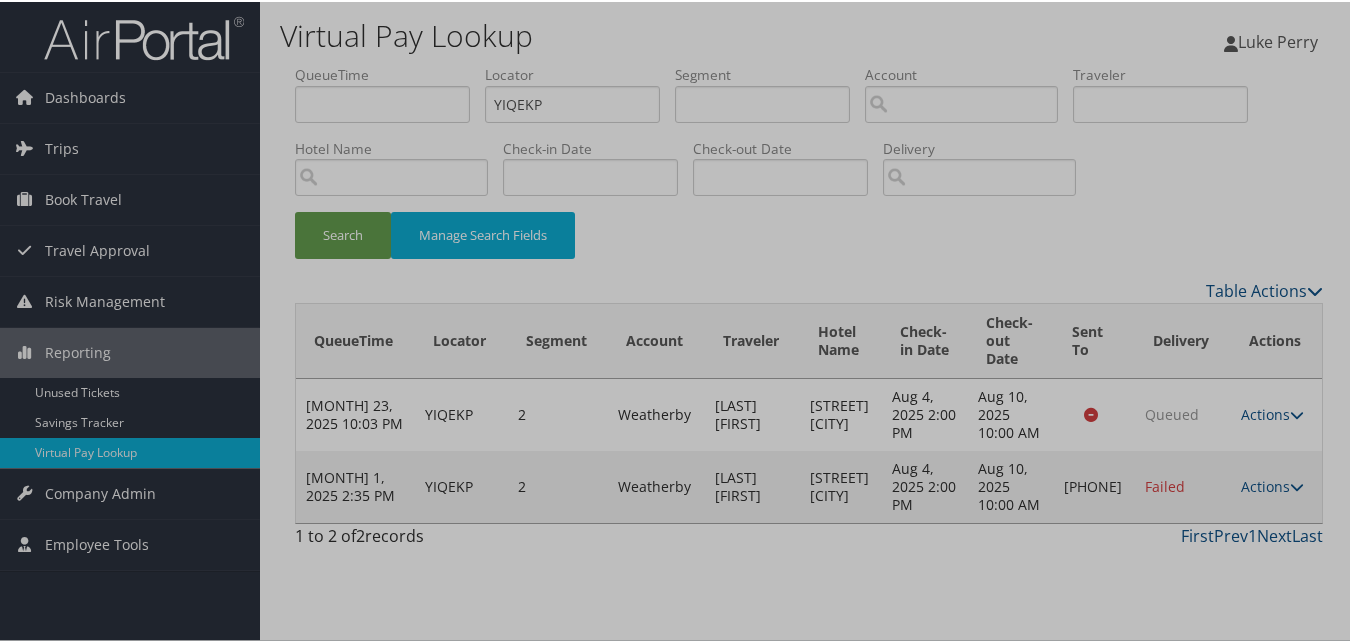scroll, scrollTop: 0, scrollLeft: 0, axis: both 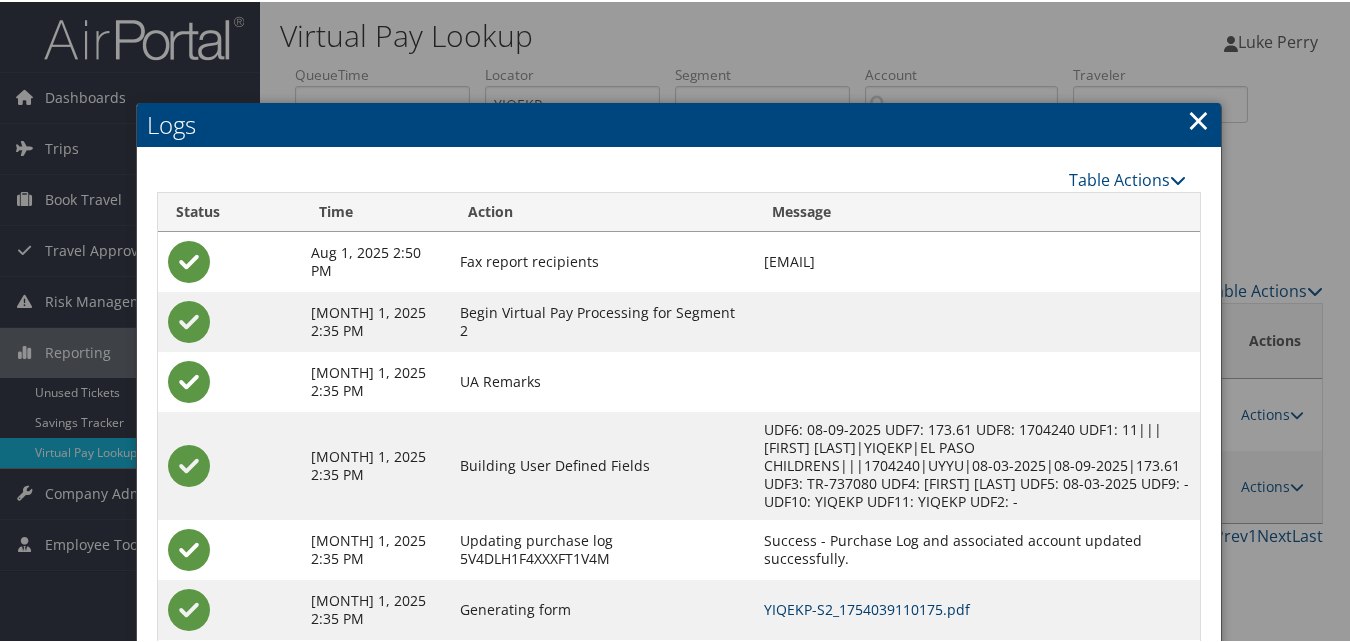 drag, startPoint x: 876, startPoint y: 594, endPoint x: 837, endPoint y: 589, distance: 39.319206 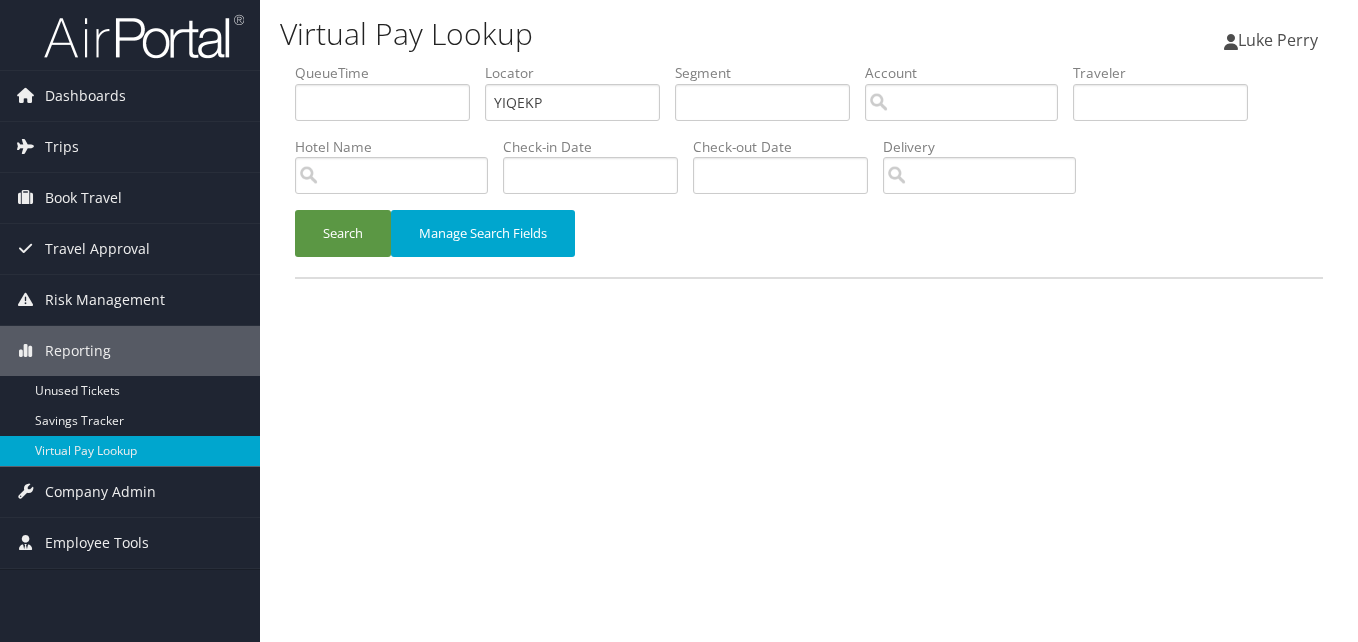 scroll, scrollTop: 0, scrollLeft: 0, axis: both 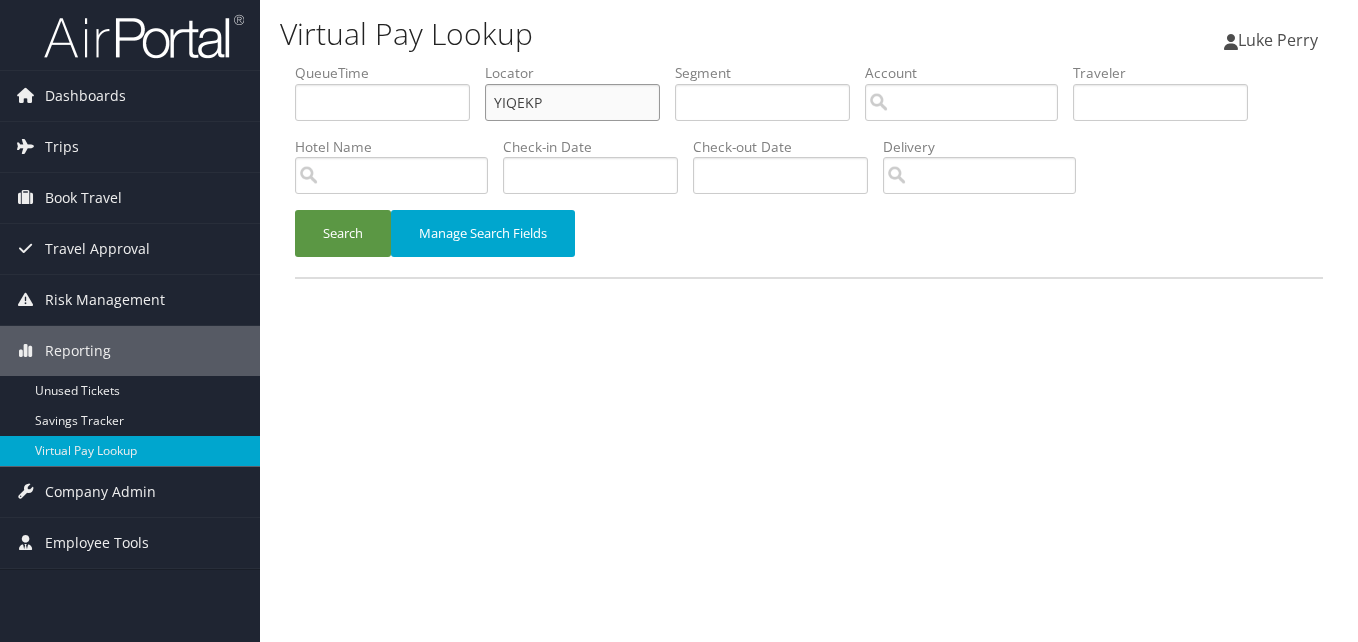 drag, startPoint x: 570, startPoint y: 113, endPoint x: 508, endPoint y: 115, distance: 62.03225 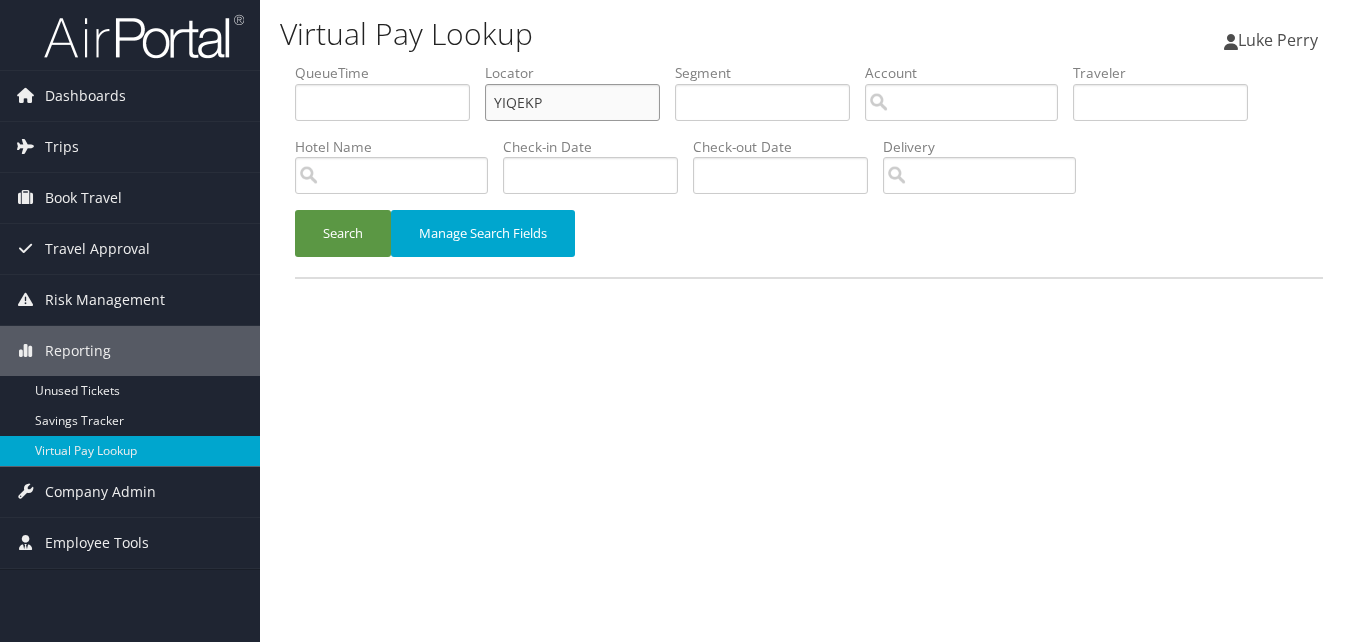 click on "YIQEKP" at bounding box center (572, 102) 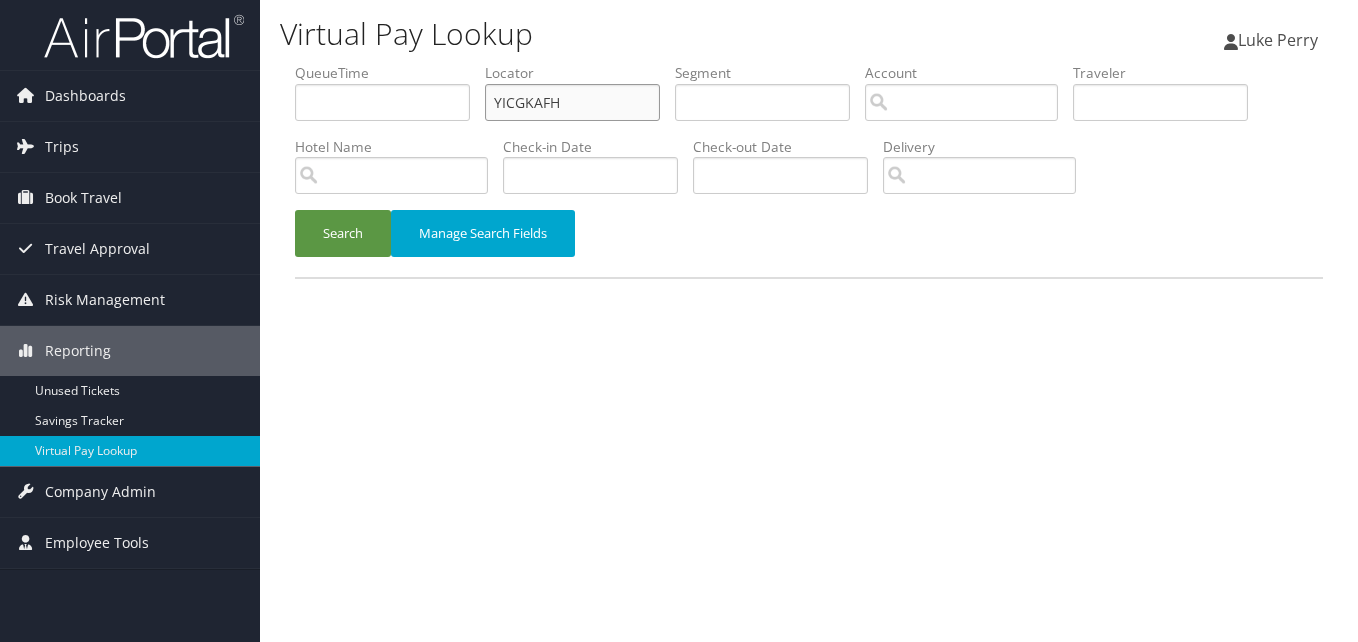 drag, startPoint x: 540, startPoint y: 112, endPoint x: 440, endPoint y: 129, distance: 101.43471 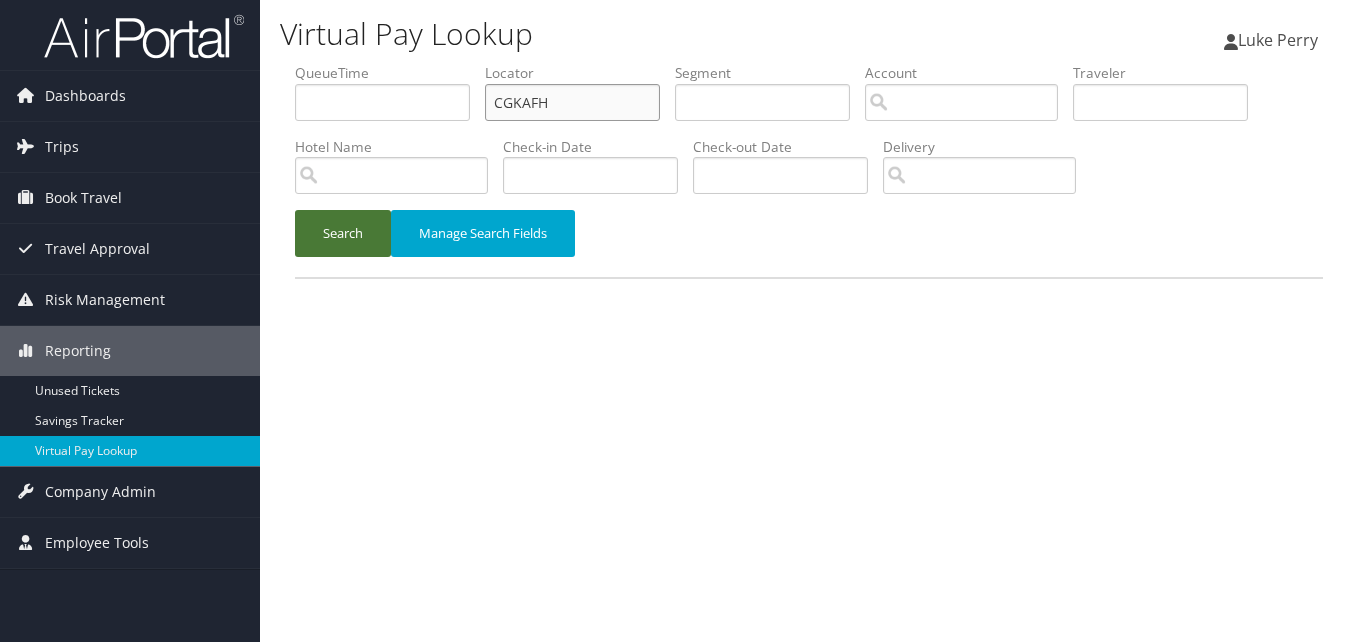 type on "CGKAFH" 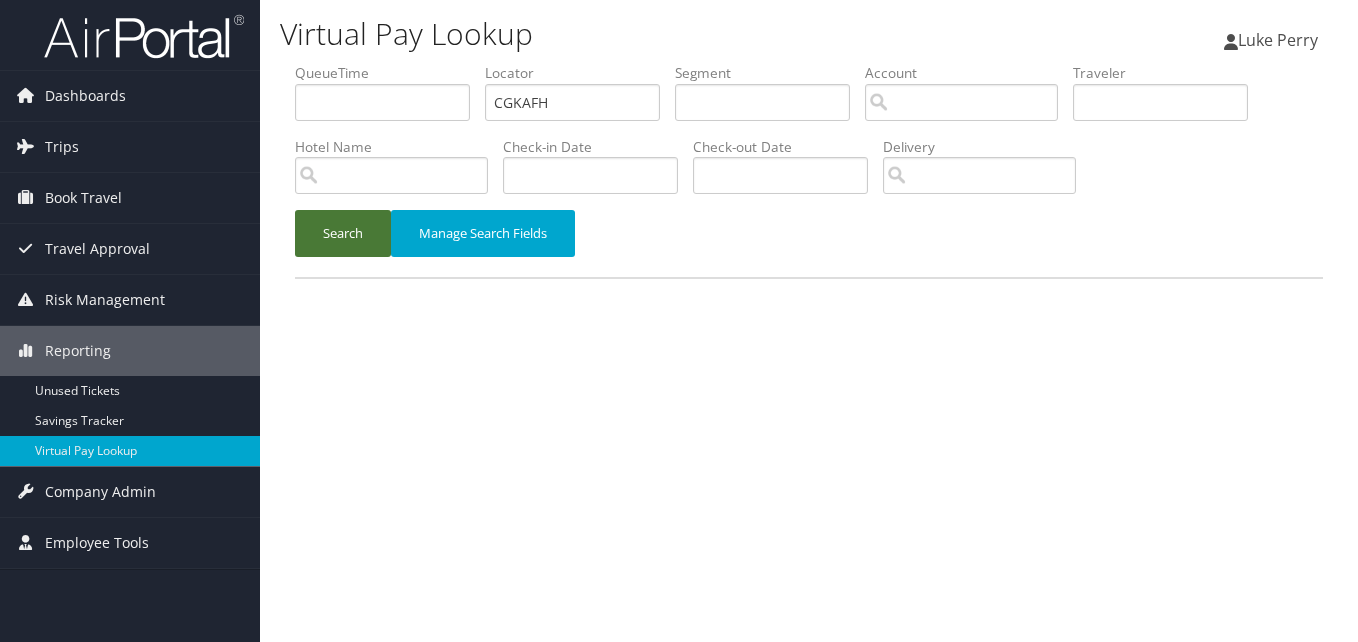 click on "Search" at bounding box center (343, 233) 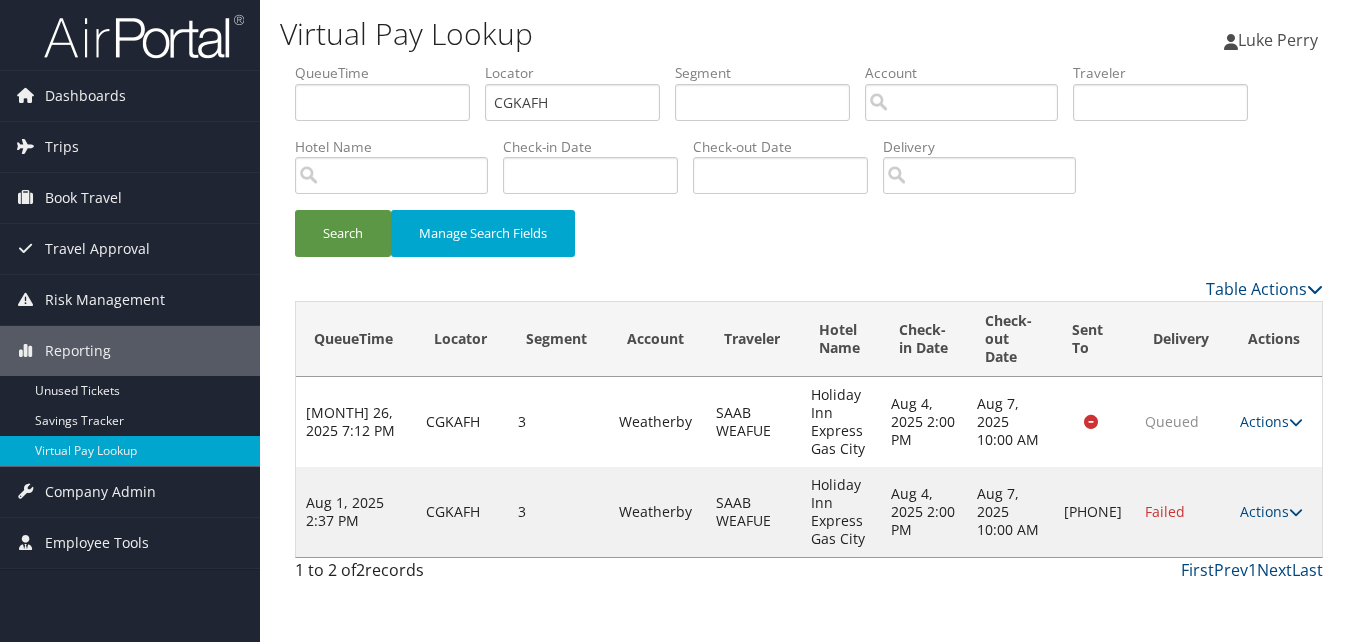 drag, startPoint x: 1288, startPoint y: 508, endPoint x: 1279, endPoint y: 517, distance: 12.727922 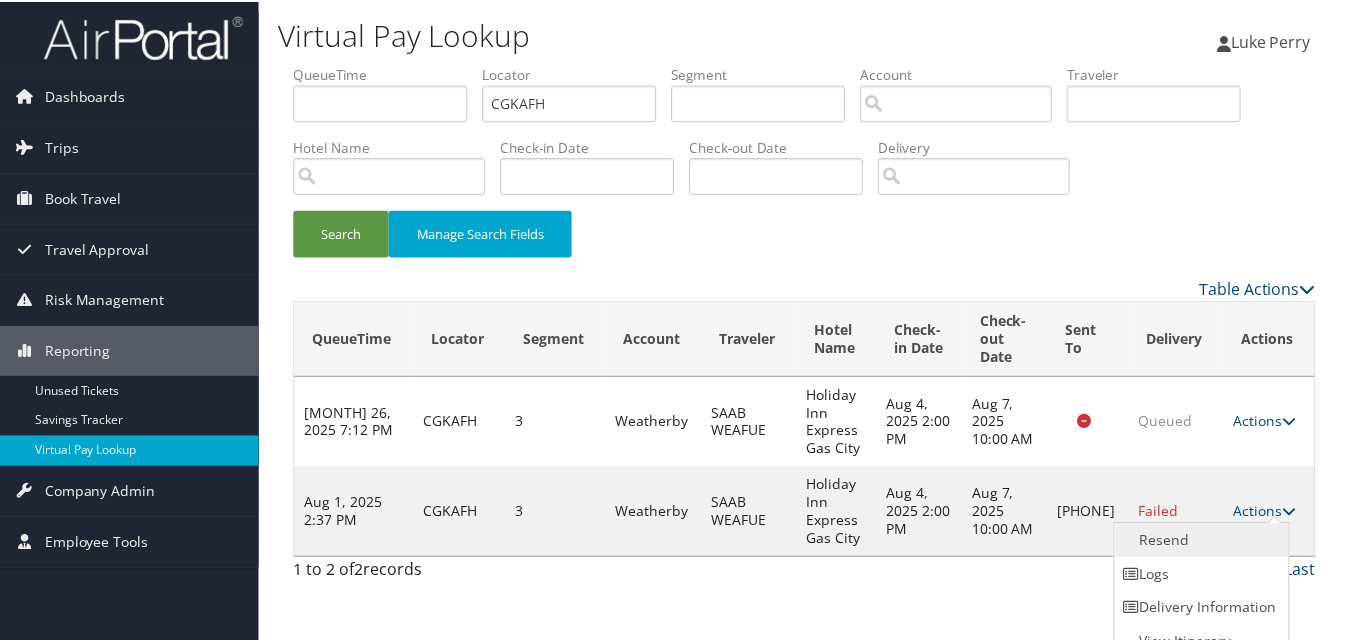 scroll, scrollTop: 19, scrollLeft: 0, axis: vertical 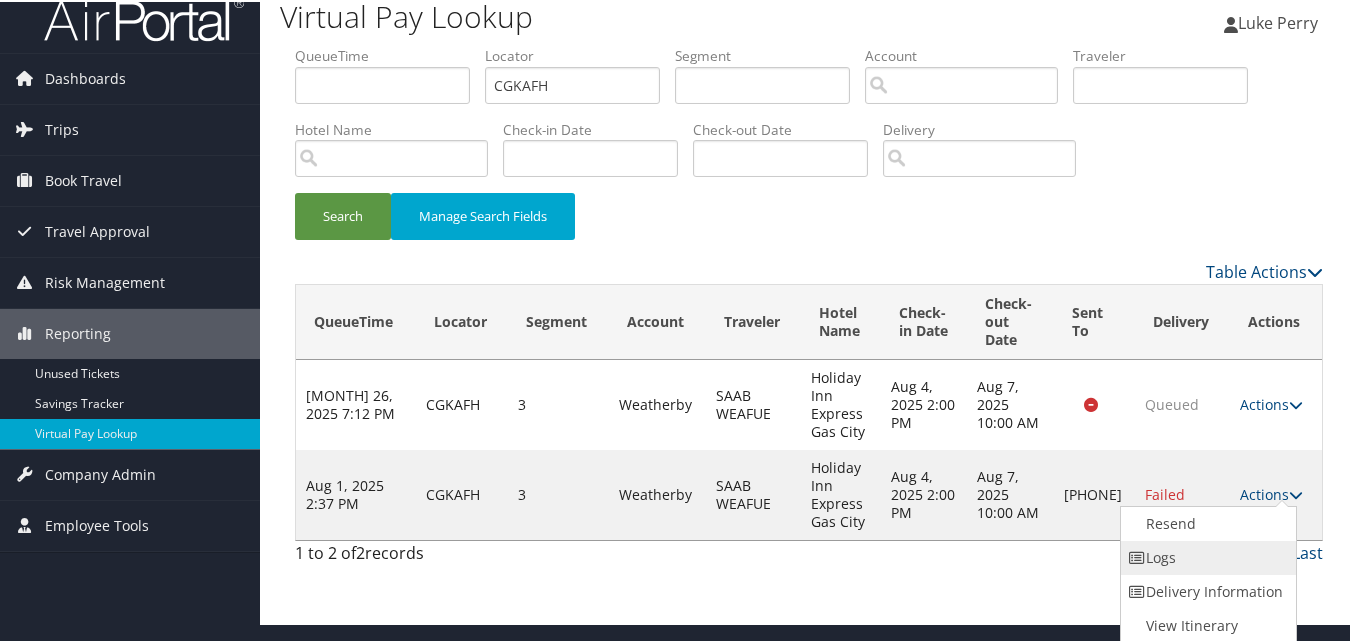 click on "Logs" at bounding box center [1206, 556] 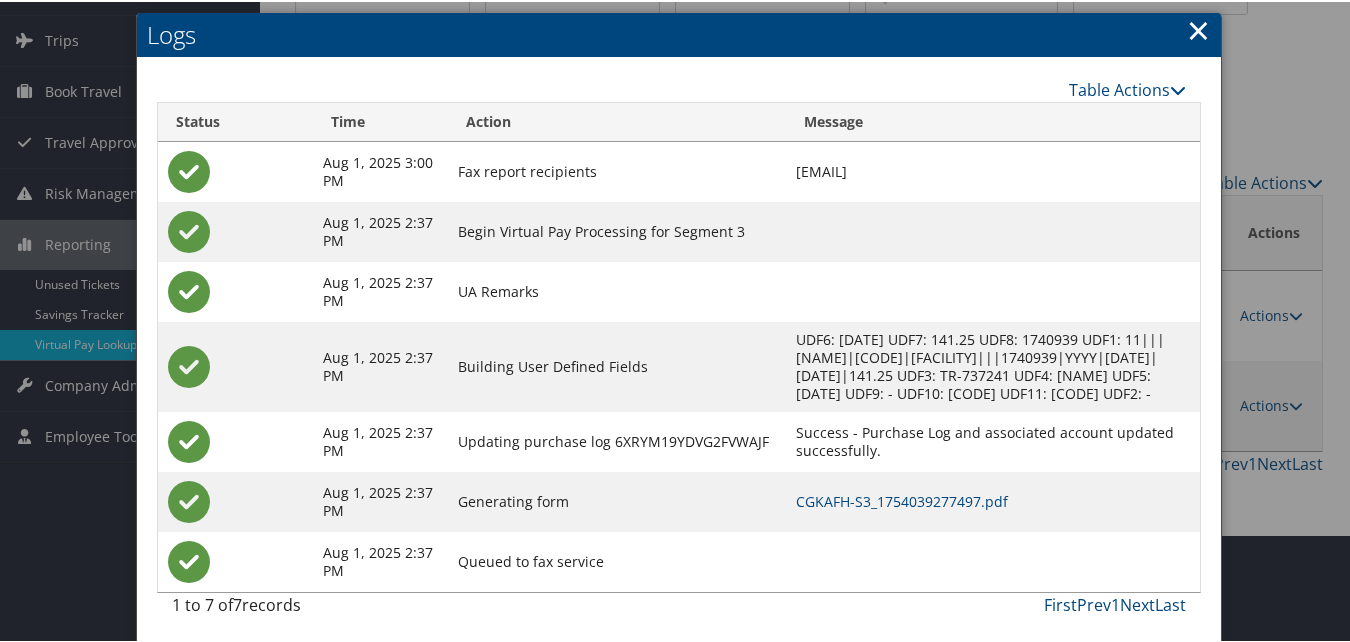 scroll, scrollTop: 112, scrollLeft: 0, axis: vertical 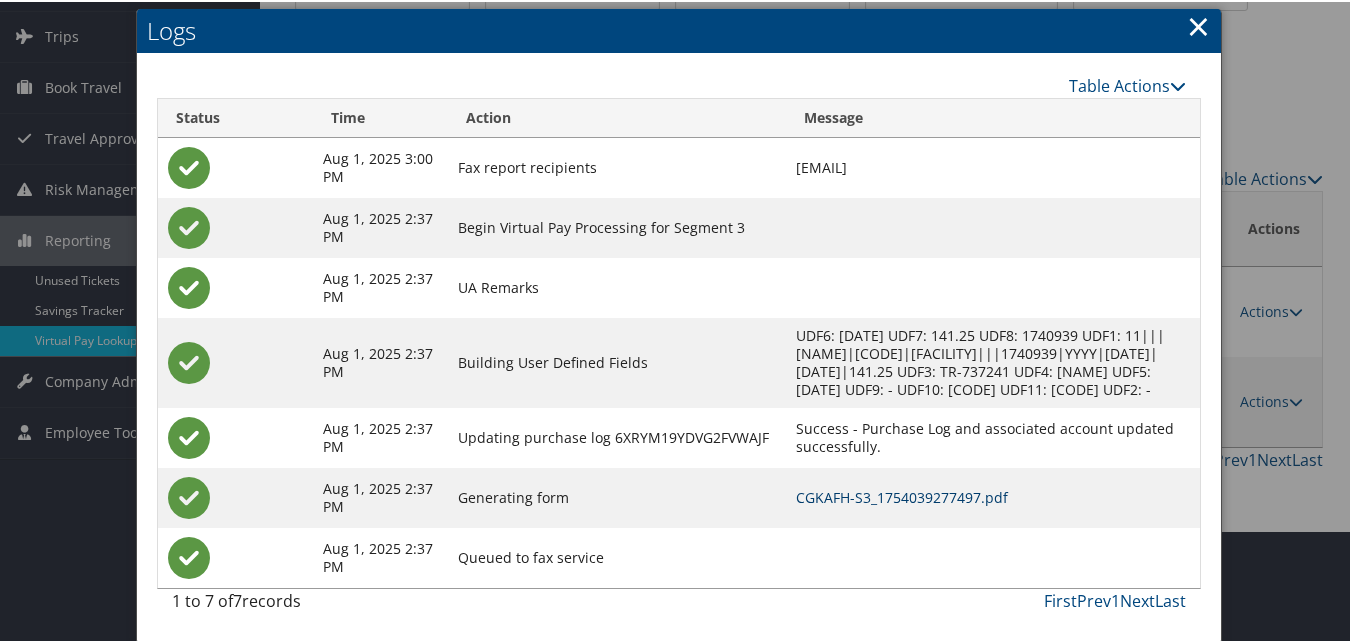 click on "CGKAFH-S3_1754039277497.pdf" at bounding box center [902, 495] 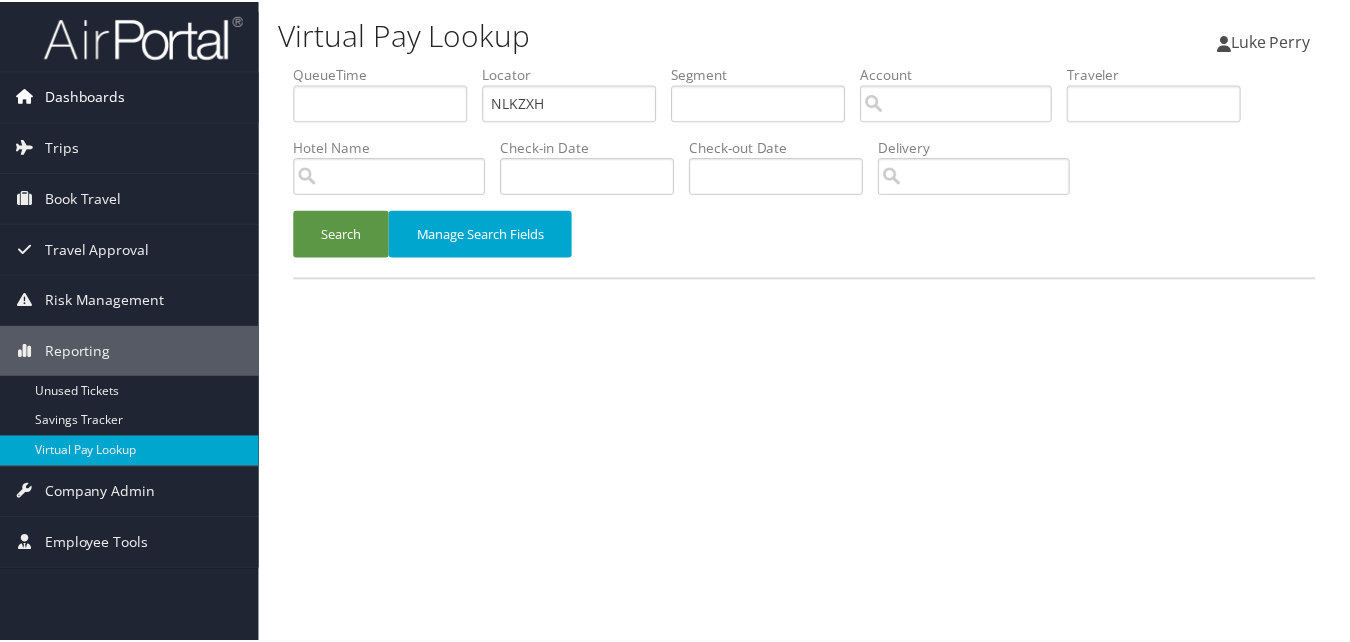 scroll, scrollTop: 0, scrollLeft: 0, axis: both 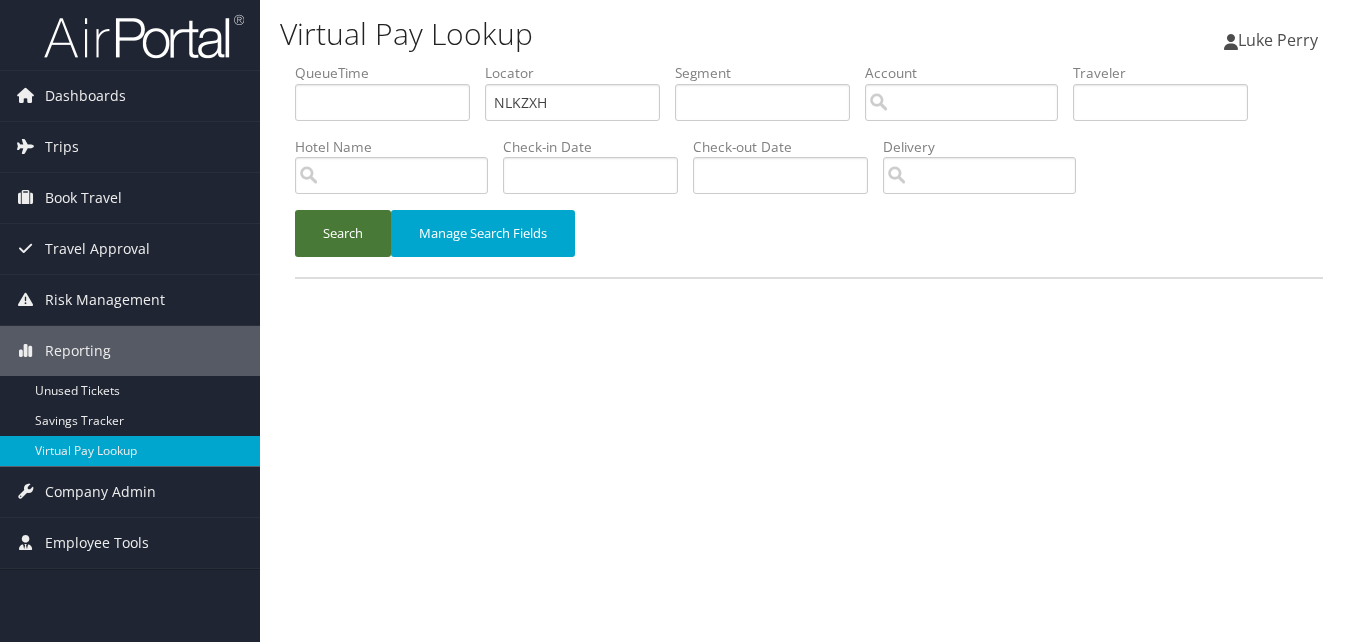 click on "Search" at bounding box center [343, 233] 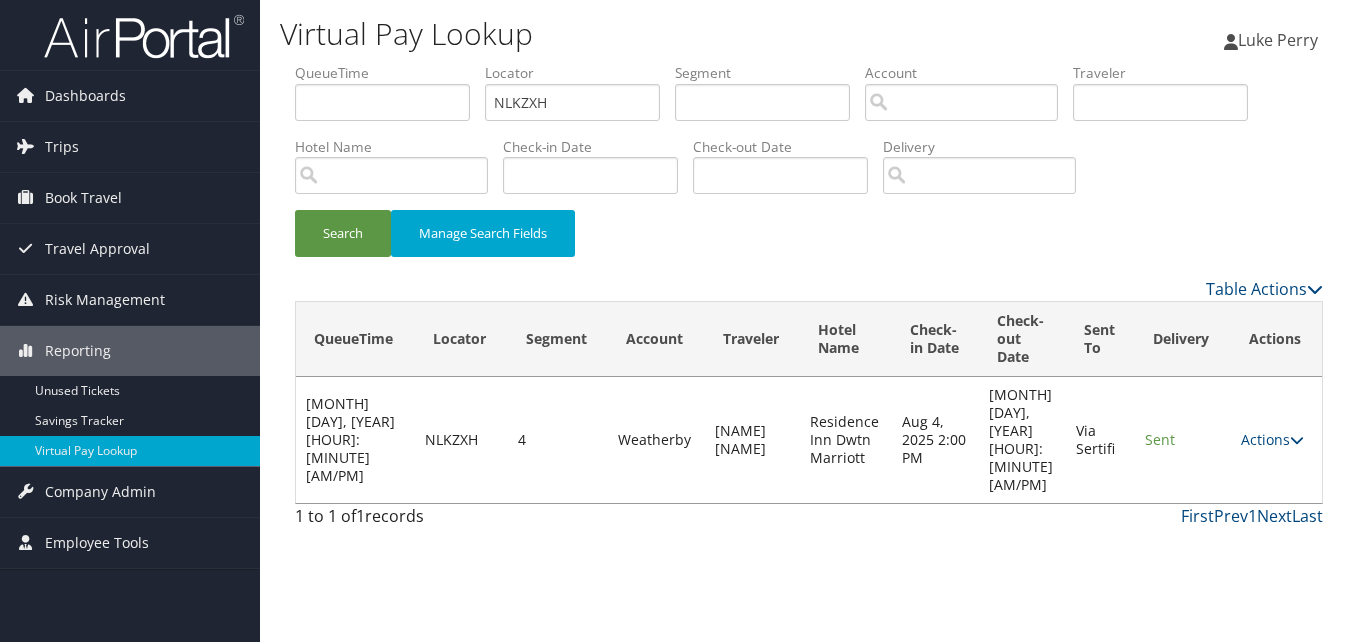 drag, startPoint x: 1262, startPoint y: 415, endPoint x: 1269, endPoint y: 426, distance: 13.038404 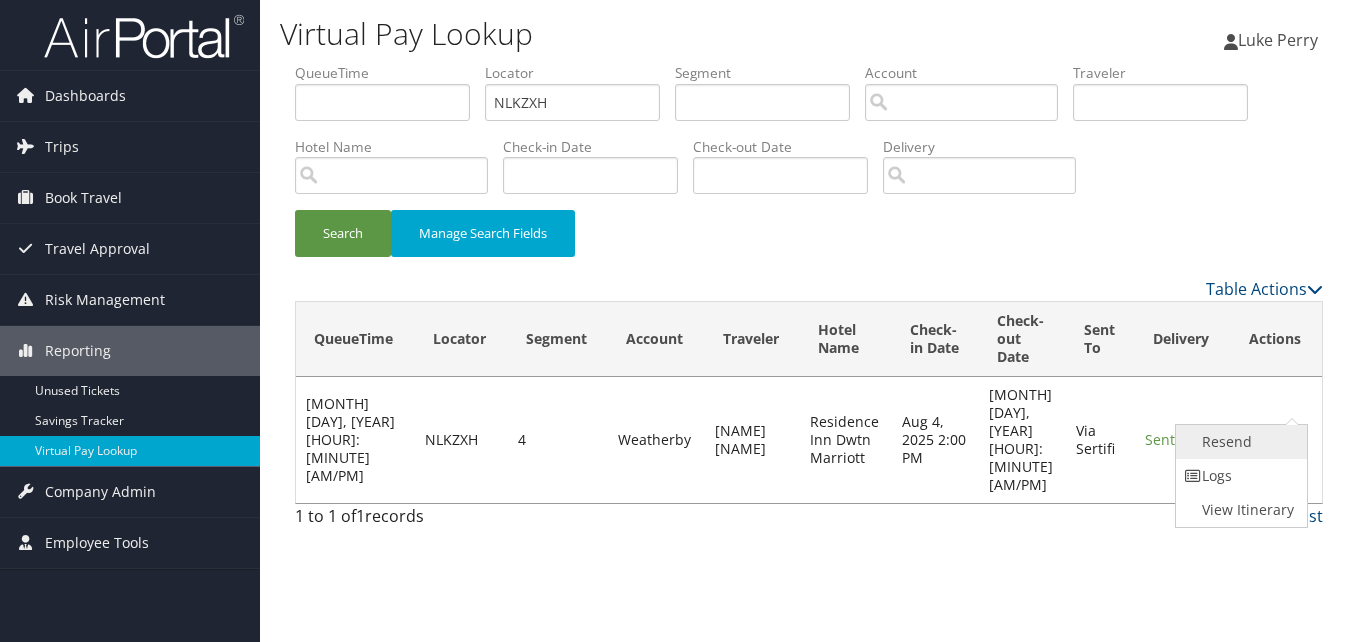 click on "Resend" at bounding box center [1239, 442] 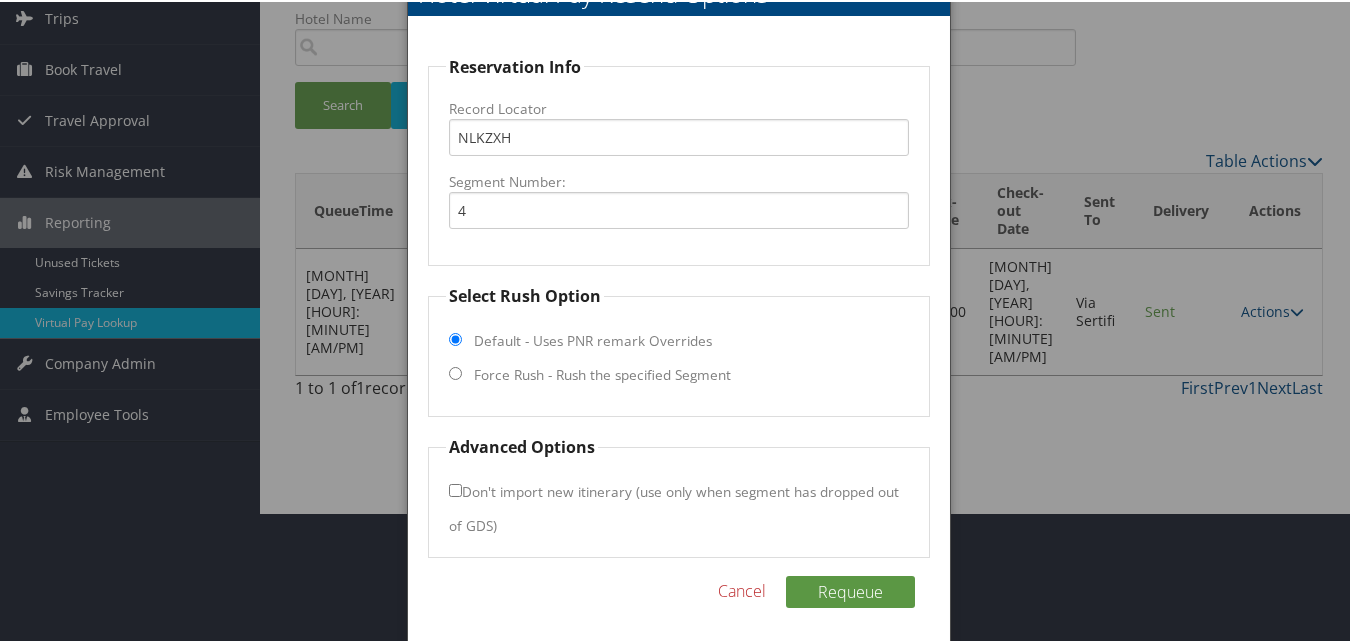 scroll, scrollTop: 135, scrollLeft: 0, axis: vertical 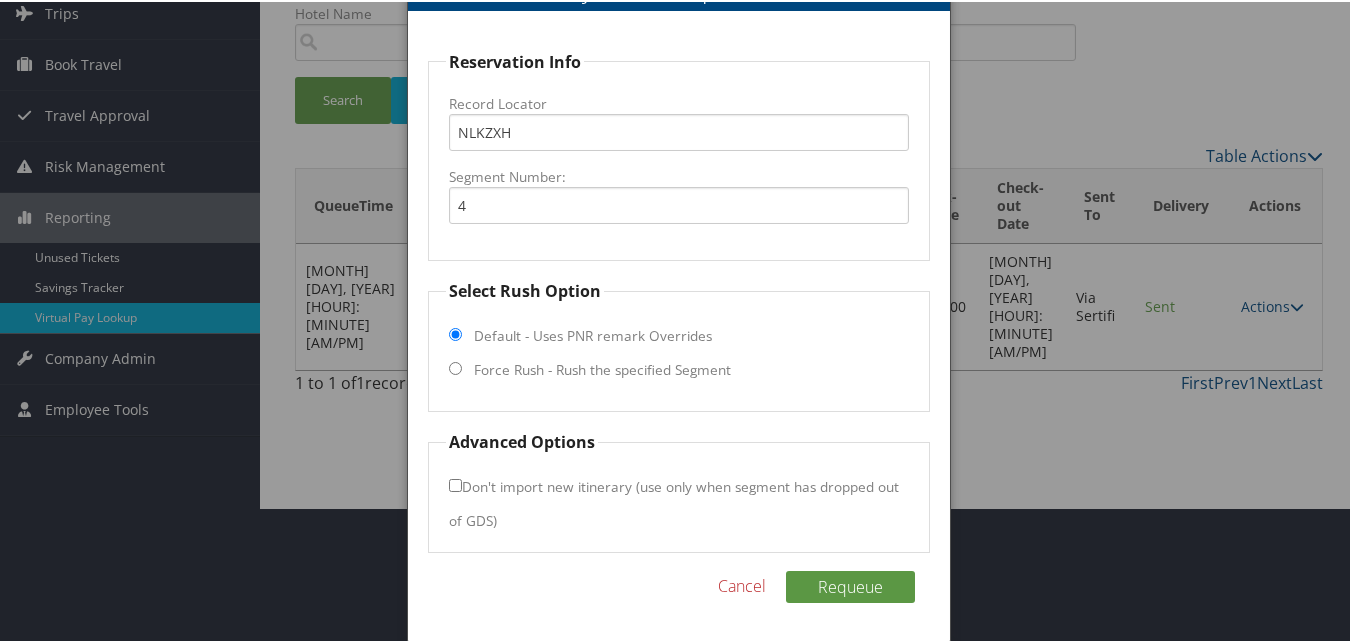 click on "Force Rush - Rush the specified Segment" at bounding box center (602, 368) 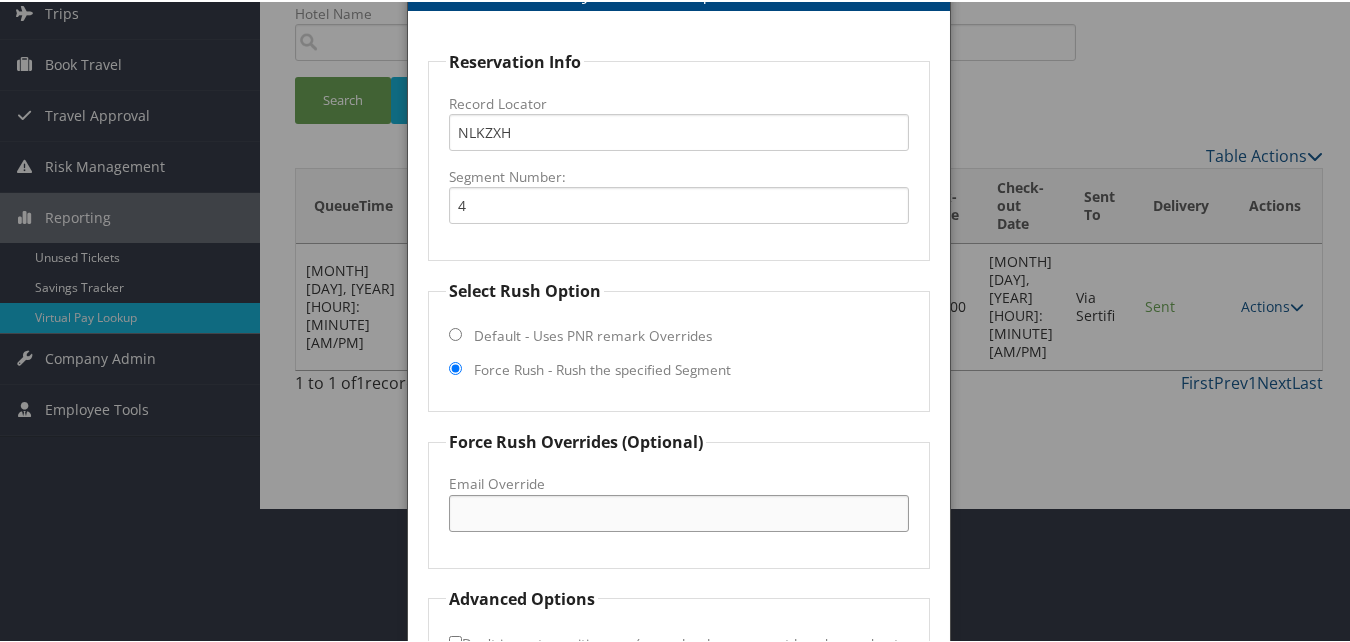 click on "Email Override" at bounding box center [678, 511] 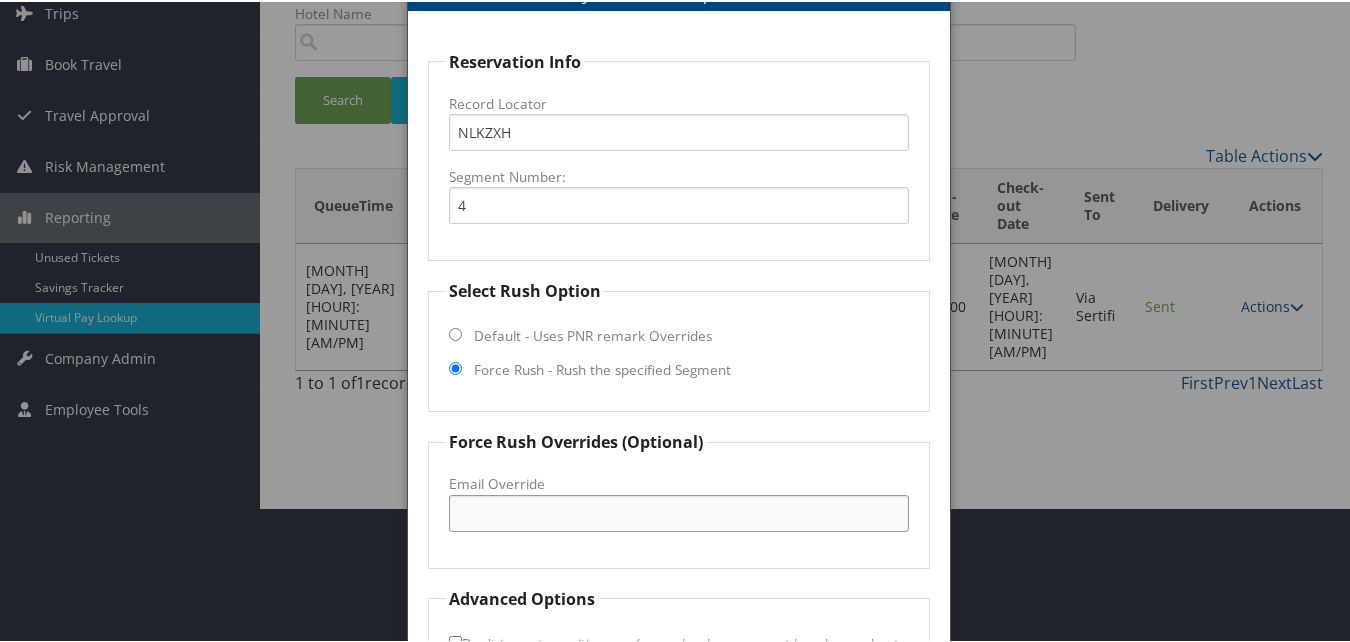 click on "Email Override" at bounding box center (678, 511) 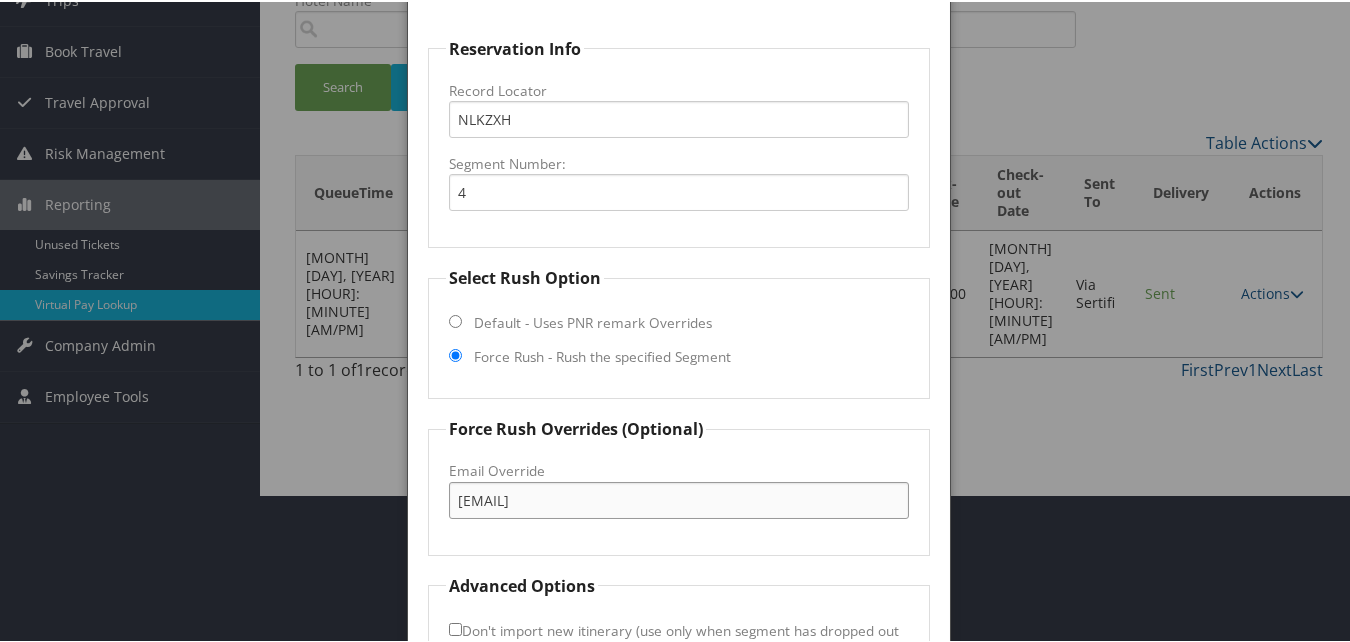 scroll, scrollTop: 292, scrollLeft: 0, axis: vertical 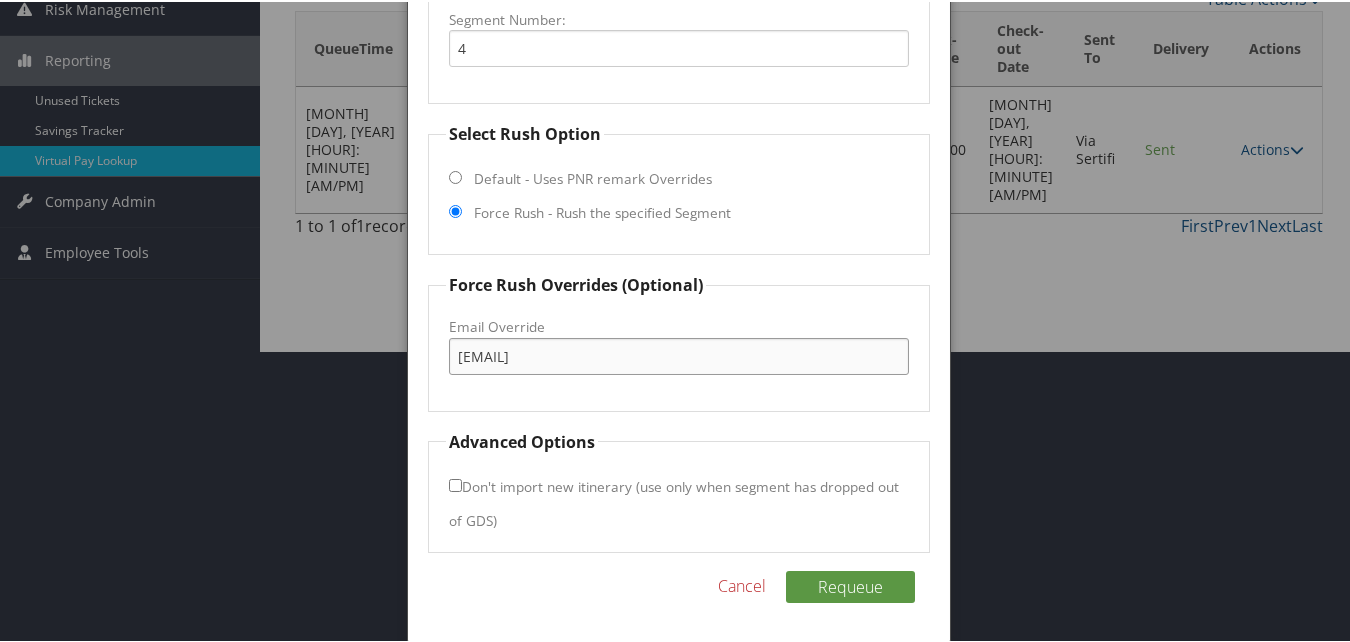 type on "[EMAIL]" 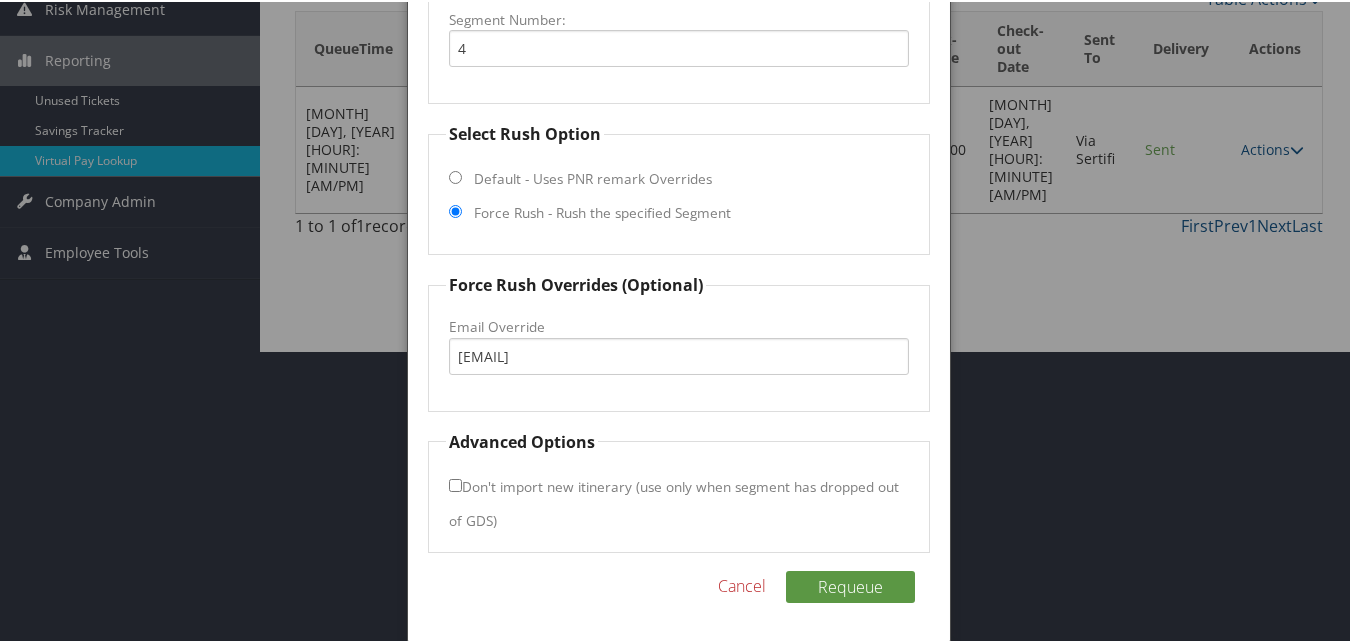 click on "Don't import new itinerary (use only when segment has dropped out of GDS)" at bounding box center [455, 483] 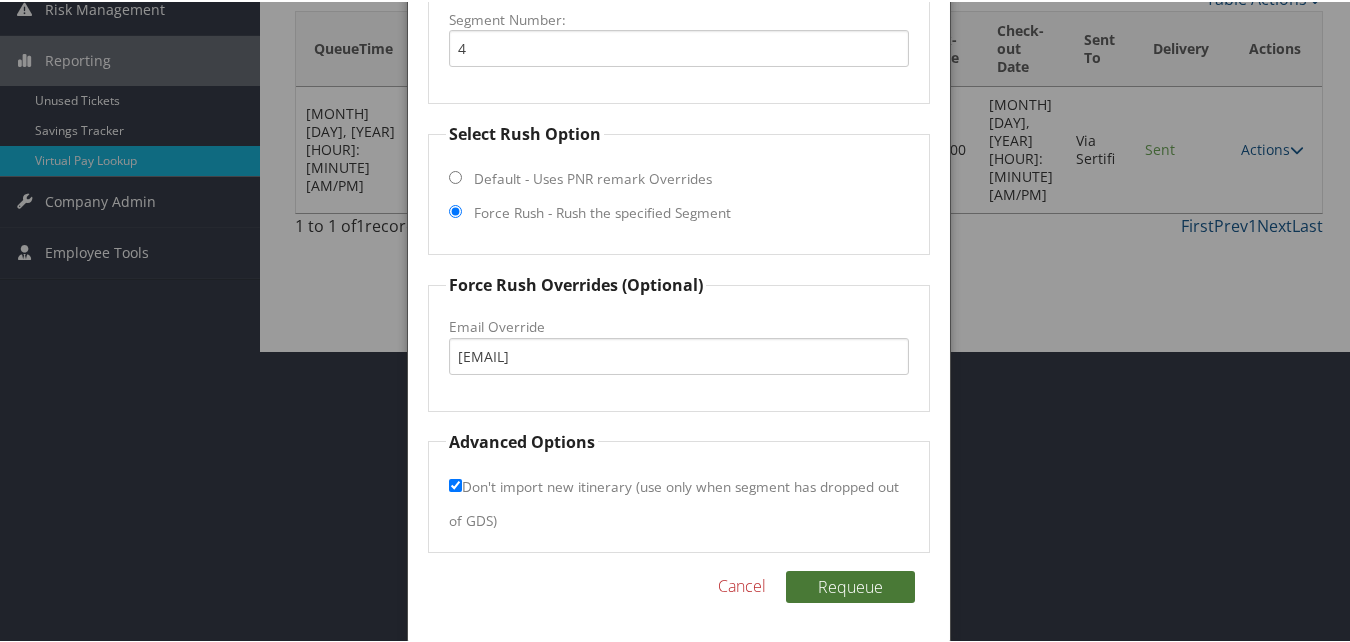 click on "Requeue" at bounding box center [850, 585] 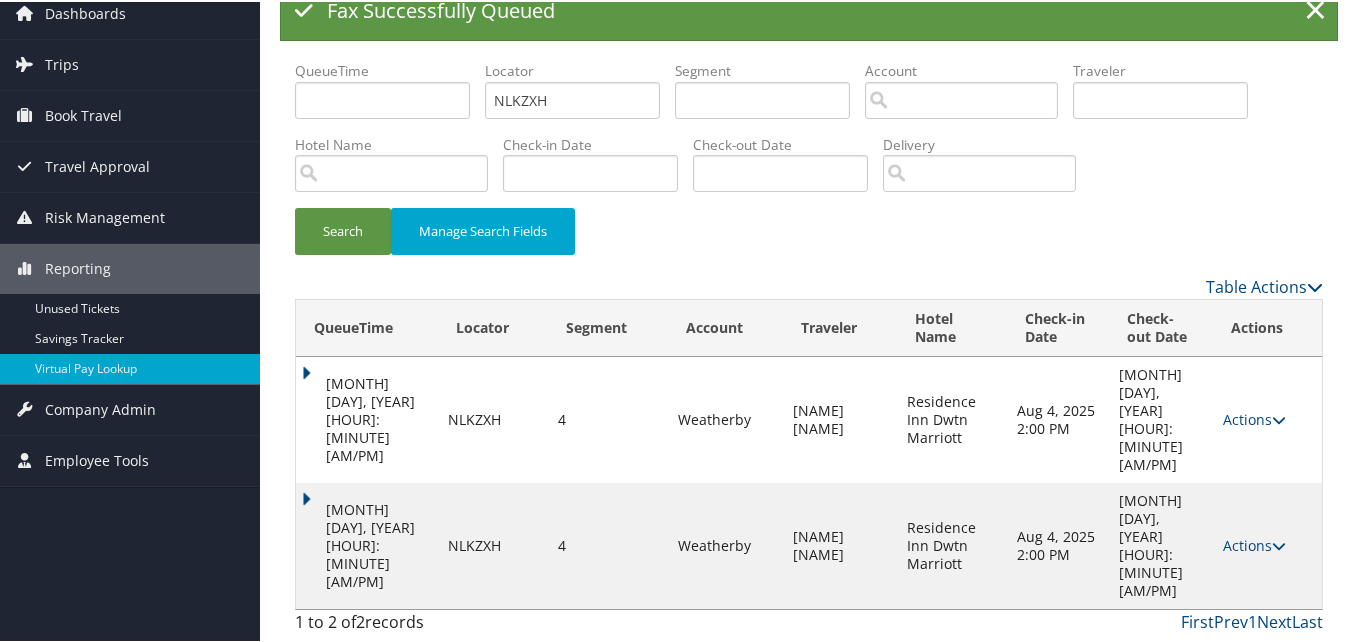 scroll, scrollTop: 0, scrollLeft: 0, axis: both 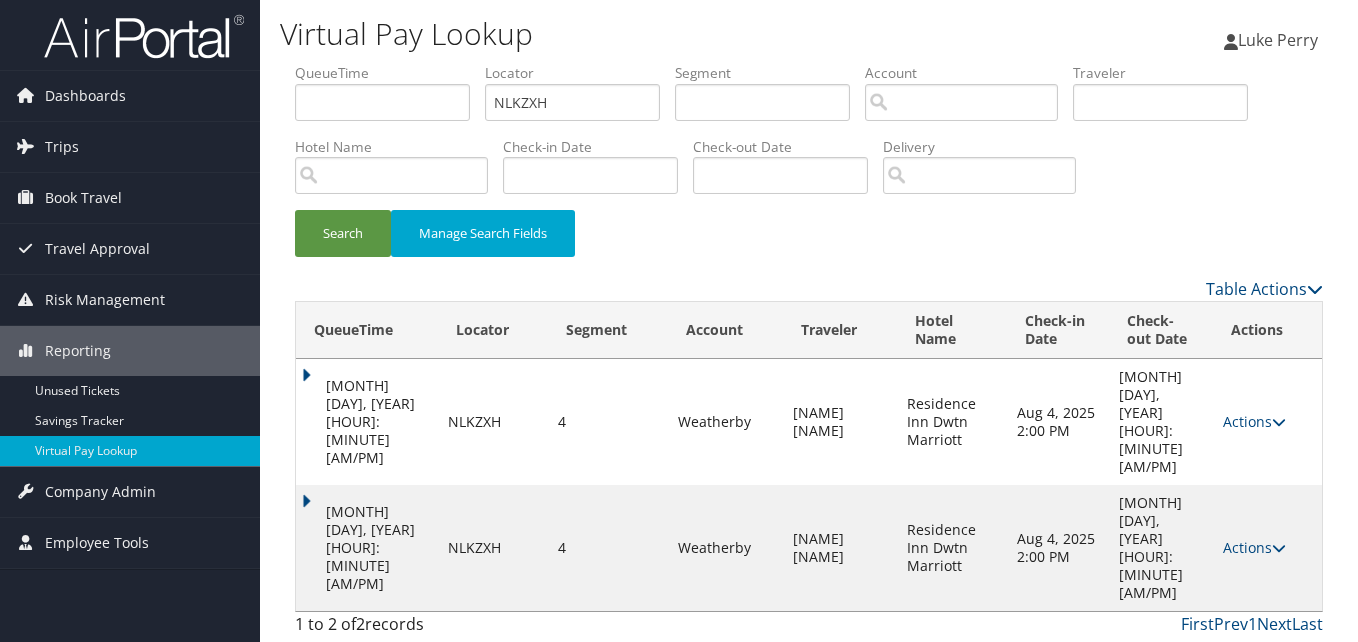 drag, startPoint x: 1249, startPoint y: 473, endPoint x: 1246, endPoint y: 485, distance: 12.369317 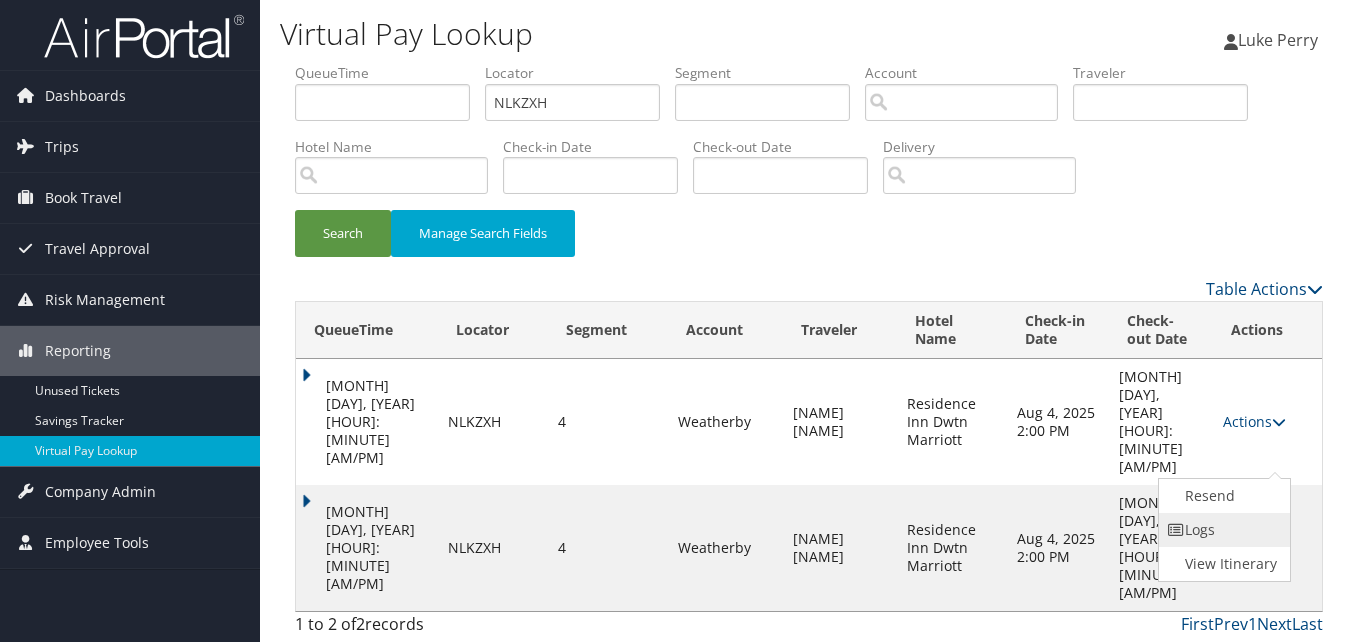 click on "Logs" at bounding box center (1222, 530) 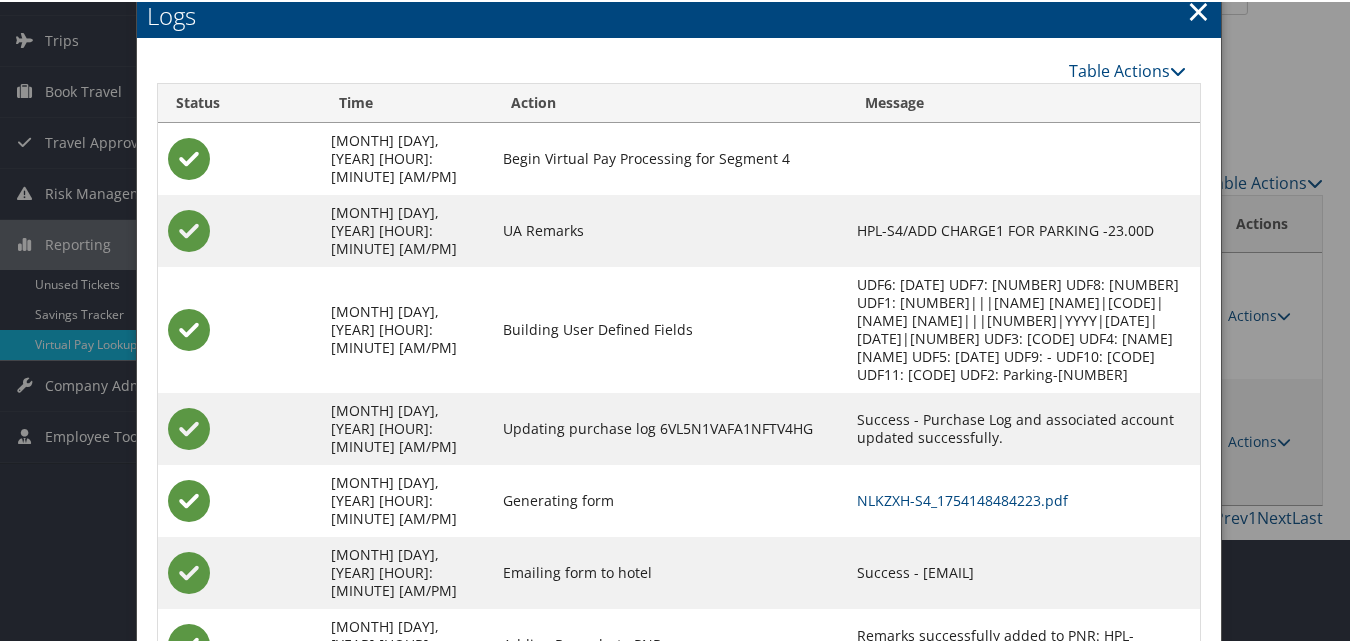 scroll, scrollTop: 129, scrollLeft: 0, axis: vertical 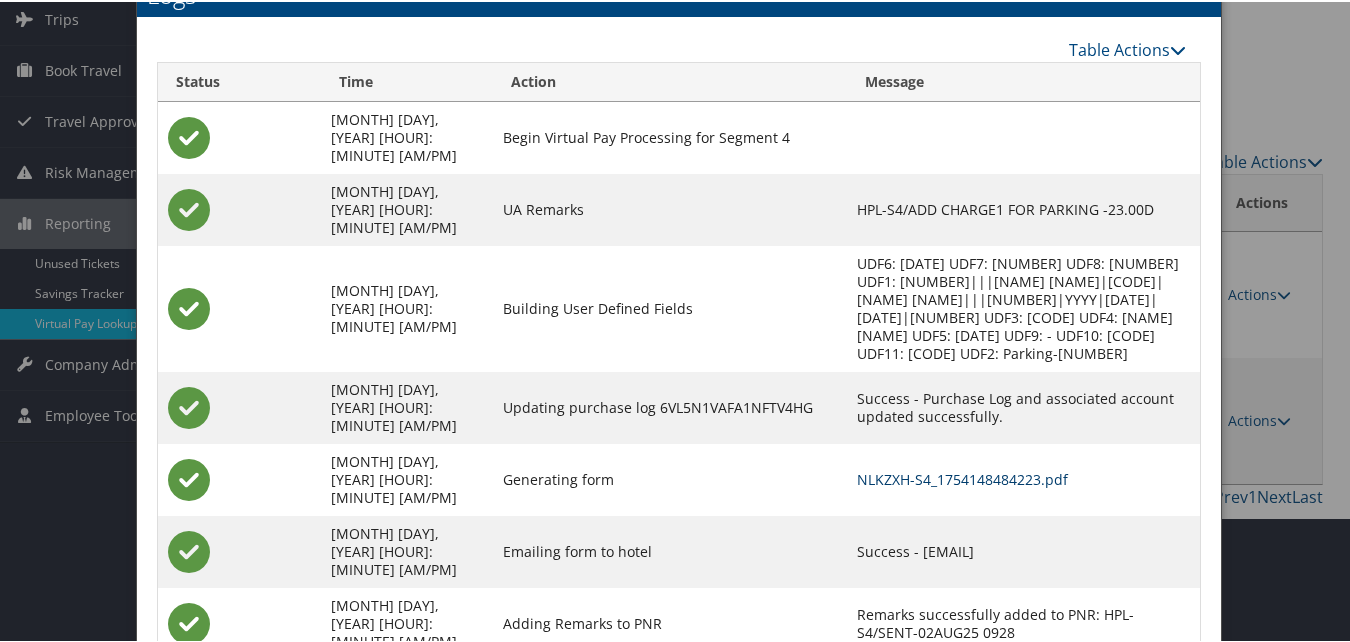 click on "NLKZXH-S4_1754148484223.pdf" at bounding box center [962, 477] 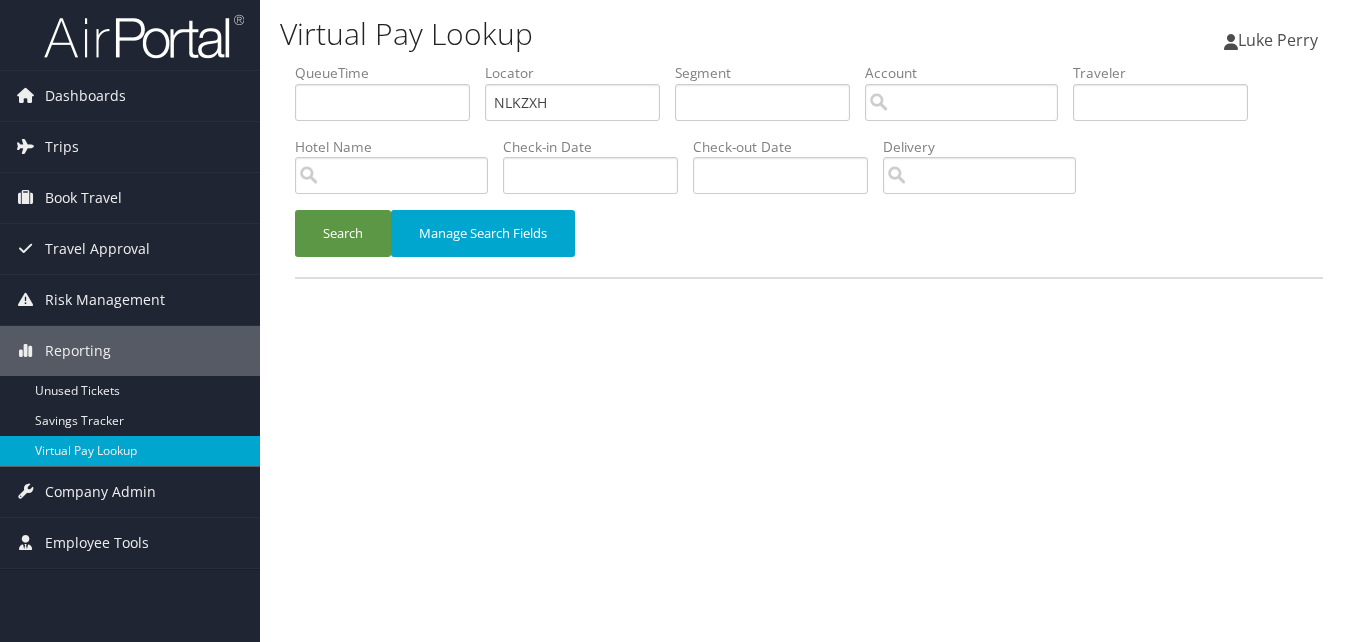 scroll, scrollTop: 0, scrollLeft: 0, axis: both 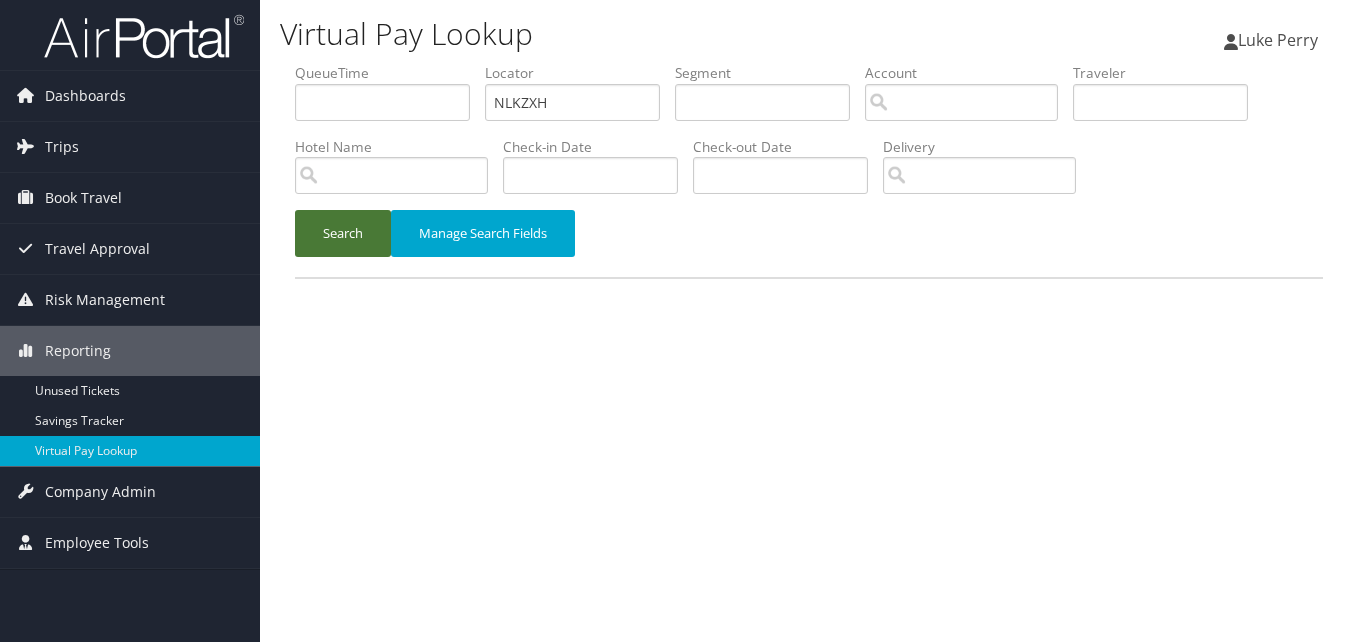 click on "Search" at bounding box center (343, 233) 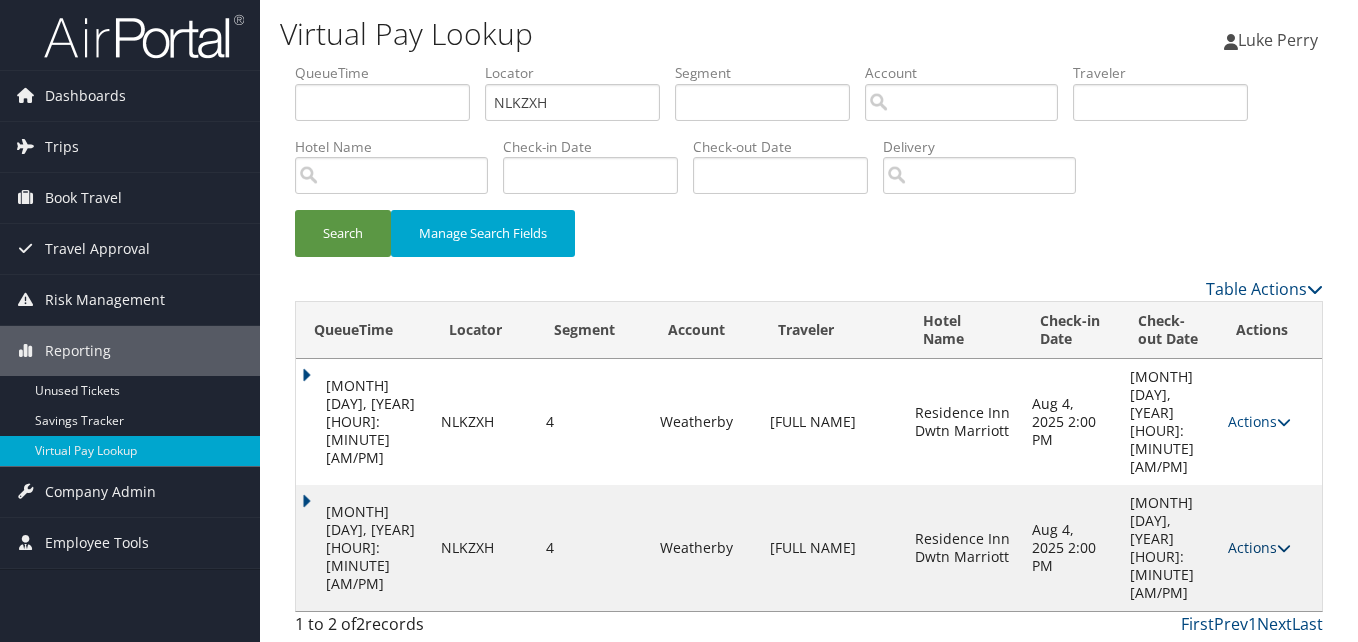 click on "Actions" at bounding box center [1259, 547] 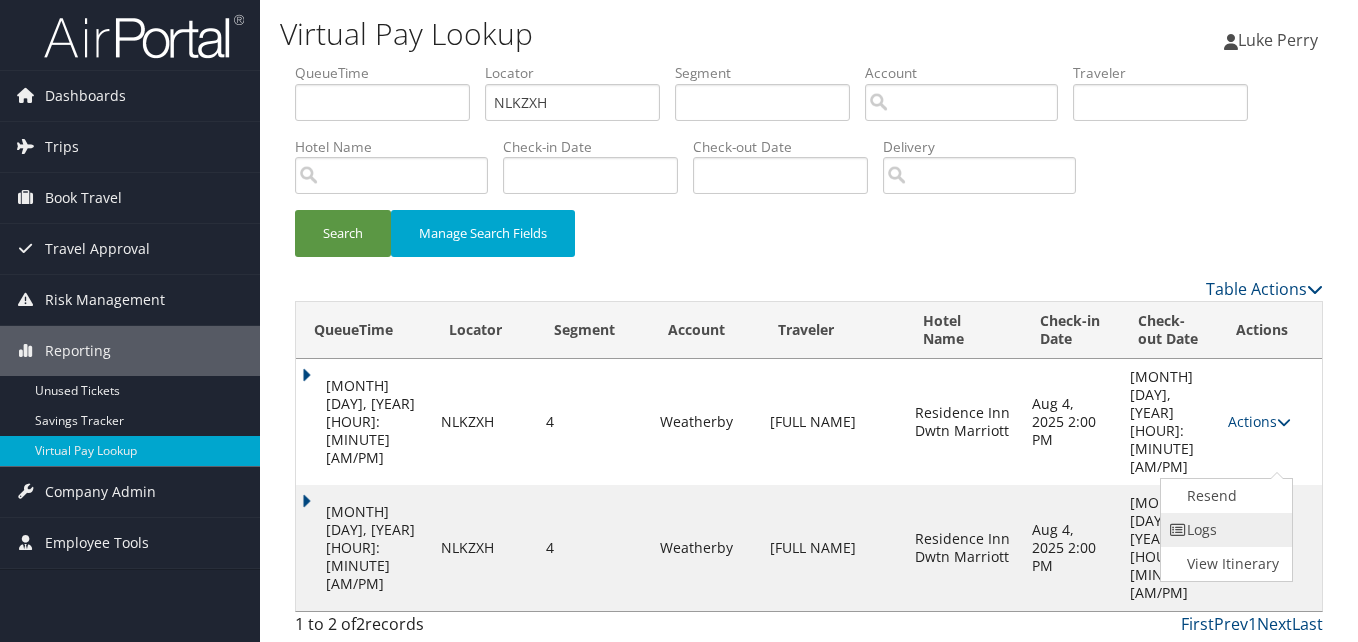 click on "Logs" at bounding box center (1224, 530) 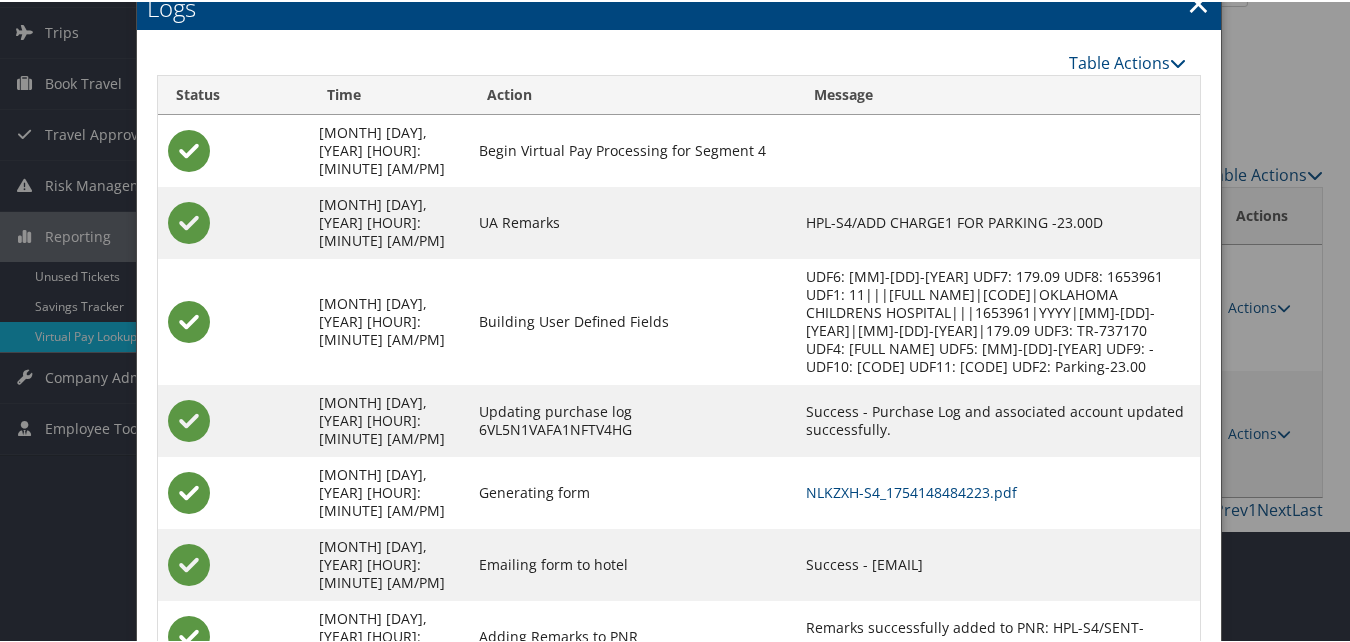 scroll, scrollTop: 129, scrollLeft: 0, axis: vertical 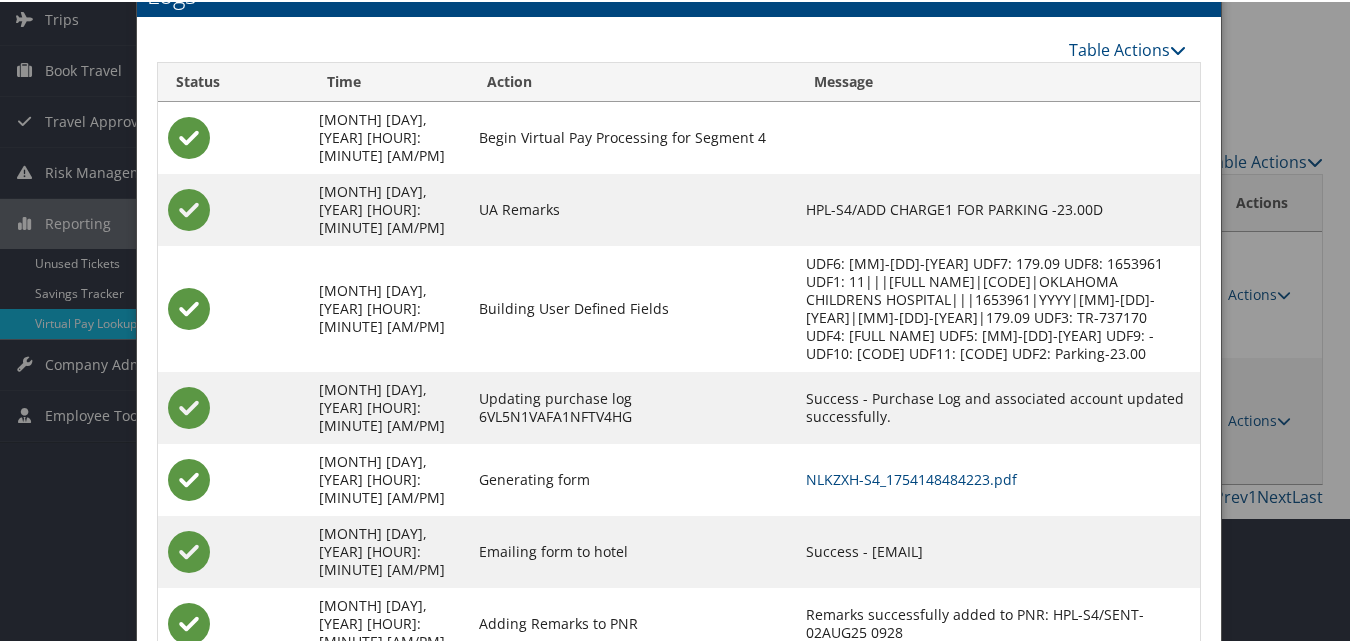 drag, startPoint x: 804, startPoint y: 496, endPoint x: 1049, endPoint y: 496, distance: 245 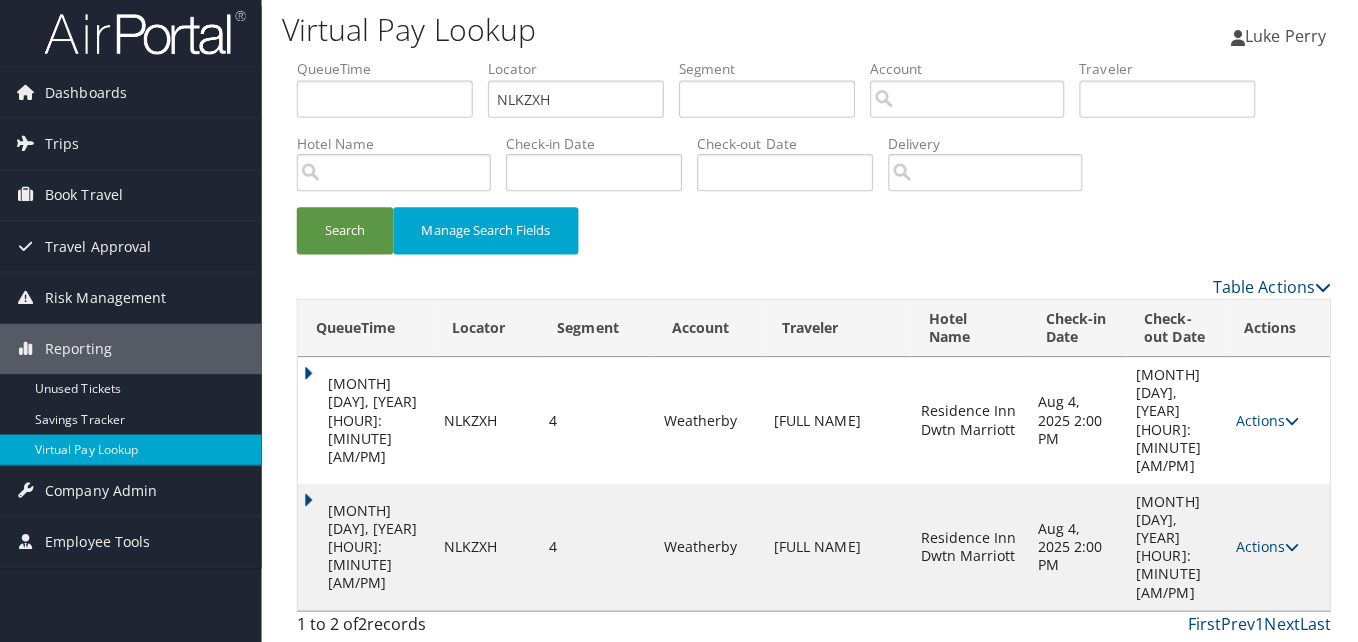 scroll, scrollTop: 0, scrollLeft: 0, axis: both 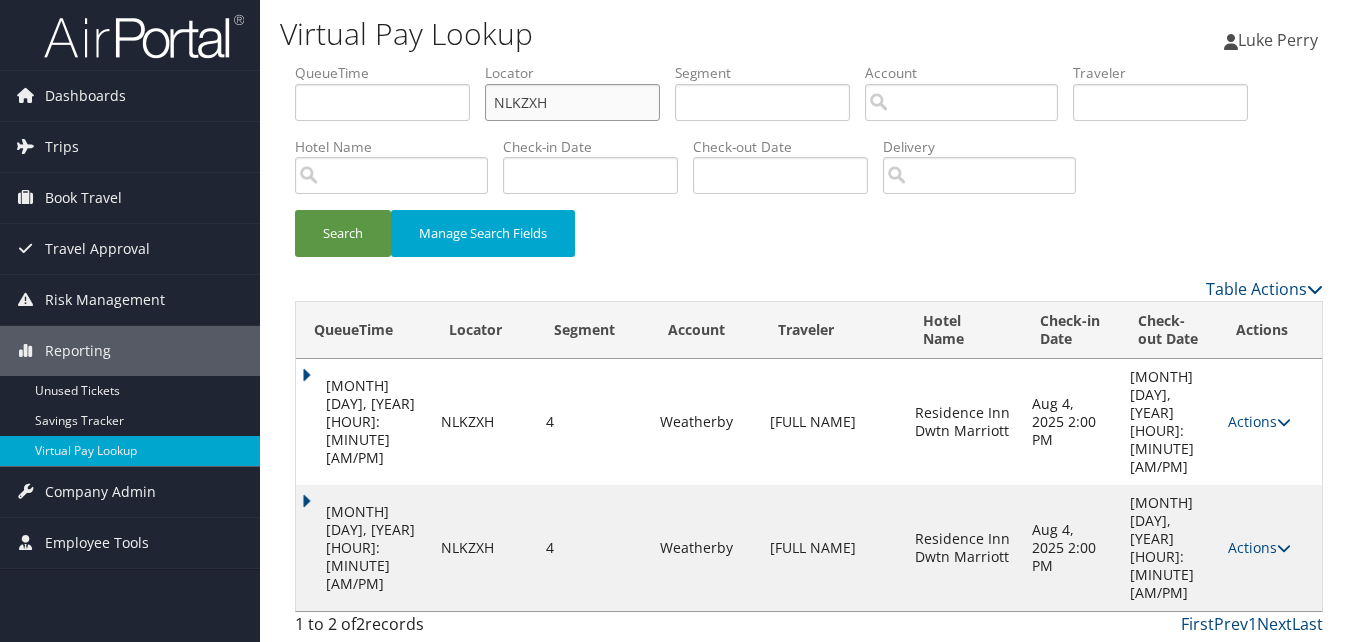 drag, startPoint x: 562, startPoint y: 111, endPoint x: 364, endPoint y: 137, distance: 199.69977 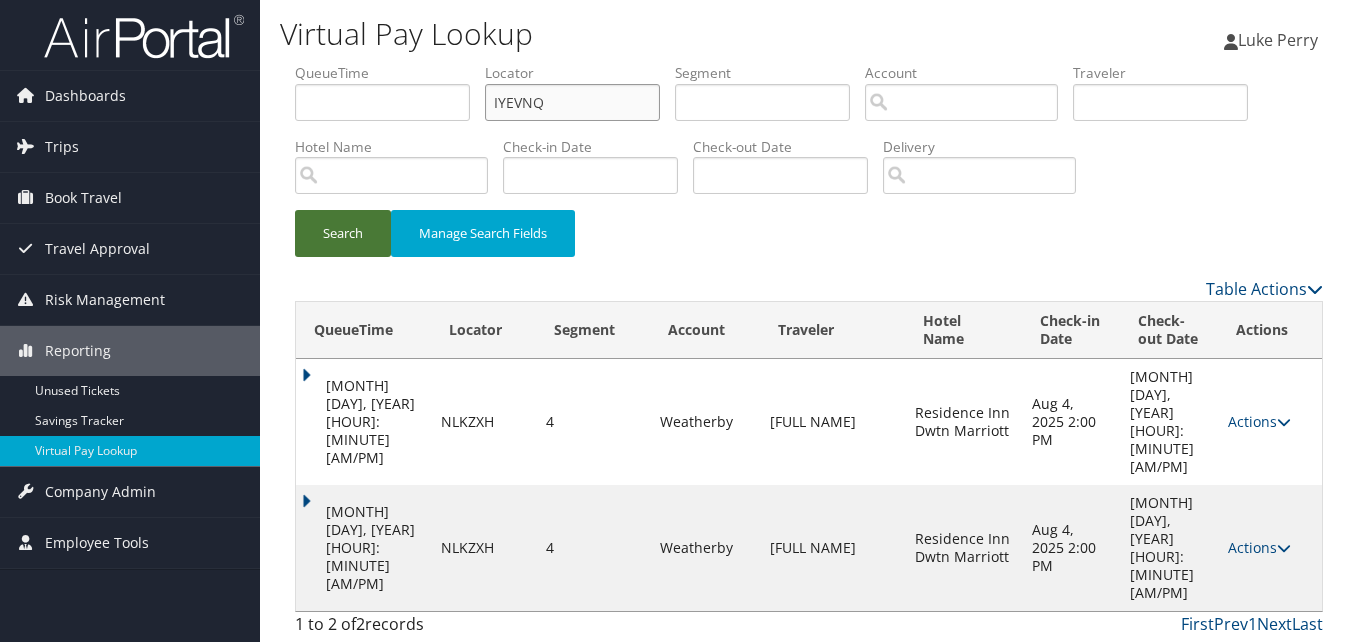 type on "IYEVNQ" 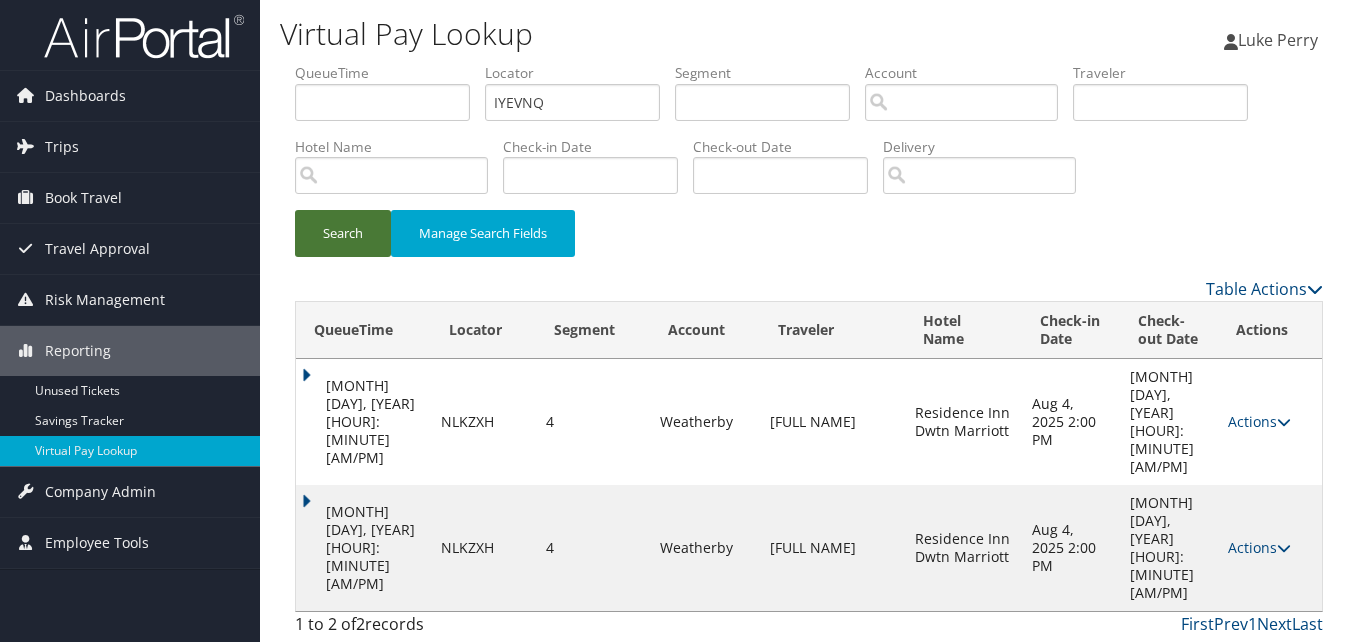 click on "Search" at bounding box center (343, 233) 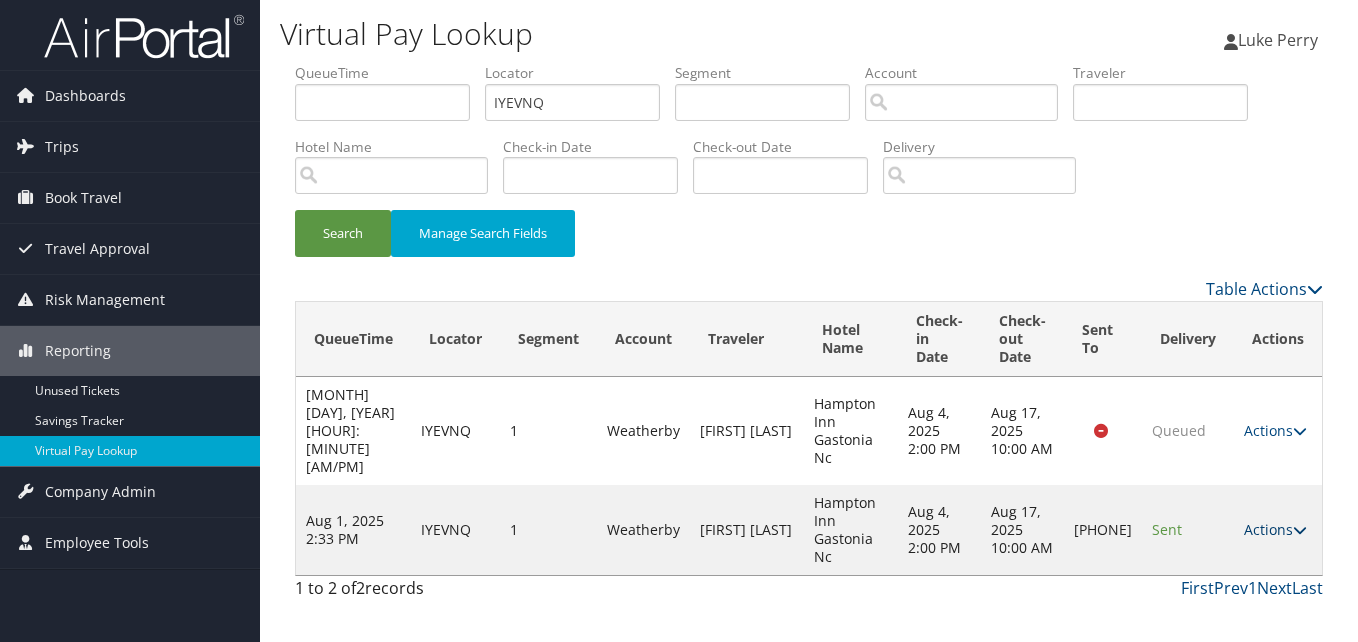 click on "Actions" at bounding box center (1275, 529) 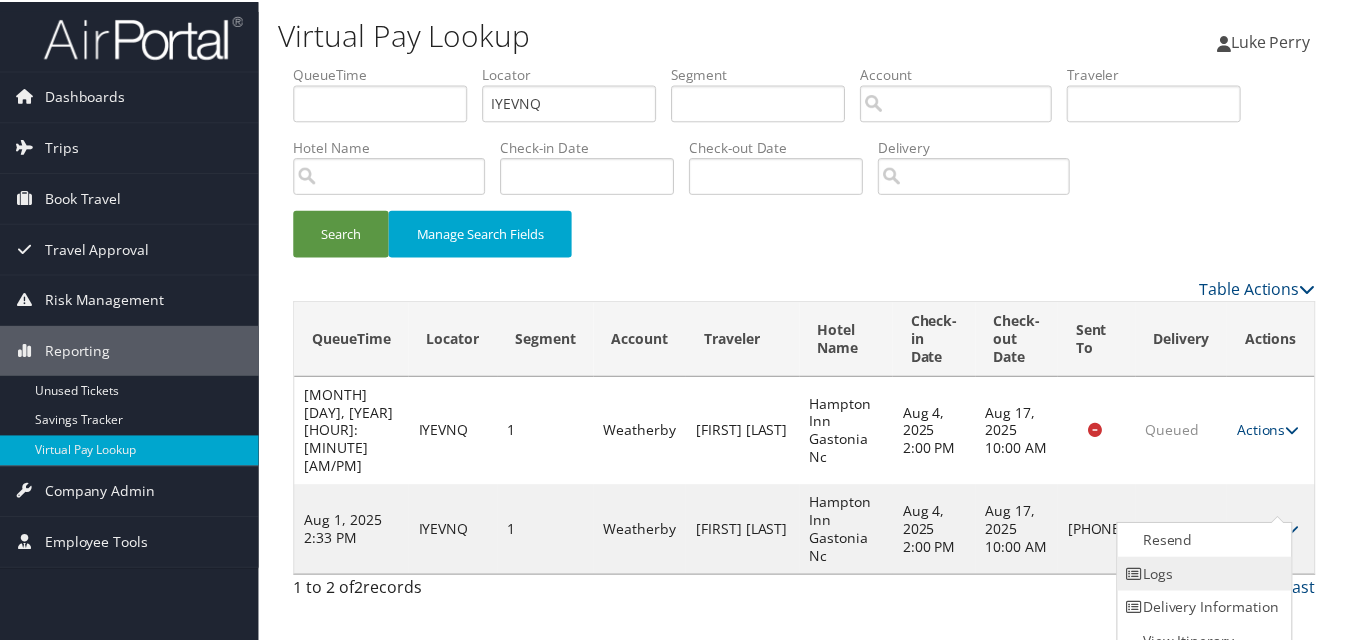 scroll, scrollTop: 19, scrollLeft: 0, axis: vertical 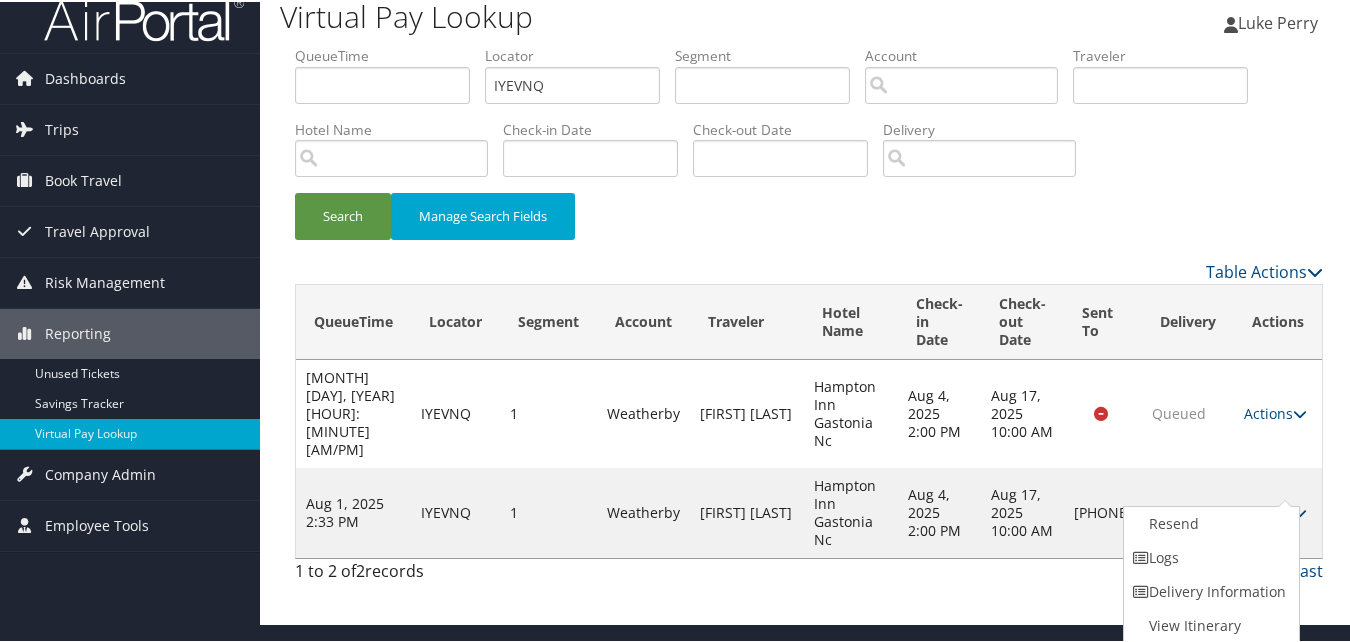 click on "Logs" at bounding box center (1209, 556) 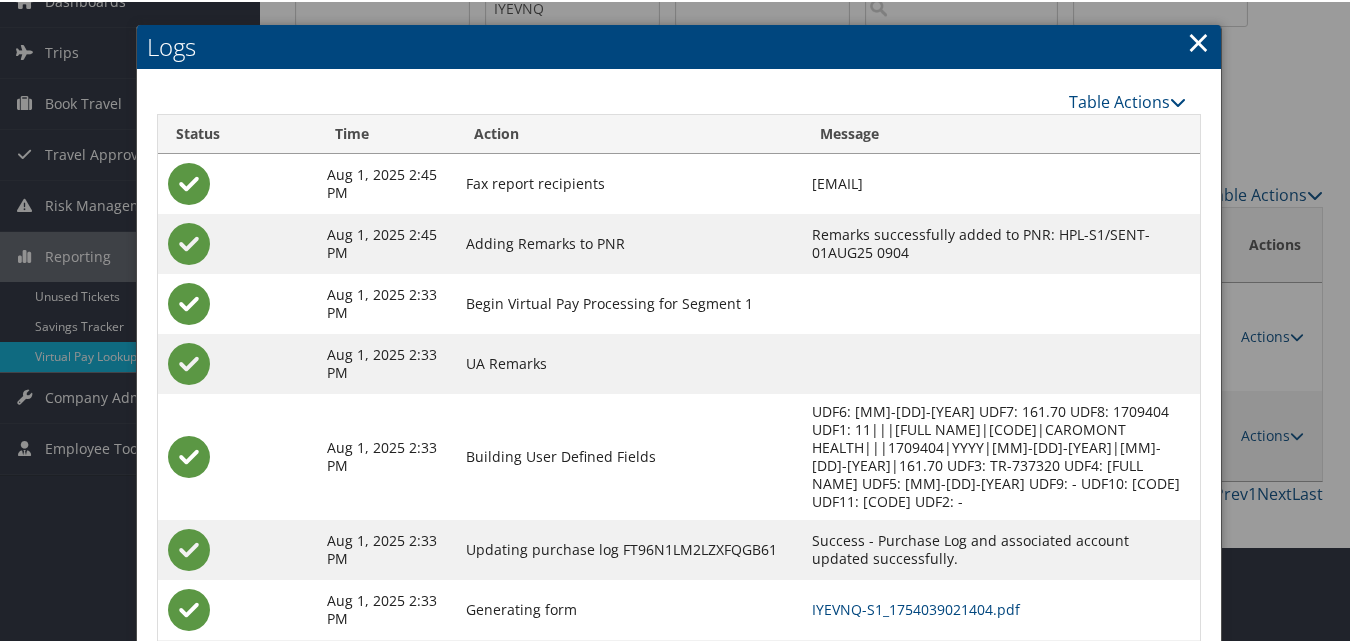 scroll, scrollTop: 190, scrollLeft: 0, axis: vertical 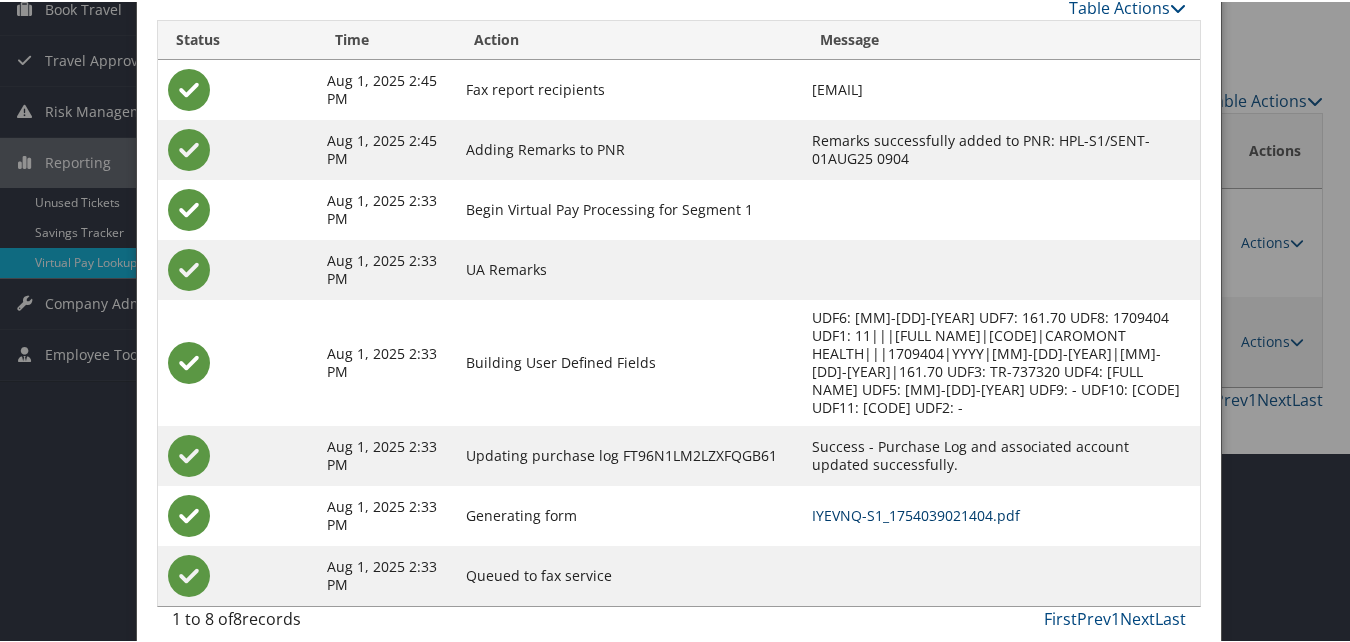 click on "IYEVNQ-S1_1754039021404.pdf" at bounding box center (916, 513) 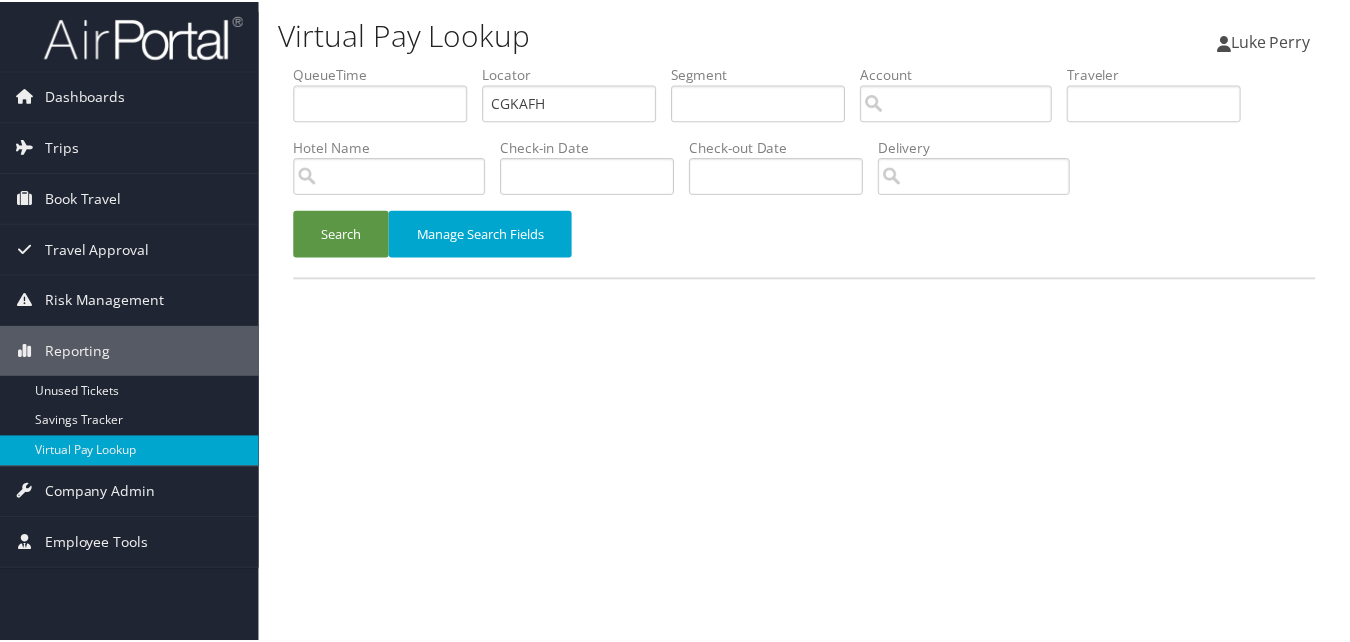 scroll, scrollTop: 0, scrollLeft: 0, axis: both 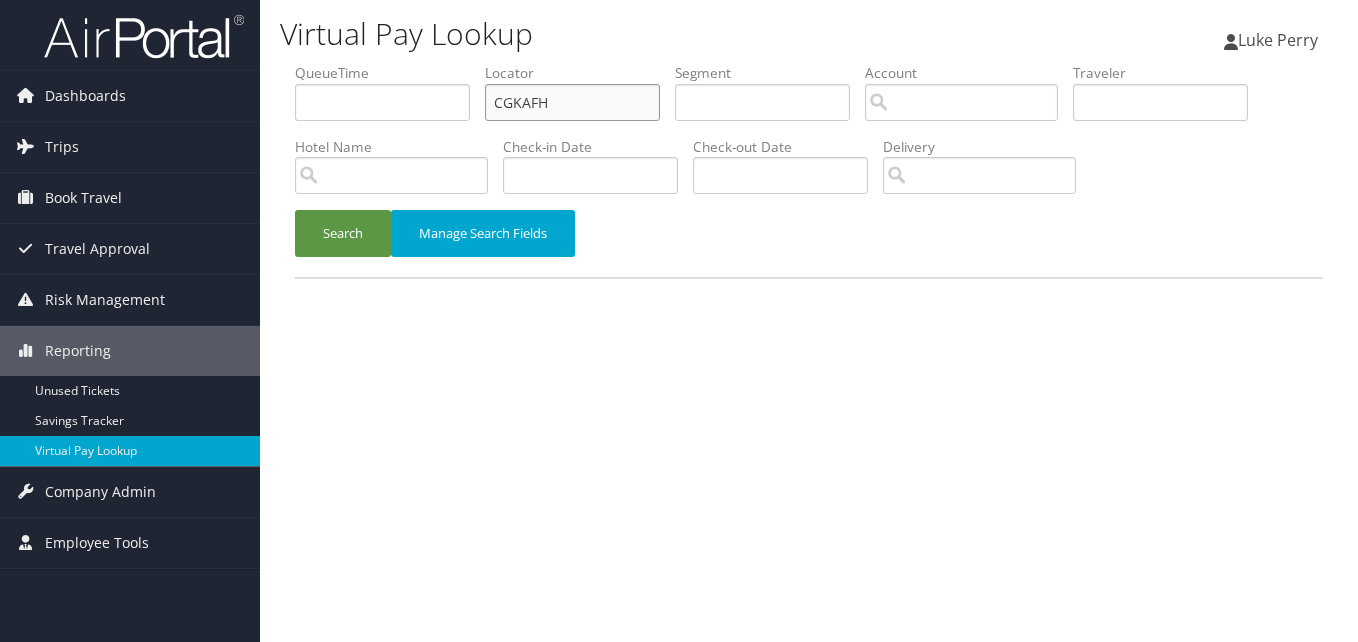 drag, startPoint x: 553, startPoint y: 101, endPoint x: 454, endPoint y: 116, distance: 100.12991 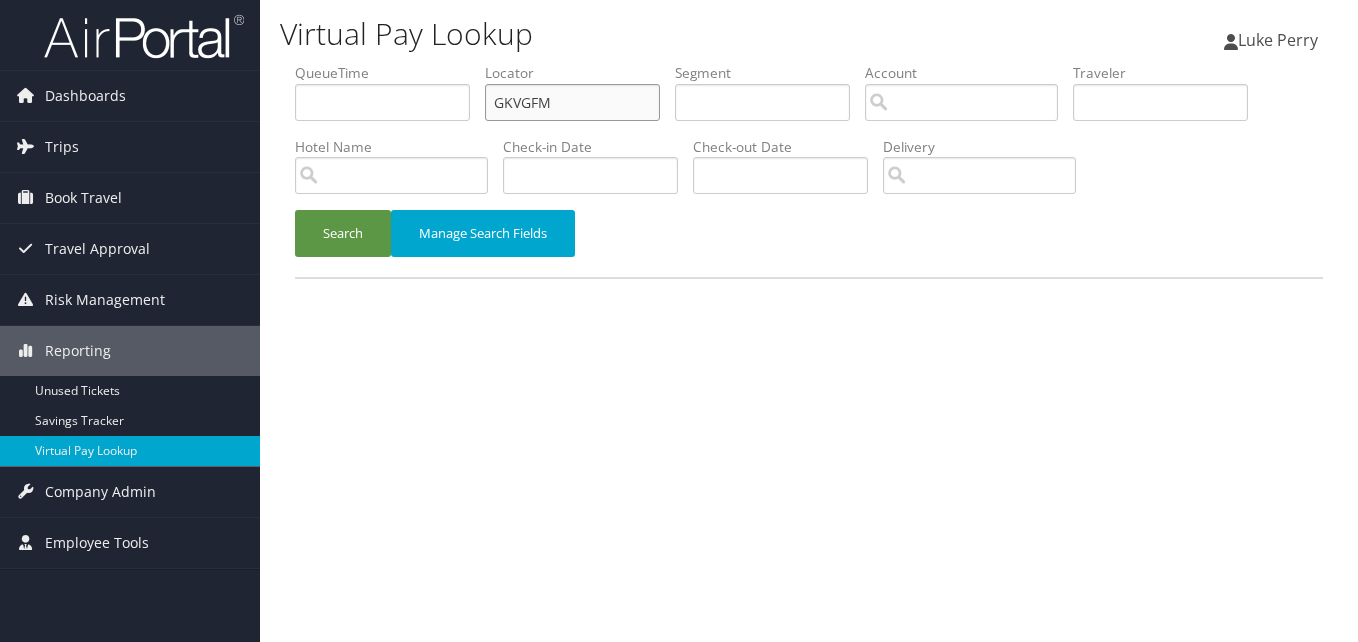 type on "GKVGFM" 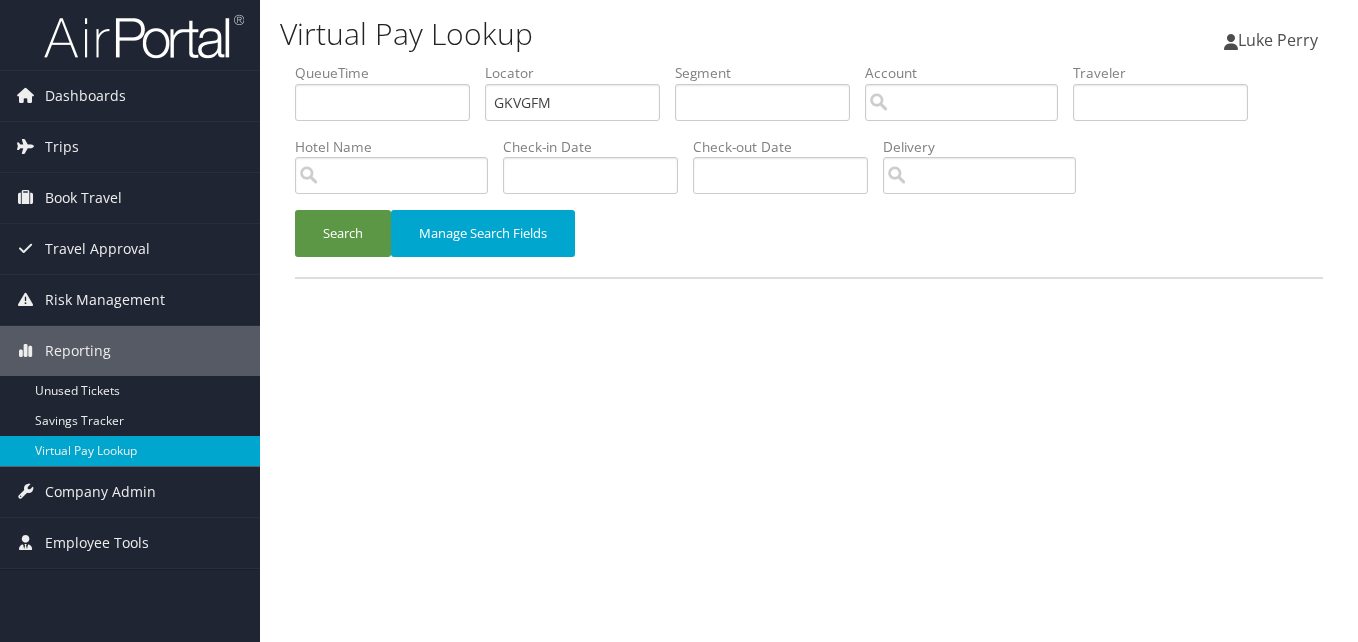 click on "Search Manage Search Fields" at bounding box center [809, 243] 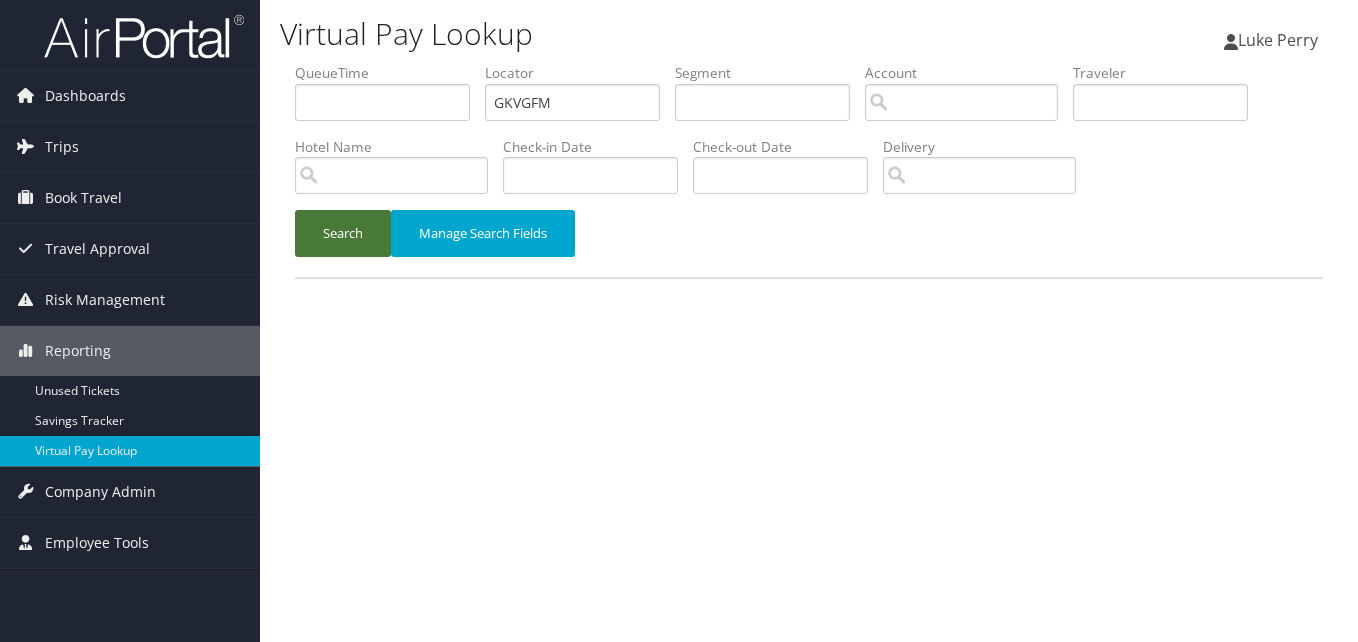 click on "Search" at bounding box center (343, 233) 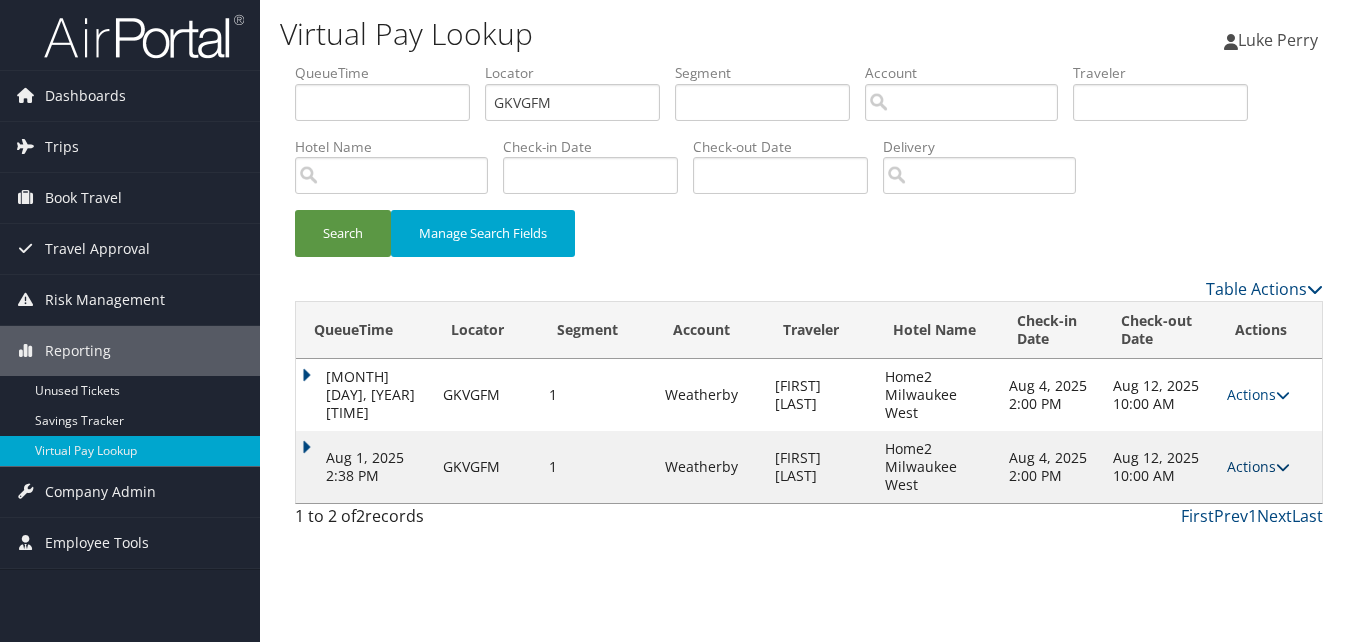 click on "Actions" at bounding box center [1258, 466] 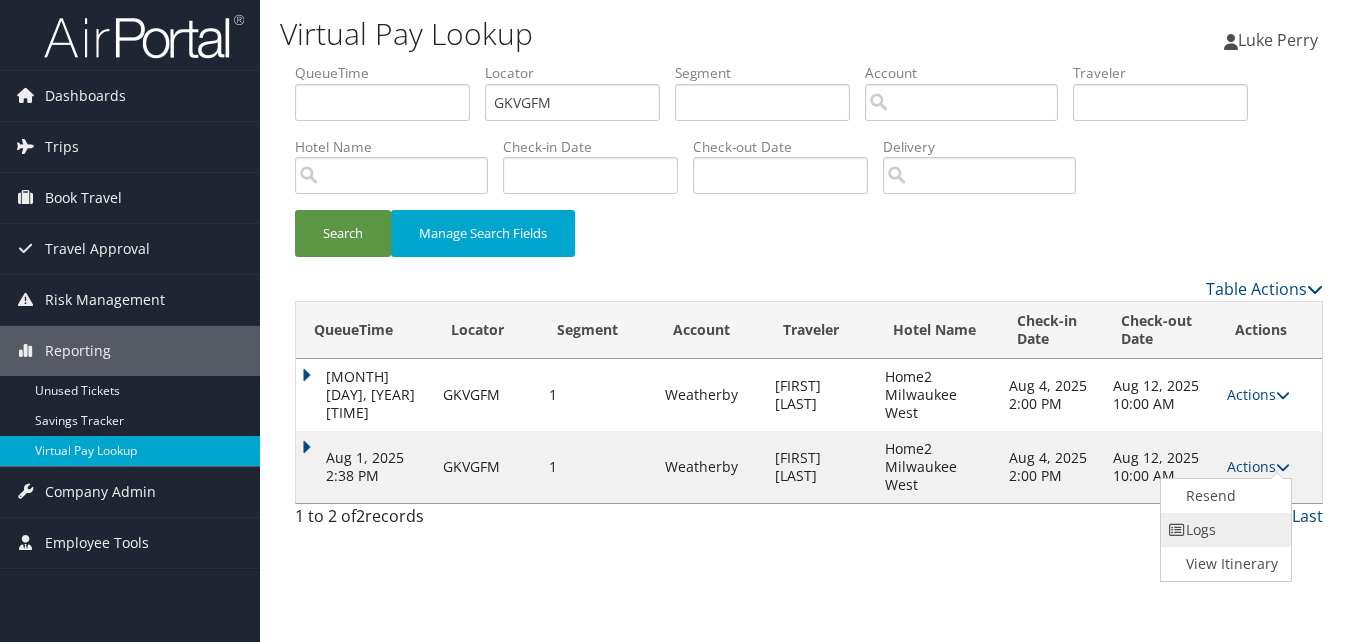click on "Logs" at bounding box center (1224, 530) 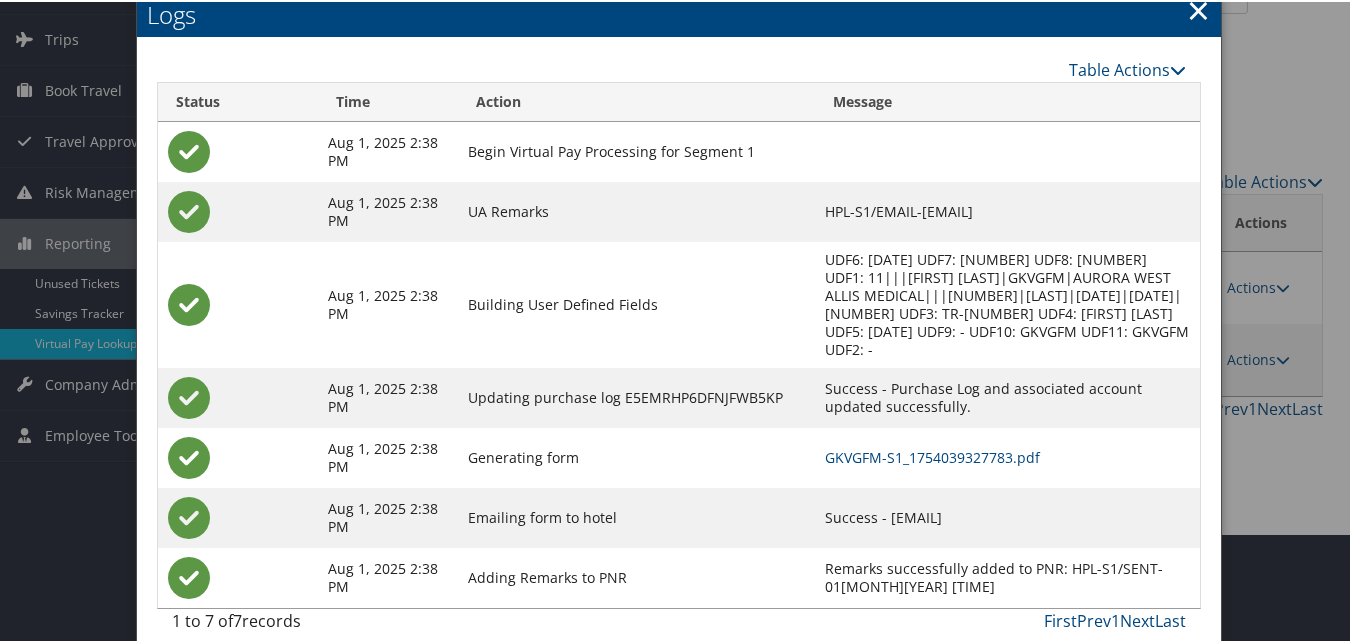 scroll, scrollTop: 111, scrollLeft: 0, axis: vertical 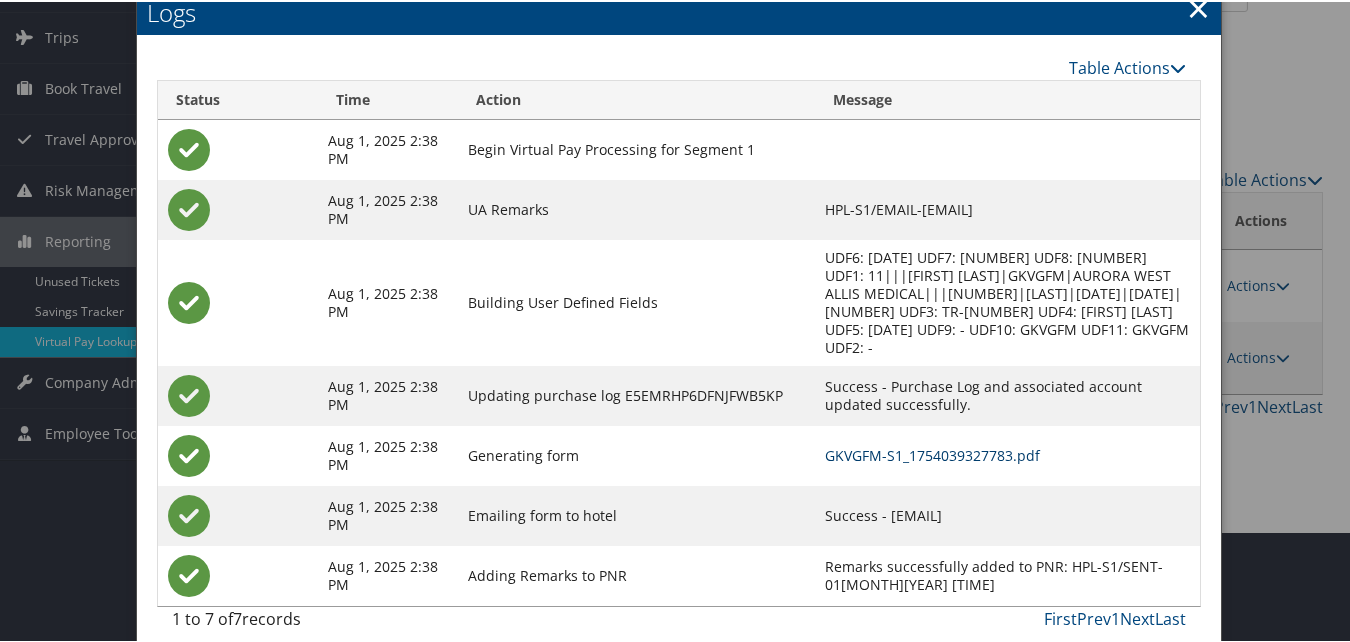 click on "GKVGFM-S1_1754039327783.pdf" at bounding box center [932, 453] 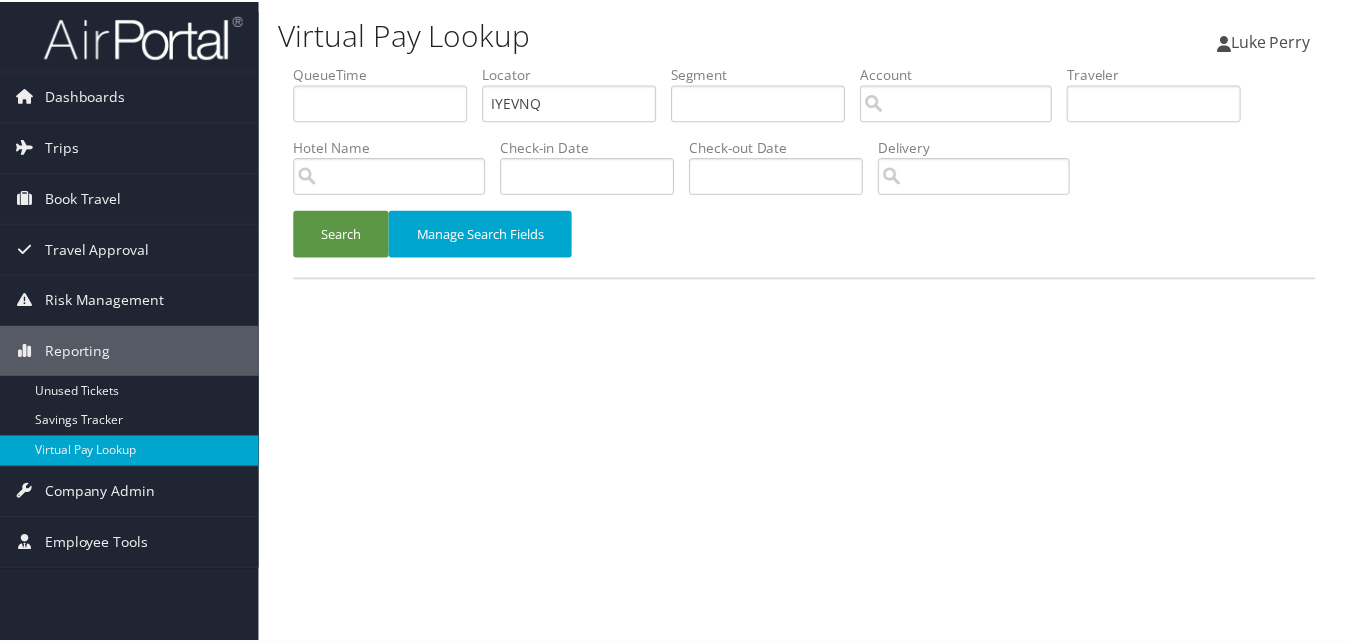 scroll, scrollTop: 0, scrollLeft: 0, axis: both 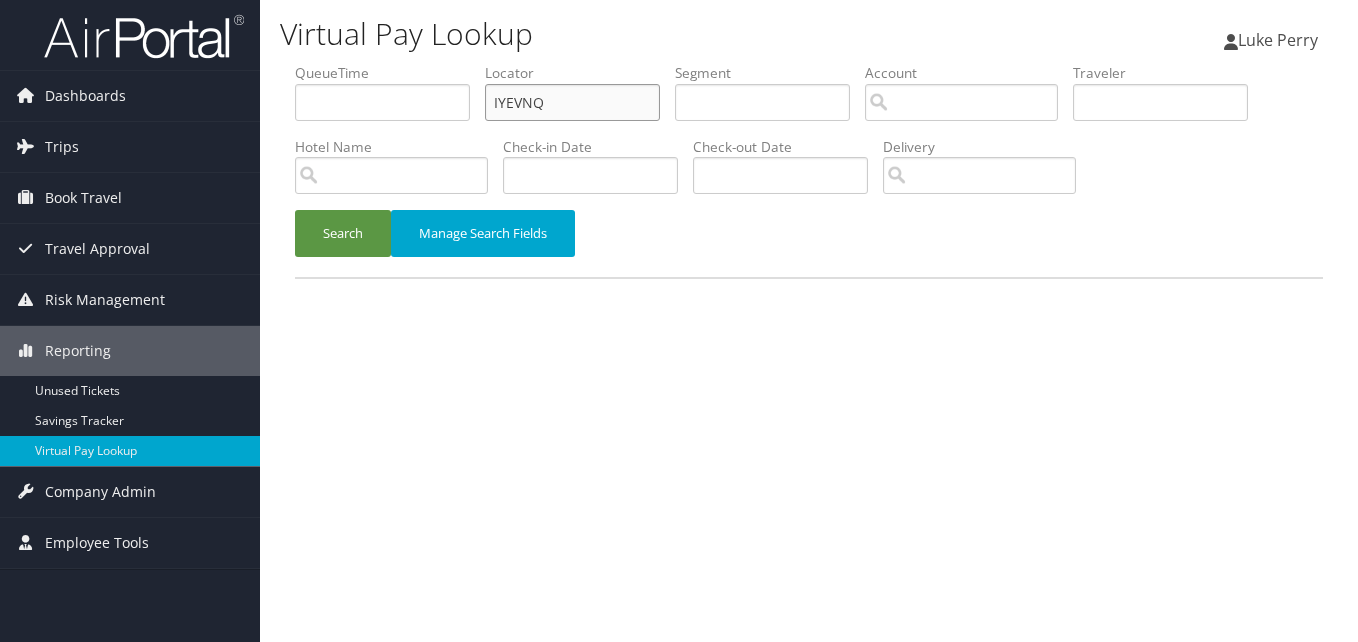 drag, startPoint x: 534, startPoint y: 104, endPoint x: 428, endPoint y: 120, distance: 107.200745 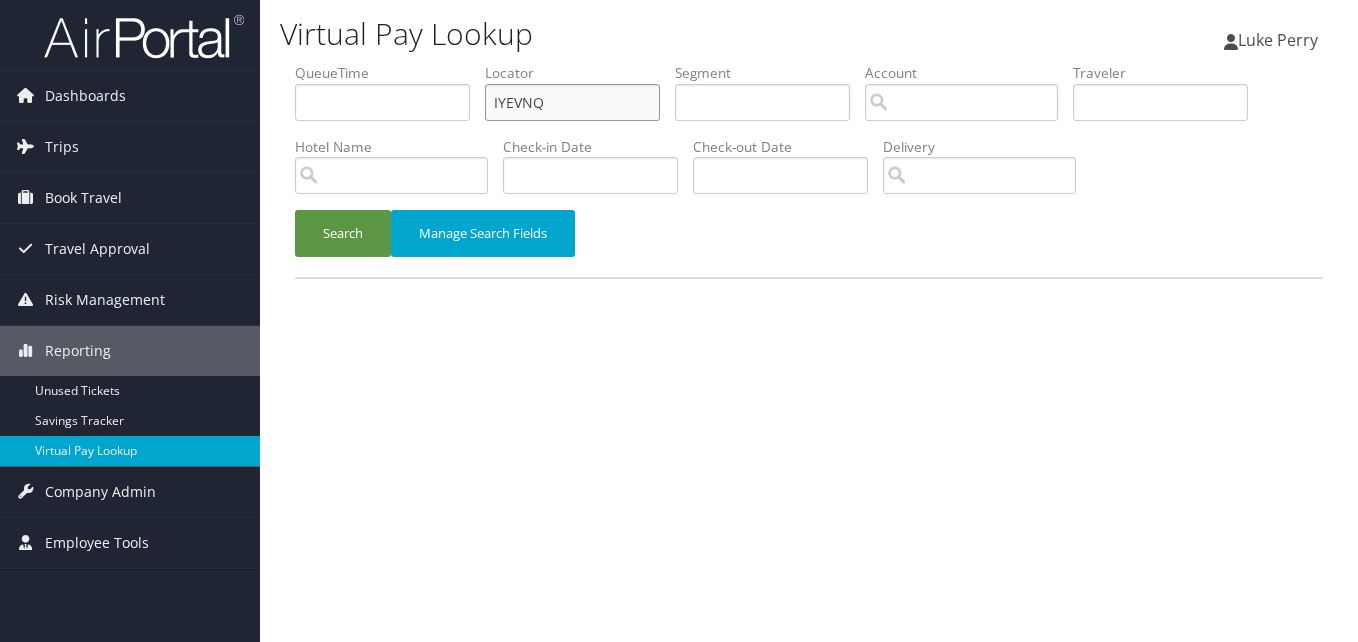 click on "QueueTime Locator IYEVNQ Segment Account Traveler Hotel Name Check-in Date Check-out Date Delivery" at bounding box center (809, 63) 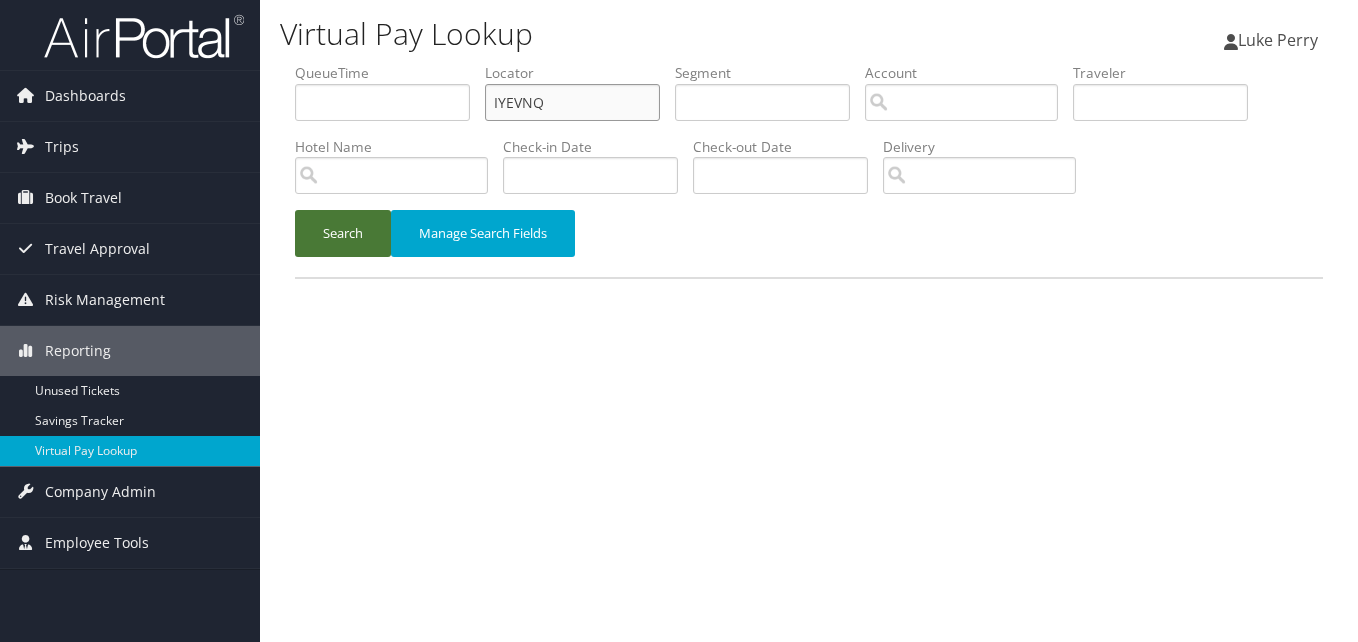 paste on "LKQWNZ" 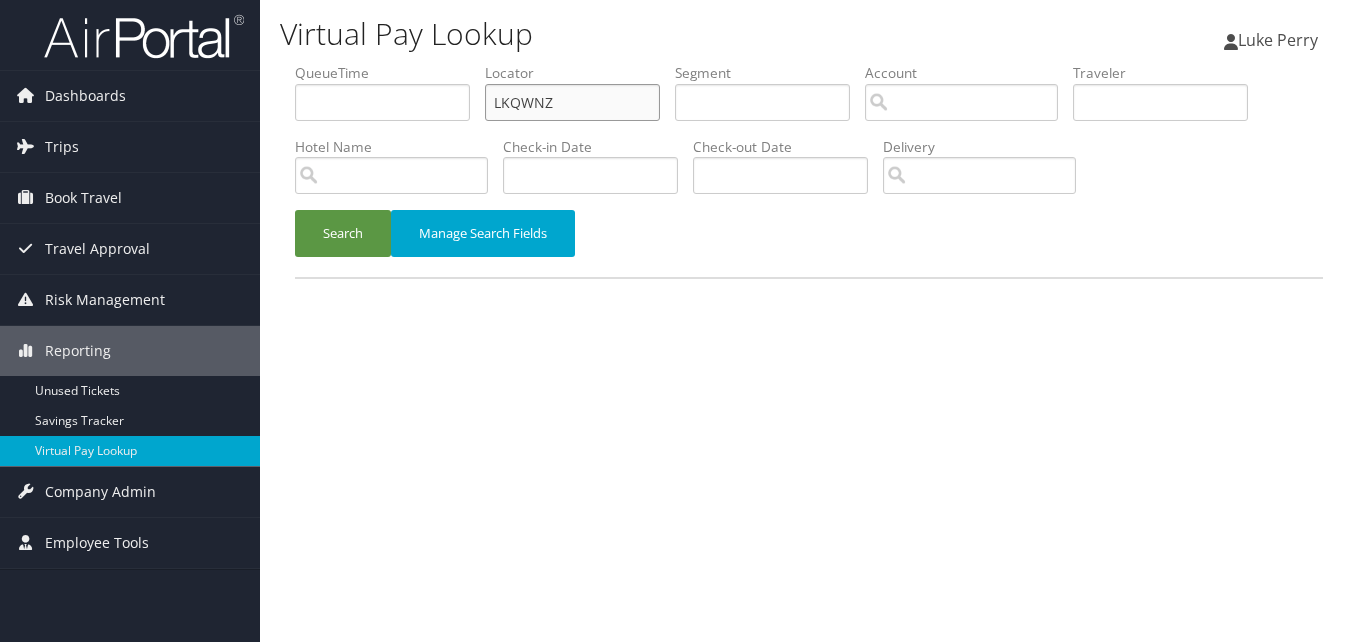type on "LKQWNZ" 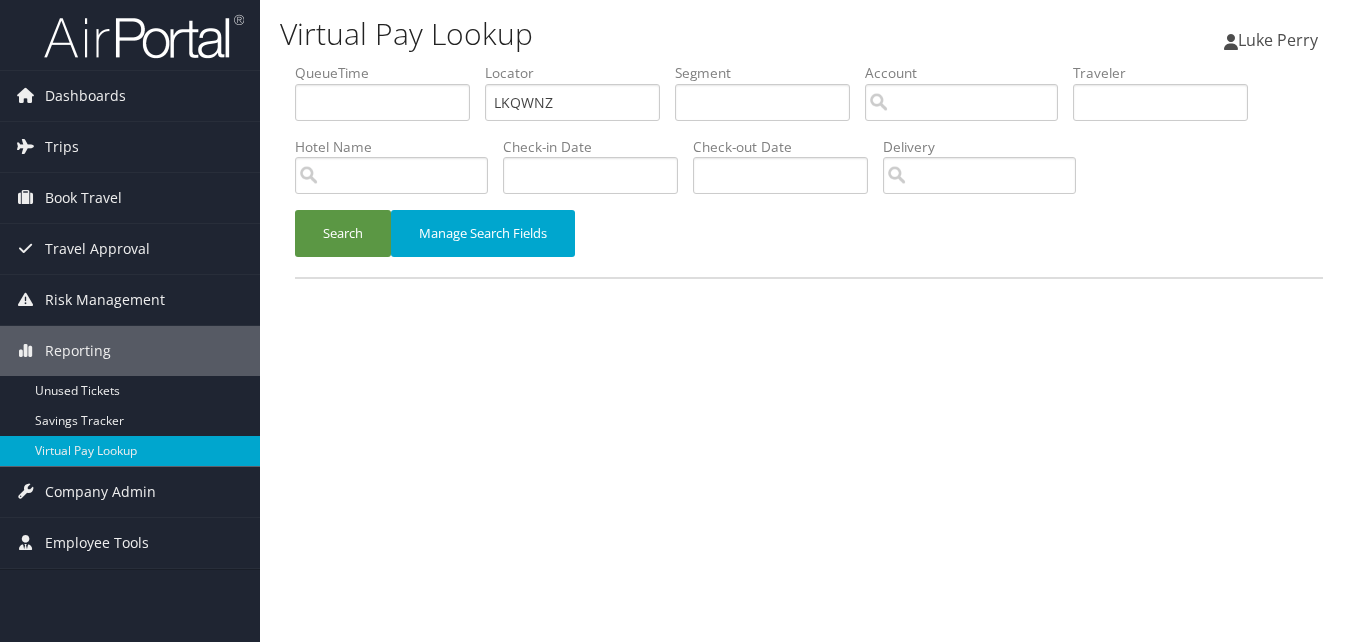 drag, startPoint x: 342, startPoint y: 267, endPoint x: 353, endPoint y: 264, distance: 11.401754 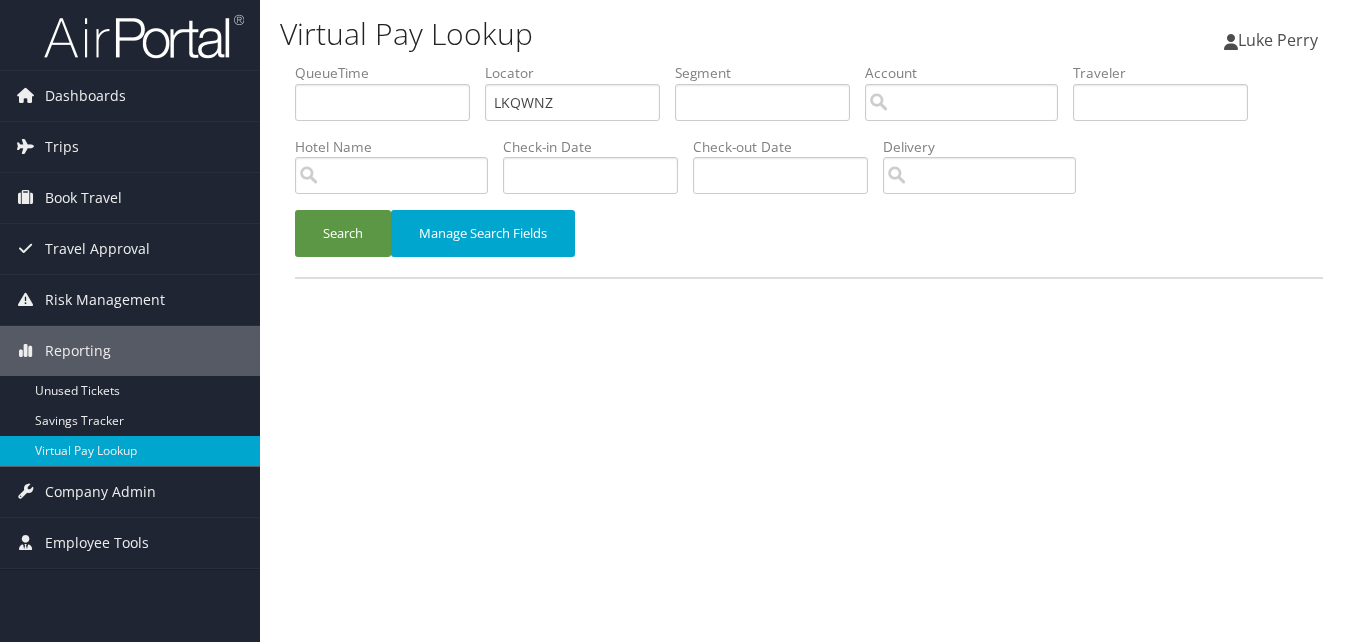 click on "Search Manage Search Fields" at bounding box center [809, 243] 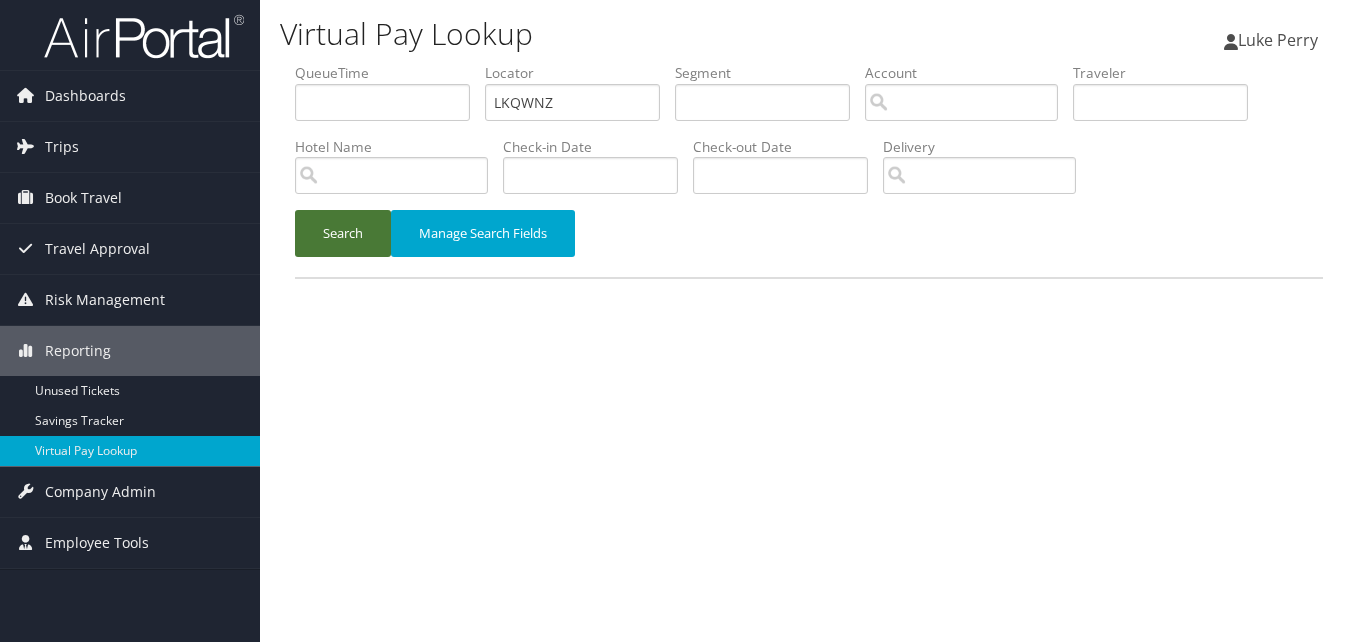 click on "Search" at bounding box center (343, 233) 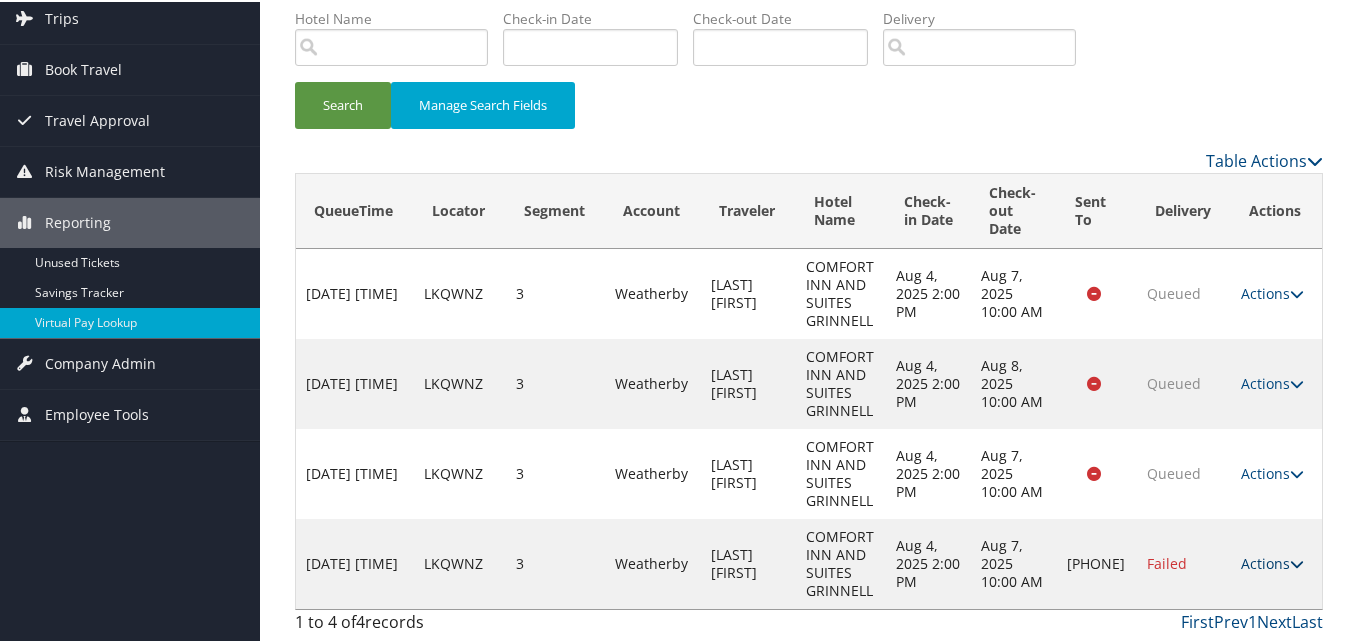 click on "Actions" at bounding box center [1272, 561] 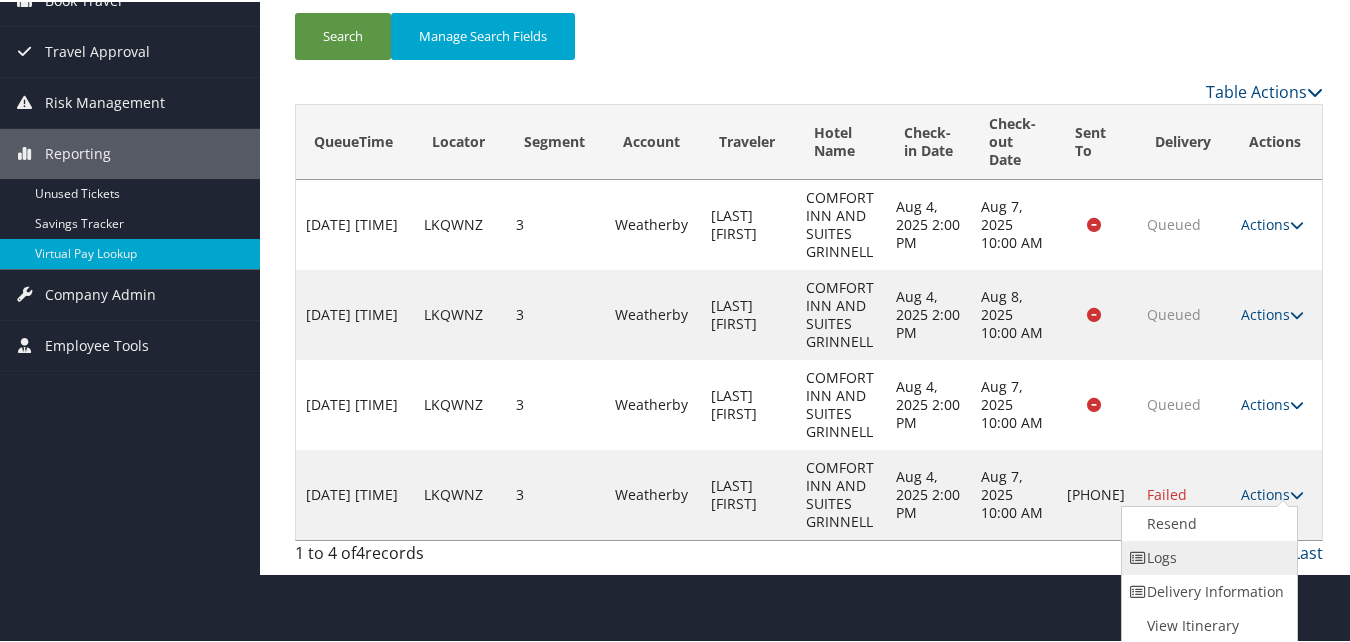 click on "Logs" at bounding box center (1207, 556) 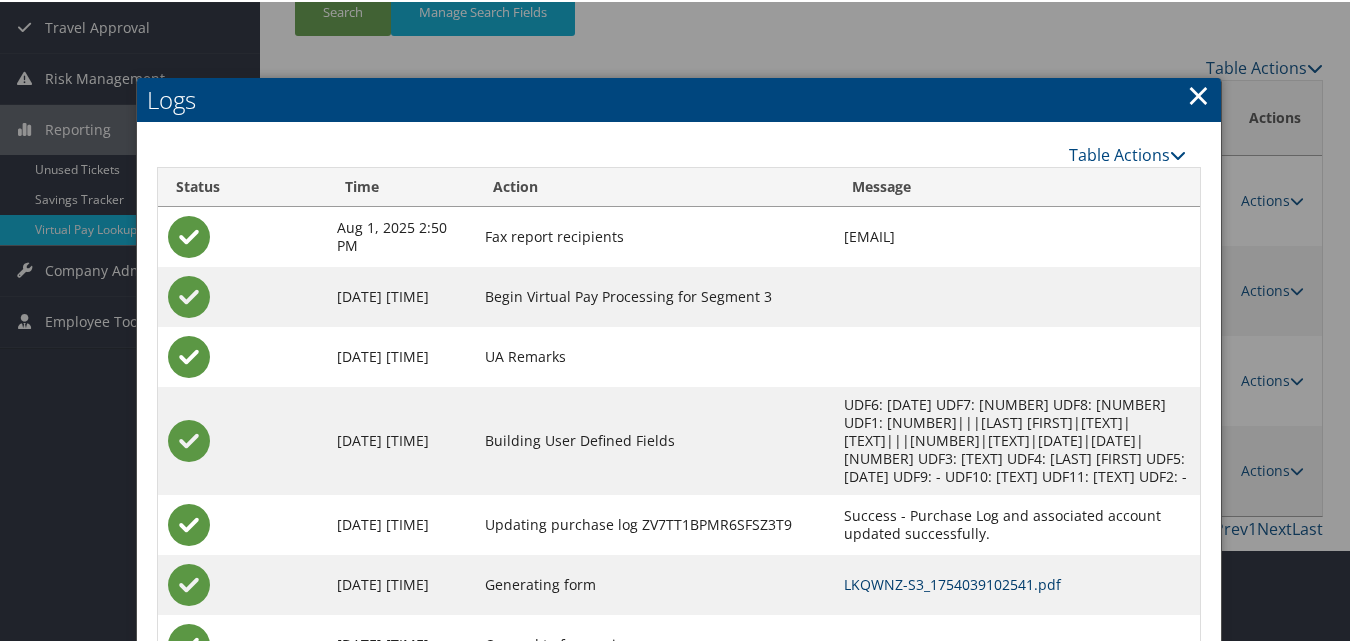 scroll, scrollTop: 310, scrollLeft: 0, axis: vertical 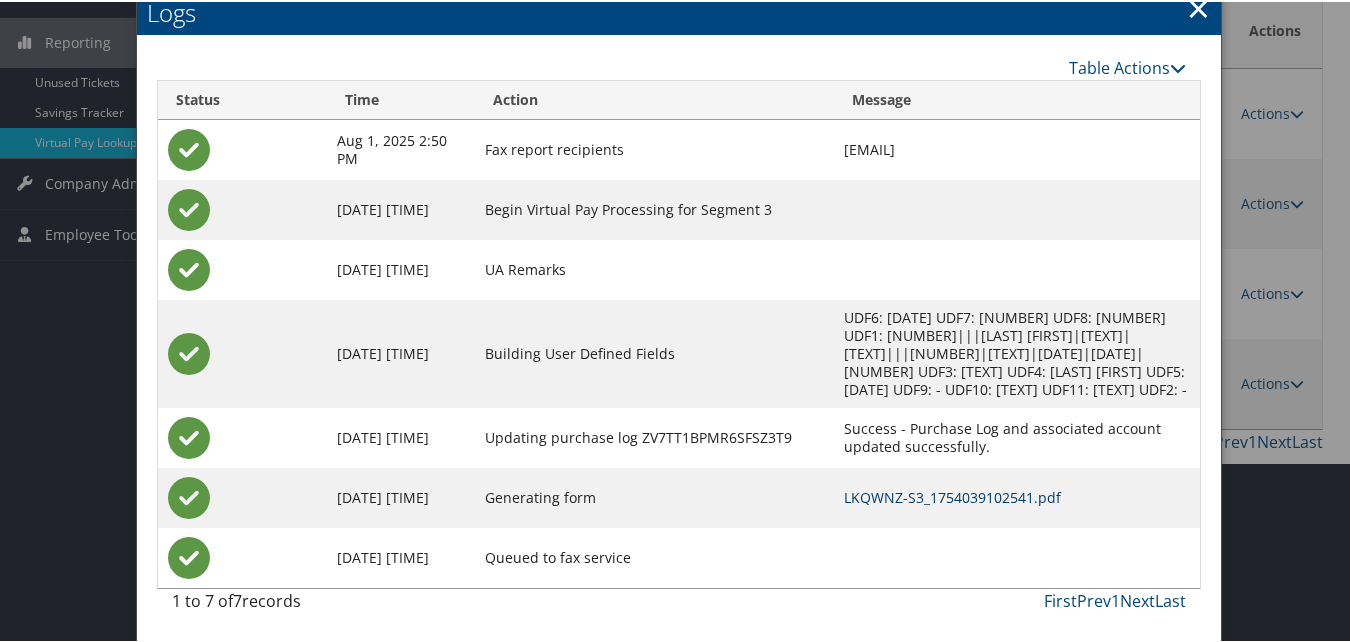 click on "LKQWNZ-S3_1754039102541.pdf" at bounding box center (952, 495) 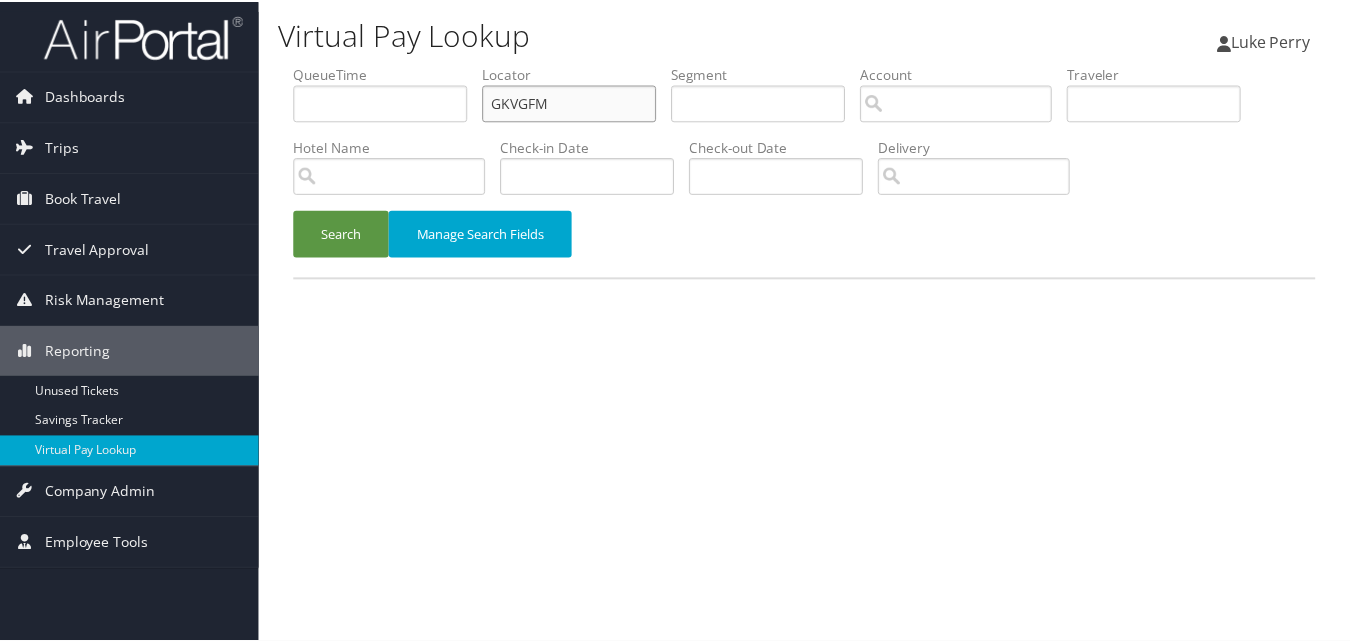 scroll, scrollTop: 0, scrollLeft: 0, axis: both 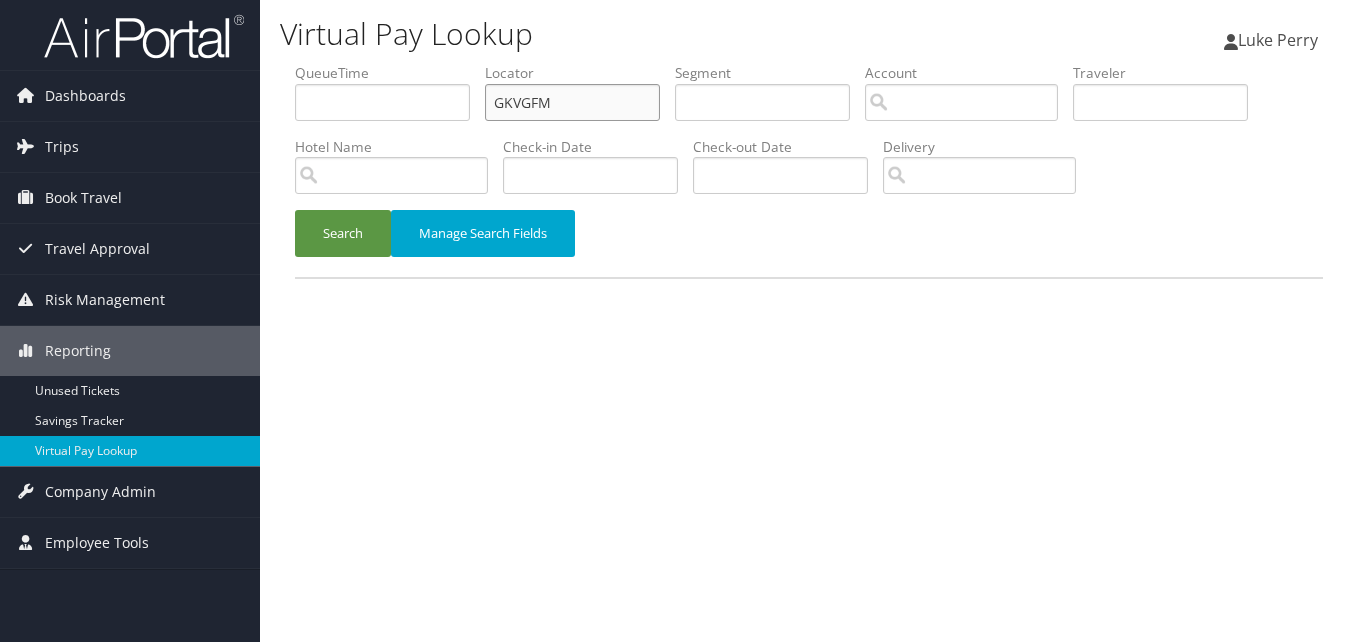 drag, startPoint x: 393, startPoint y: 122, endPoint x: 379, endPoint y: 130, distance: 16.124516 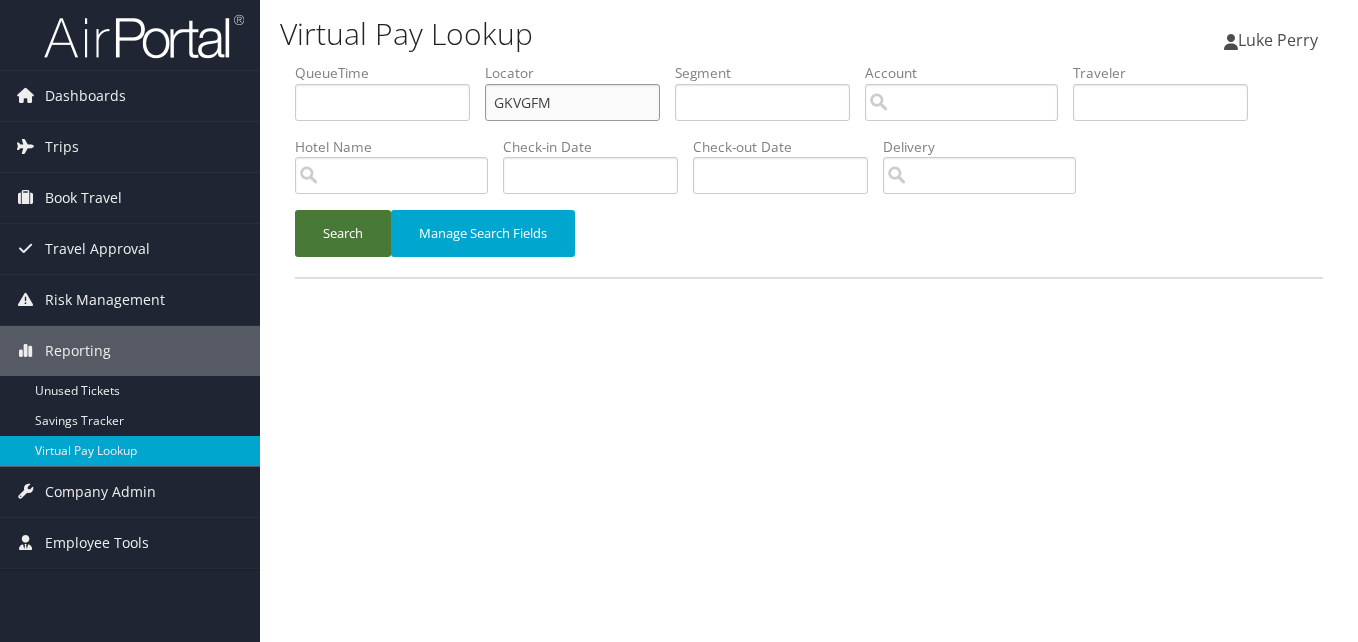 paste on "DFWZLO" 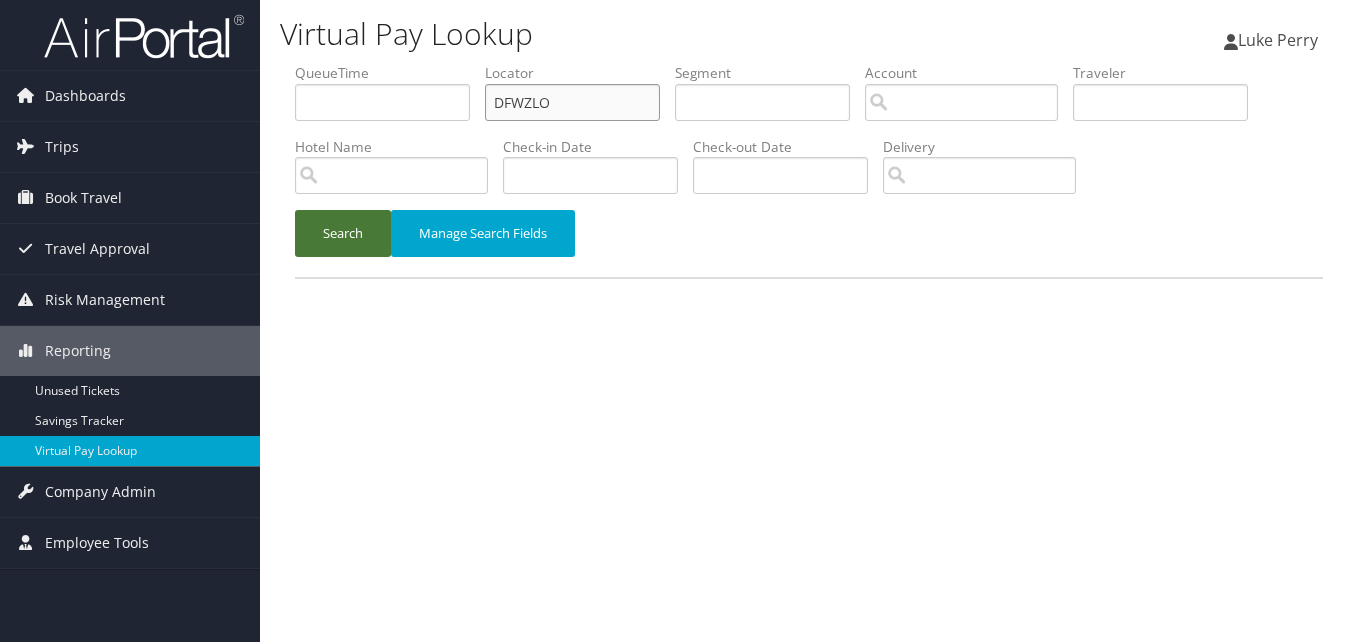 type on "DFWZLO" 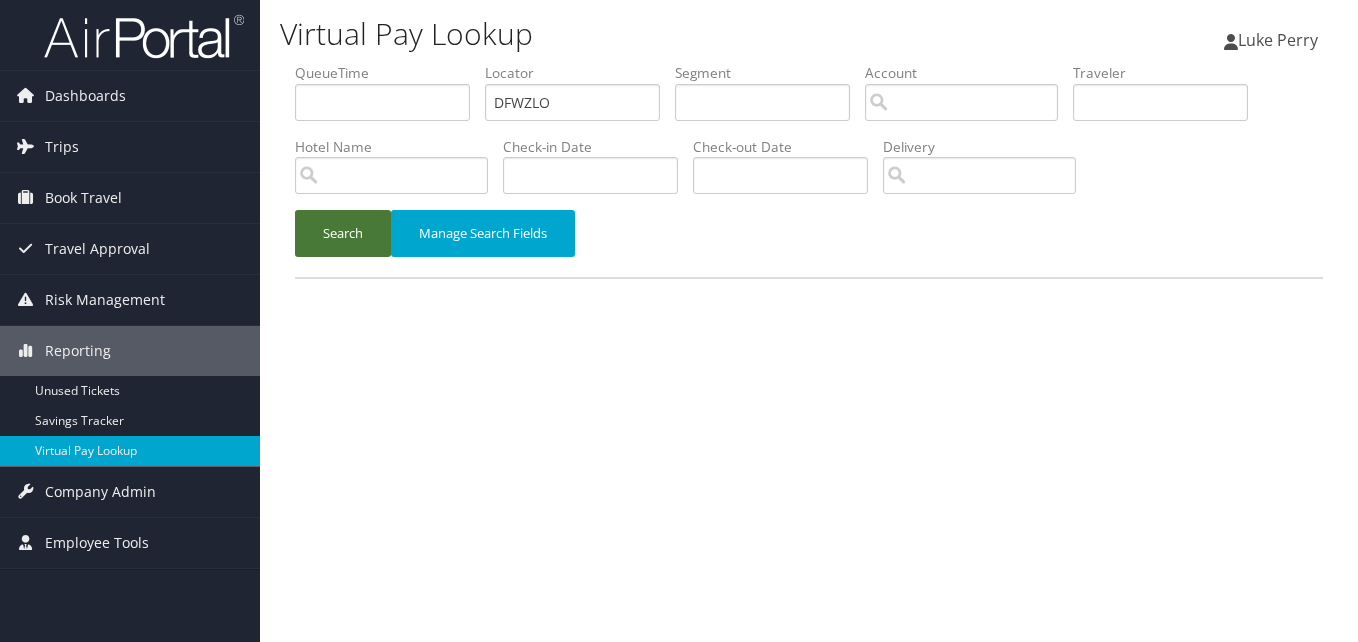 click on "Search" at bounding box center (343, 233) 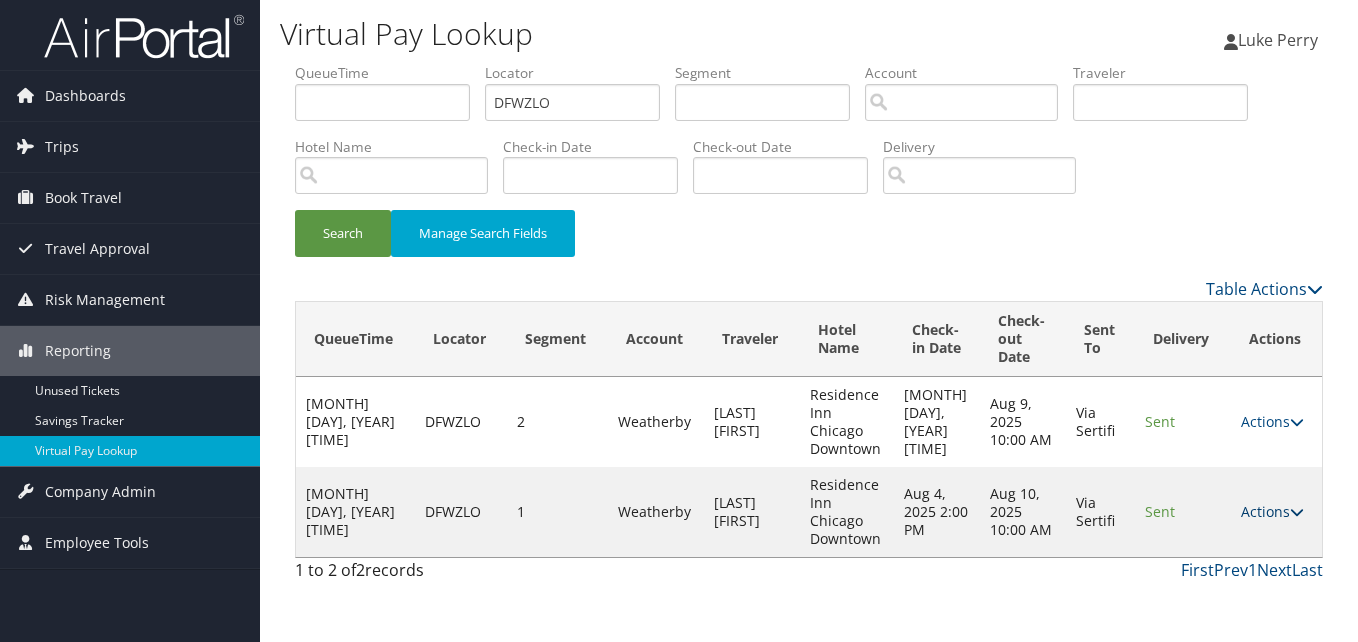 click on "Actions" at bounding box center [1272, 511] 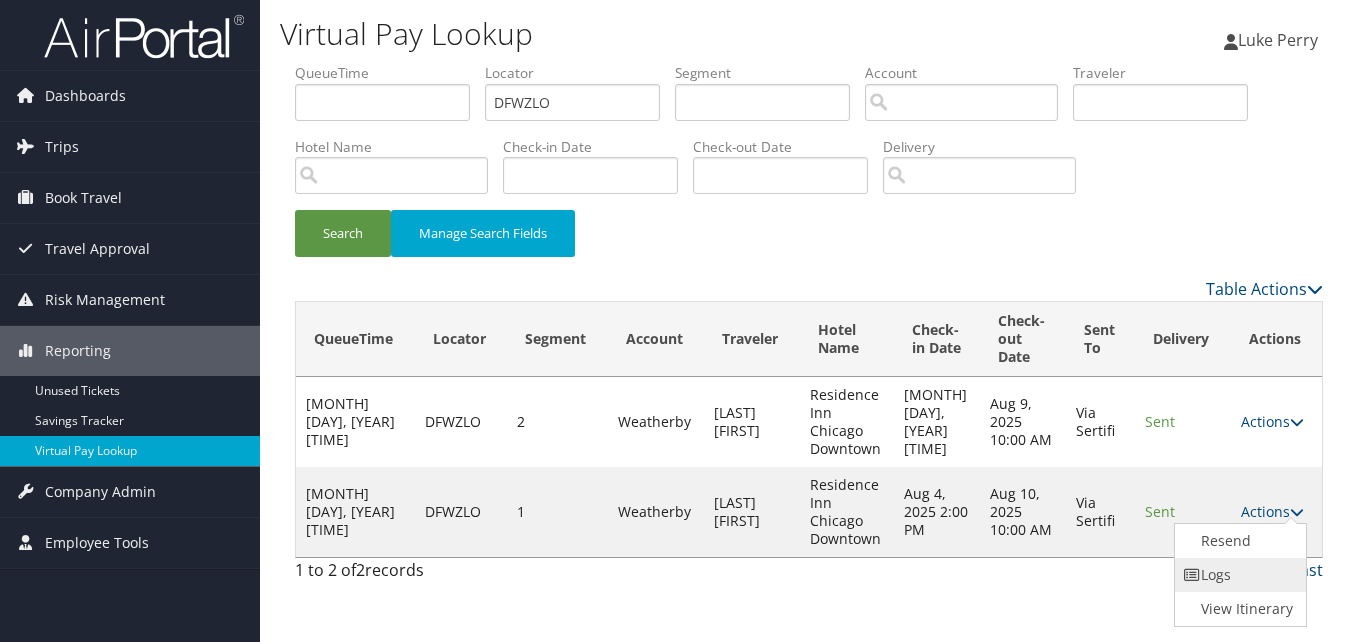 click on "Logs" at bounding box center [1238, 575] 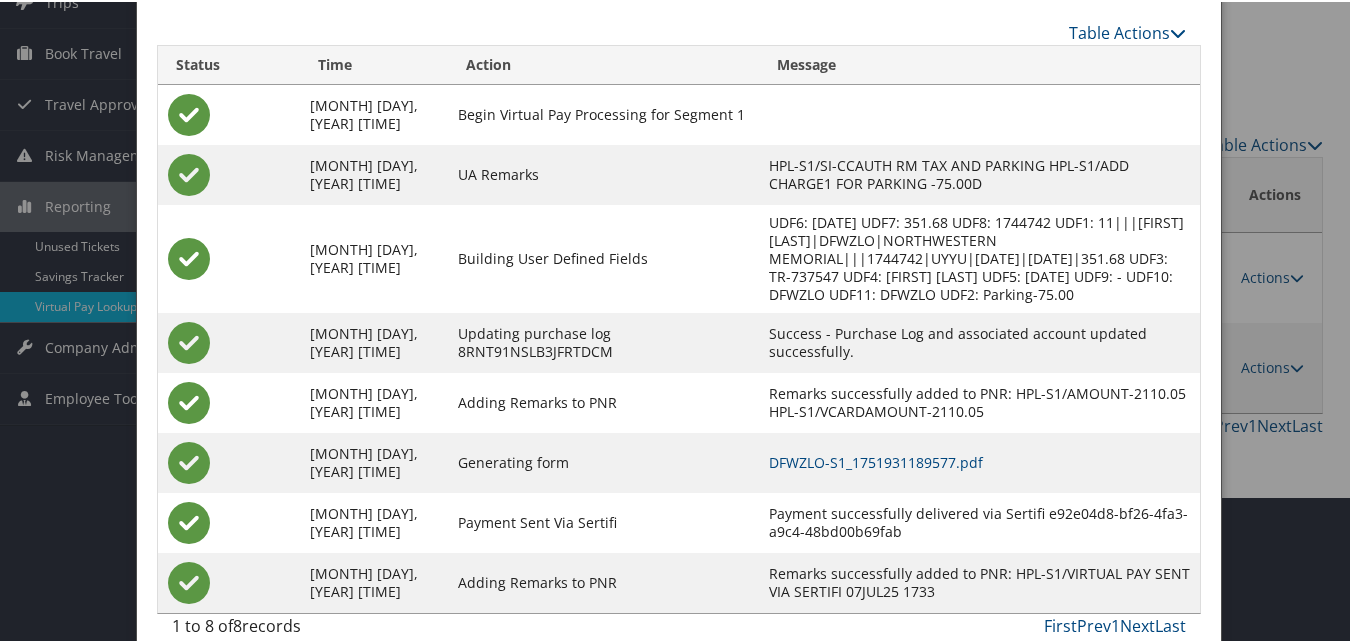 scroll, scrollTop: 171, scrollLeft: 0, axis: vertical 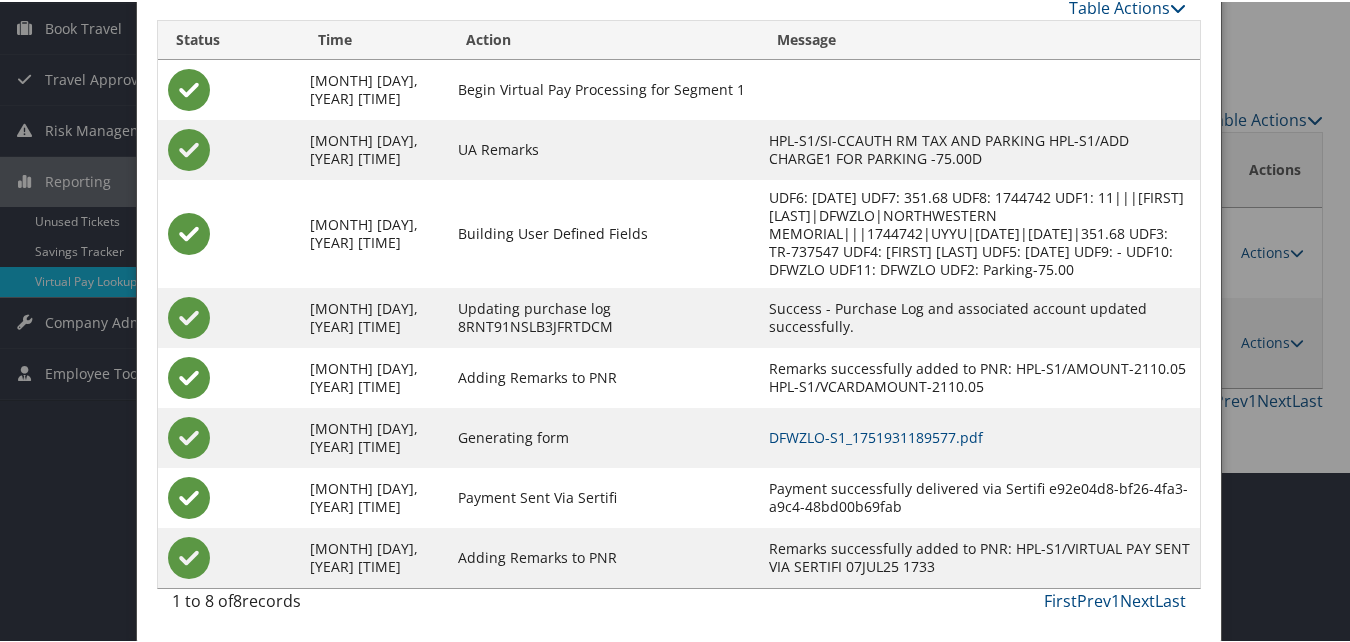 click on "DFWZLO-S1_1751931189577.pdf" at bounding box center [979, 436] 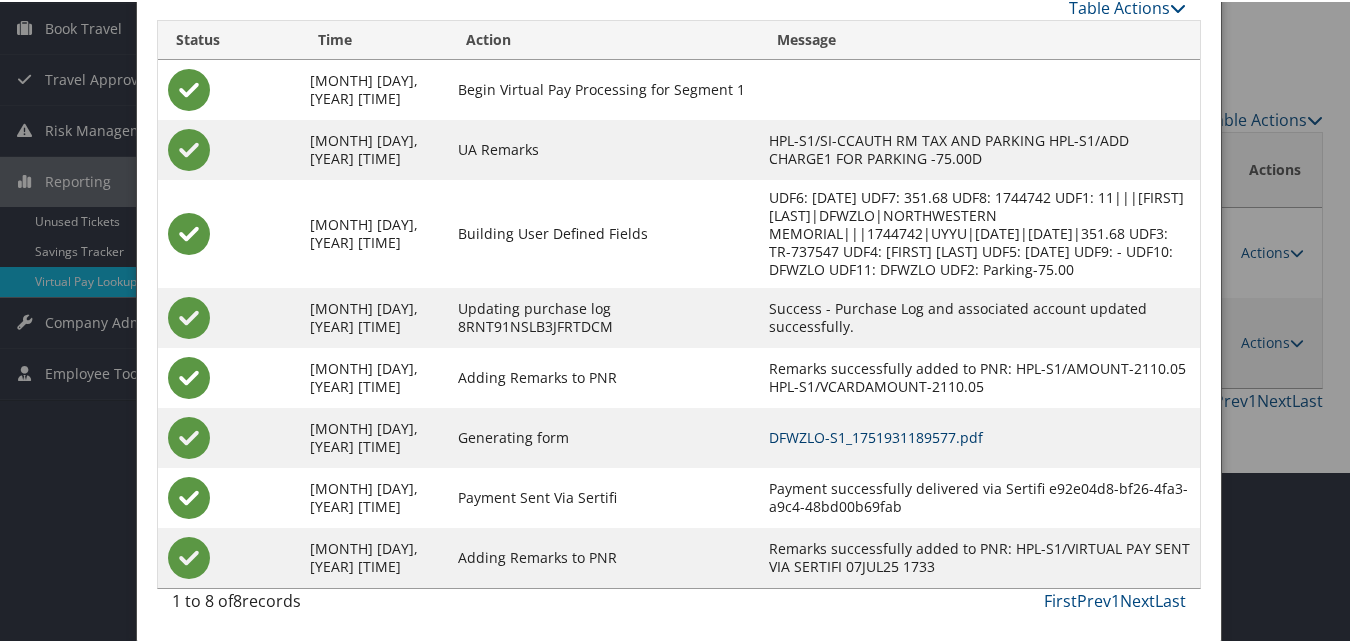 click on "DFWZLO-S1_1751931189577.pdf" at bounding box center [876, 435] 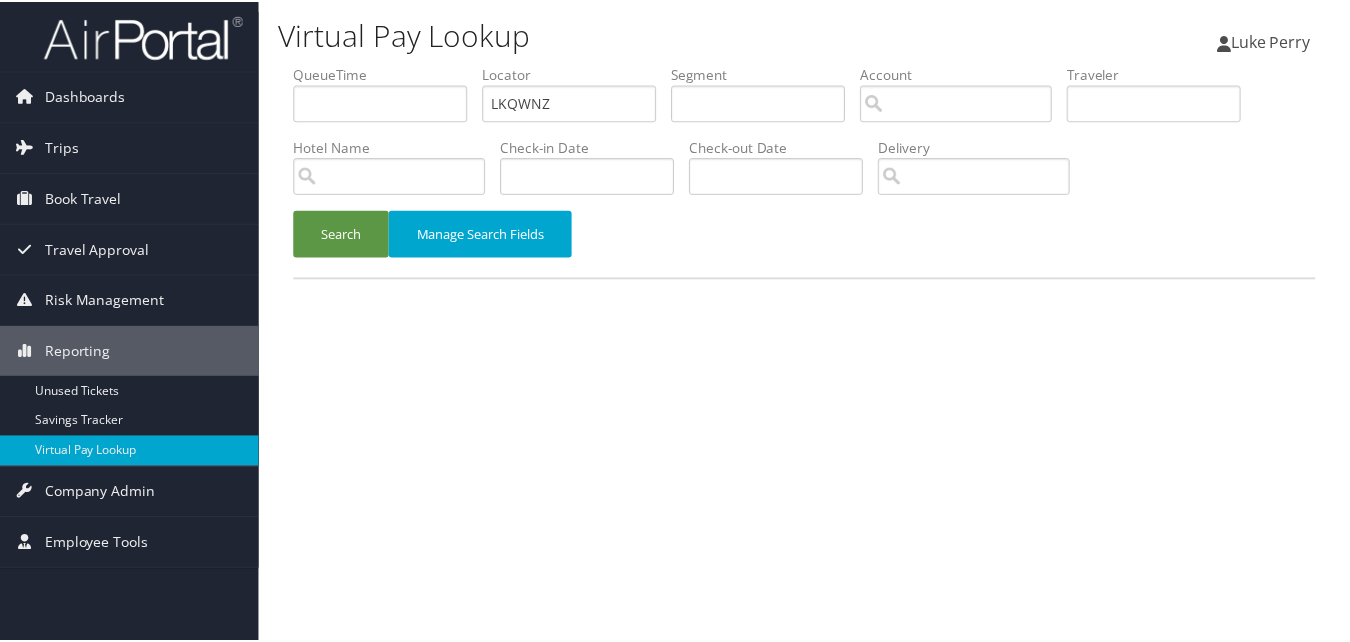 scroll, scrollTop: 0, scrollLeft: 0, axis: both 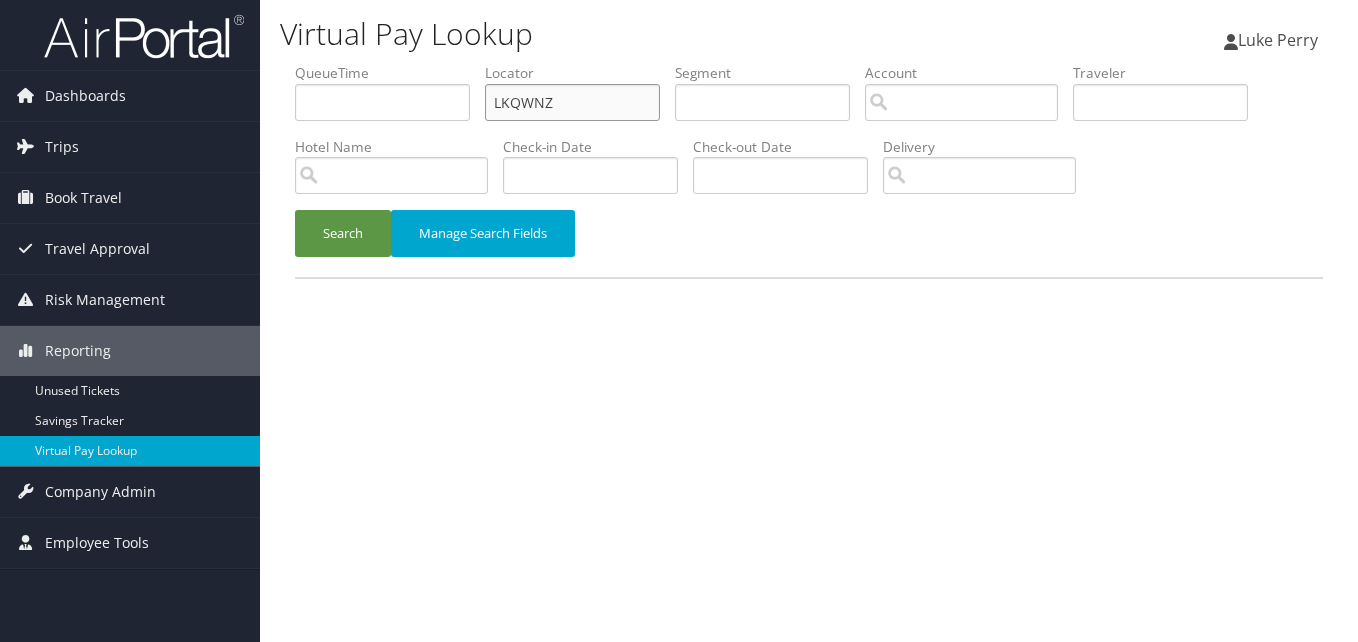 drag, startPoint x: 556, startPoint y: 102, endPoint x: 278, endPoint y: 117, distance: 278.4044 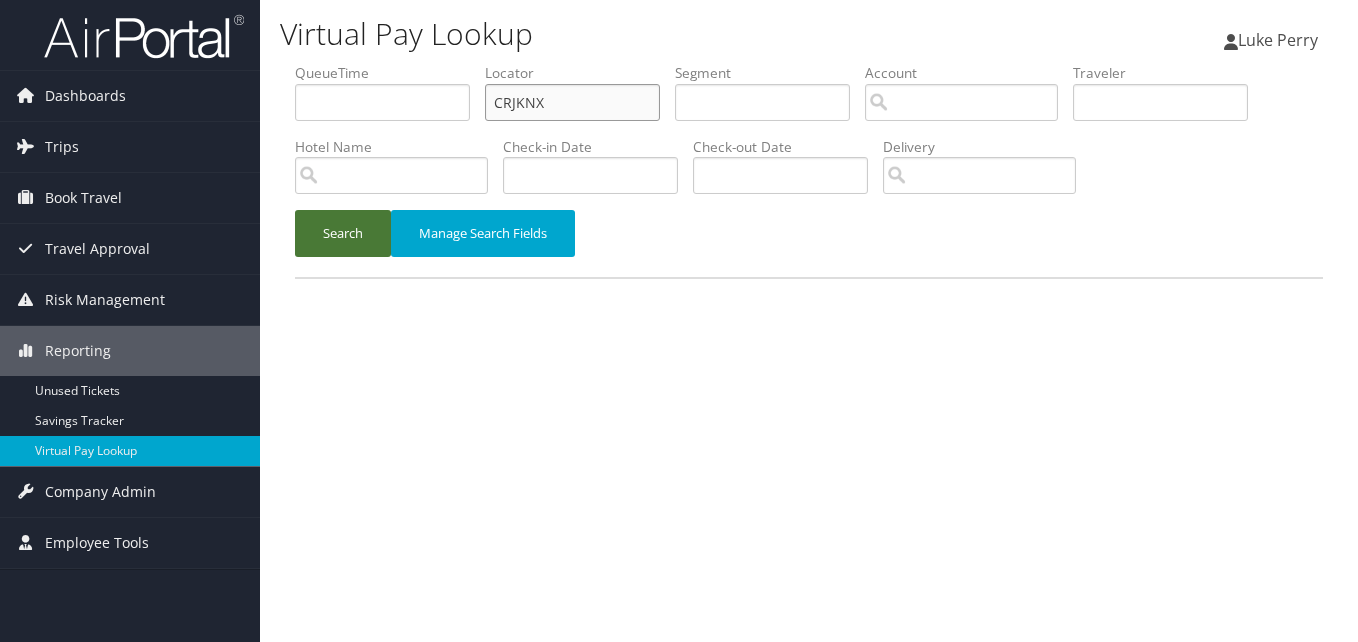 type on "CRJKNX" 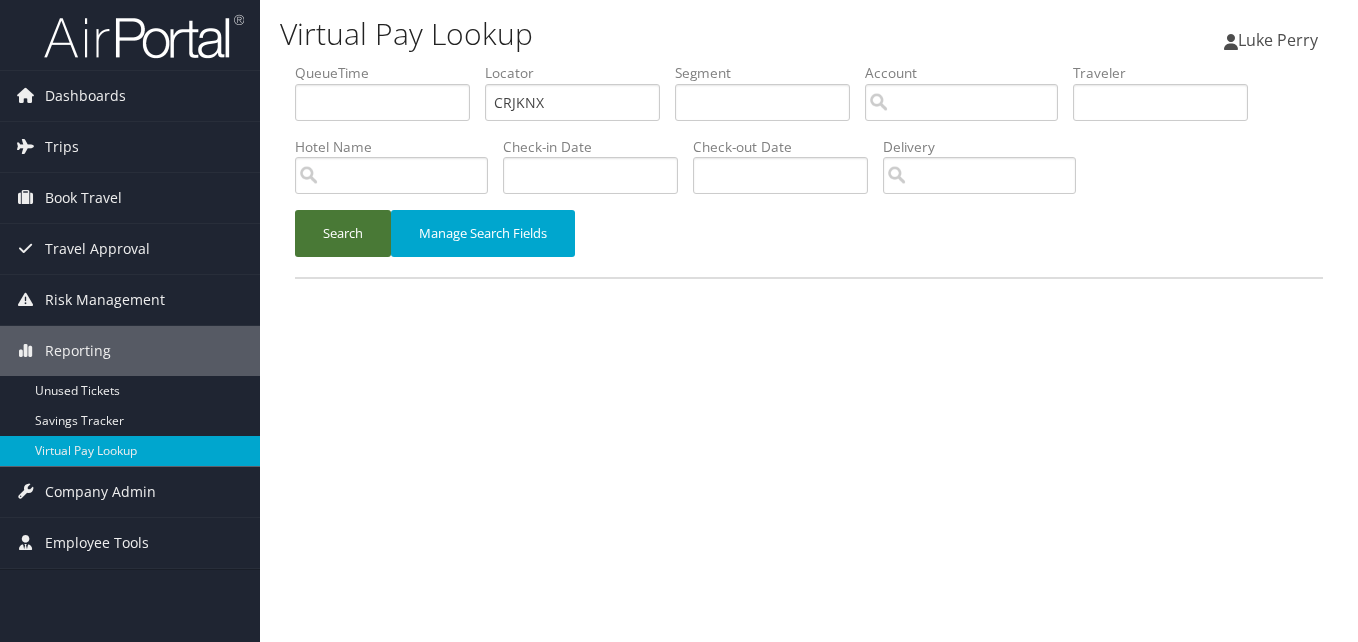 drag, startPoint x: 344, startPoint y: 217, endPoint x: 363, endPoint y: 237, distance: 27.58623 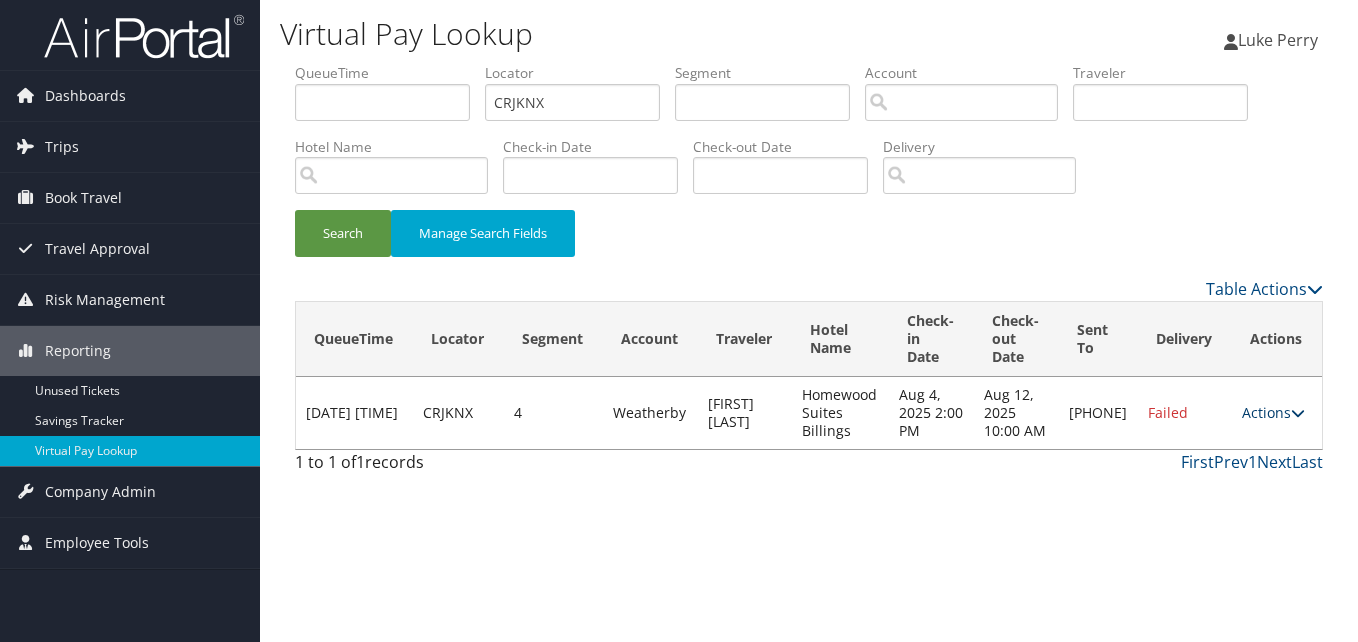click on "Actions" at bounding box center [1273, 412] 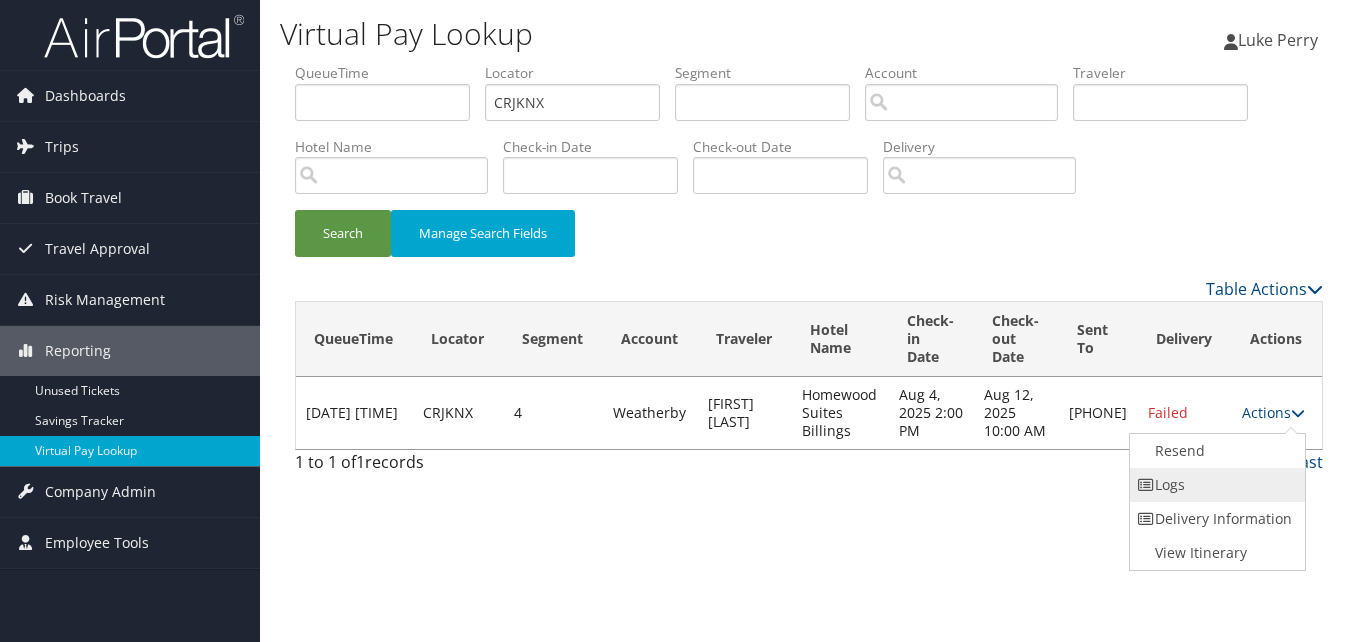 click on "Logs" at bounding box center [1215, 485] 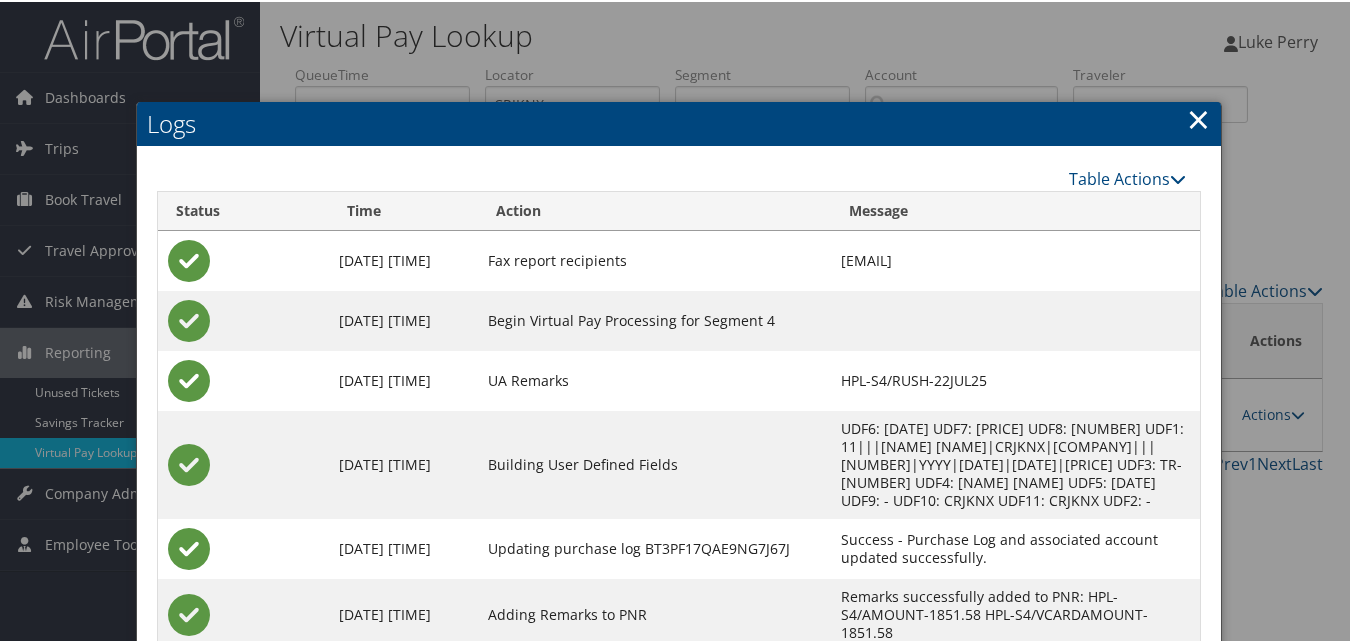 scroll, scrollTop: 171, scrollLeft: 0, axis: vertical 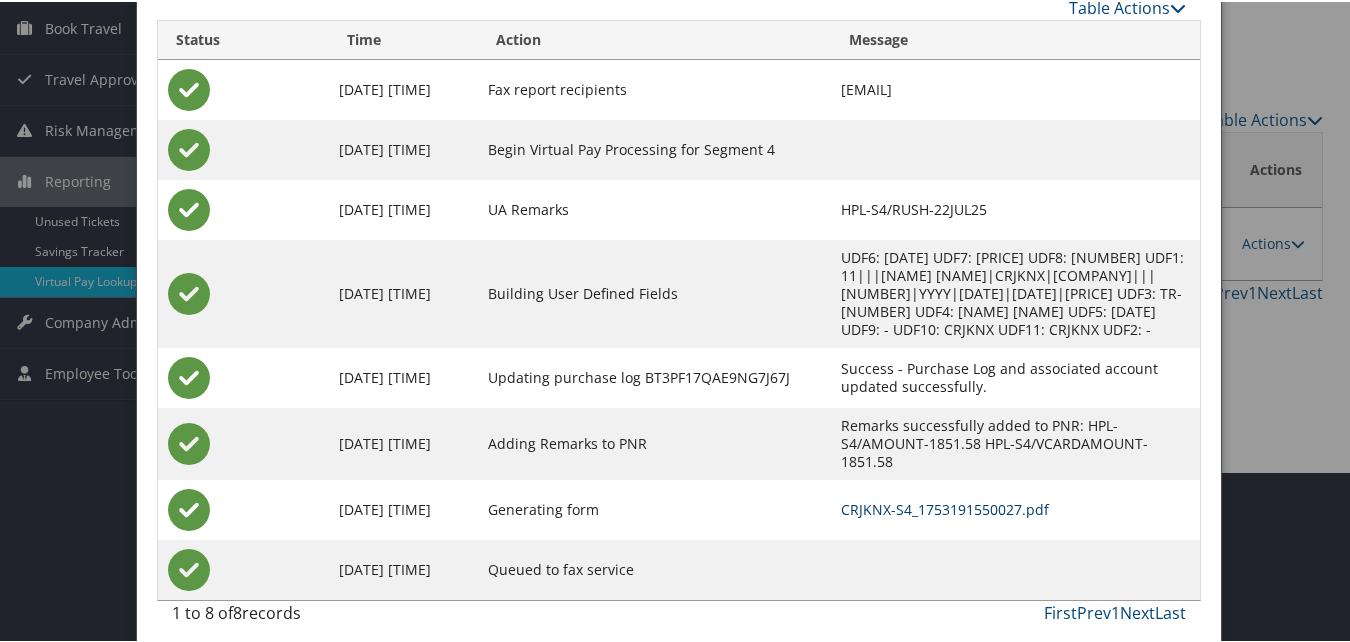 drag, startPoint x: 879, startPoint y: 496, endPoint x: 854, endPoint y: 499, distance: 25.179358 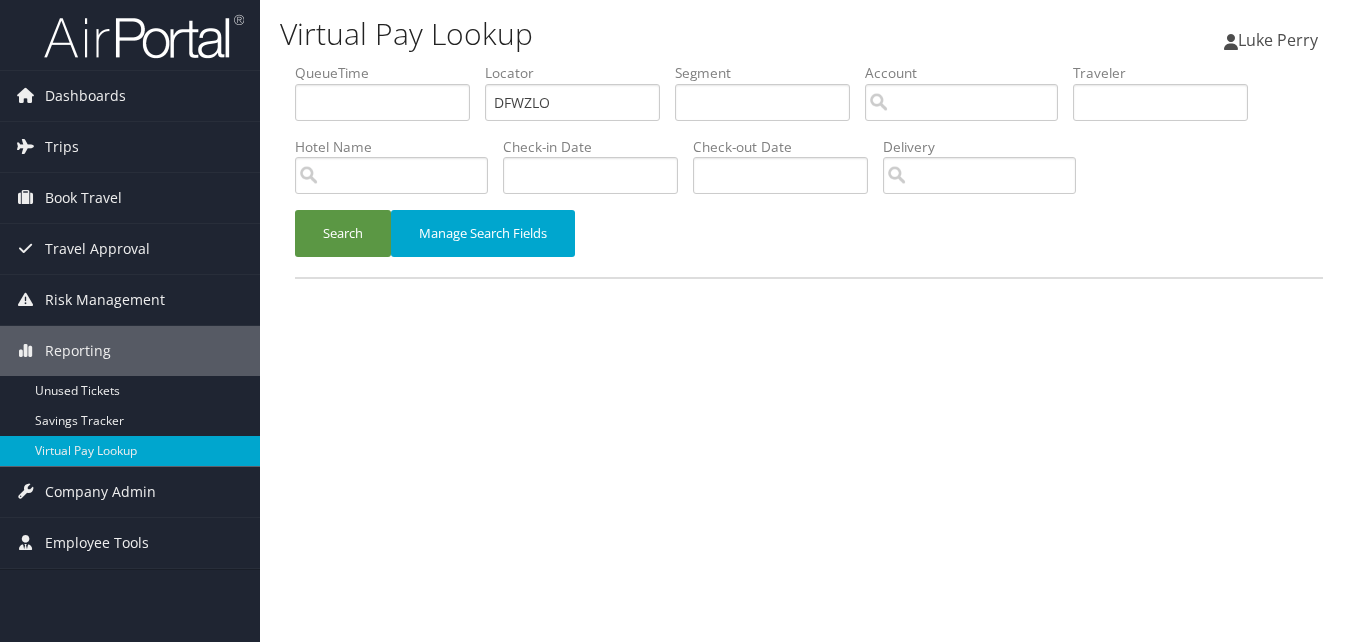 scroll, scrollTop: 0, scrollLeft: 0, axis: both 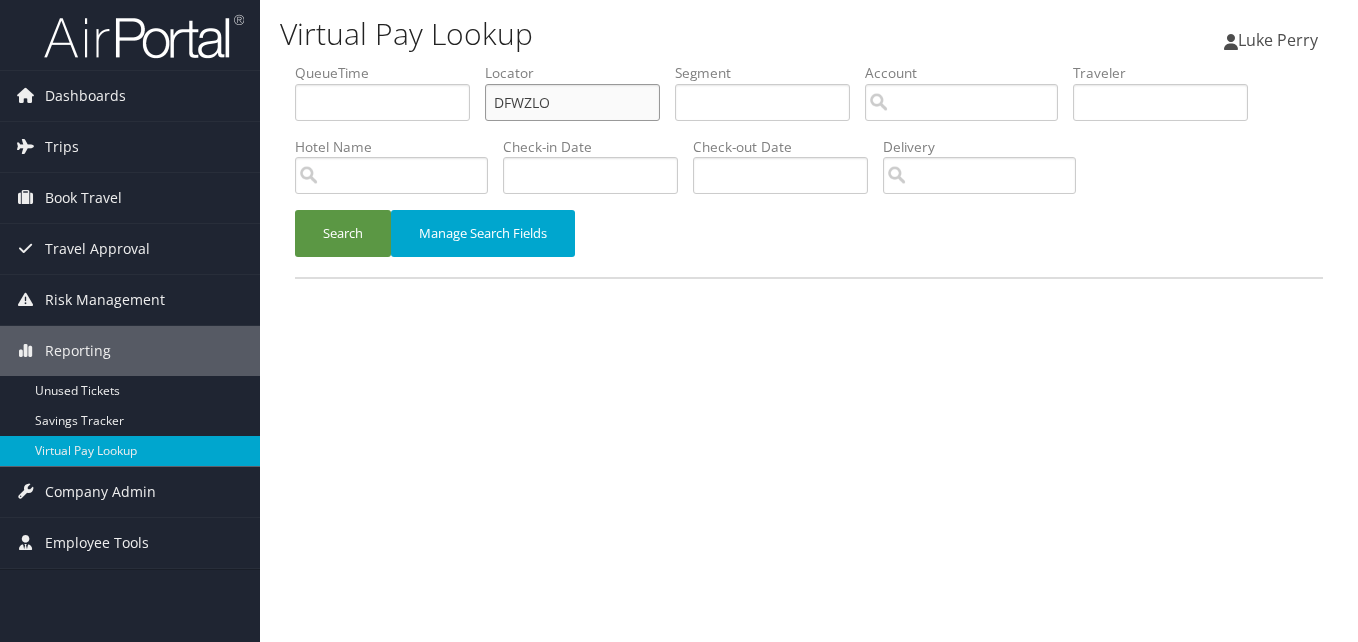 drag, startPoint x: 561, startPoint y: 109, endPoint x: 342, endPoint y: 143, distance: 221.62355 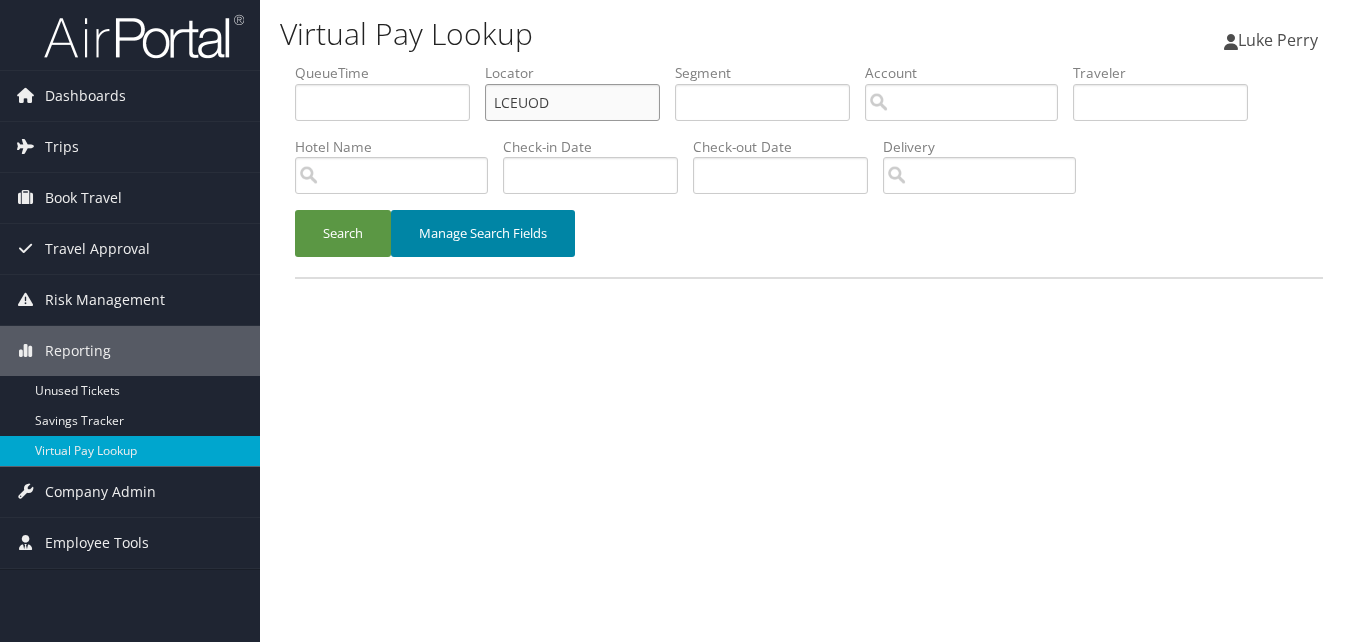 type on "LCEUOD" 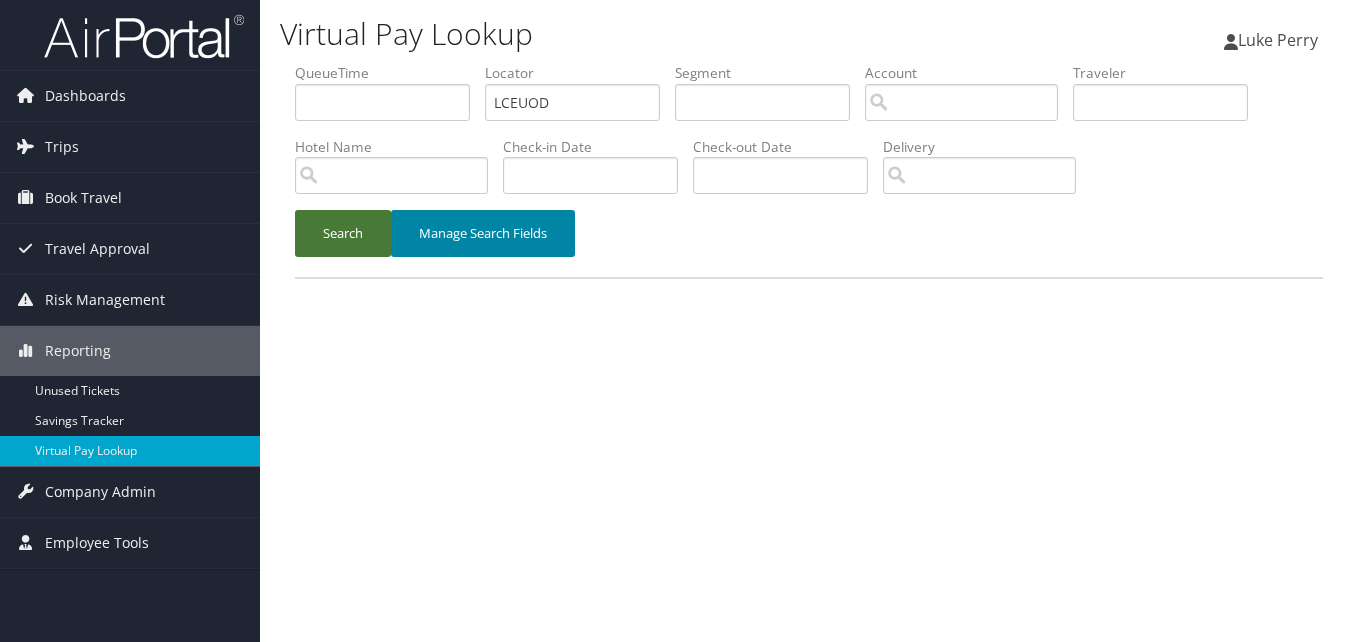 click on "Search" at bounding box center [343, 233] 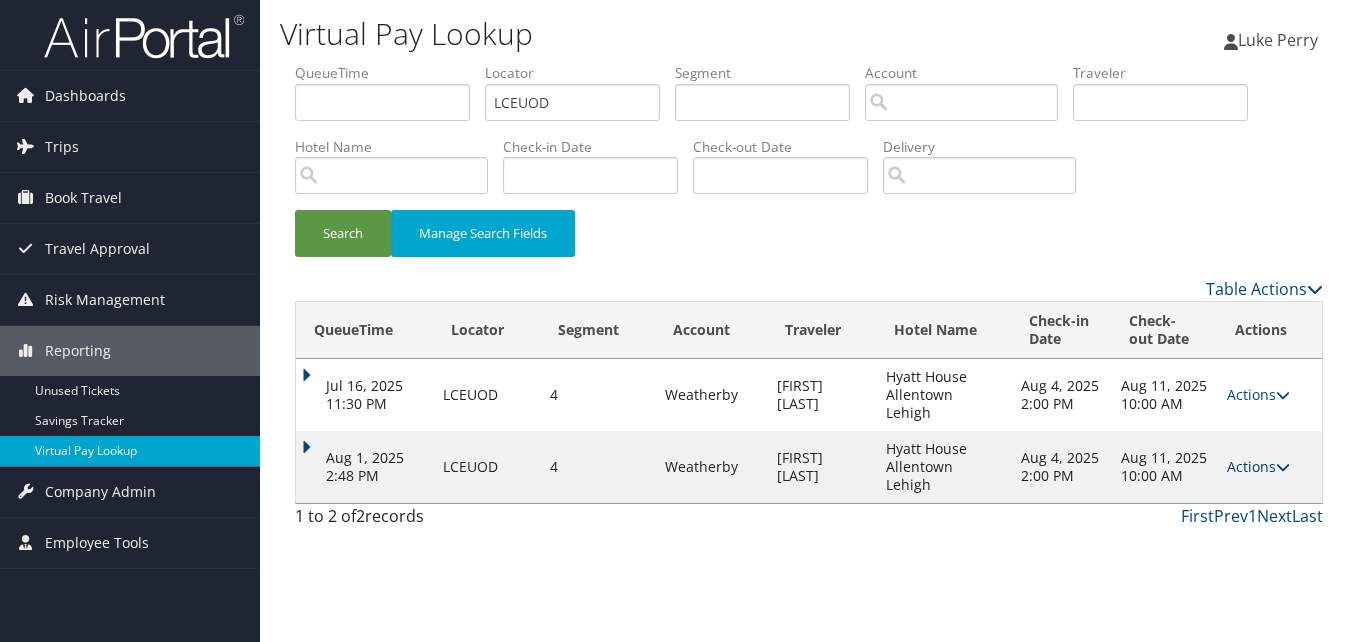 click on "Actions" at bounding box center [1258, 466] 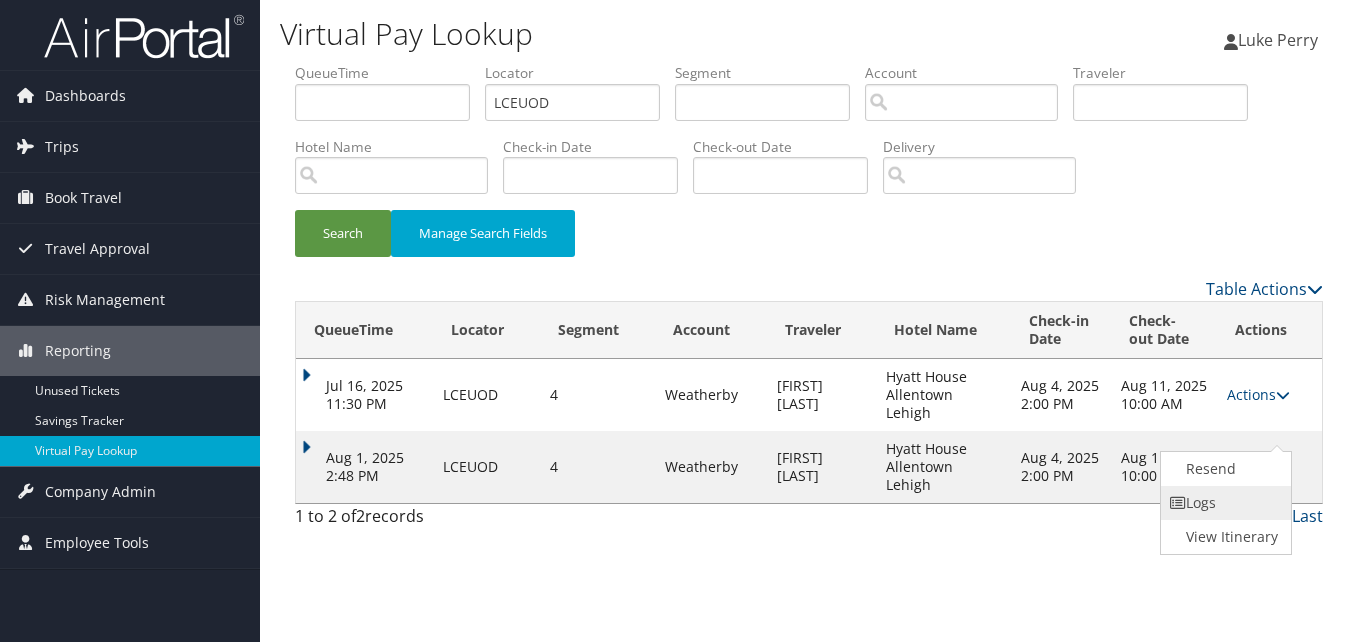 click on "Logs" at bounding box center (1224, 503) 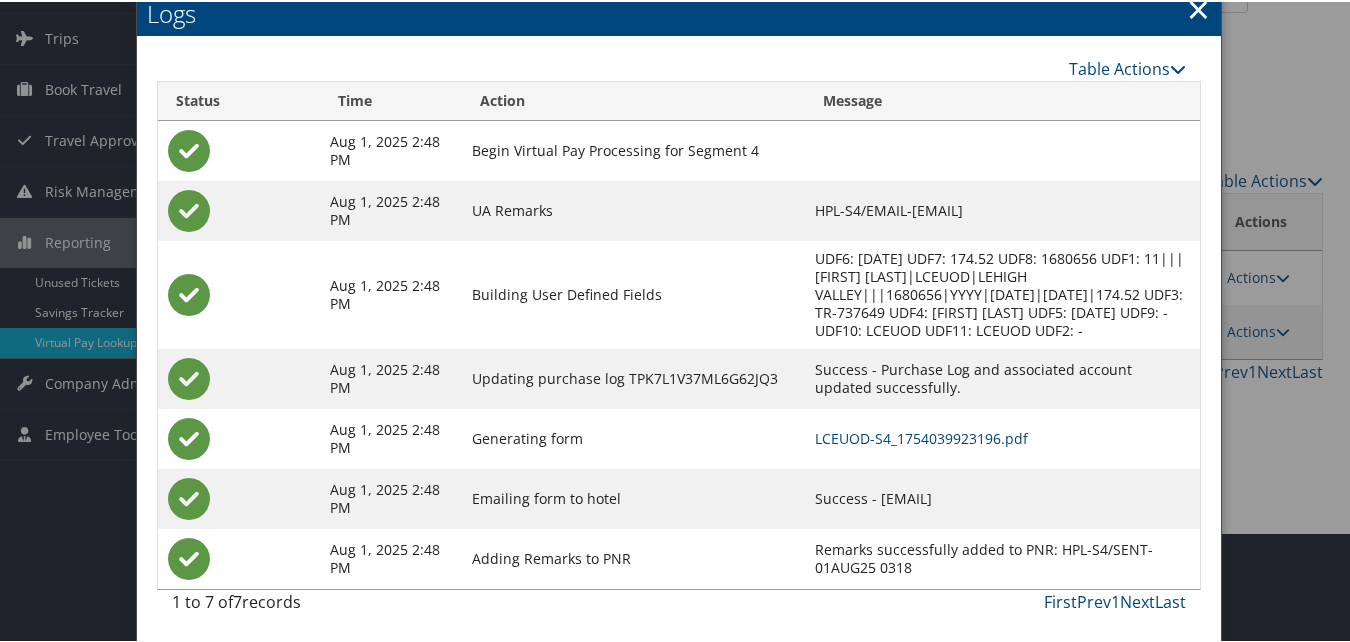 scroll, scrollTop: 111, scrollLeft: 0, axis: vertical 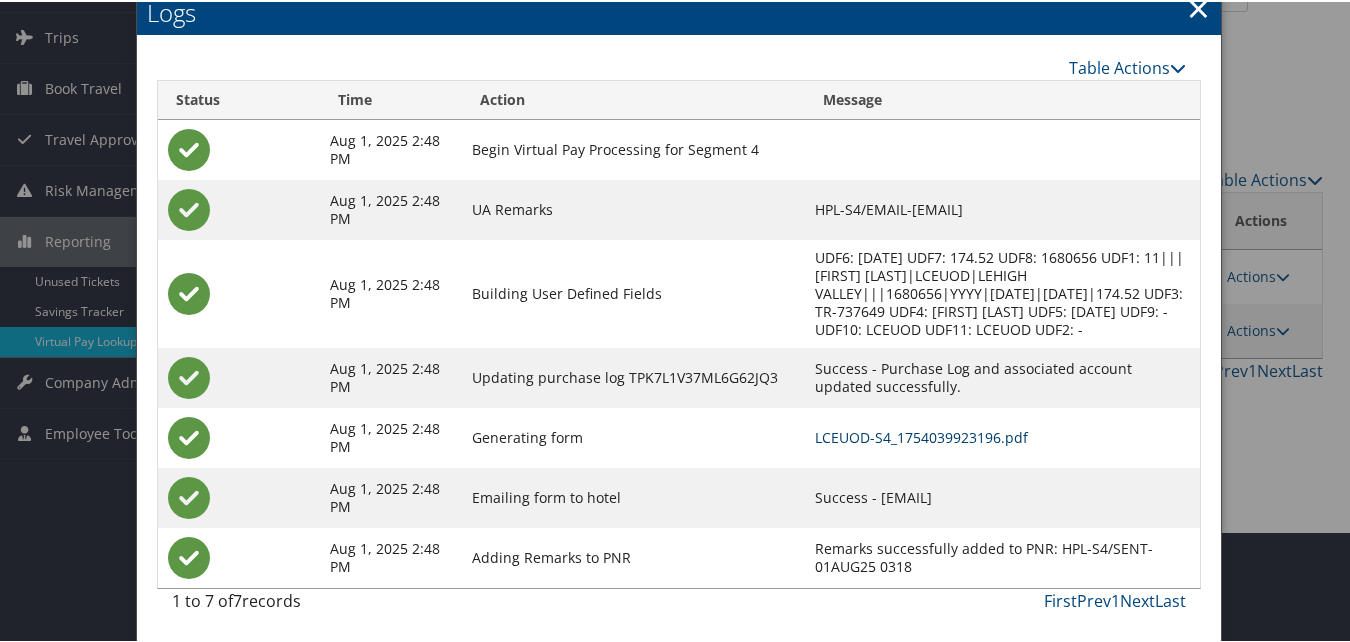 click on "LCEUOD-S4_1754039923196.pdf" at bounding box center (921, 435) 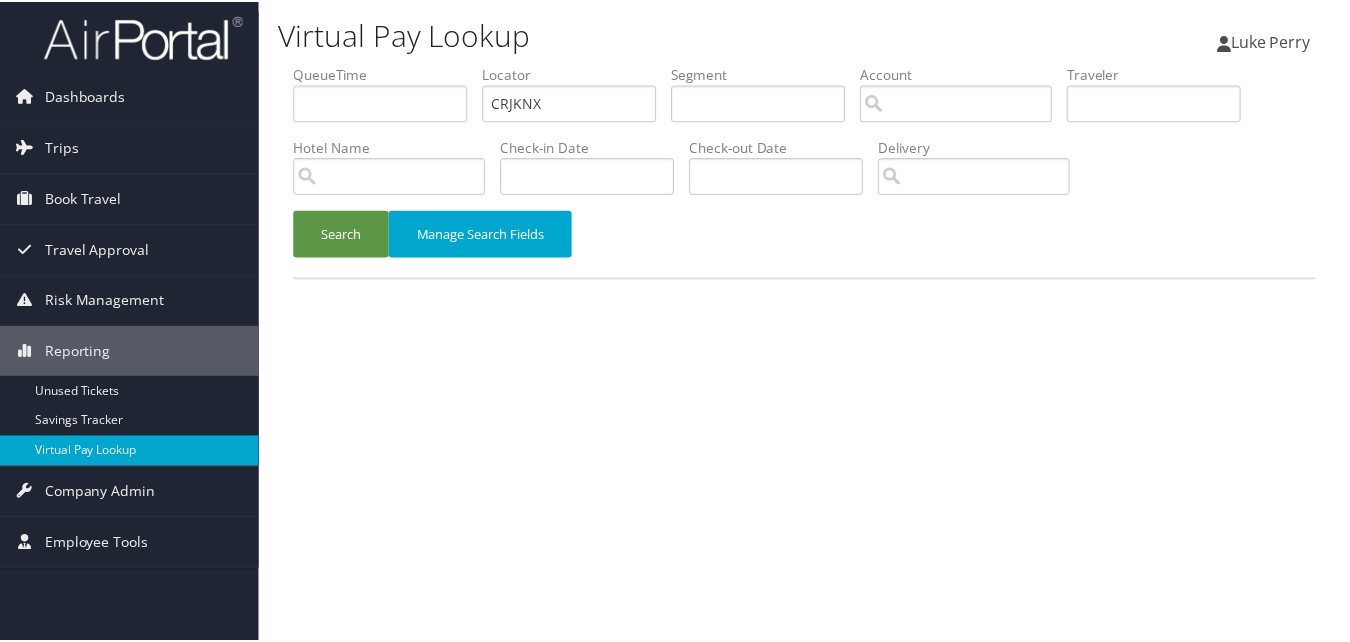 scroll, scrollTop: 0, scrollLeft: 0, axis: both 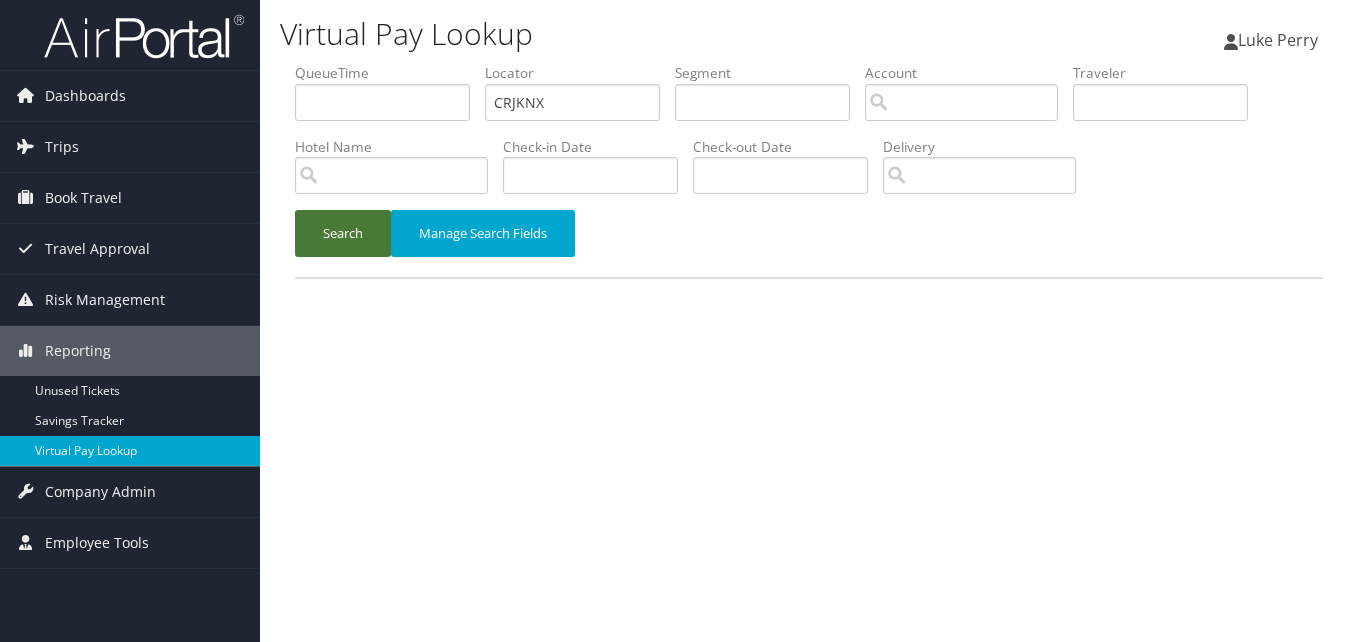 drag, startPoint x: 344, startPoint y: 260, endPoint x: 339, endPoint y: 249, distance: 12.083046 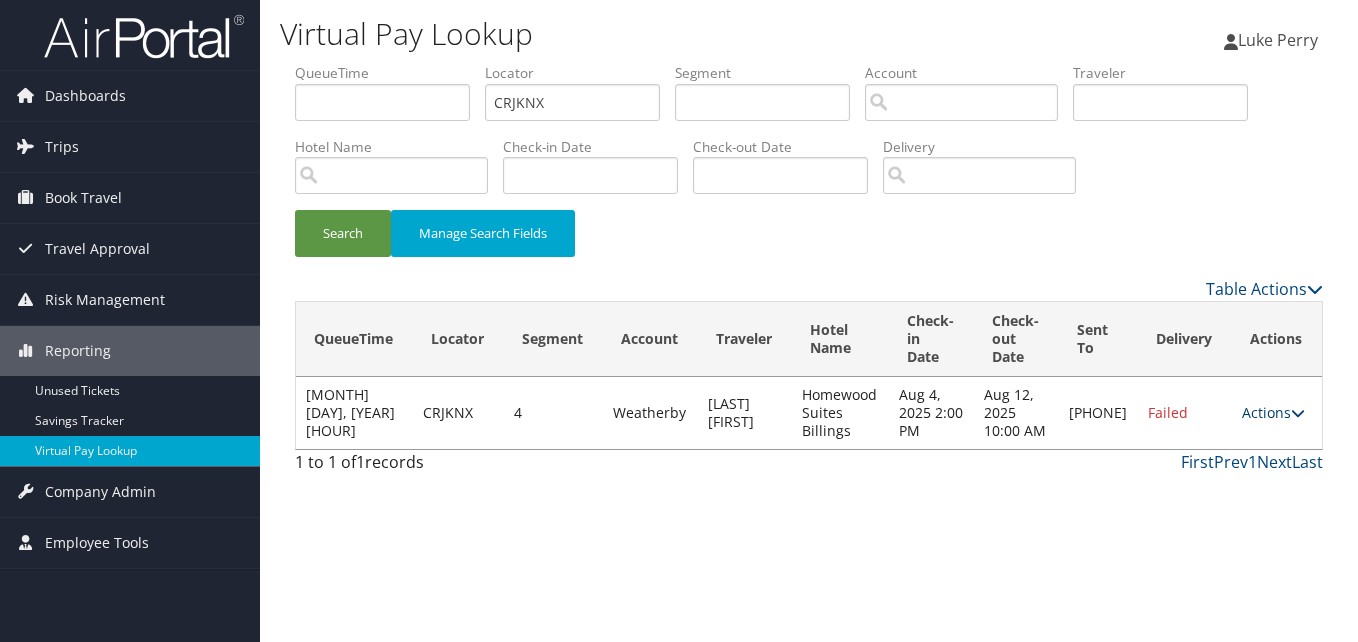 click on "Actions" at bounding box center (1273, 412) 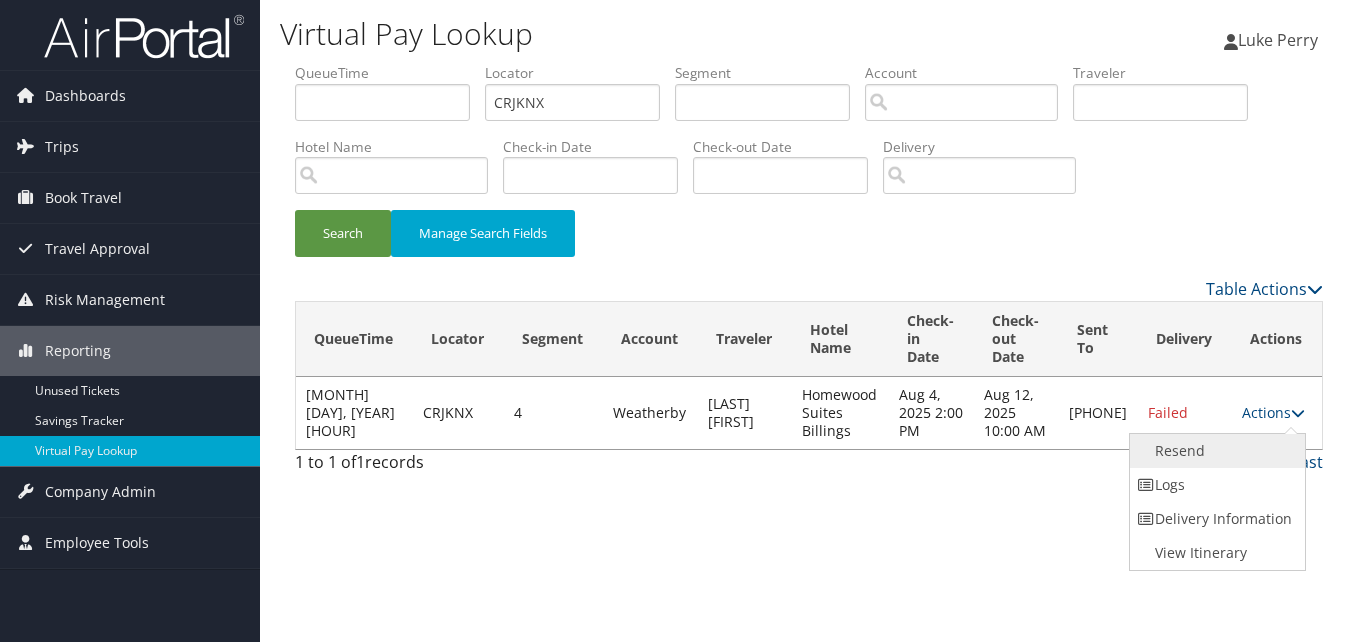 click on "Resend" at bounding box center (1215, 451) 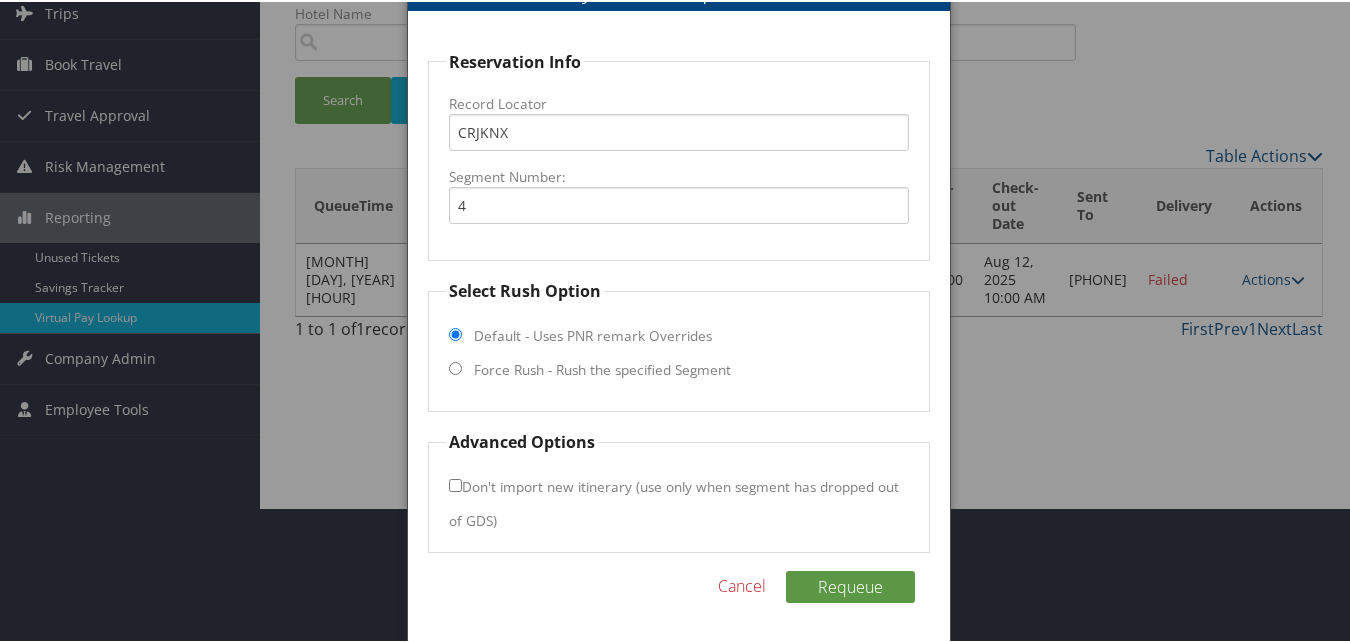 drag, startPoint x: 528, startPoint y: 372, endPoint x: 504, endPoint y: 384, distance: 26.832815 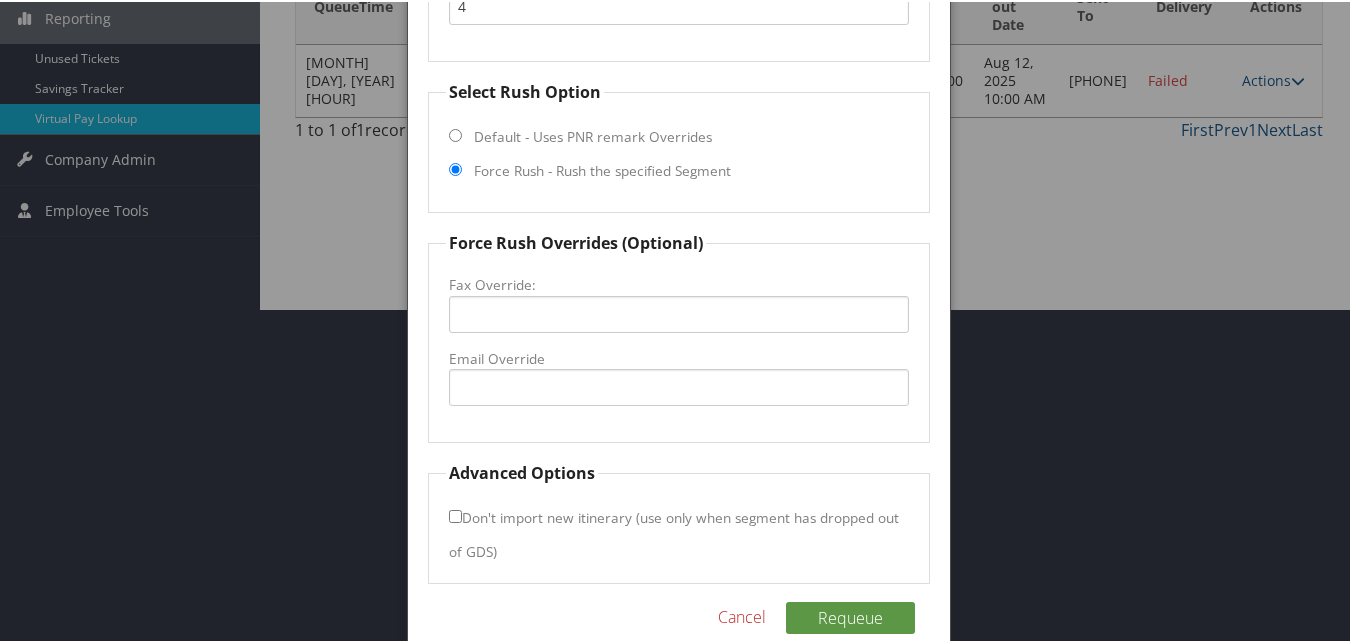 scroll, scrollTop: 335, scrollLeft: 0, axis: vertical 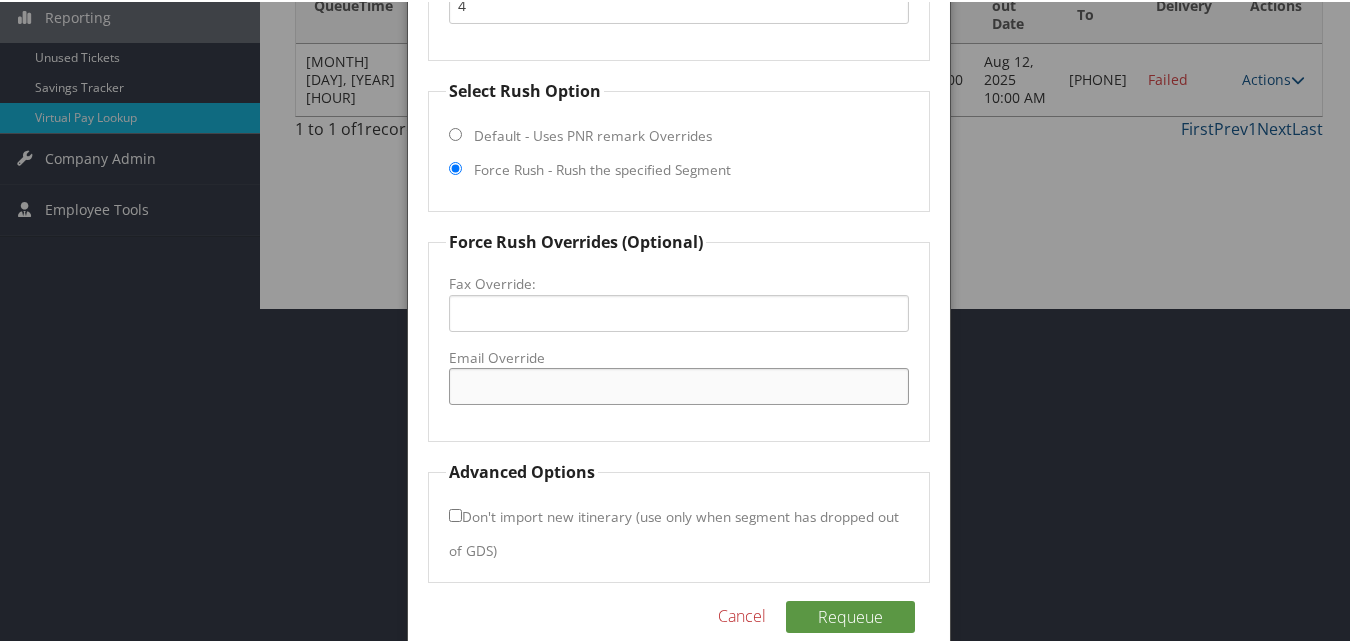 click on "Email Override" at bounding box center (678, 384) 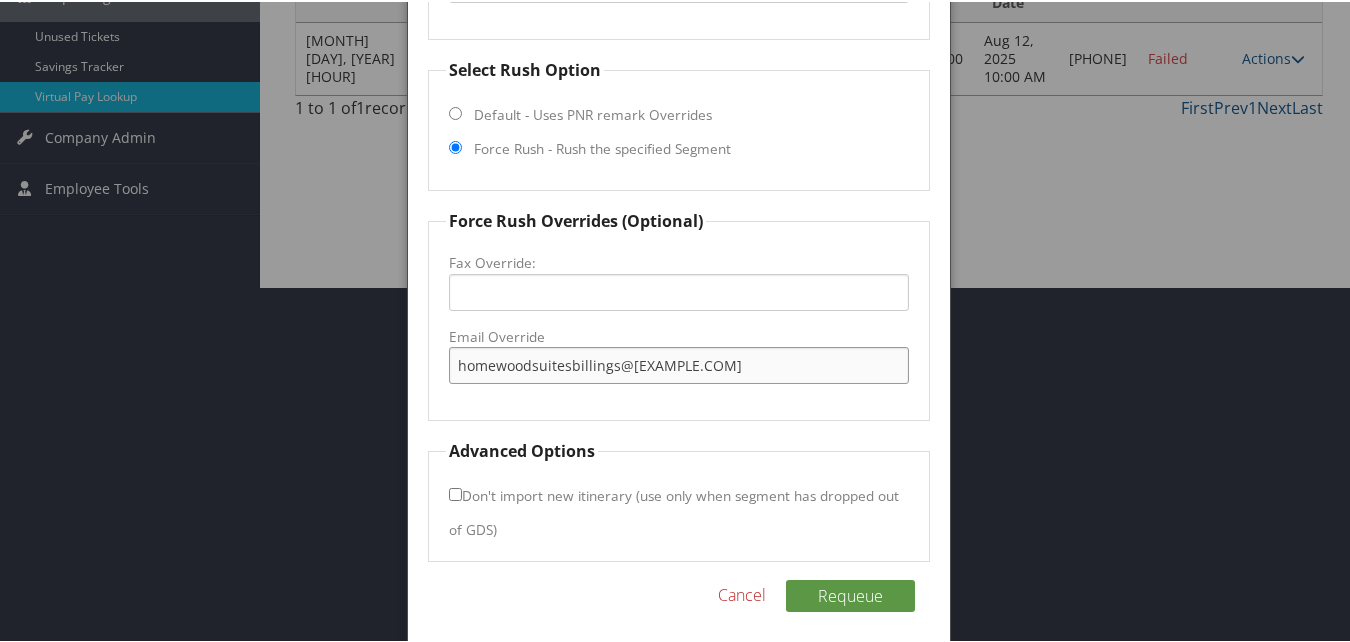 scroll, scrollTop: 365, scrollLeft: 0, axis: vertical 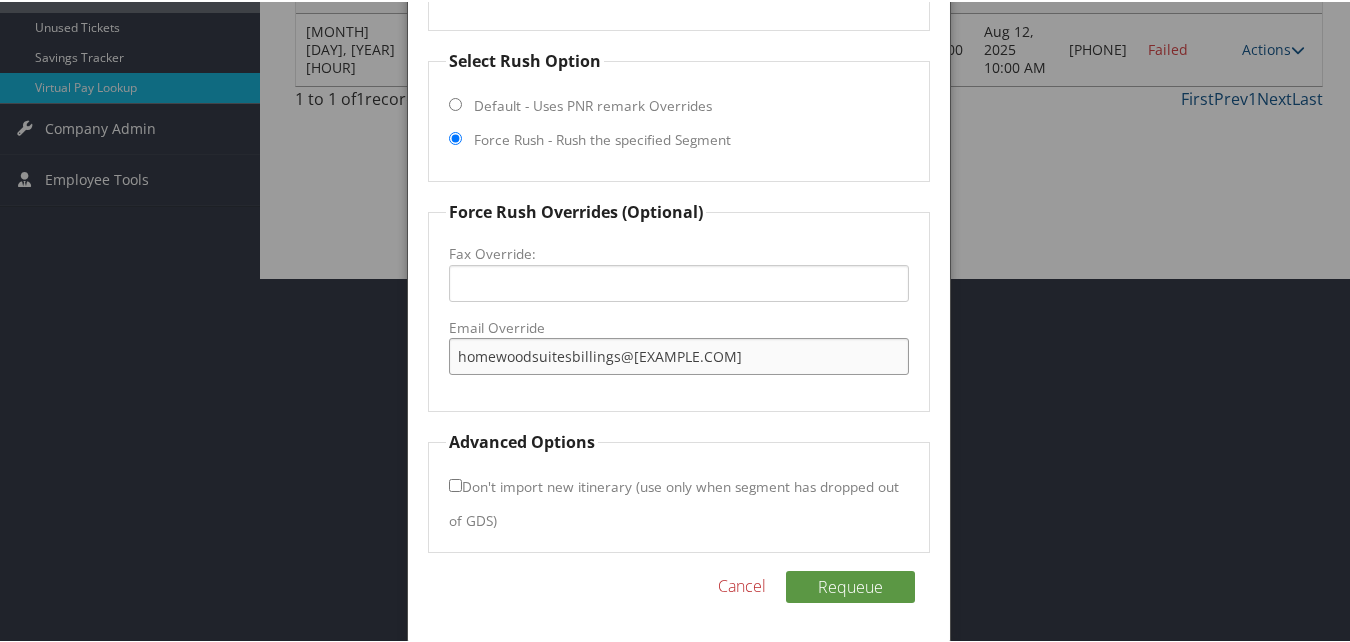 type on "[EMAIL]" 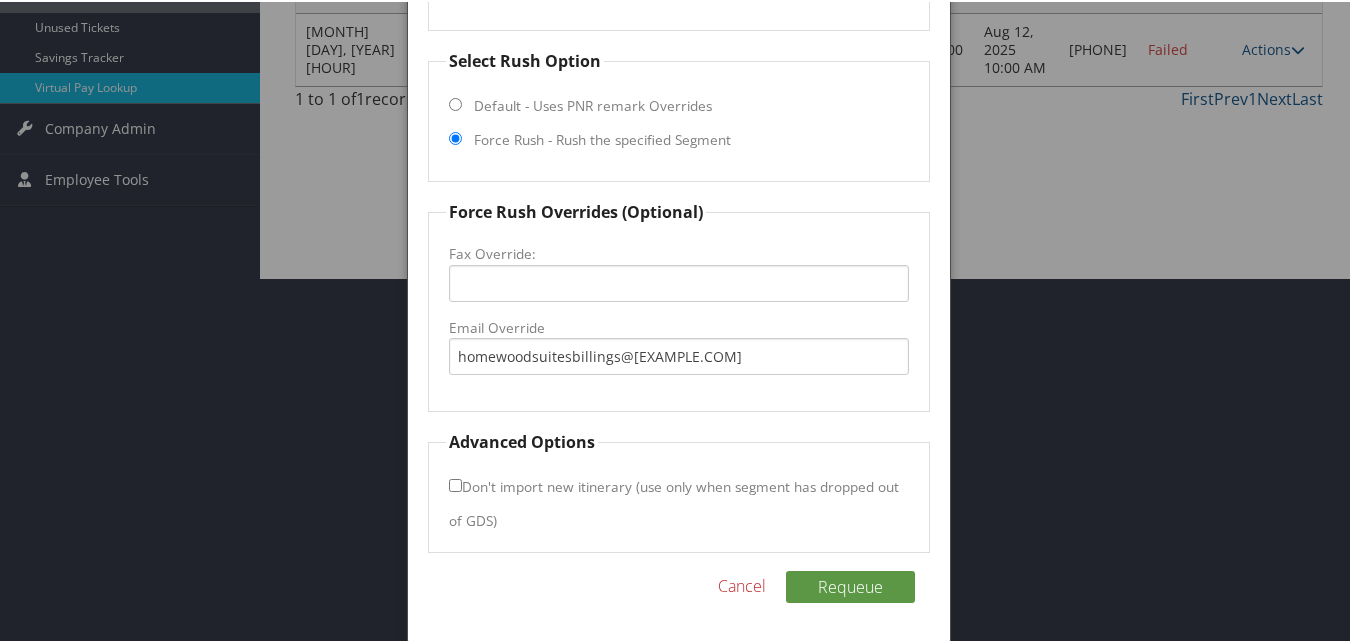 click on "Don't import new itinerary (use only when segment has dropped out of GDS)" at bounding box center (455, 483) 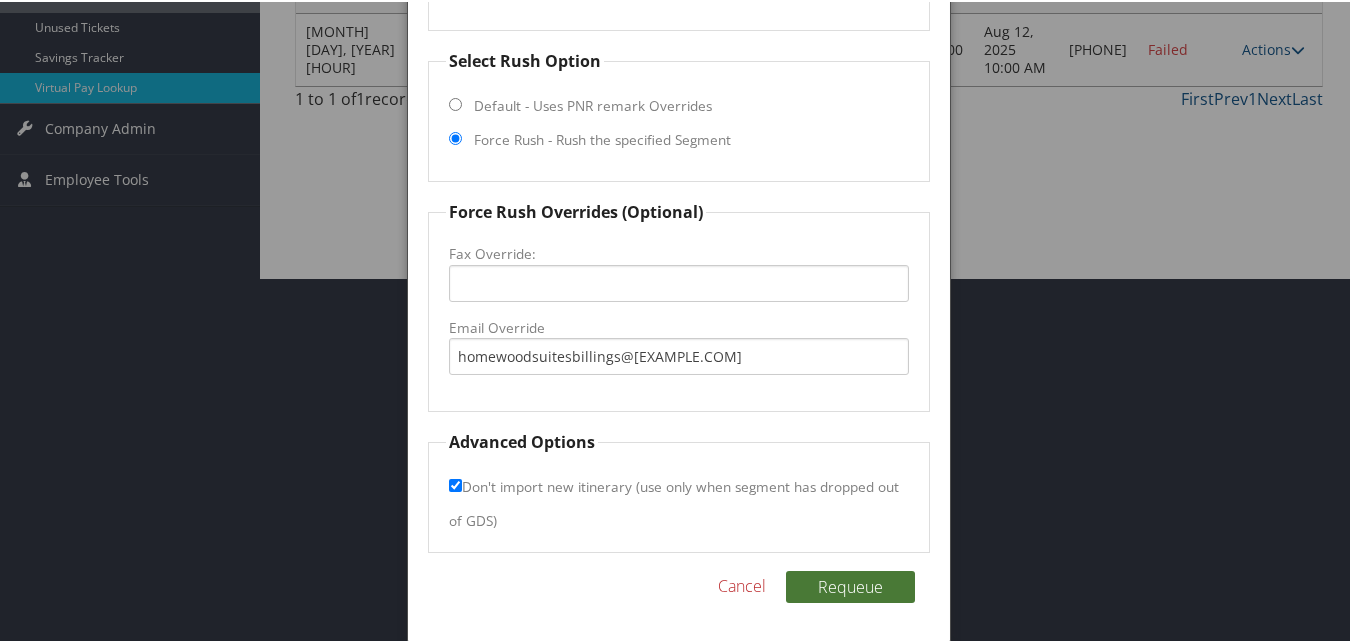 click on "Requeue" at bounding box center [850, 585] 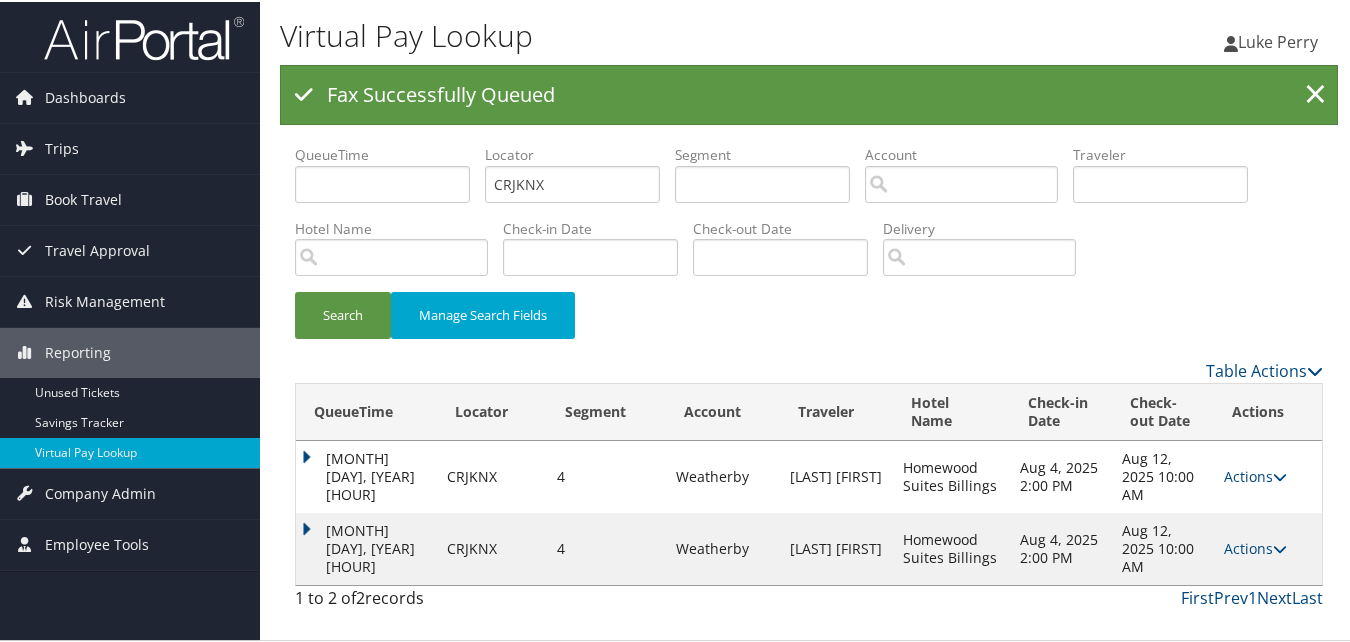 scroll, scrollTop: 0, scrollLeft: 0, axis: both 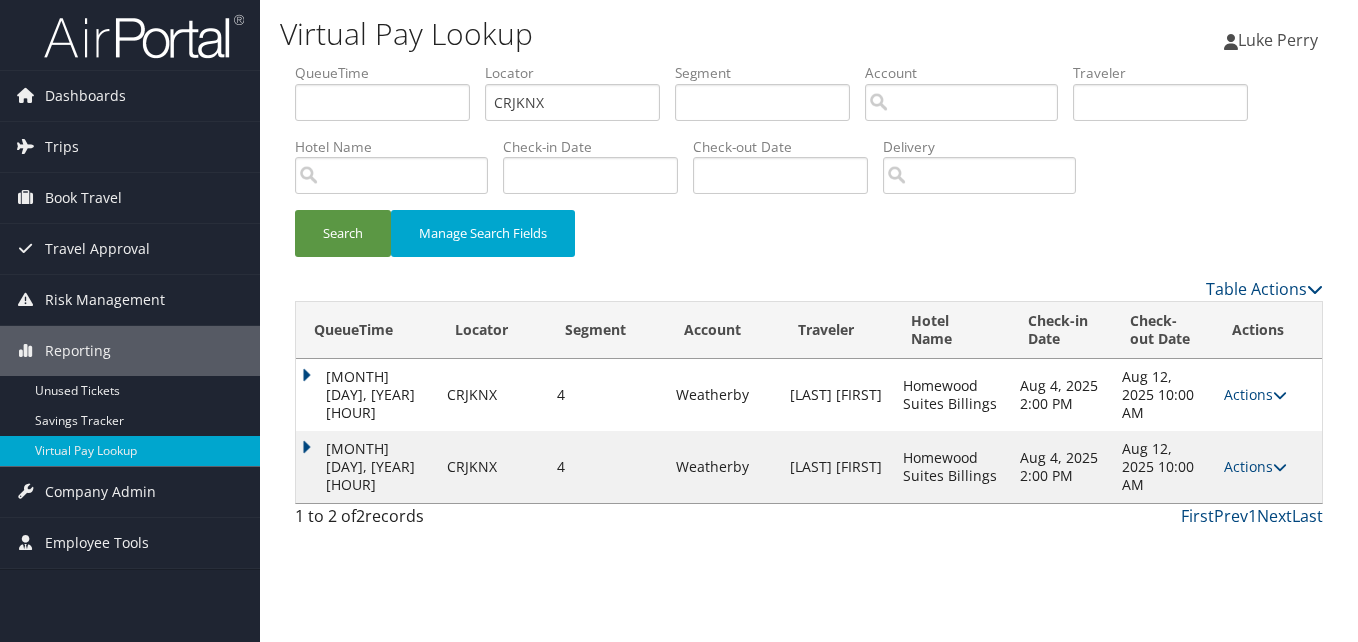 click on "Actions   Resend  Logs  View Itinerary" at bounding box center (1268, 467) 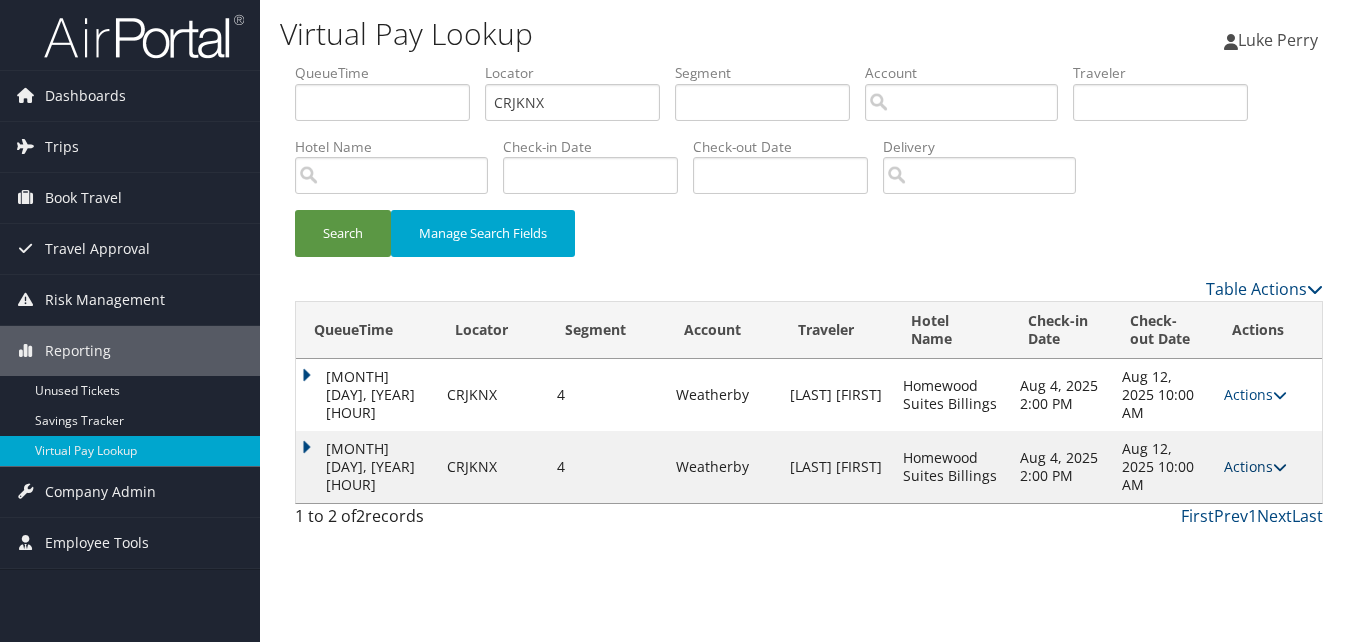 click on "Actions" at bounding box center (1255, 466) 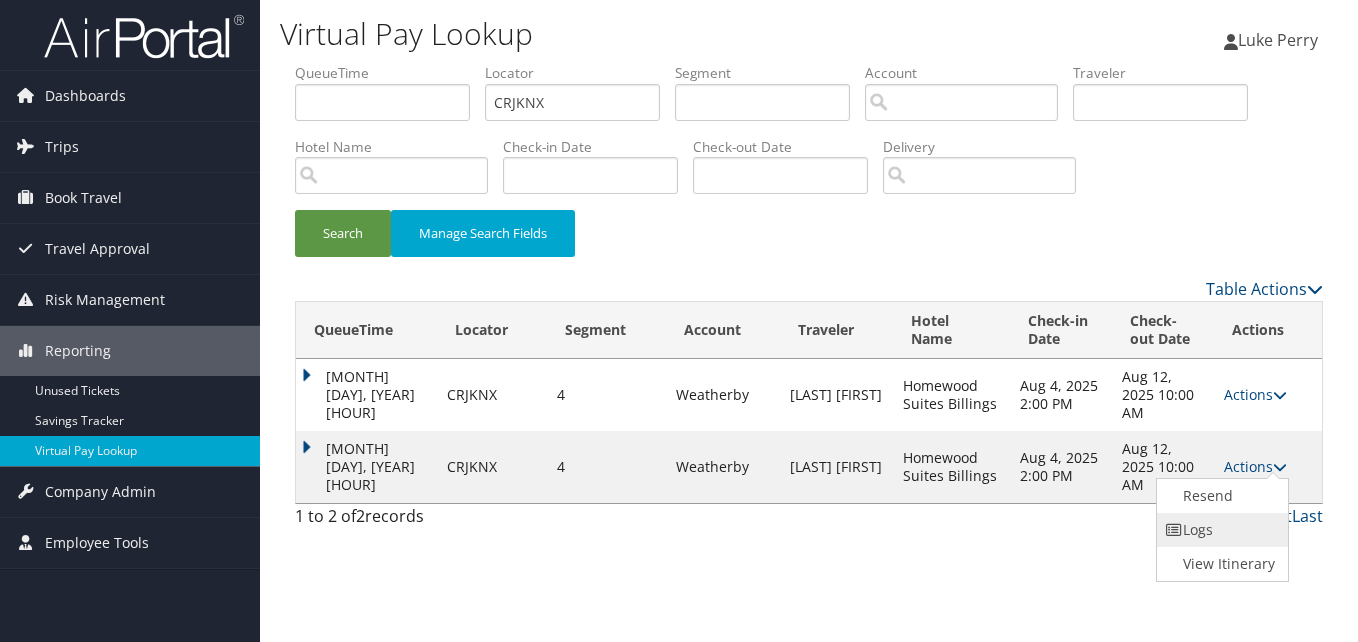 click on "Logs" at bounding box center [1220, 530] 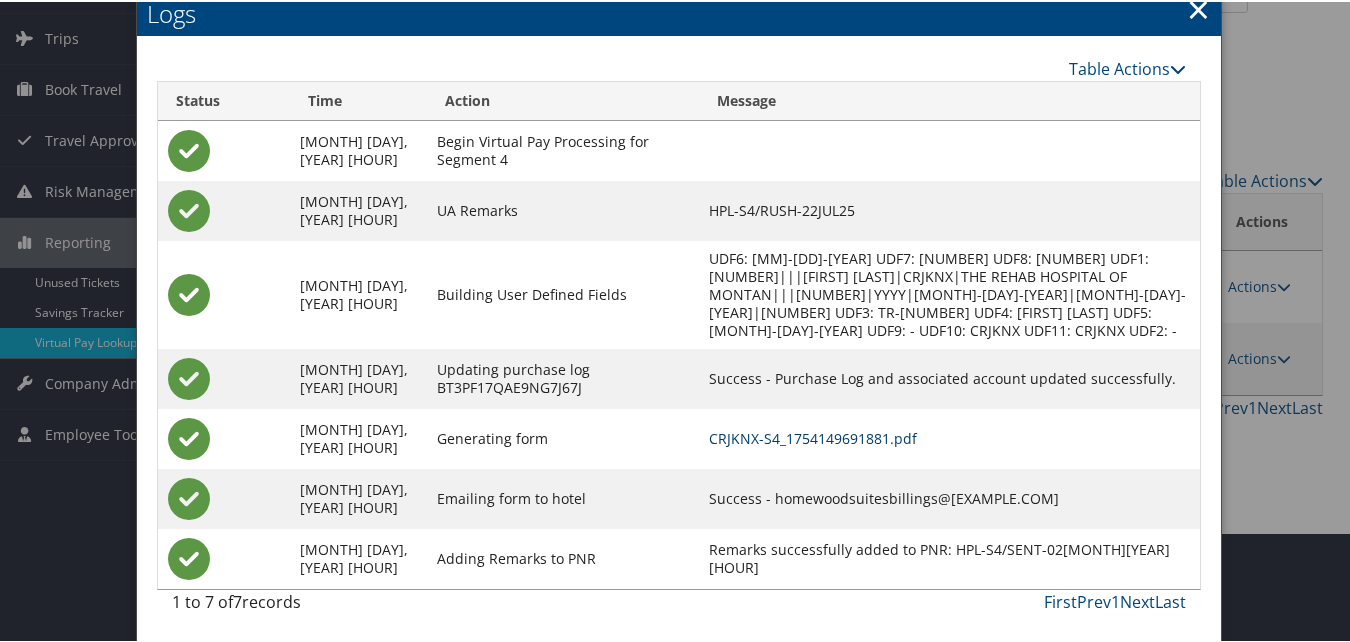 scroll, scrollTop: 111, scrollLeft: 0, axis: vertical 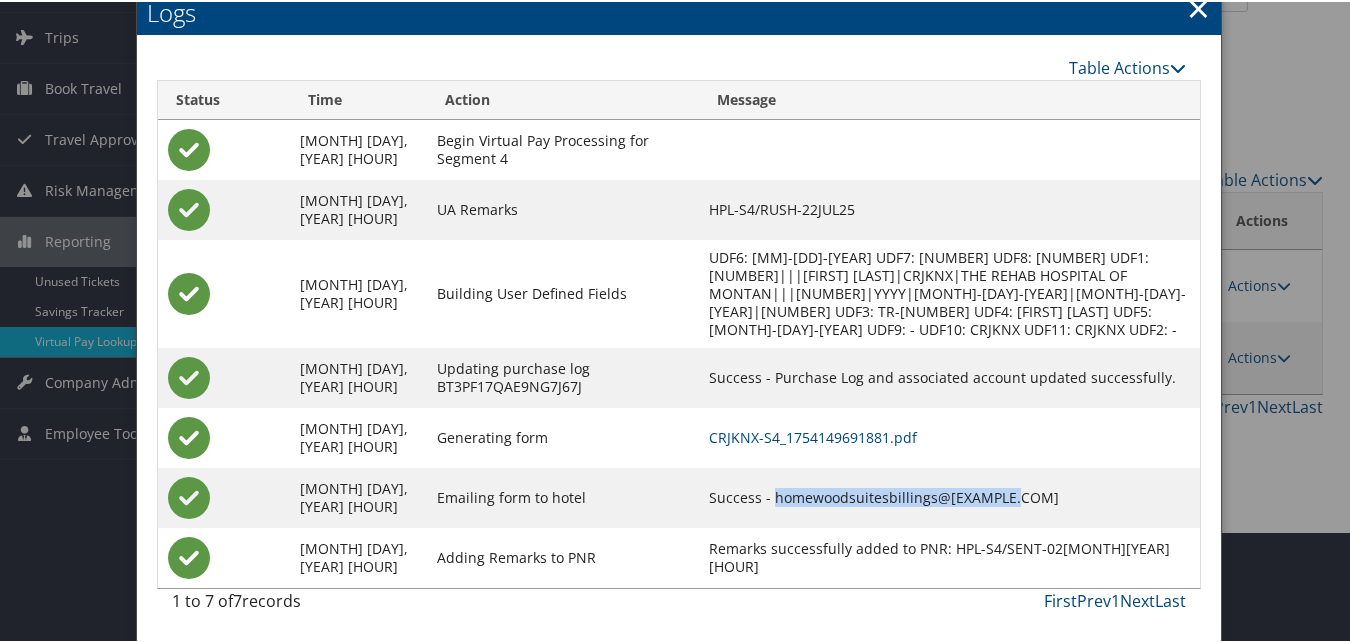drag, startPoint x: 802, startPoint y: 497, endPoint x: 1062, endPoint y: 494, distance: 260.0173 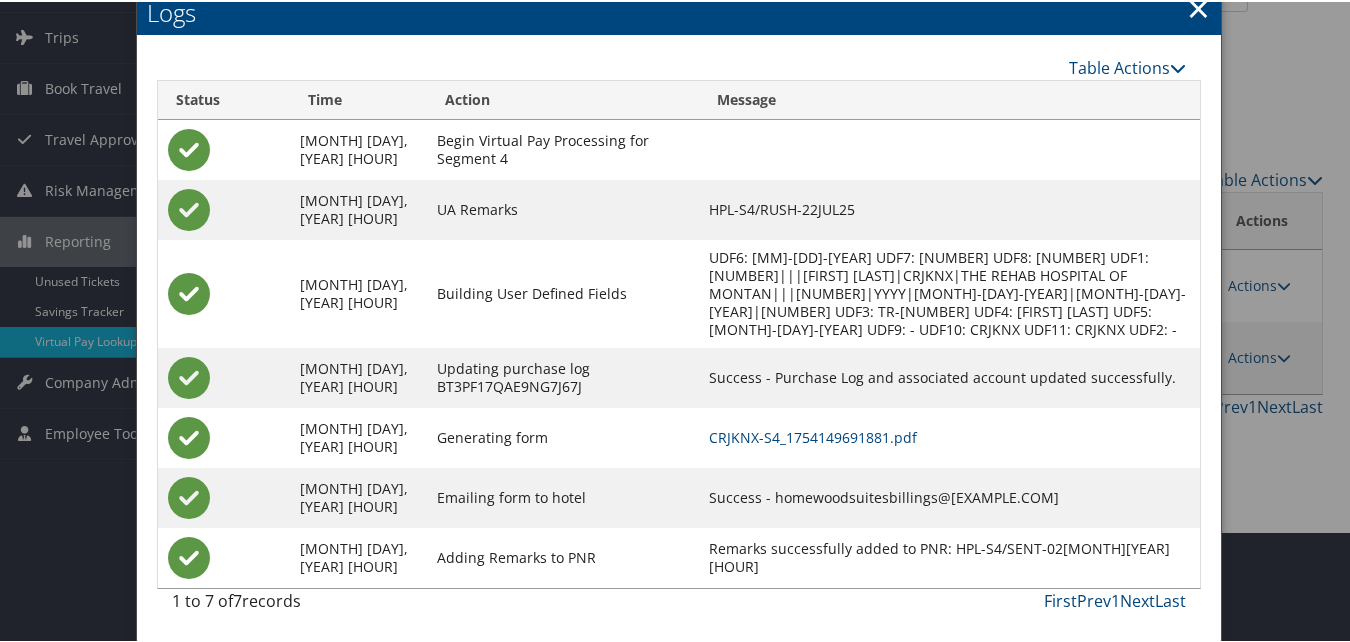 click on "CRJKNX-S4_1754149691881.pdf" at bounding box center [949, 436] 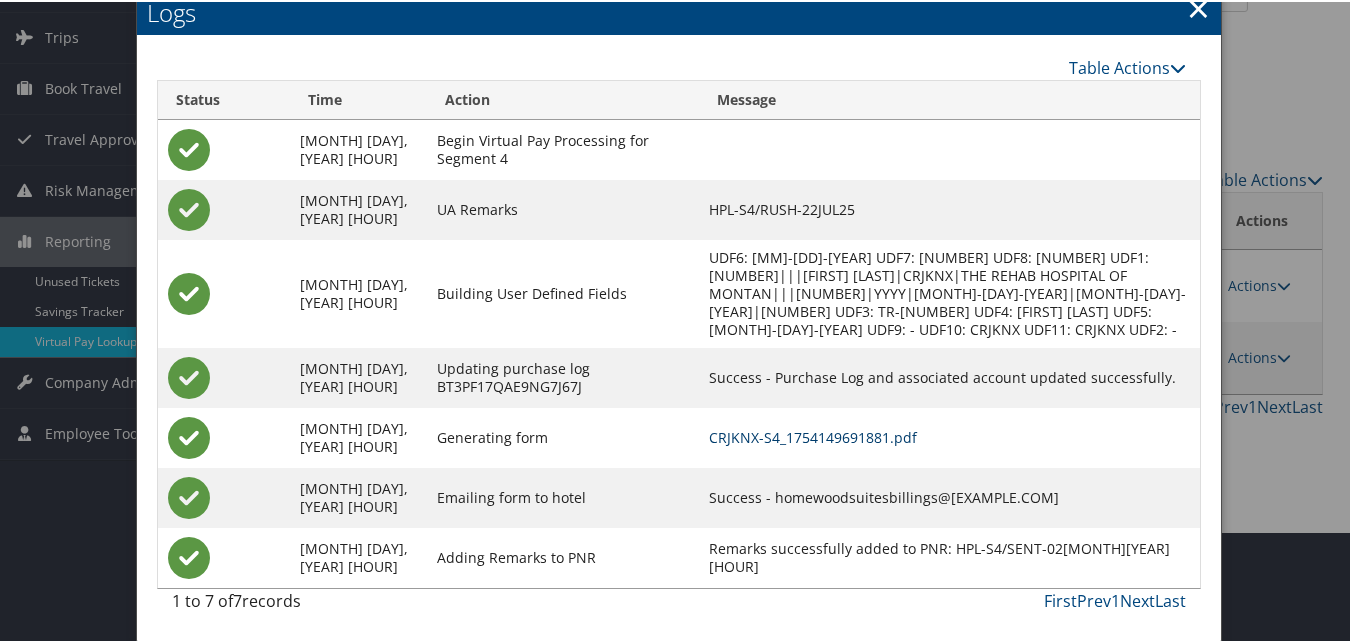 click on "CRJKNX-S4_1754149691881.pdf" at bounding box center (813, 435) 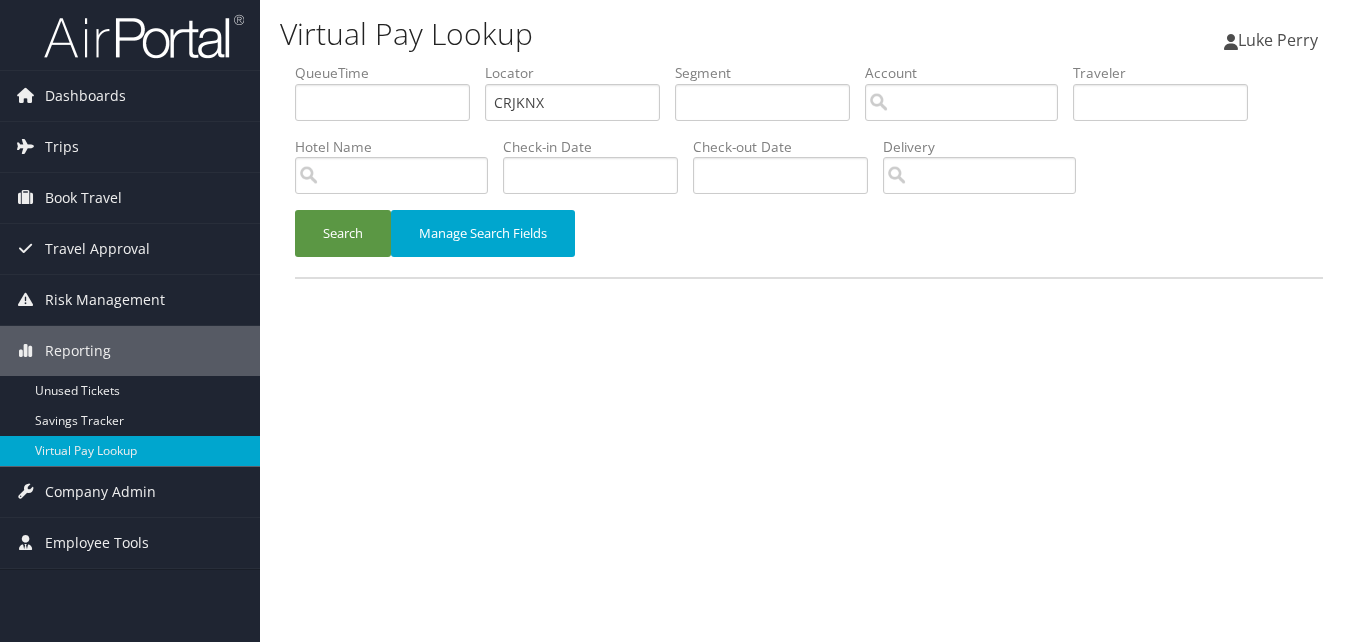 scroll, scrollTop: 0, scrollLeft: 0, axis: both 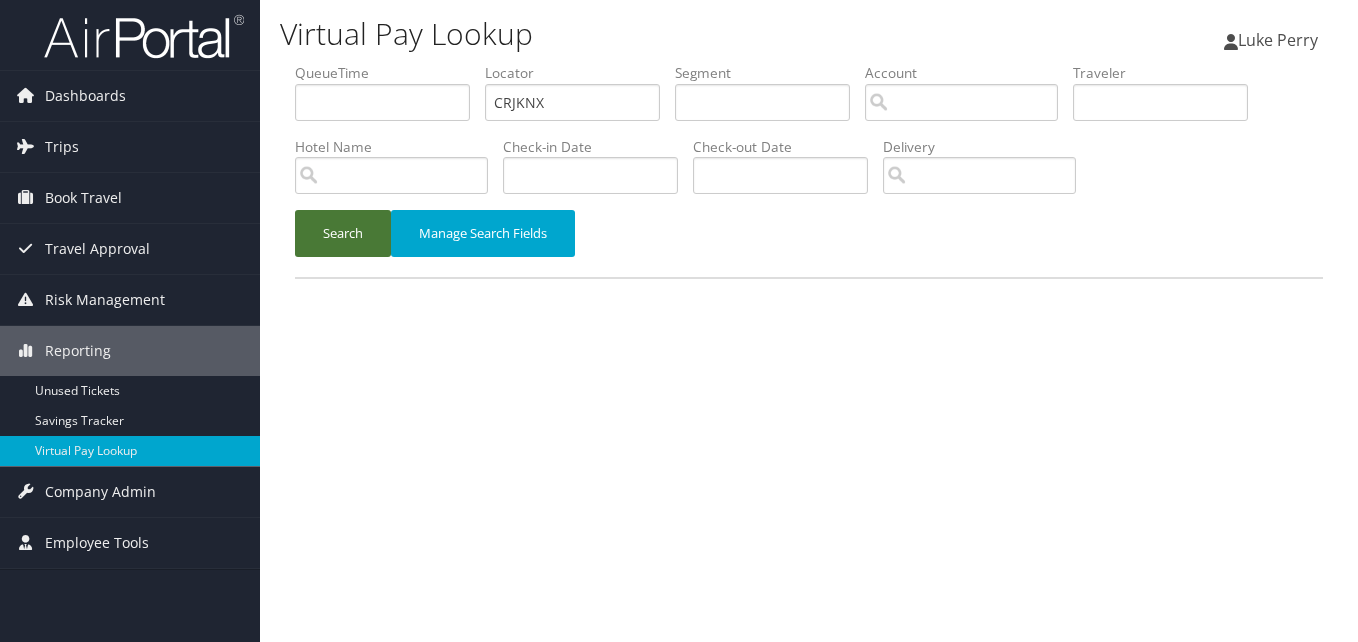 click on "Search" at bounding box center [343, 233] 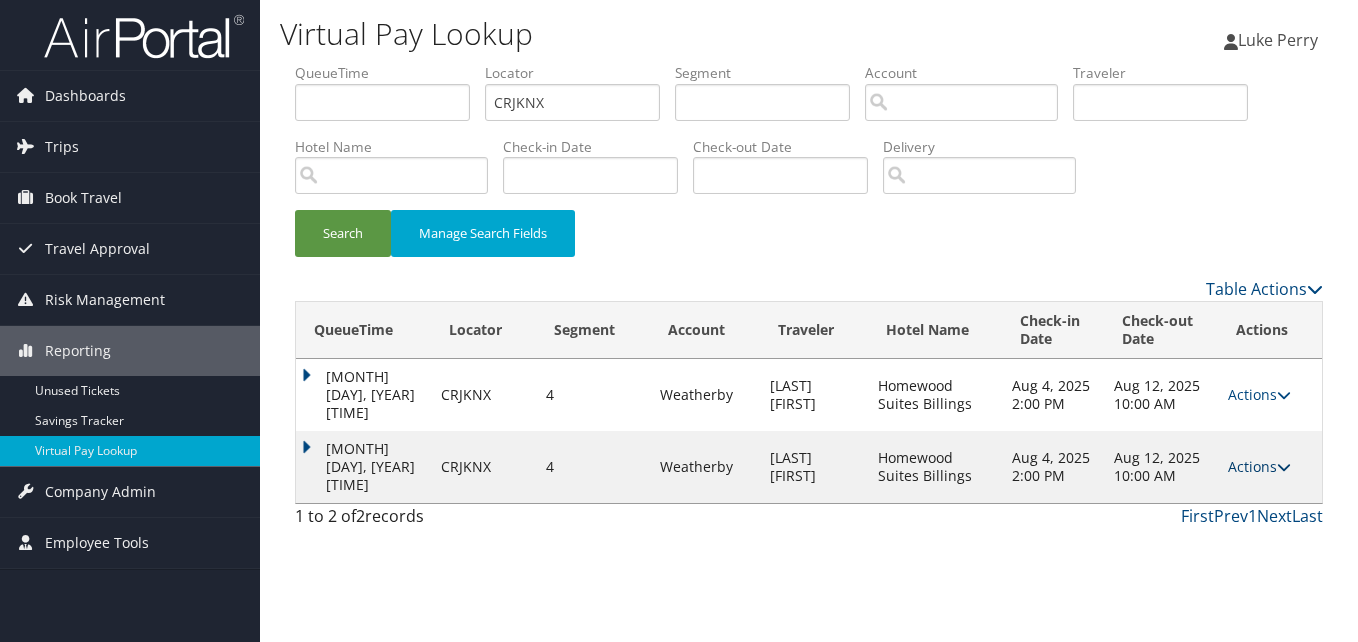 click on "Actions" at bounding box center (1259, 466) 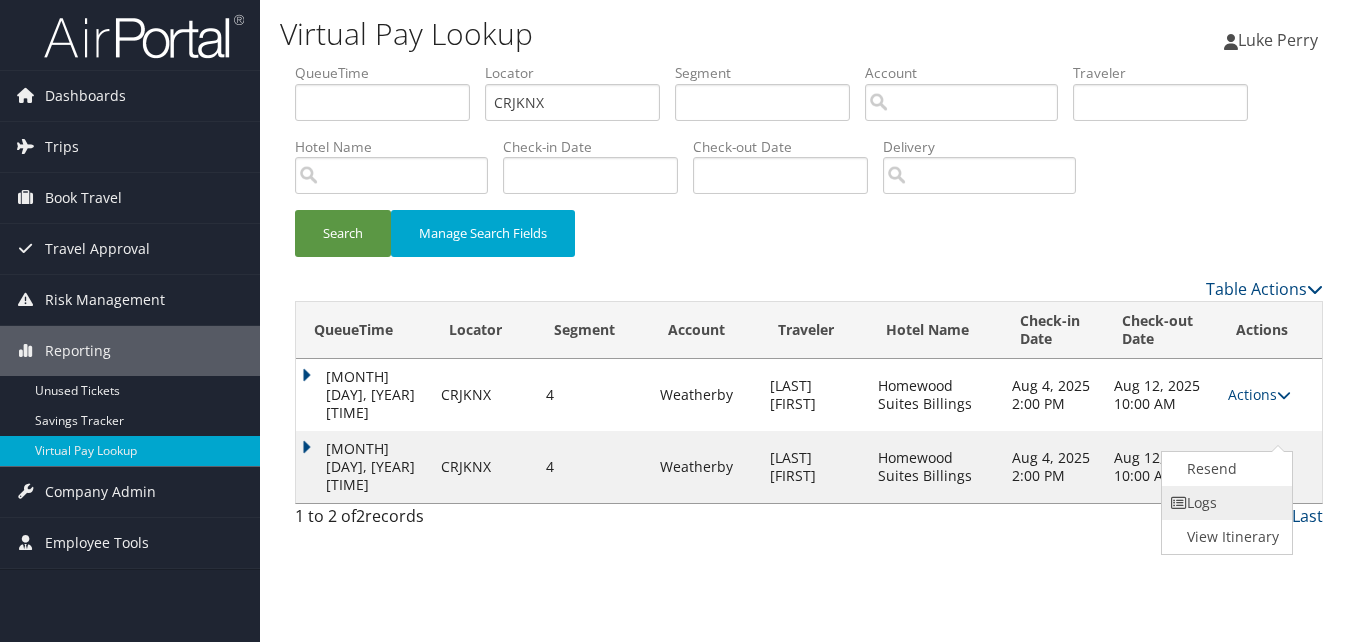 click on "Logs" at bounding box center (1225, 503) 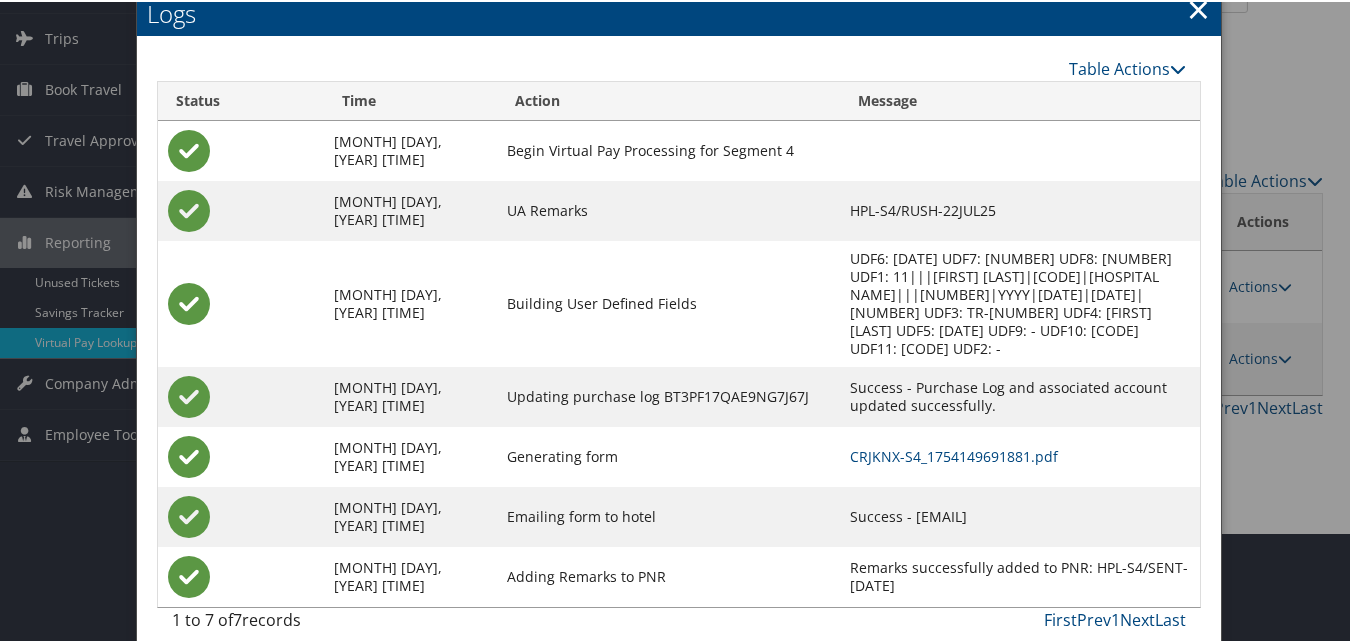 scroll, scrollTop: 111, scrollLeft: 0, axis: vertical 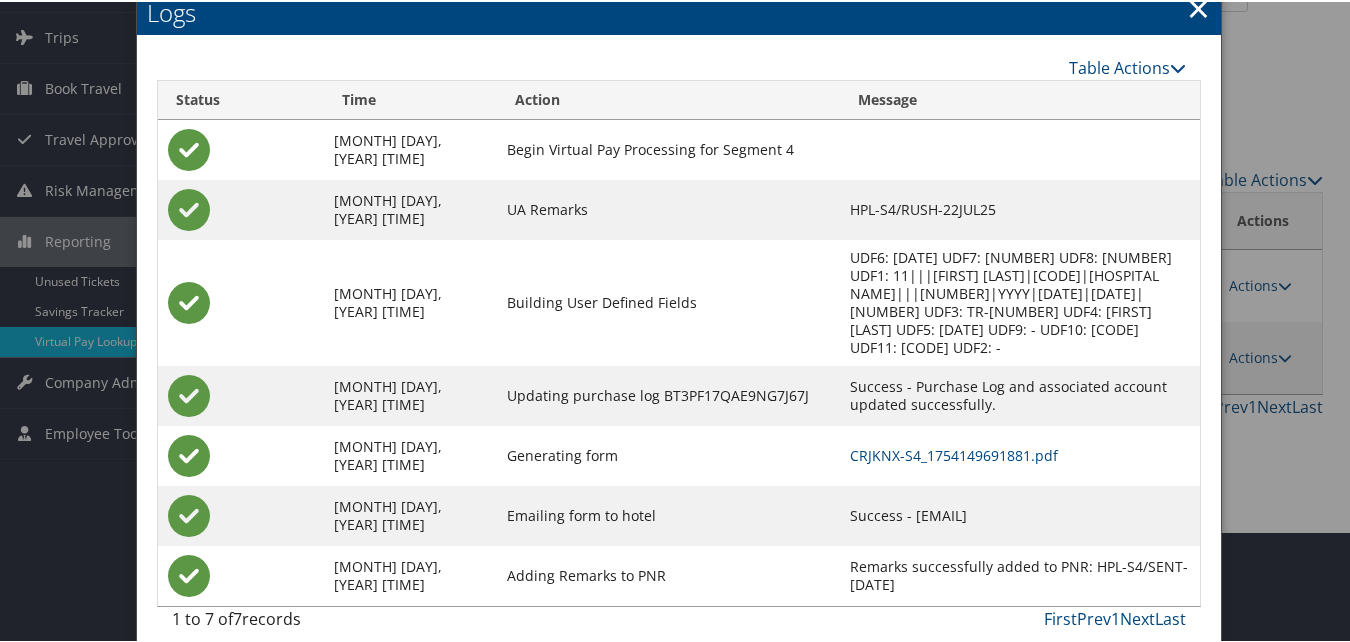 drag, startPoint x: 803, startPoint y: 493, endPoint x: 1052, endPoint y: 492, distance: 249.00201 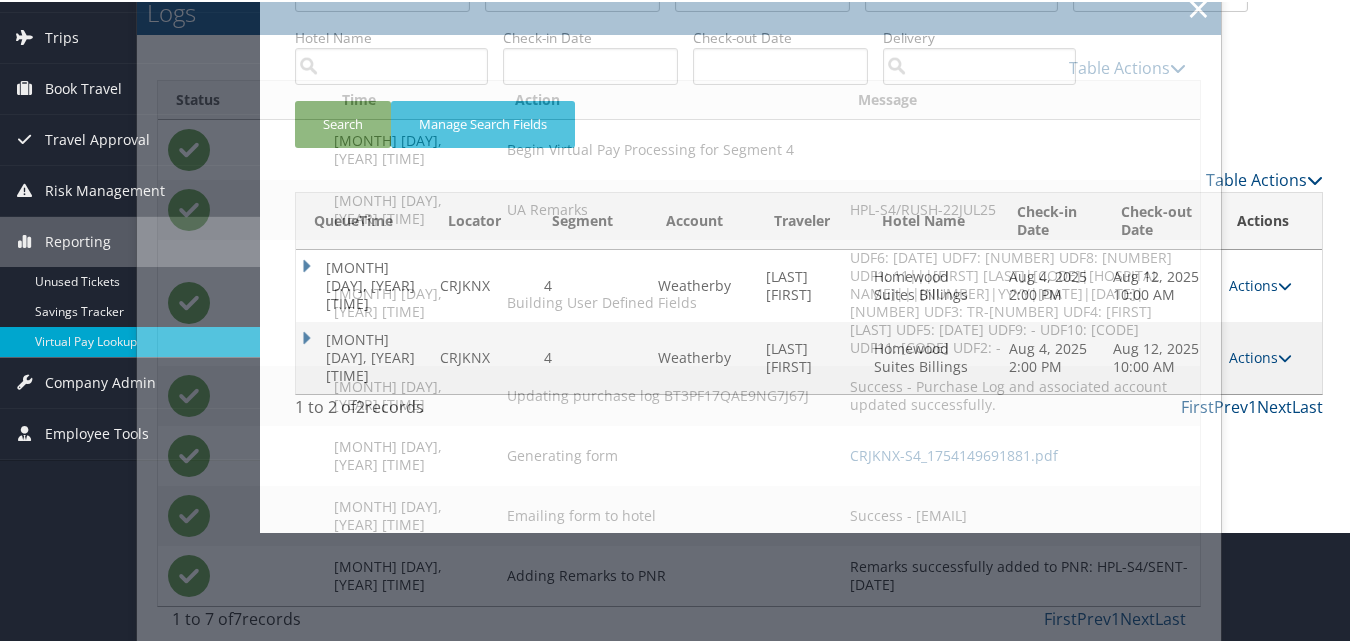 scroll, scrollTop: 0, scrollLeft: 0, axis: both 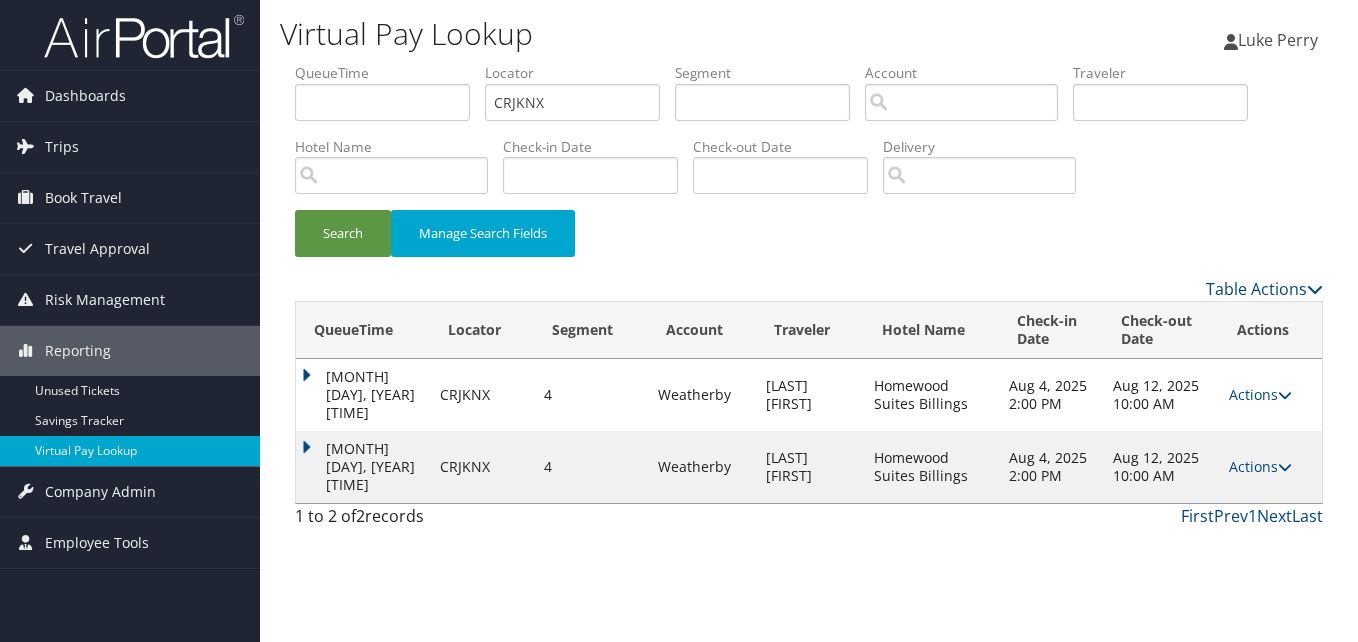 click on "Search Manage Search Fields" at bounding box center (809, 243) 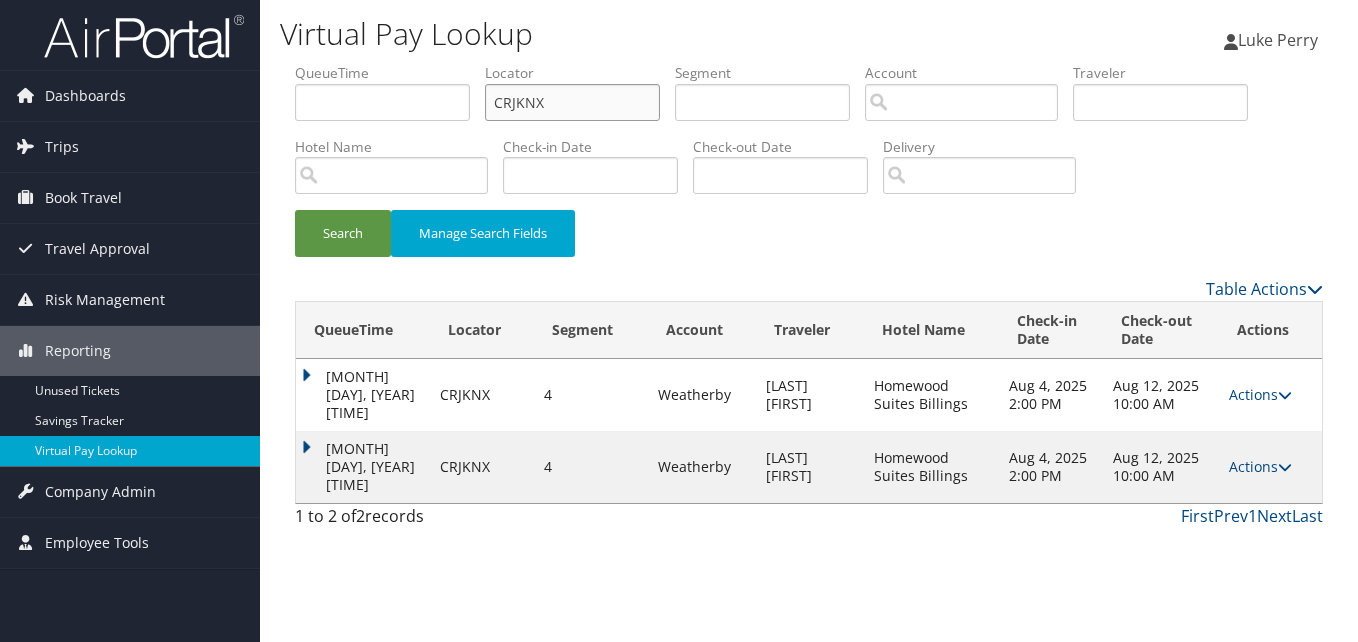 drag, startPoint x: 556, startPoint y: 98, endPoint x: 321, endPoint y: 159, distance: 242.78798 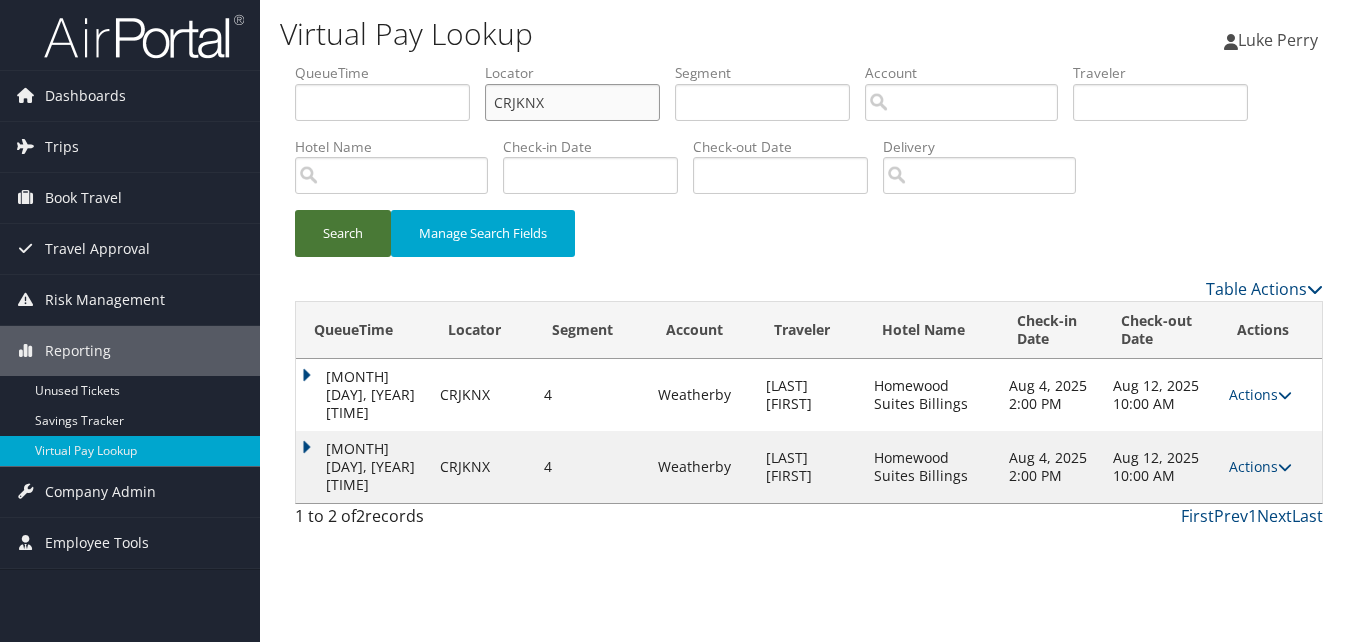 paste on "SYJXHF" 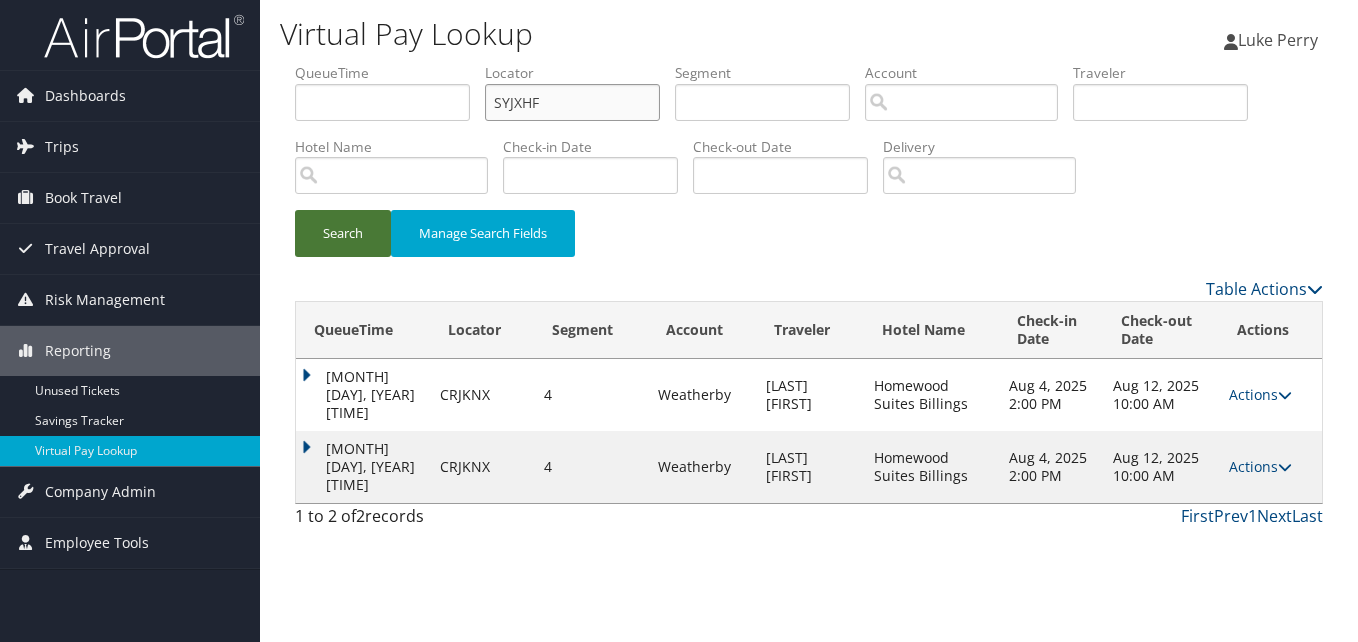type on "SYJXHF" 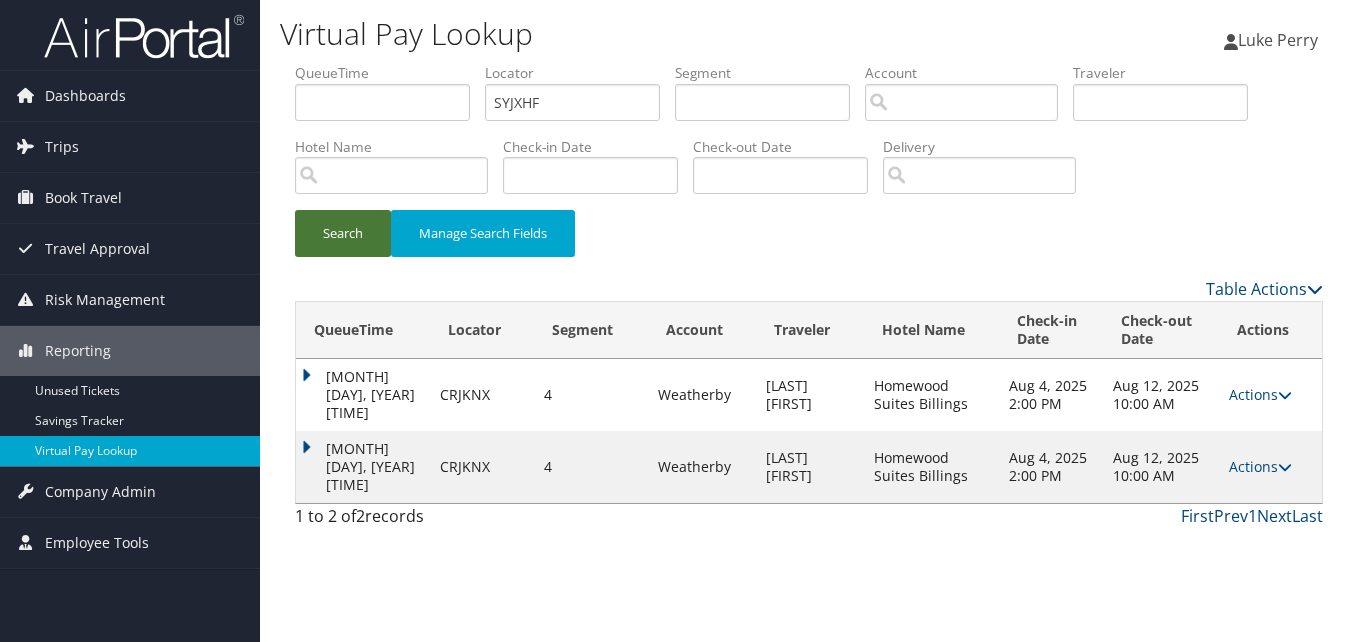 click on "Search" at bounding box center [343, 233] 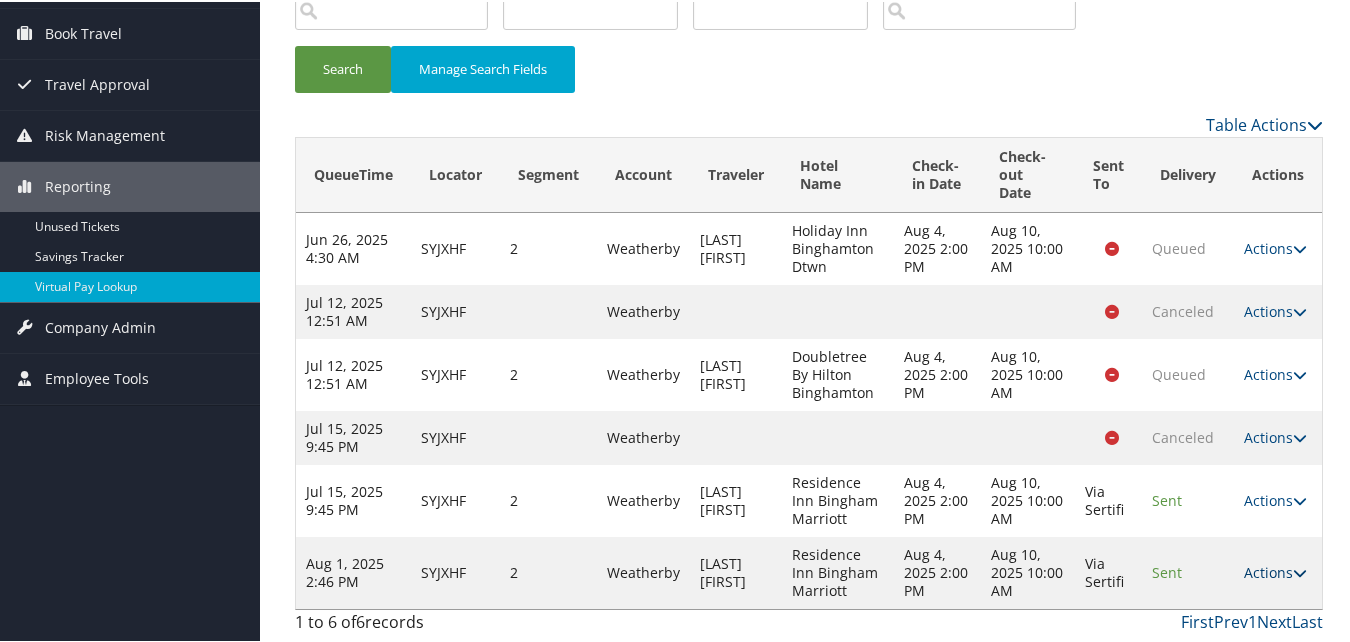 click on "Actions" at bounding box center [1275, 570] 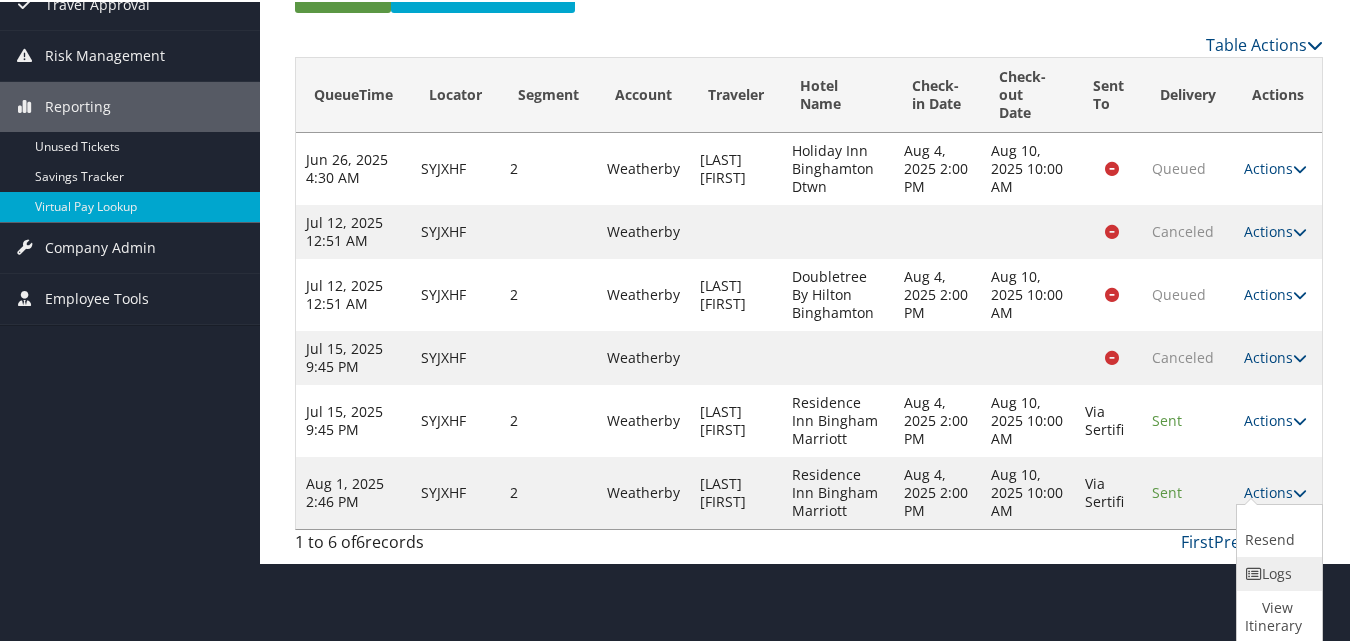 click on "Logs" at bounding box center (1277, 572) 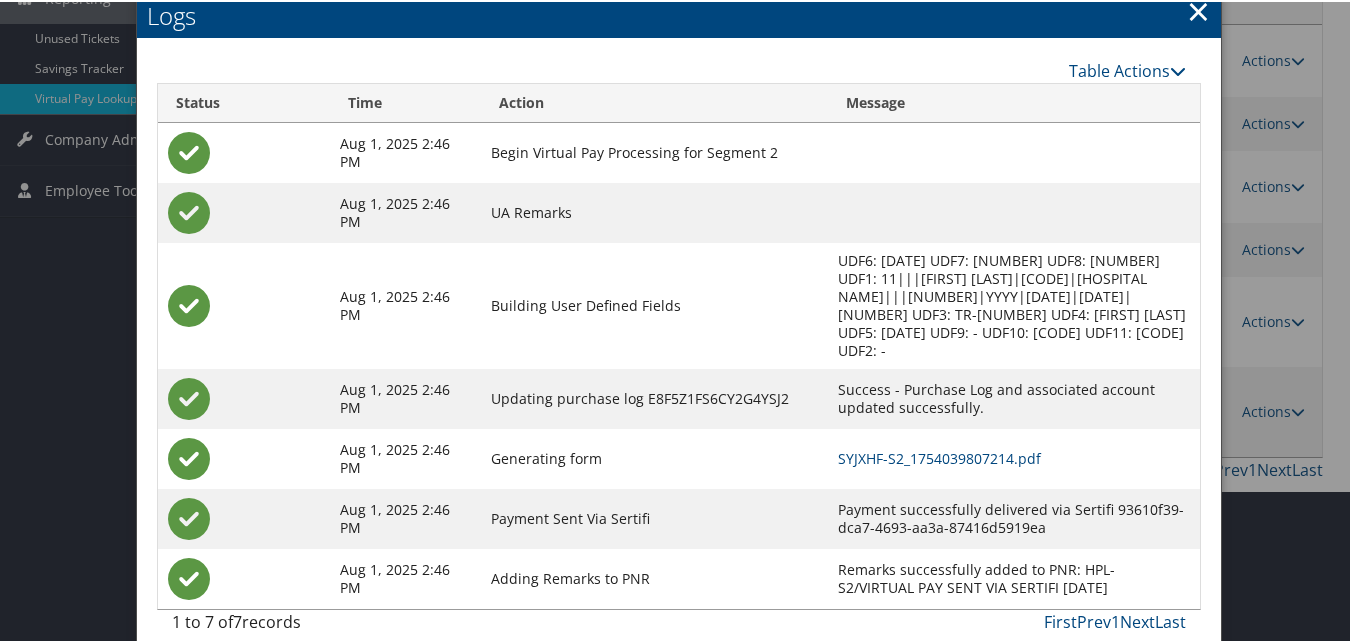 scroll, scrollTop: 357, scrollLeft: 0, axis: vertical 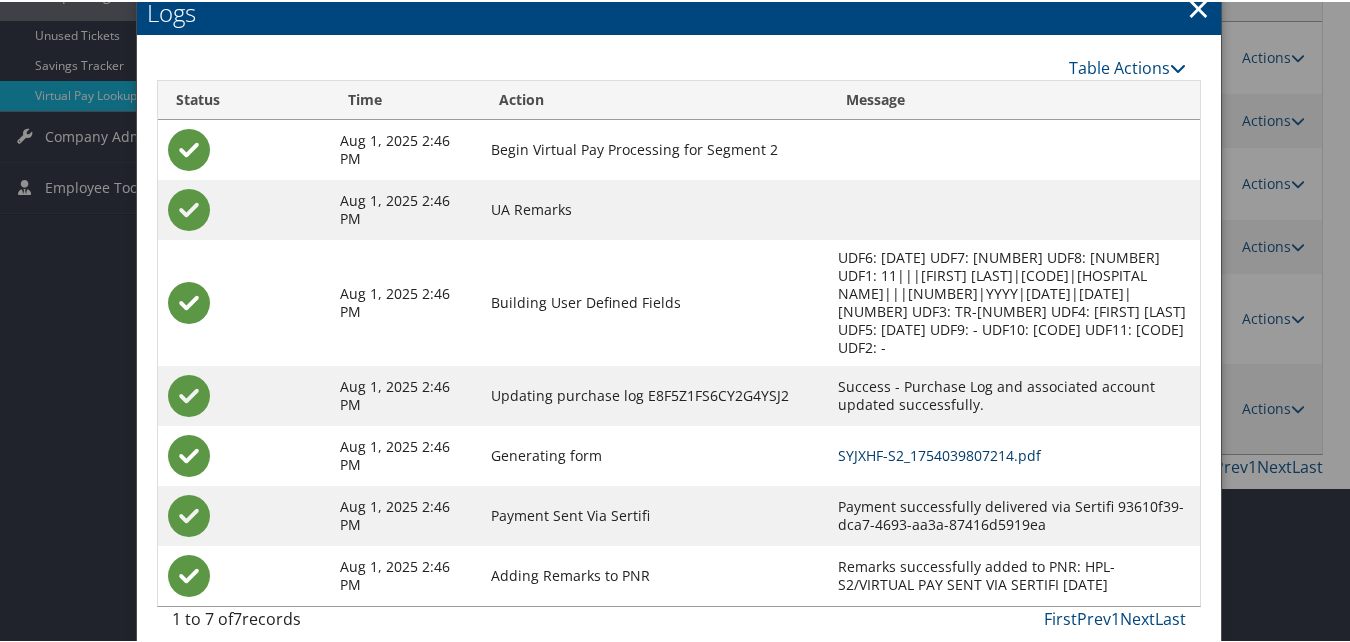 click on "SYJXHF-S2_1754039807214.pdf" at bounding box center (939, 453) 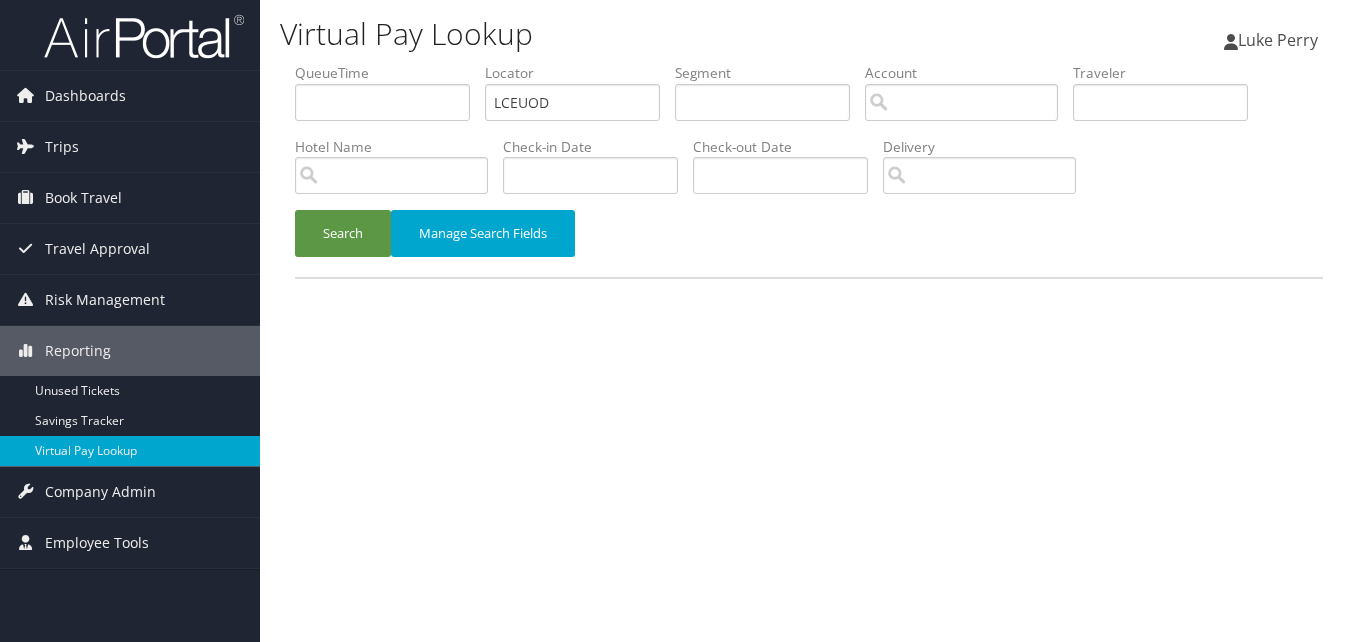 scroll, scrollTop: 0, scrollLeft: 0, axis: both 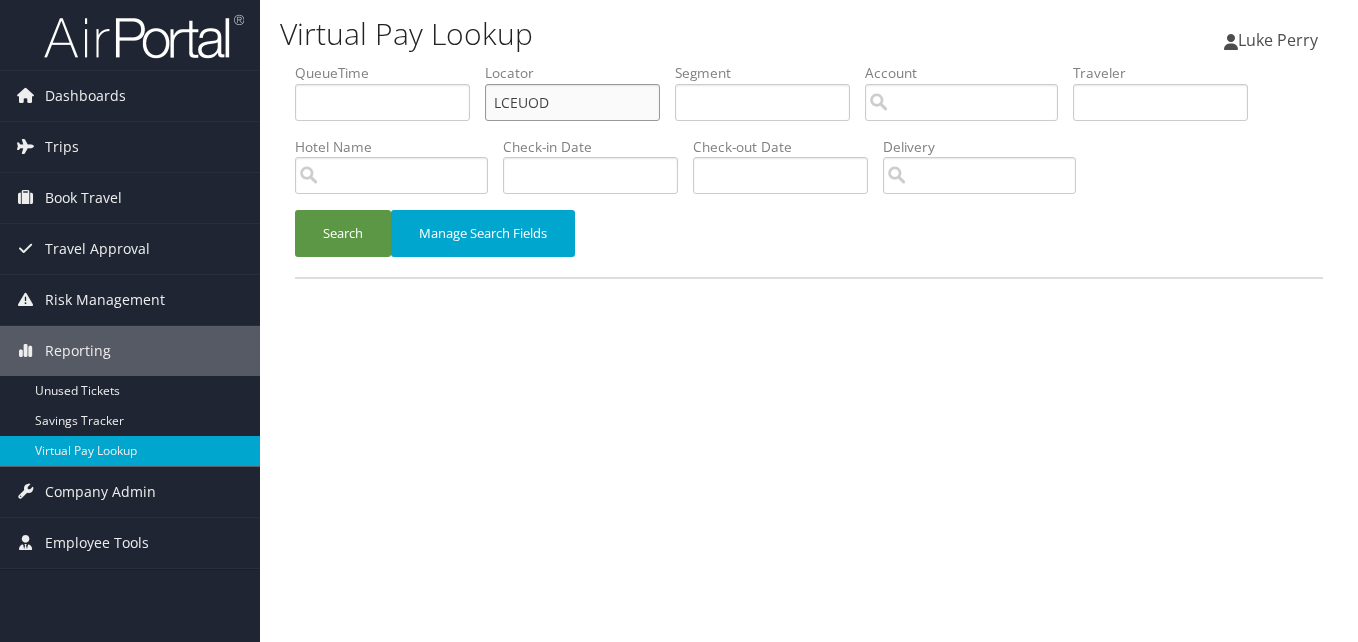 drag, startPoint x: 511, startPoint y: 108, endPoint x: 368, endPoint y: 127, distance: 144.25671 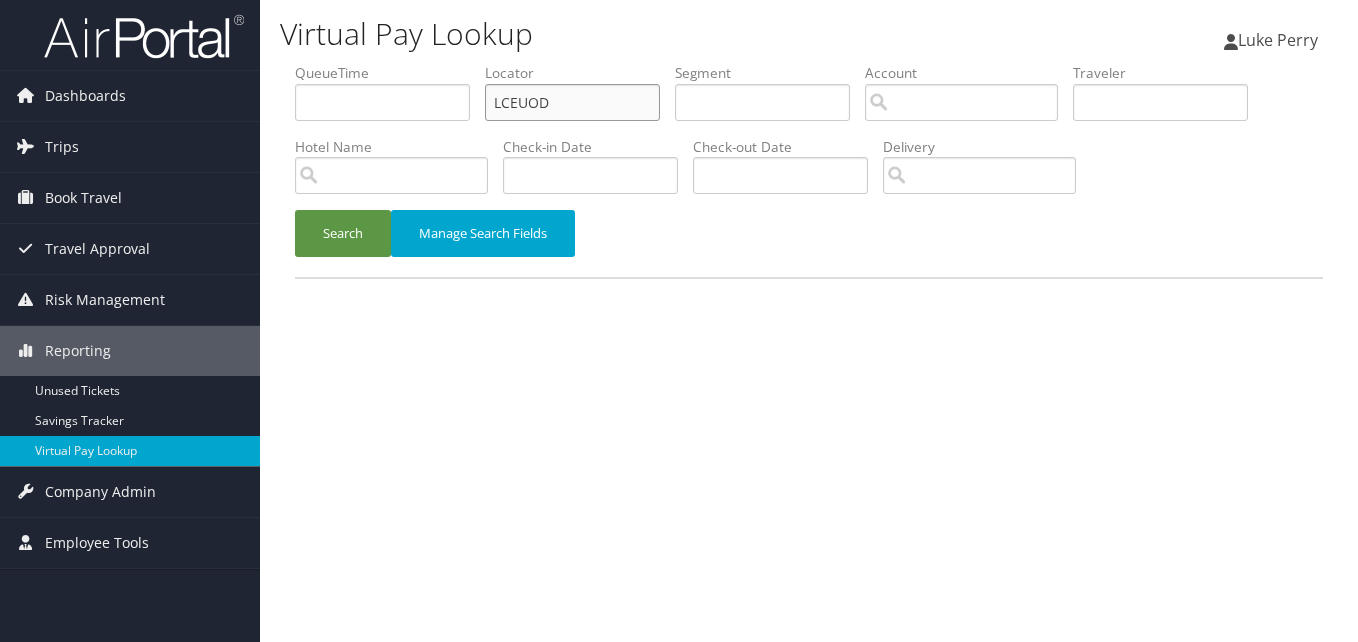 click on "QueueTime Locator LCEUOD Segment Account Traveler Hotel Name Check-in Date Check-out Date Delivery" at bounding box center (809, 63) 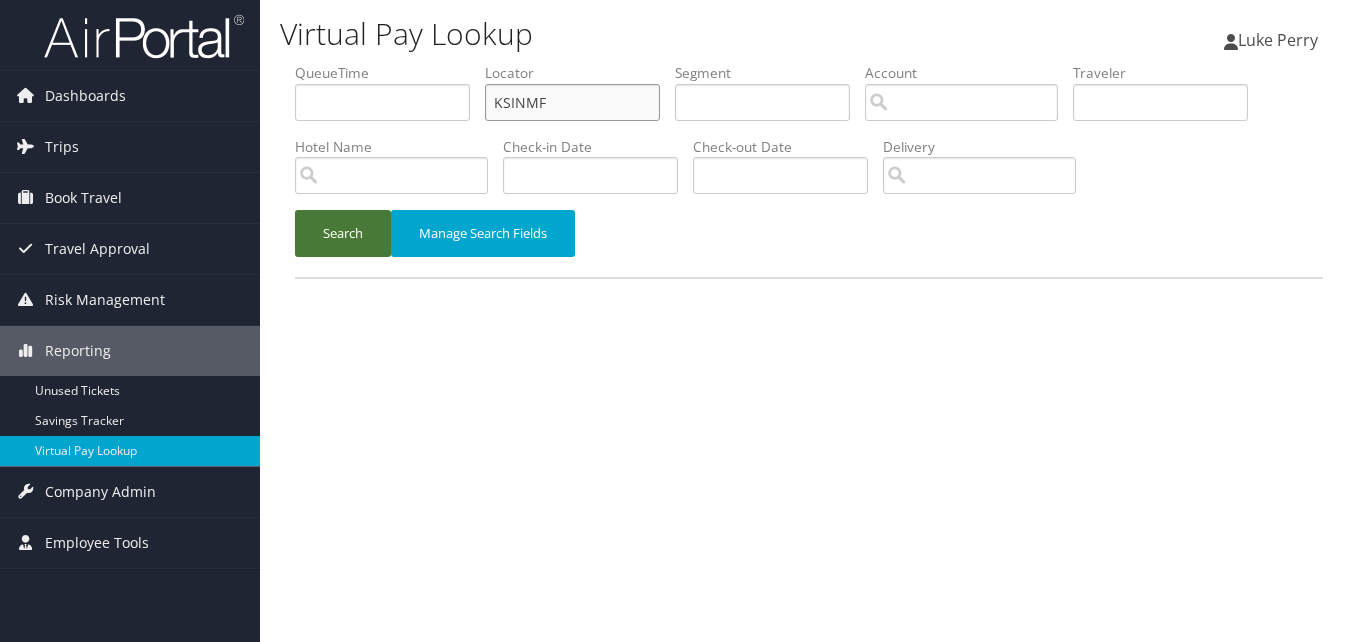 type on "KSINMF" 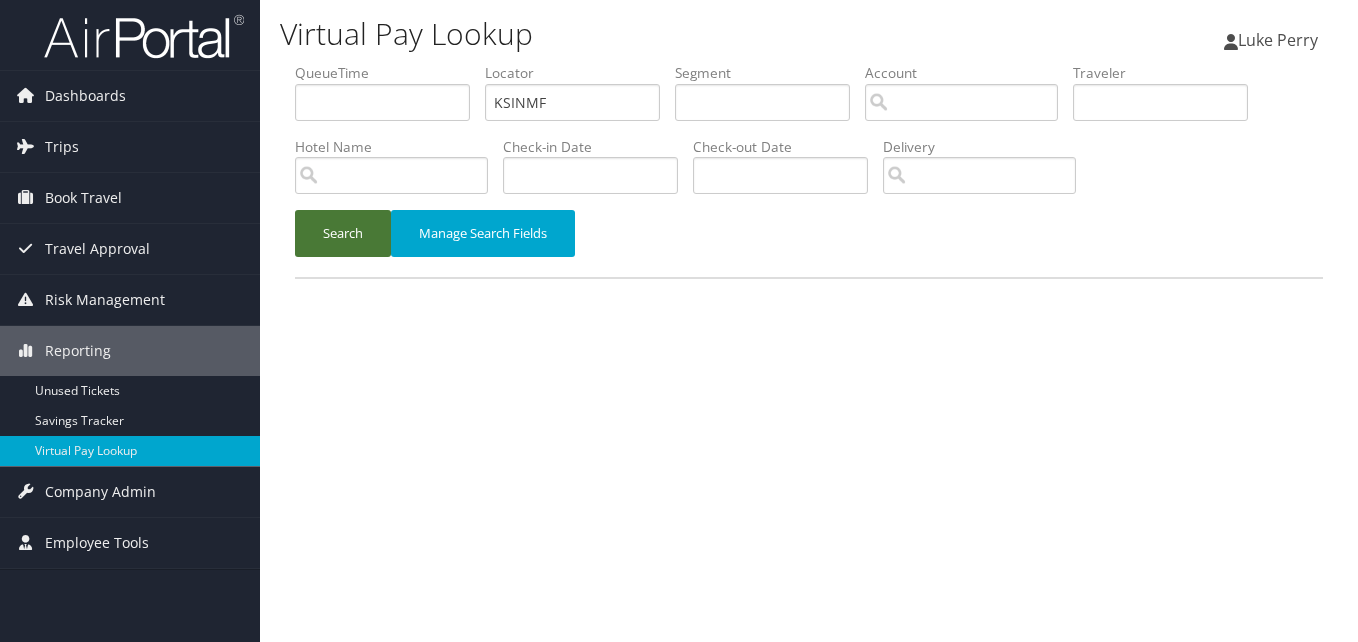 click on "Search" at bounding box center (343, 233) 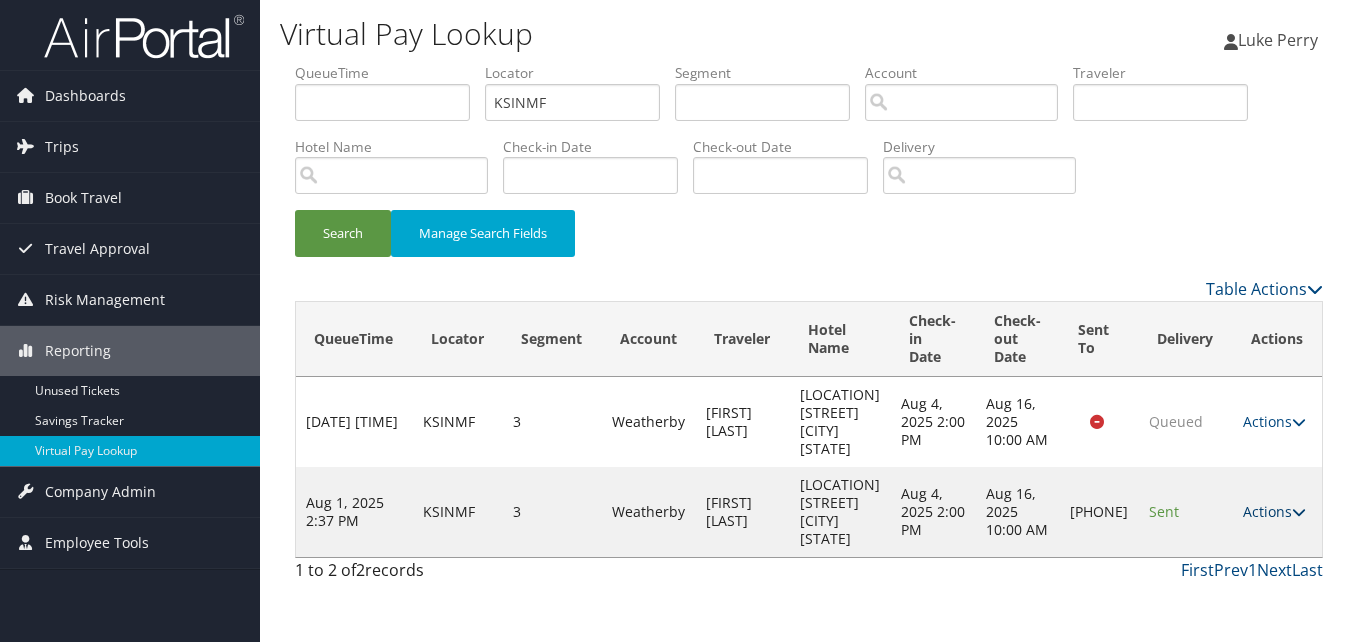 click on "Actions" at bounding box center (1274, 511) 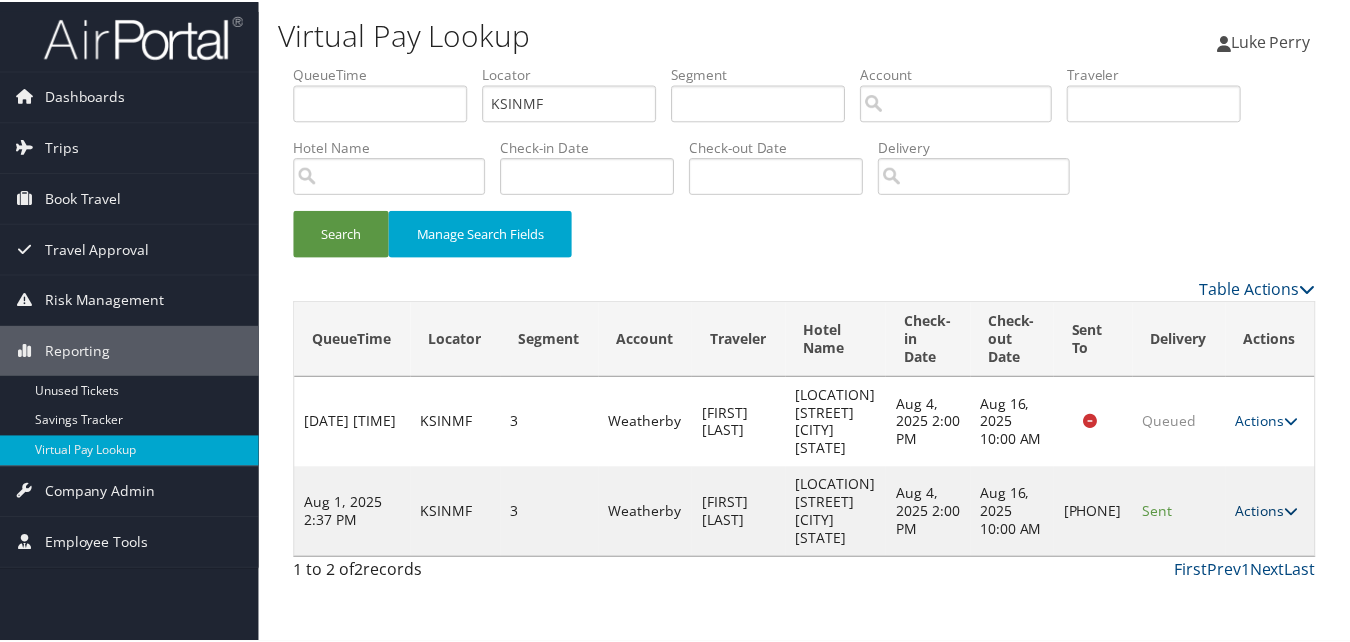scroll, scrollTop: 1, scrollLeft: 0, axis: vertical 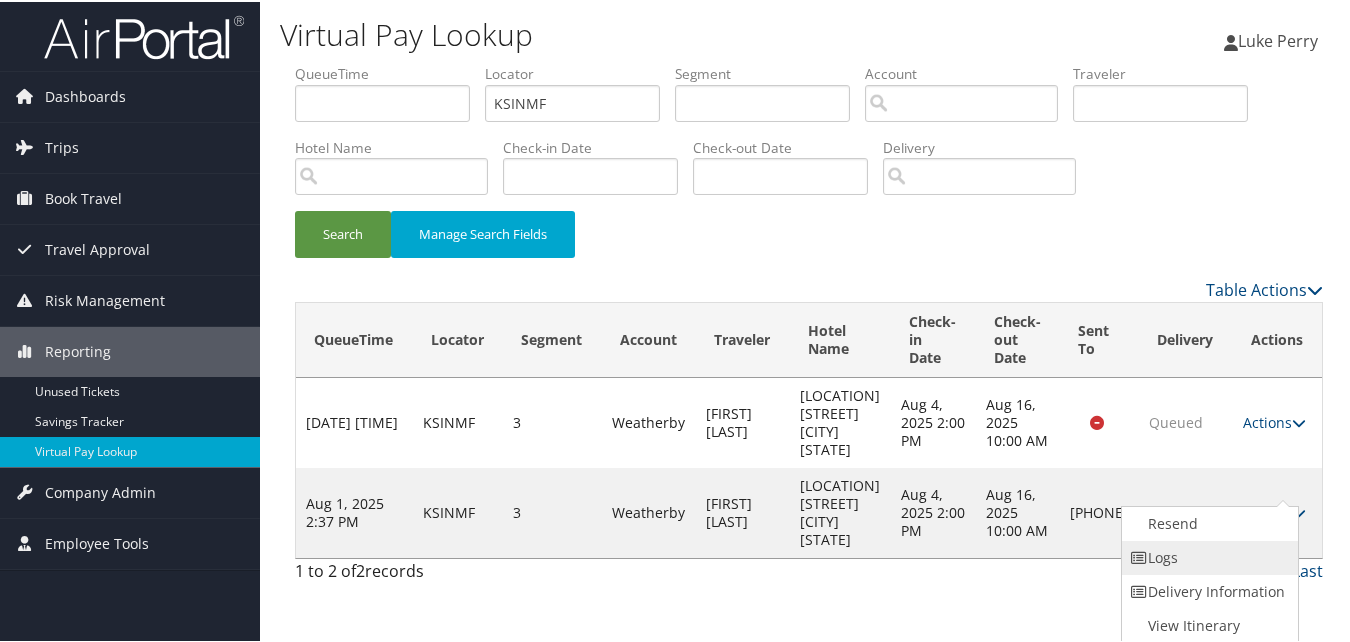 click on "Logs" at bounding box center (1207, 556) 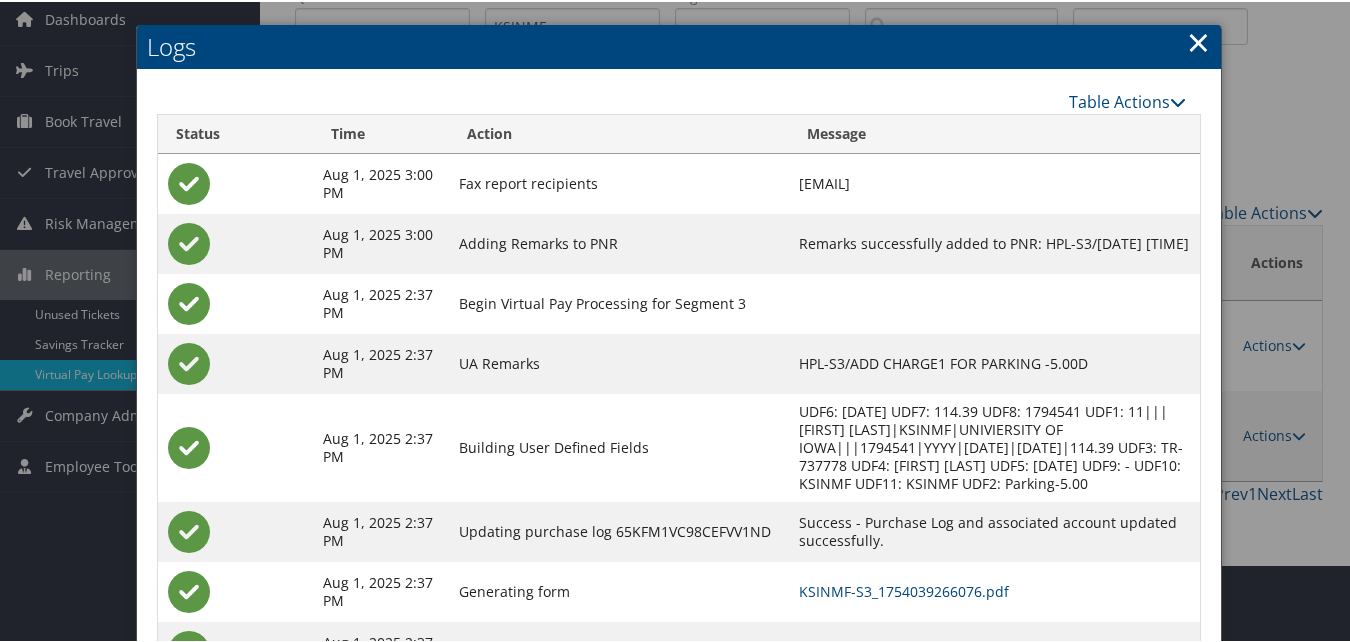 scroll, scrollTop: 172, scrollLeft: 0, axis: vertical 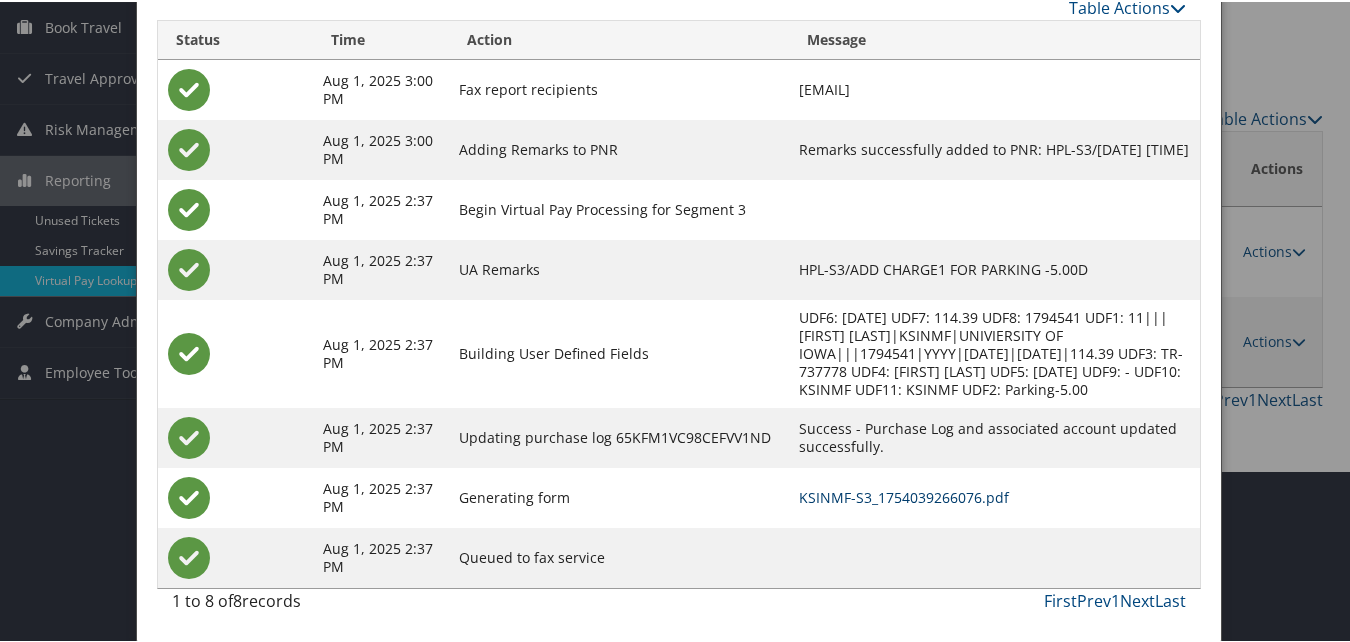 click on "KSINMF-S3_1754039266076.pdf" at bounding box center (904, 495) 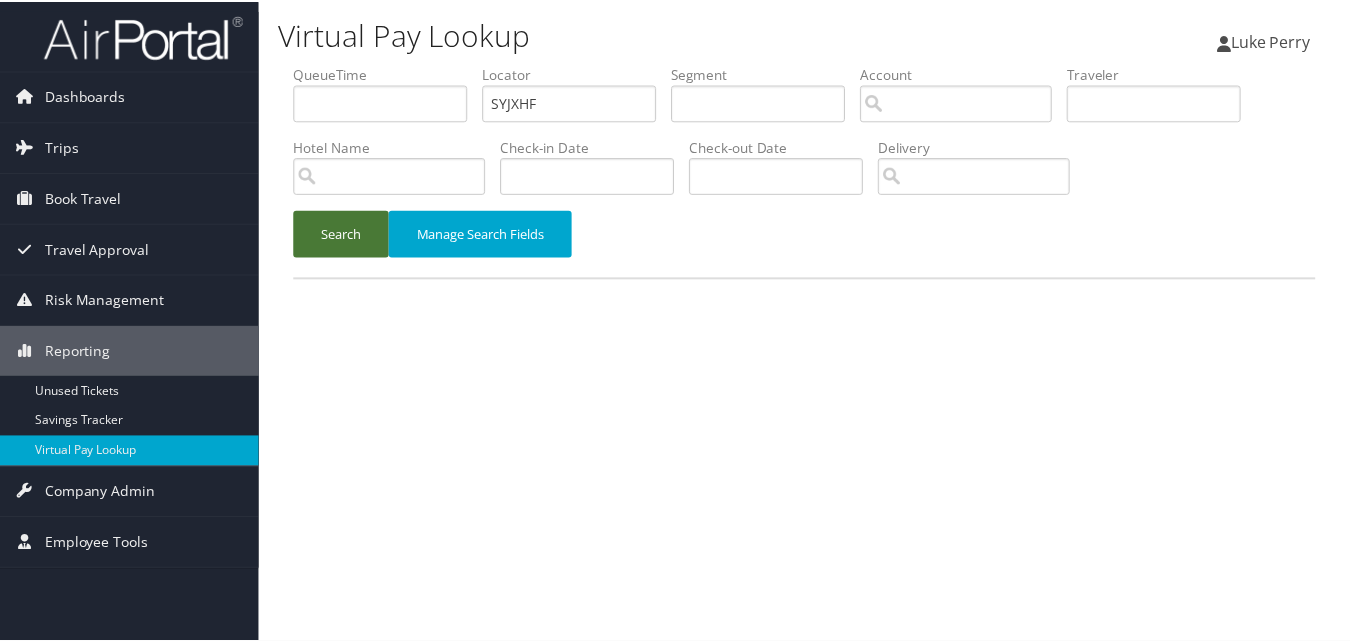 scroll, scrollTop: 0, scrollLeft: 0, axis: both 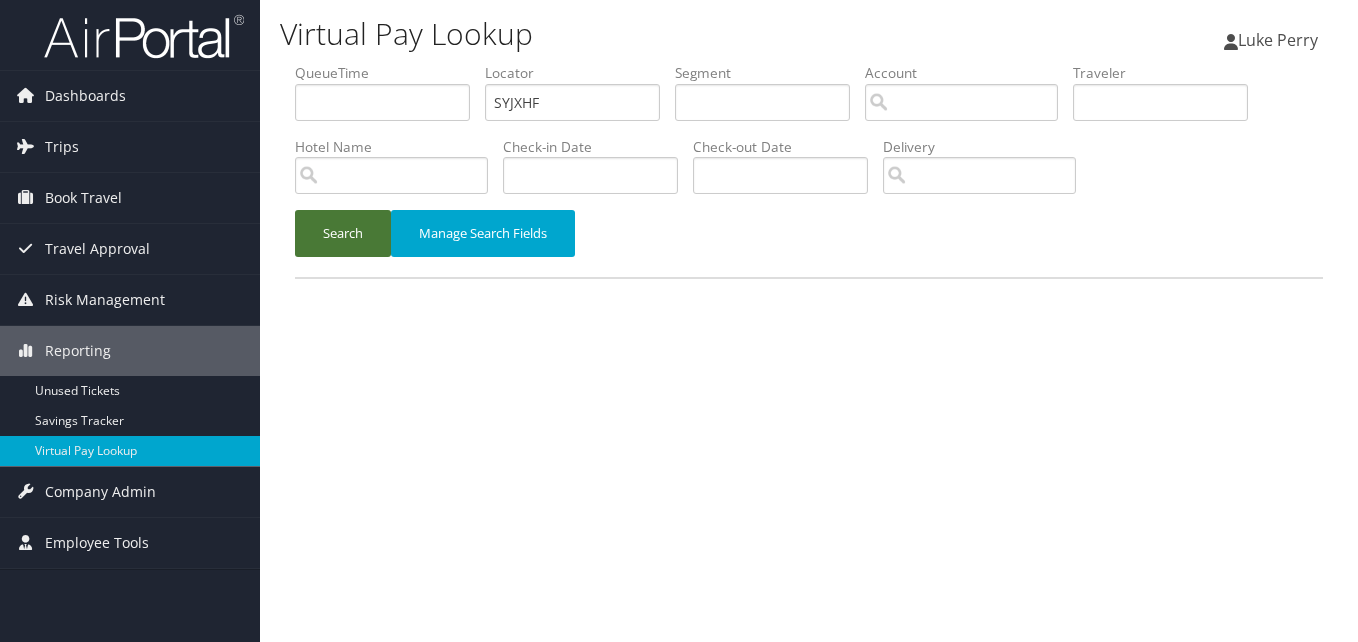 click on "Search" at bounding box center [343, 233] 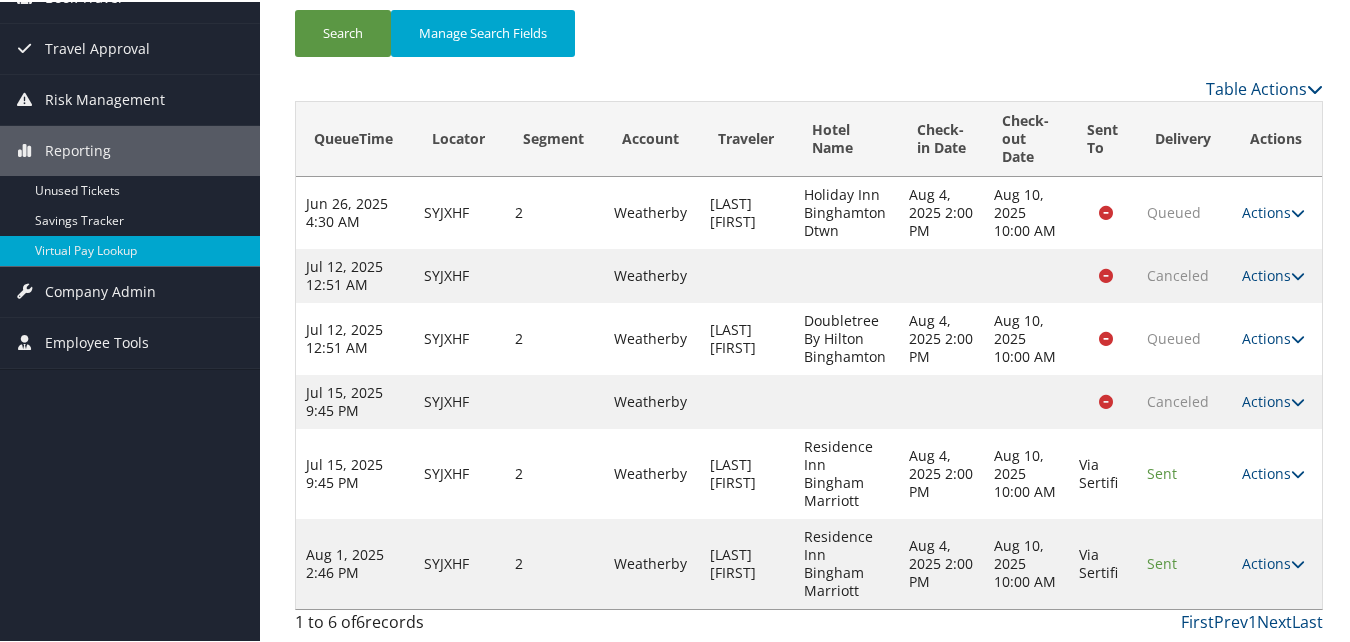 click on "Actions" at bounding box center (1273, 561) 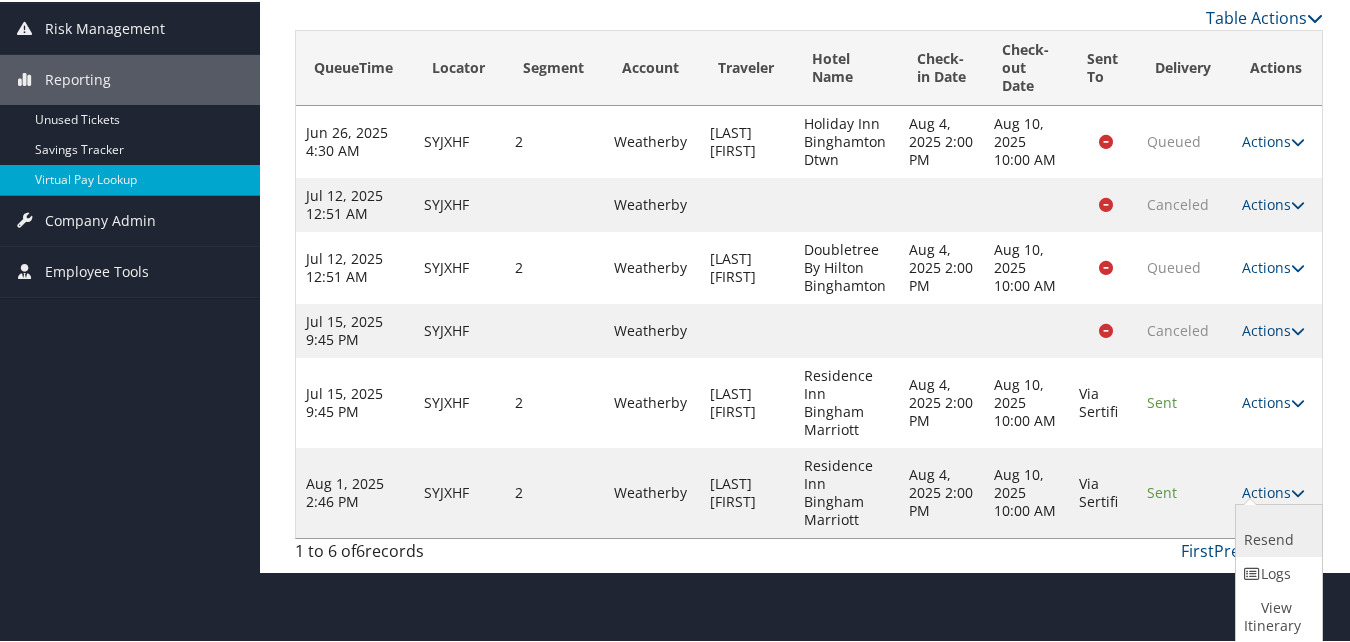 click on "Resend" at bounding box center [1276, 529] 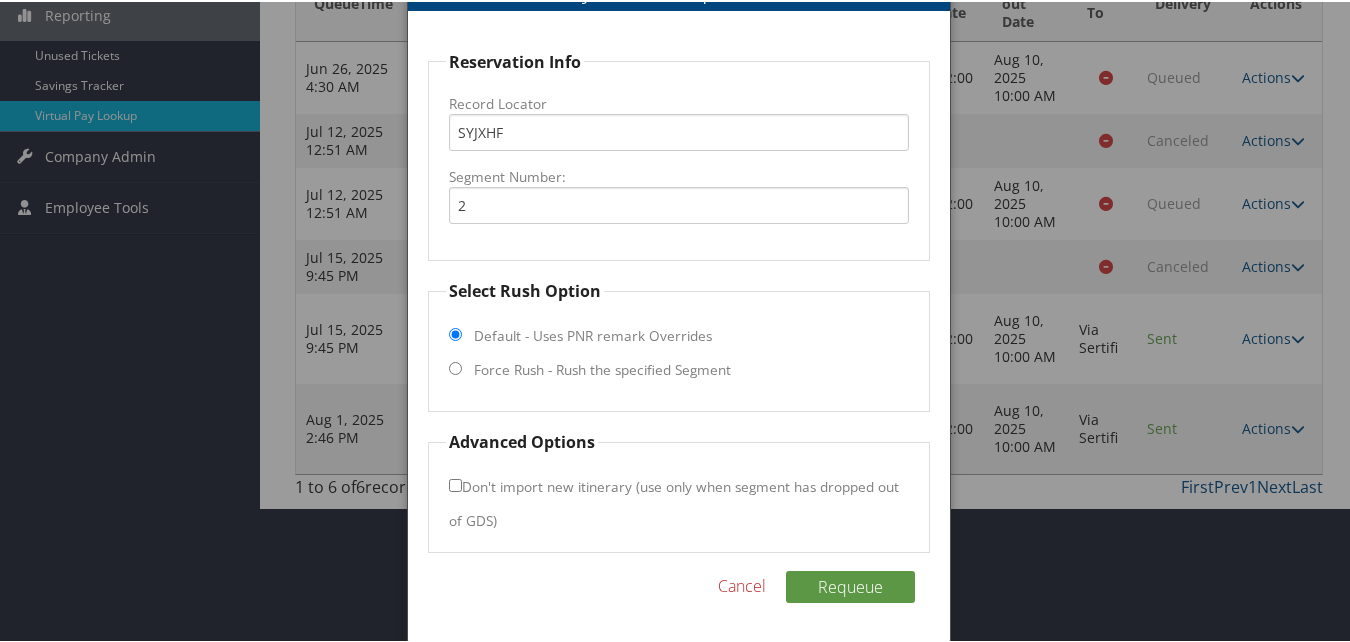 click on "Force Rush - Rush the specified Segment" at bounding box center (602, 368) 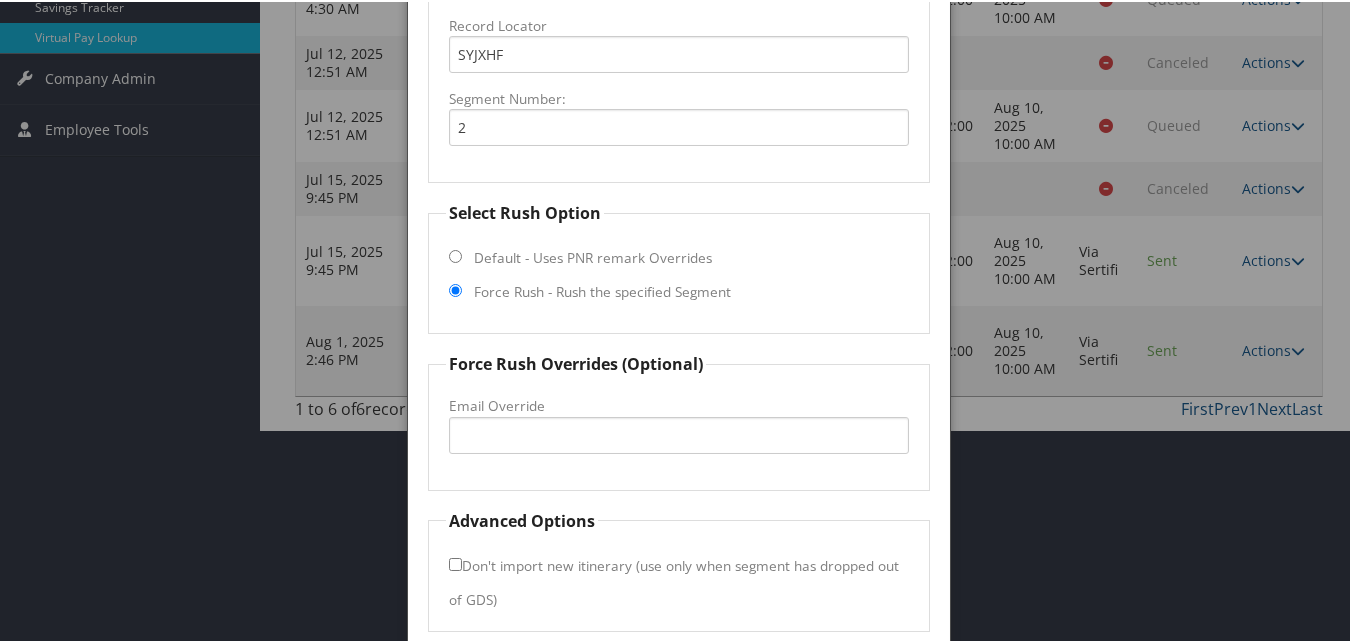 scroll, scrollTop: 494, scrollLeft: 0, axis: vertical 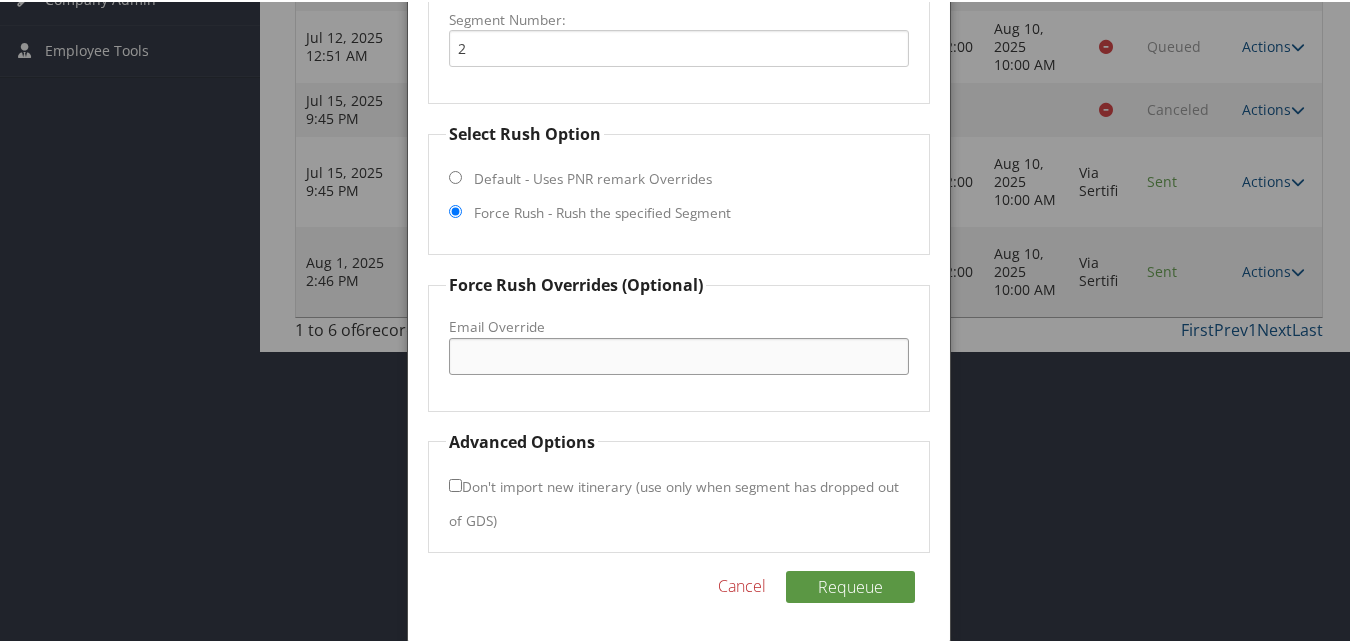 click on "Email Override" at bounding box center [678, 354] 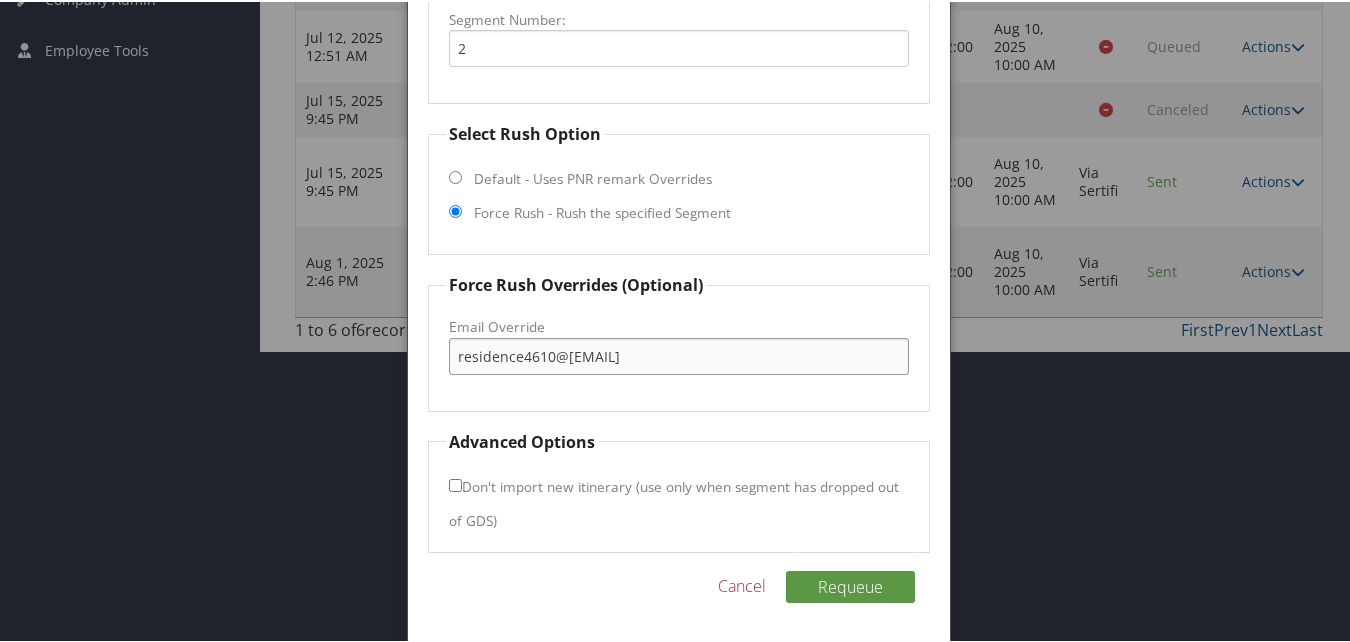 type on "[EMAIL]" 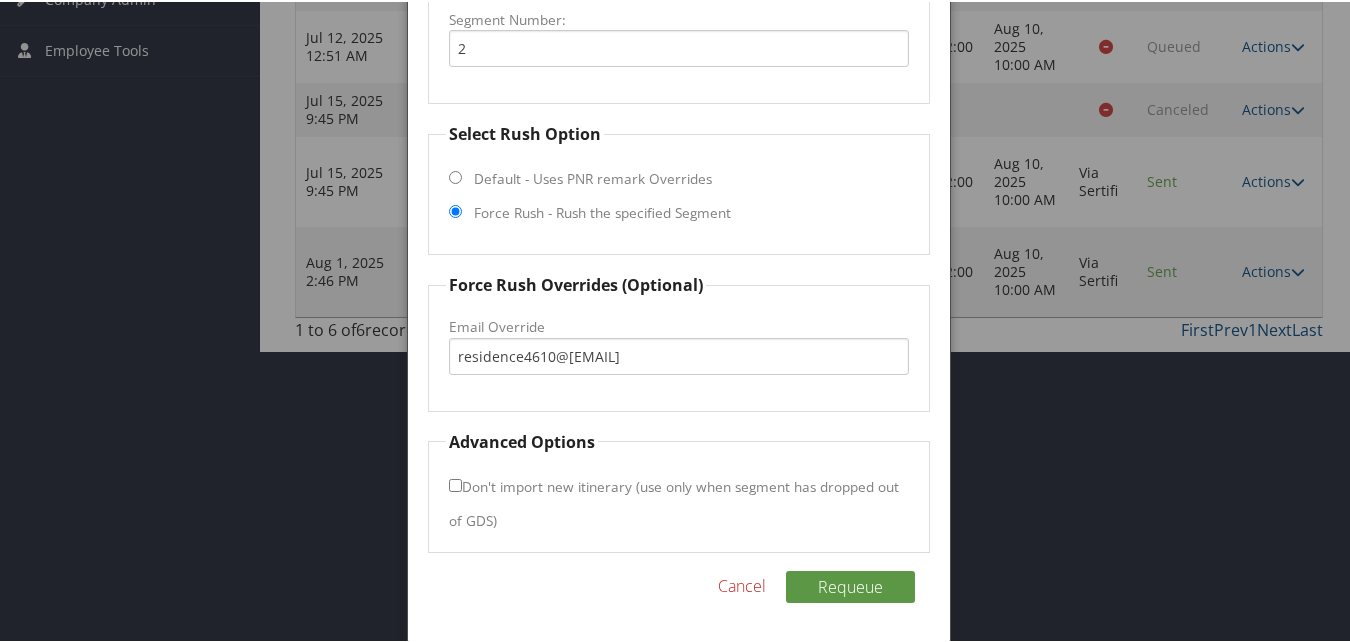 click on "Don't import new itinerary (use only when segment has dropped out of GDS)" at bounding box center (455, 483) 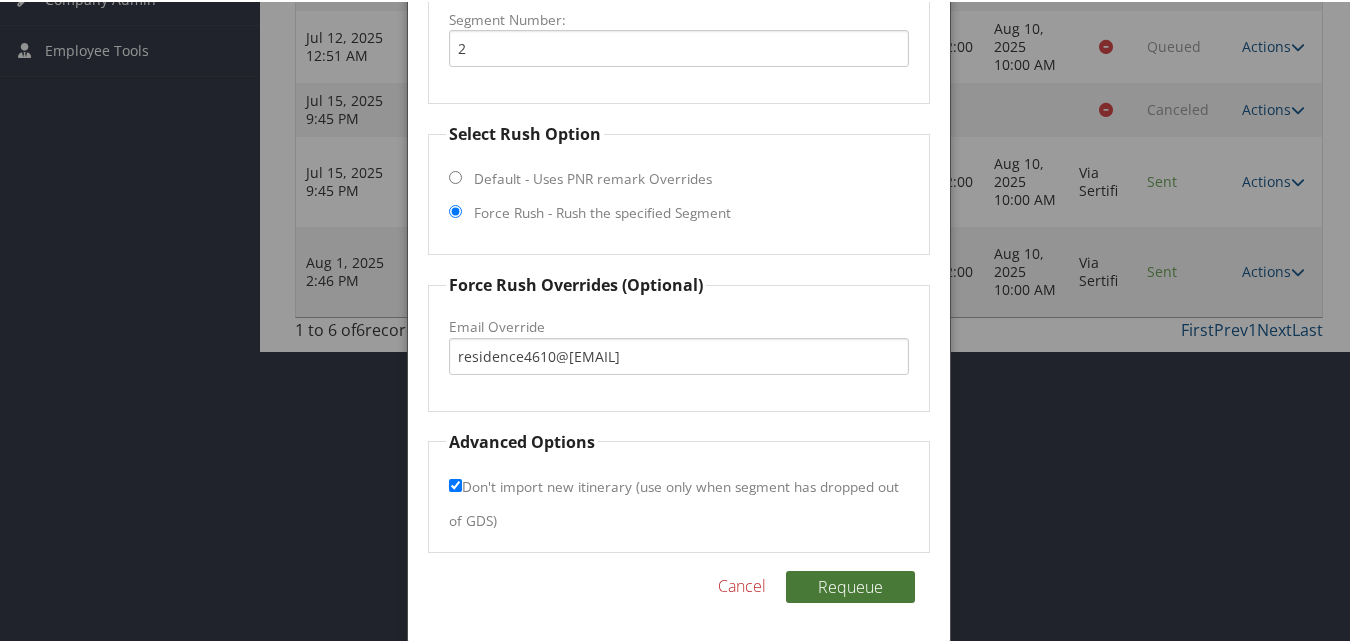 click on "Requeue" at bounding box center [850, 585] 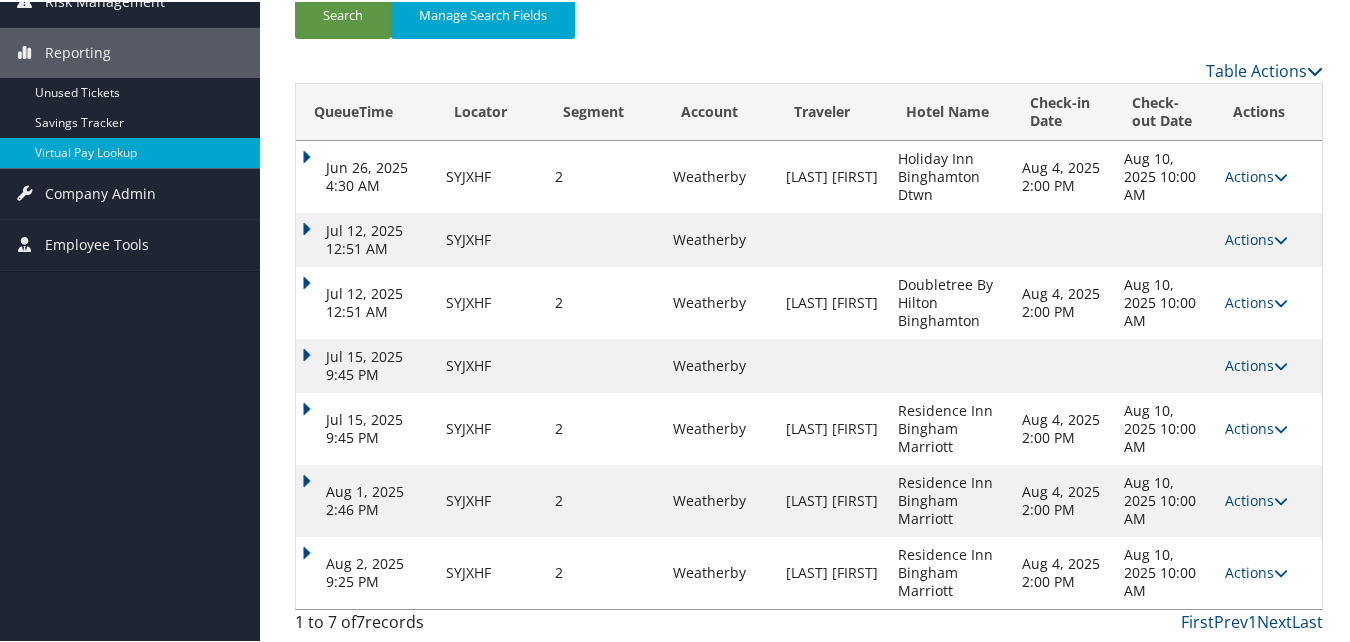 scroll, scrollTop: 300, scrollLeft: 0, axis: vertical 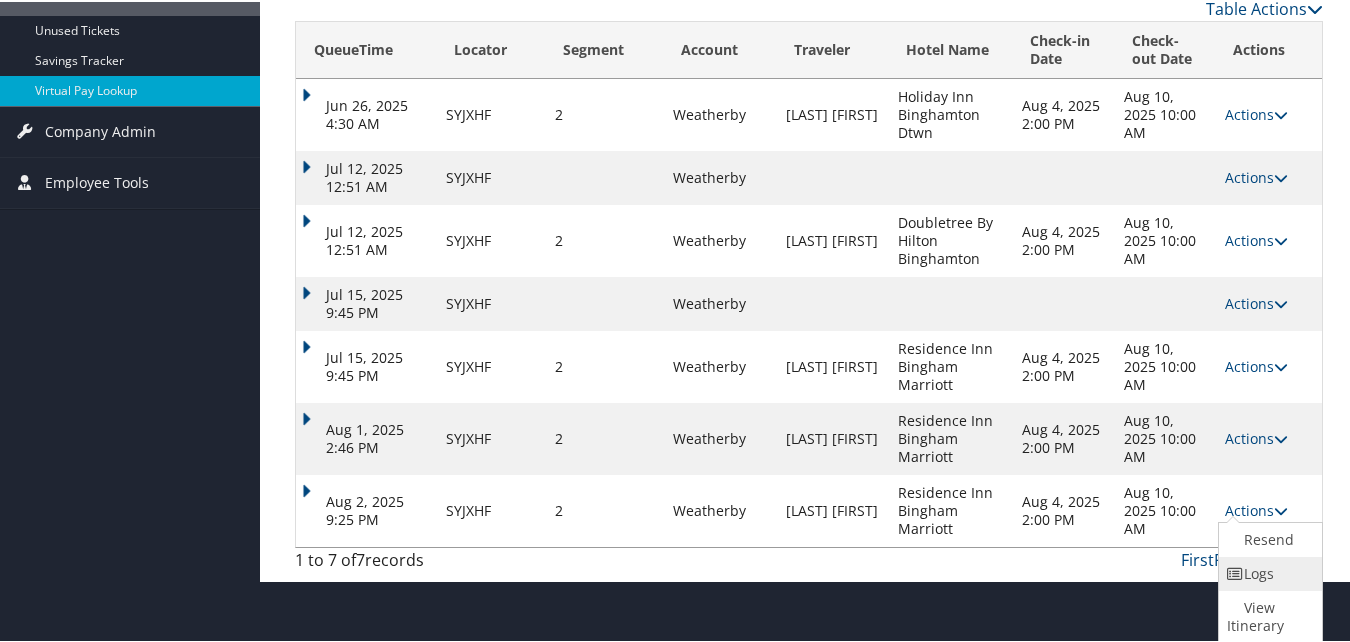 click on "Logs" at bounding box center (1268, 572) 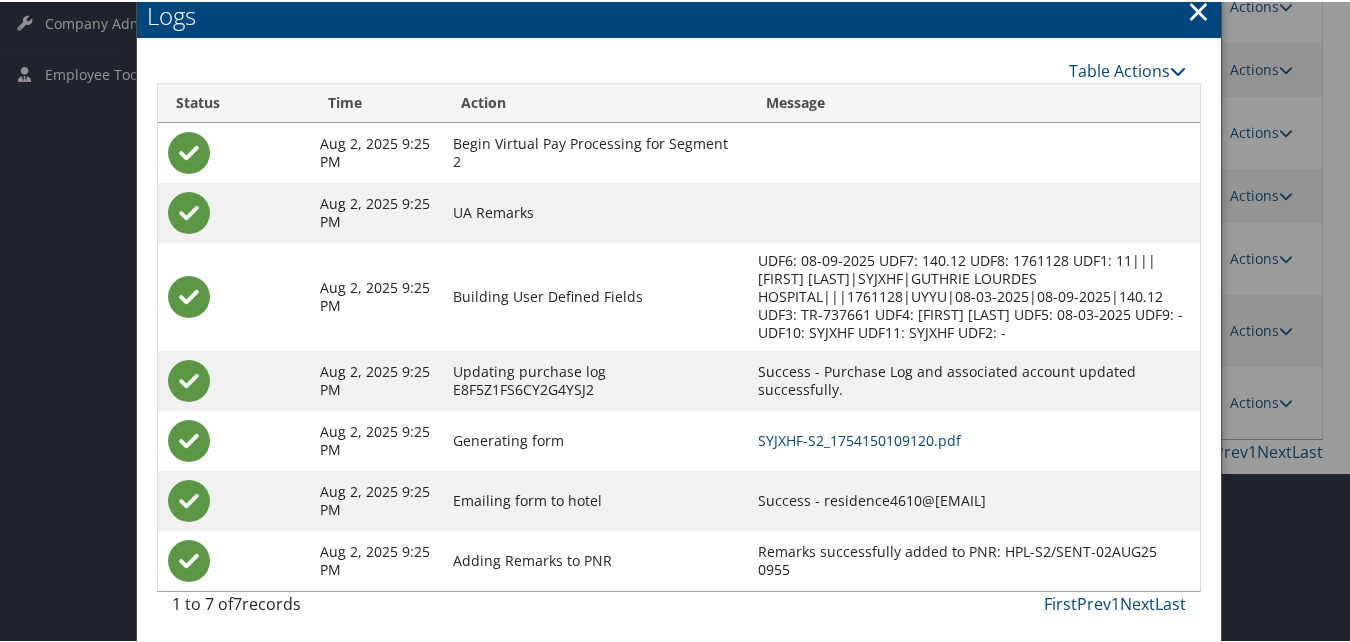 scroll, scrollTop: 473, scrollLeft: 0, axis: vertical 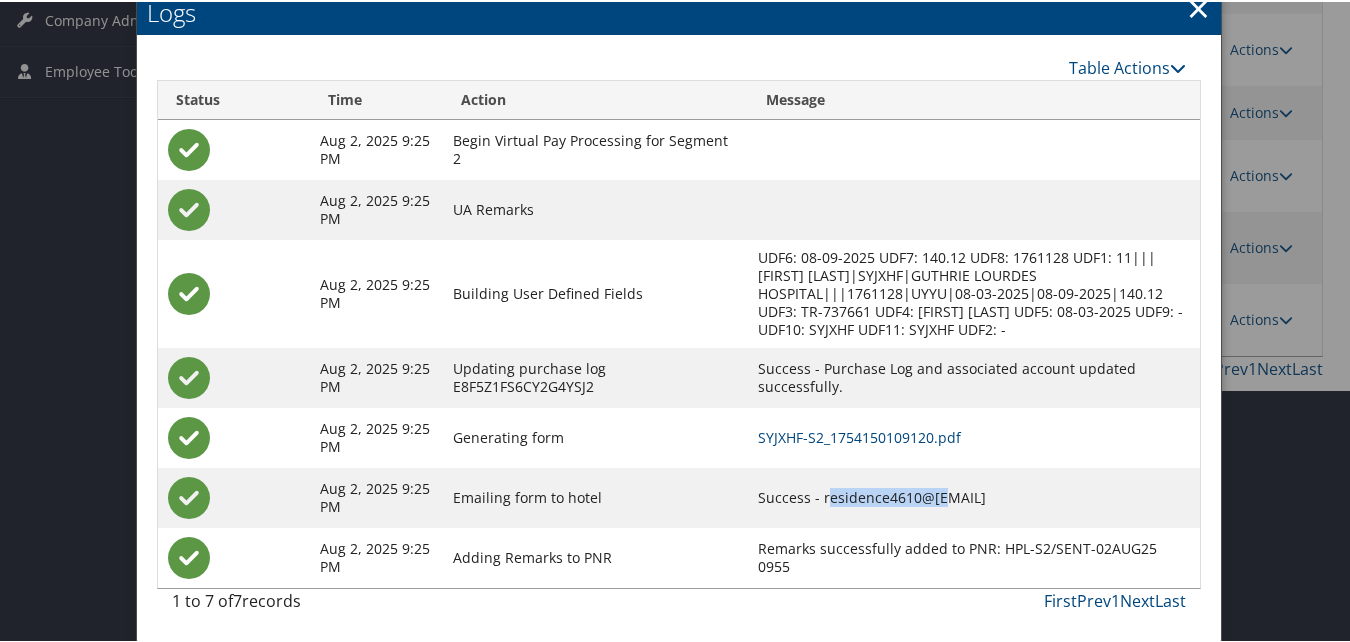 drag, startPoint x: 822, startPoint y: 500, endPoint x: 948, endPoint y: 499, distance: 126.00397 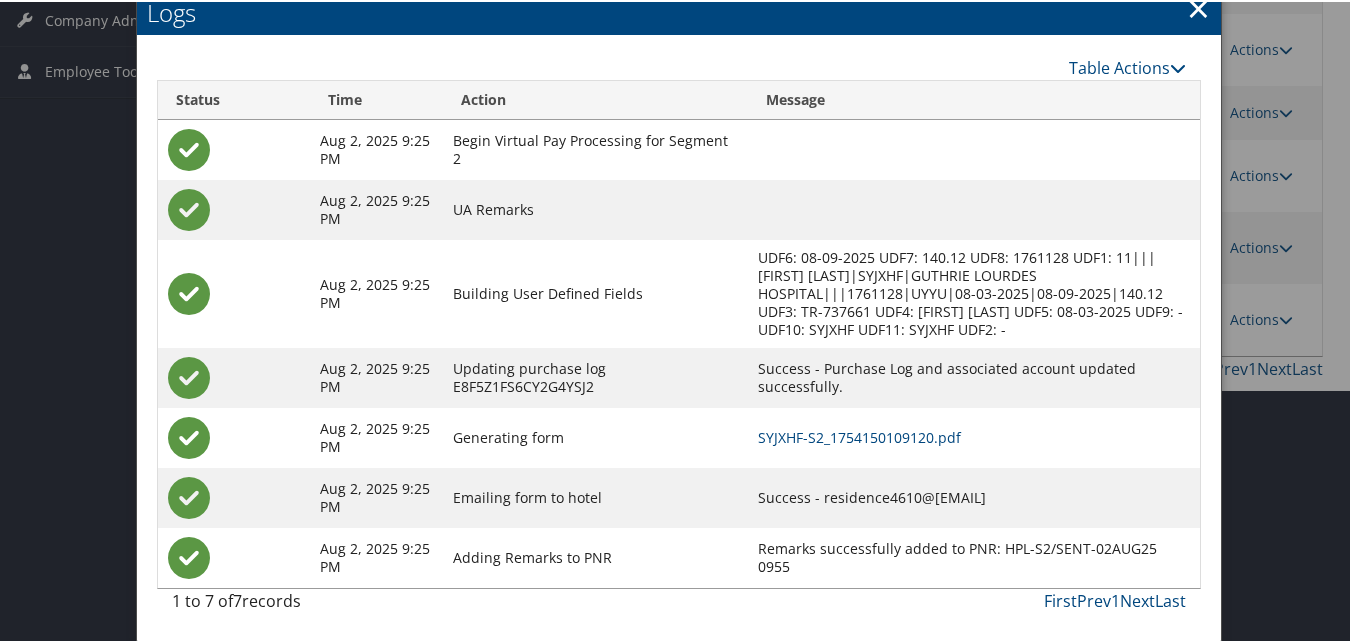 drag, startPoint x: 821, startPoint y: 497, endPoint x: 991, endPoint y: 499, distance: 170.01176 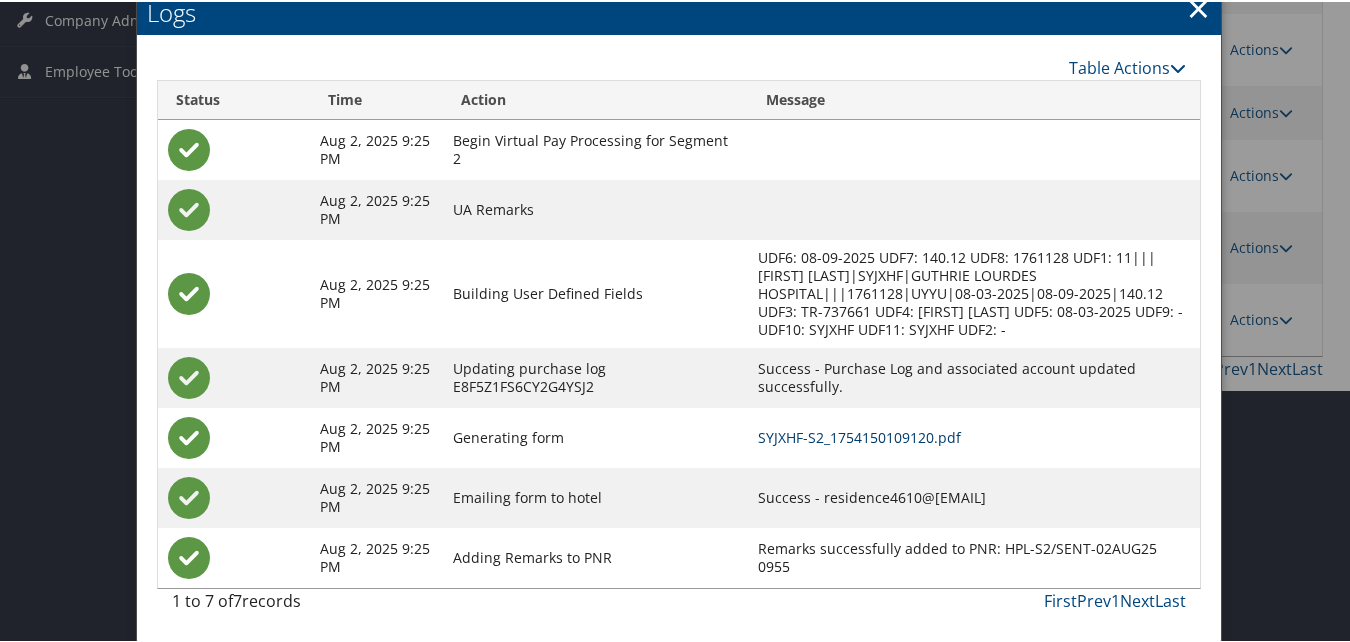 click on "SYJXHF-S2_1754150109120.pdf" at bounding box center (859, 435) 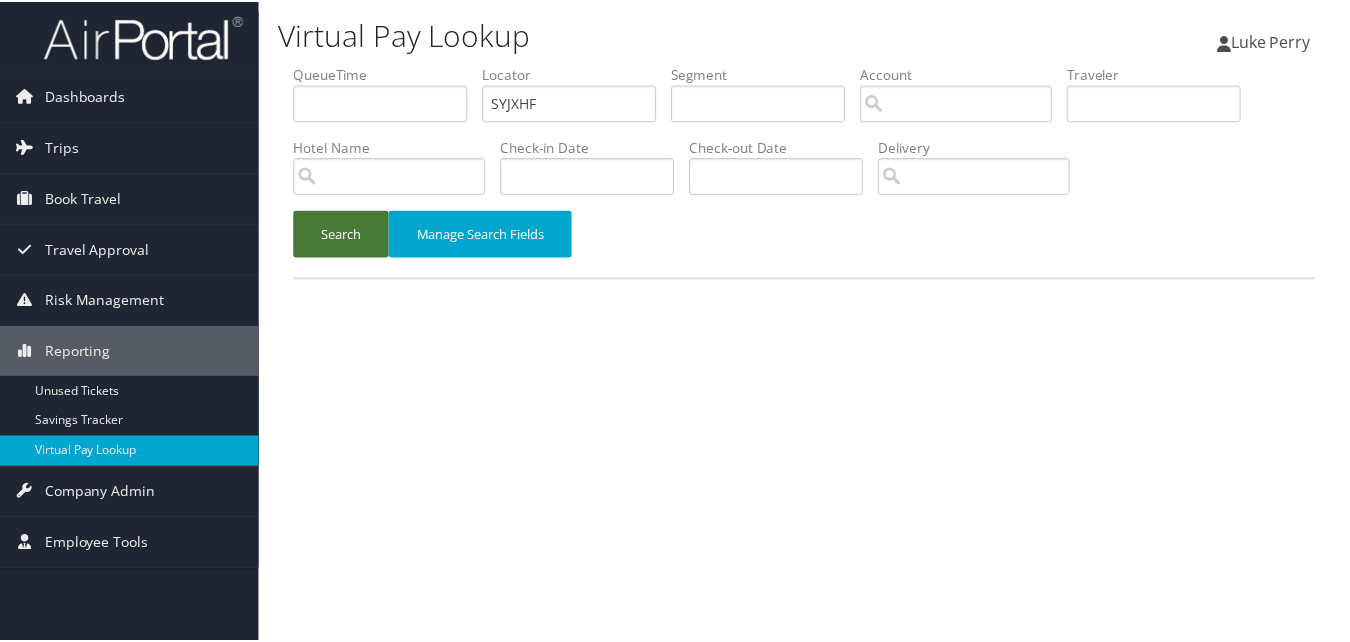 scroll, scrollTop: 0, scrollLeft: 0, axis: both 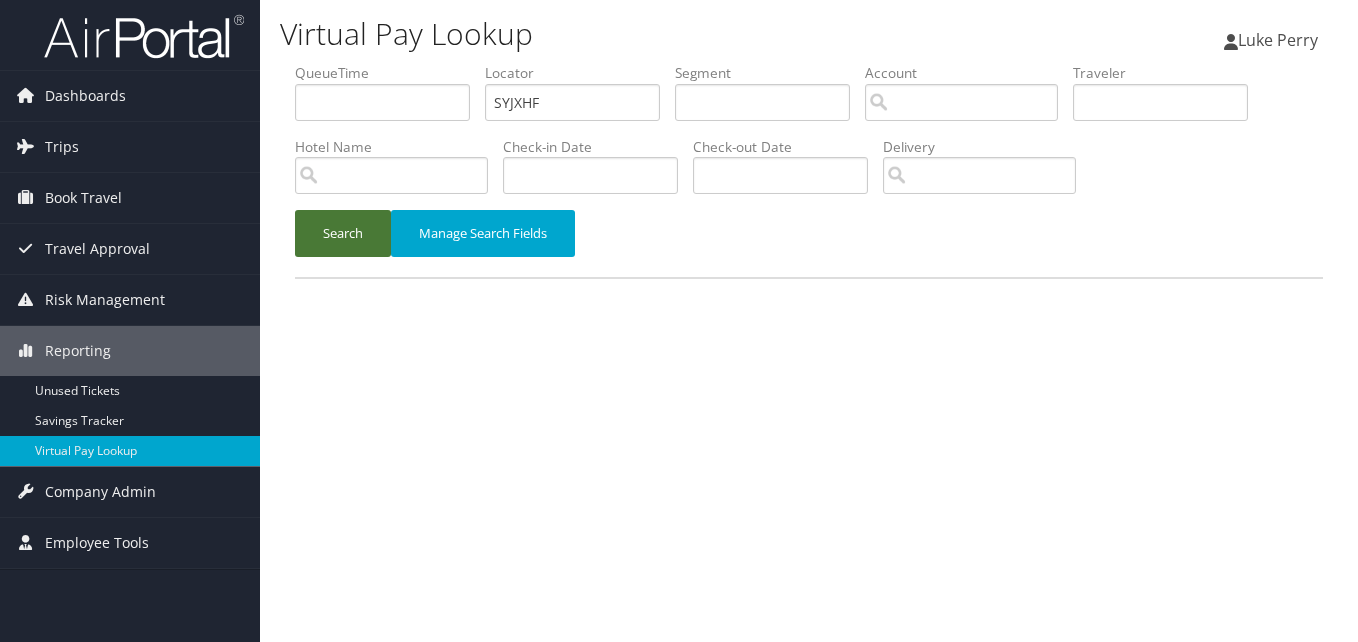 drag, startPoint x: 360, startPoint y: 221, endPoint x: 944, endPoint y: 421, distance: 617.29736 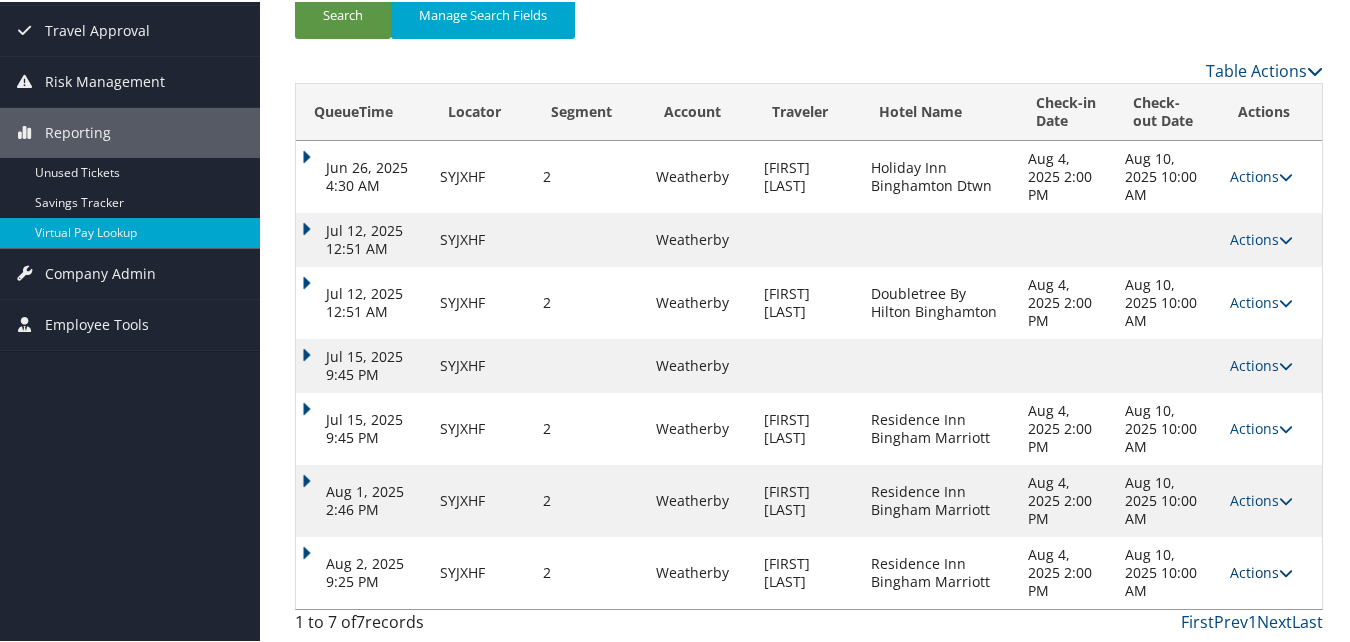 click on "Actions" at bounding box center (1261, 570) 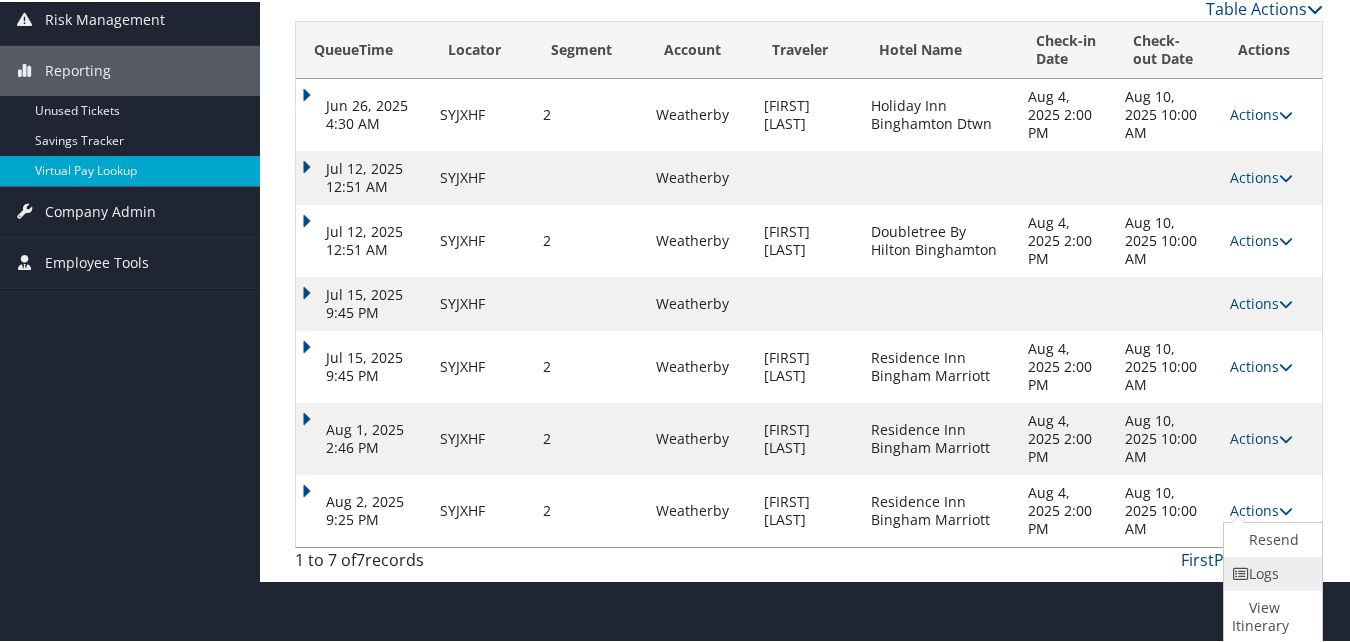 click at bounding box center [1241, 572] 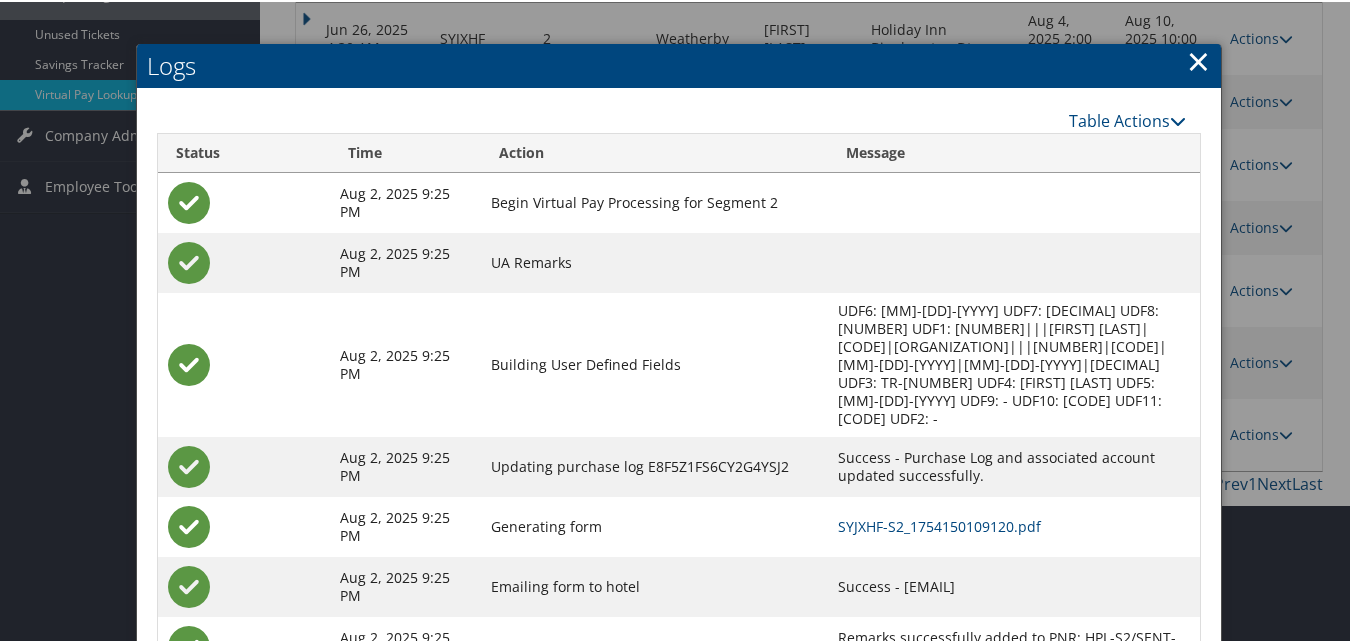 scroll, scrollTop: 411, scrollLeft: 0, axis: vertical 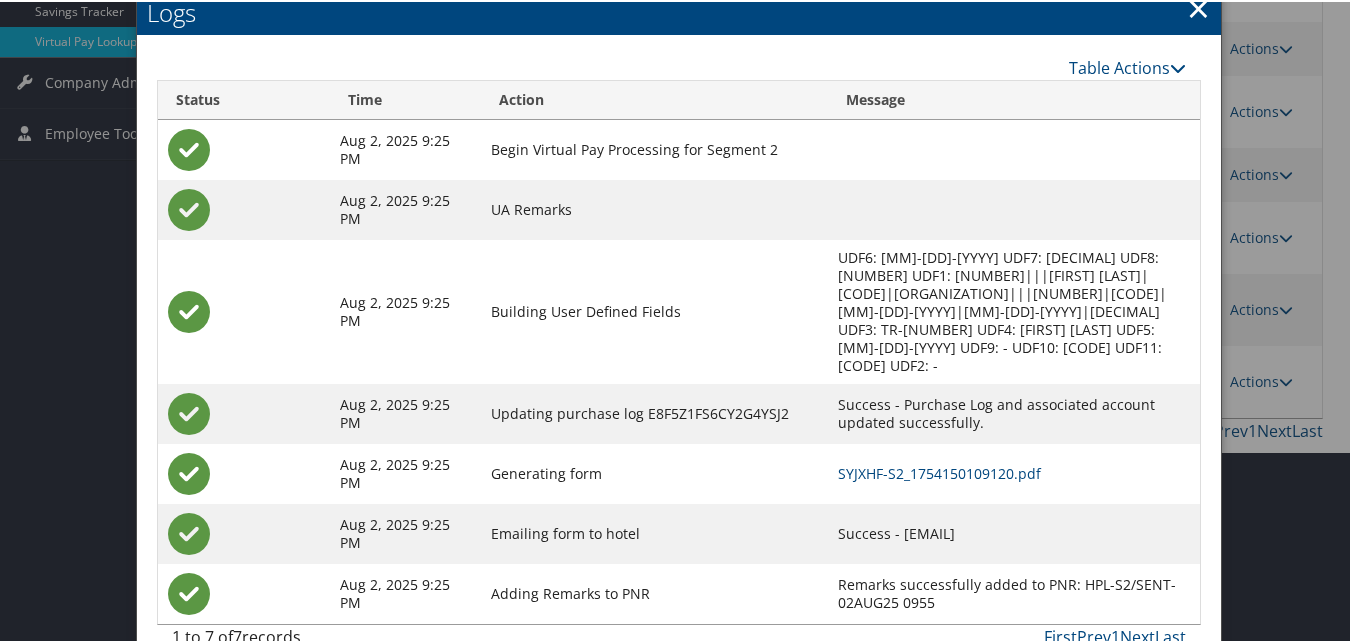 drag, startPoint x: 830, startPoint y: 494, endPoint x: 1041, endPoint y: 487, distance: 211.11609 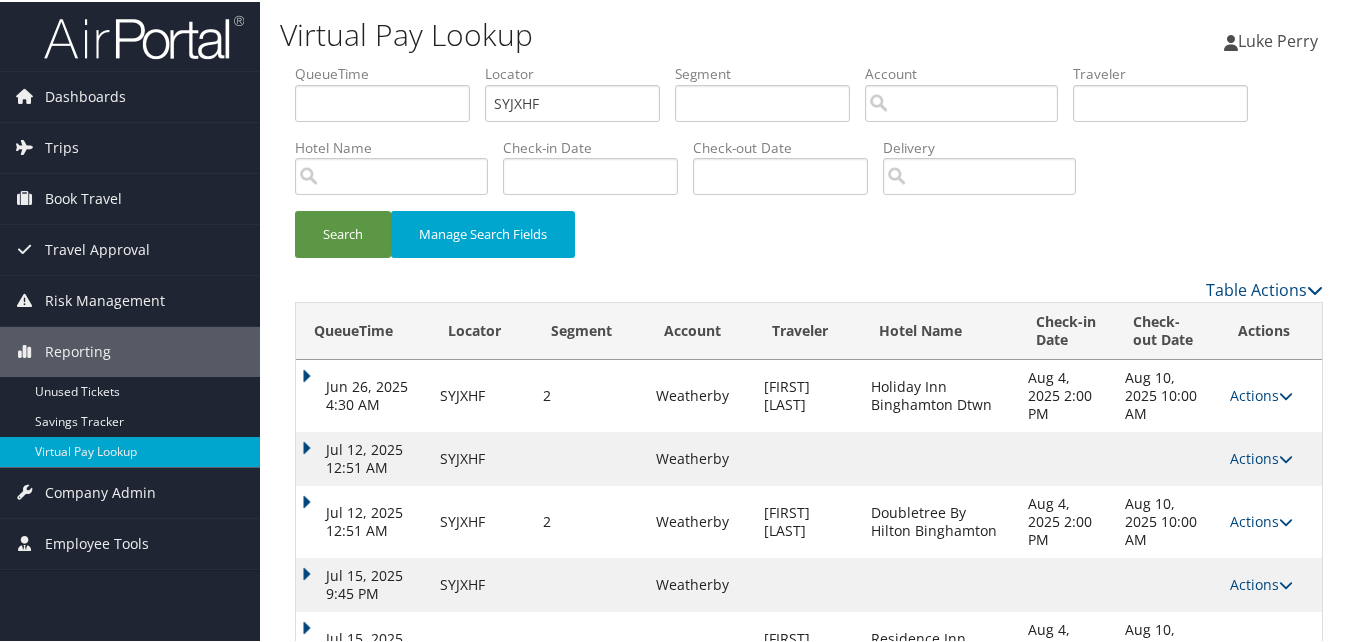 scroll, scrollTop: 0, scrollLeft: 0, axis: both 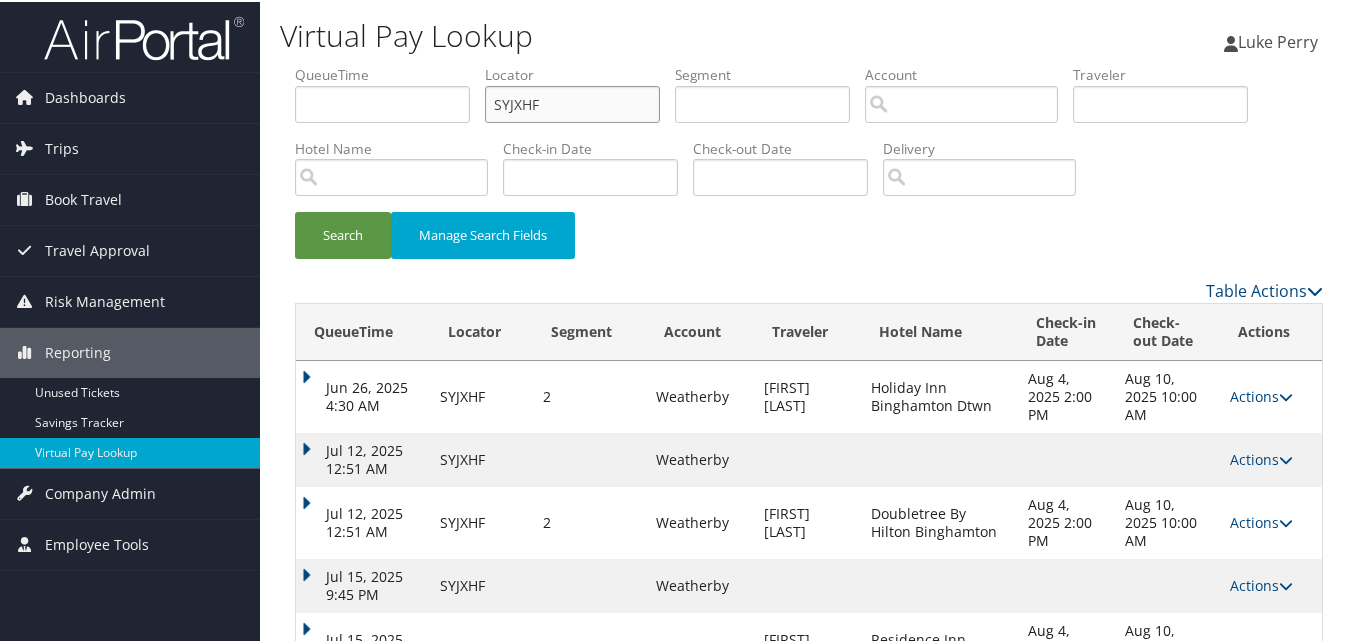 drag, startPoint x: 544, startPoint y: 104, endPoint x: 465, endPoint y: 113, distance: 79.51101 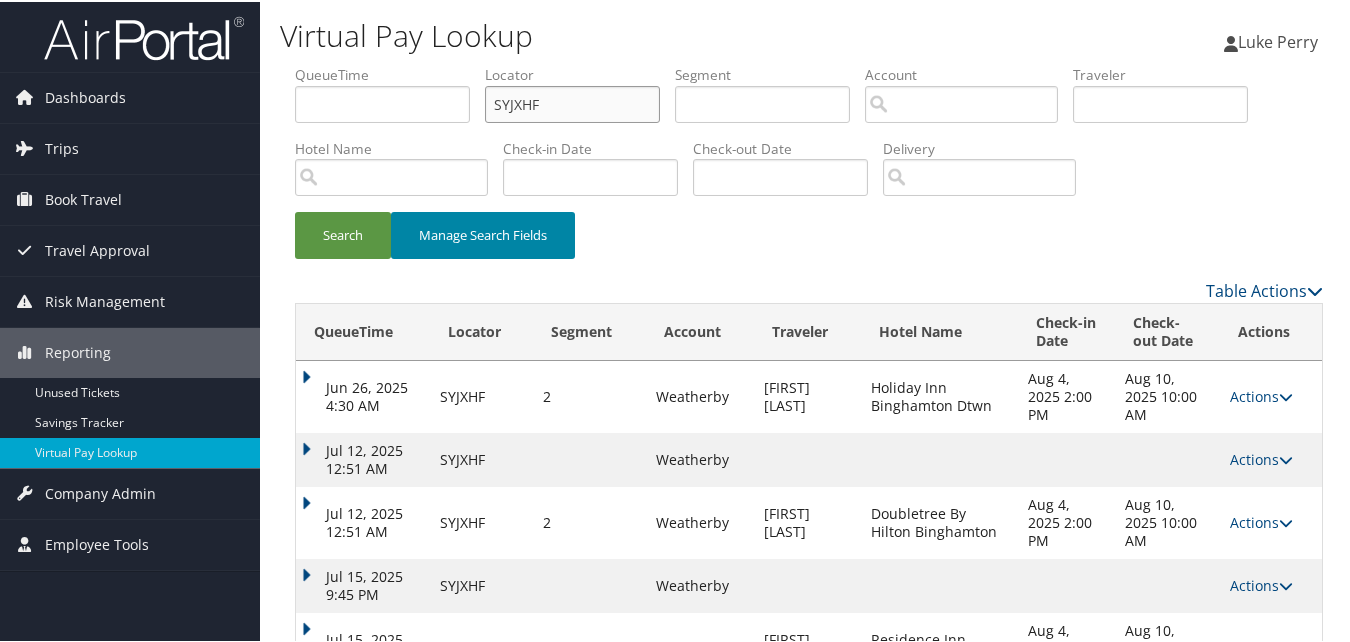 paste on "CXLLEZ" 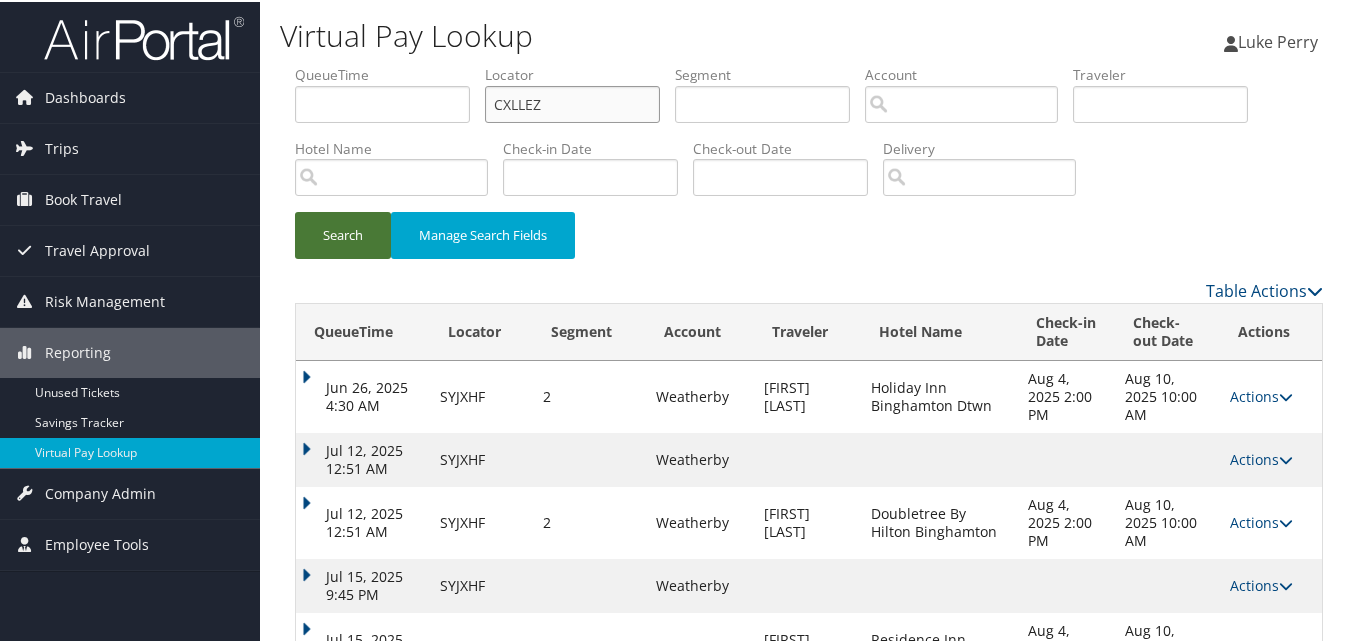 type on "CXLLEZ" 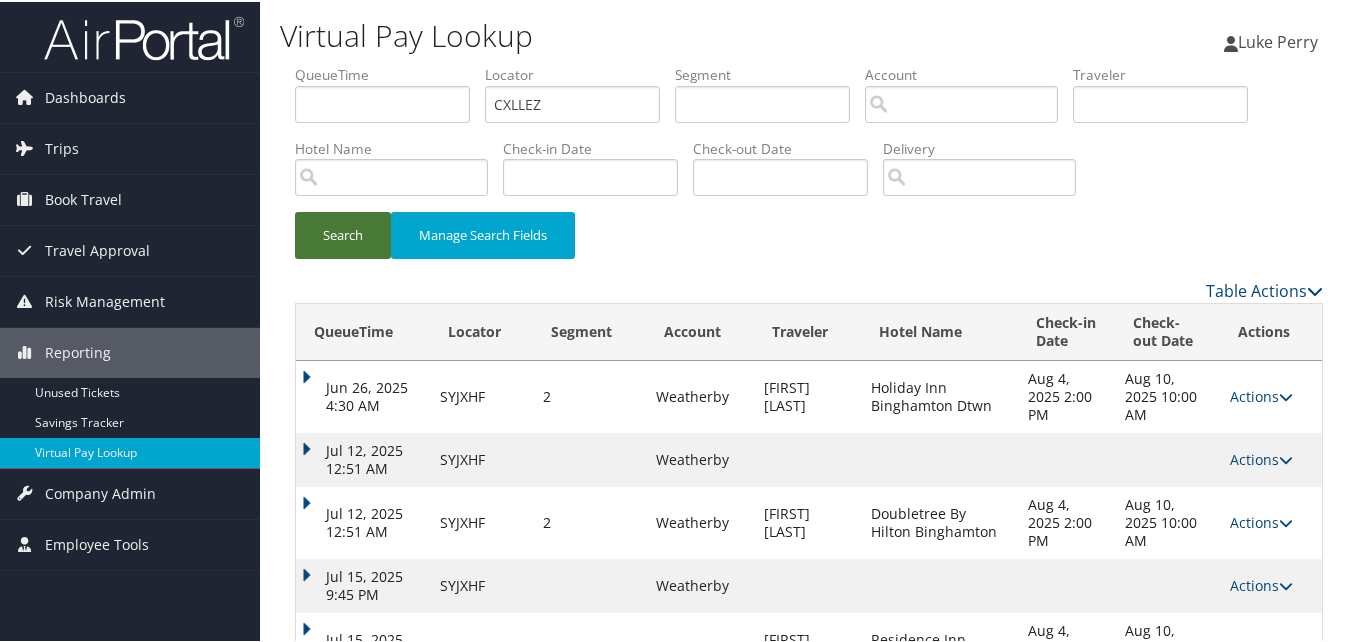 click on "Search" at bounding box center [343, 233] 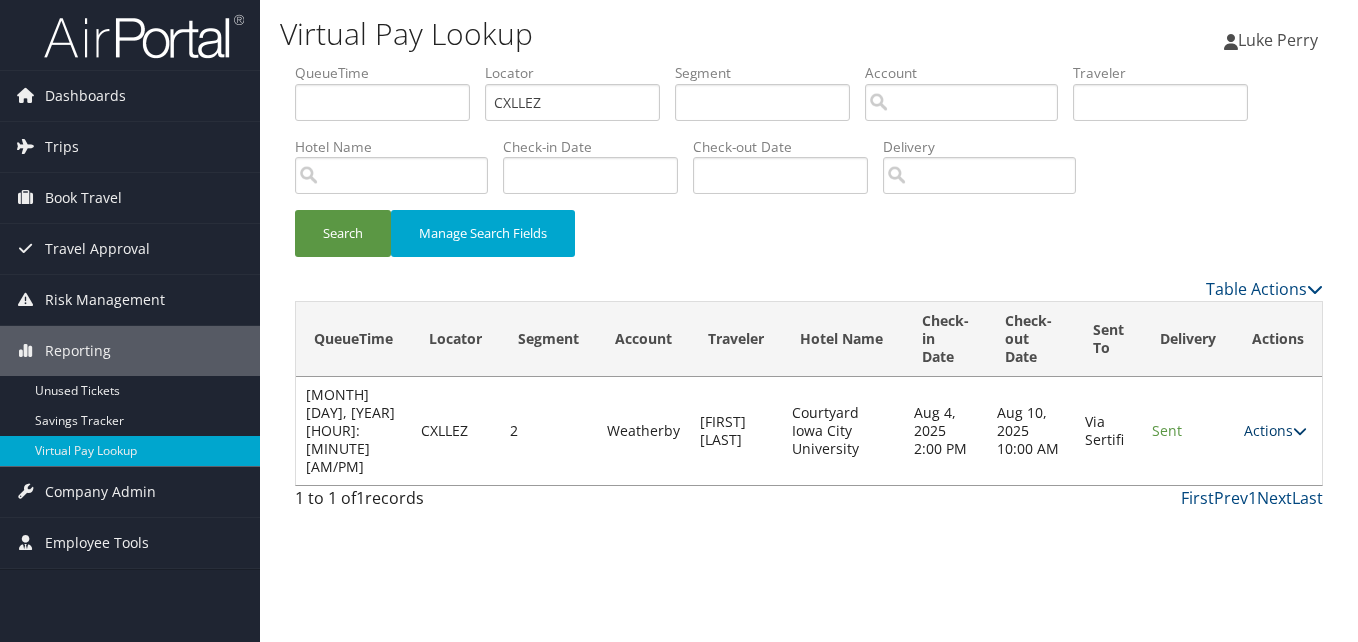click on "Actions" at bounding box center [1275, 430] 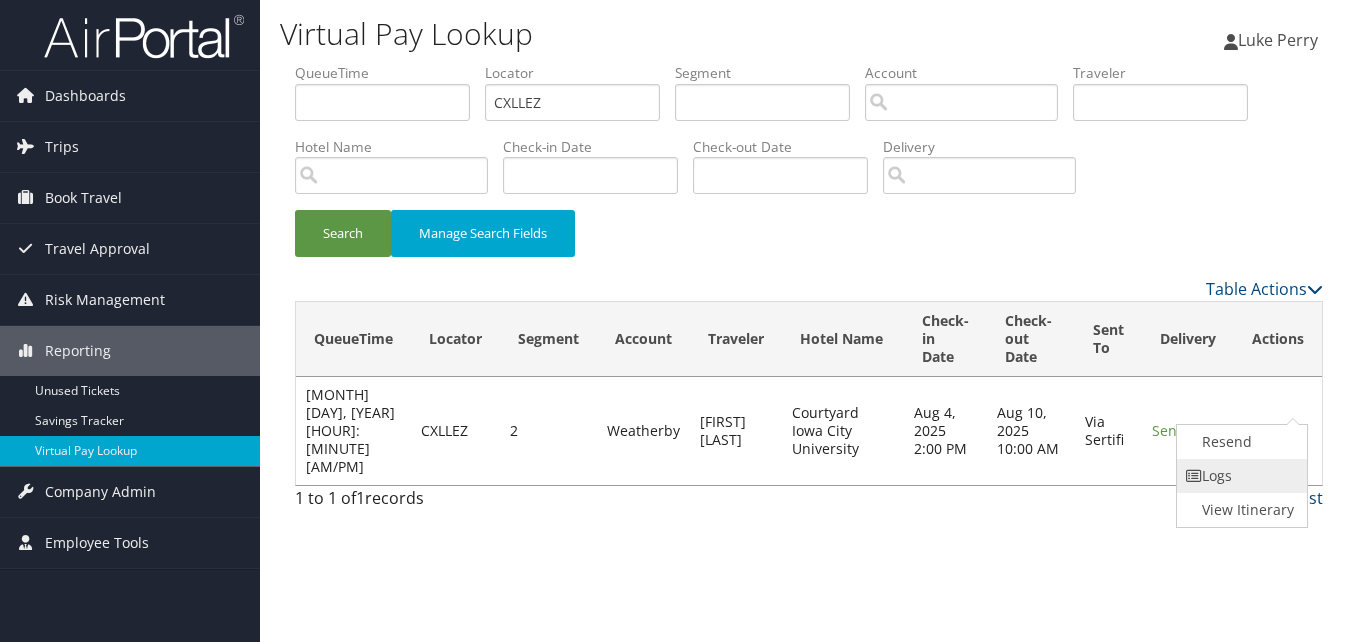 click at bounding box center [1194, 476] 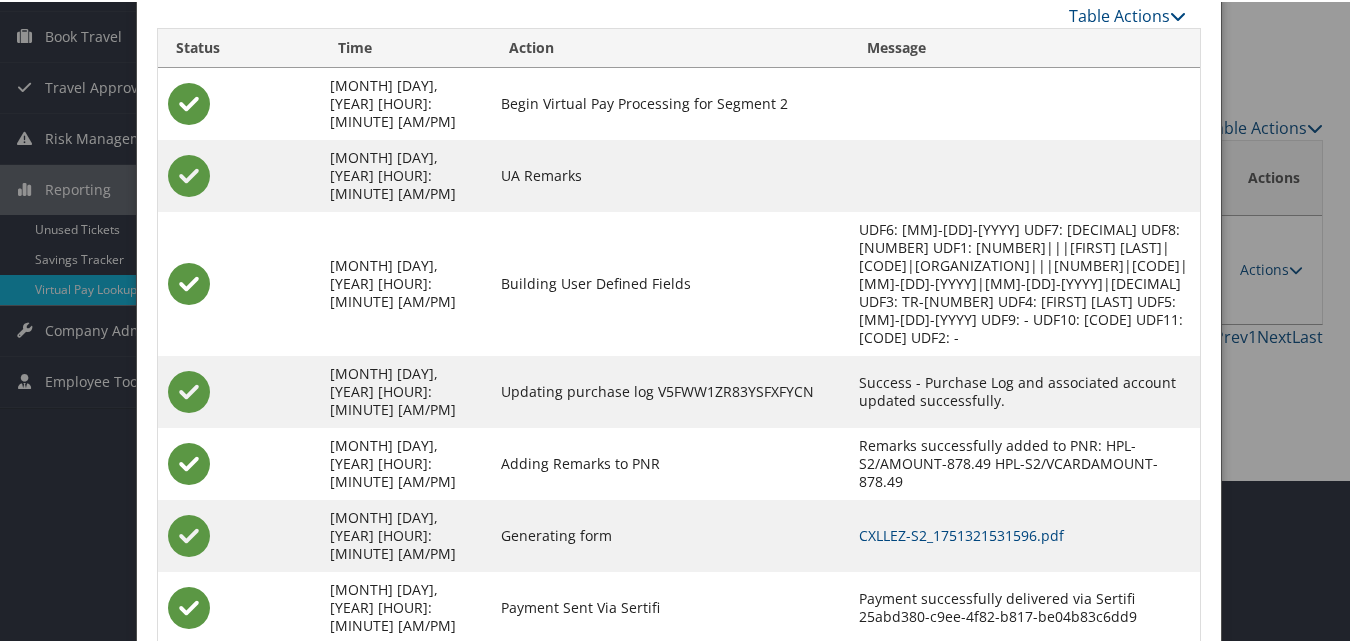 scroll, scrollTop: 171, scrollLeft: 0, axis: vertical 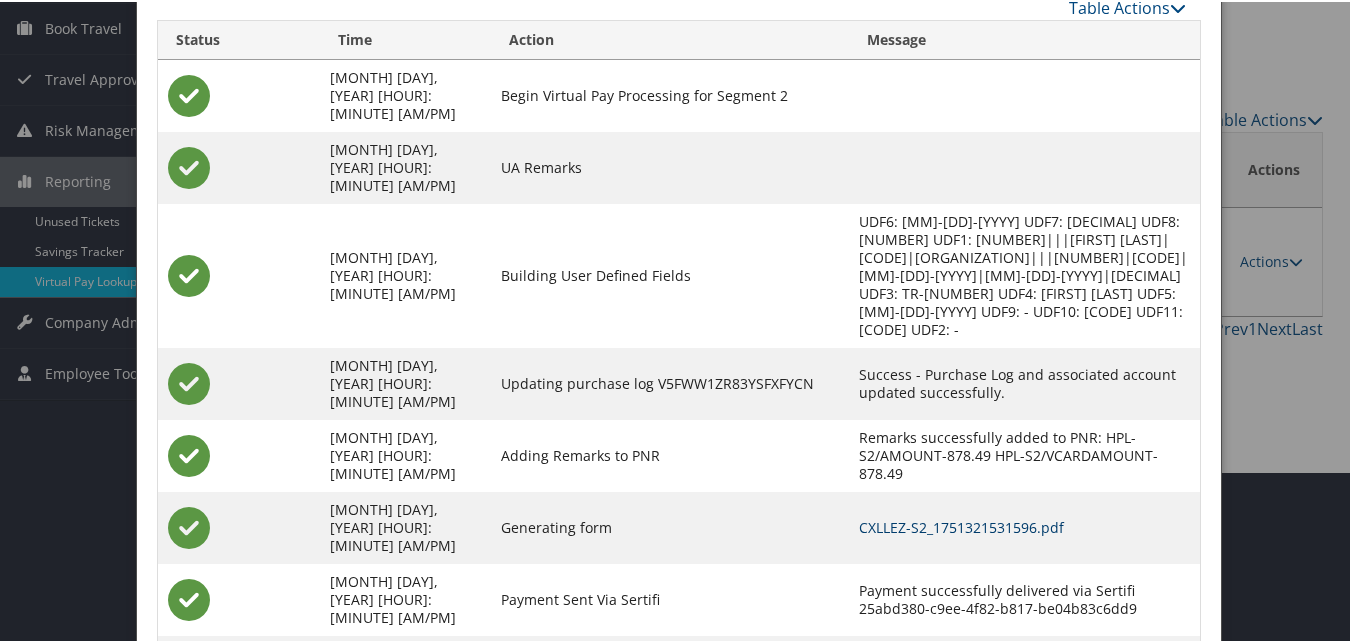 click on "CXLLEZ-S2_1751321531596.pdf" at bounding box center (961, 525) 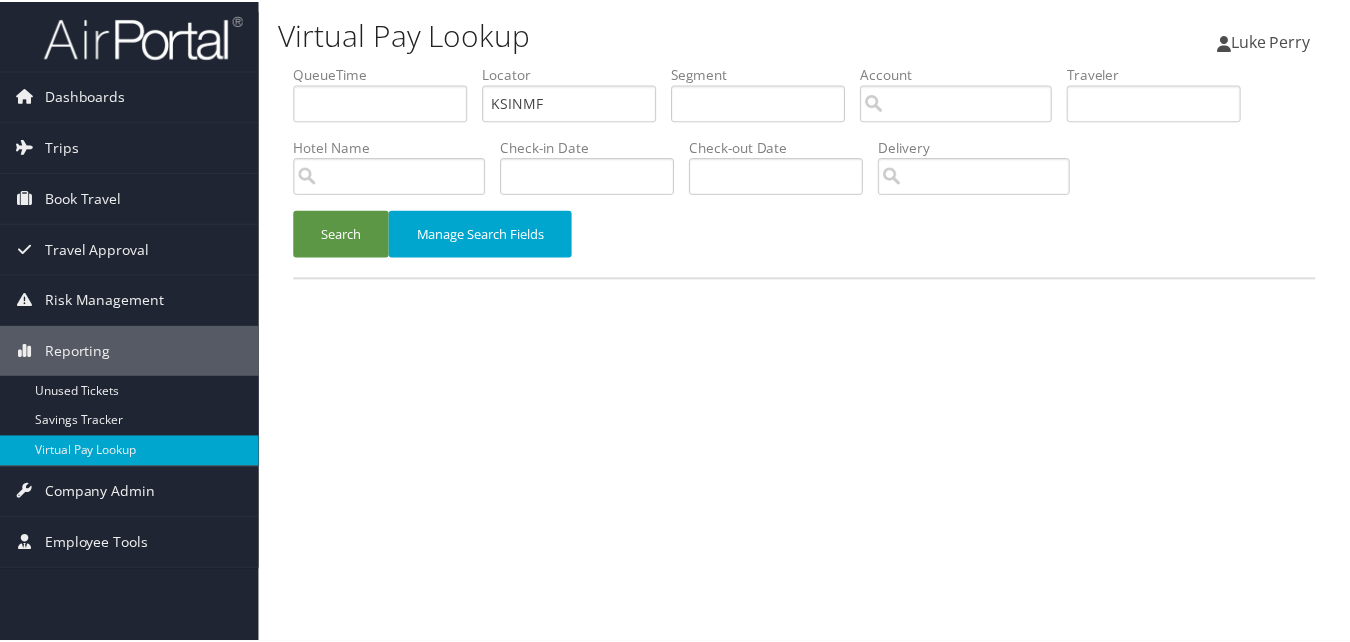scroll, scrollTop: 0, scrollLeft: 0, axis: both 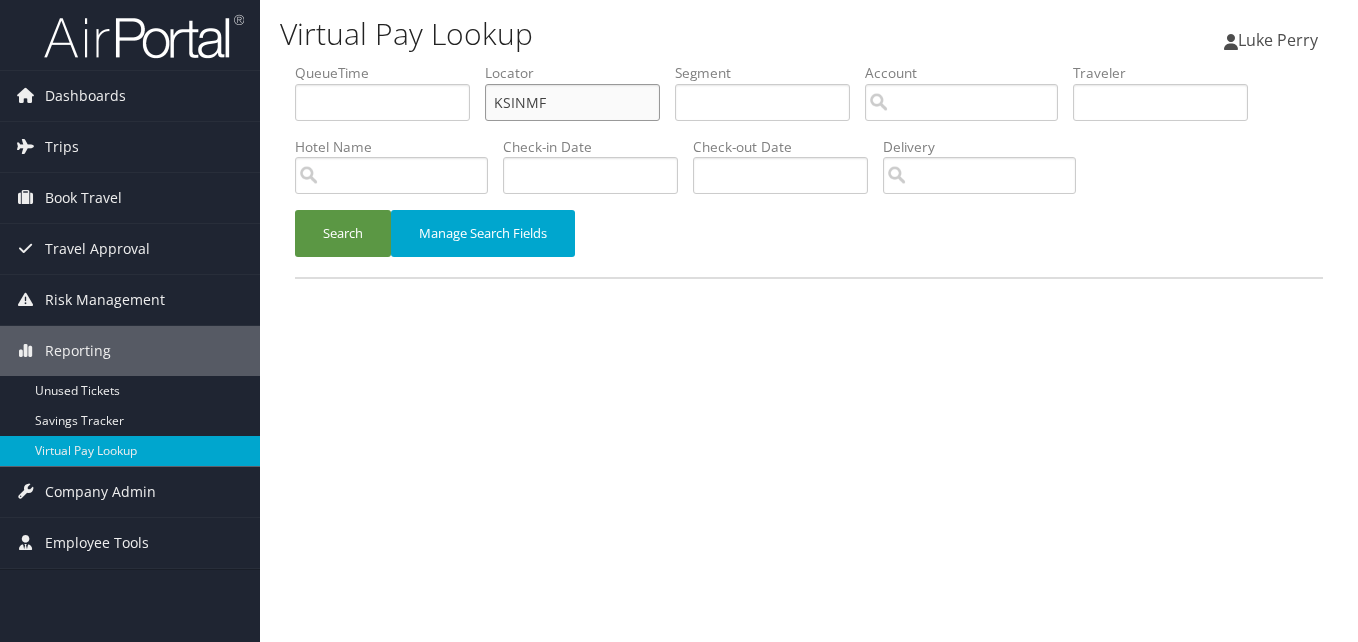drag, startPoint x: 553, startPoint y: 91, endPoint x: 375, endPoint y: 120, distance: 180.3469 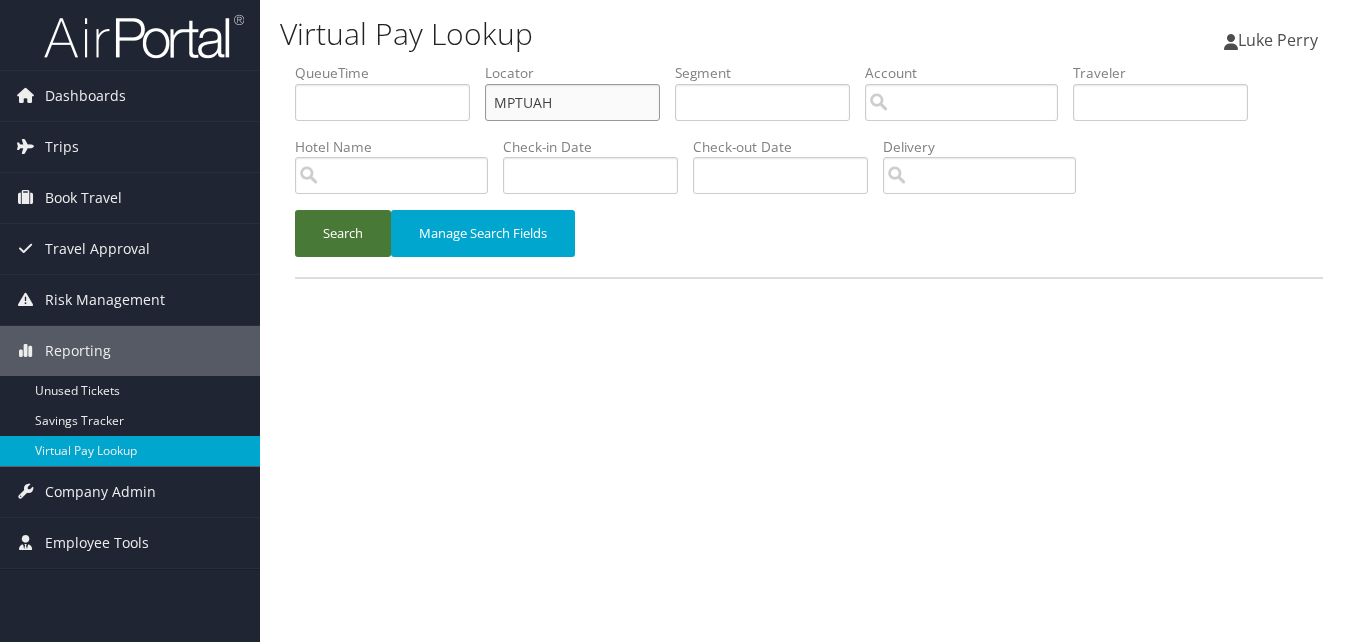 type on "MPTUAH" 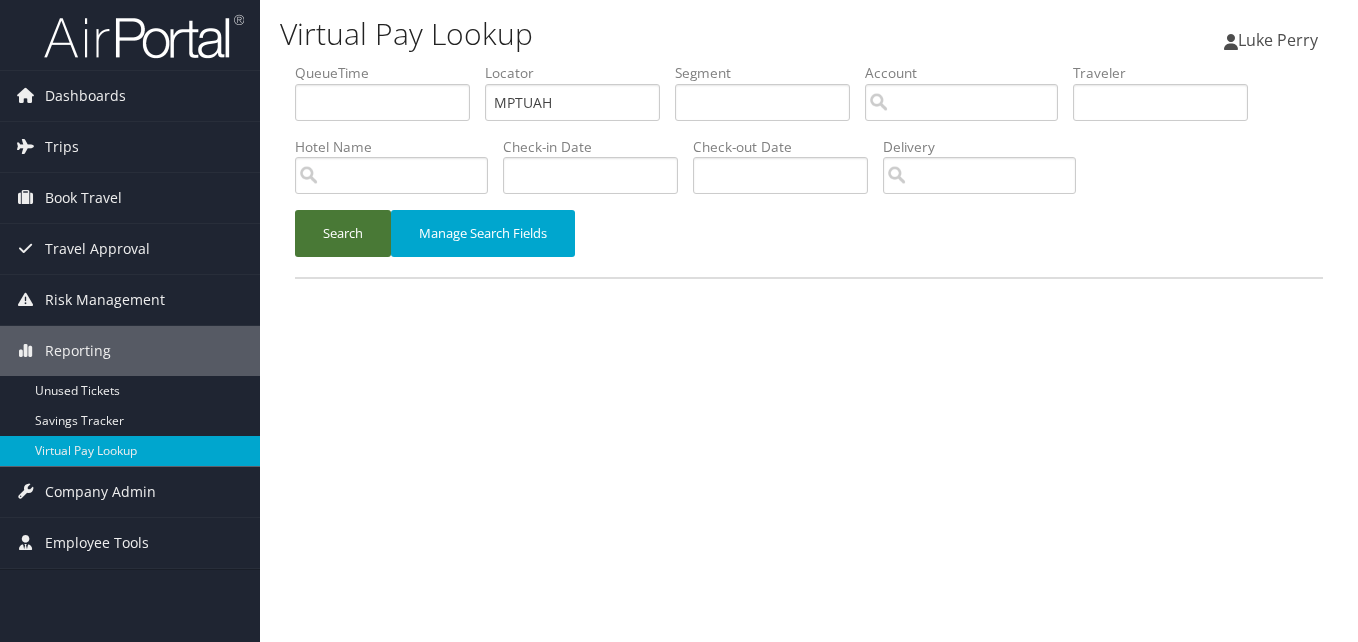 click on "Search" at bounding box center [343, 233] 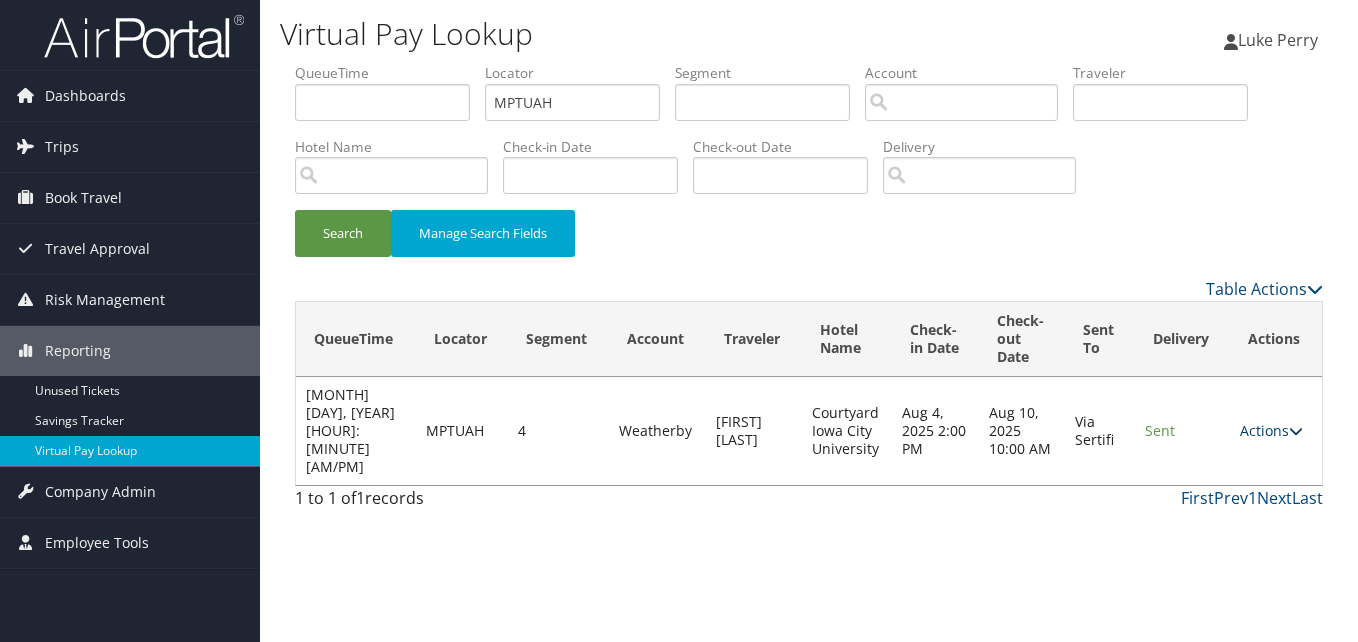 click on "Actions" at bounding box center [1271, 430] 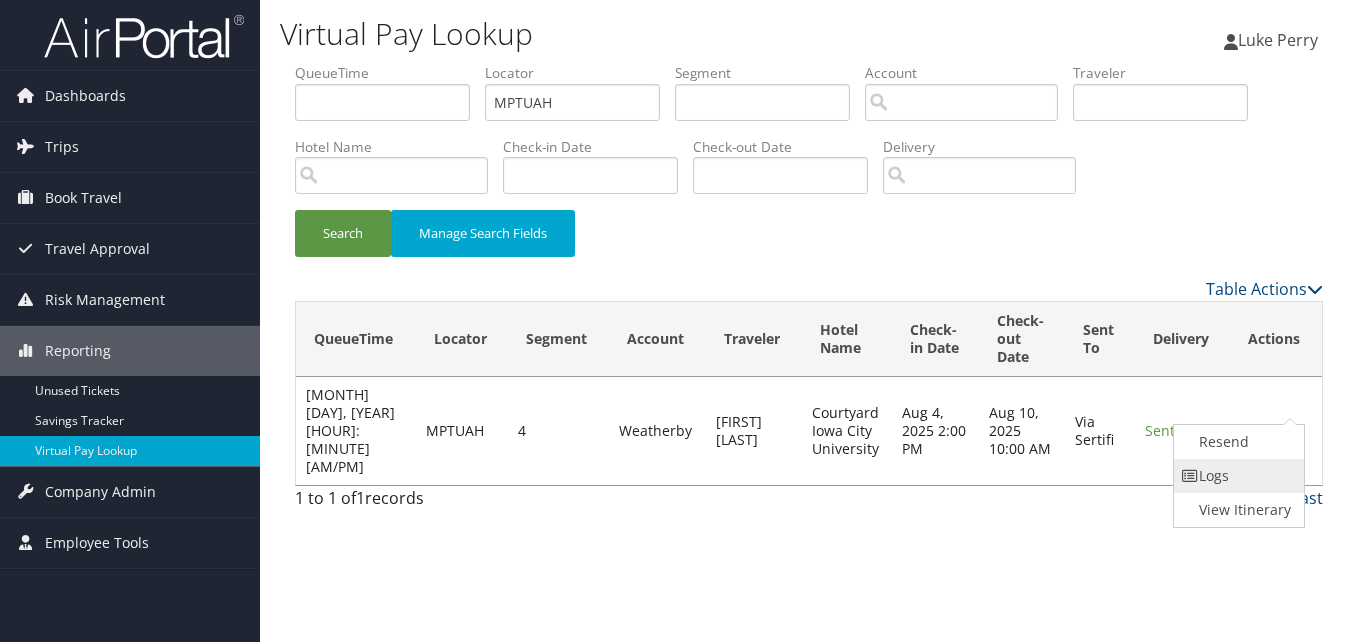 click on "Logs" at bounding box center (1237, 476) 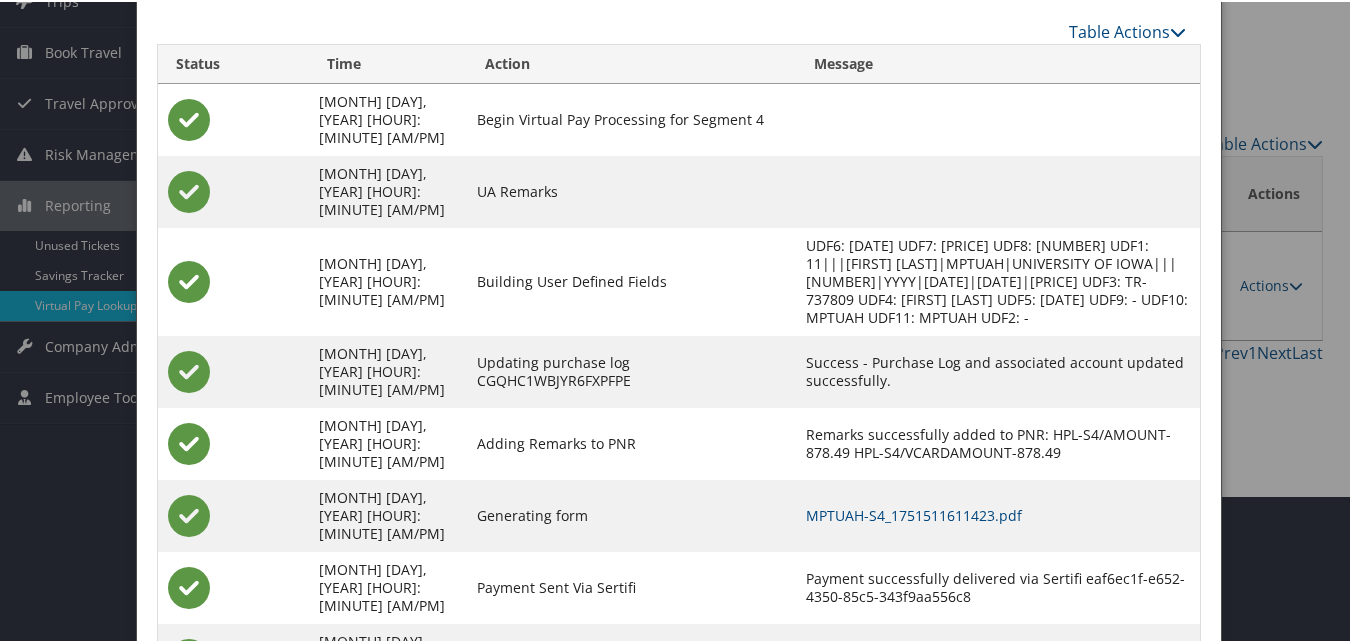 scroll, scrollTop: 171, scrollLeft: 0, axis: vertical 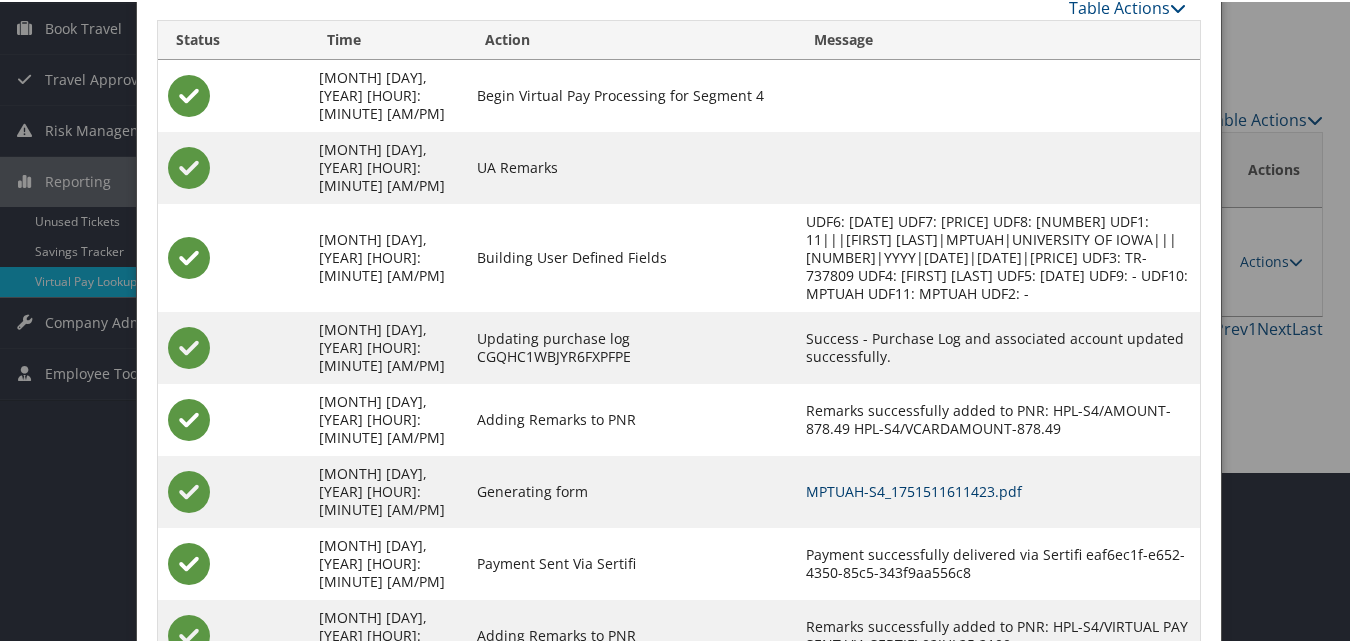 click on "MPTUAH-S4_1751511611423.pdf" at bounding box center (914, 489) 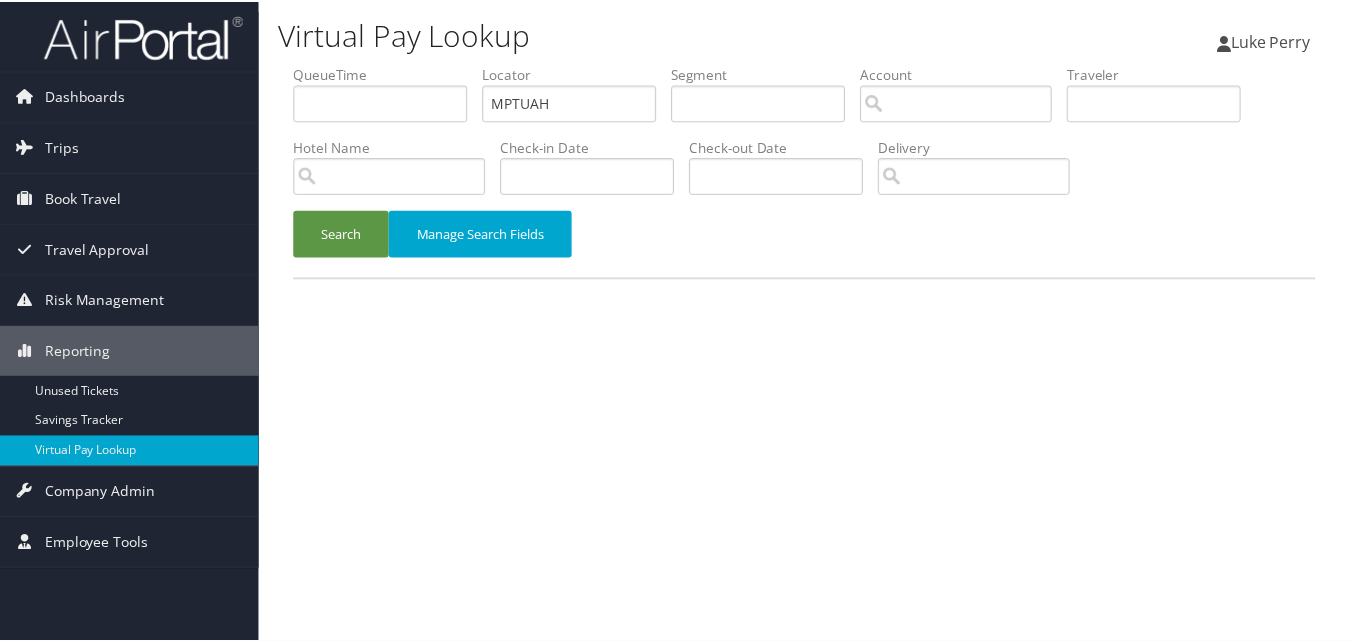 scroll, scrollTop: 0, scrollLeft: 0, axis: both 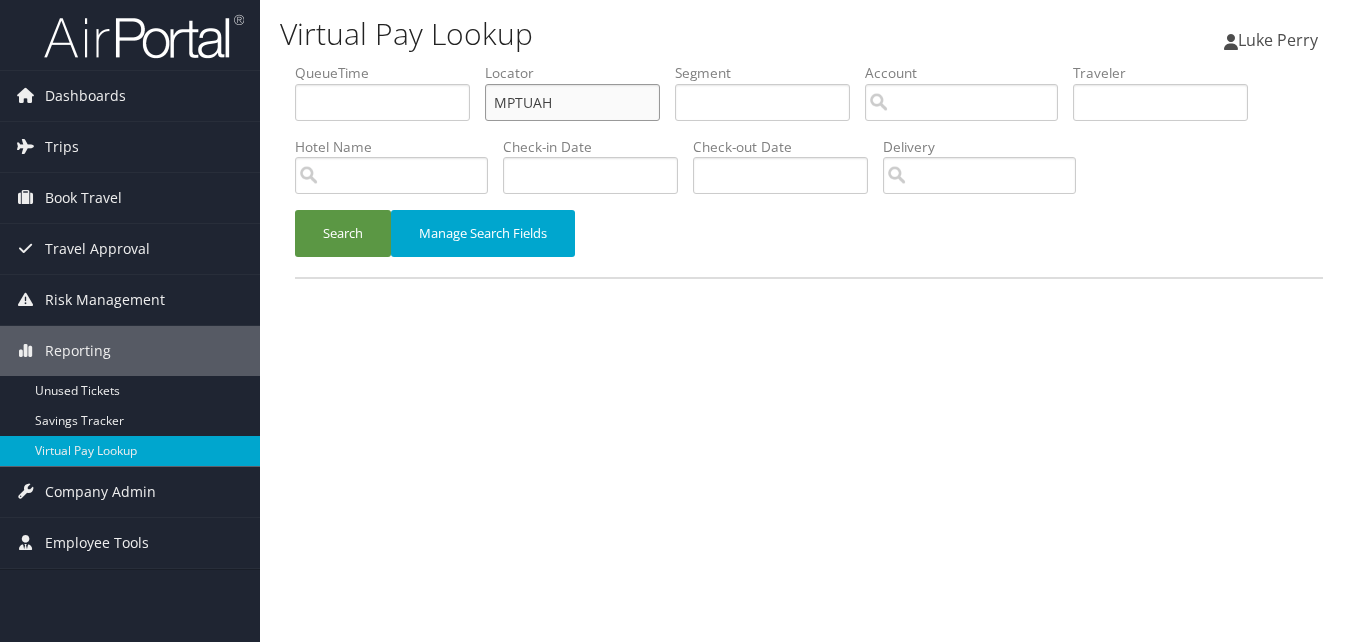 drag, startPoint x: 563, startPoint y: 100, endPoint x: 411, endPoint y: 125, distance: 154.0422 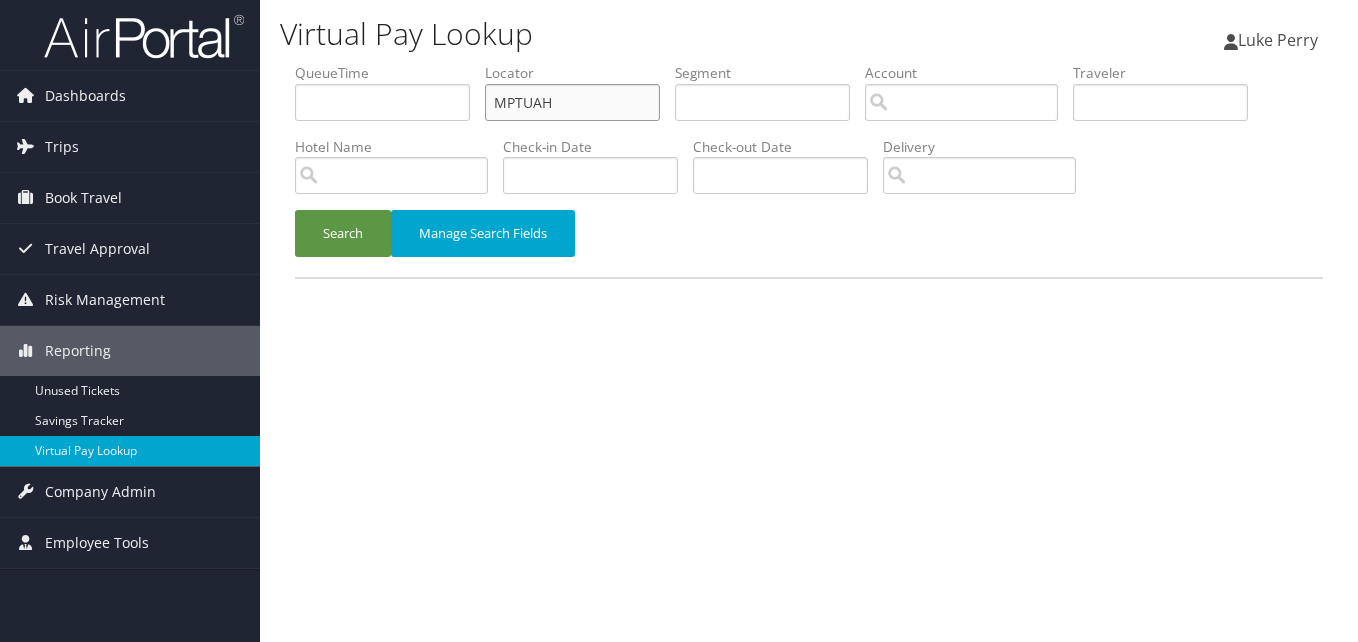 click on "QueueTime Locator MPTUAH Segment Account Traveler Hotel Name Check-in Date Check-out Date Delivery" at bounding box center [809, 63] 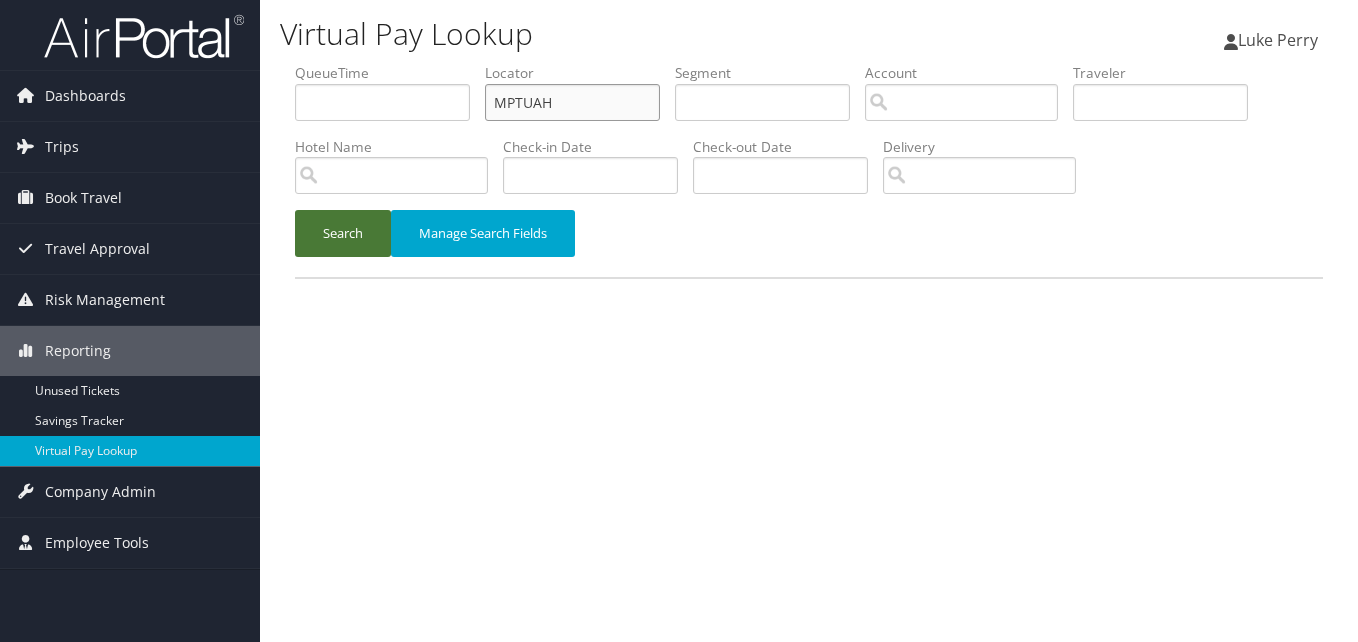 paste on "USBNCS" 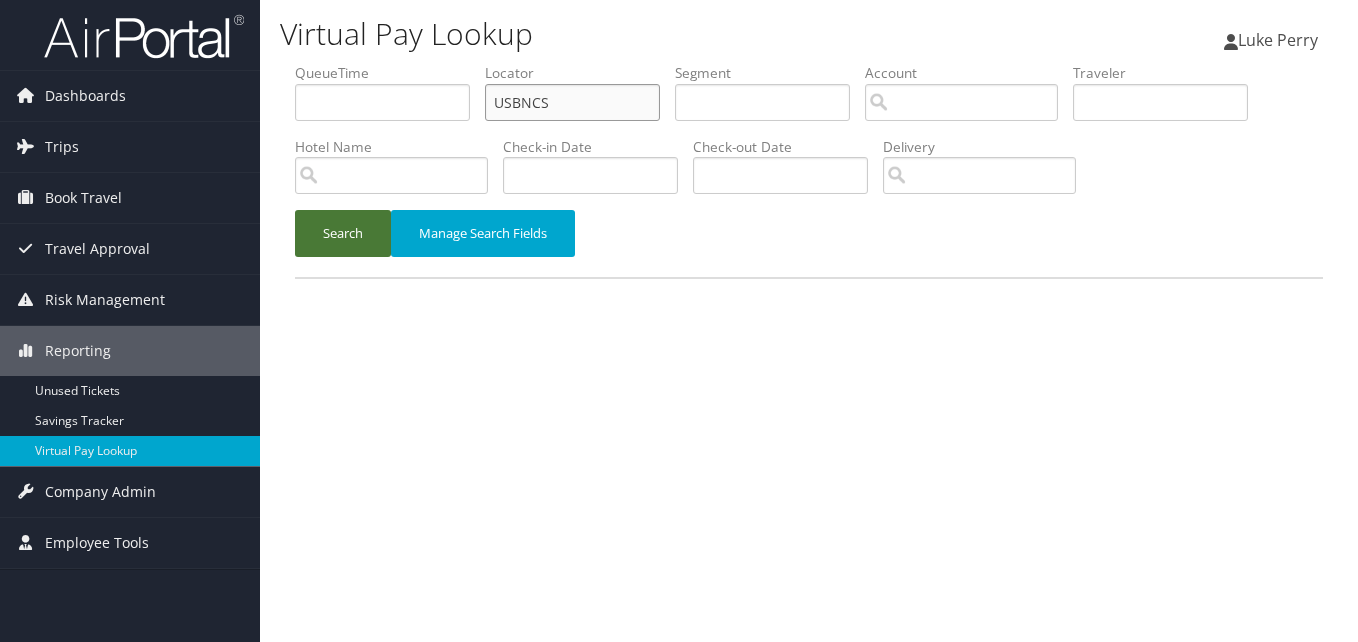 type on "USBNCS" 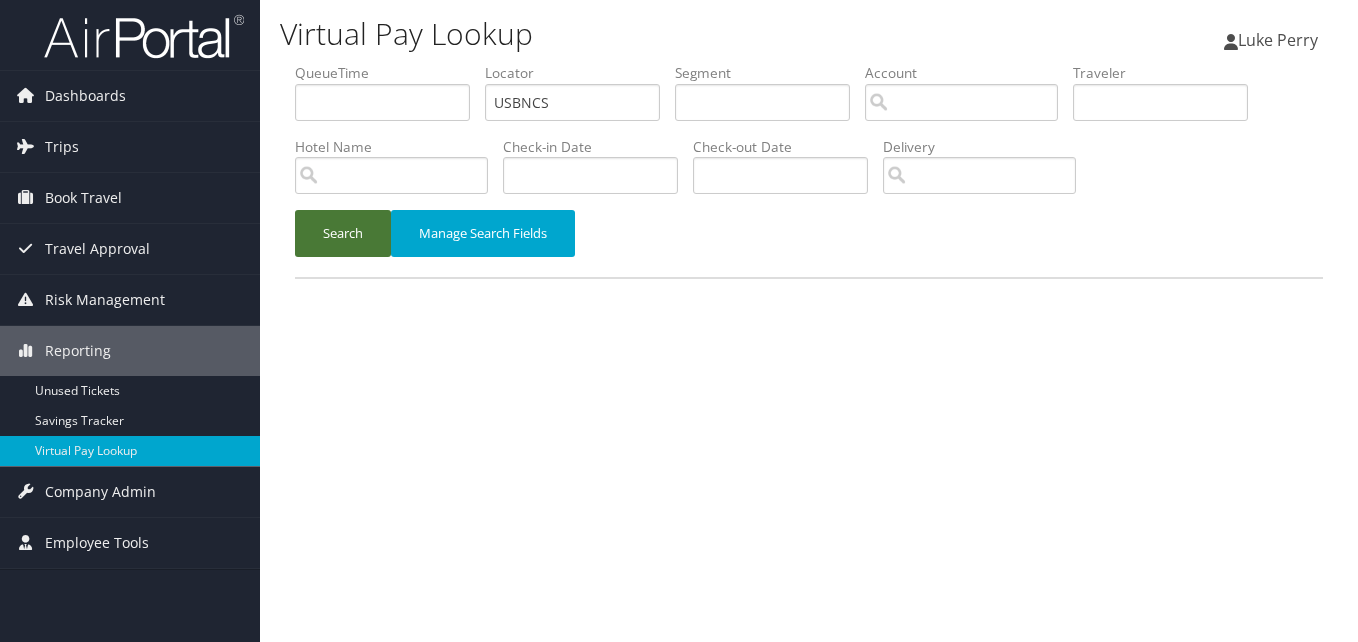 drag, startPoint x: 352, startPoint y: 242, endPoint x: 372, endPoint y: 259, distance: 26.24881 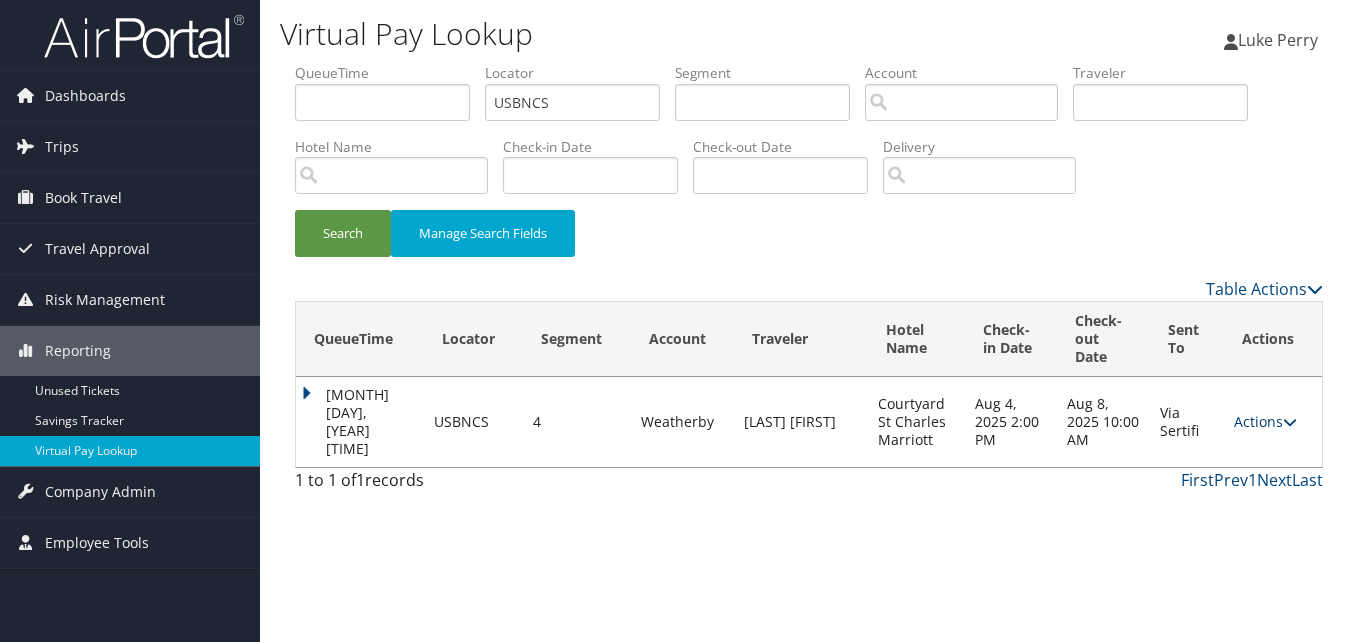 click on "Actions" at bounding box center (1265, 421) 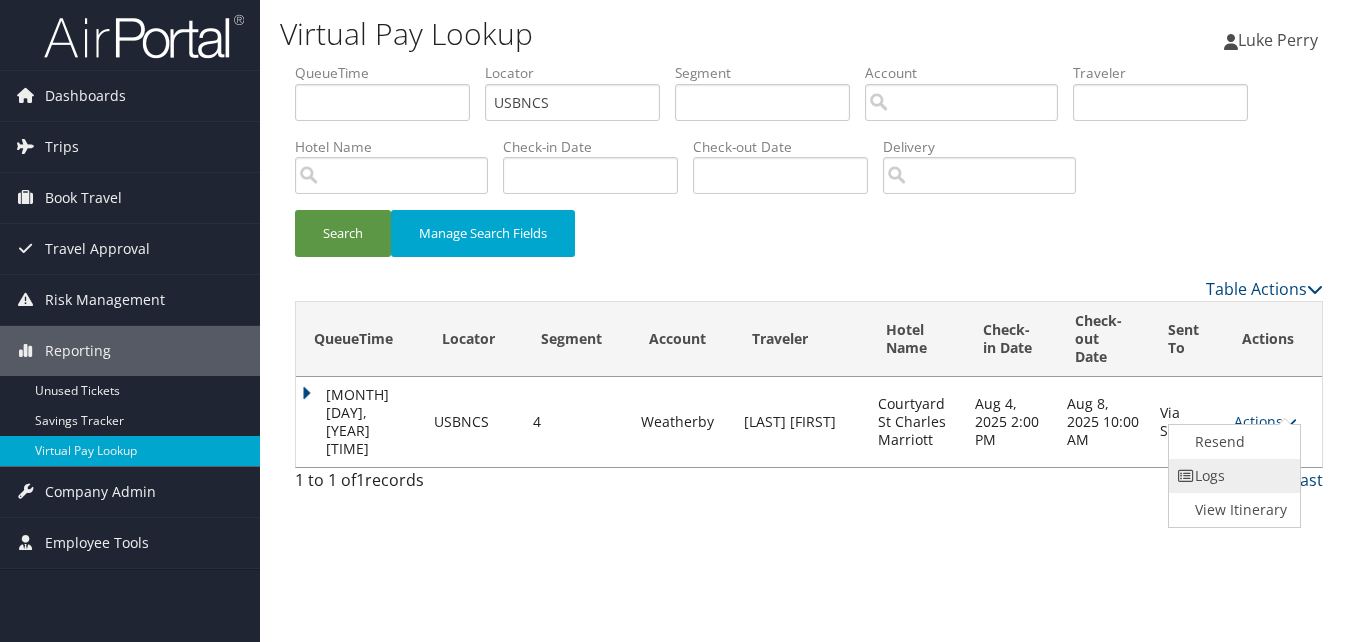 click on "Logs" at bounding box center [1232, 476] 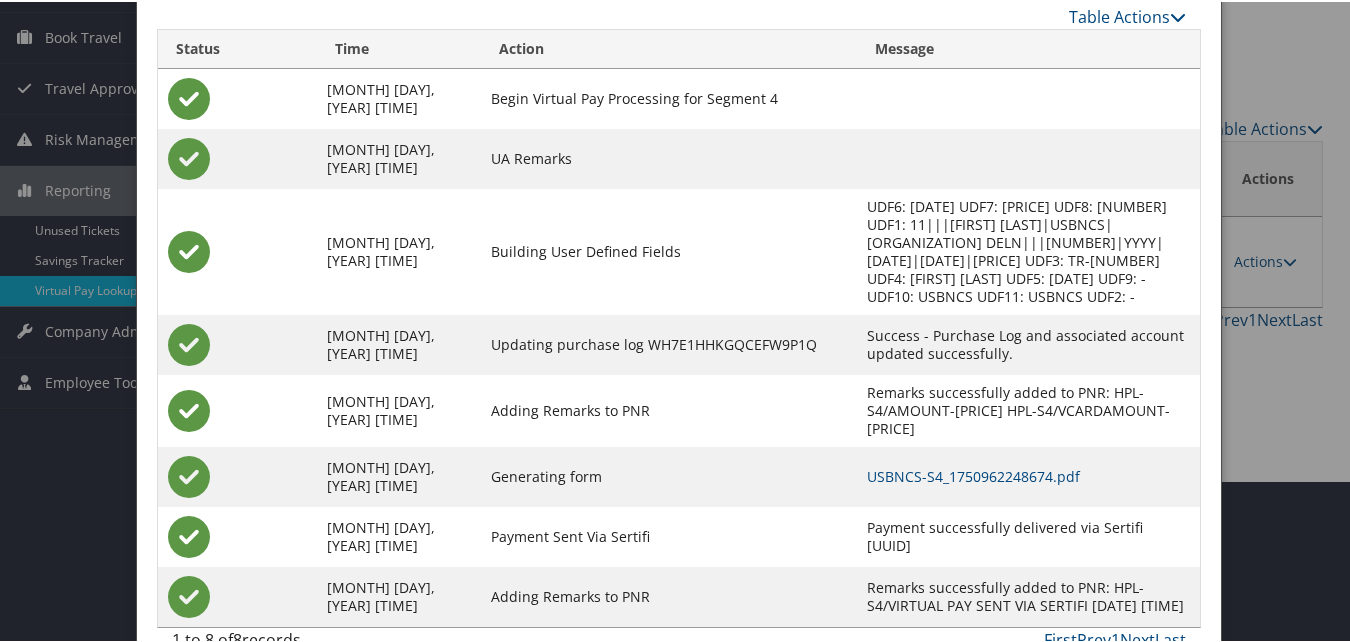 scroll, scrollTop: 171, scrollLeft: 0, axis: vertical 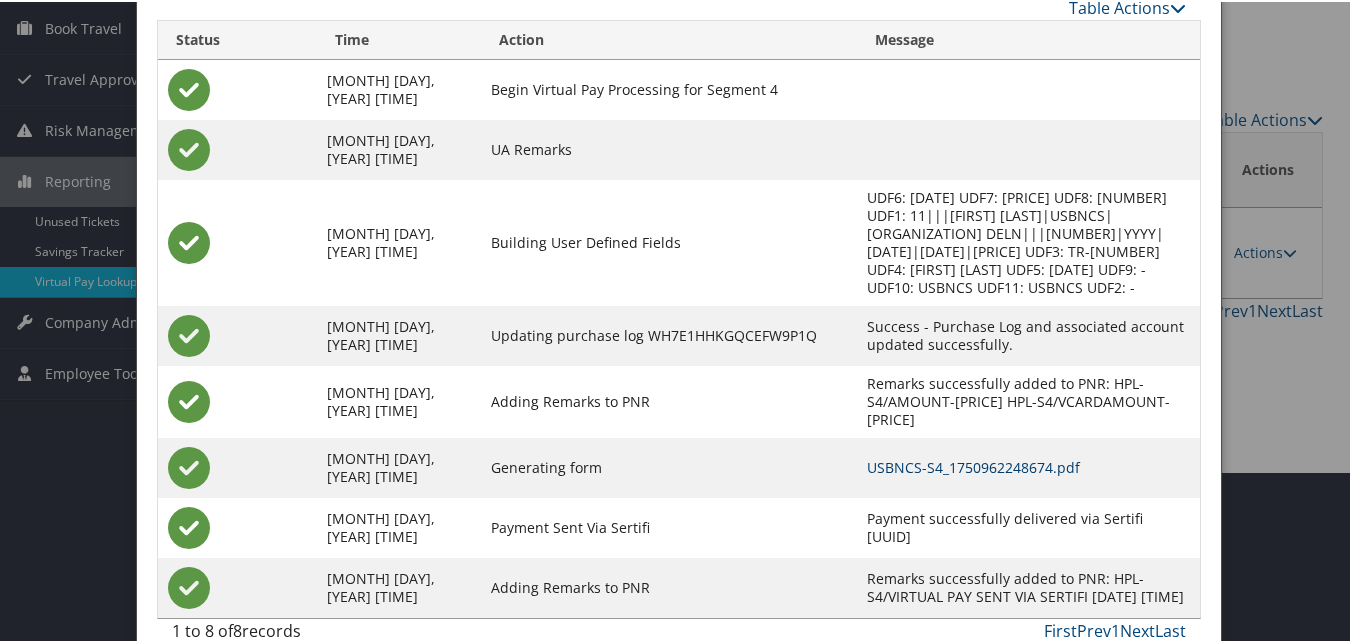 click on "USBNCS-S4_1750962248674.pdf" at bounding box center (973, 465) 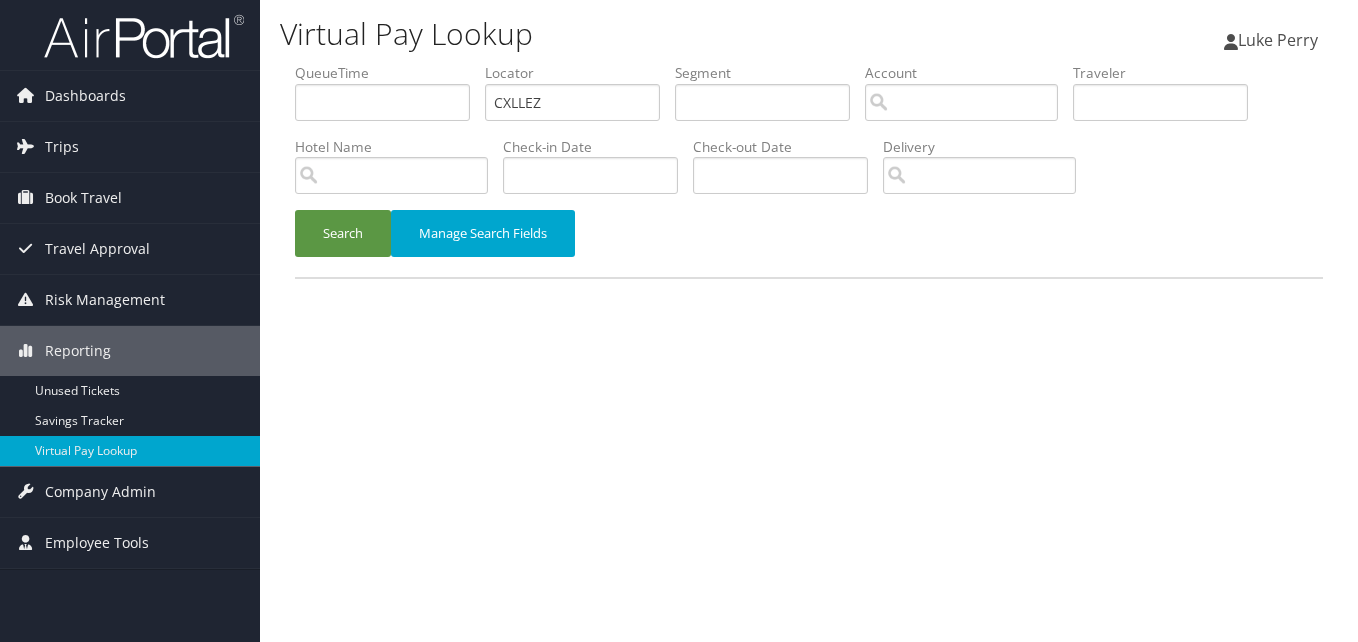 scroll, scrollTop: 0, scrollLeft: 0, axis: both 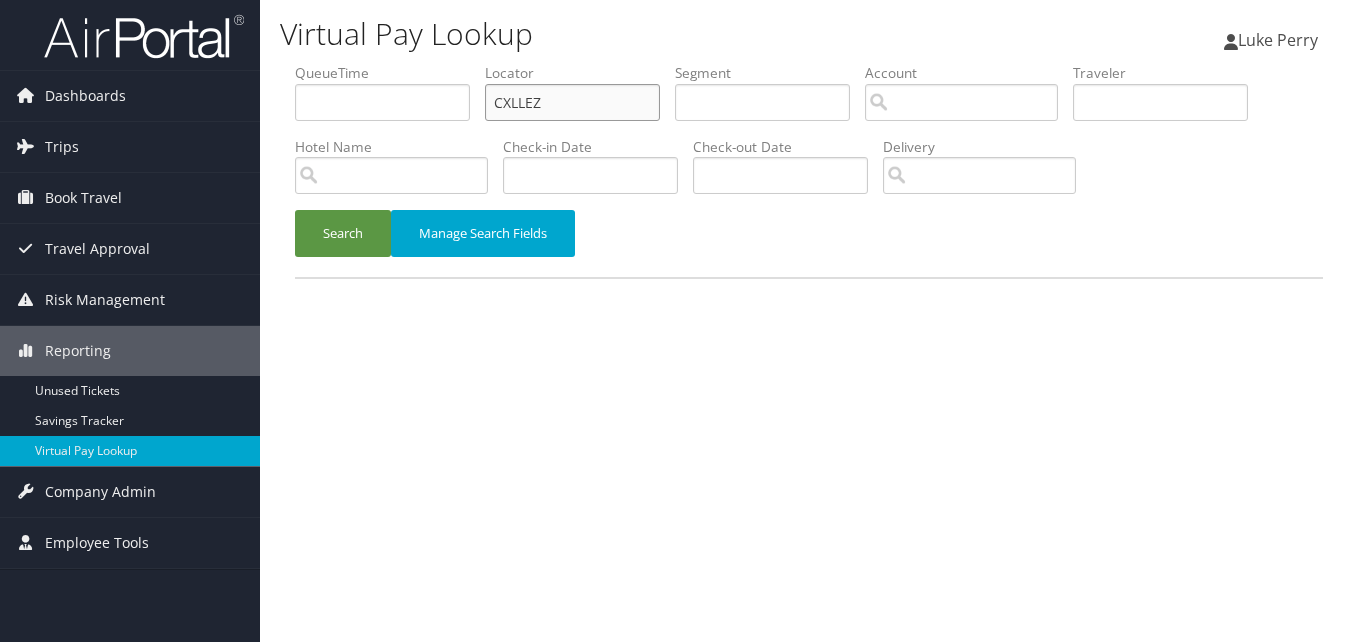 drag, startPoint x: 465, startPoint y: 122, endPoint x: 435, endPoint y: 131, distance: 31.320919 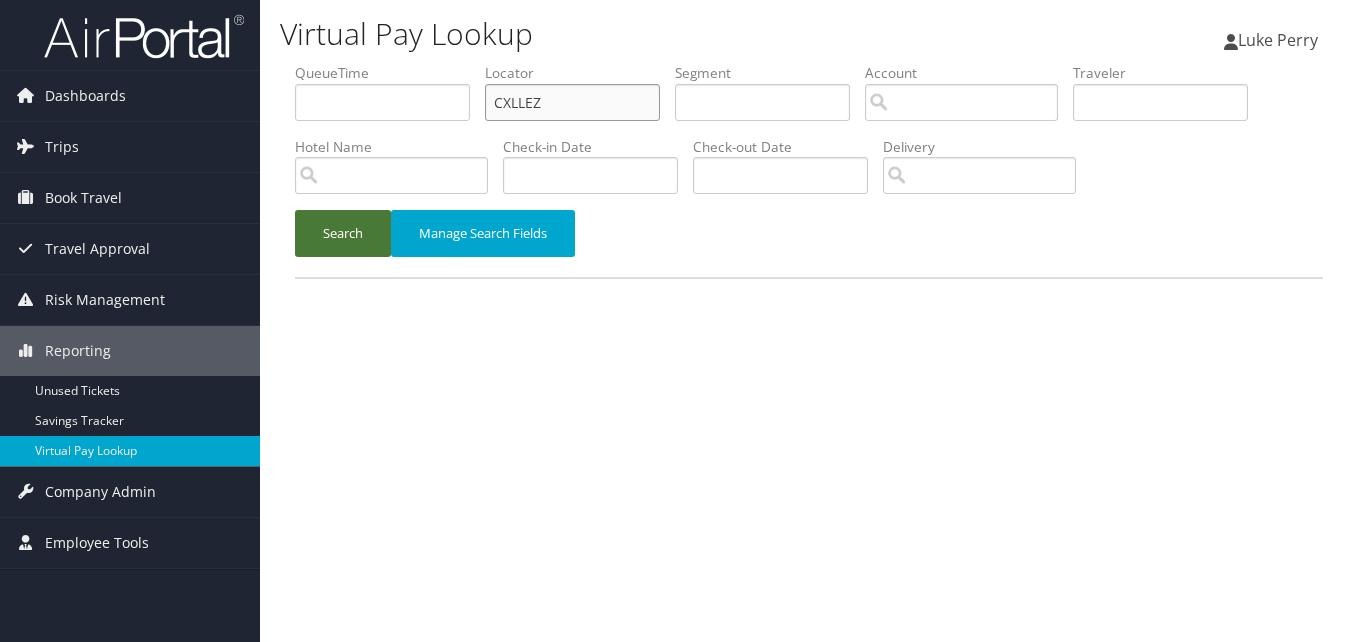 paste on "WHMIX" 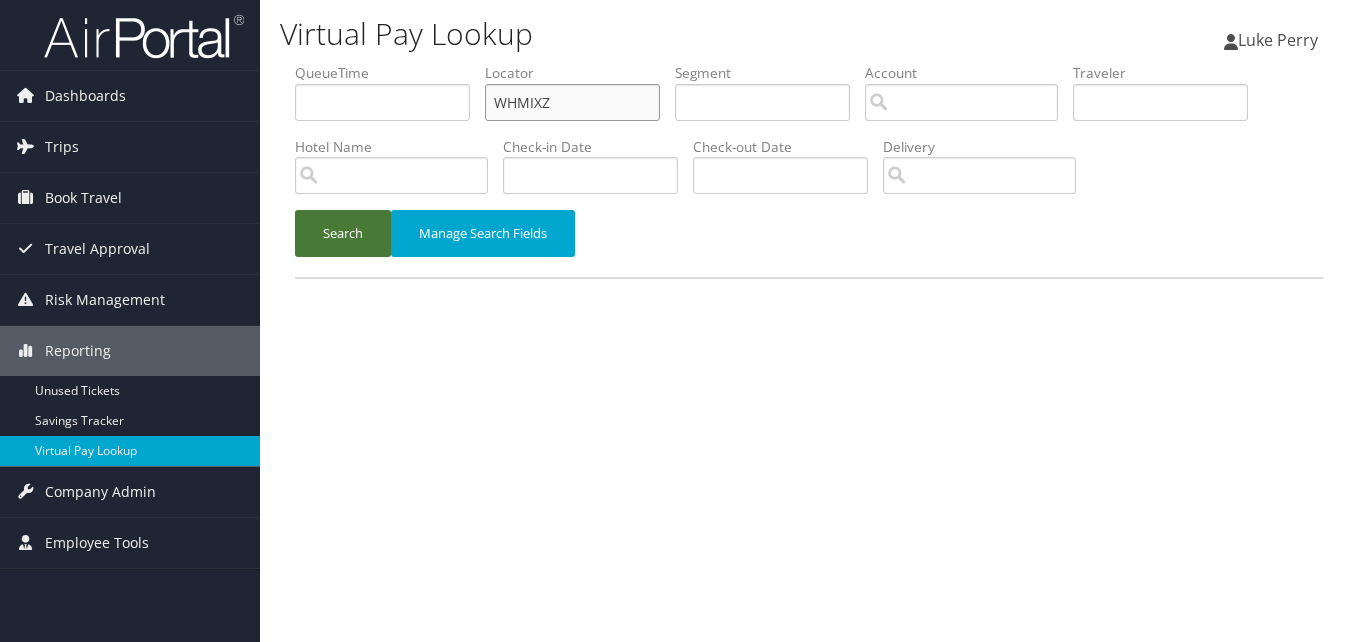 type on "WHMIXZ" 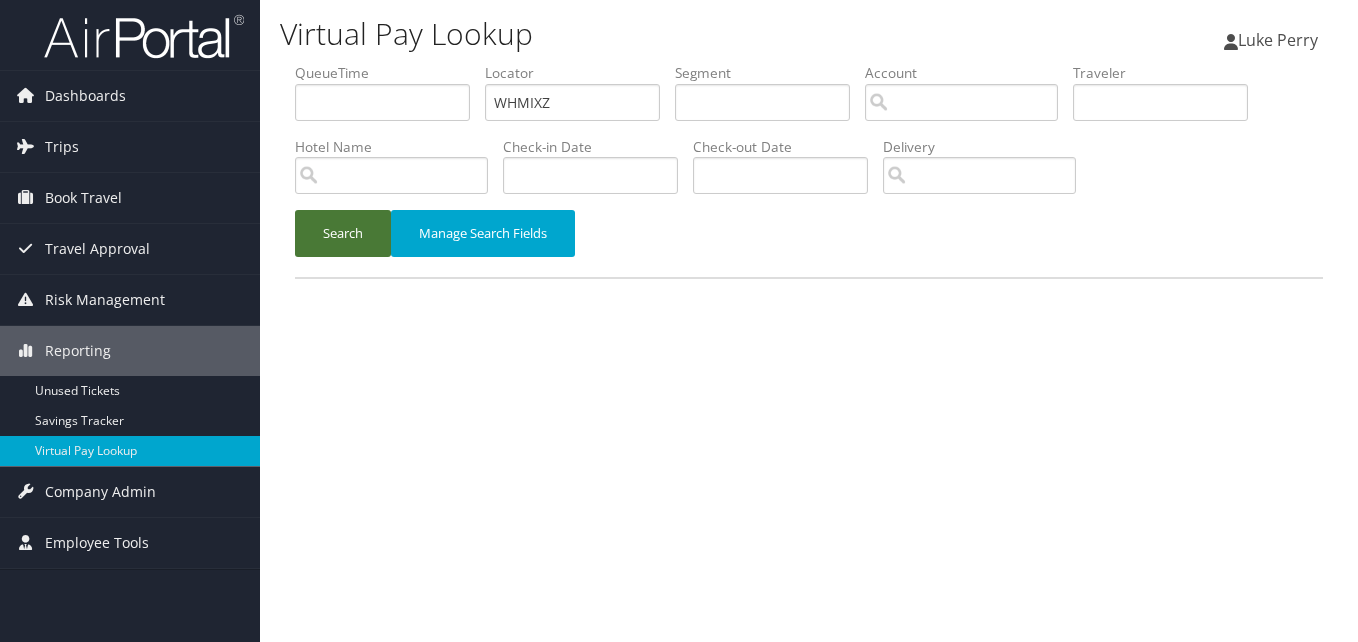 click on "Search" at bounding box center [343, 233] 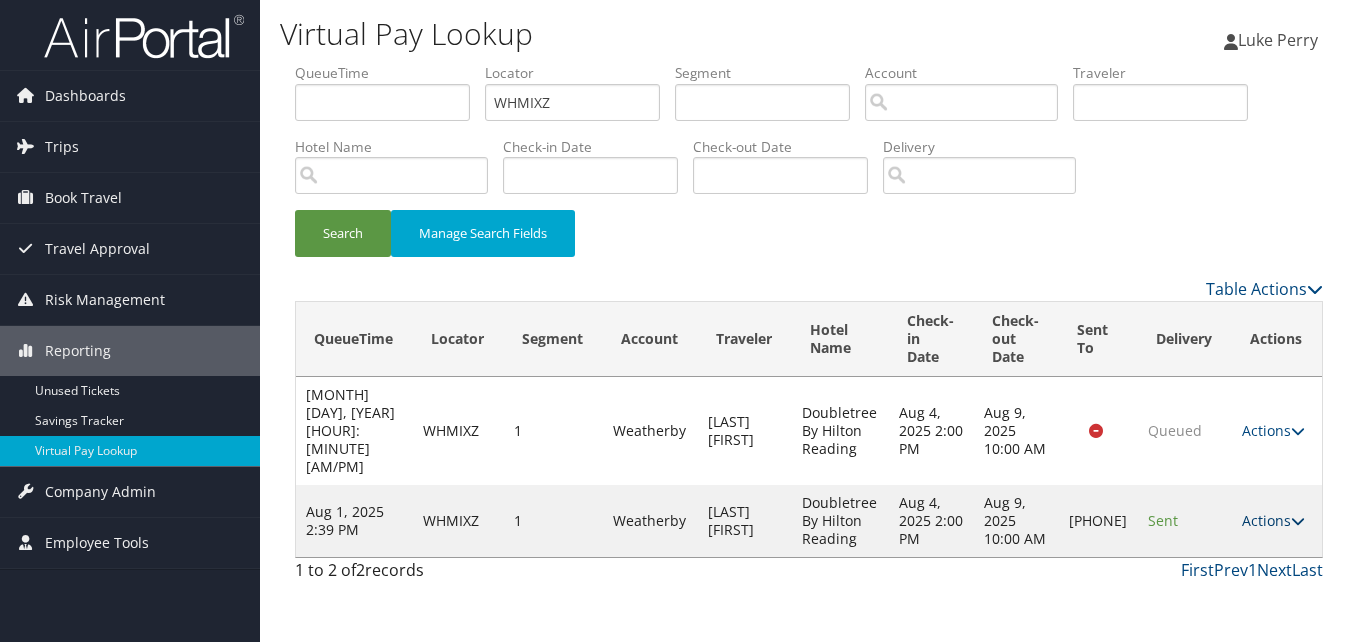 click on "Actions" at bounding box center [1273, 520] 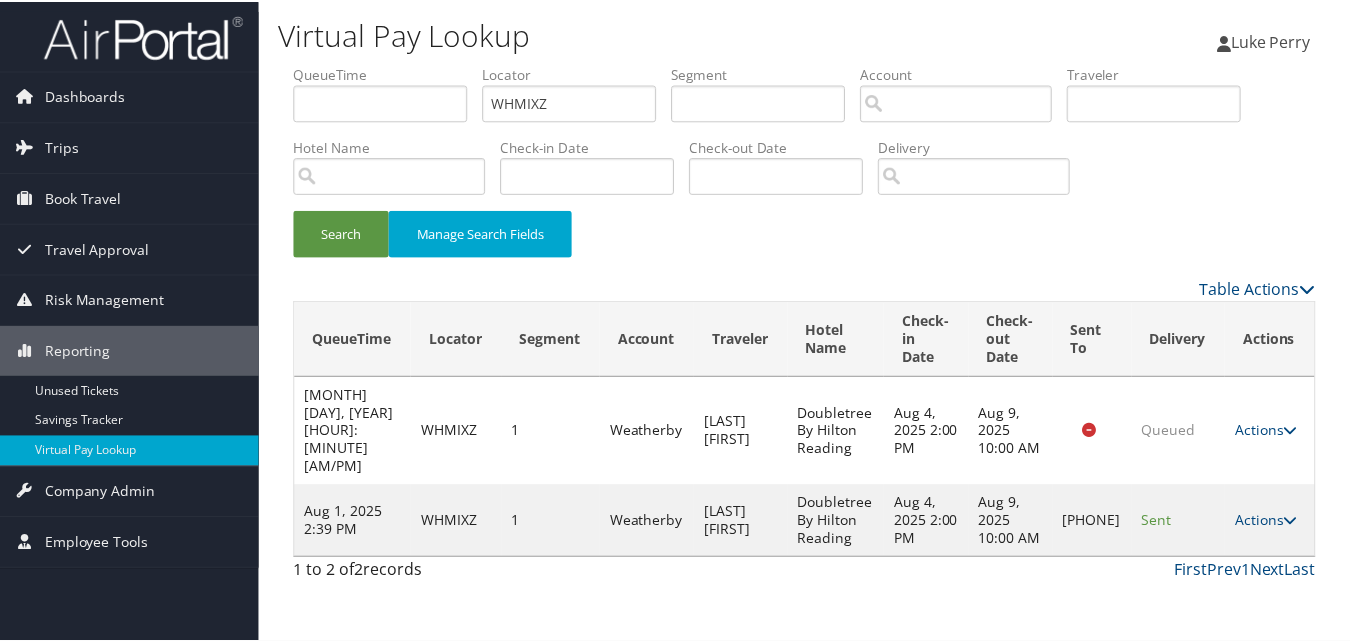 scroll, scrollTop: 1, scrollLeft: 0, axis: vertical 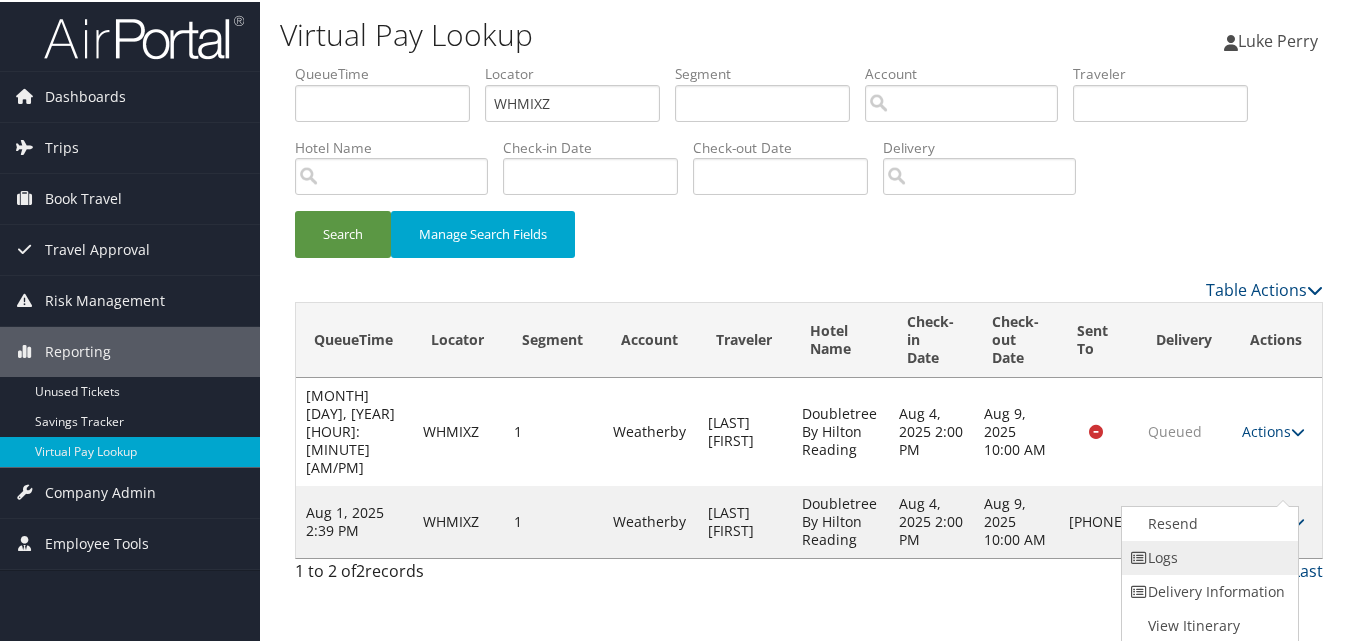 click on "Logs" at bounding box center (1207, 556) 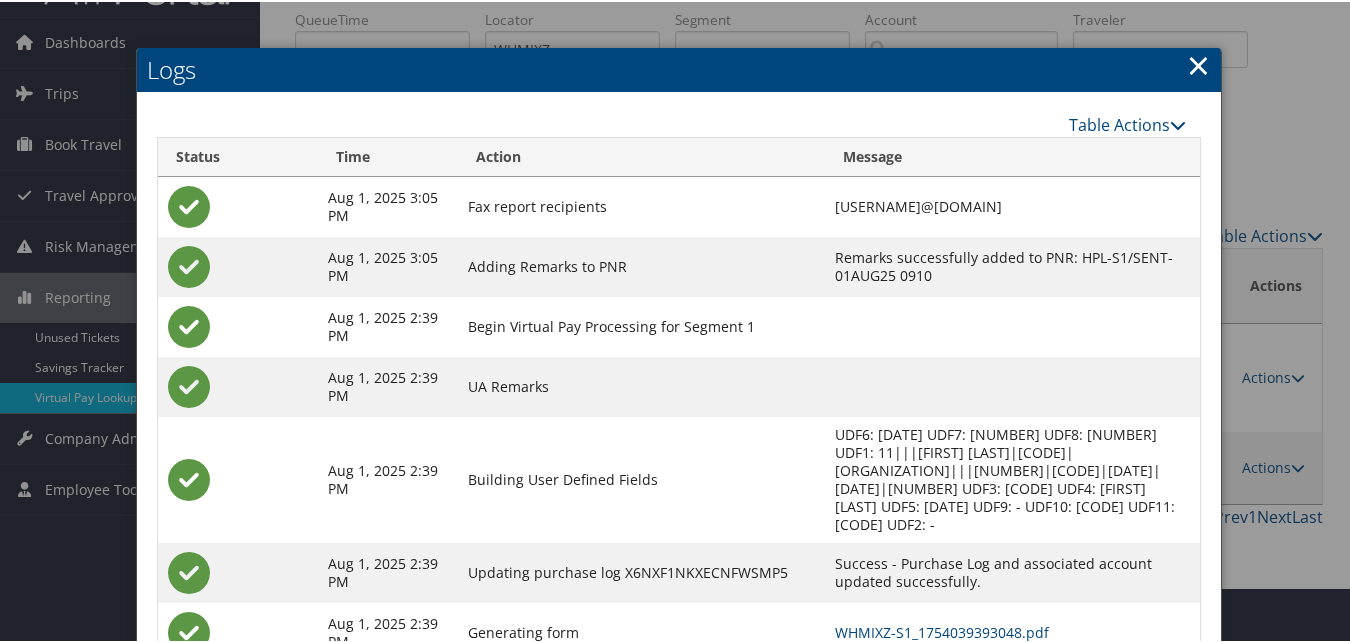 scroll, scrollTop: 100, scrollLeft: 0, axis: vertical 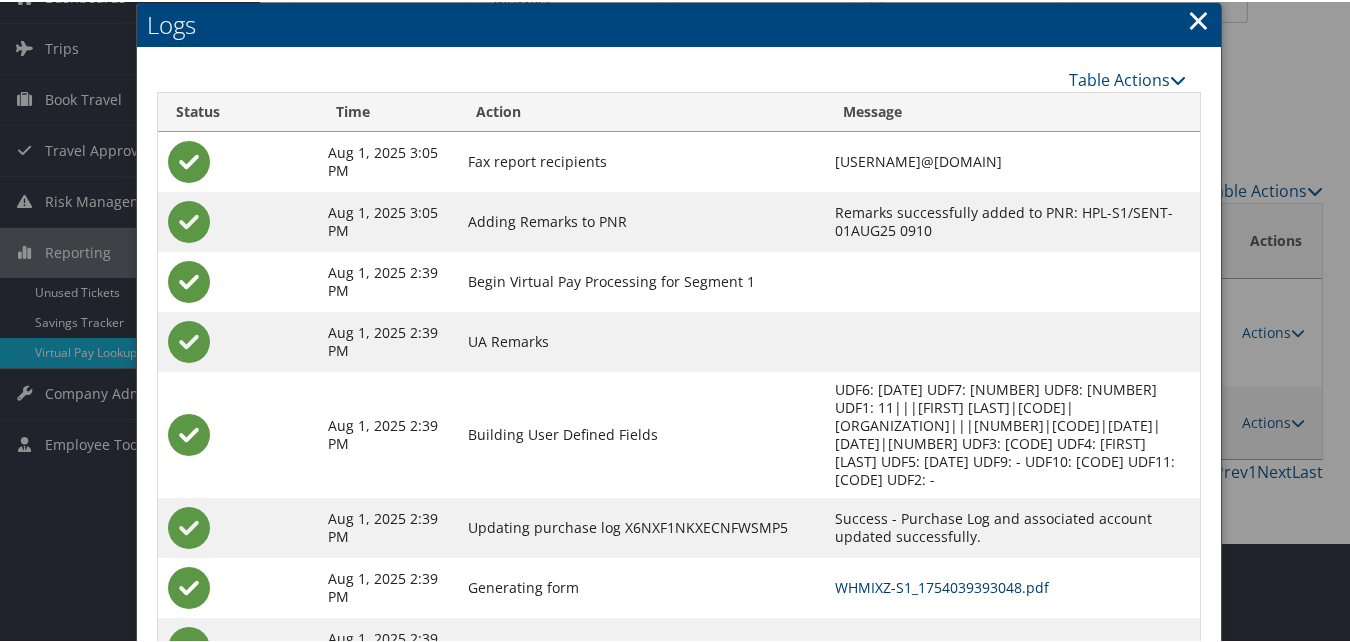 click on "WHMIXZ-S1_1754039393048.pdf" at bounding box center (942, 585) 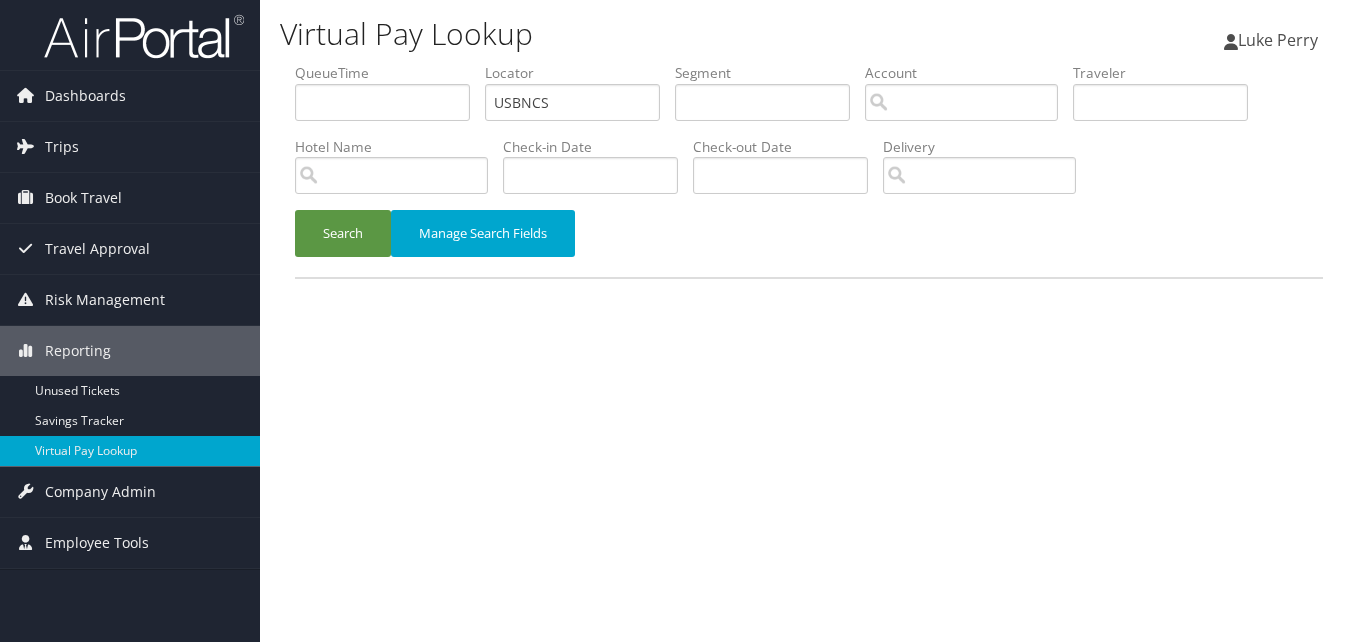 scroll, scrollTop: 0, scrollLeft: 0, axis: both 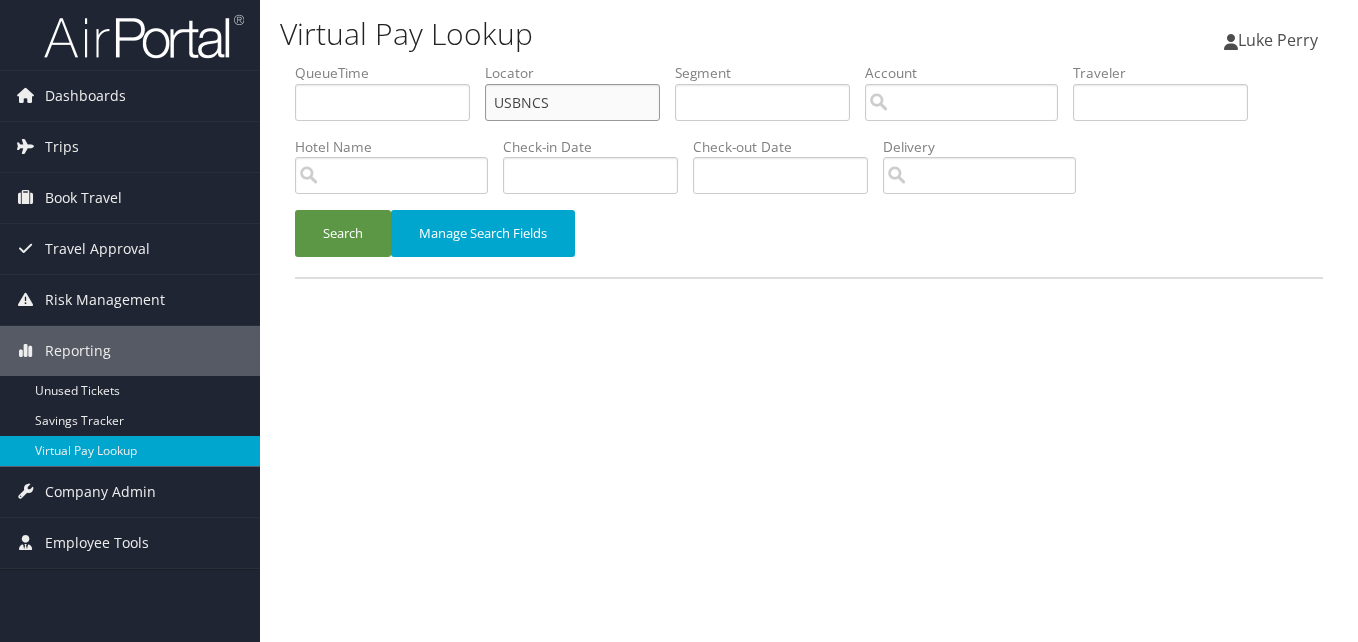 drag, startPoint x: 600, startPoint y: 106, endPoint x: 428, endPoint y: 128, distance: 173.40128 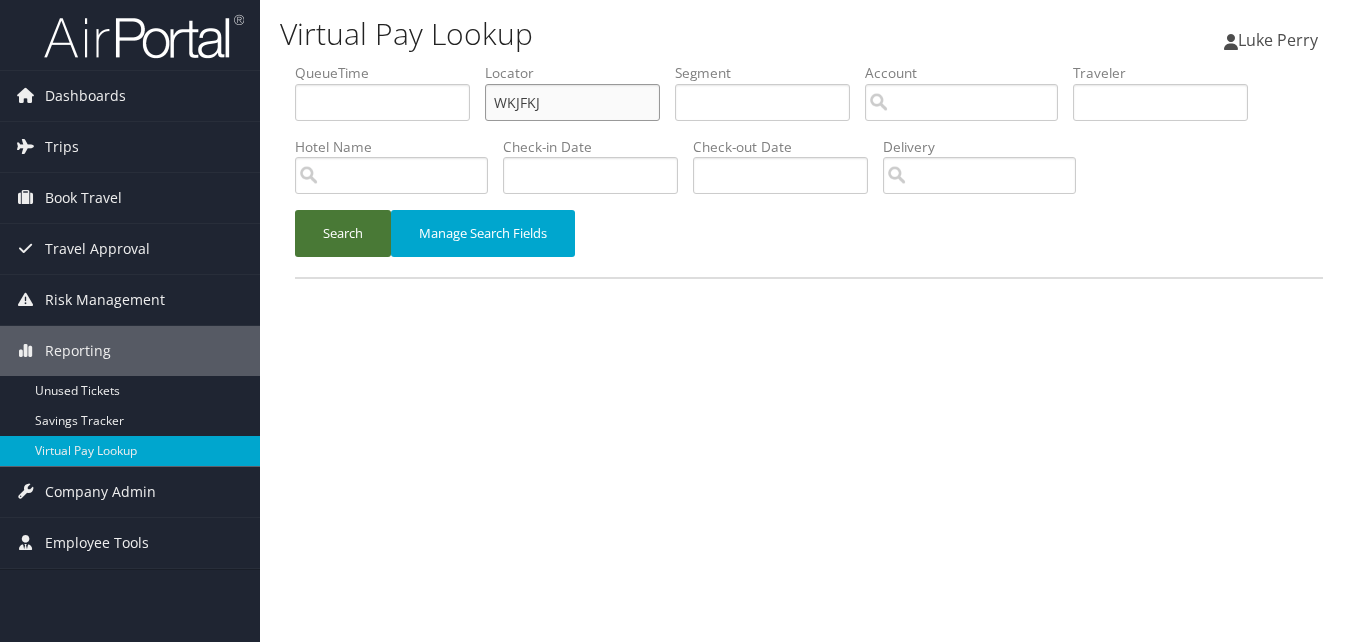 type on "WKJFKJ" 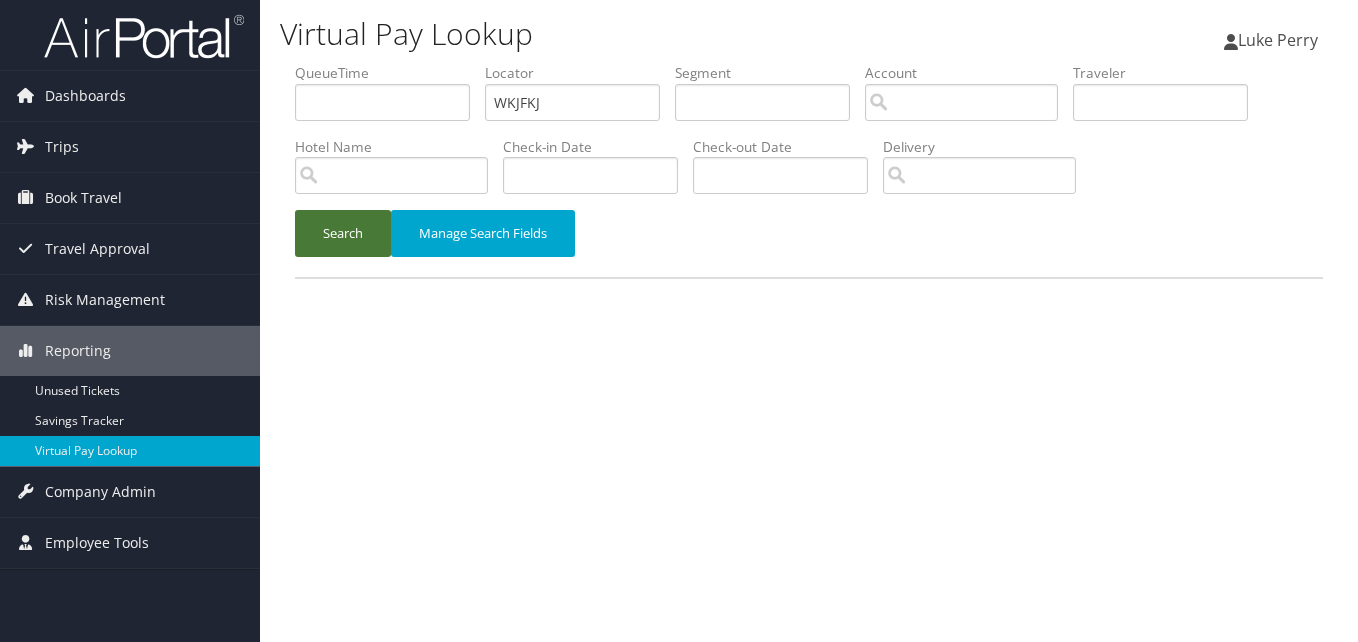 drag, startPoint x: 374, startPoint y: 232, endPoint x: 393, endPoint y: 14, distance: 218.82642 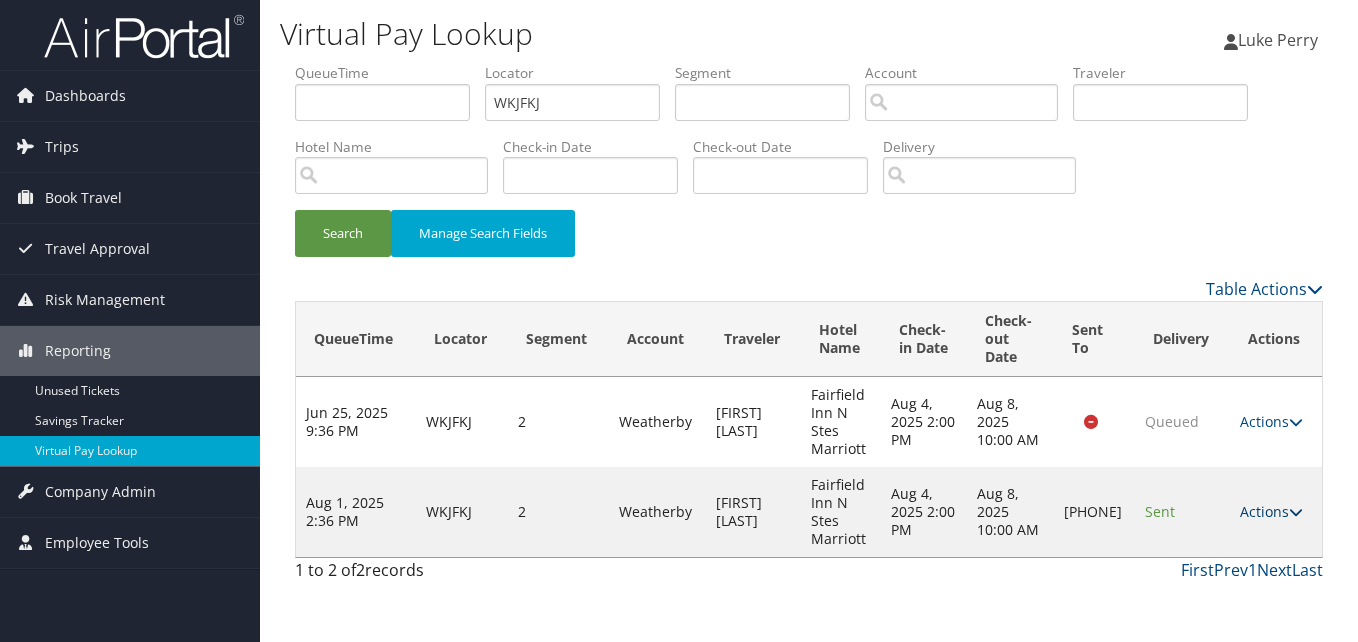 click on "Actions" at bounding box center (1271, 511) 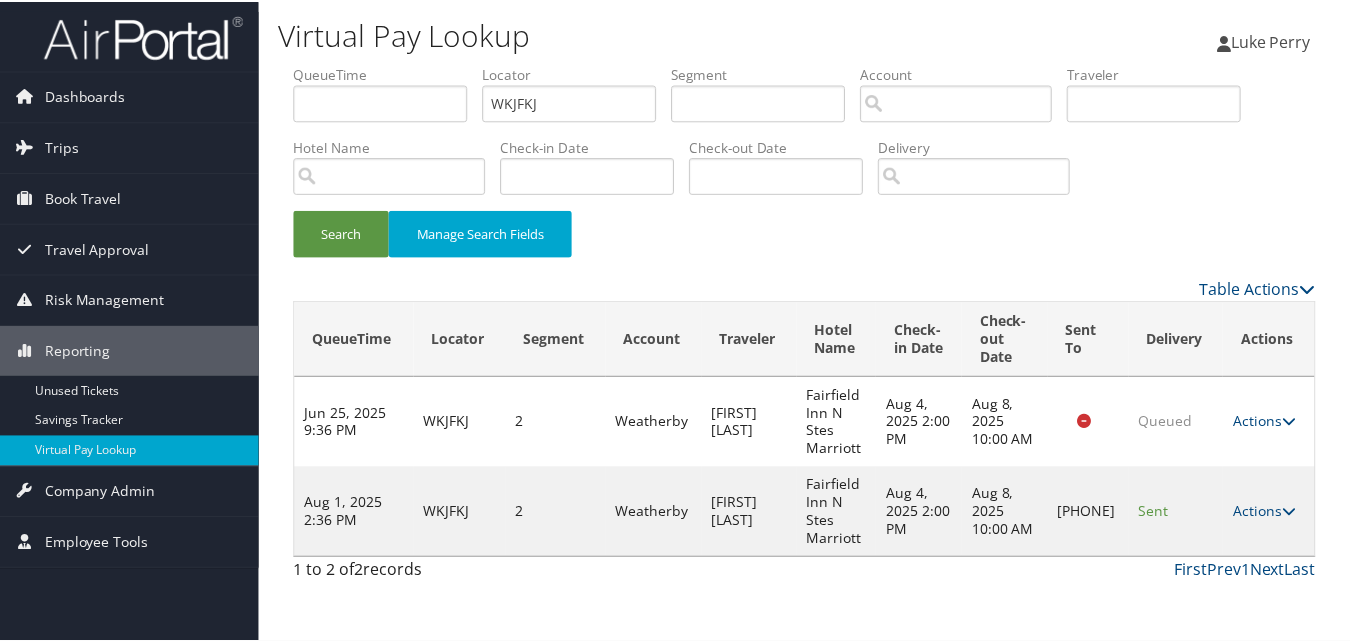scroll, scrollTop: 19, scrollLeft: 0, axis: vertical 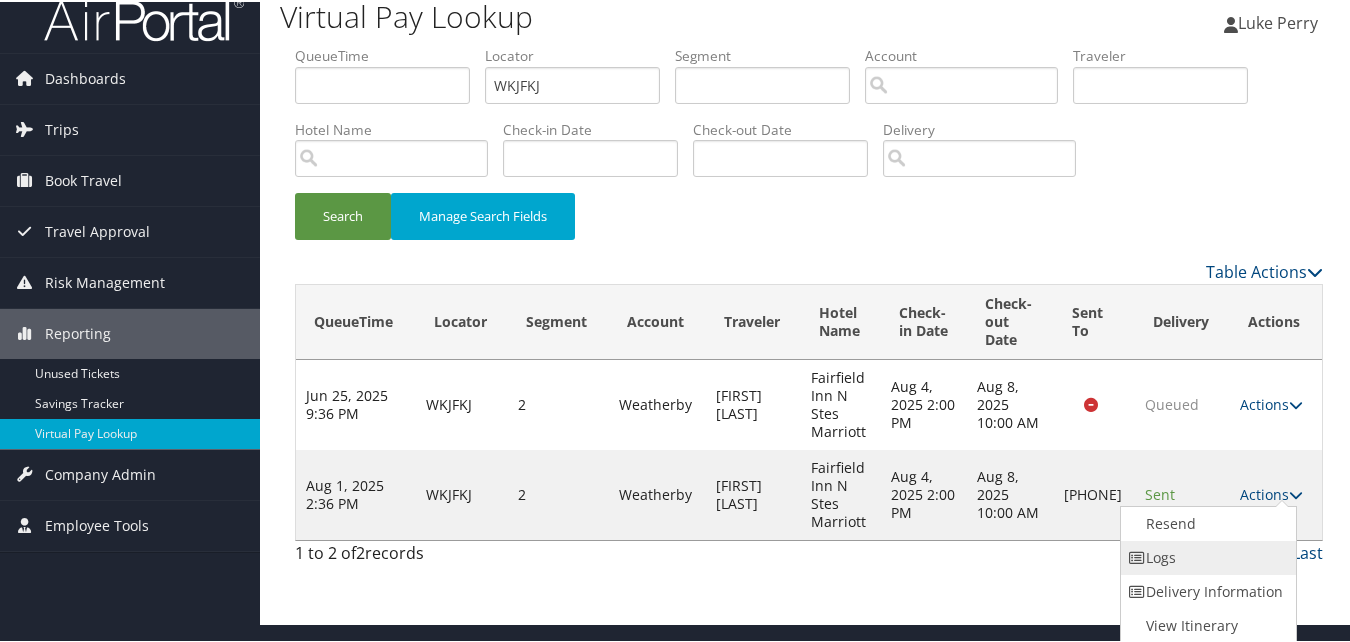click on "Logs" at bounding box center [1206, 556] 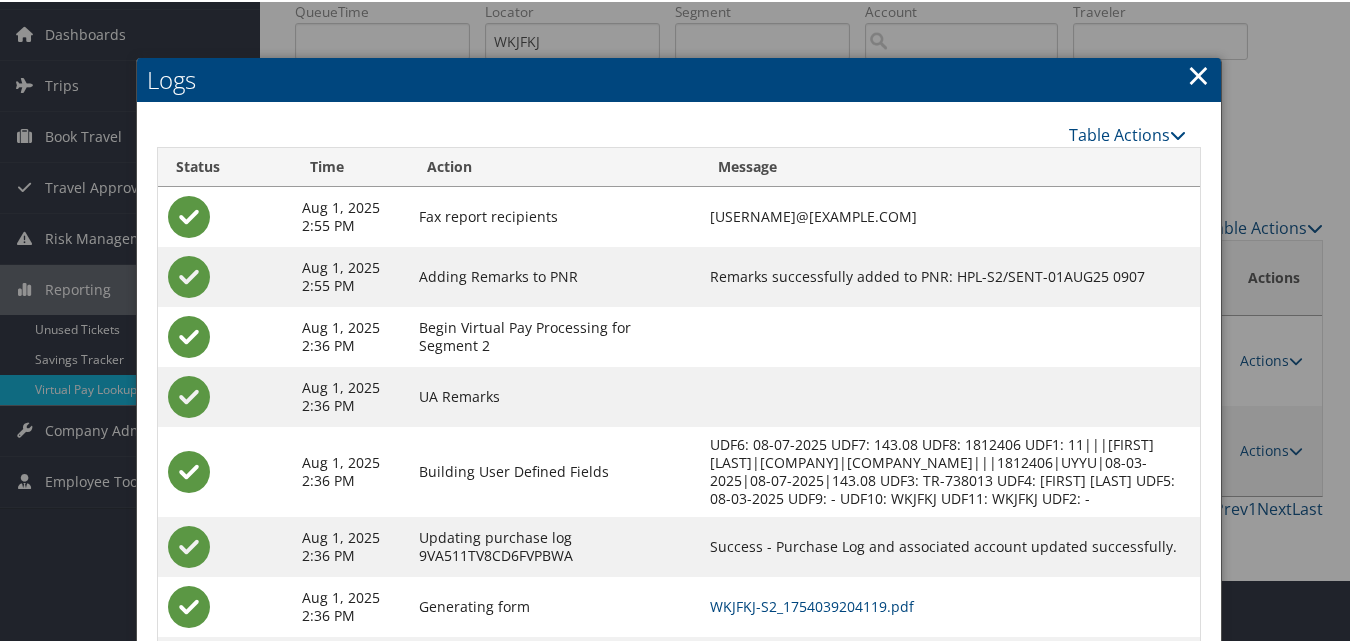 scroll, scrollTop: 172, scrollLeft: 0, axis: vertical 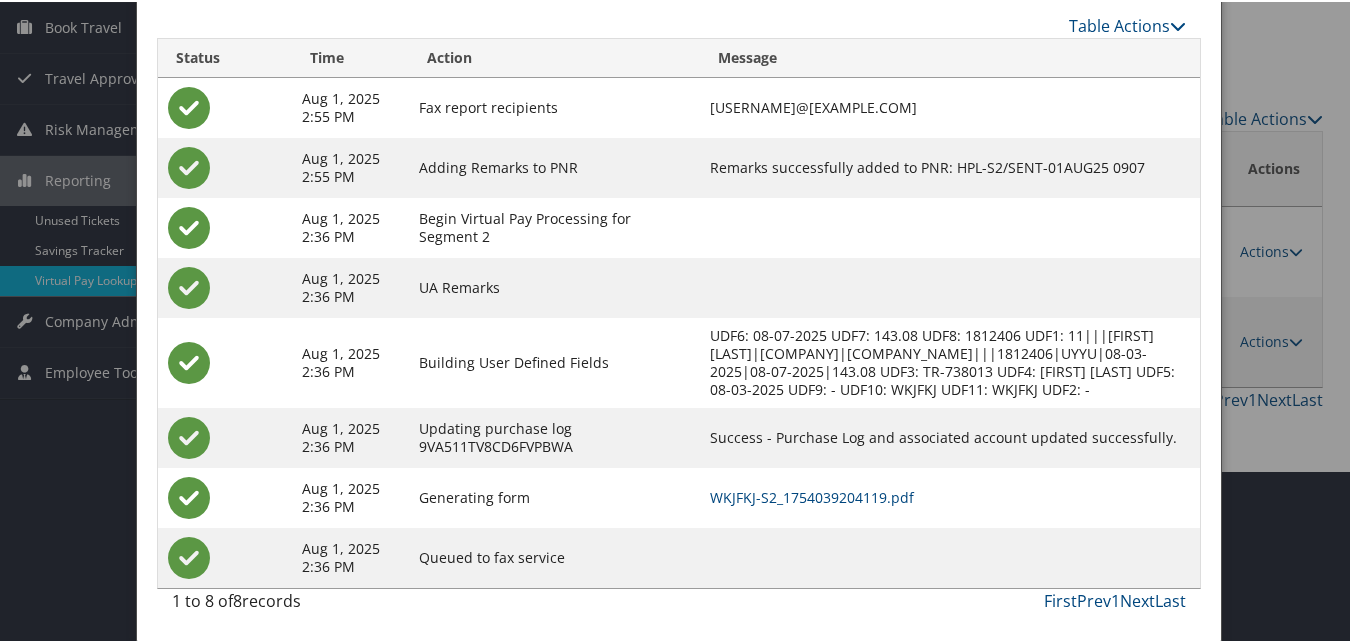 click on "WKJFKJ-S2_1754039204119.pdf" at bounding box center (950, 496) 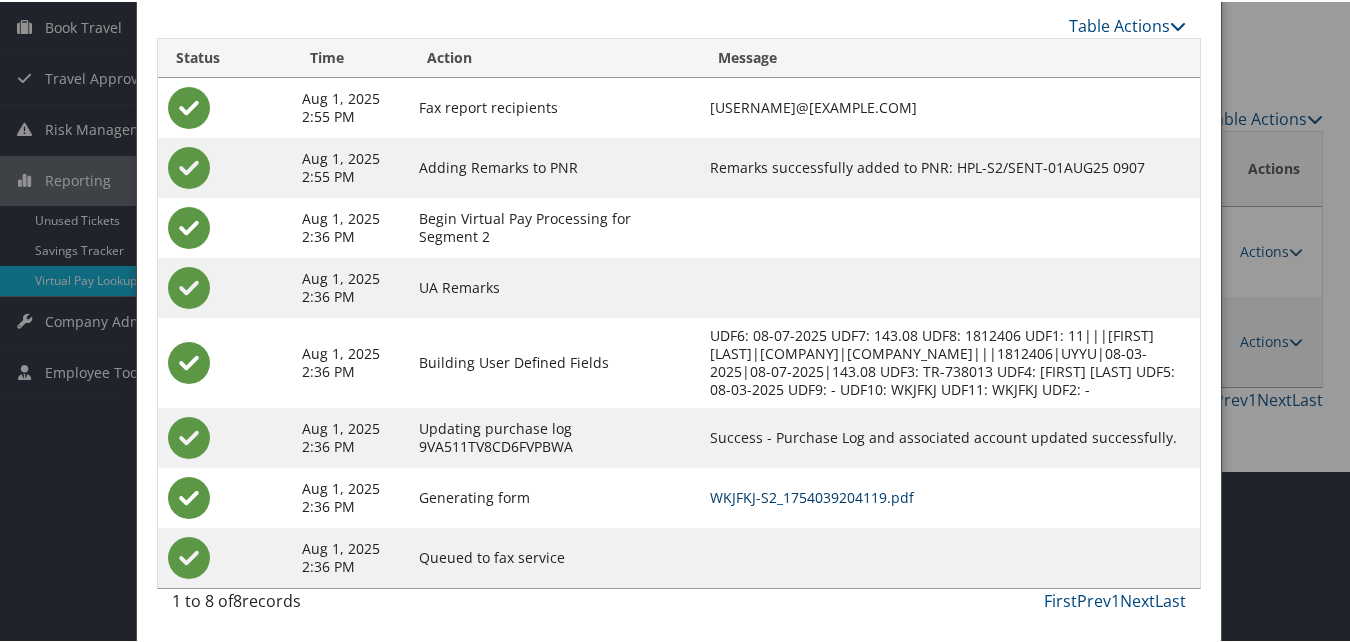 click on "WKJFKJ-S2_1754039204119.pdf" at bounding box center [812, 495] 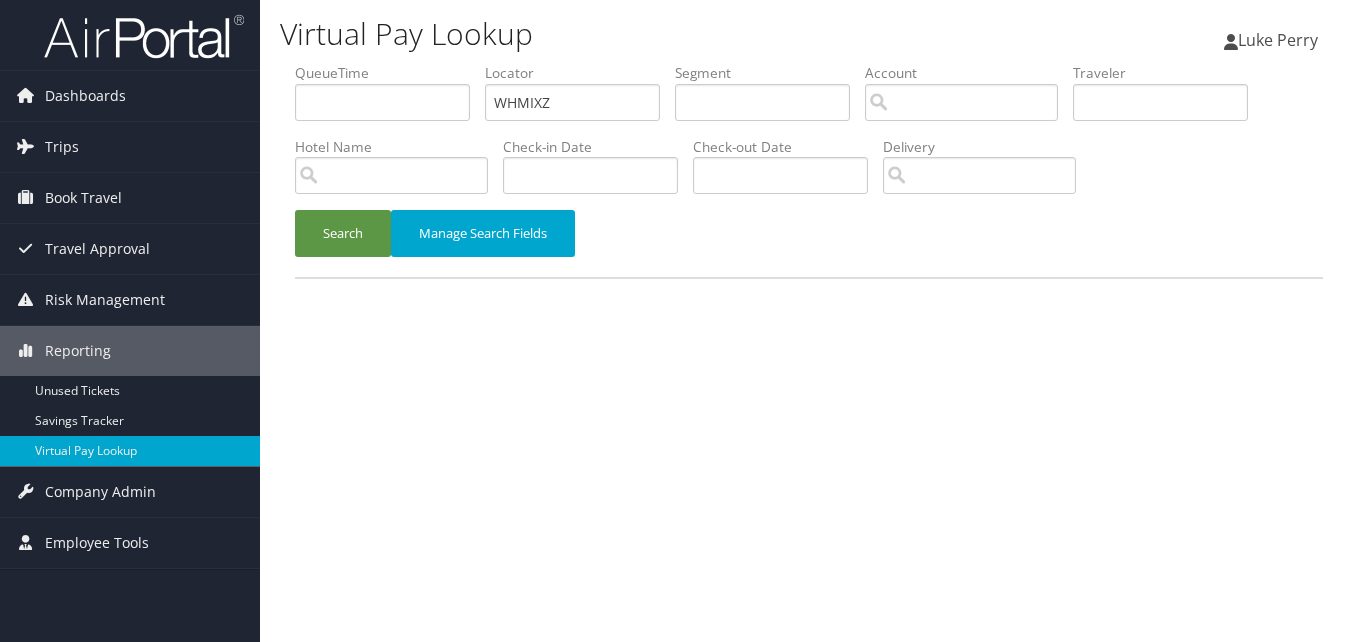 scroll, scrollTop: 0, scrollLeft: 0, axis: both 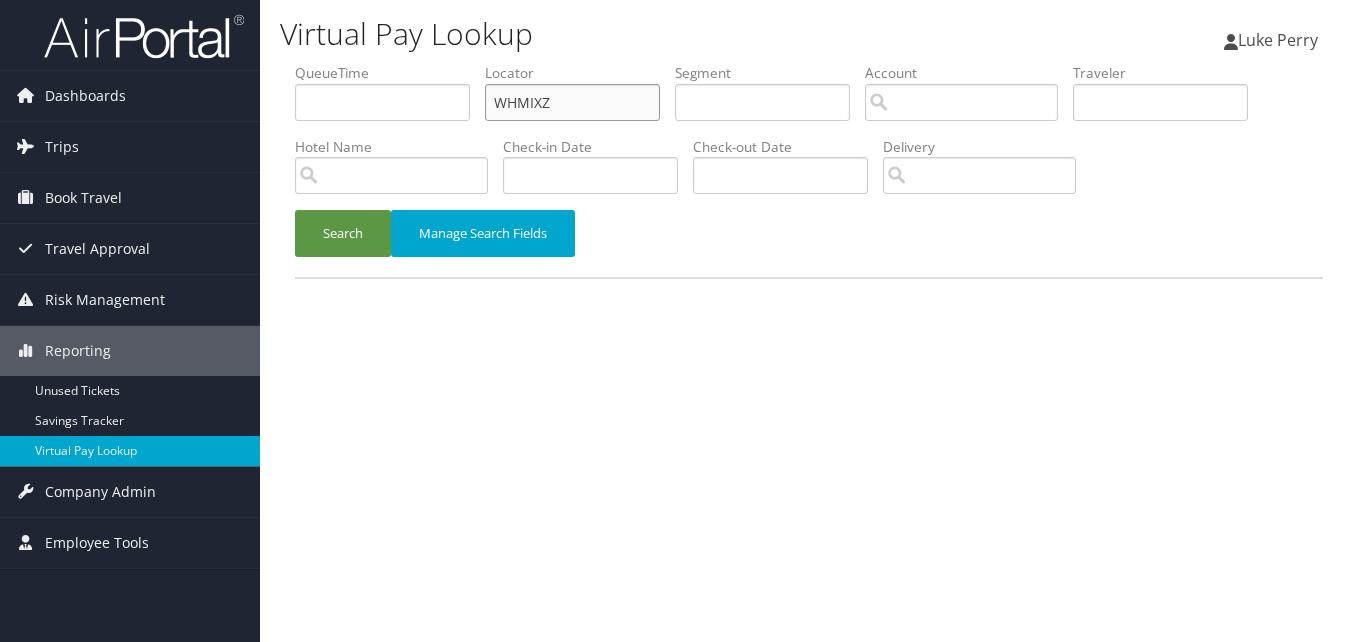 drag, startPoint x: 546, startPoint y: 100, endPoint x: 385, endPoint y: 106, distance: 161.11176 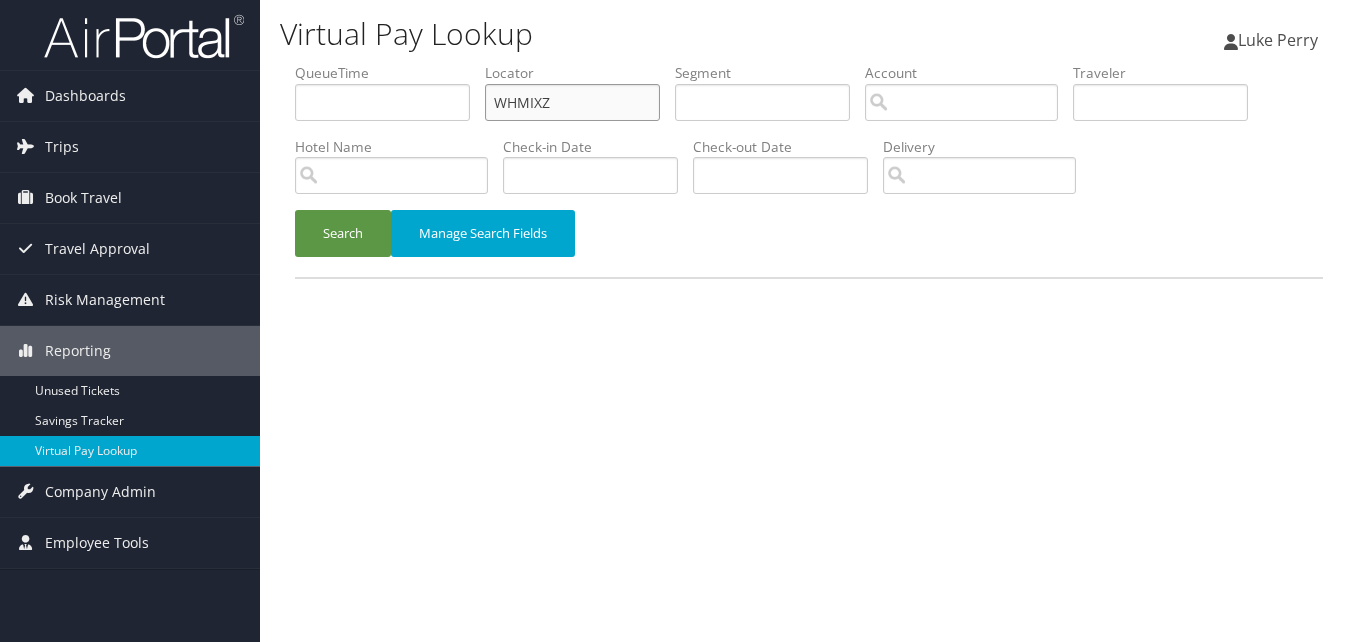click on "QueueTime Locator WHMIXZ Segment Account Traveler Hotel Name Check-in Date Check-out Date Delivery" at bounding box center (809, 63) 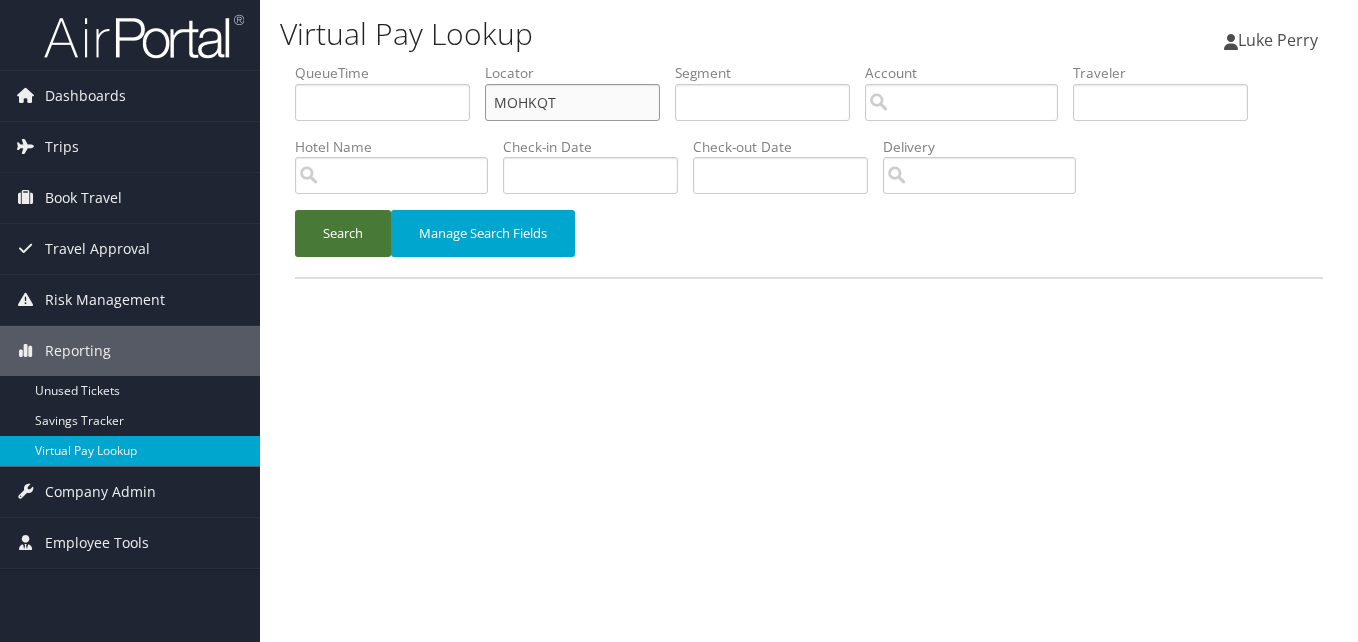 type on "MOHKQT" 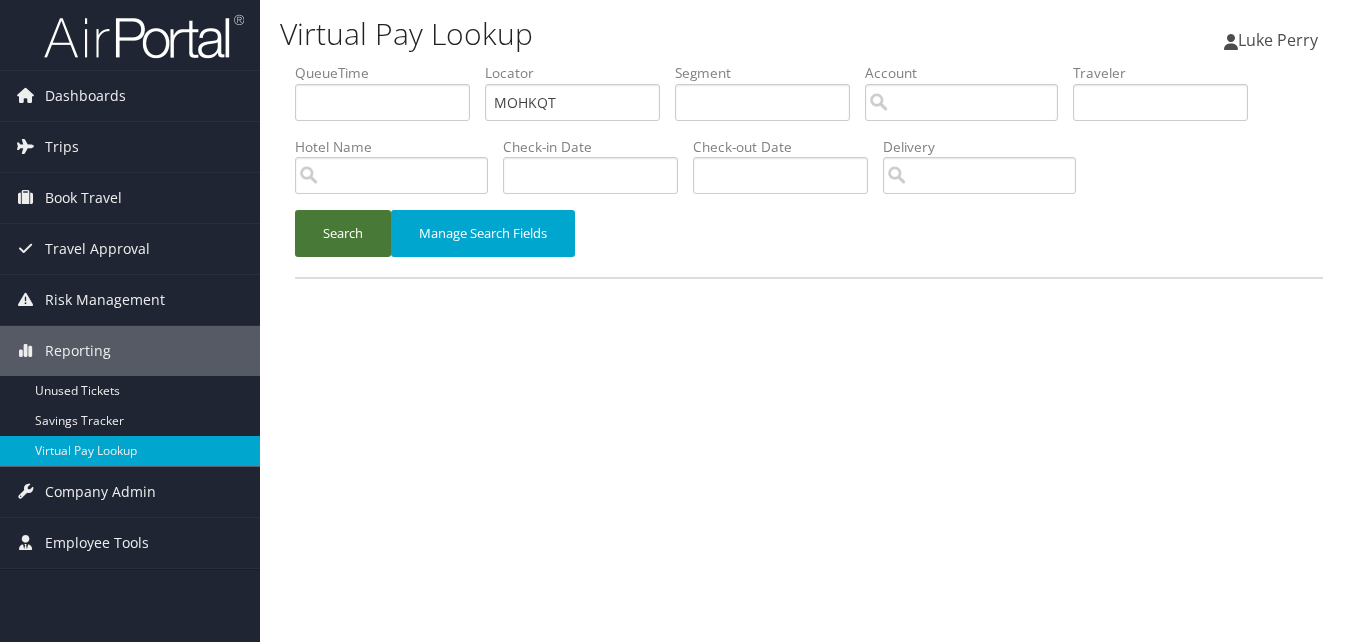 click on "Search" at bounding box center (343, 233) 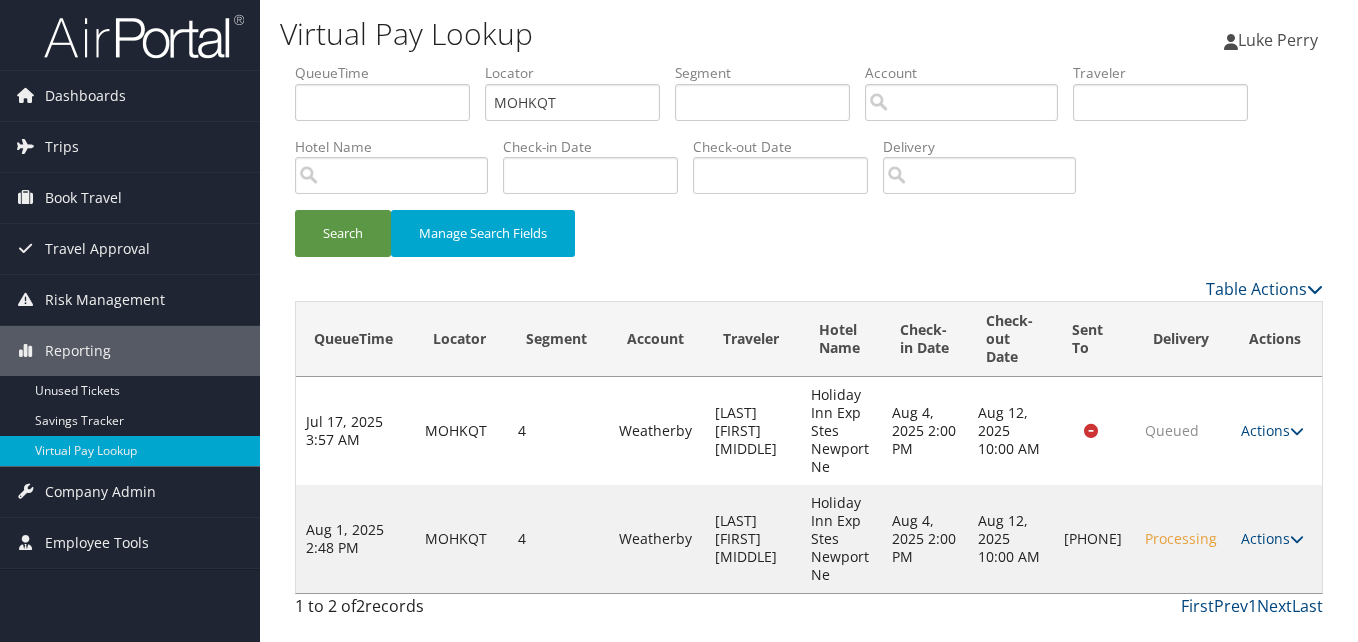 click on "Actions" at bounding box center [1272, 538] 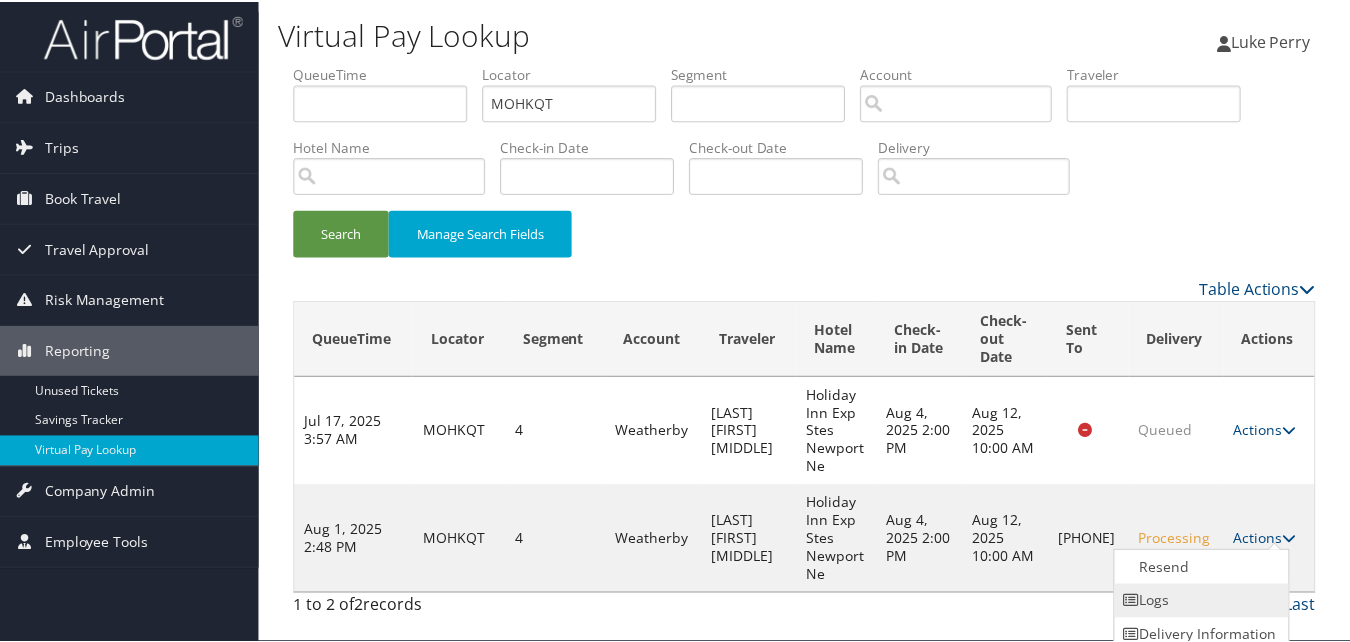 scroll, scrollTop: 46, scrollLeft: 0, axis: vertical 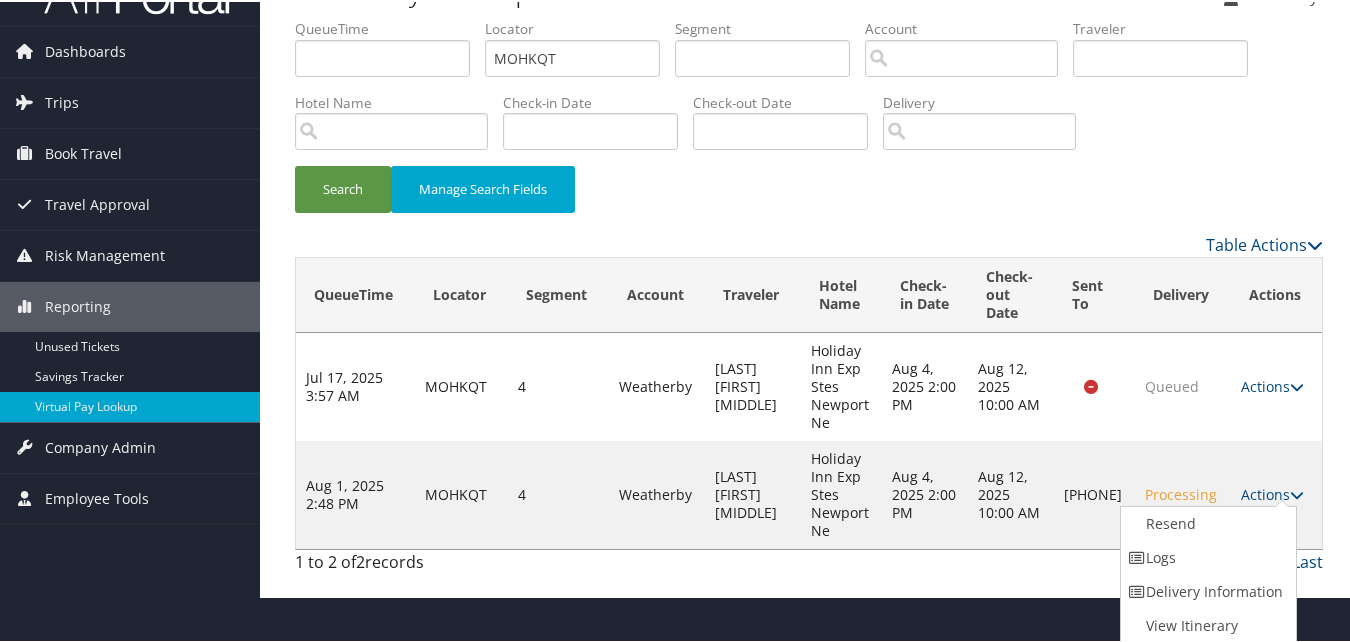 drag, startPoint x: 1210, startPoint y: 573, endPoint x: 1187, endPoint y: 561, distance: 25.942244 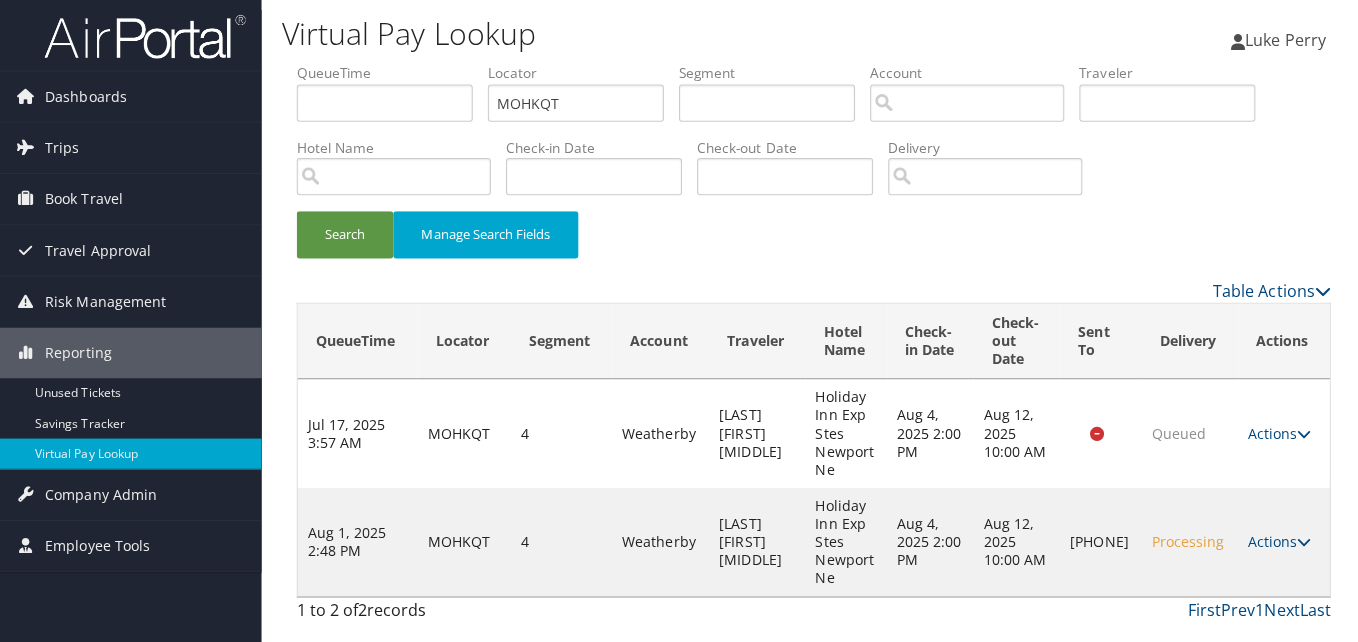 scroll, scrollTop: 0, scrollLeft: 0, axis: both 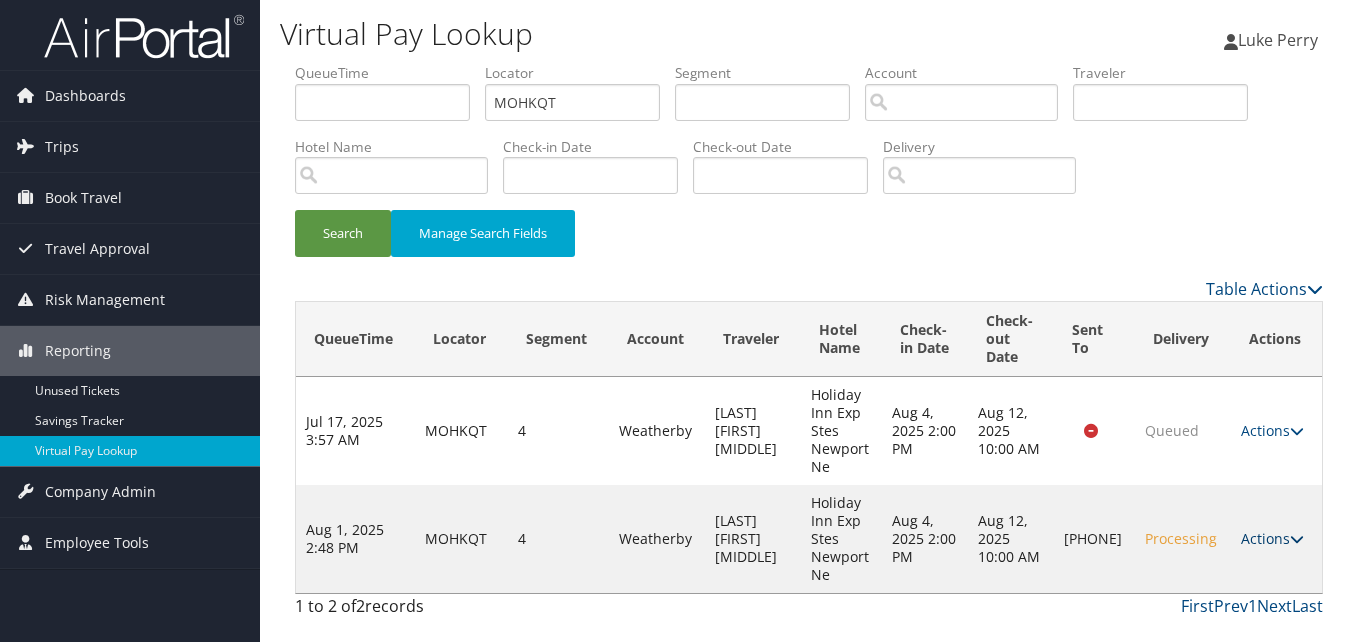 click on "Actions" at bounding box center [1272, 538] 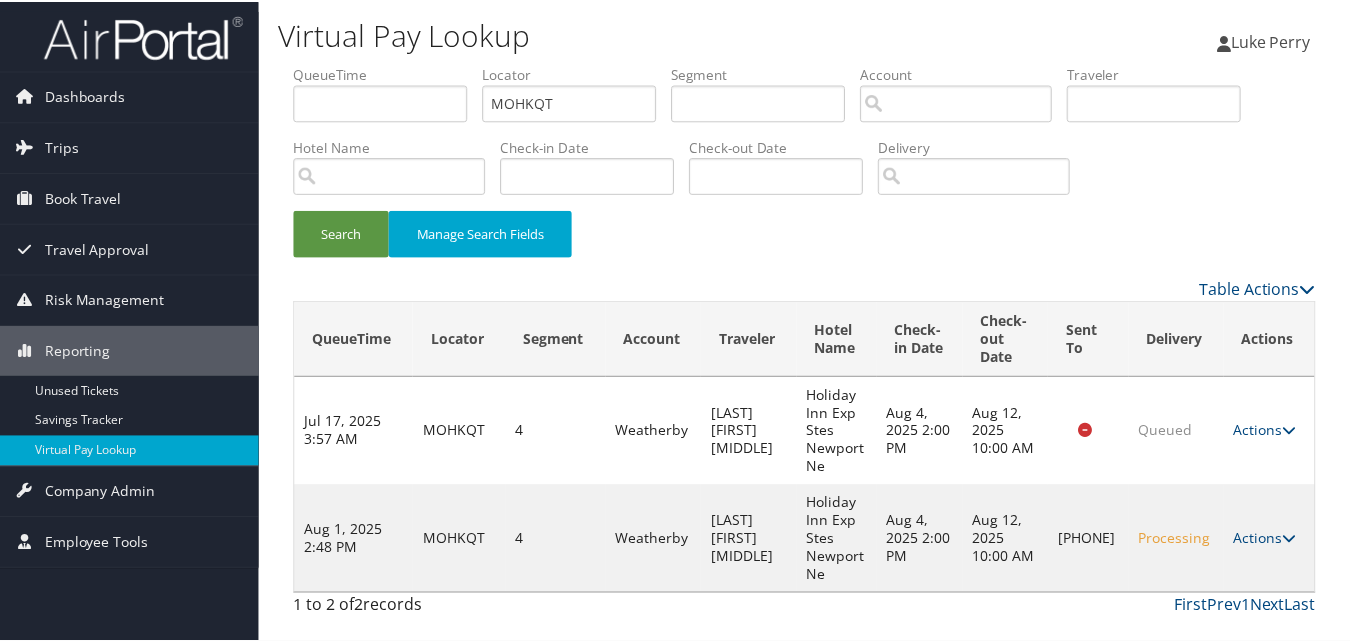 scroll, scrollTop: 46, scrollLeft: 0, axis: vertical 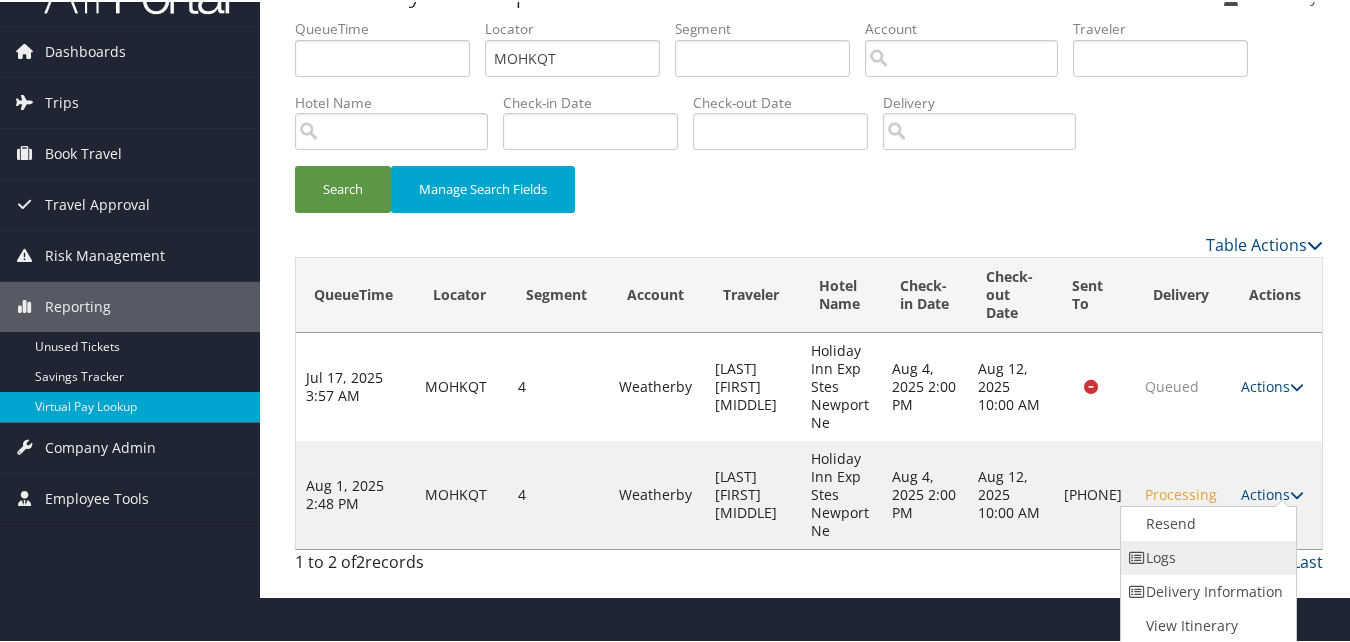 click on "Logs" at bounding box center [1206, 556] 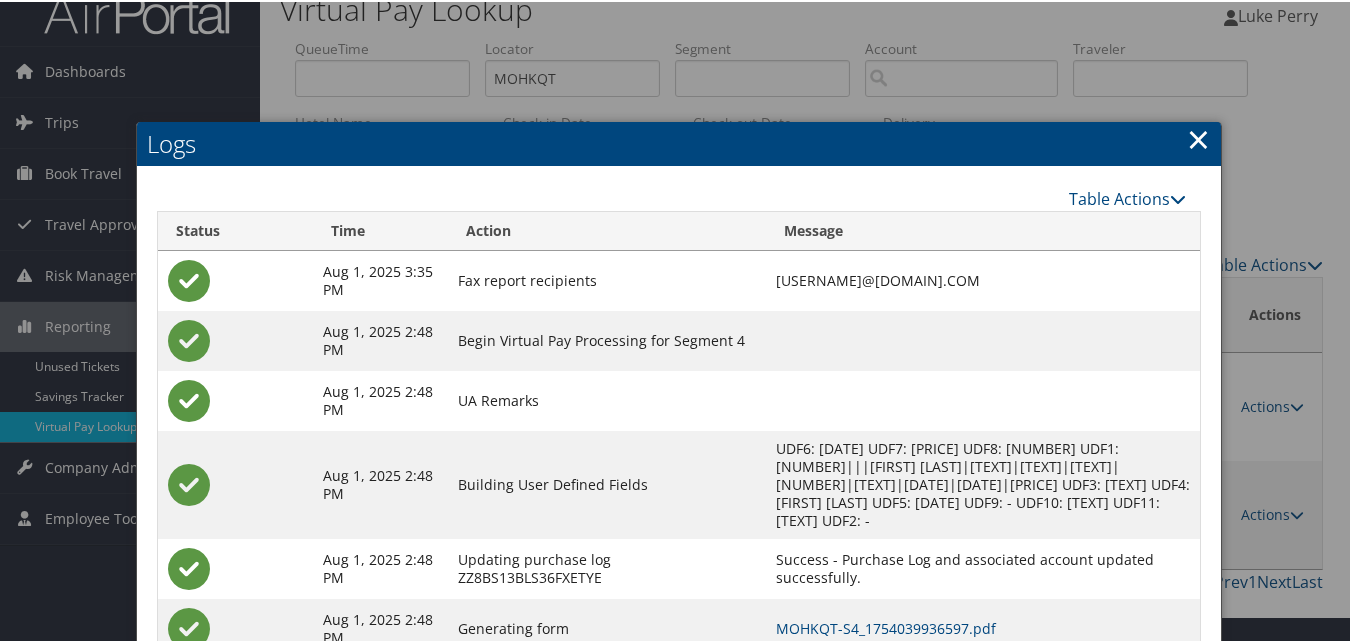 scroll, scrollTop: 157, scrollLeft: 0, axis: vertical 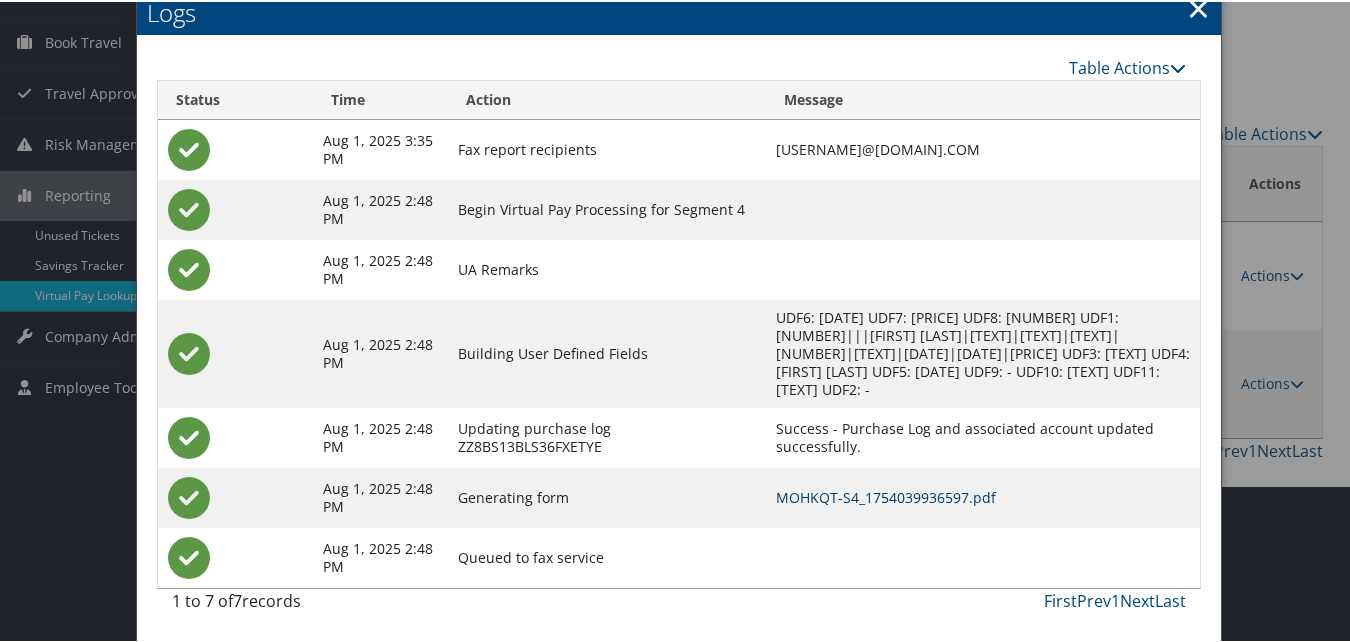 drag, startPoint x: 838, startPoint y: 500, endPoint x: 768, endPoint y: 506, distance: 70.256676 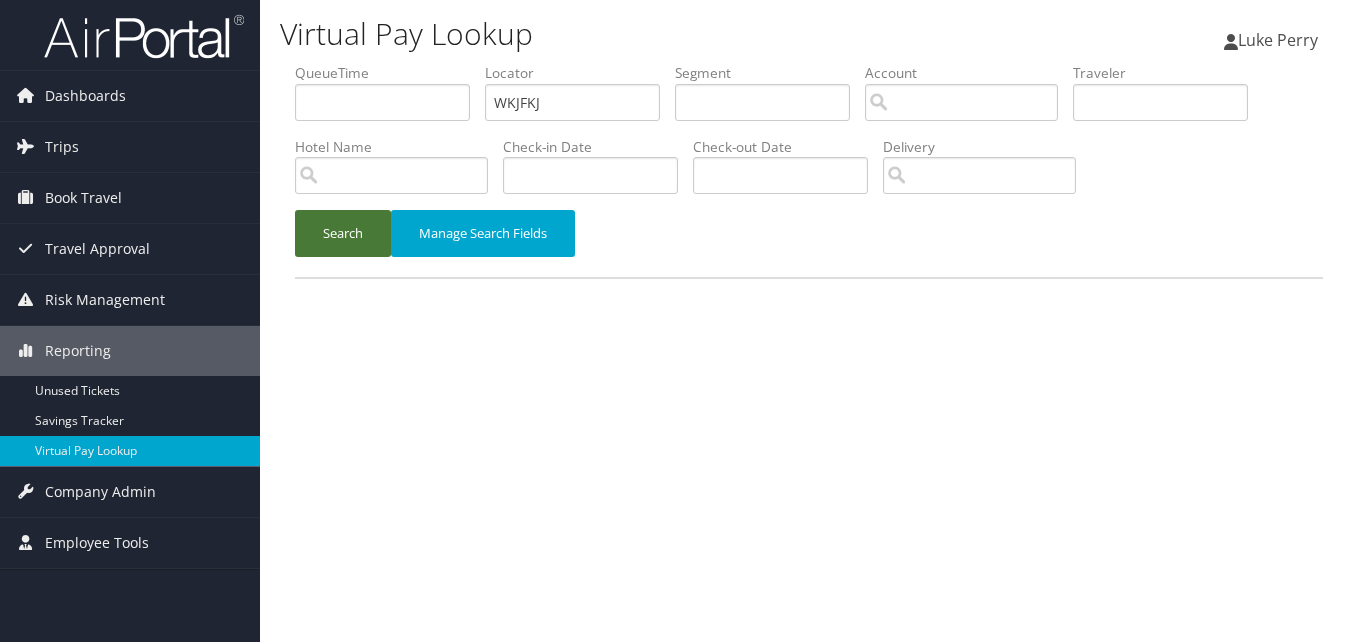 scroll, scrollTop: 0, scrollLeft: 0, axis: both 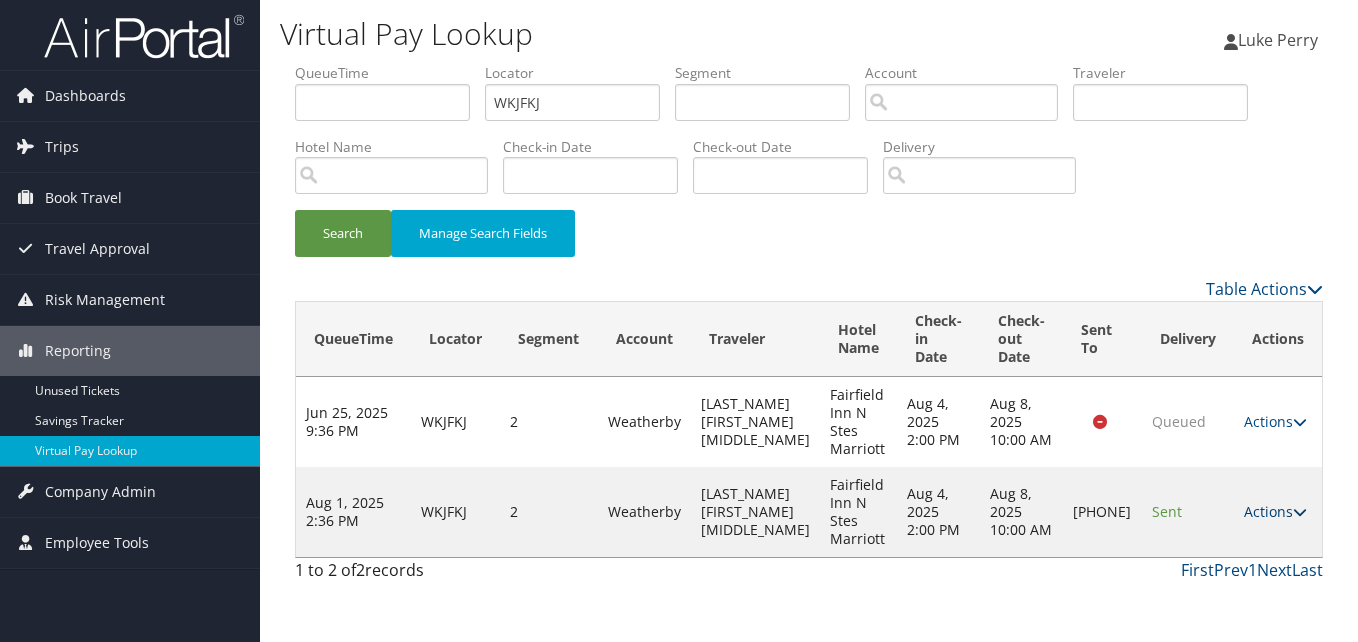 click on "Actions" at bounding box center [1275, 511] 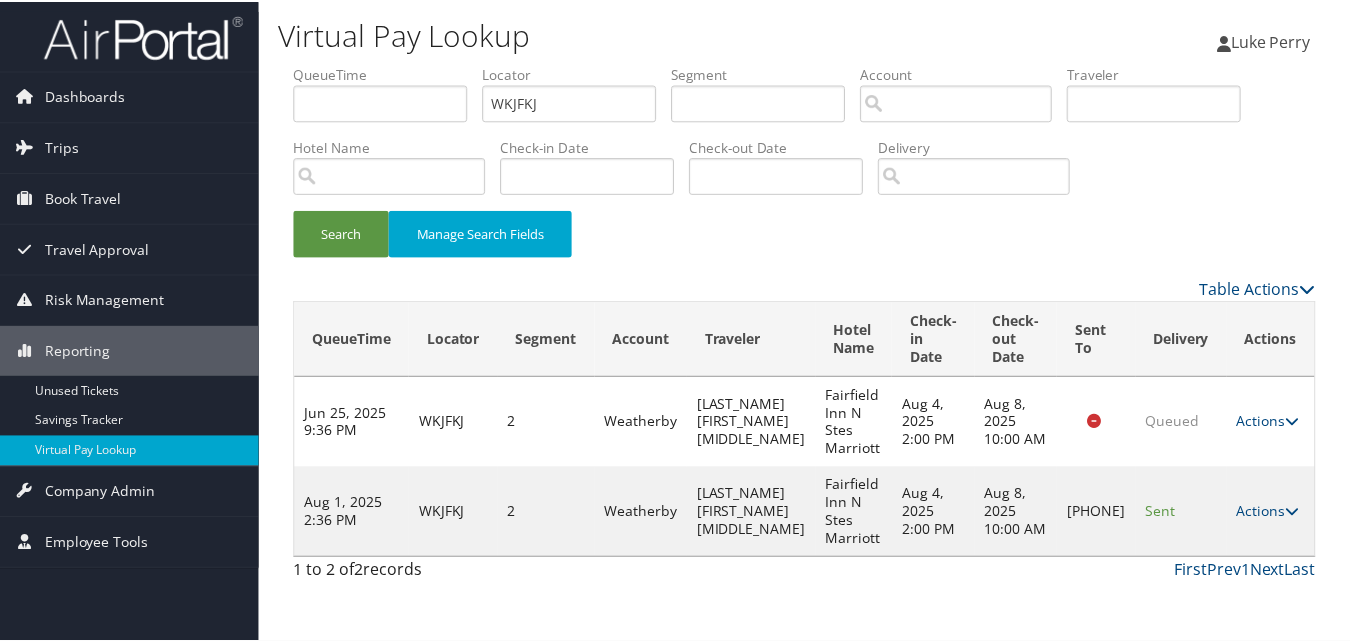 scroll, scrollTop: 19, scrollLeft: 0, axis: vertical 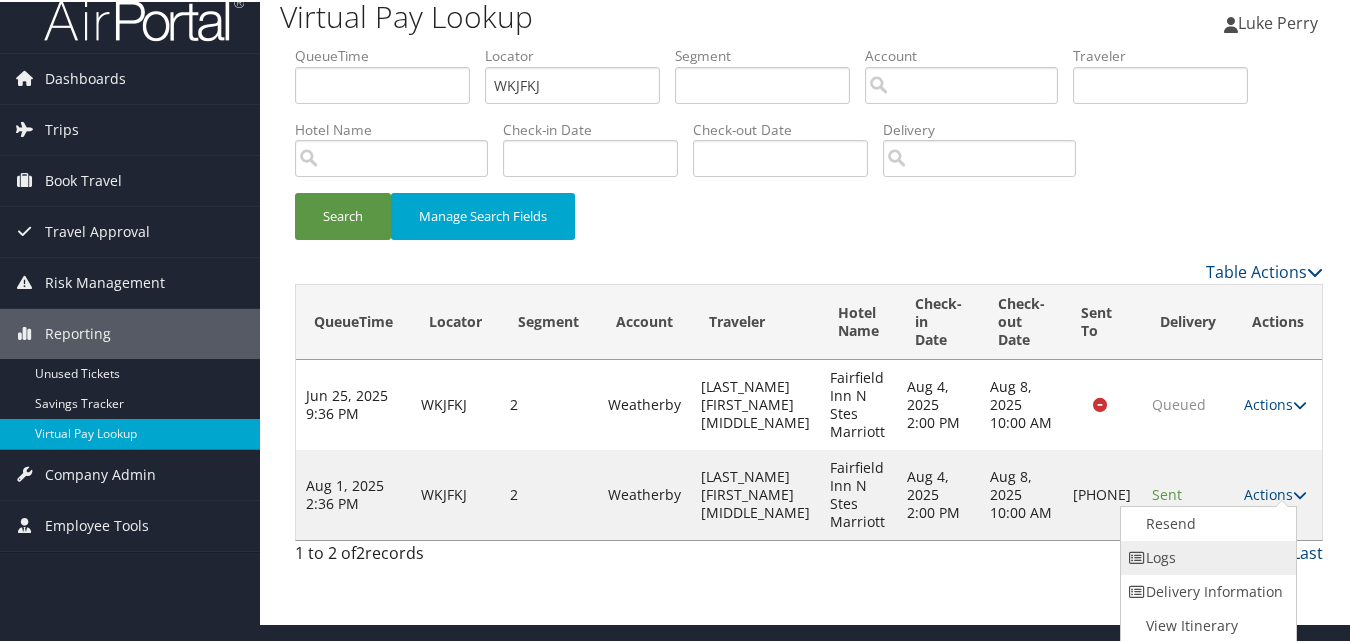 click on "Logs" at bounding box center (1206, 556) 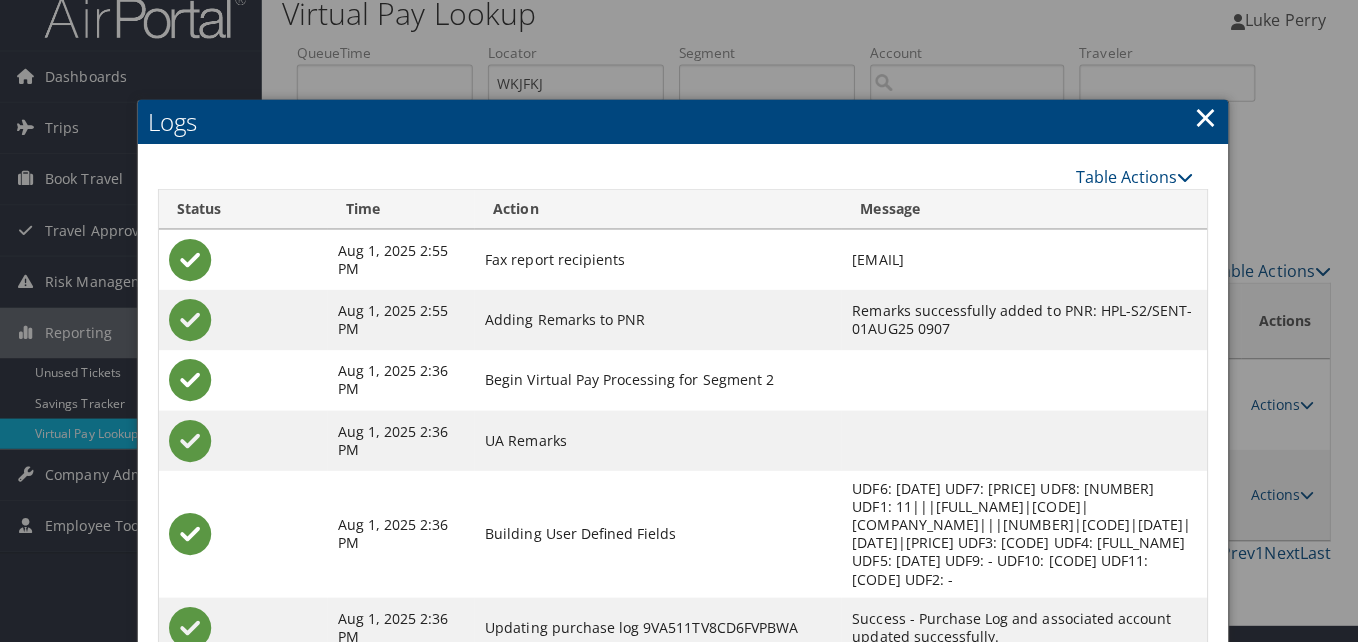 scroll, scrollTop: 0, scrollLeft: 0, axis: both 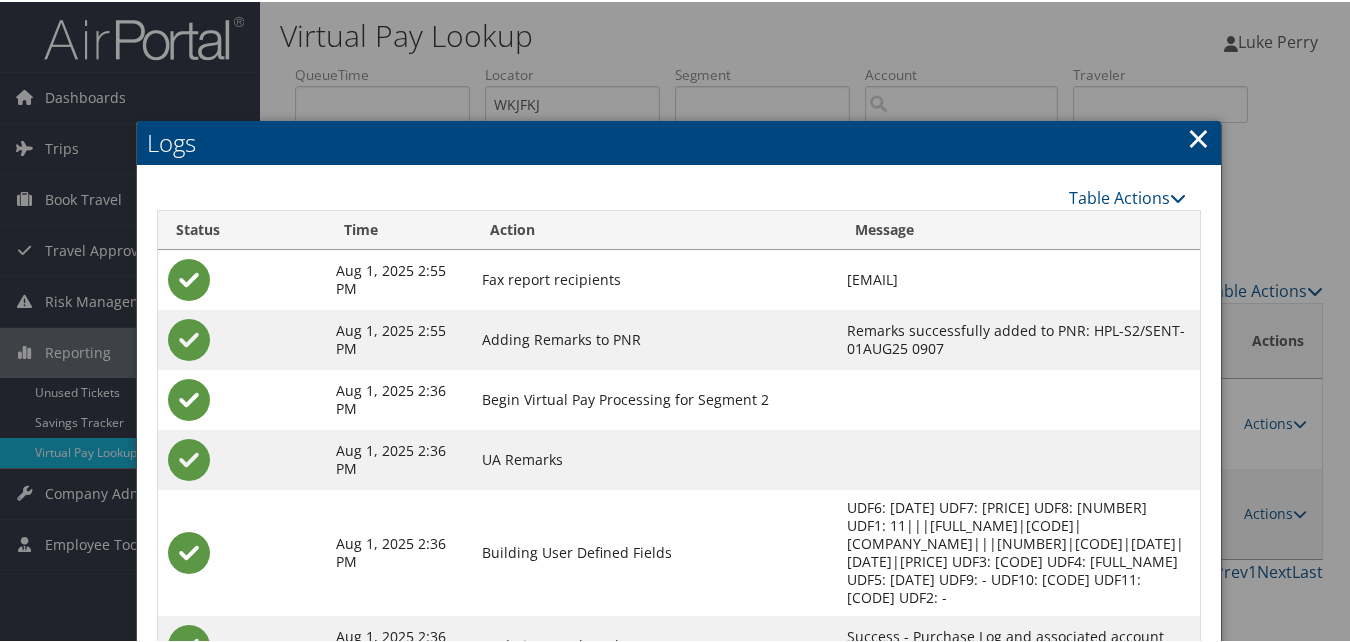 click on "×" at bounding box center [1198, 136] 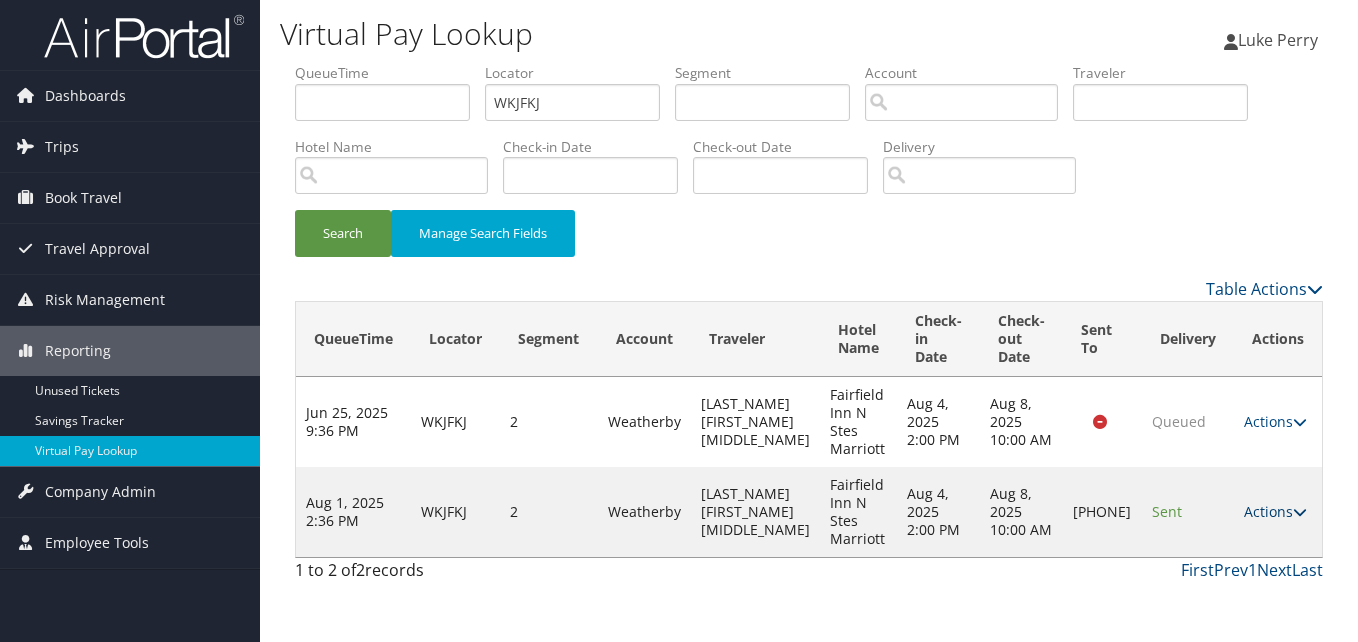 click on "Actions" at bounding box center (1275, 511) 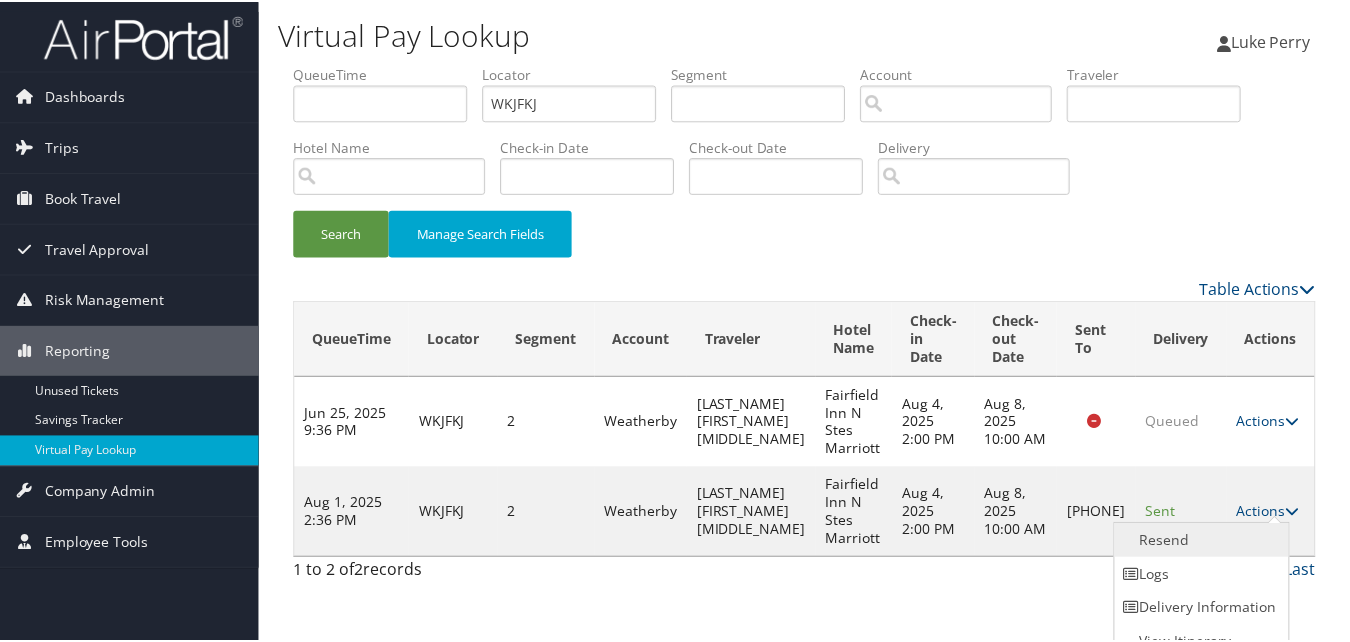 scroll, scrollTop: 19, scrollLeft: 0, axis: vertical 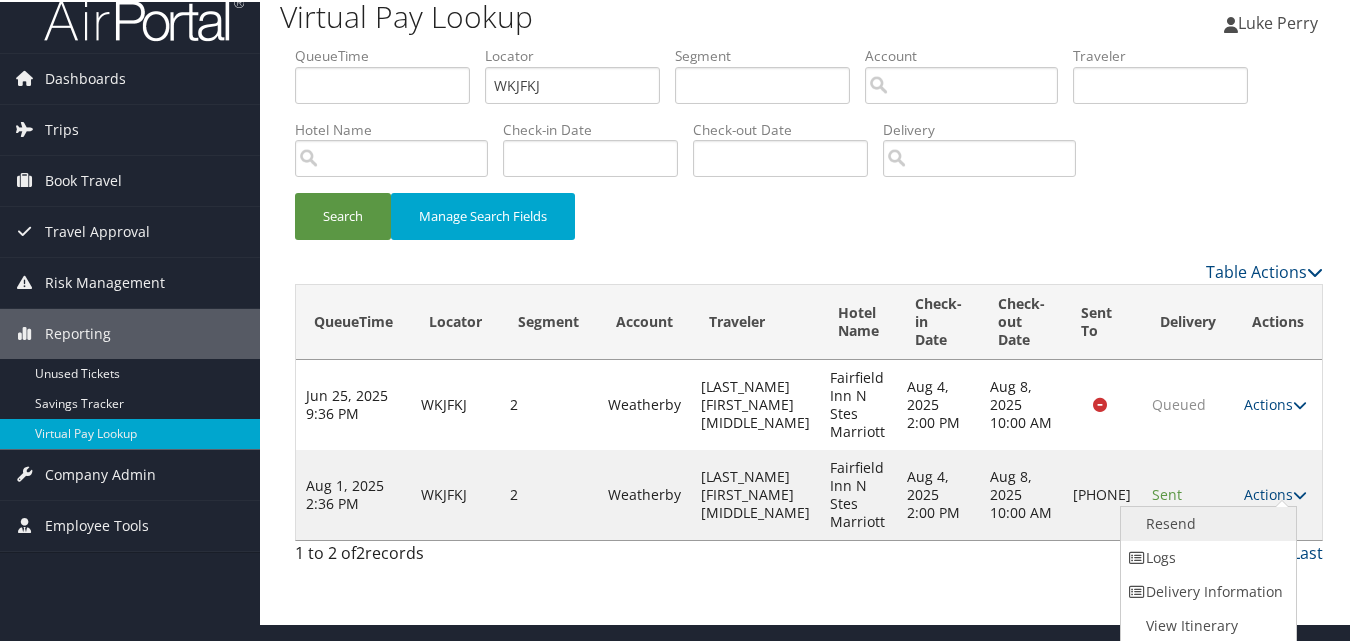 click on "Resend" at bounding box center (1206, 522) 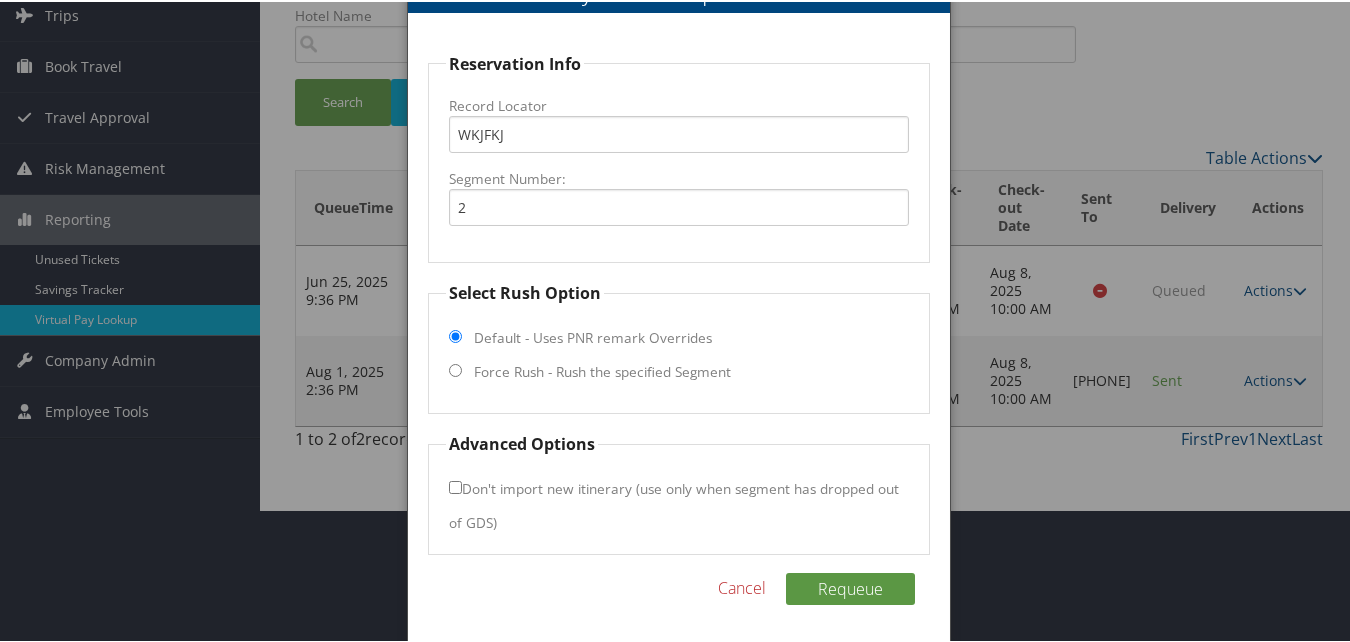 scroll, scrollTop: 135, scrollLeft: 0, axis: vertical 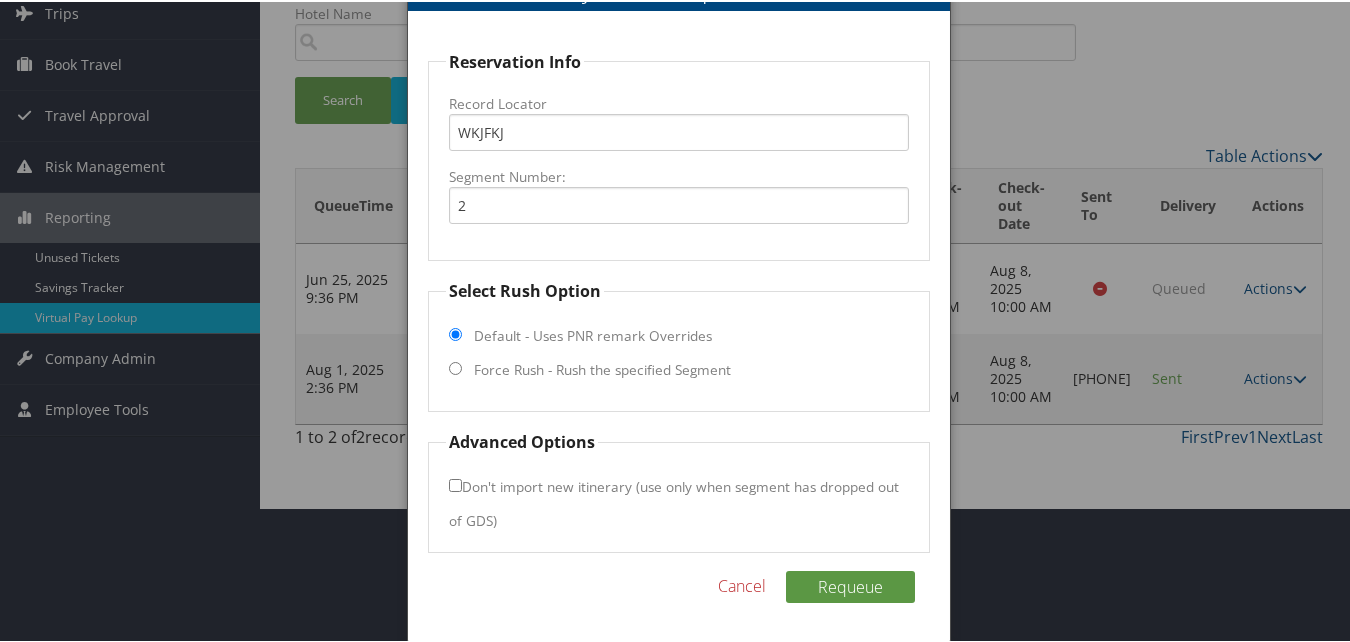 click on "Force Rush - Rush the specified Segment" at bounding box center (602, 368) 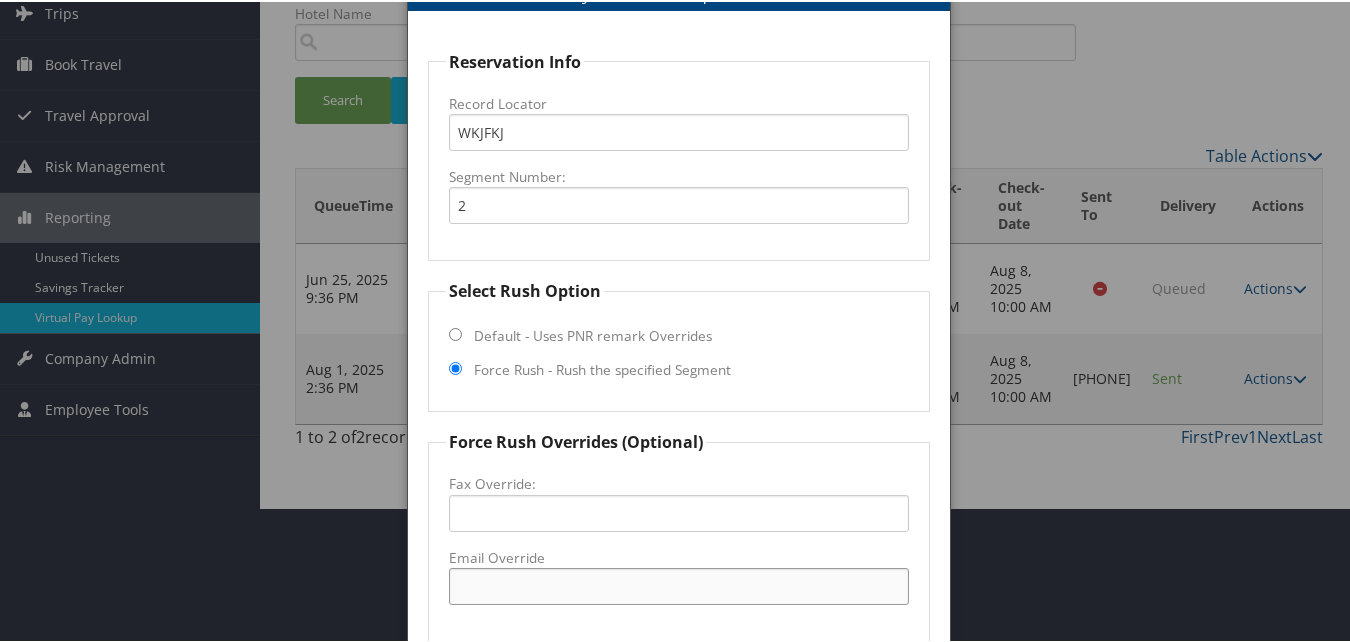 click on "Email Override" at bounding box center [678, 584] 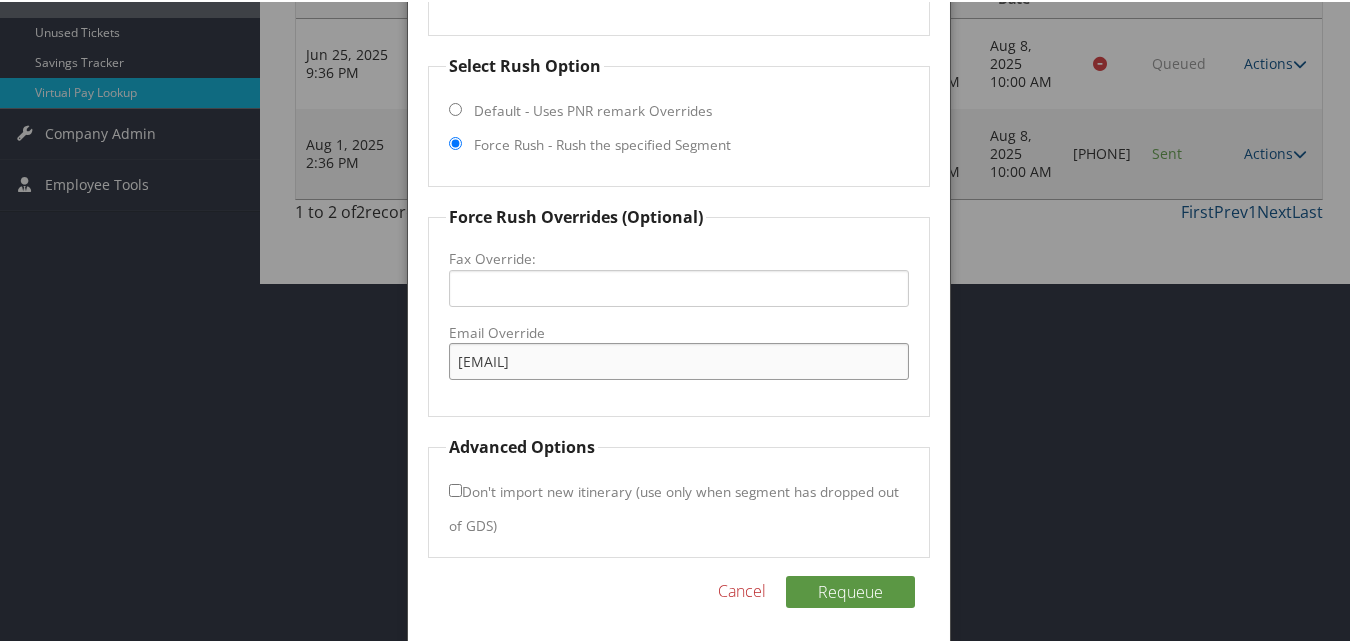 scroll, scrollTop: 365, scrollLeft: 0, axis: vertical 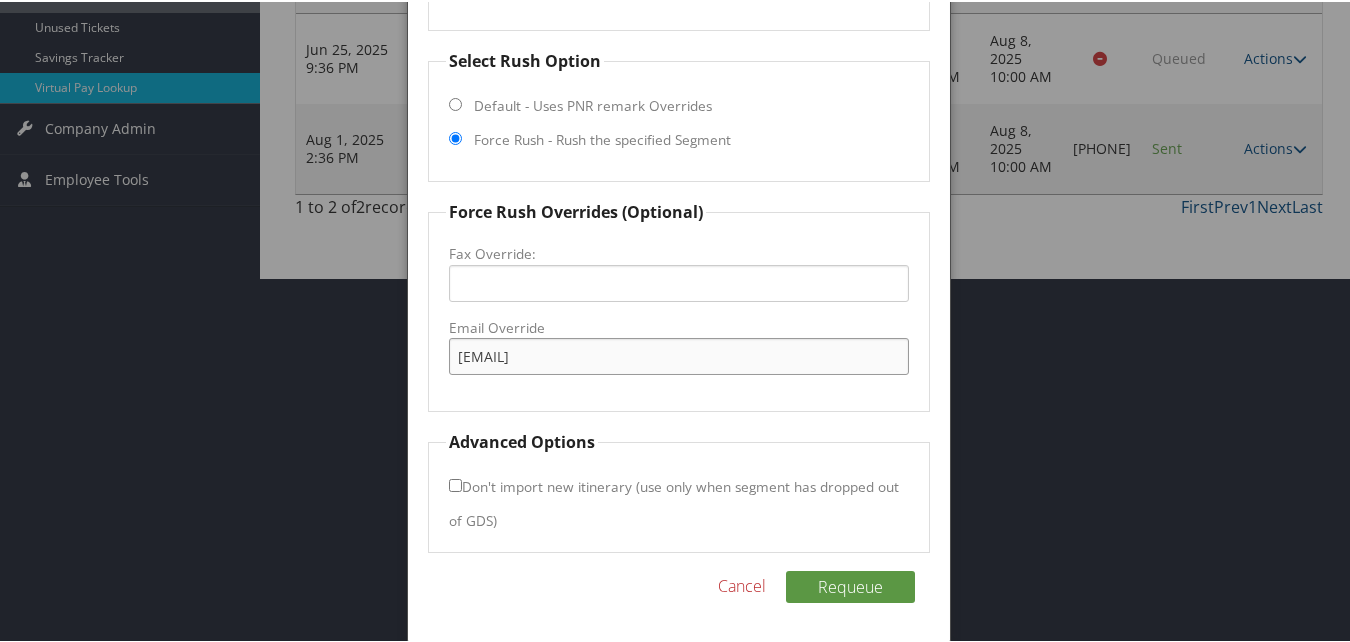 type on "mretiz@champion-hotels.com" 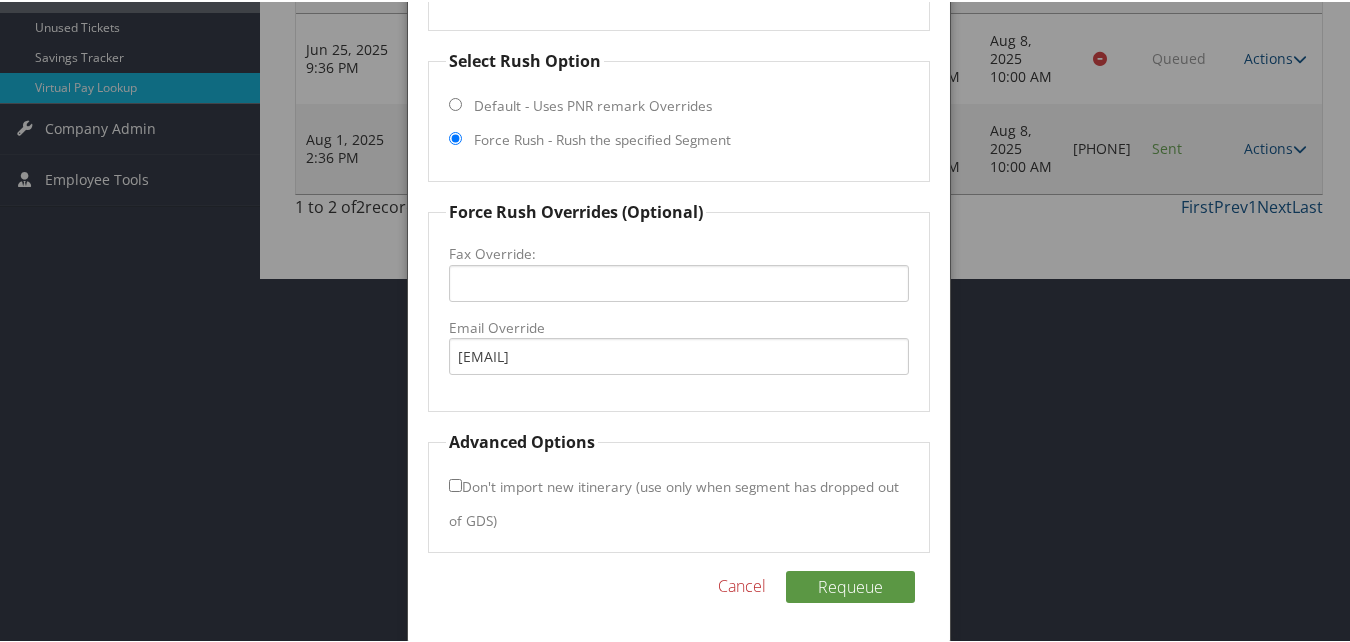 click on "Don't import new itinerary (use only when segment has dropped out of GDS)" at bounding box center (455, 483) 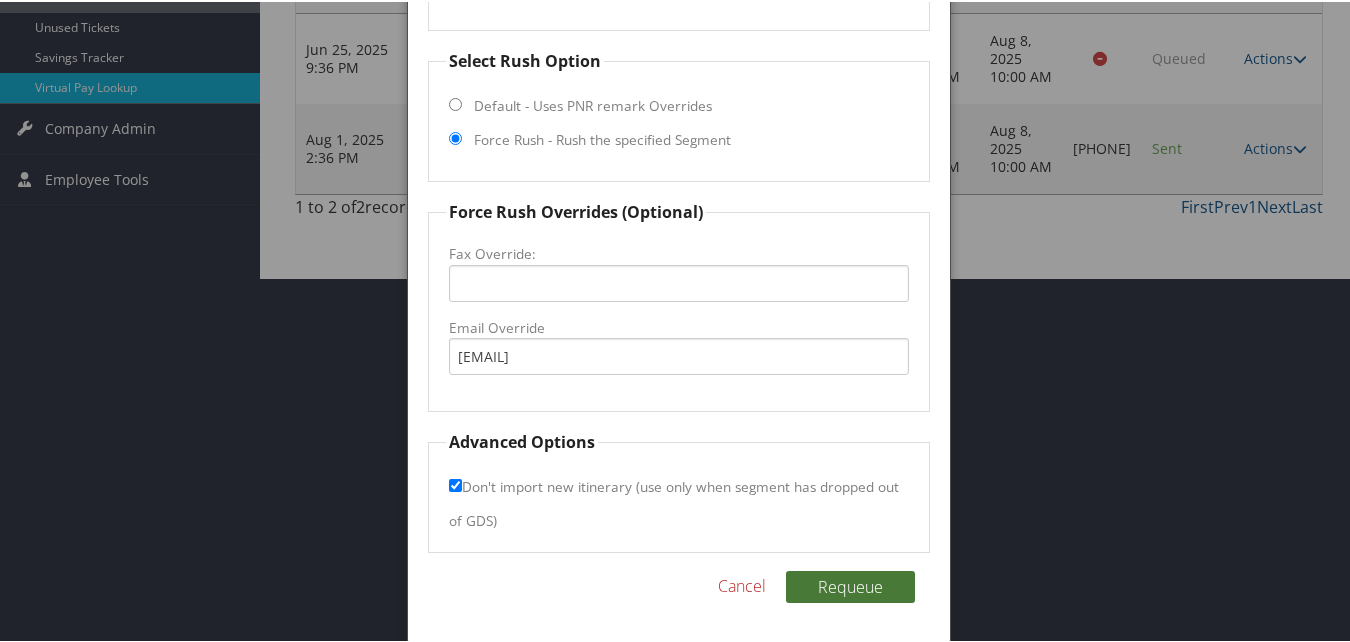 click on "Requeue" at bounding box center [850, 585] 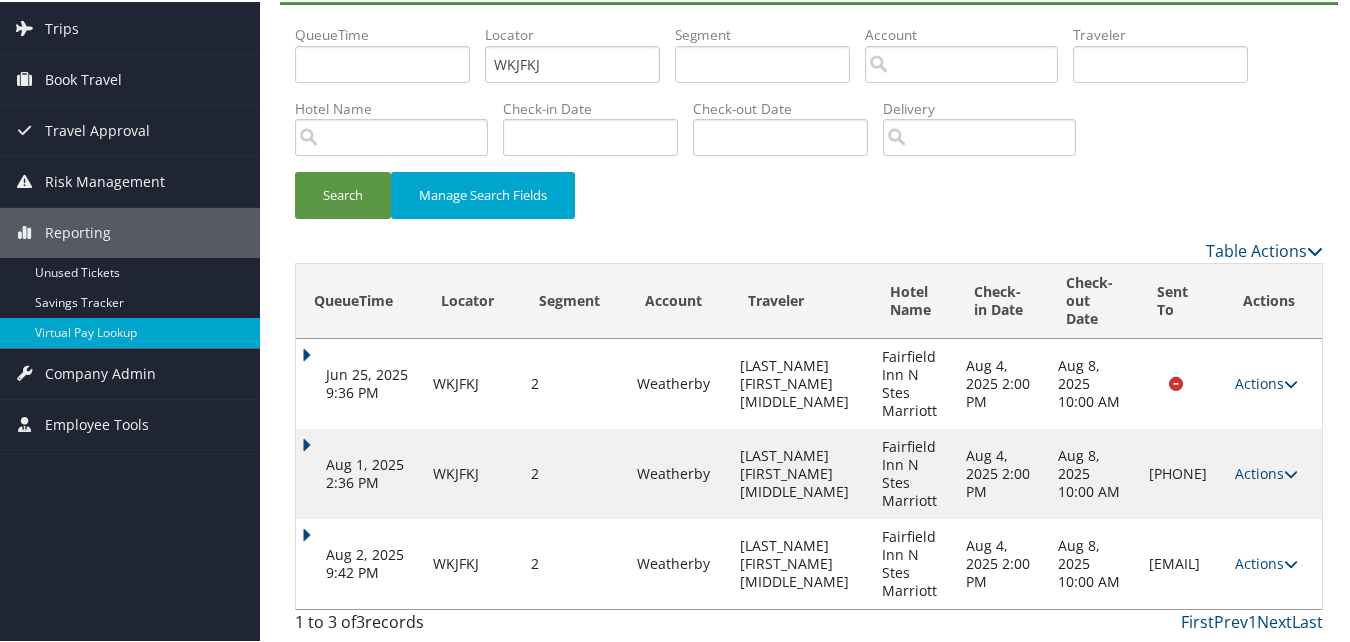 scroll, scrollTop: 40, scrollLeft: 0, axis: vertical 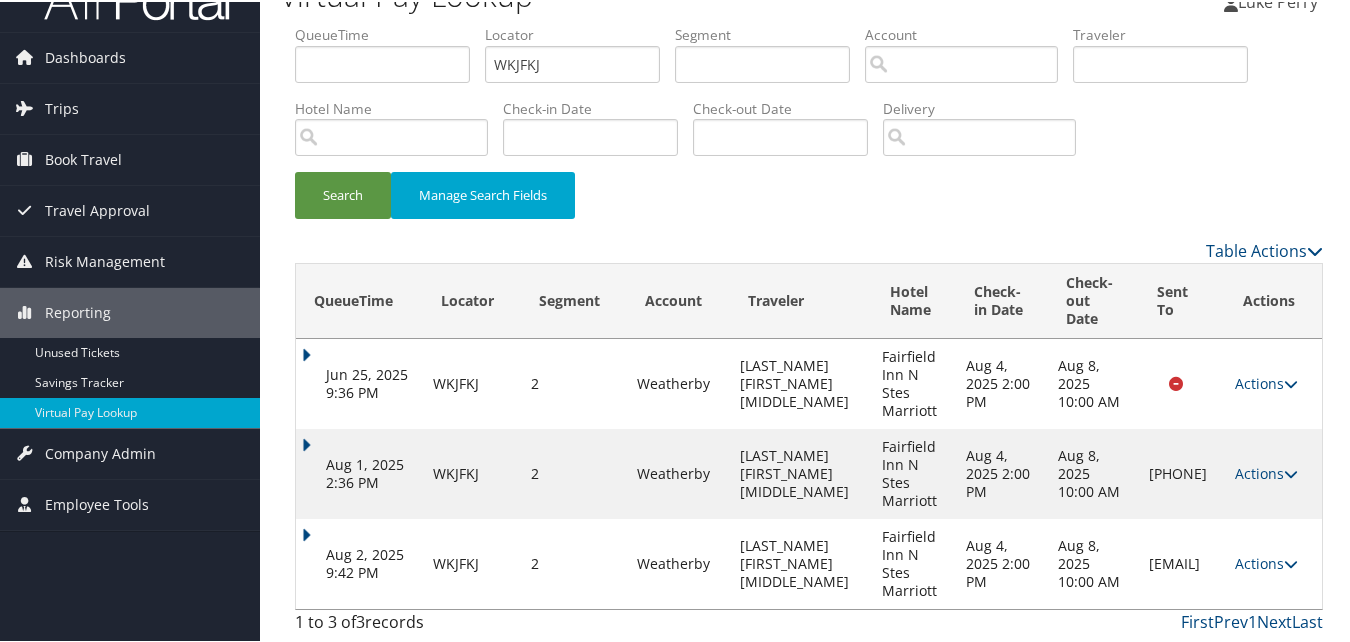 click on "Actions" at bounding box center [1266, 561] 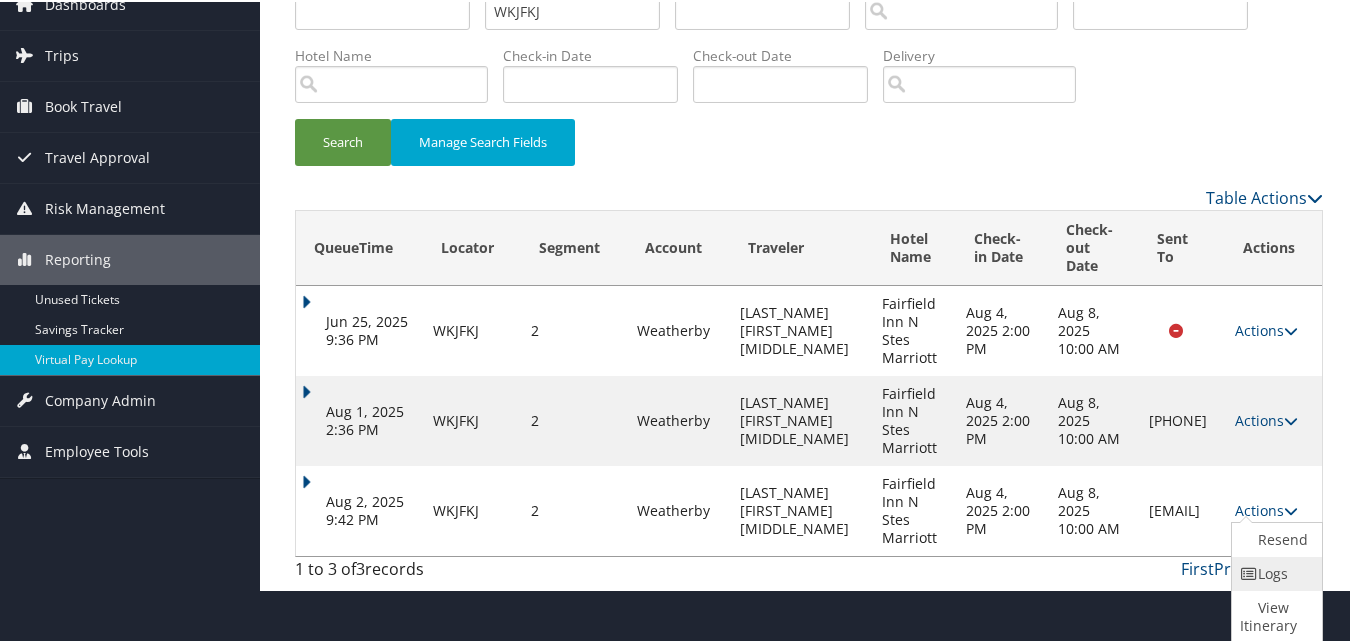 click at bounding box center [1249, 572] 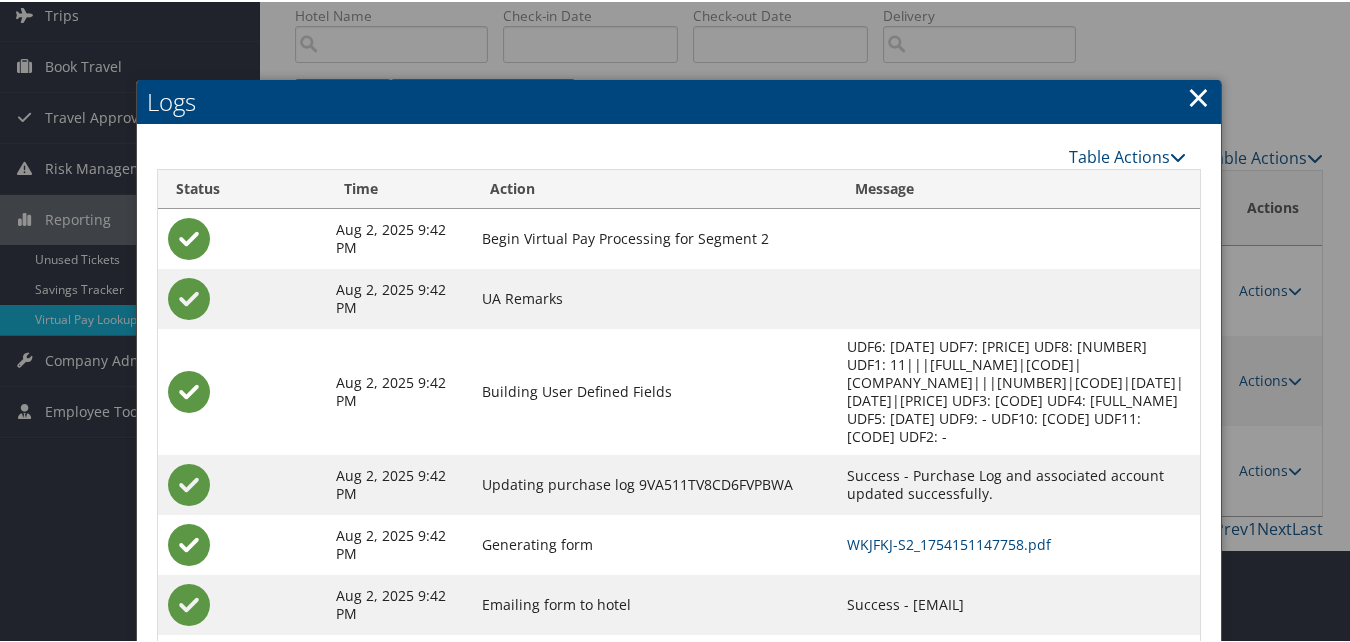 scroll, scrollTop: 222, scrollLeft: 0, axis: vertical 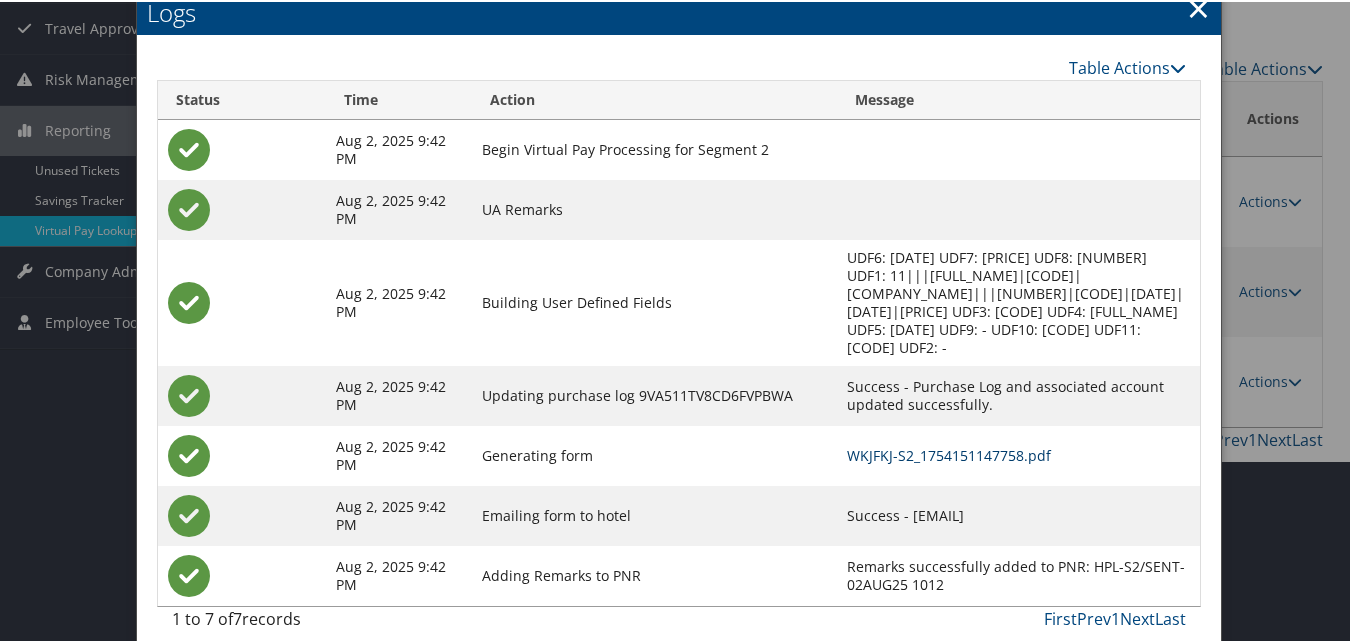click on "WKJFKJ-S2_1754151147758.pdf" at bounding box center [949, 453] 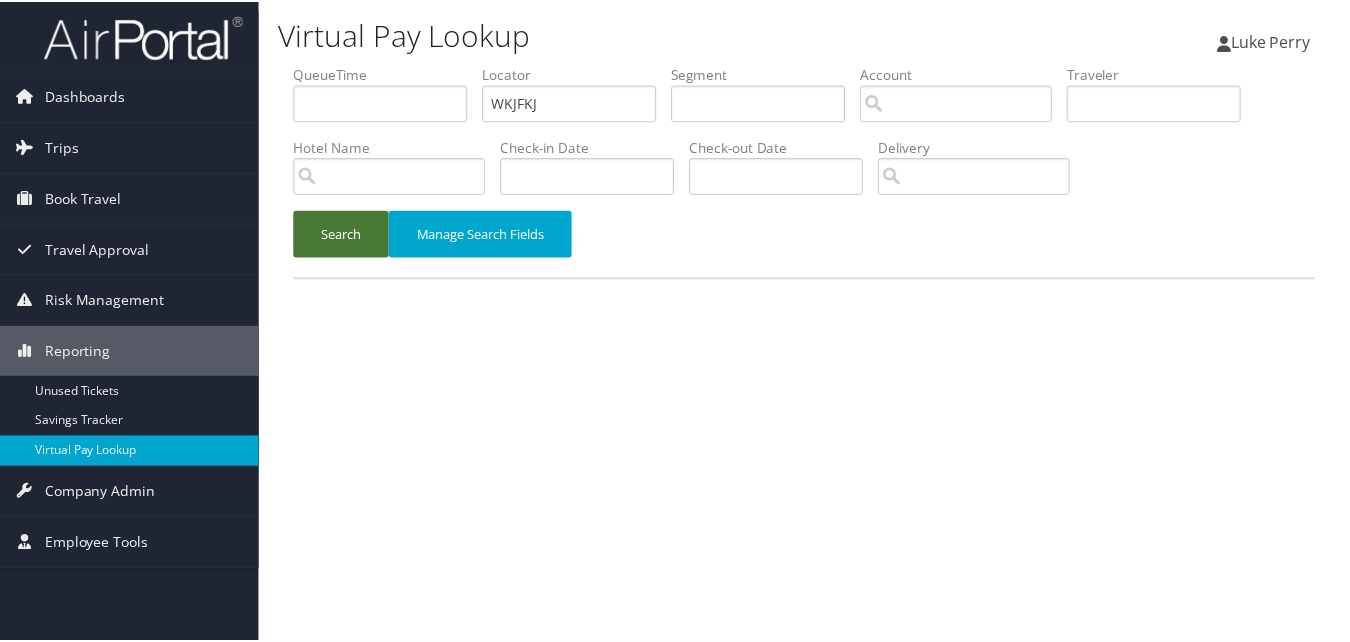 scroll, scrollTop: 0, scrollLeft: 0, axis: both 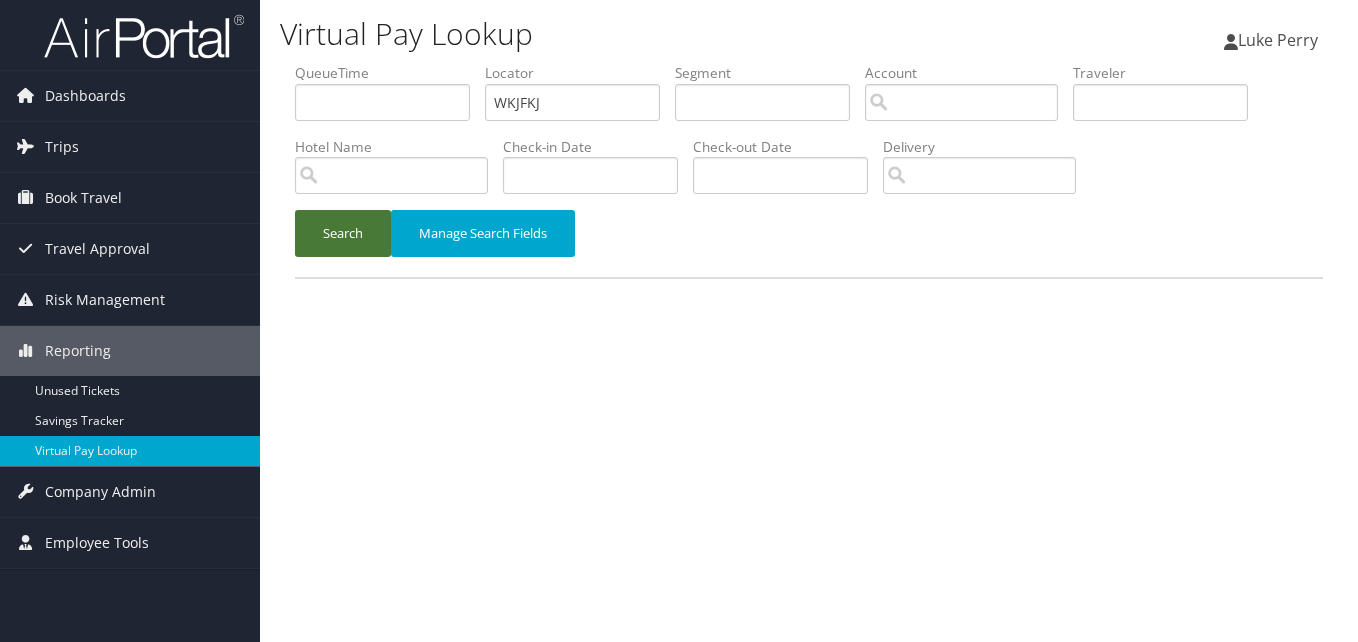 click on "Search" at bounding box center [343, 233] 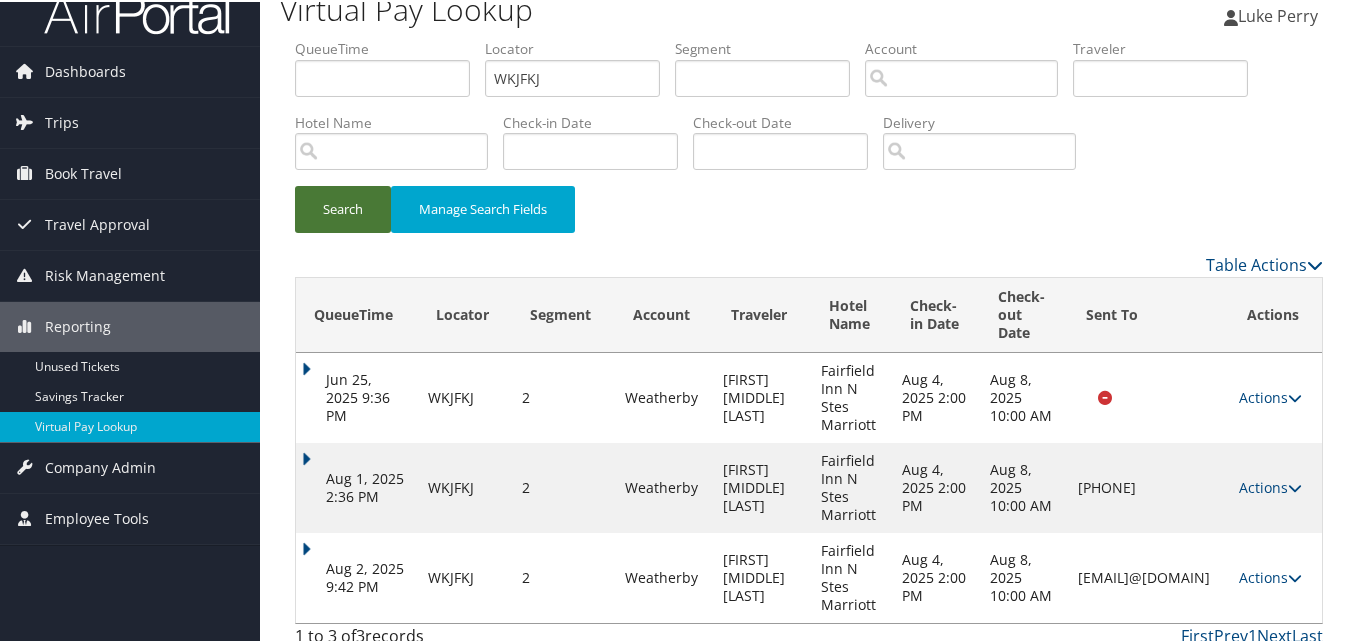 scroll, scrollTop: 40, scrollLeft: 0, axis: vertical 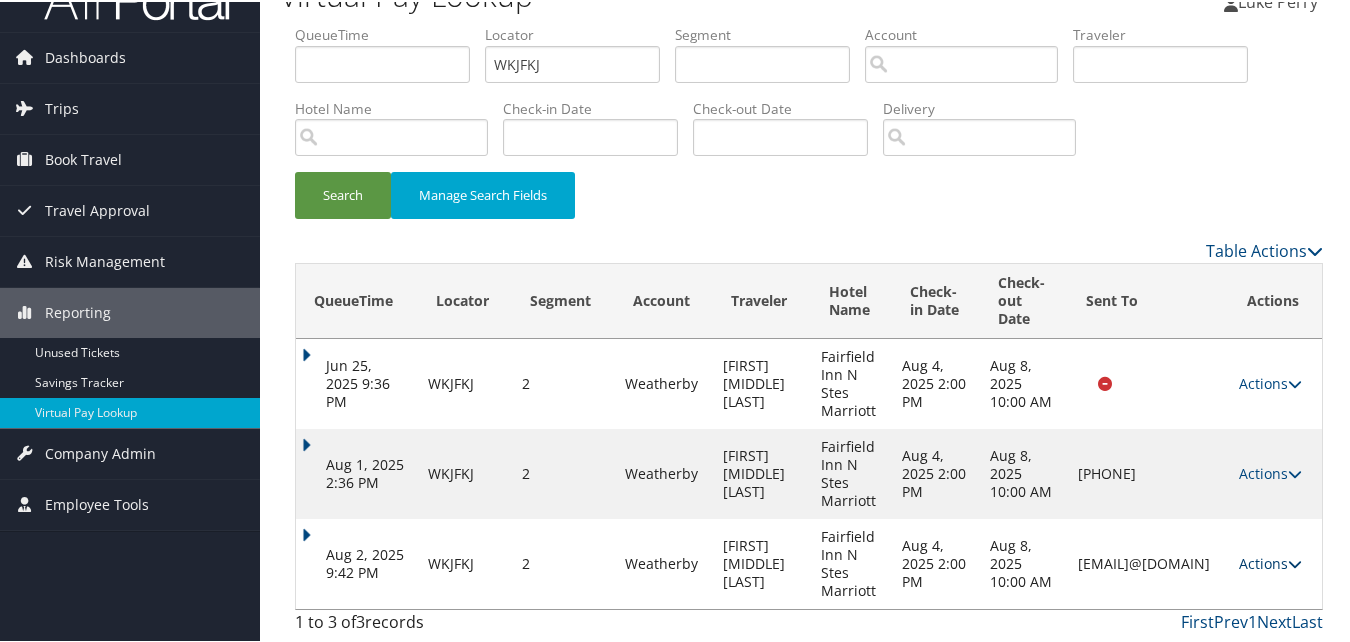 click on "Actions" at bounding box center [1270, 561] 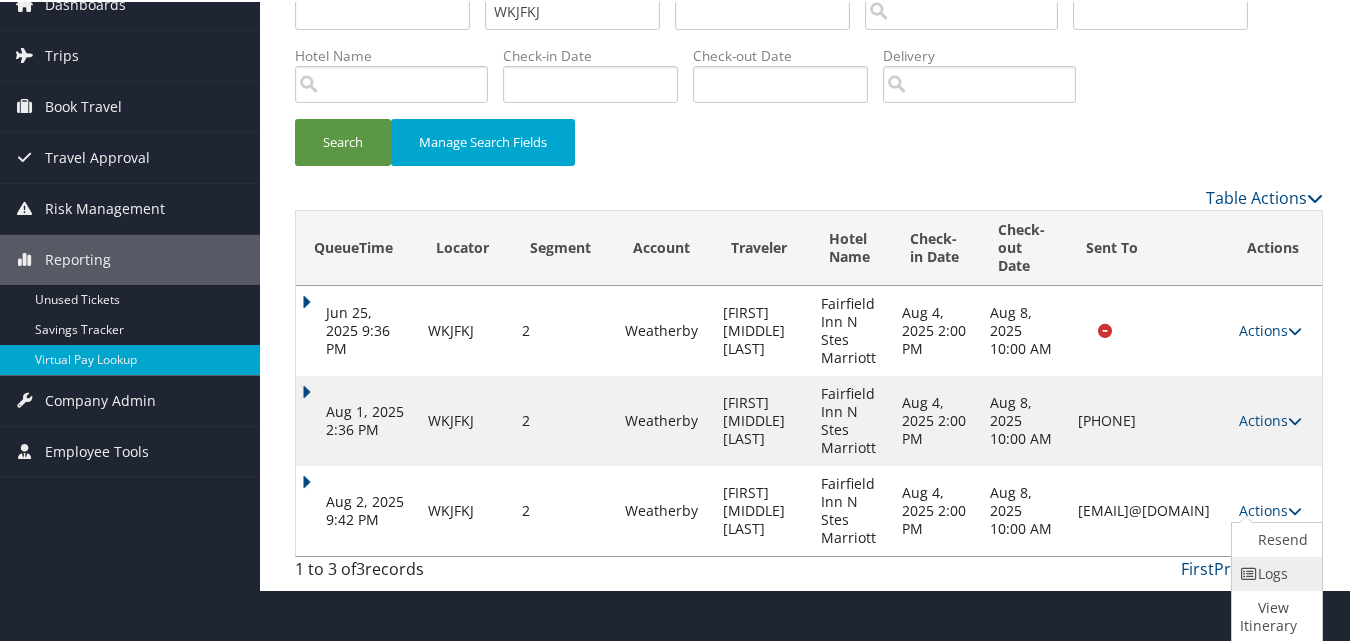 click at bounding box center (1249, 572) 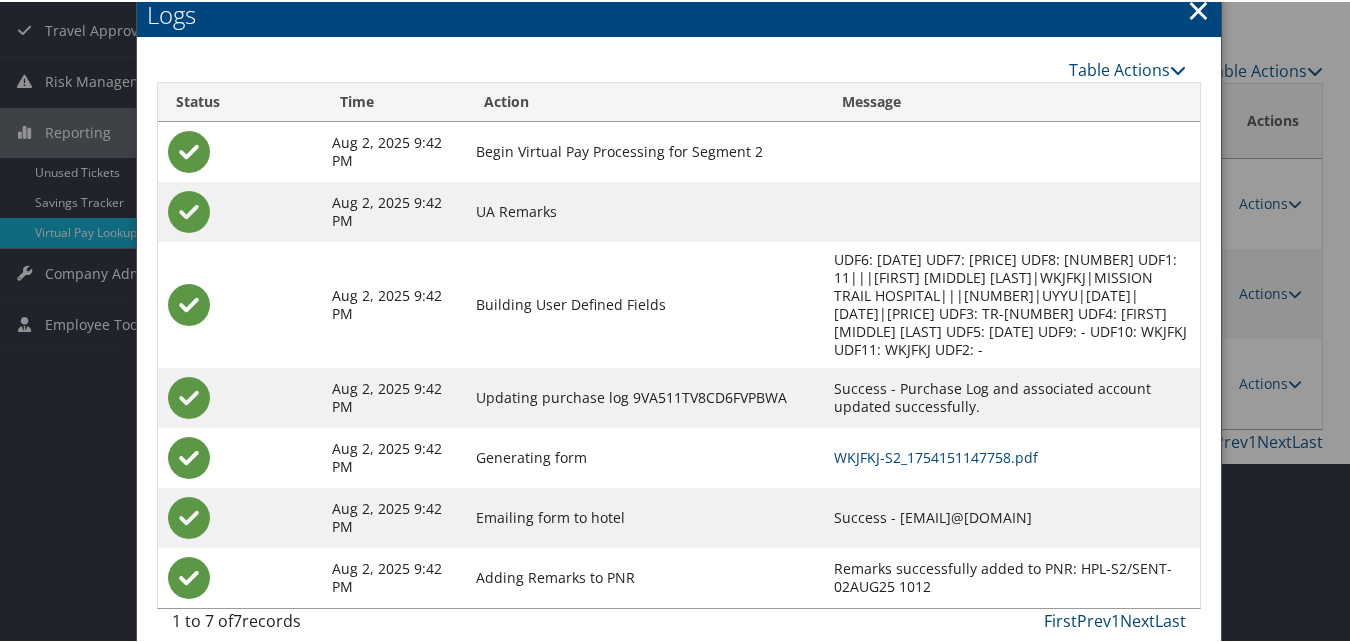 scroll, scrollTop: 222, scrollLeft: 0, axis: vertical 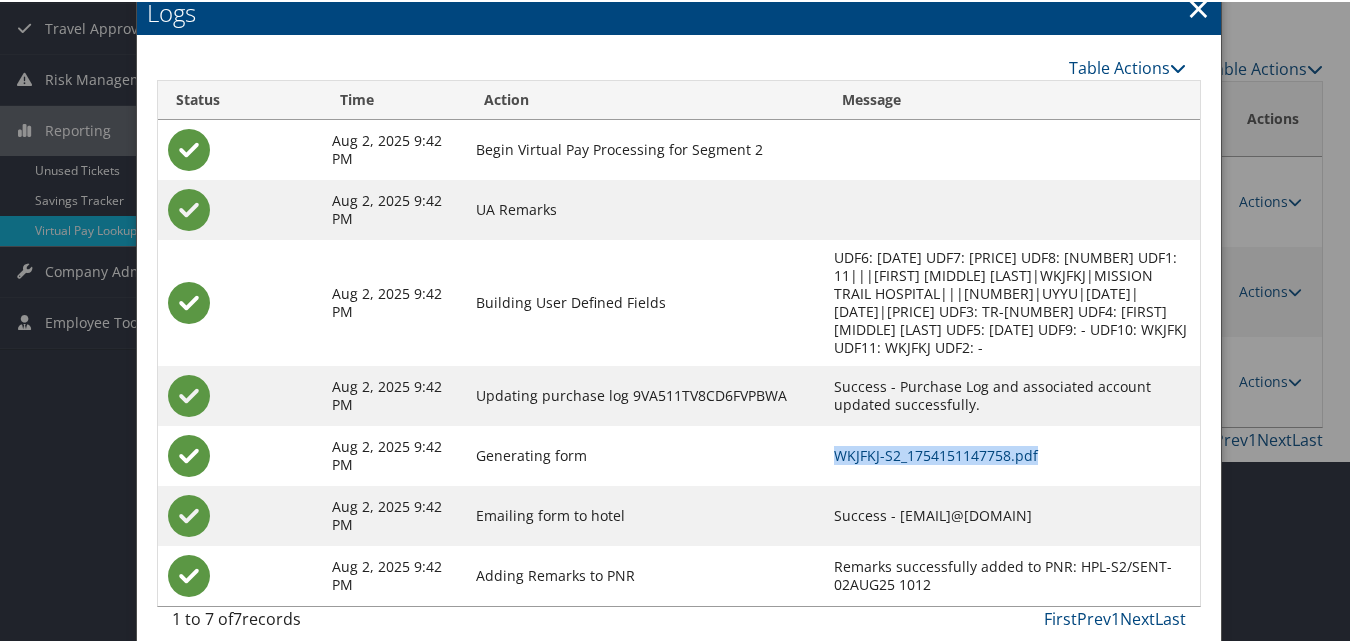 drag, startPoint x: 987, startPoint y: 445, endPoint x: 758, endPoint y: 442, distance: 229.01965 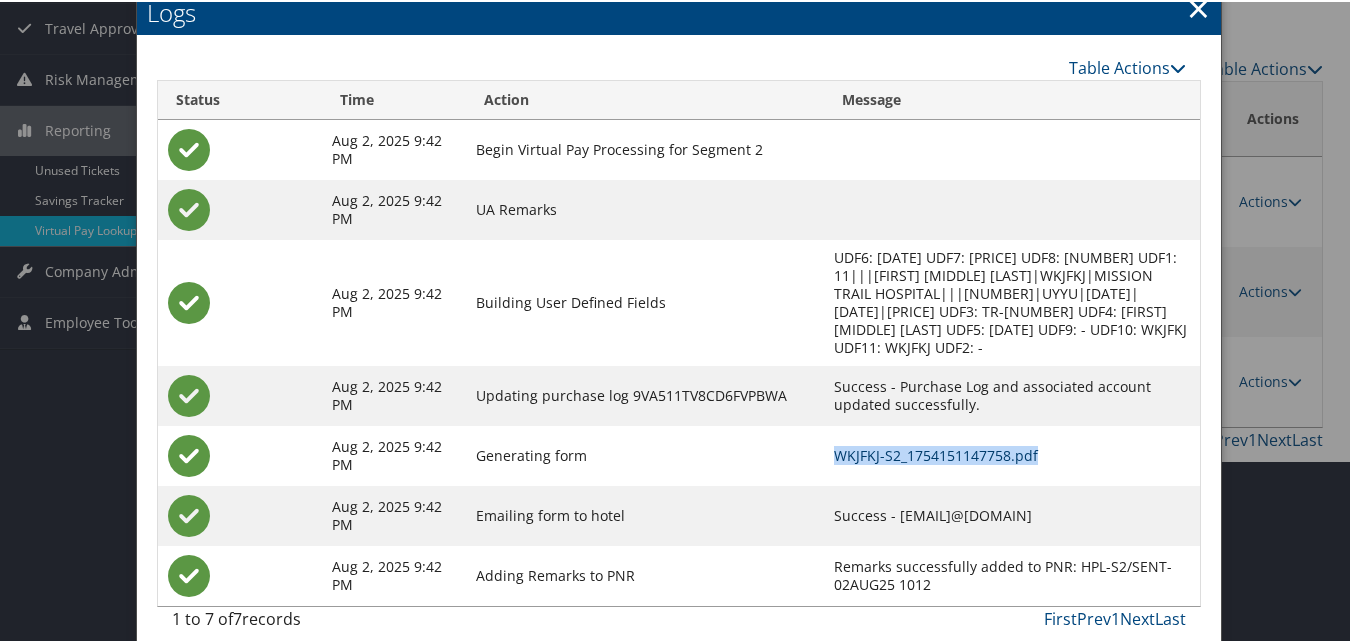 click on "WKJFKJ-S2_1754151147758.pdf" at bounding box center [936, 453] 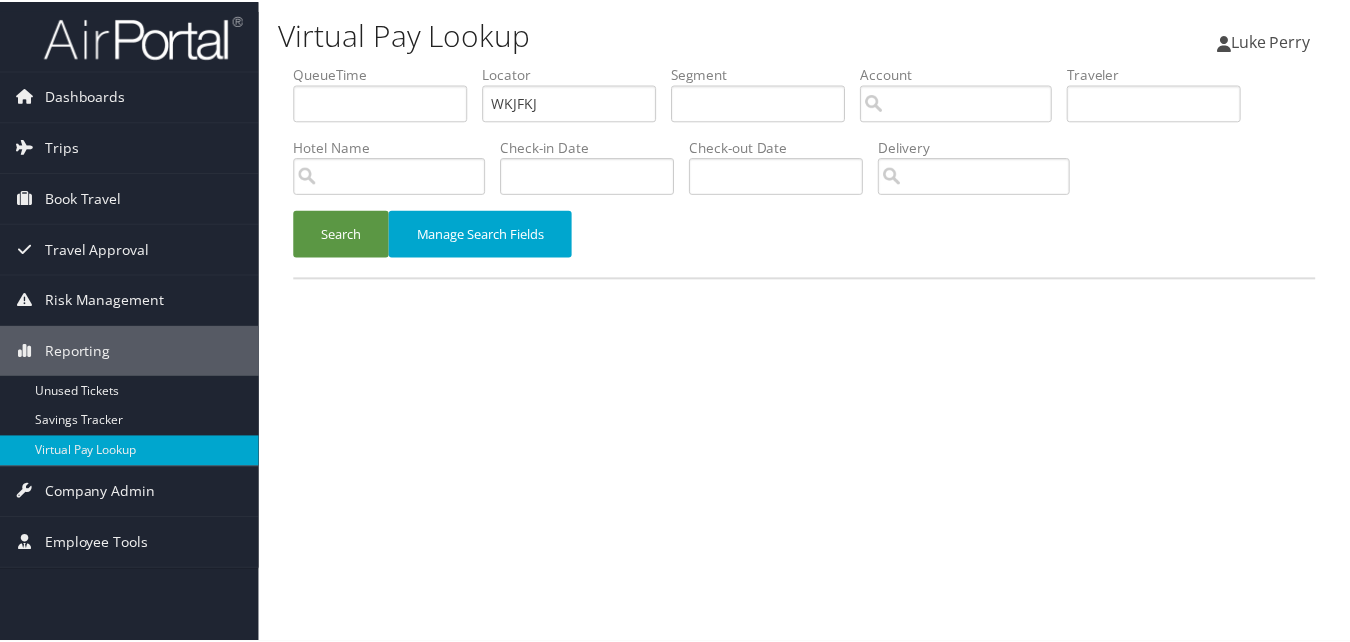 scroll, scrollTop: 0, scrollLeft: 0, axis: both 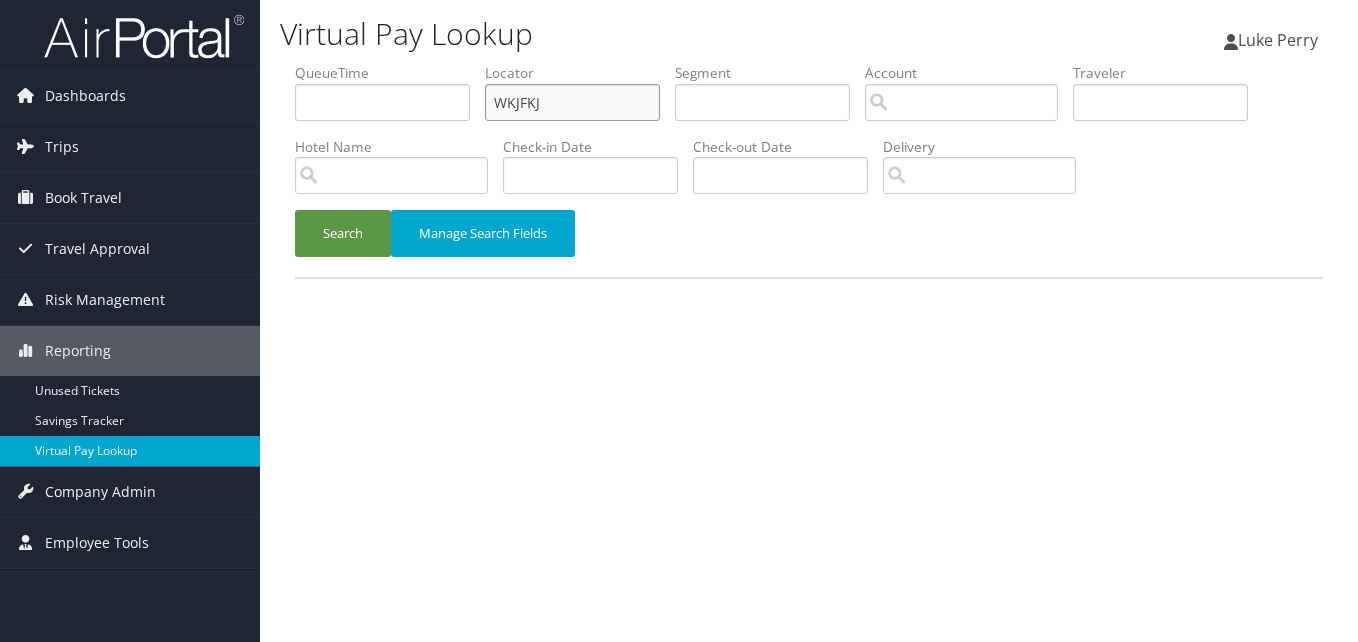 drag, startPoint x: 581, startPoint y: 111, endPoint x: 356, endPoint y: 134, distance: 226.1725 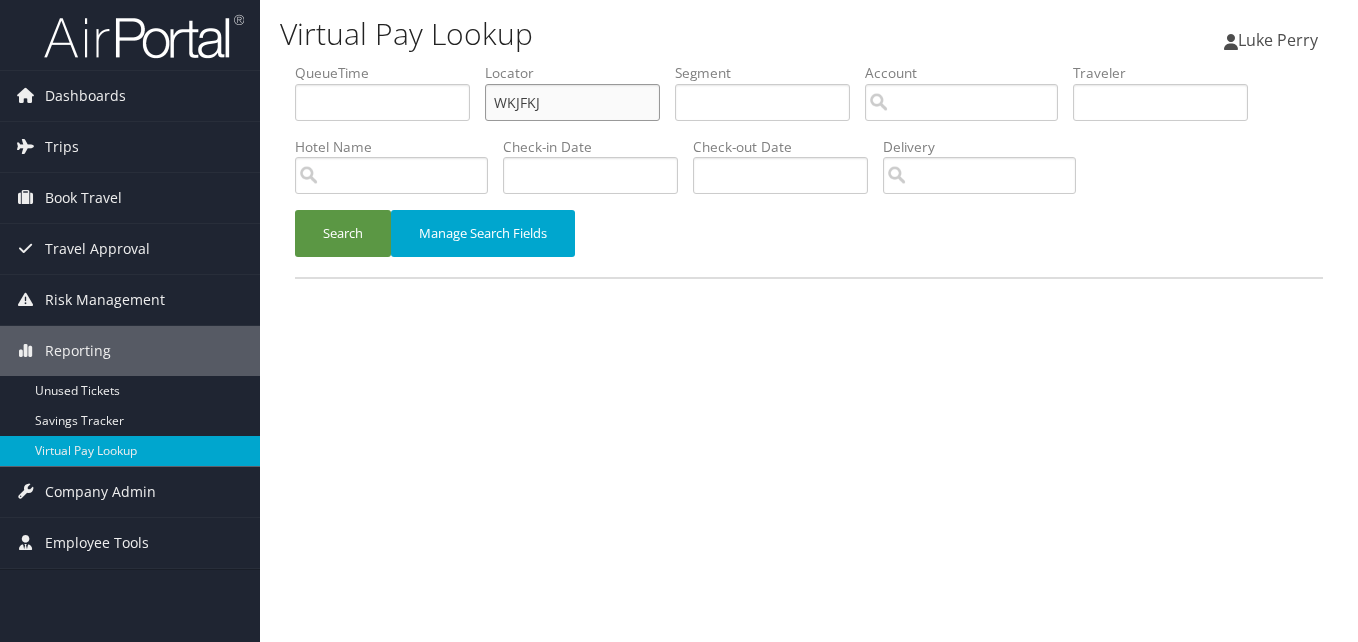click on "QueueTime Locator WKJFKJ Segment Account Traveler Hotel Name Check-in Date Check-out Date Delivery" at bounding box center (809, 63) 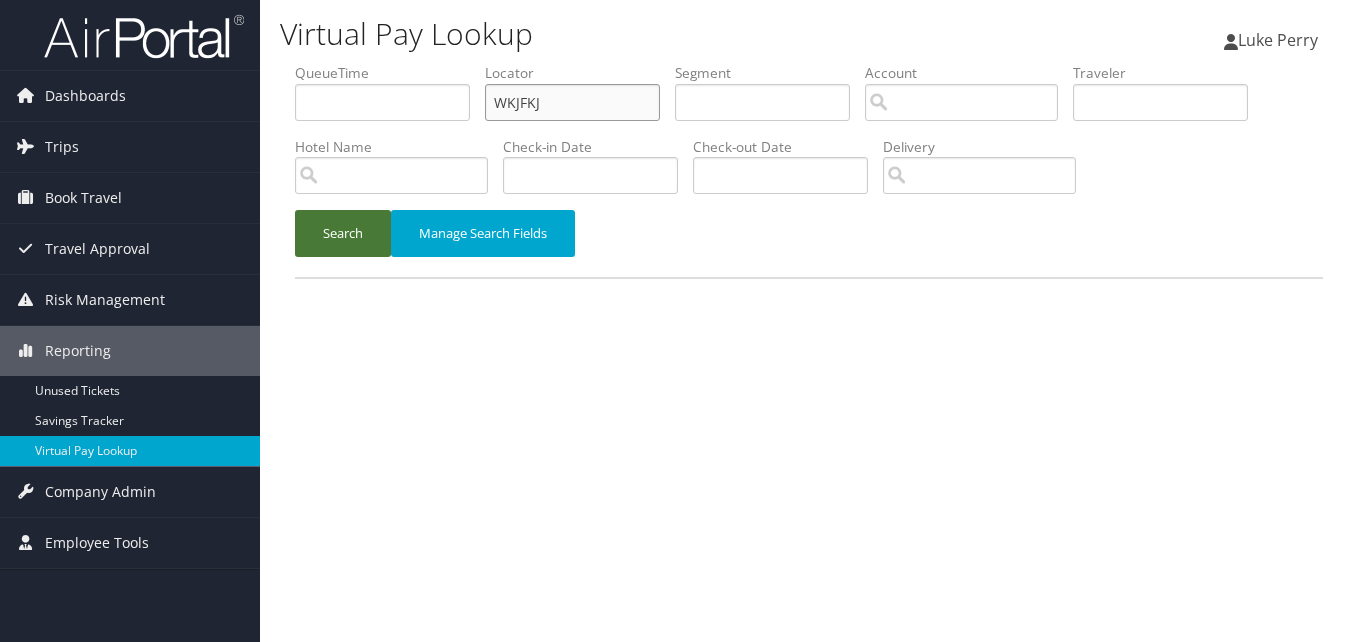 paste on "LROCD" 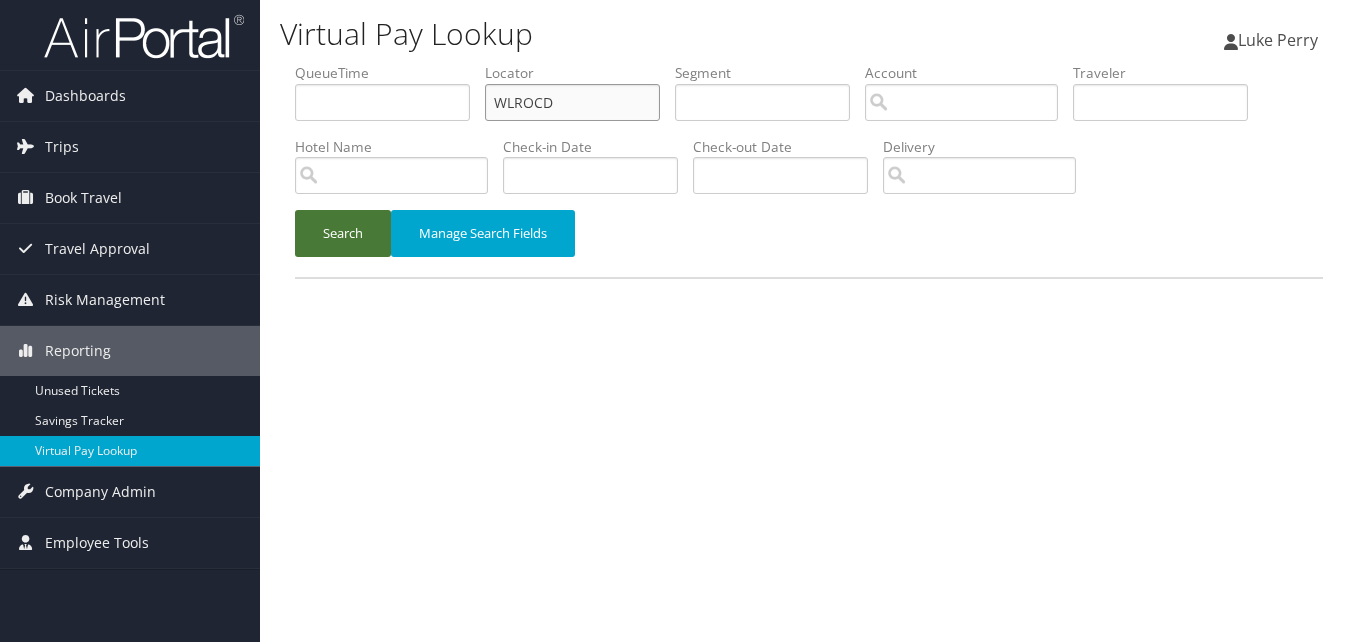 type on "WLROCD" 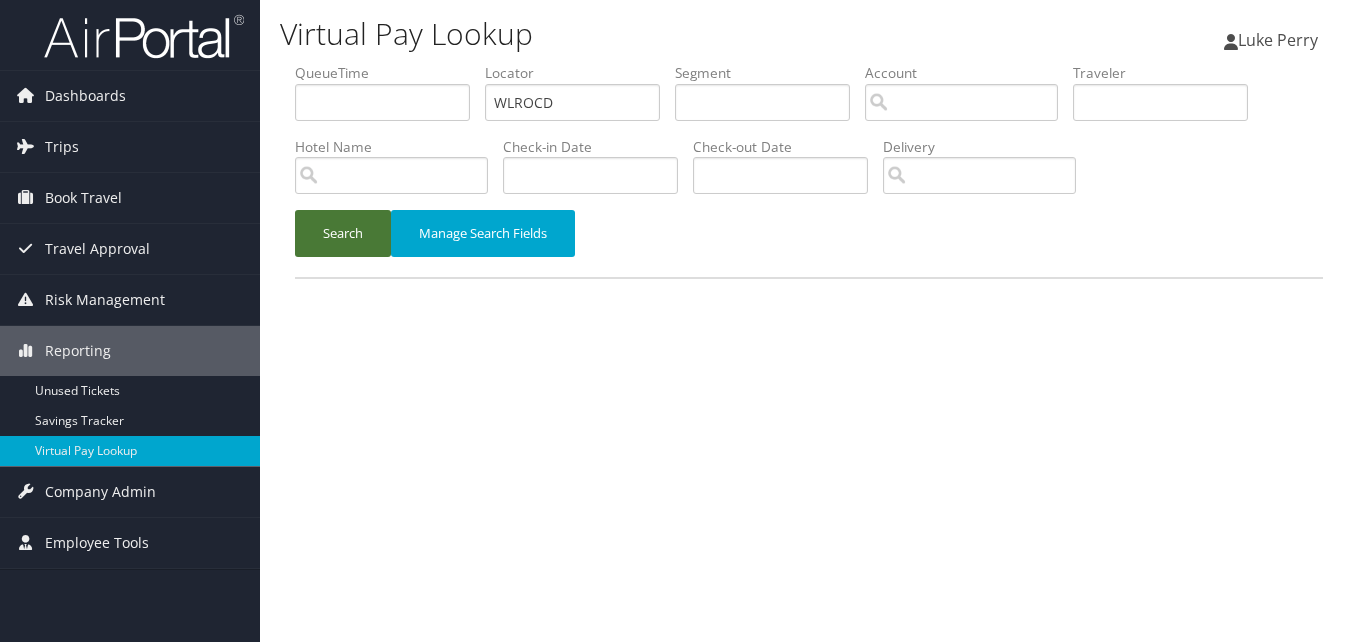 click on "Search" at bounding box center [343, 233] 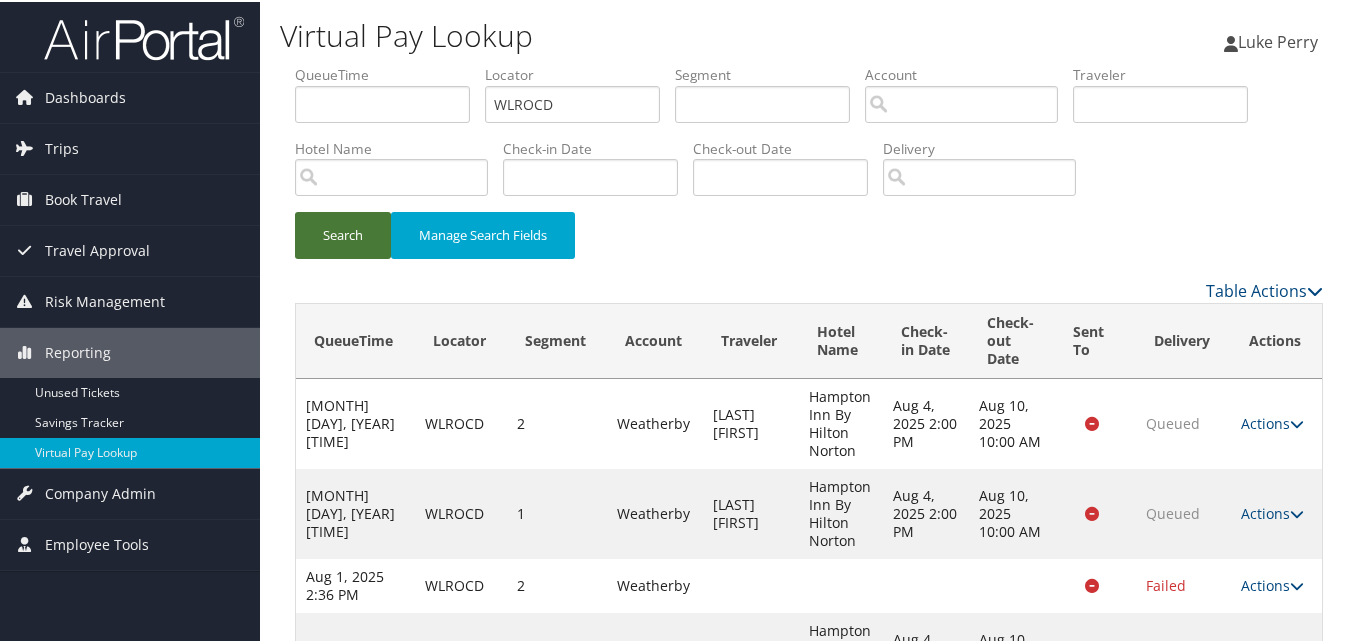 scroll, scrollTop: 184, scrollLeft: 0, axis: vertical 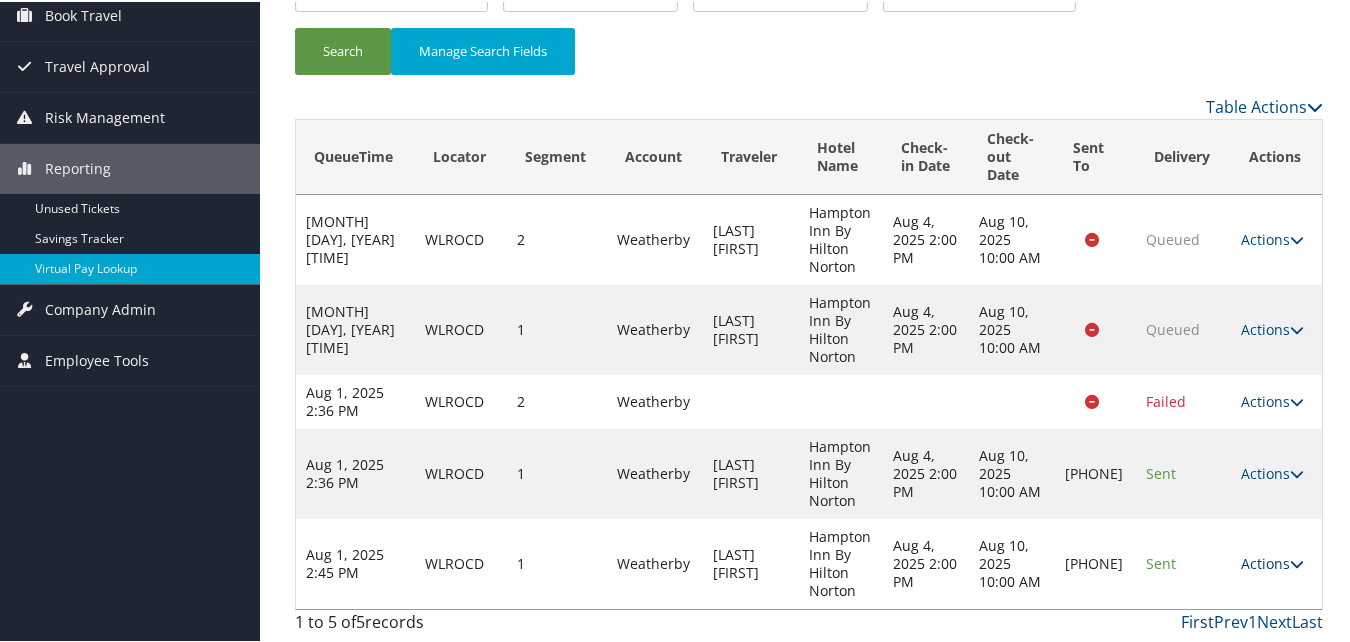 click on "Actions" at bounding box center (1272, 561) 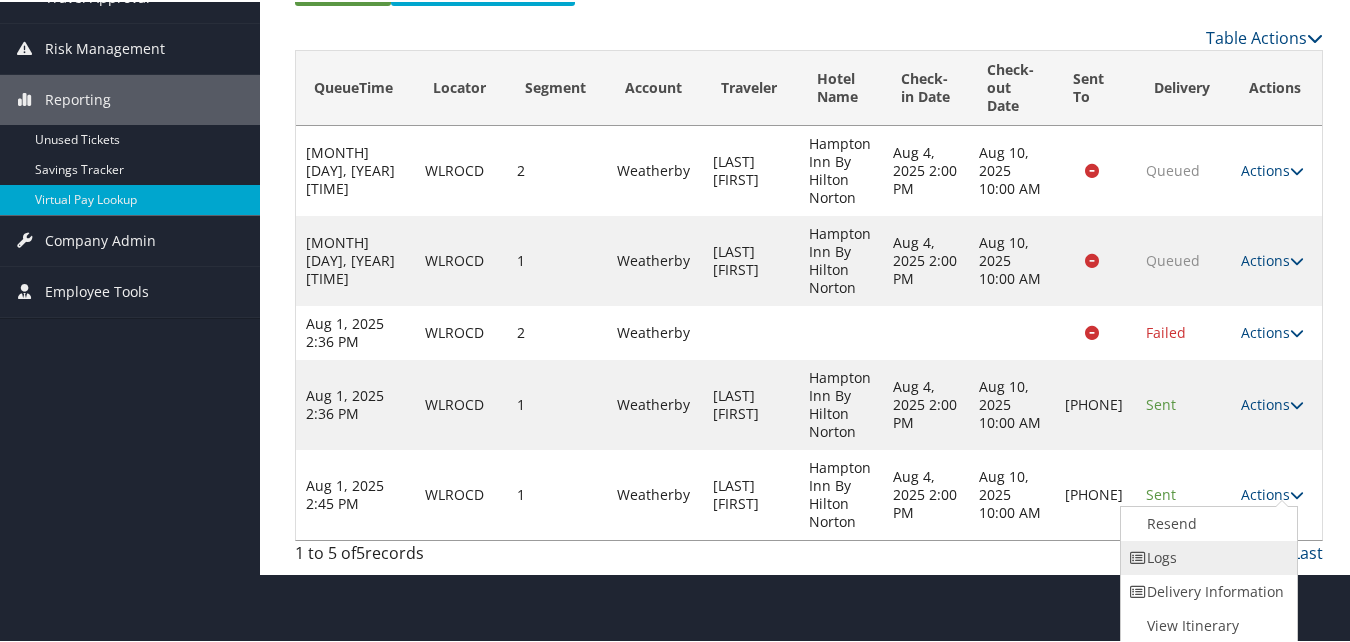 click on "Logs" at bounding box center (1206, 556) 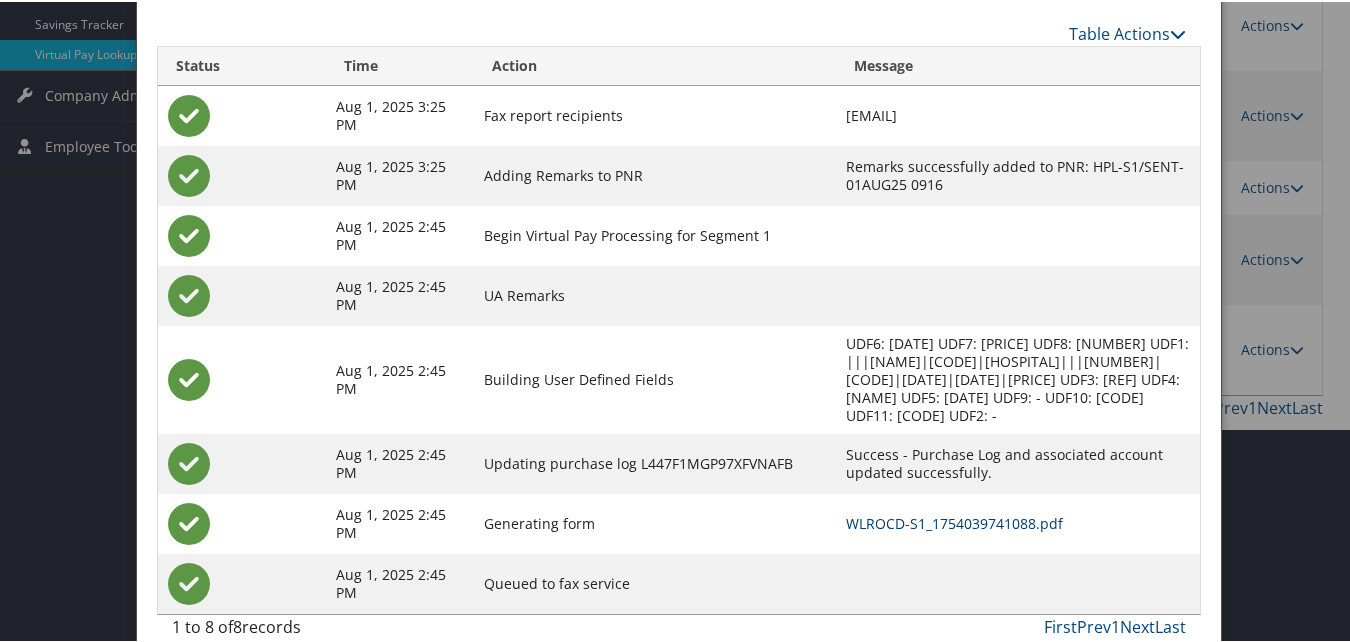 scroll, scrollTop: 424, scrollLeft: 0, axis: vertical 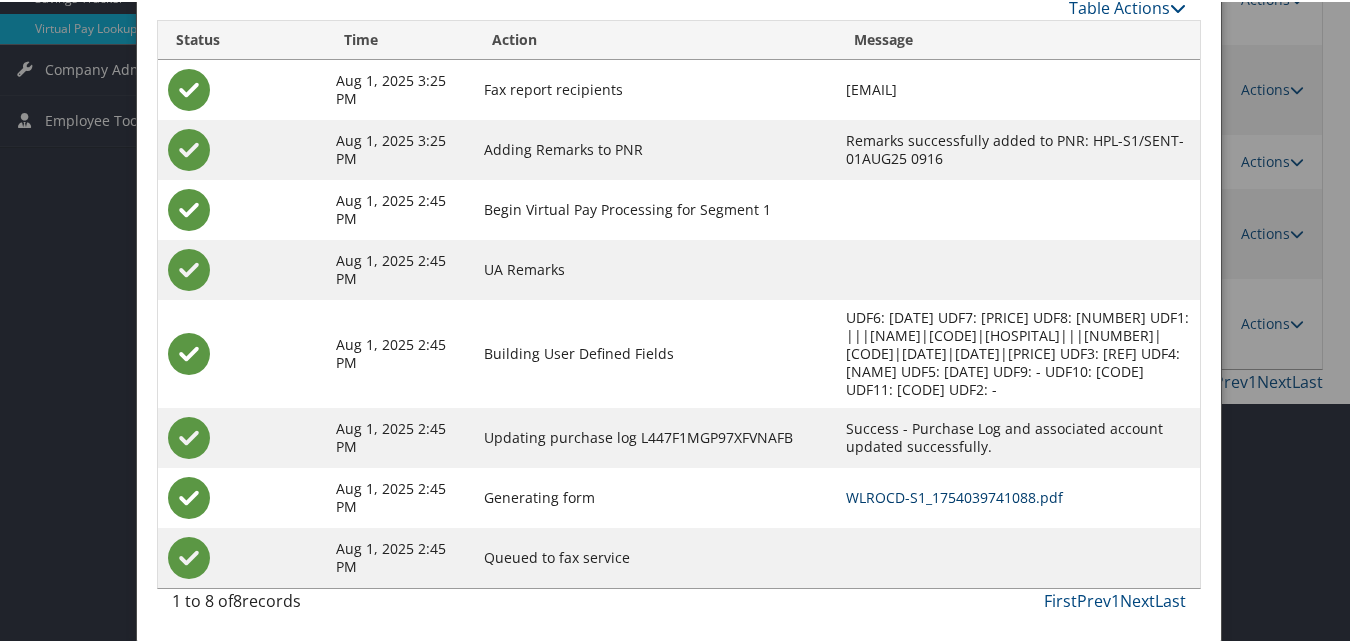 click on "WLROCD-S1_1754039741088.pdf" at bounding box center [954, 495] 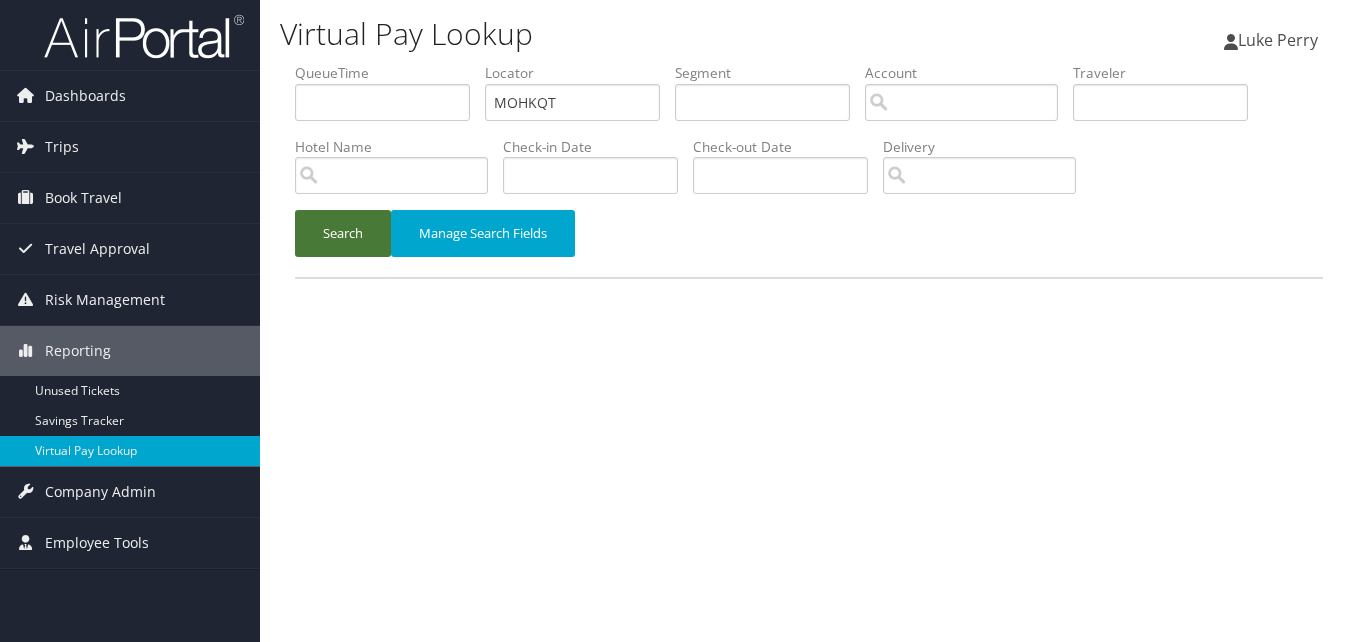 scroll, scrollTop: 0, scrollLeft: 0, axis: both 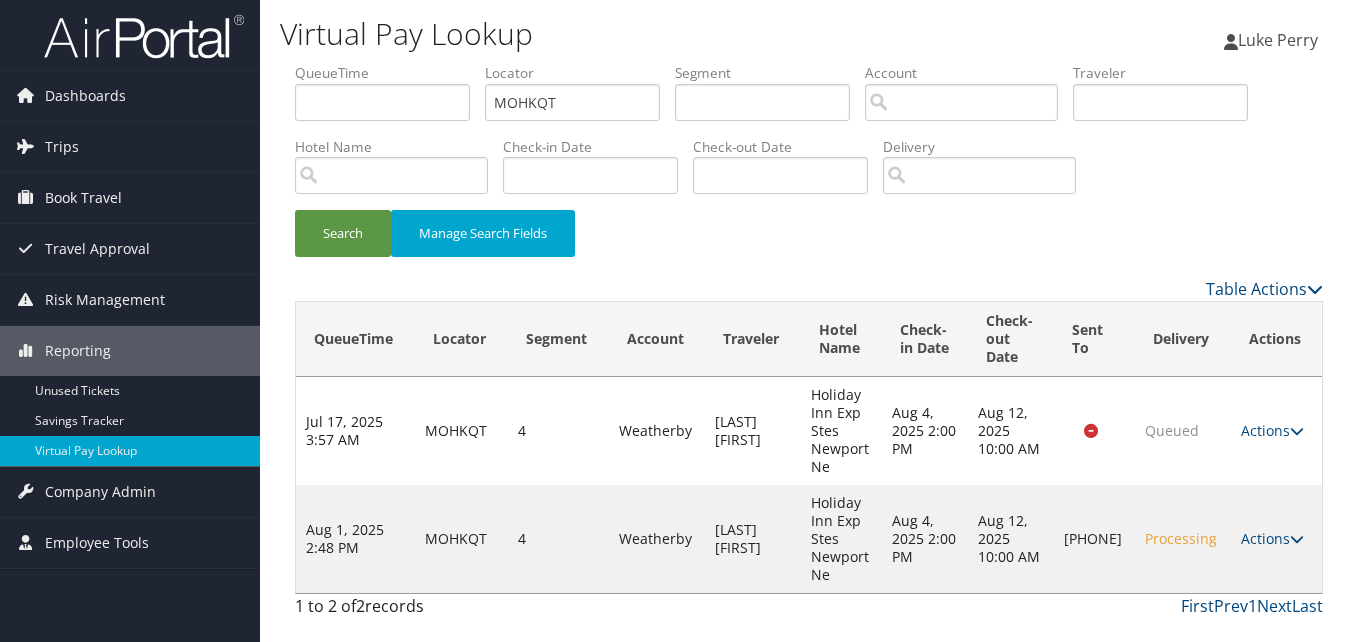 drag, startPoint x: 1265, startPoint y: 540, endPoint x: 1254, endPoint y: 547, distance: 13.038404 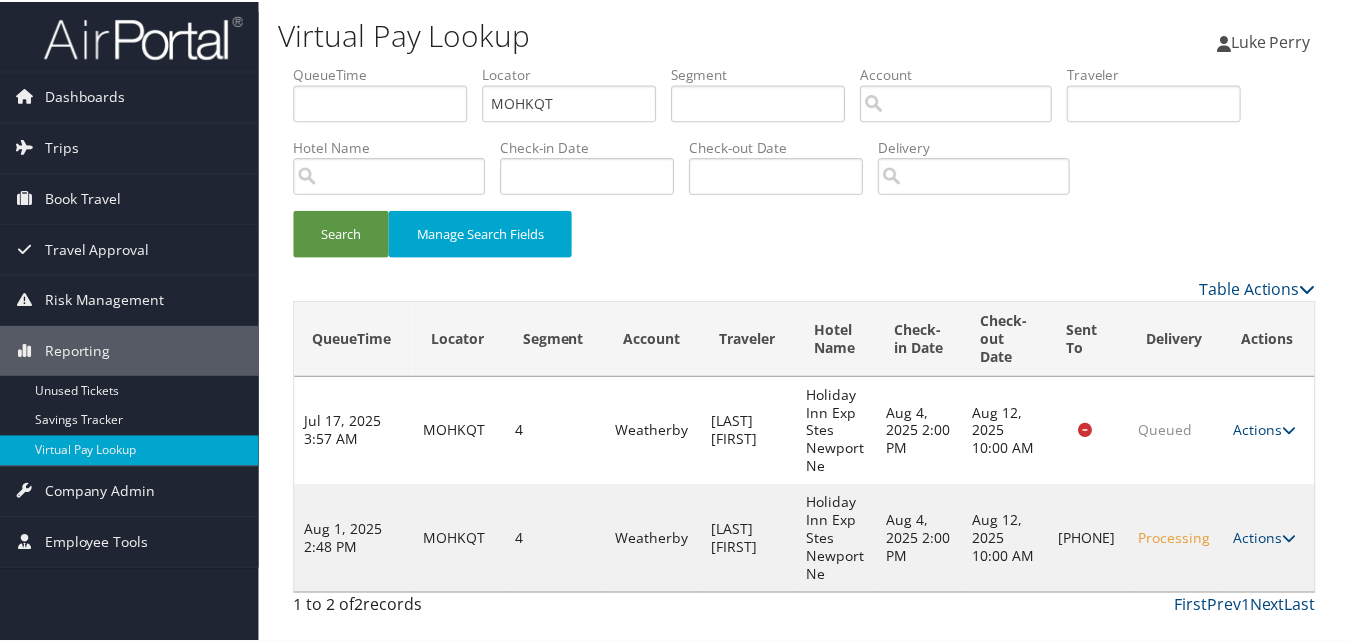 scroll, scrollTop: 46, scrollLeft: 0, axis: vertical 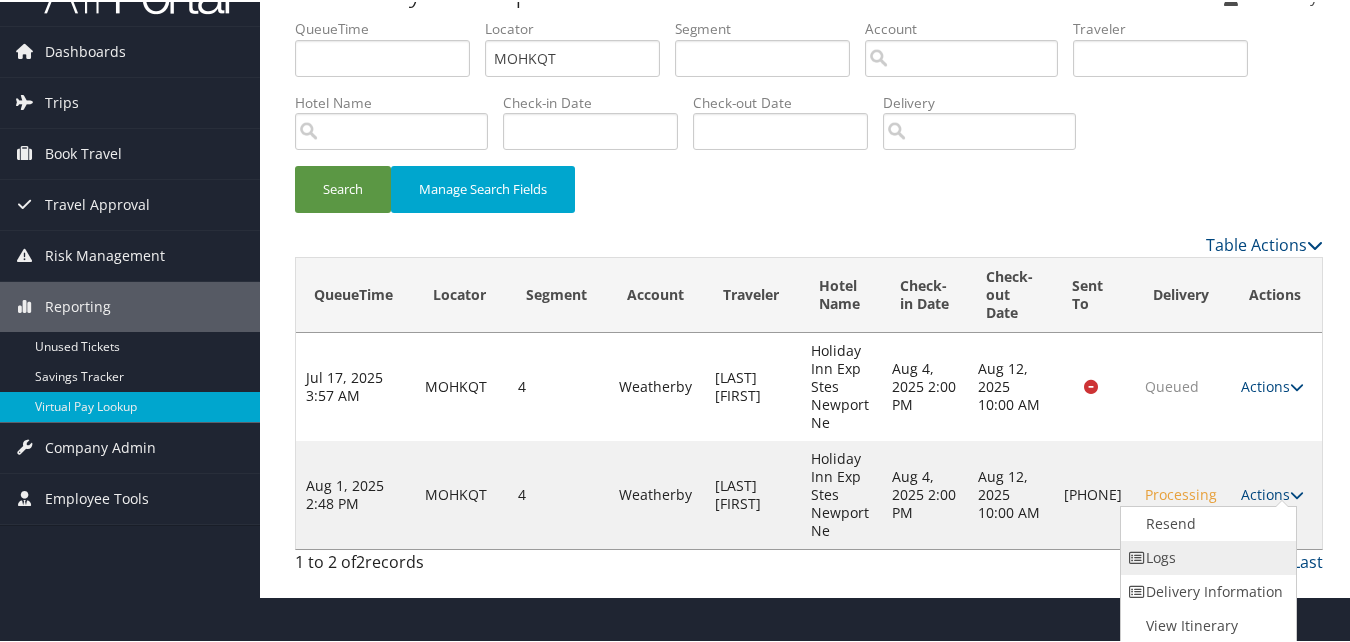 click on "Logs" at bounding box center (1206, 556) 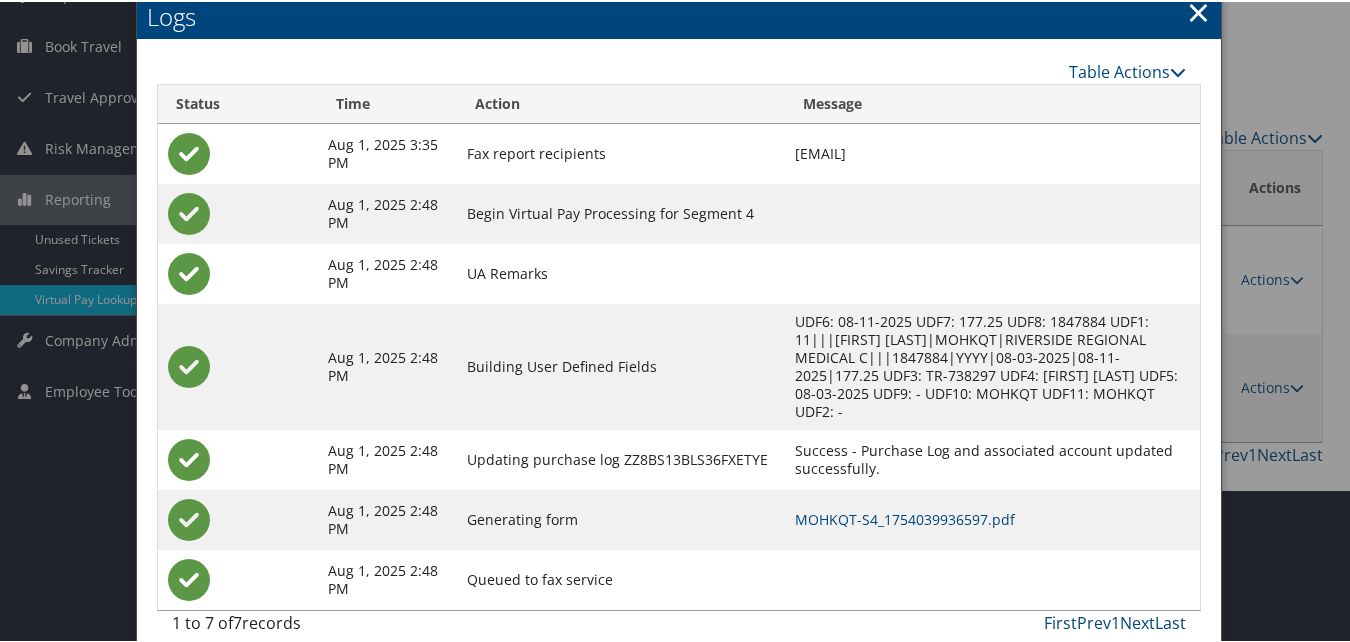 scroll, scrollTop: 157, scrollLeft: 0, axis: vertical 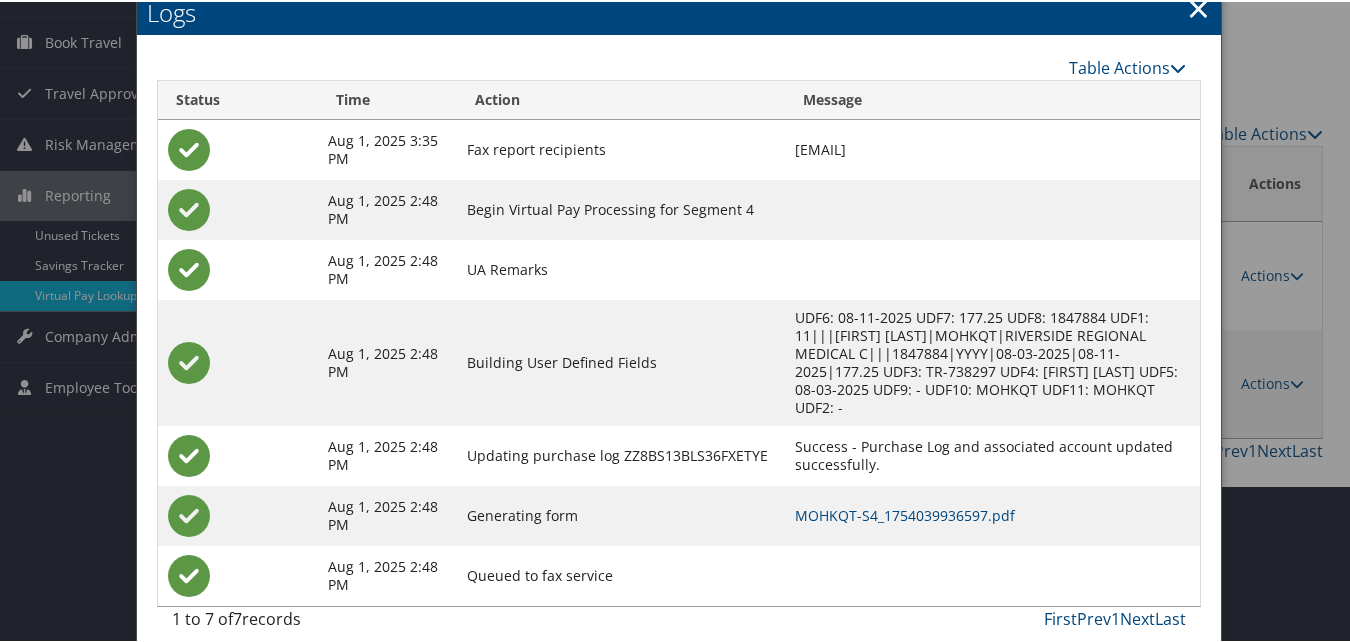 click on "×" at bounding box center (1198, 6) 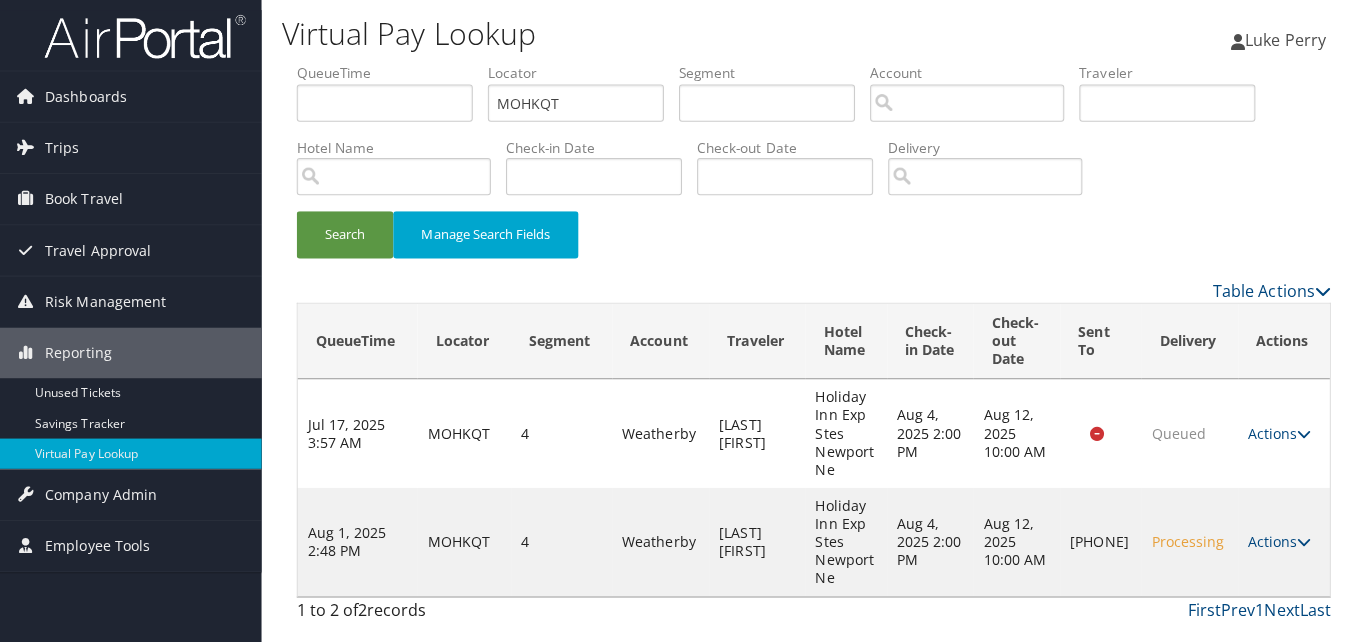 scroll, scrollTop: 0, scrollLeft: 0, axis: both 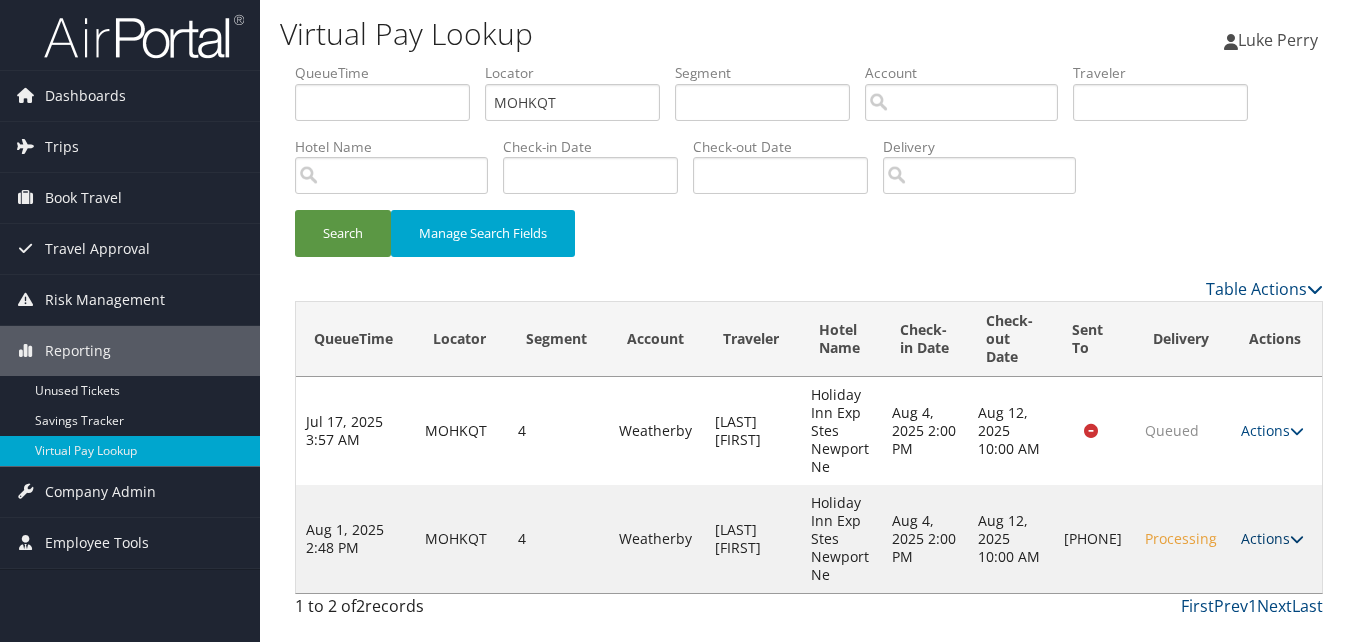 click on "Actions" at bounding box center (1272, 538) 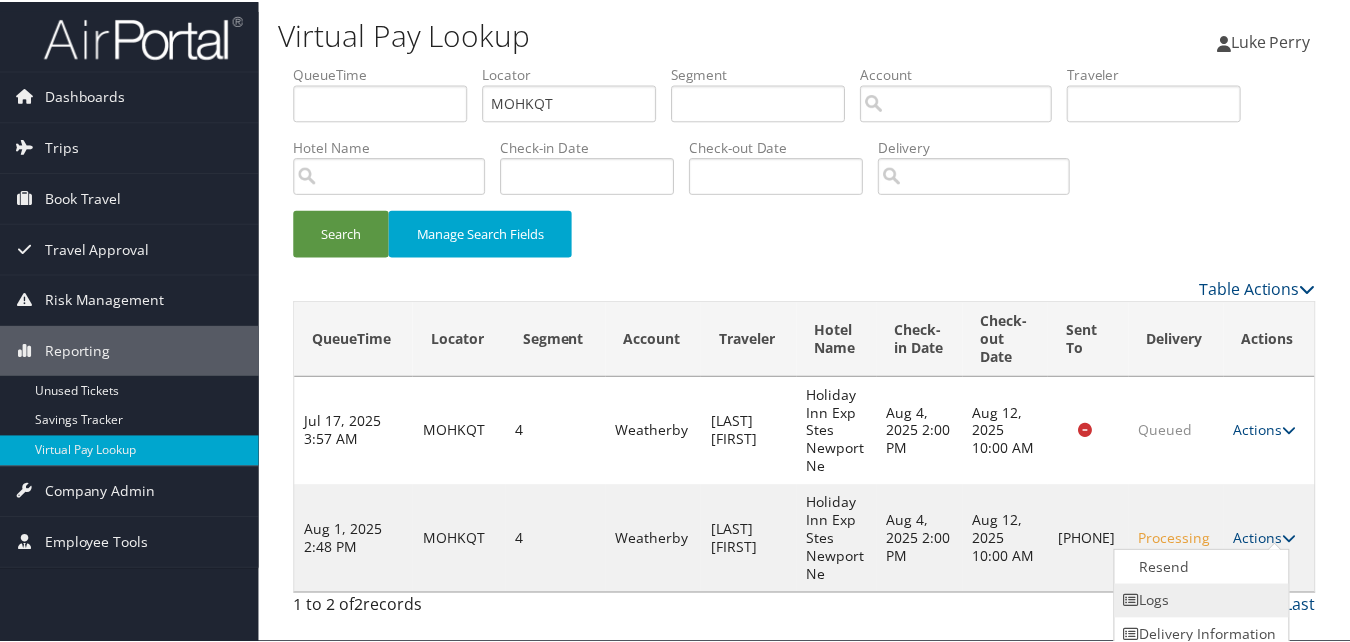 scroll, scrollTop: 46, scrollLeft: 0, axis: vertical 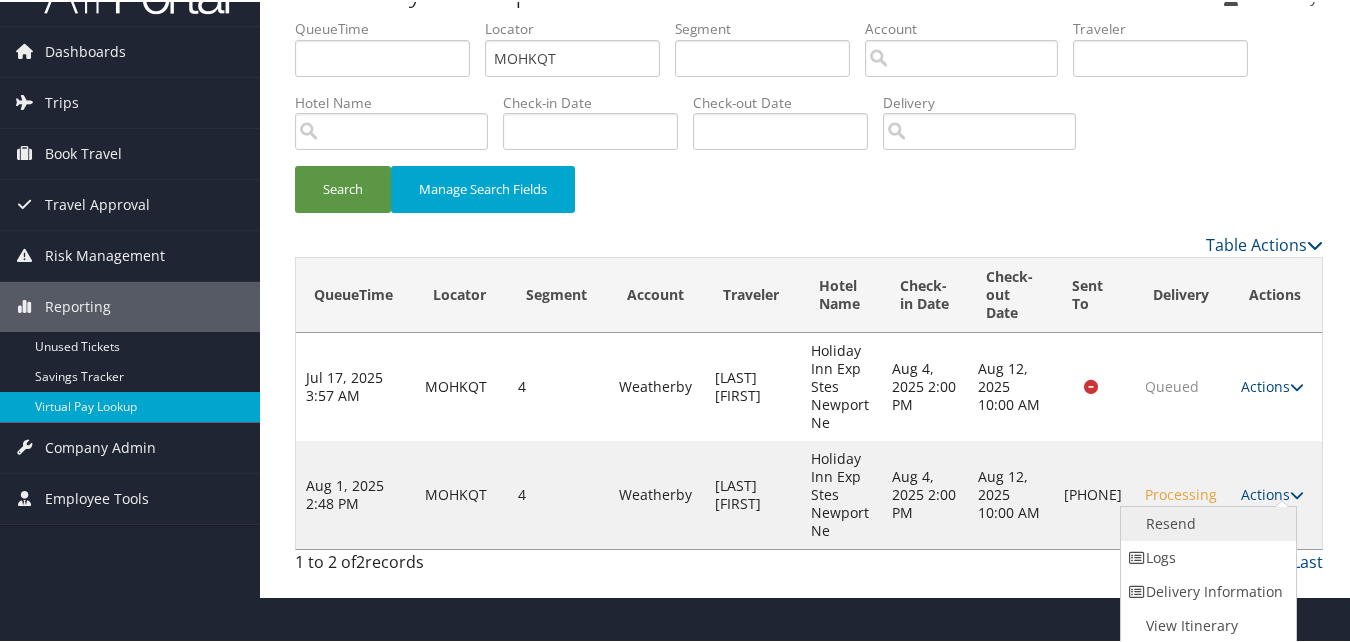 click on "Resend" at bounding box center (1206, 522) 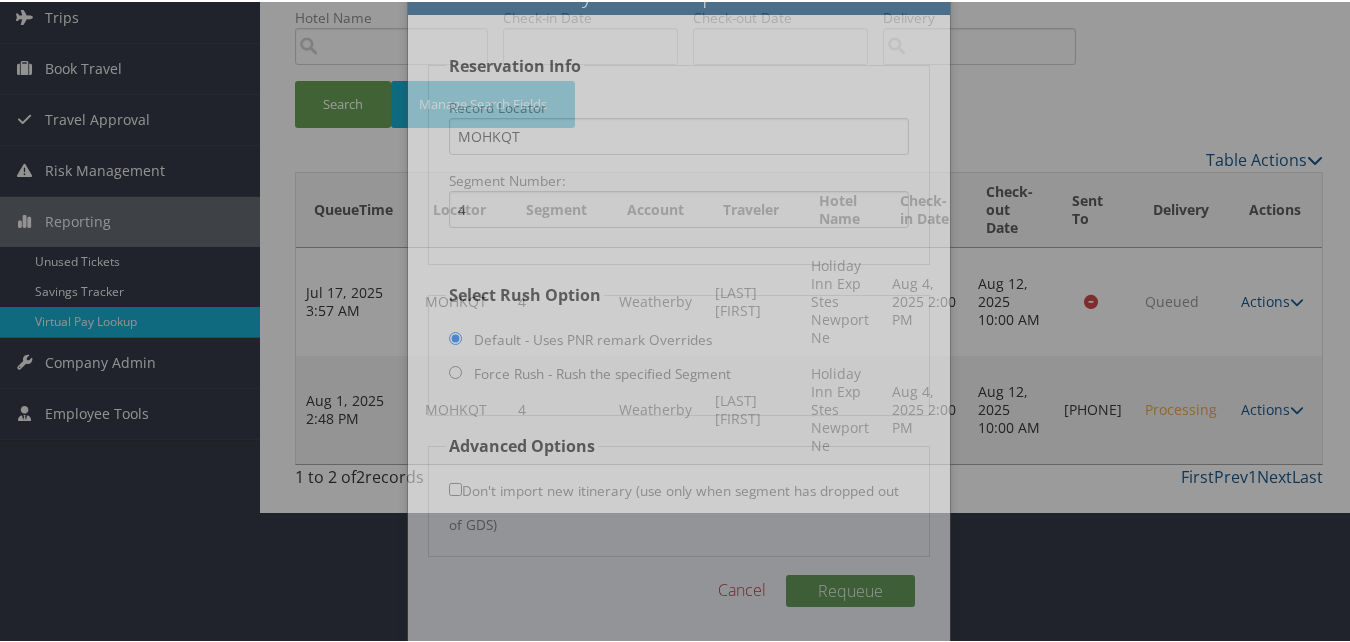 scroll, scrollTop: 135, scrollLeft: 0, axis: vertical 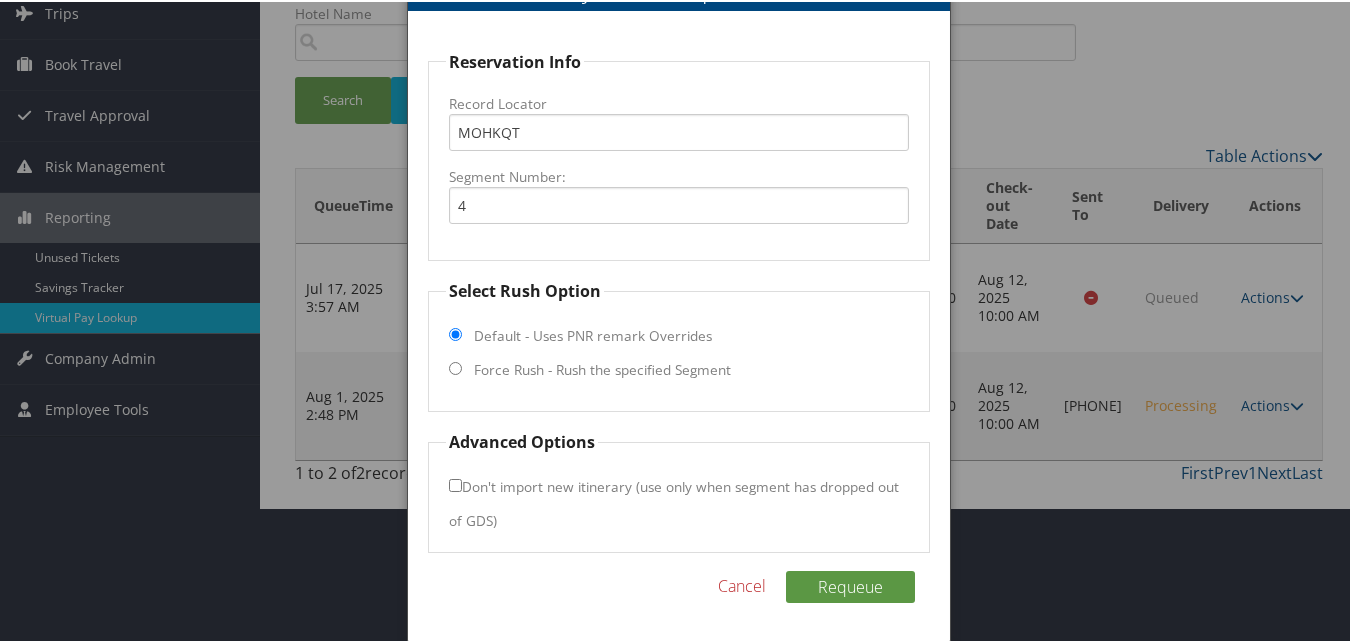 click on "Force Rush - Rush the specified Segment" at bounding box center (602, 368) 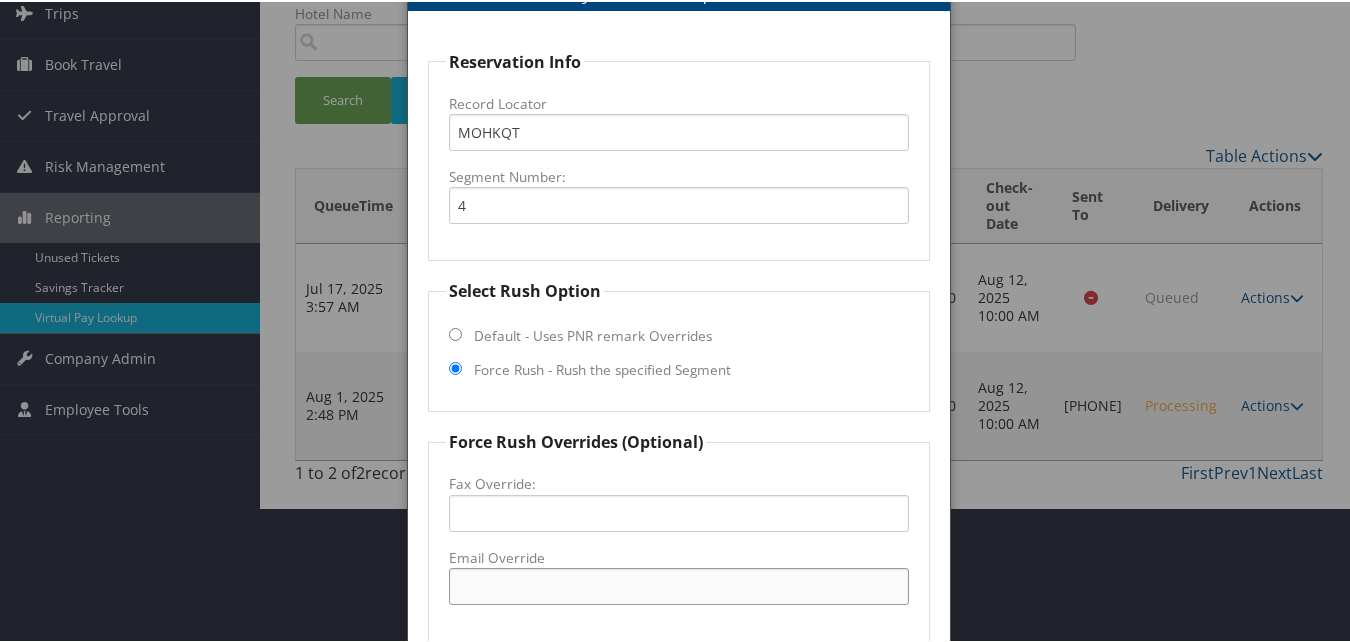 click on "Email Override" at bounding box center [678, 584] 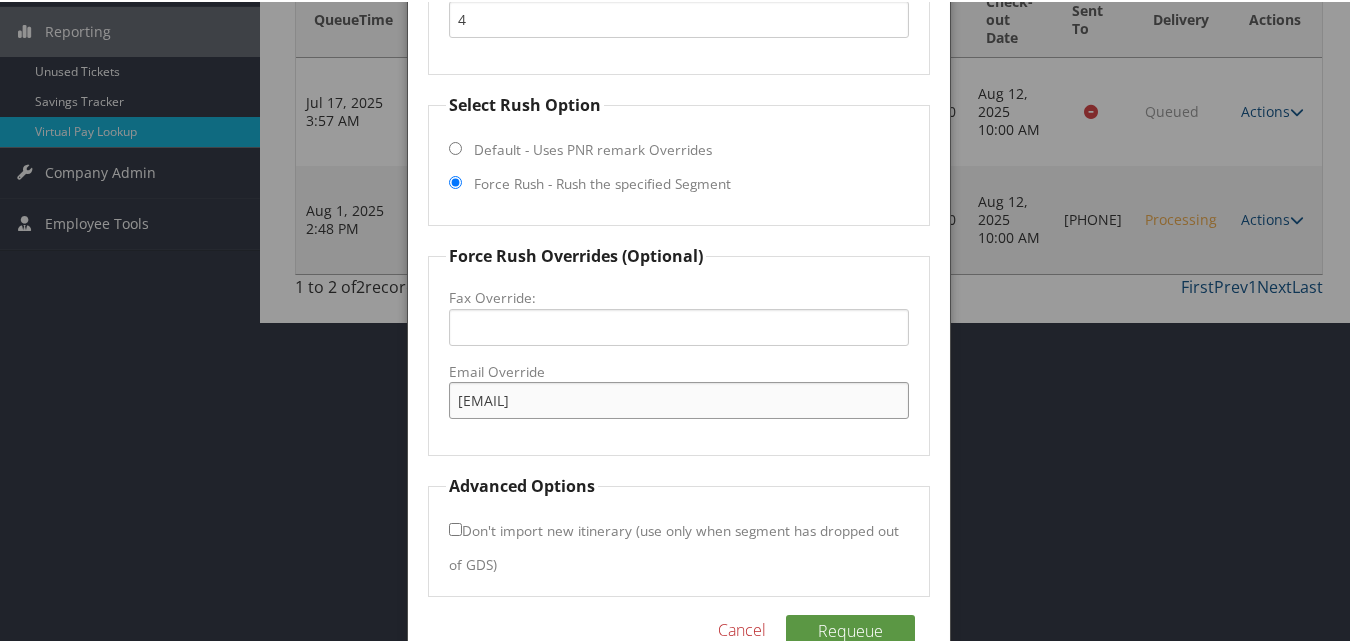 scroll, scrollTop: 335, scrollLeft: 0, axis: vertical 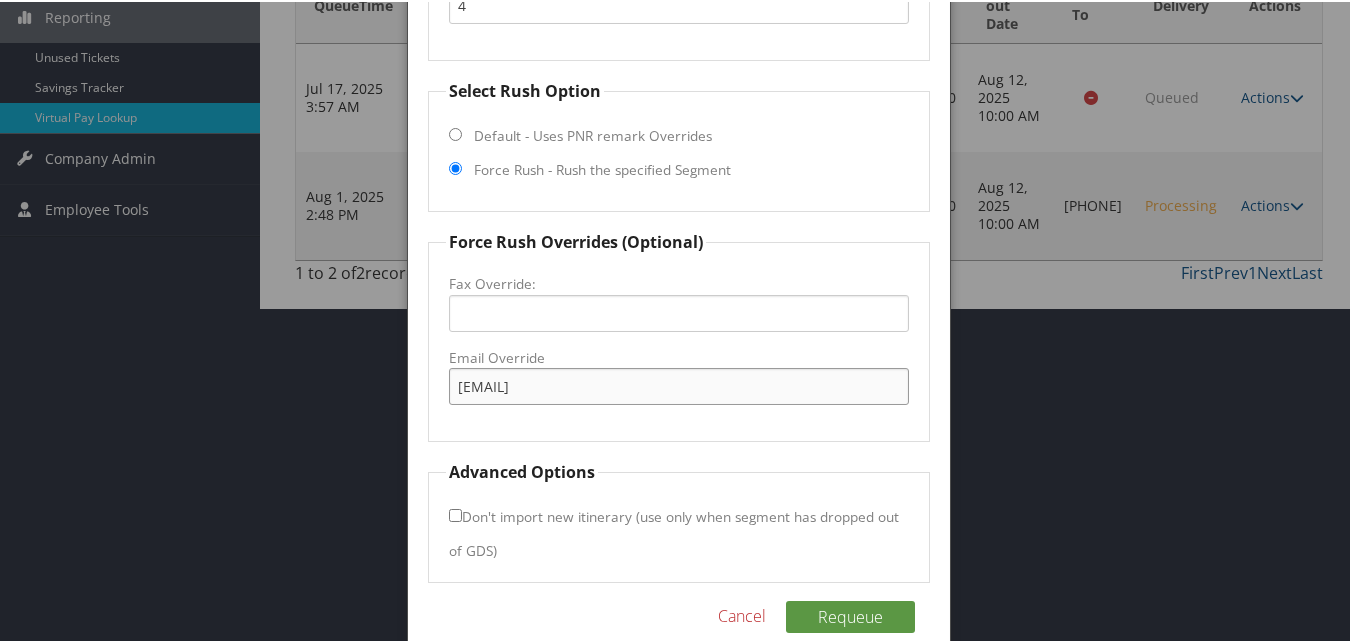type on "[EMAIL]" 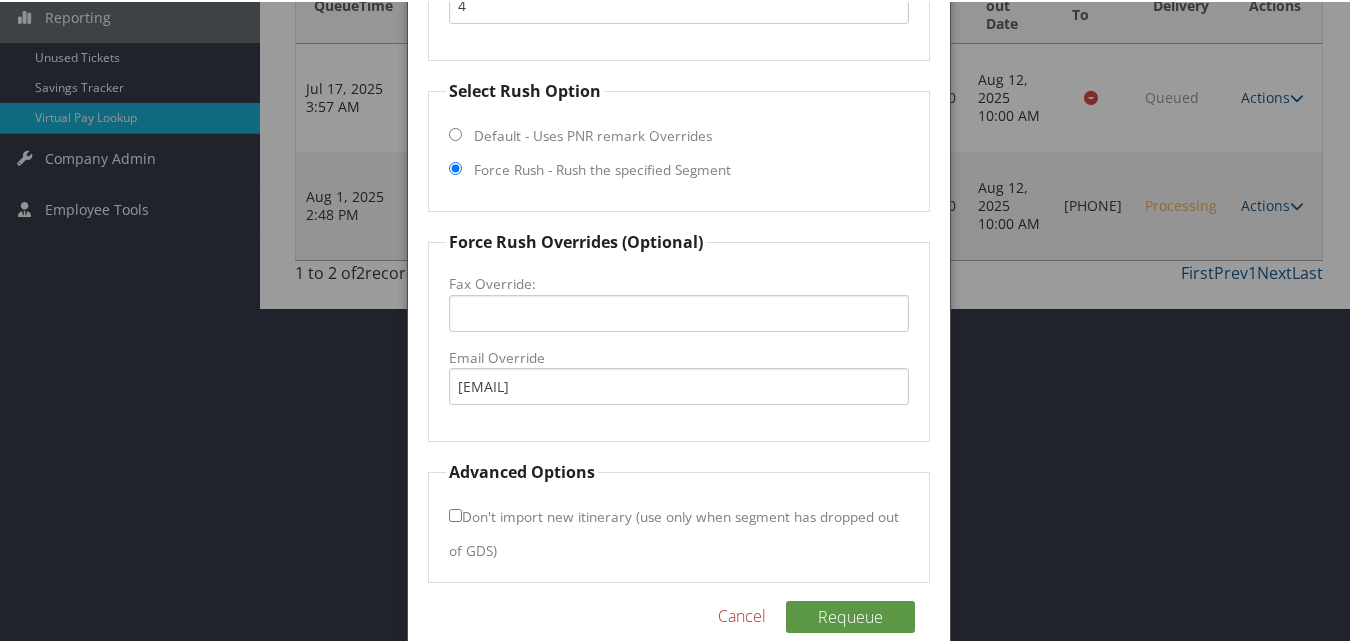 click on "Don't import new itinerary (use only when segment has dropped out of GDS)" at bounding box center (455, 513) 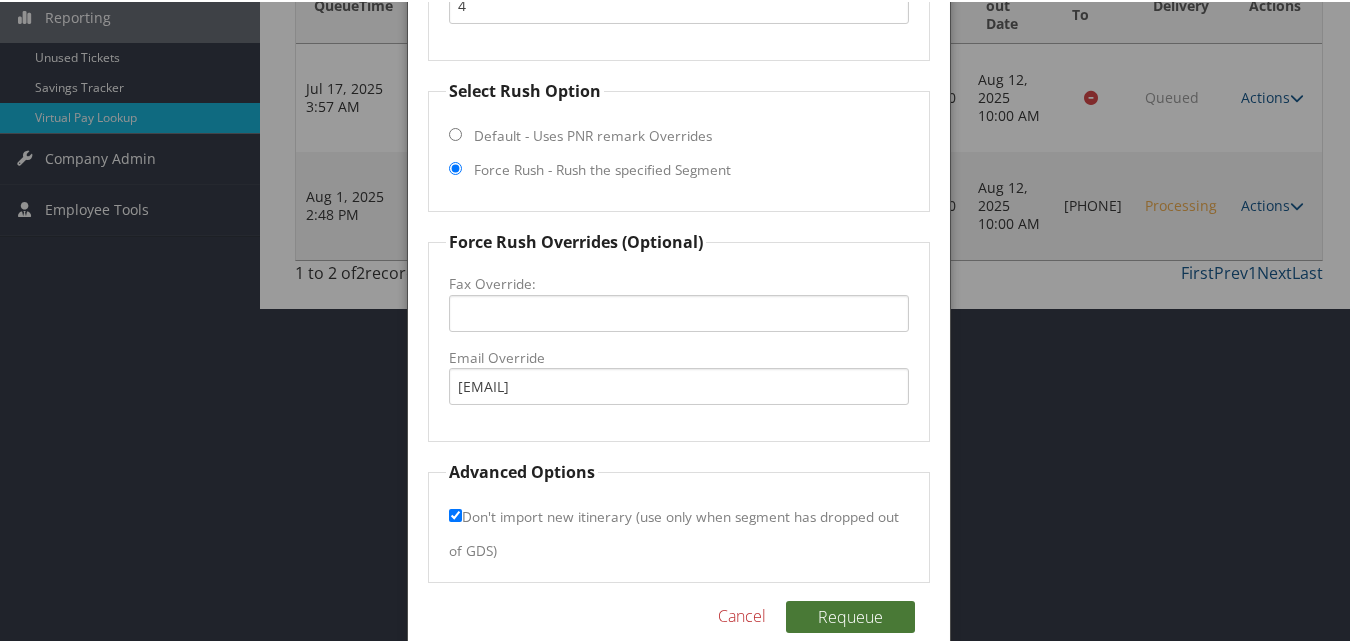 click on "Requeue" at bounding box center (850, 615) 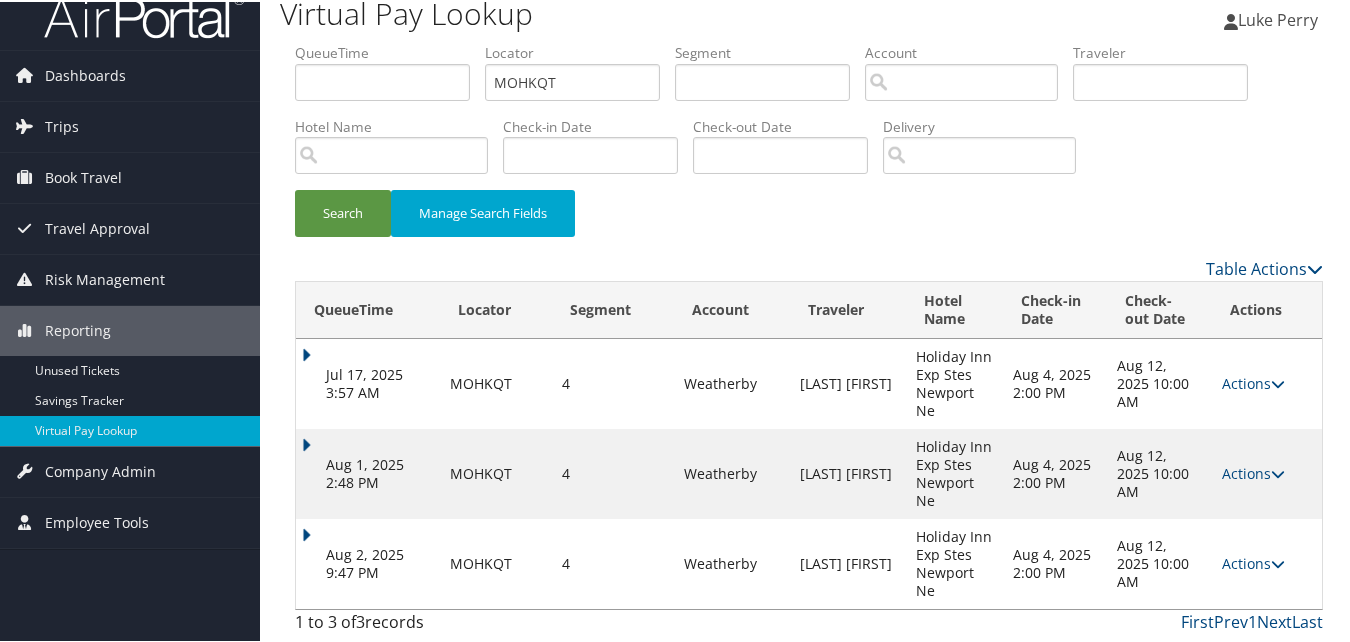 scroll, scrollTop: 22, scrollLeft: 0, axis: vertical 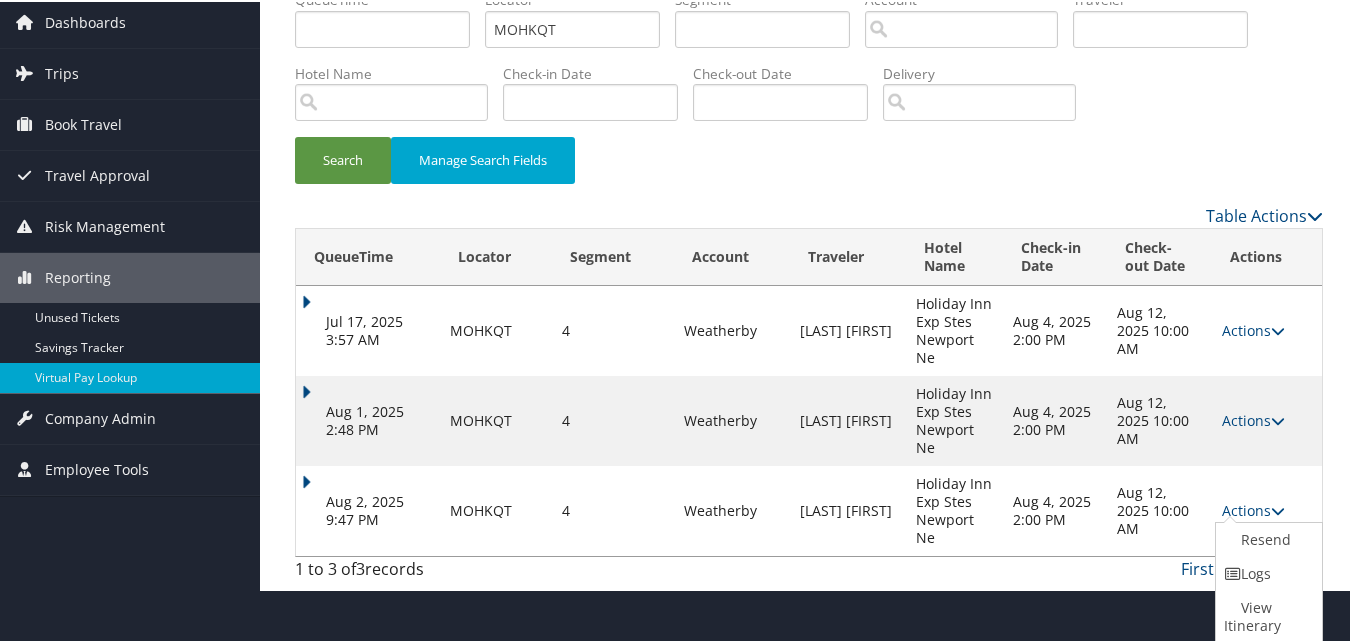 drag, startPoint x: 1217, startPoint y: 568, endPoint x: 1170, endPoint y: 560, distance: 47.67599 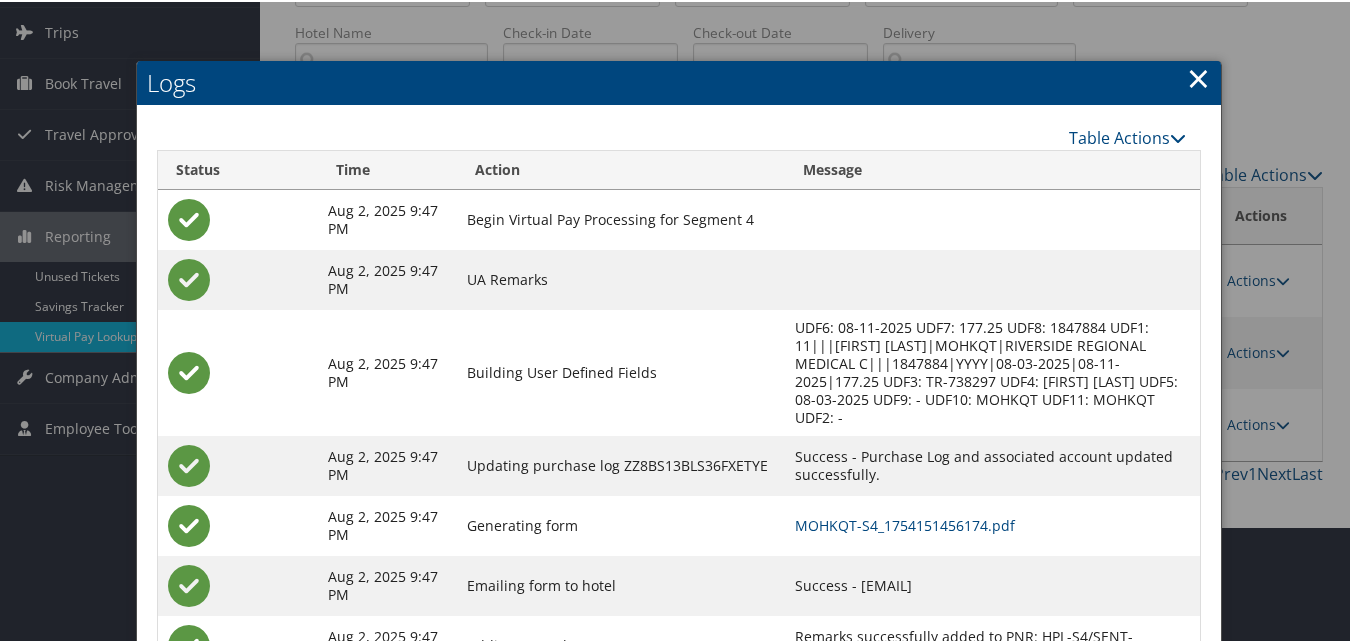 scroll, scrollTop: 186, scrollLeft: 0, axis: vertical 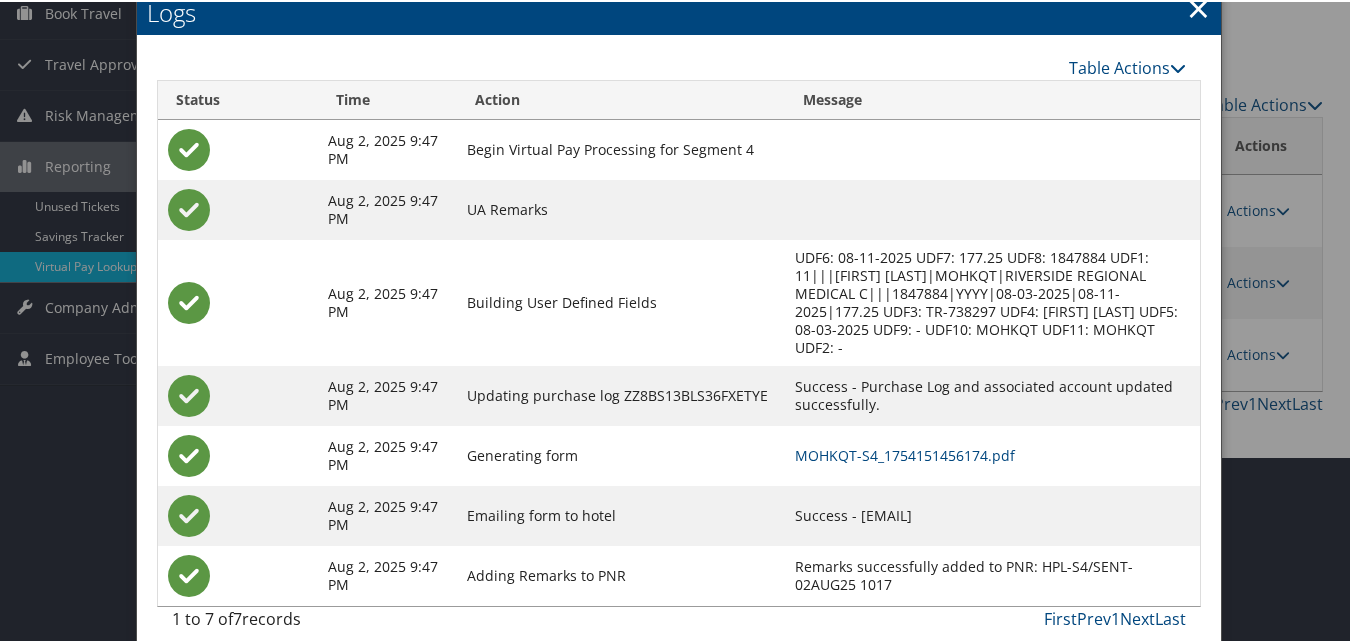 drag, startPoint x: 826, startPoint y: 499, endPoint x: 1036, endPoint y: 493, distance: 210.0857 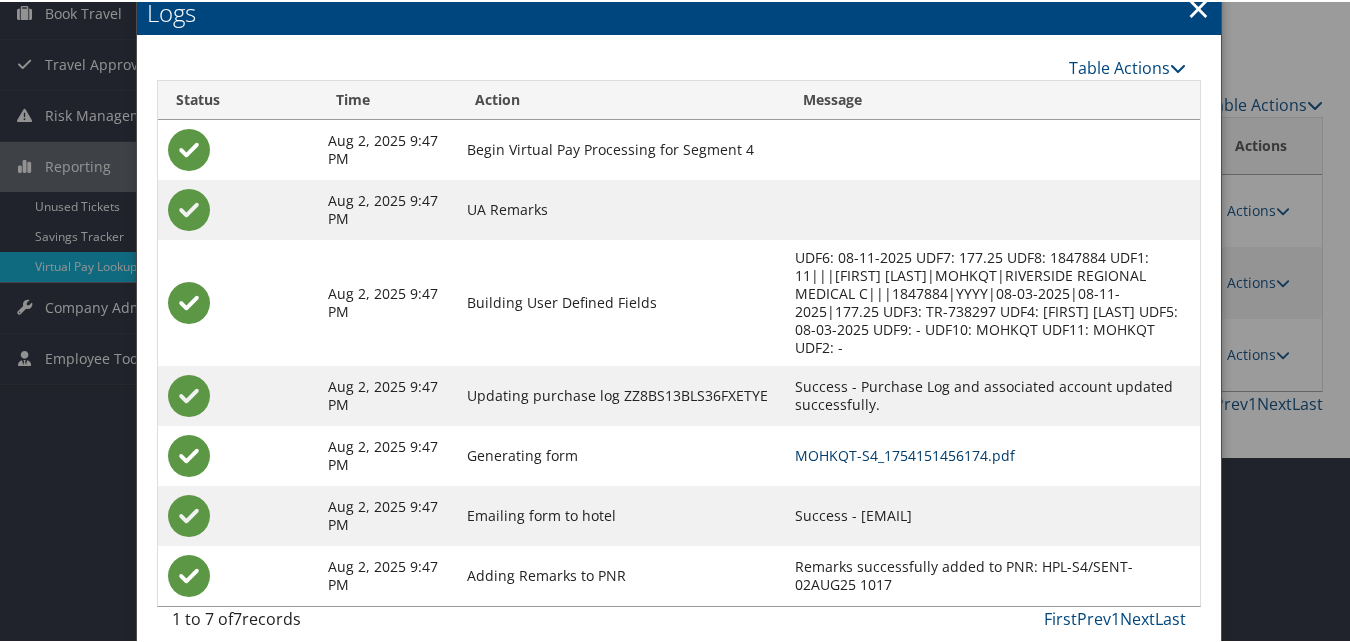 click on "MOHKQT-S4_1754151456174.pdf" at bounding box center [905, 453] 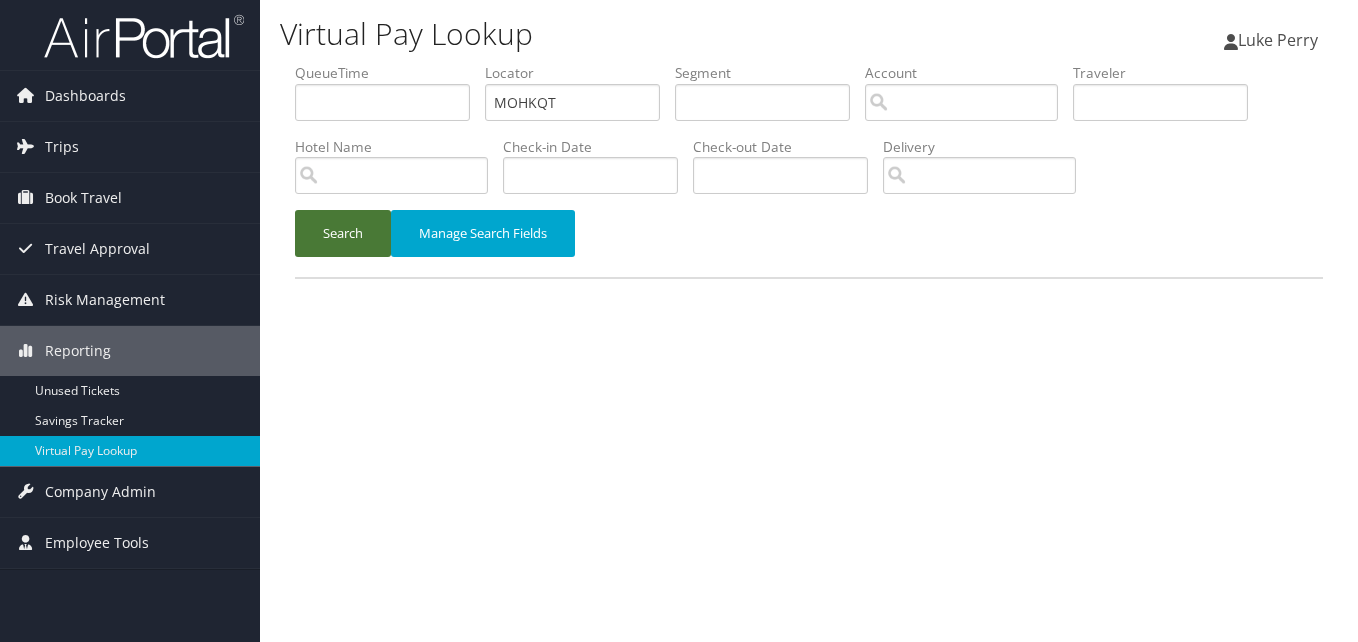 scroll, scrollTop: 0, scrollLeft: 0, axis: both 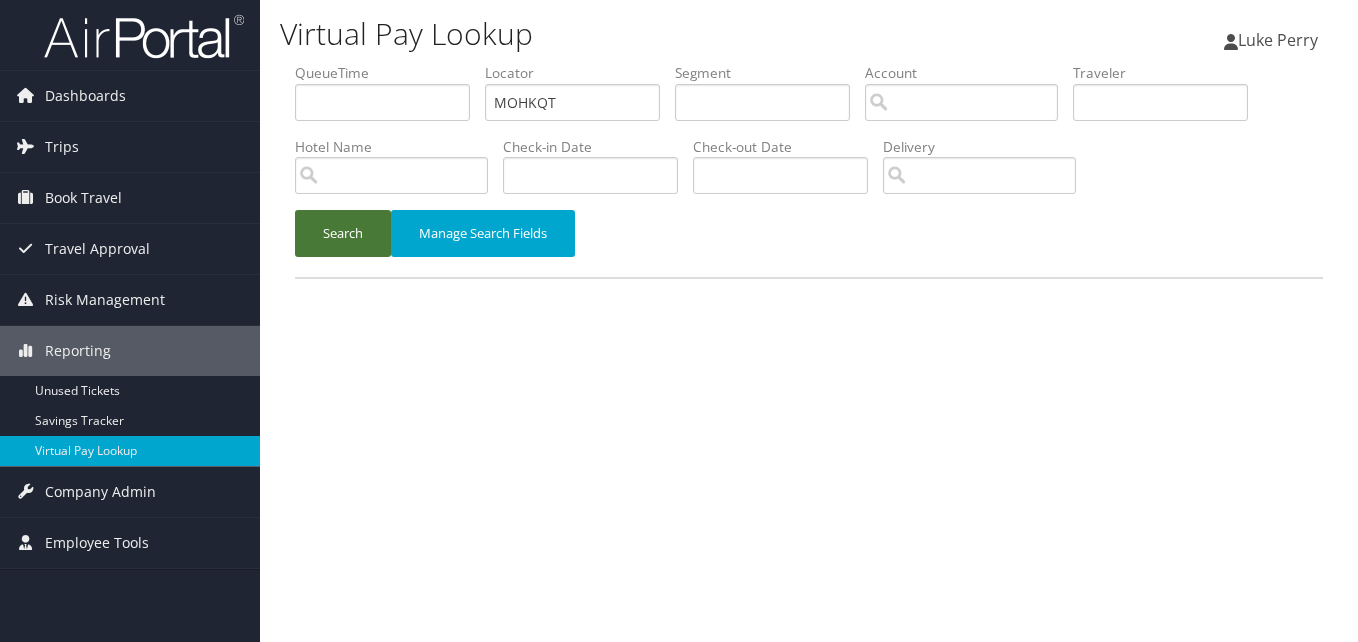 click on "Search" at bounding box center (343, 233) 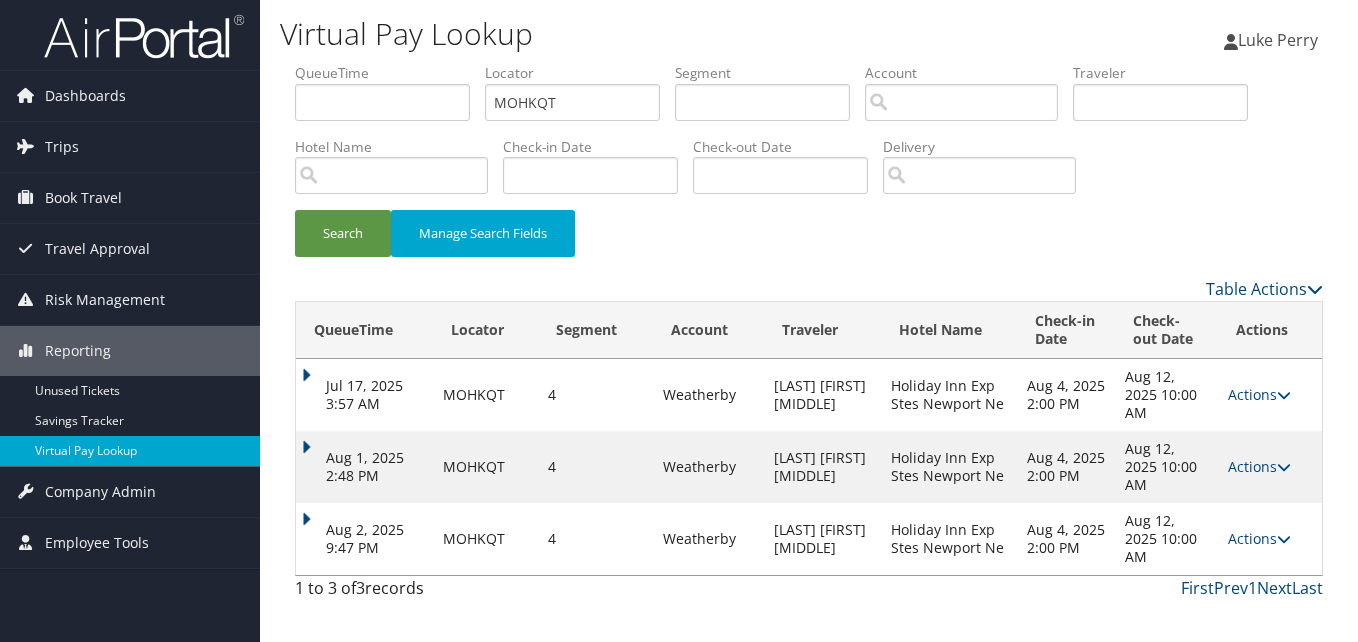 click on "Actions" at bounding box center (1259, 538) 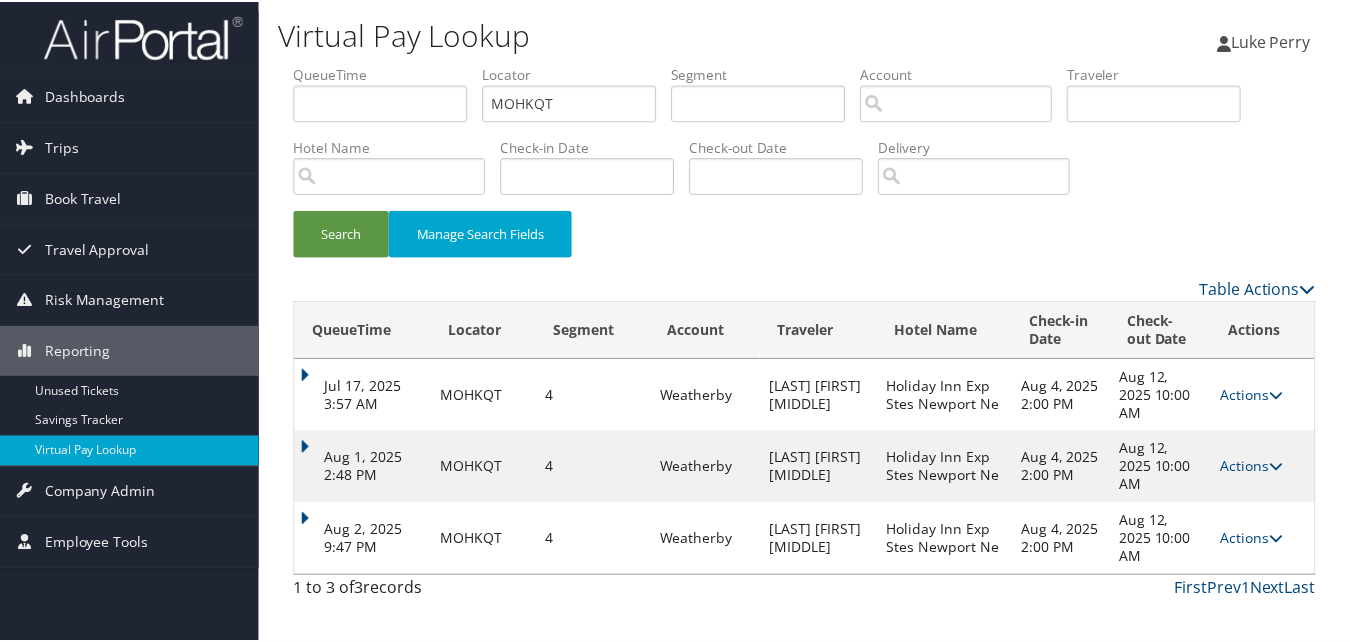 scroll, scrollTop: 30, scrollLeft: 0, axis: vertical 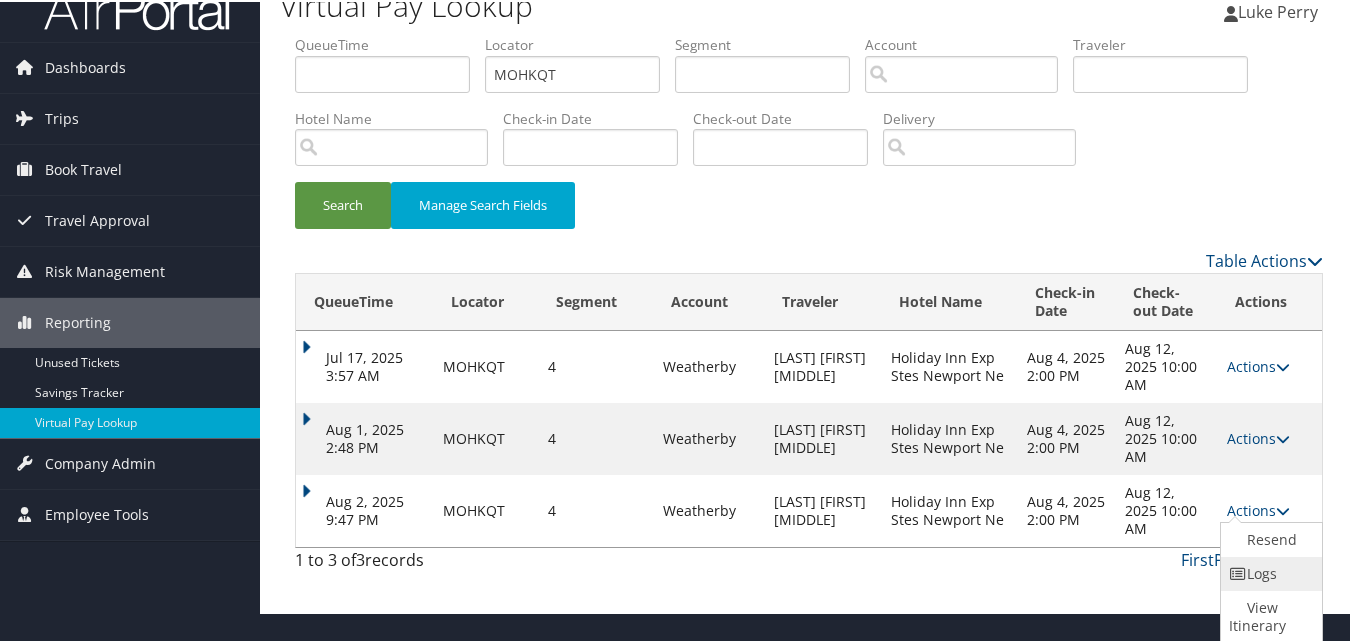 click on "Logs" at bounding box center (1269, 572) 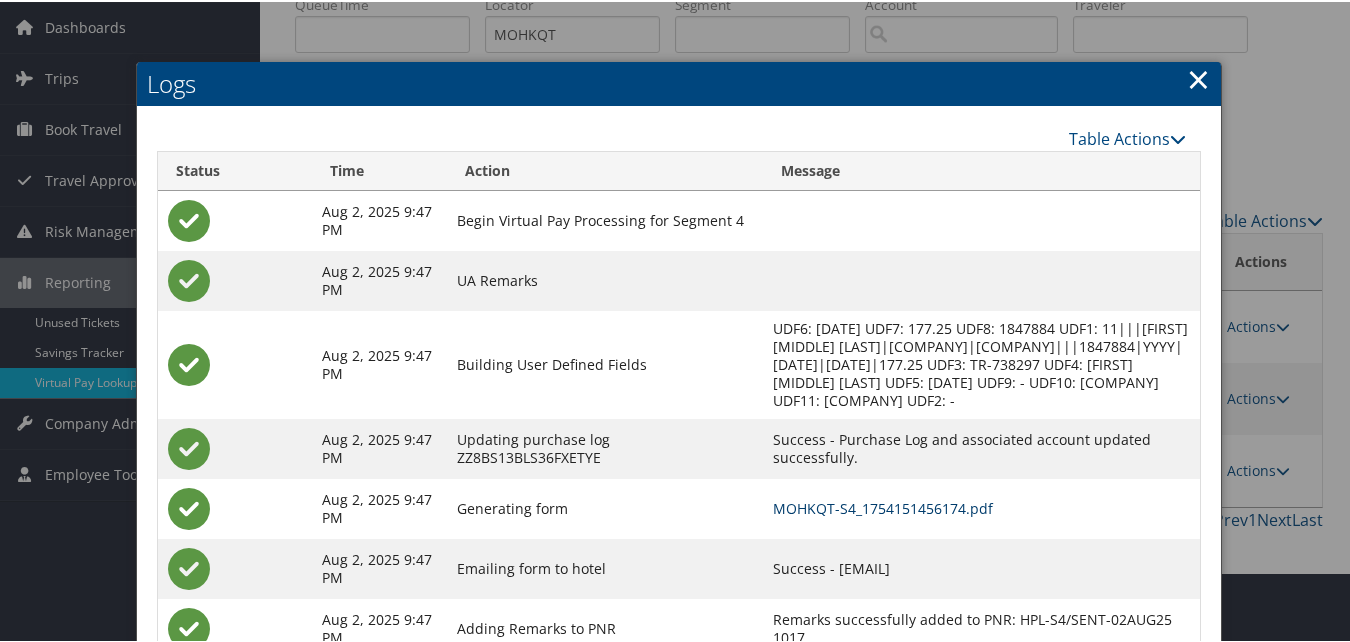 scroll, scrollTop: 141, scrollLeft: 0, axis: vertical 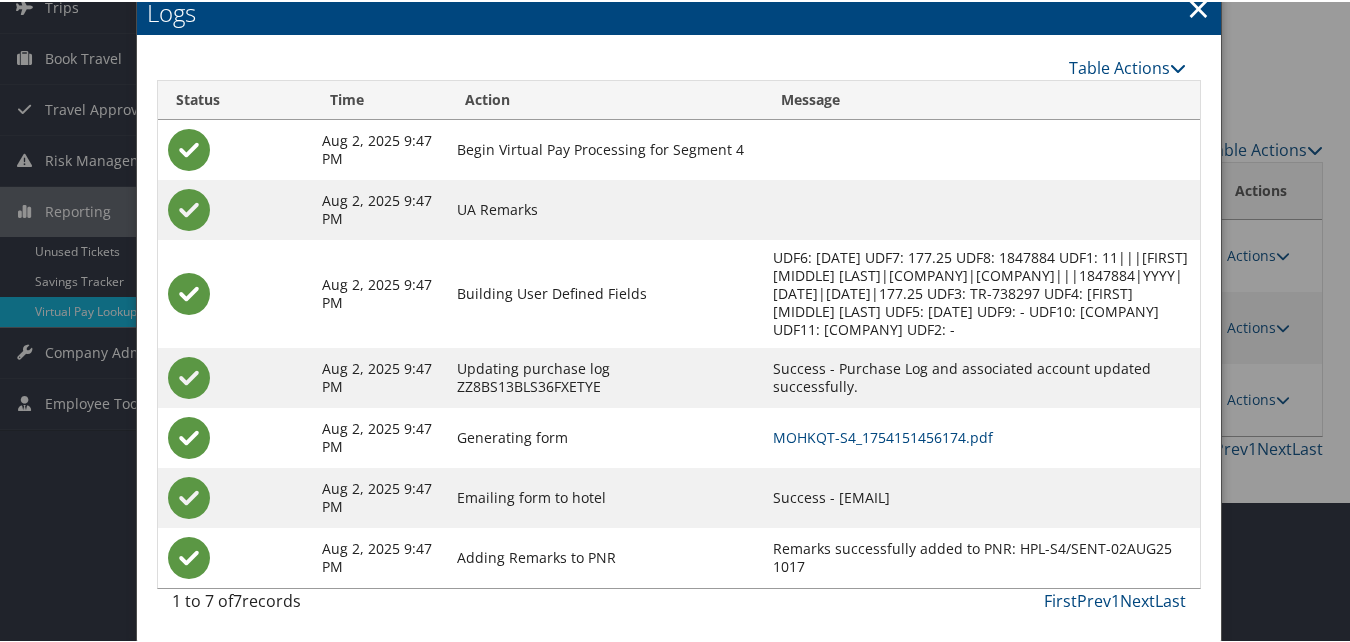 drag, startPoint x: 827, startPoint y: 495, endPoint x: 1041, endPoint y: 504, distance: 214.18916 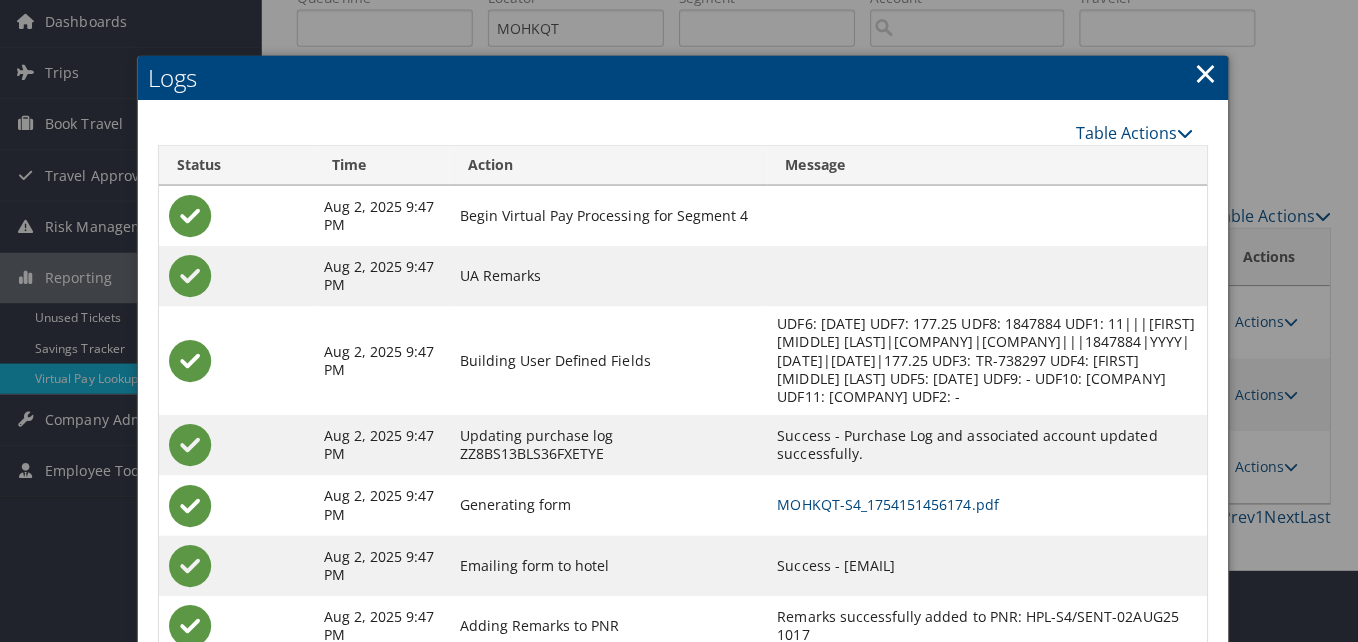 scroll, scrollTop: 0, scrollLeft: 0, axis: both 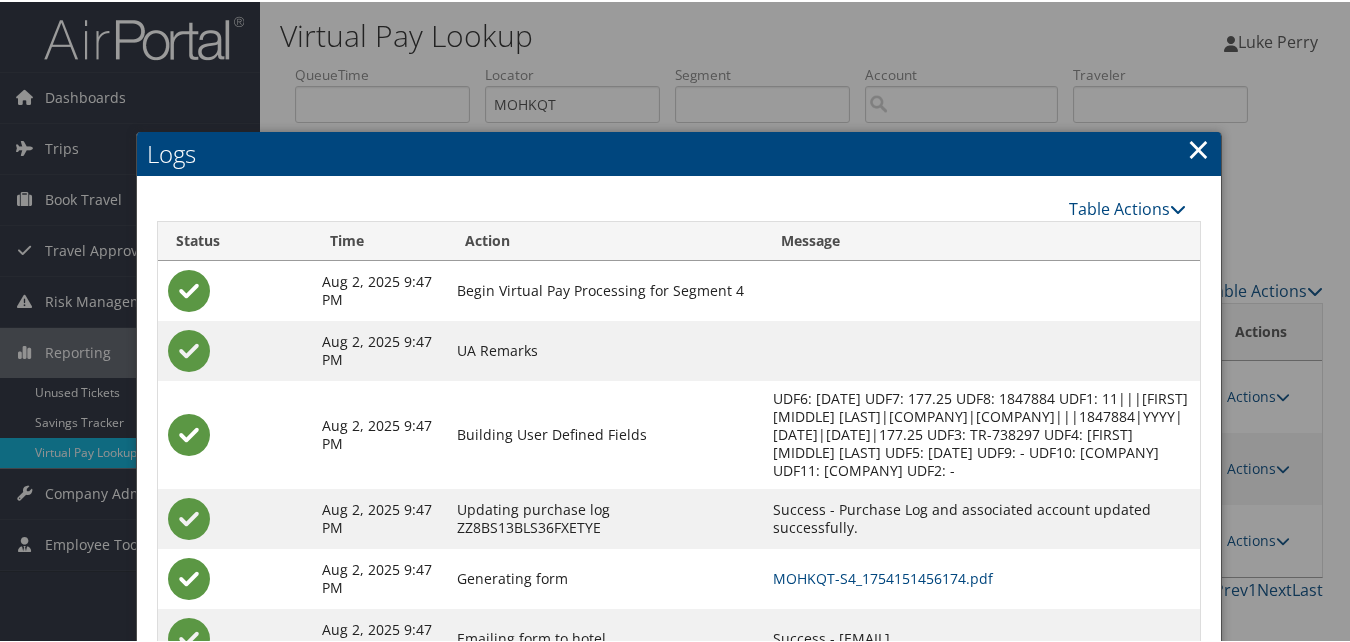 drag, startPoint x: 1202, startPoint y: 142, endPoint x: 1195, endPoint y: 151, distance: 11.401754 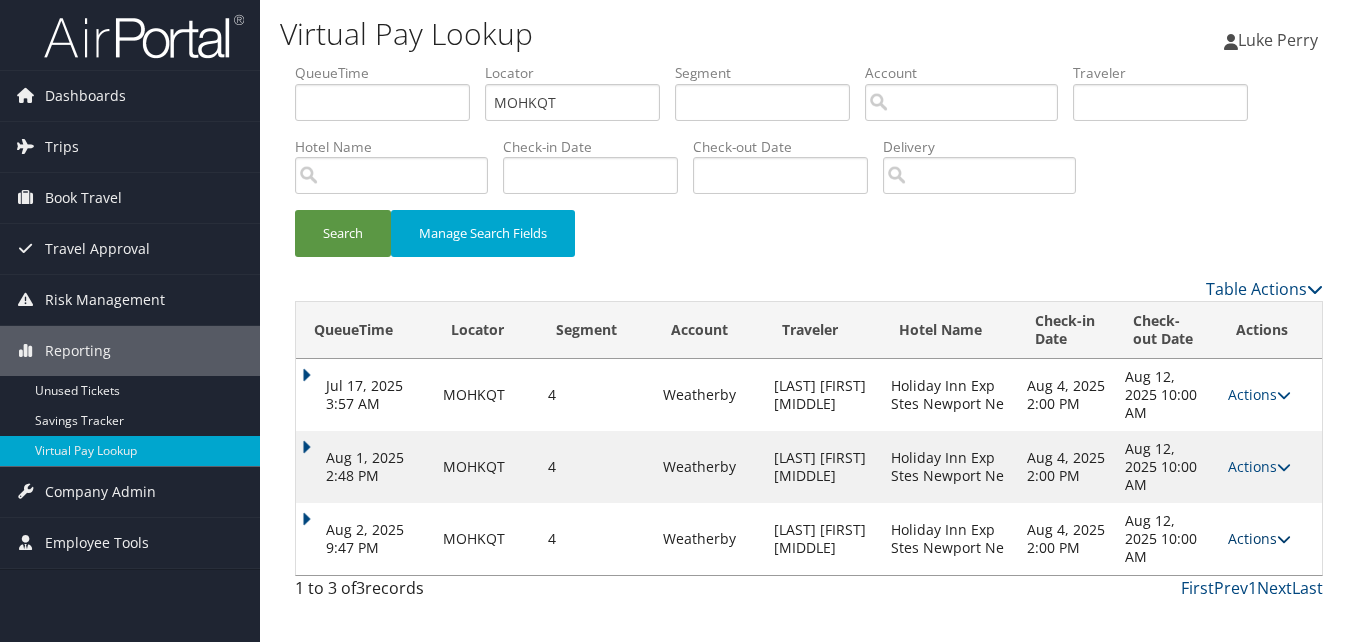 click on "Actions" at bounding box center (1259, 538) 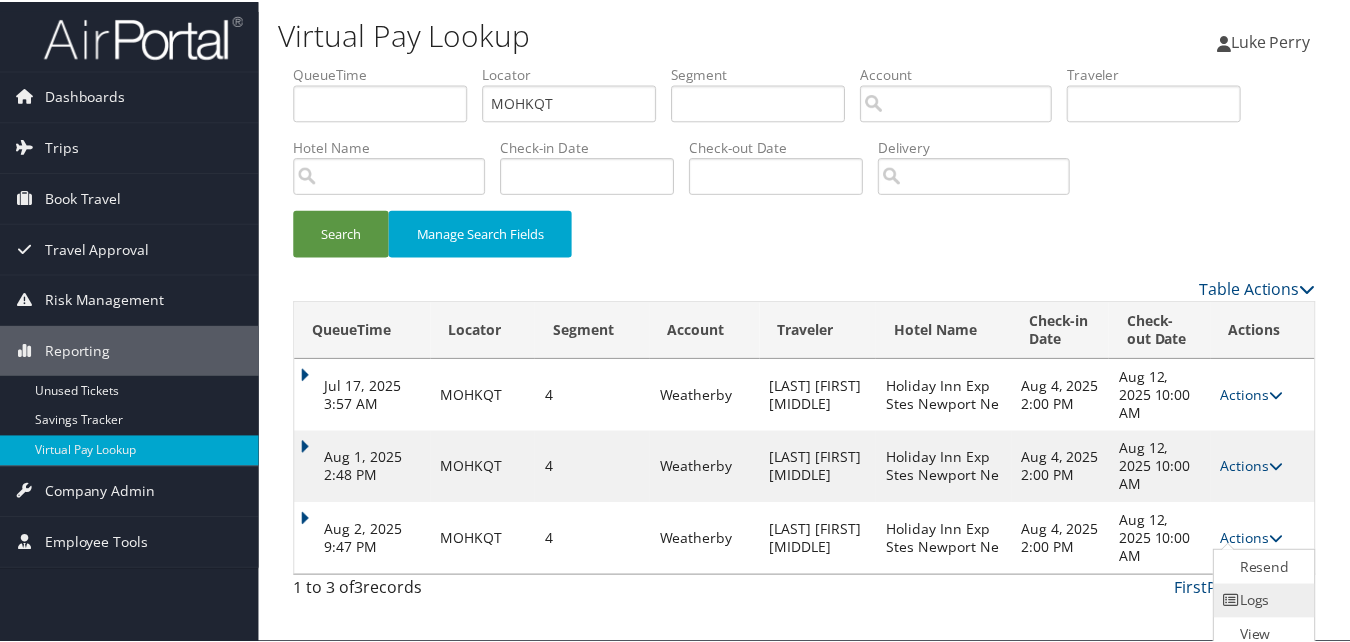 scroll, scrollTop: 30, scrollLeft: 0, axis: vertical 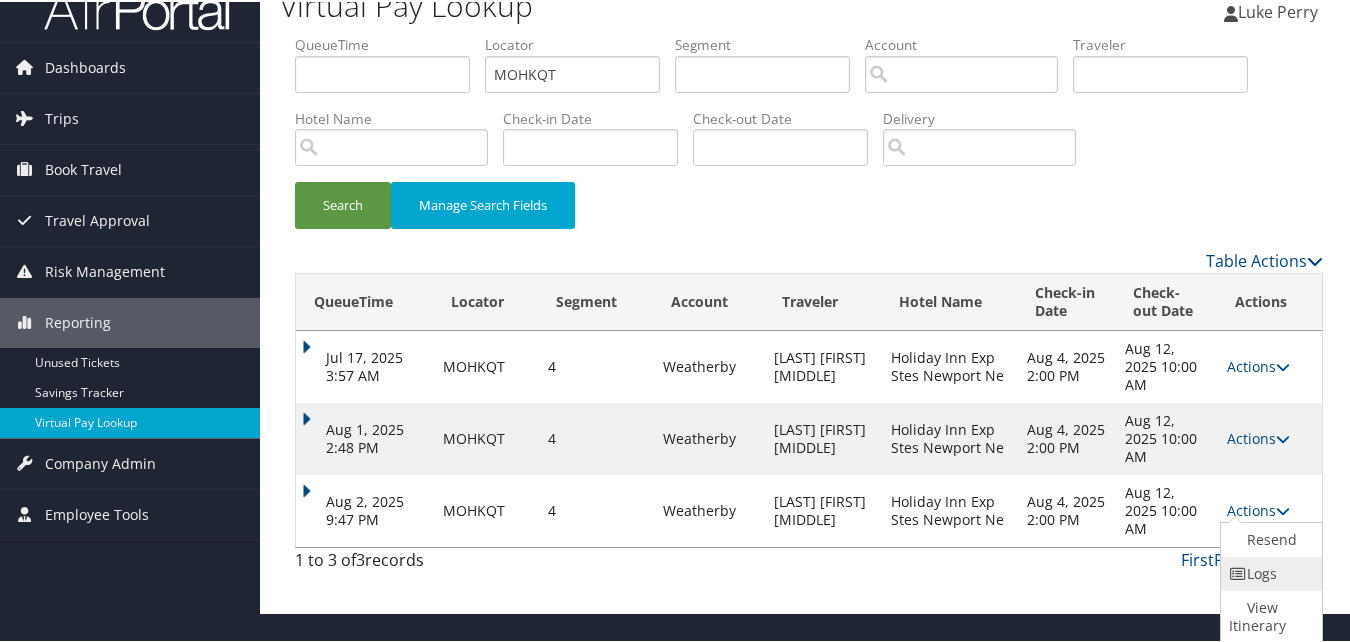 click at bounding box center (1238, 572) 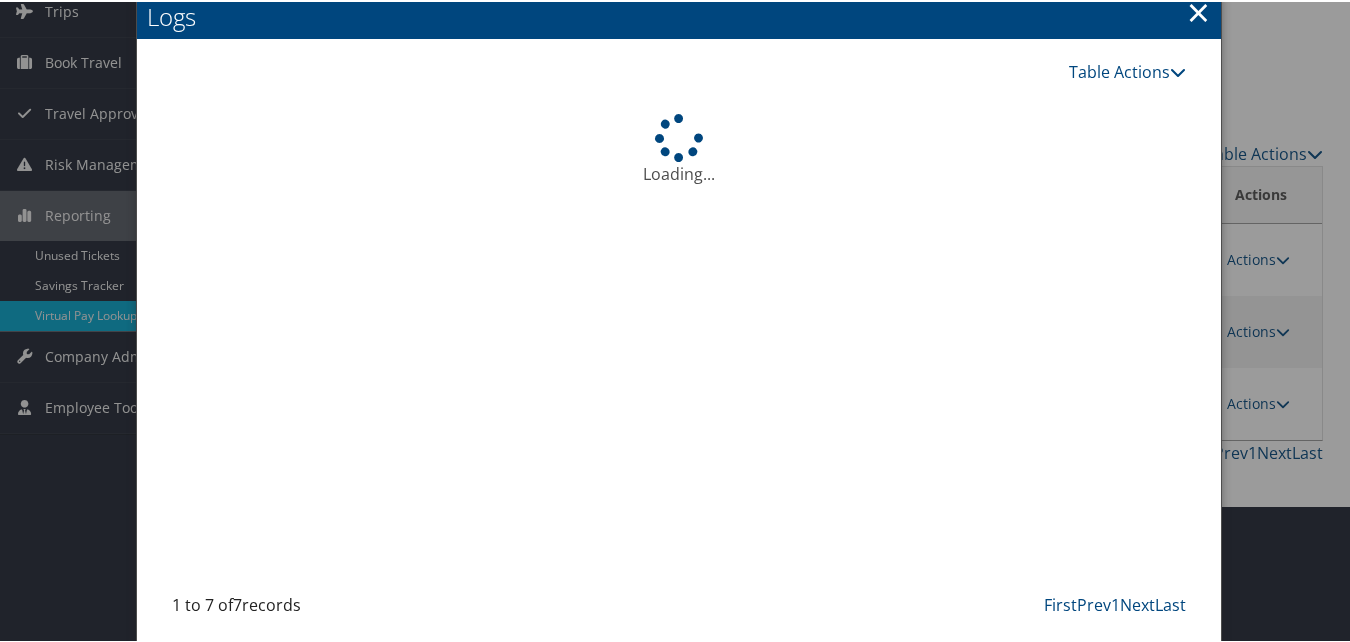 scroll, scrollTop: 141, scrollLeft: 0, axis: vertical 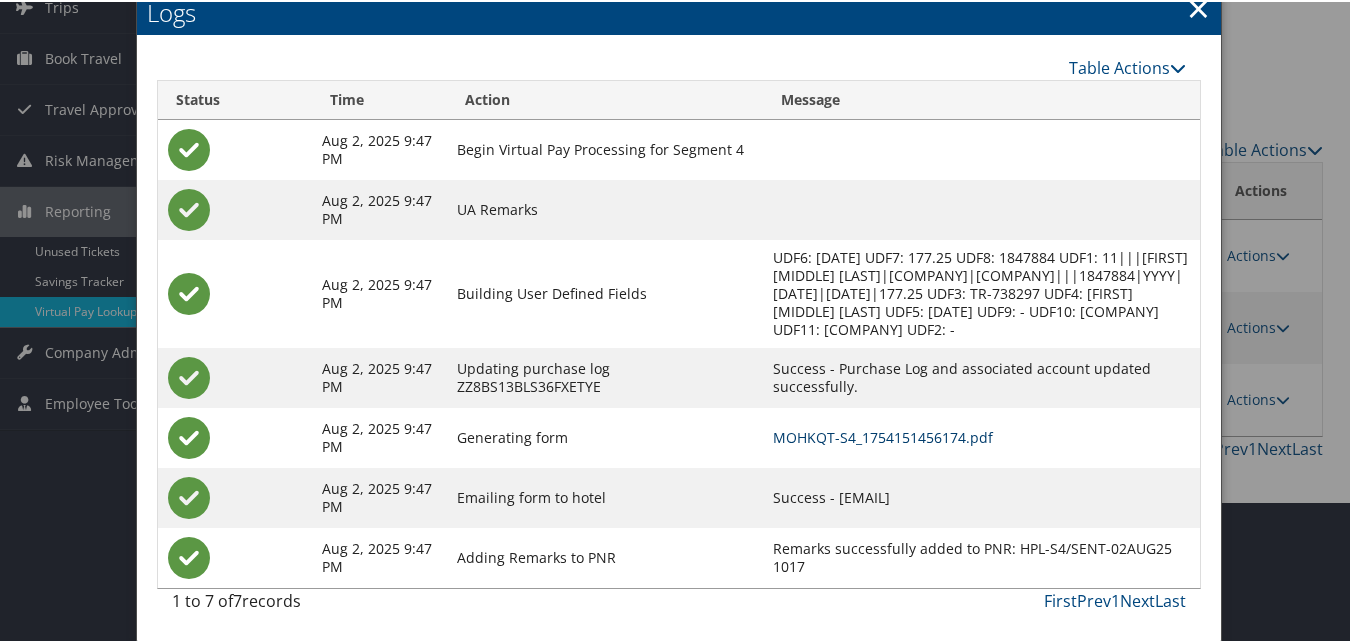 click on "MOHKQT-S4_1754151456174.pdf" at bounding box center (883, 435) 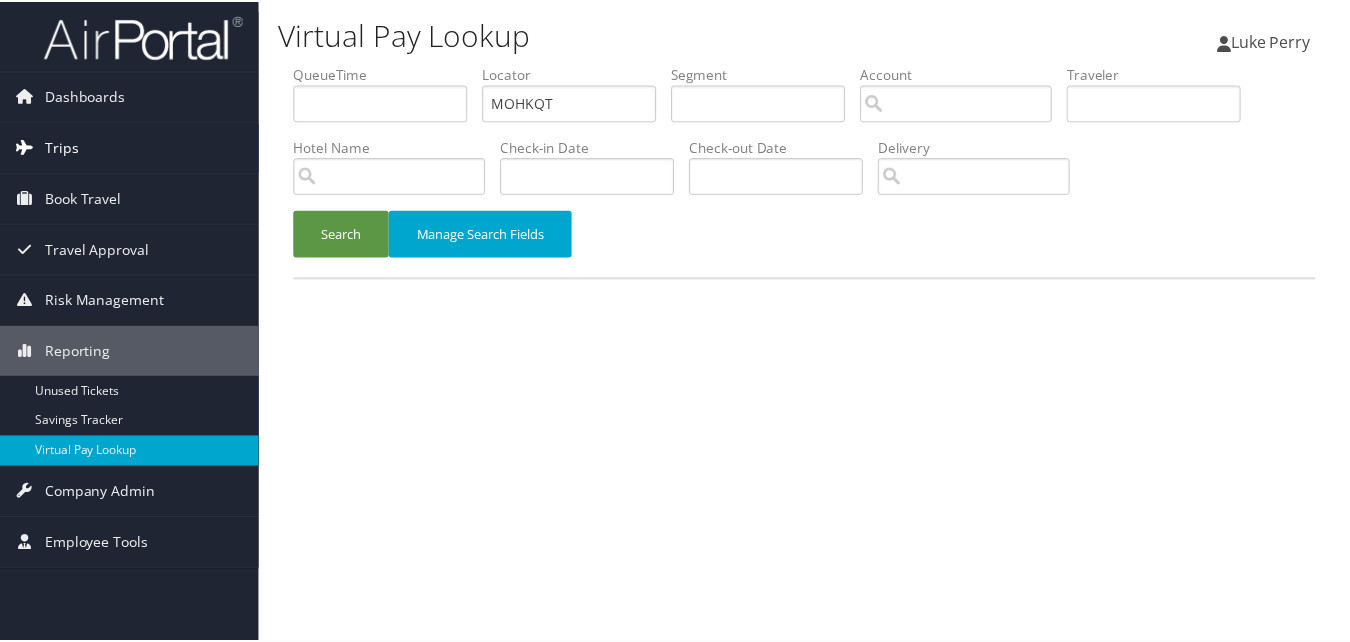 scroll, scrollTop: 0, scrollLeft: 0, axis: both 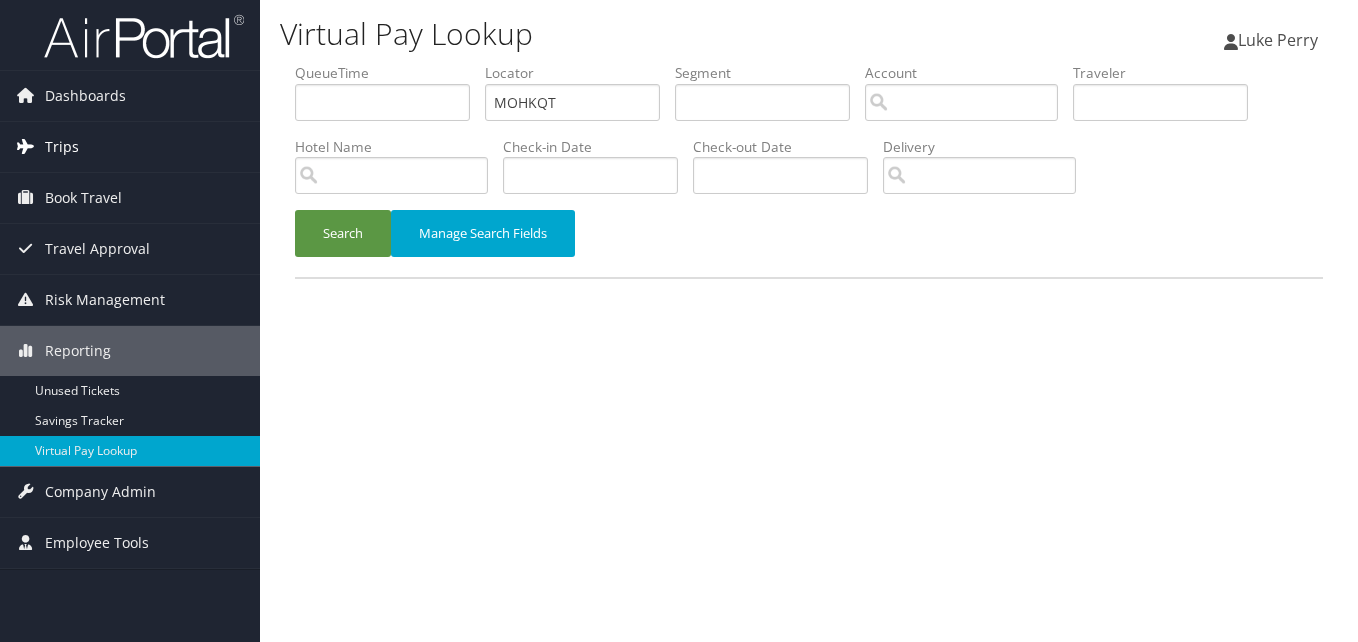 click on "Dashboards AirPortal 360™ (Manager) My Travel Dashboard   Trips Airtinerary® Lookup Current/Future Trips Past Trips Trips Missing Hotels Hotel Check-ins   Book Travel Approval Request (Beta)   Travel Approval Pending Trip Approvals Approved Trips Canceled Trips Approvals (Beta)   Risk Management SecurityLogic® Map Assistance Requests Travel Alerts Notifications   Reporting Unused Tickets Savings Tracker Virtual Pay Lookup   Company Admin Company Information Configure Approval Types (Beta) People Users (Beta) Vendor Contracts Travel Policy Service Fees  Reporting Fields (Beta) Report Settings Virtual Pay Settings   Employee Tools Help Desk" at bounding box center [679, 321] 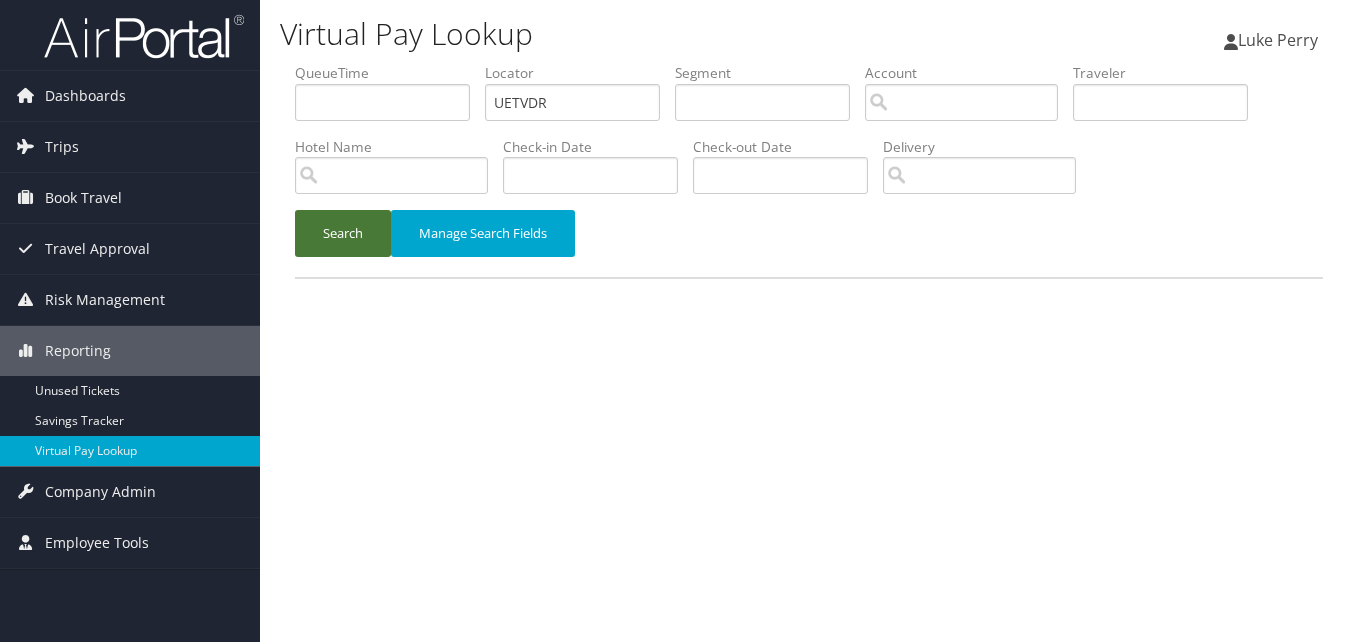 type on "UETVDR" 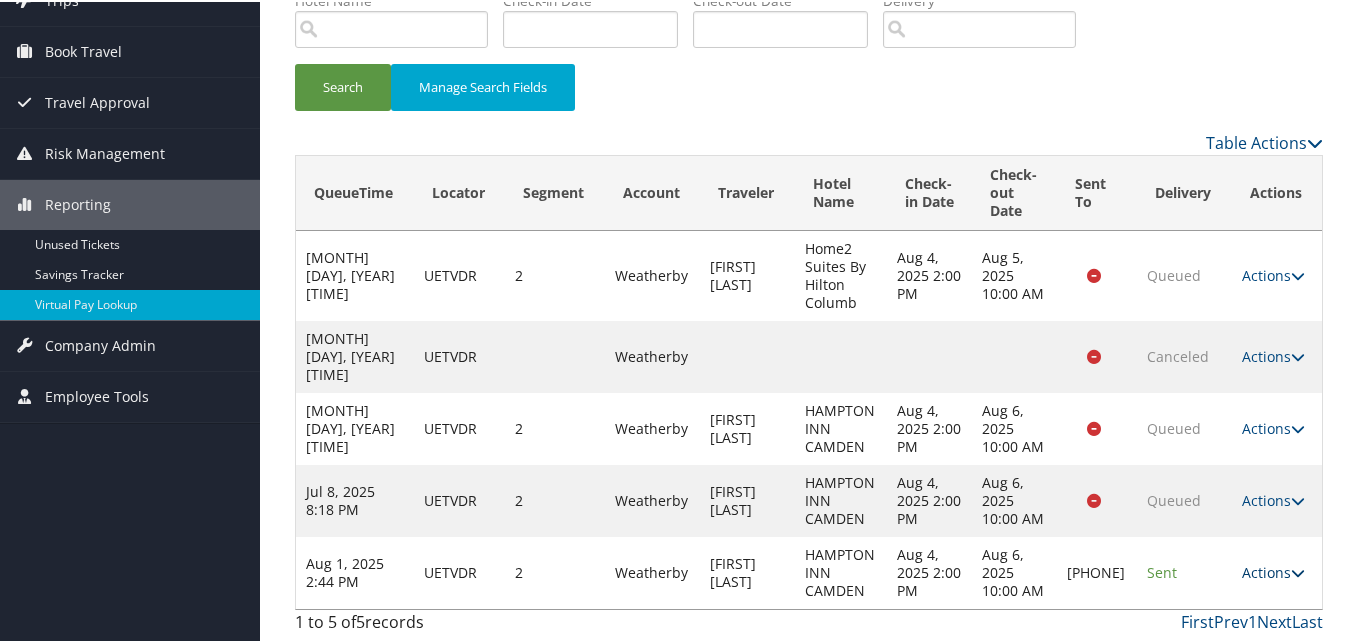 click on "Actions" at bounding box center (1273, 570) 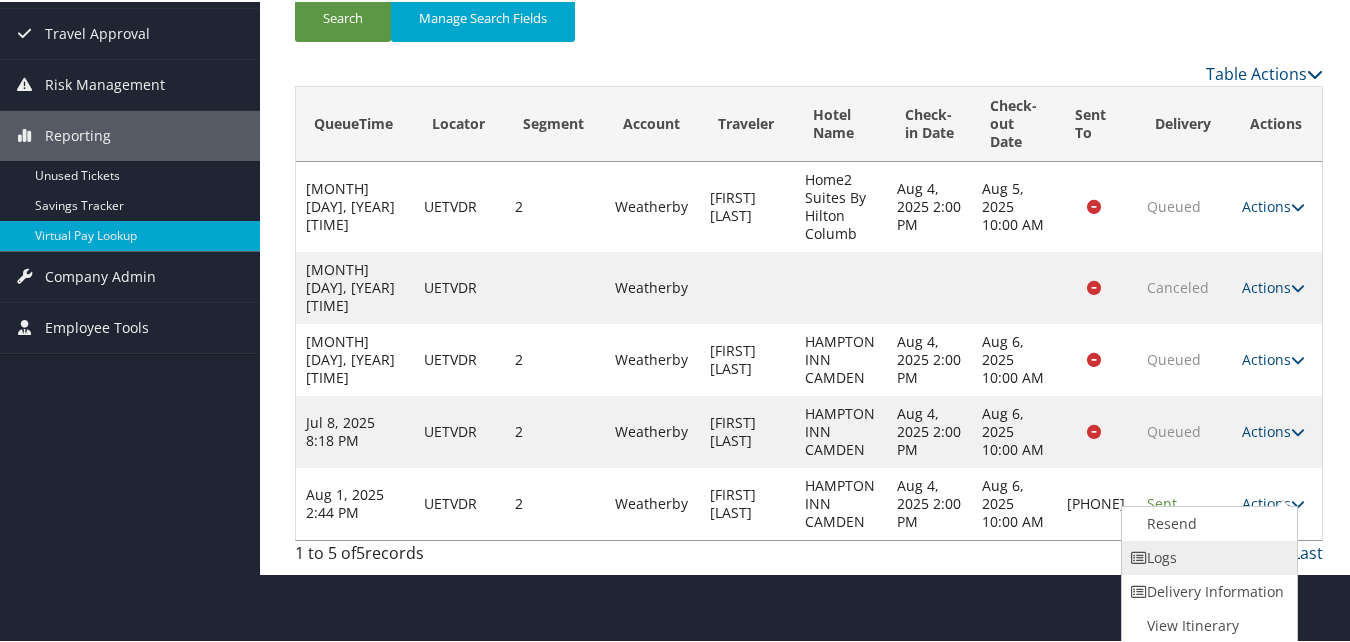 click on "Logs" at bounding box center (1207, 556) 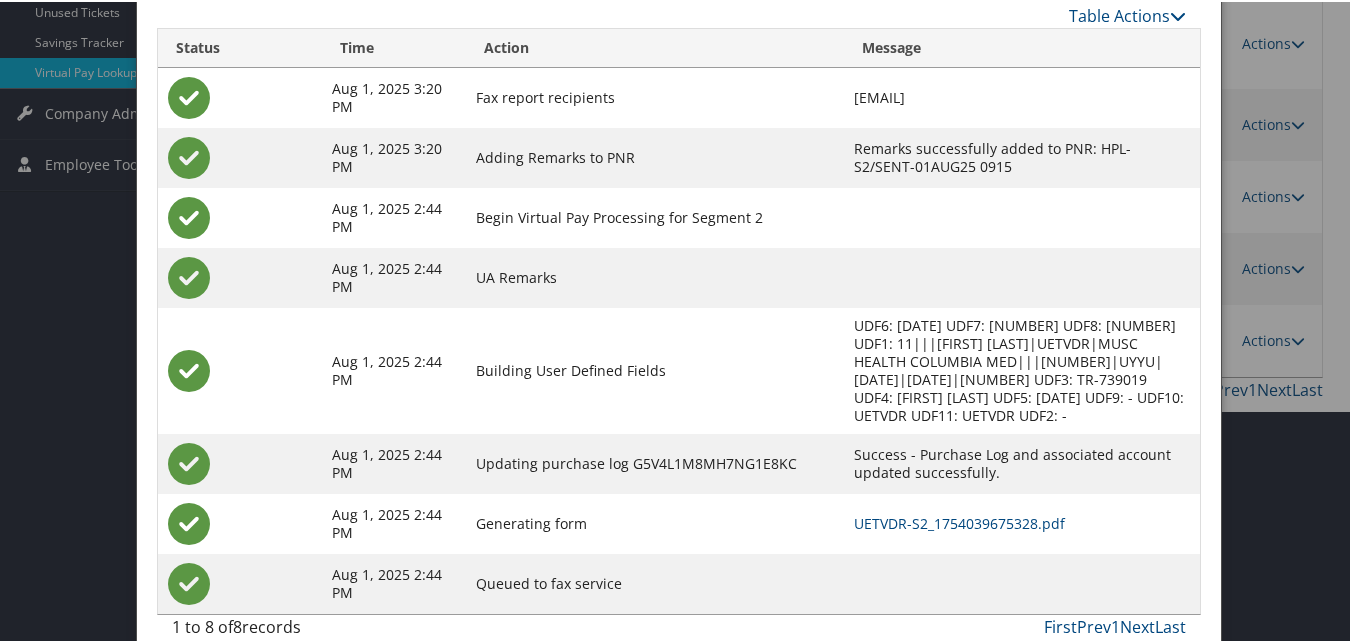 scroll, scrollTop: 388, scrollLeft: 0, axis: vertical 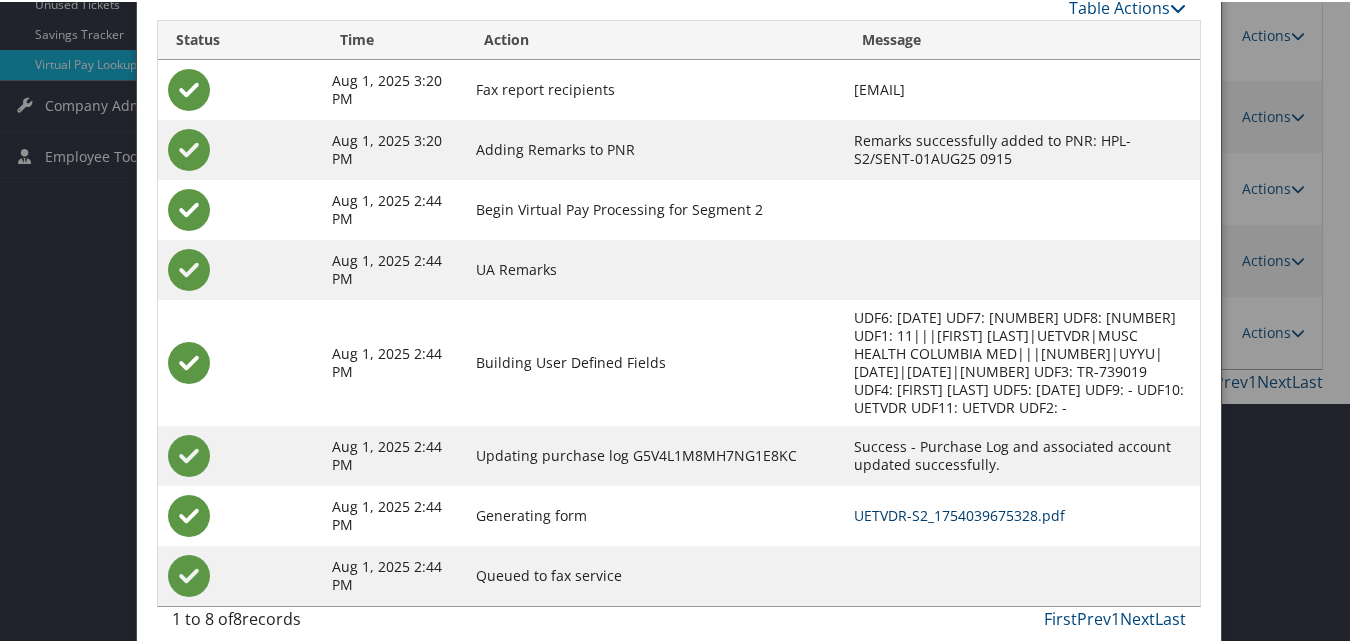 click on "UETVDR-S2_1754039675328.pdf" at bounding box center (959, 513) 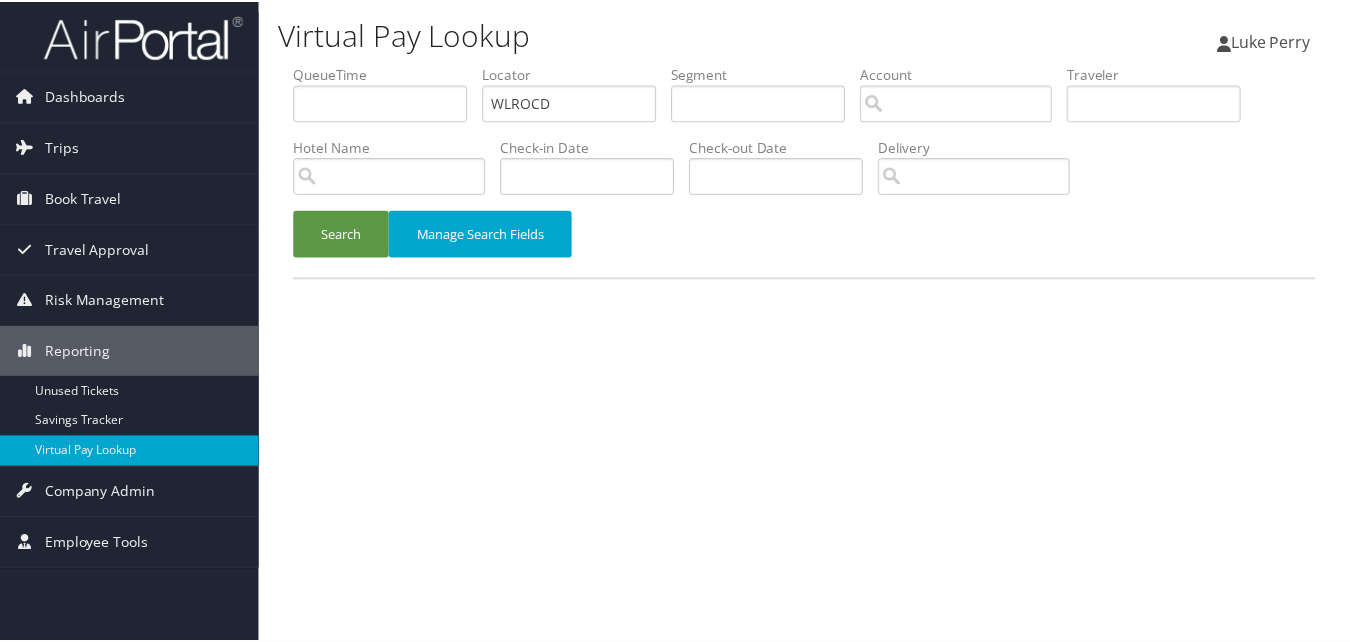 scroll, scrollTop: 0, scrollLeft: 0, axis: both 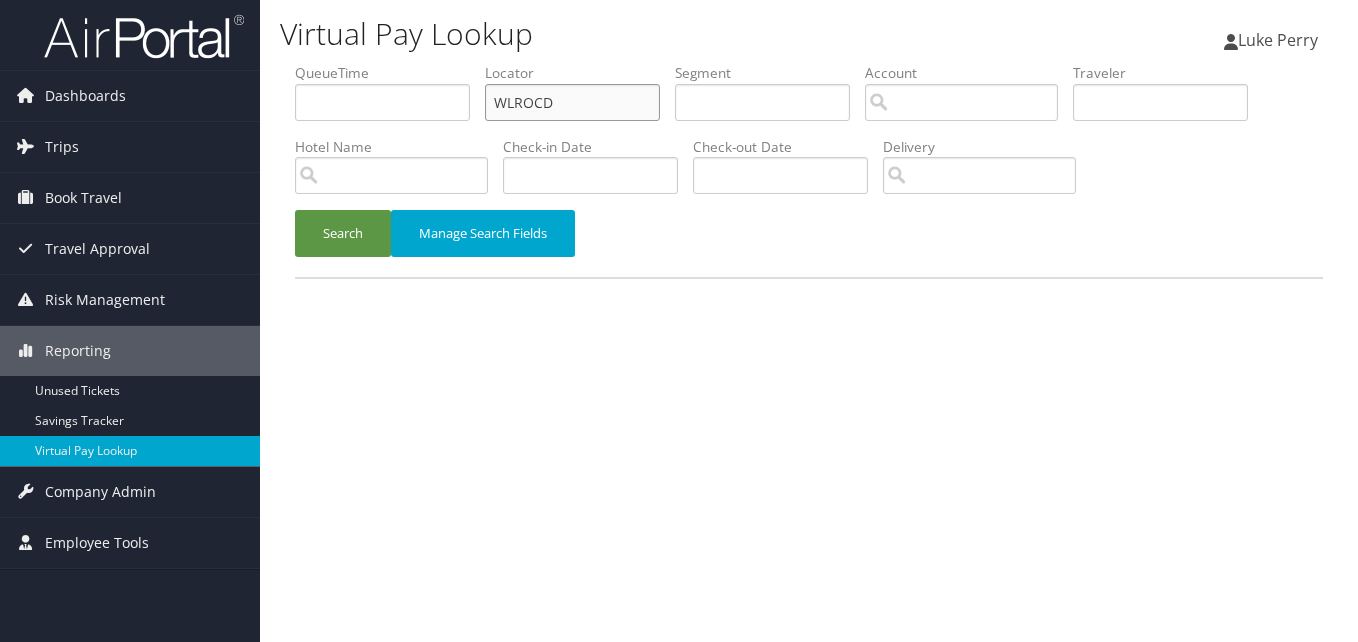 drag, startPoint x: 563, startPoint y: 91, endPoint x: 406, endPoint y: 138, distance: 163.88411 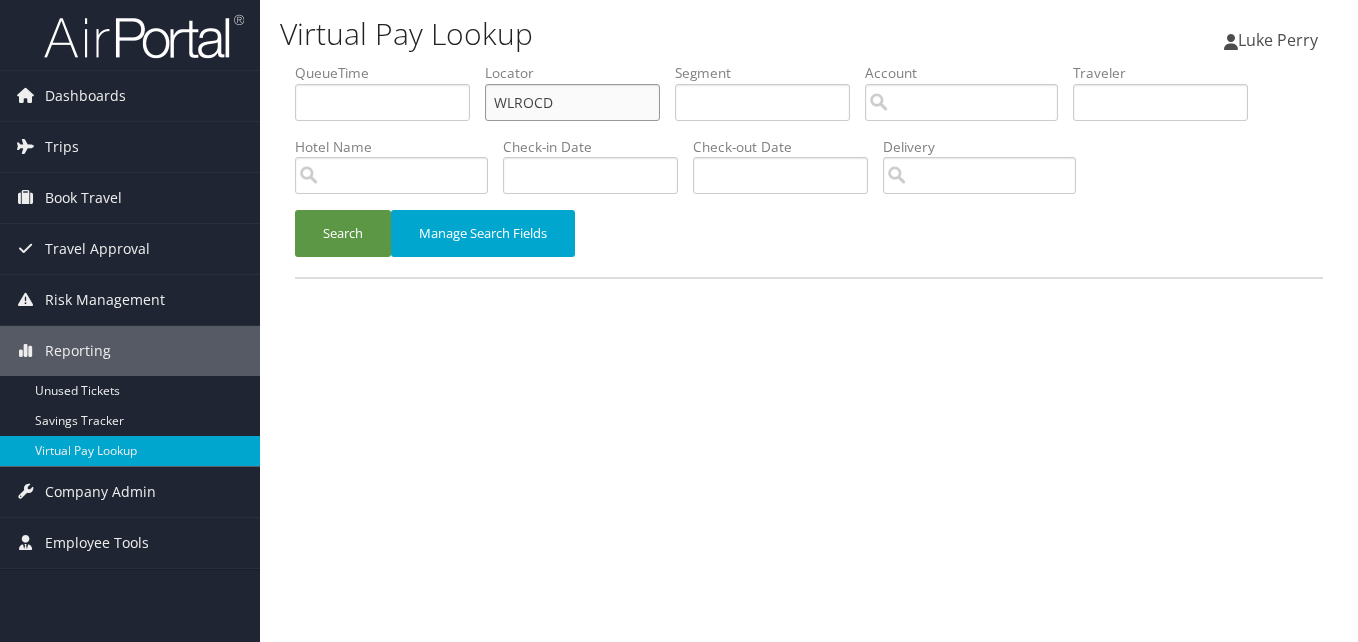 click on "QueueTime Locator WLROCD Segment Account Traveler Hotel Name Check-in Date Check-out Date Delivery" at bounding box center [809, 63] 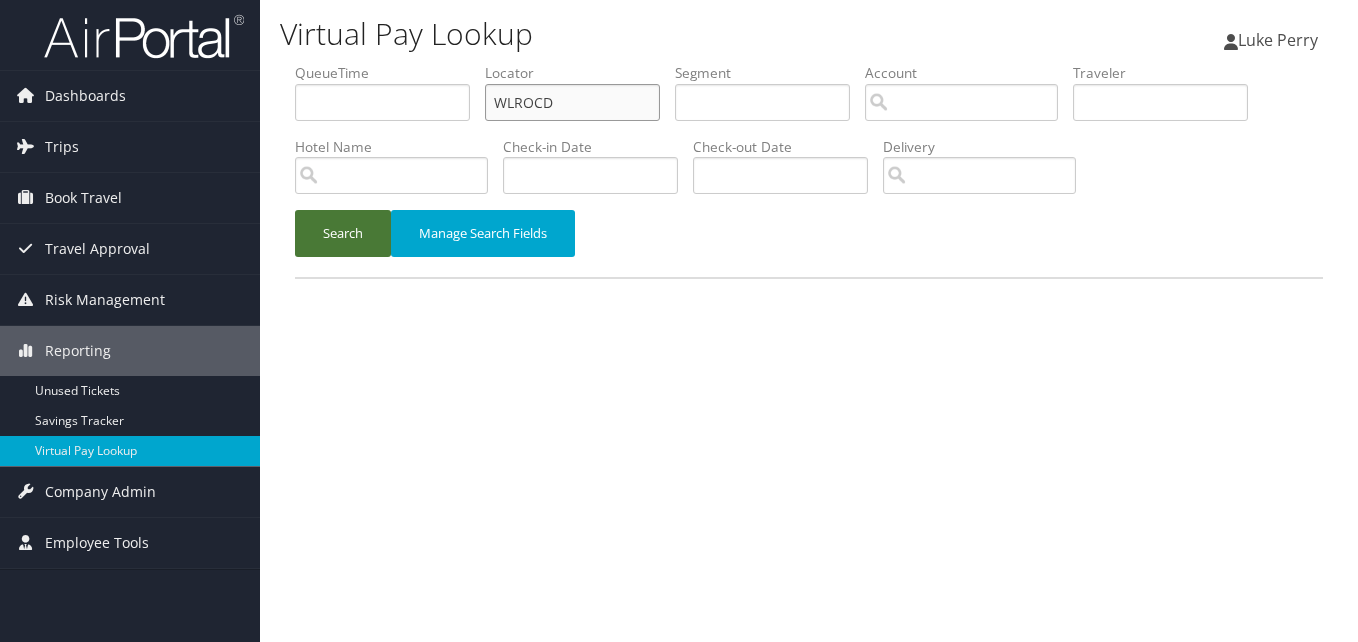 paste on "TR-739096" 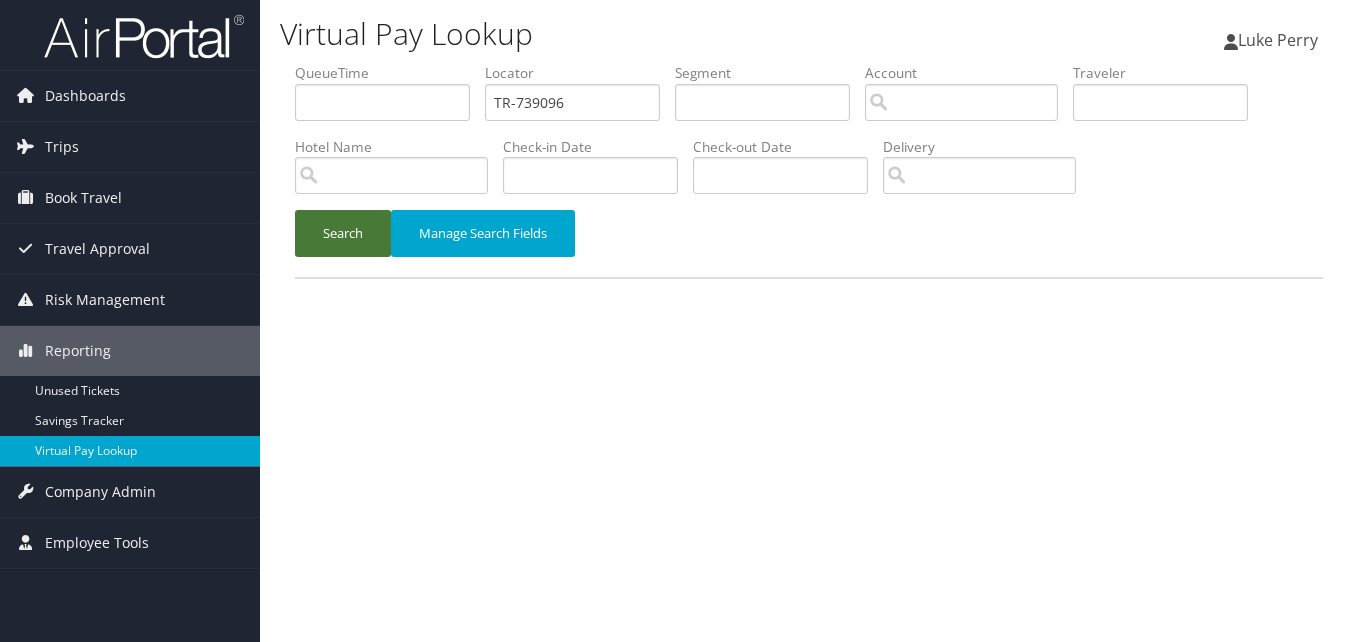 click on "Search" at bounding box center (343, 233) 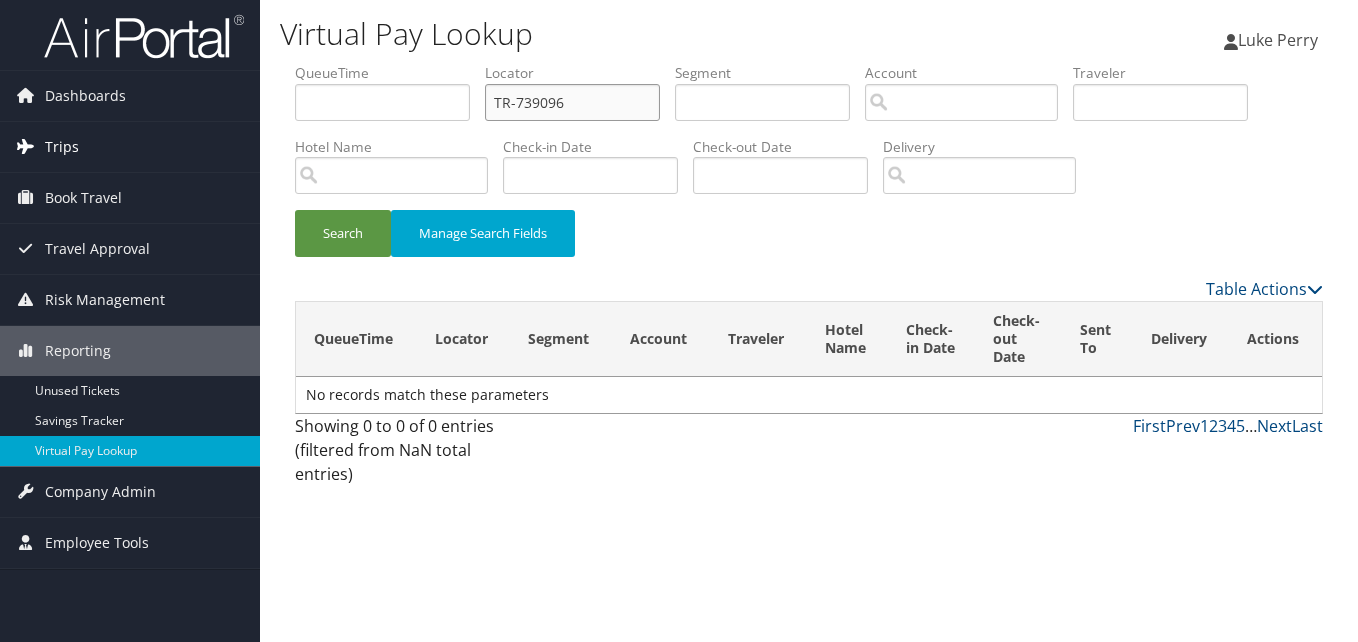 drag, startPoint x: 587, startPoint y: 97, endPoint x: 170, endPoint y: 152, distance: 420.61145 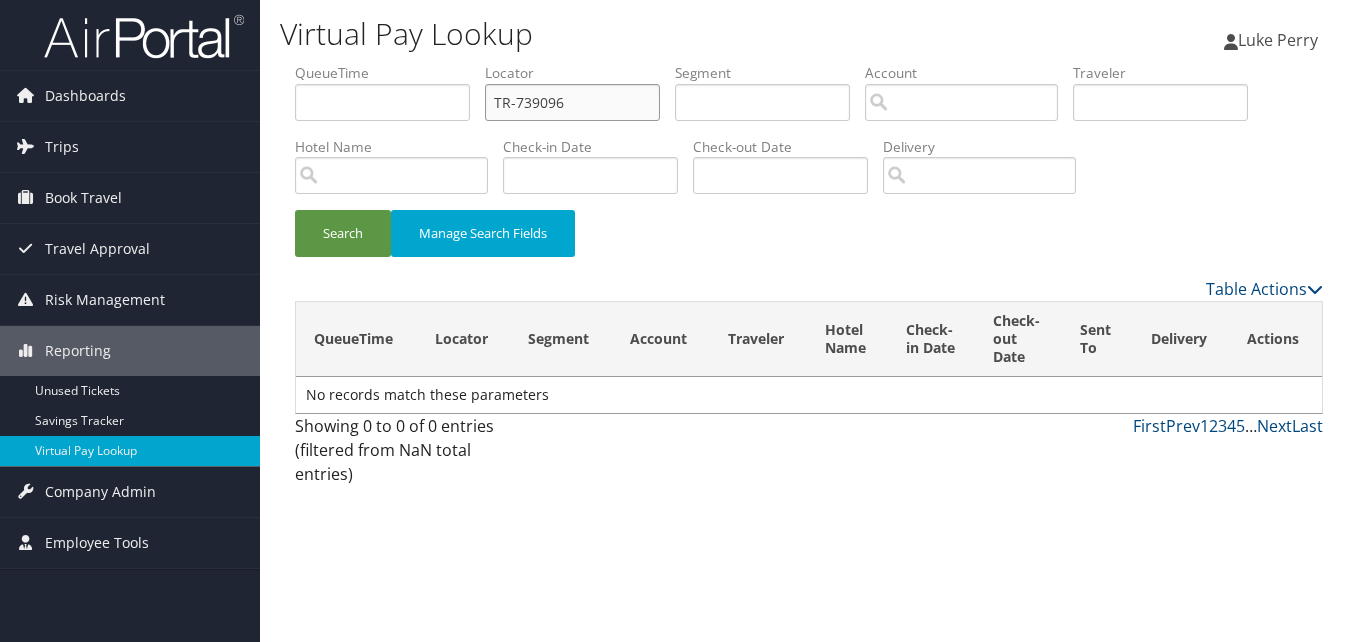 paste on "DHQDSV" 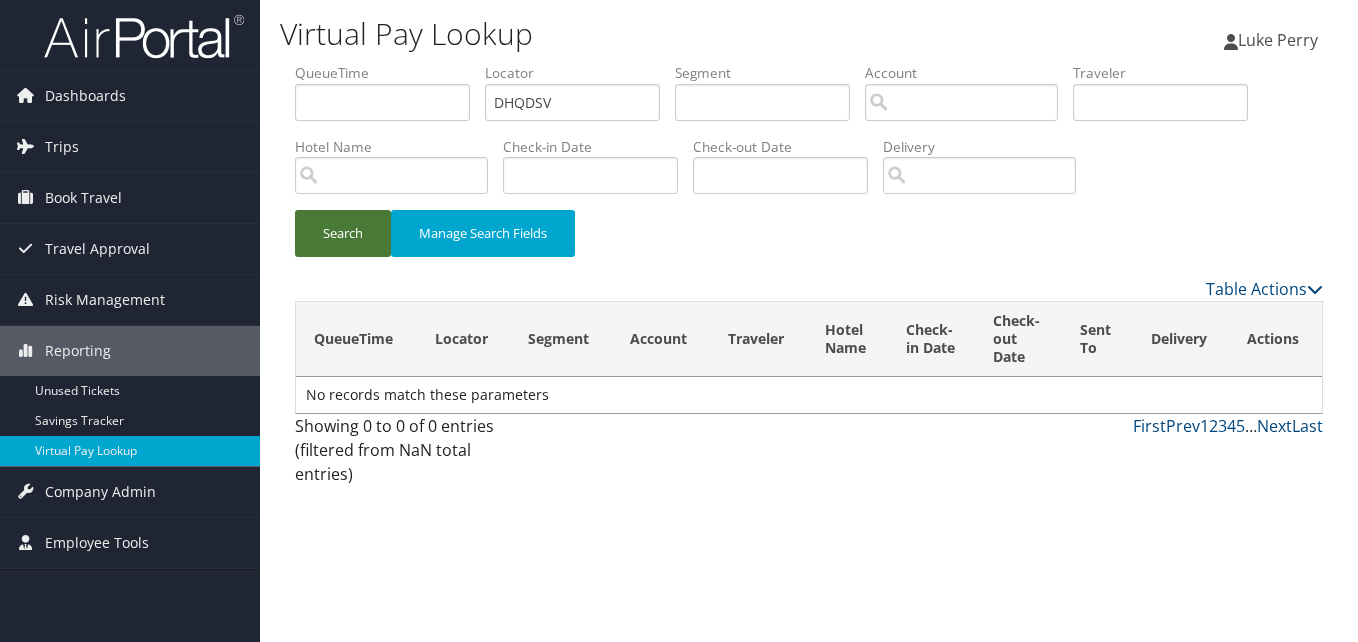 click on "Search" at bounding box center (343, 233) 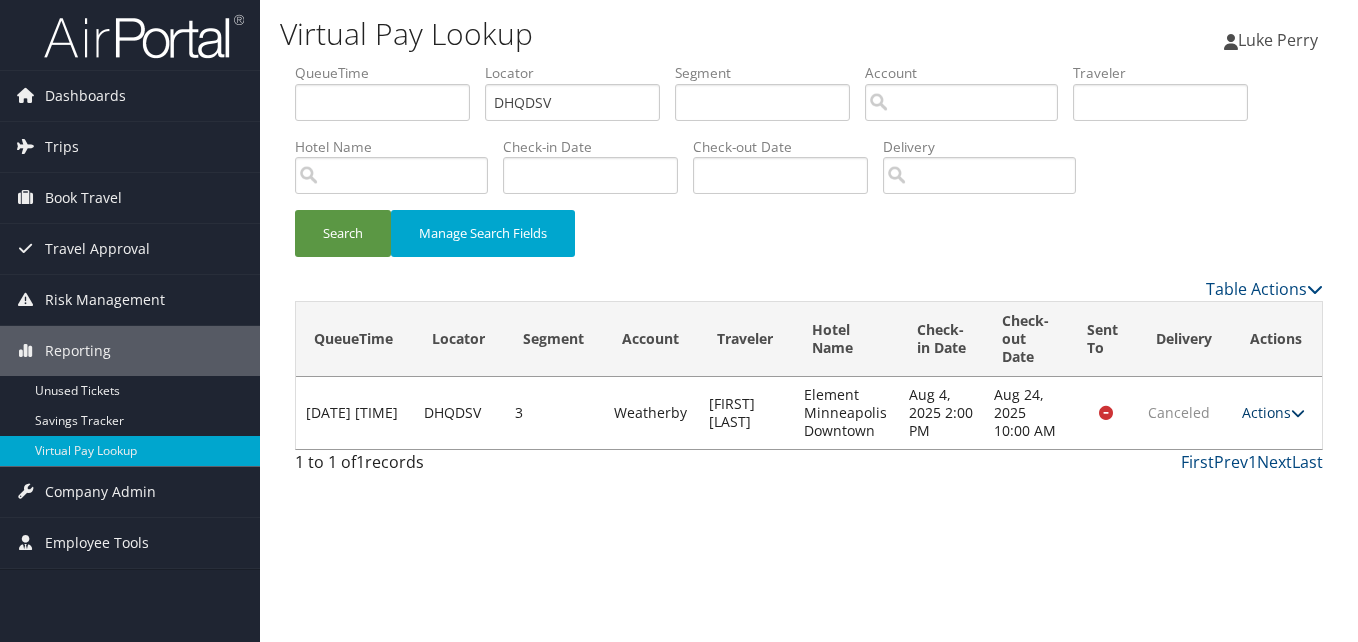 click at bounding box center [1298, 413] 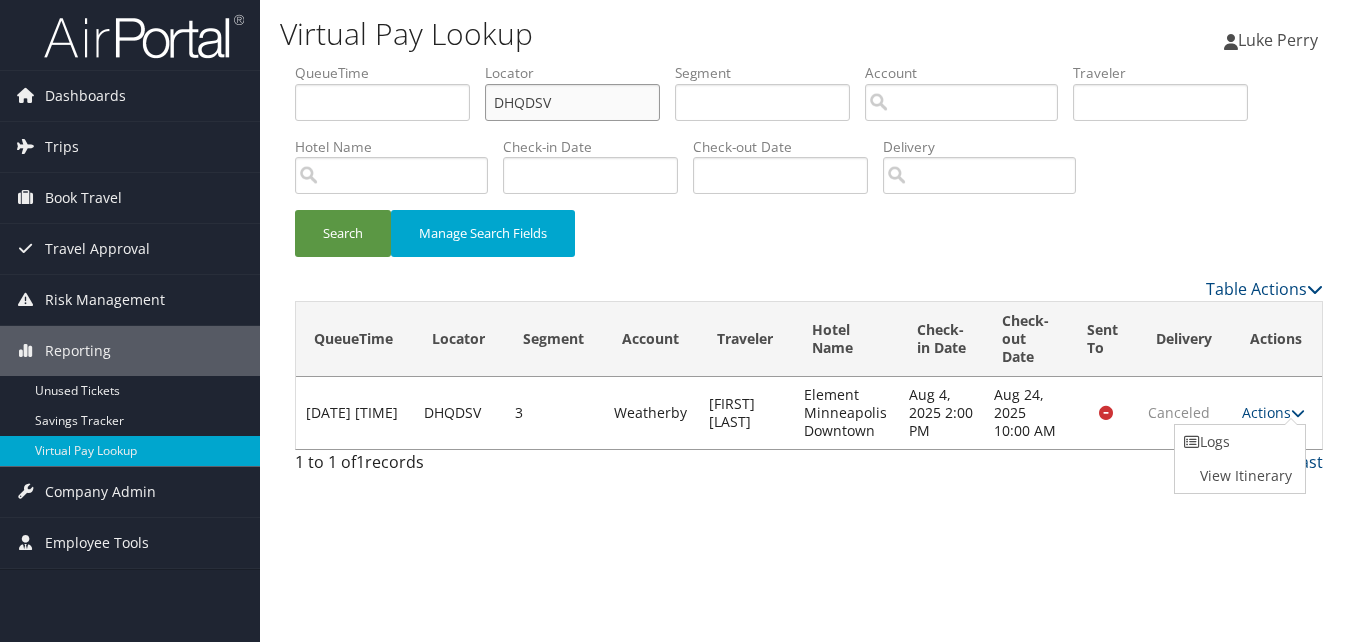 drag, startPoint x: 578, startPoint y: 102, endPoint x: 440, endPoint y: 128, distance: 140.42792 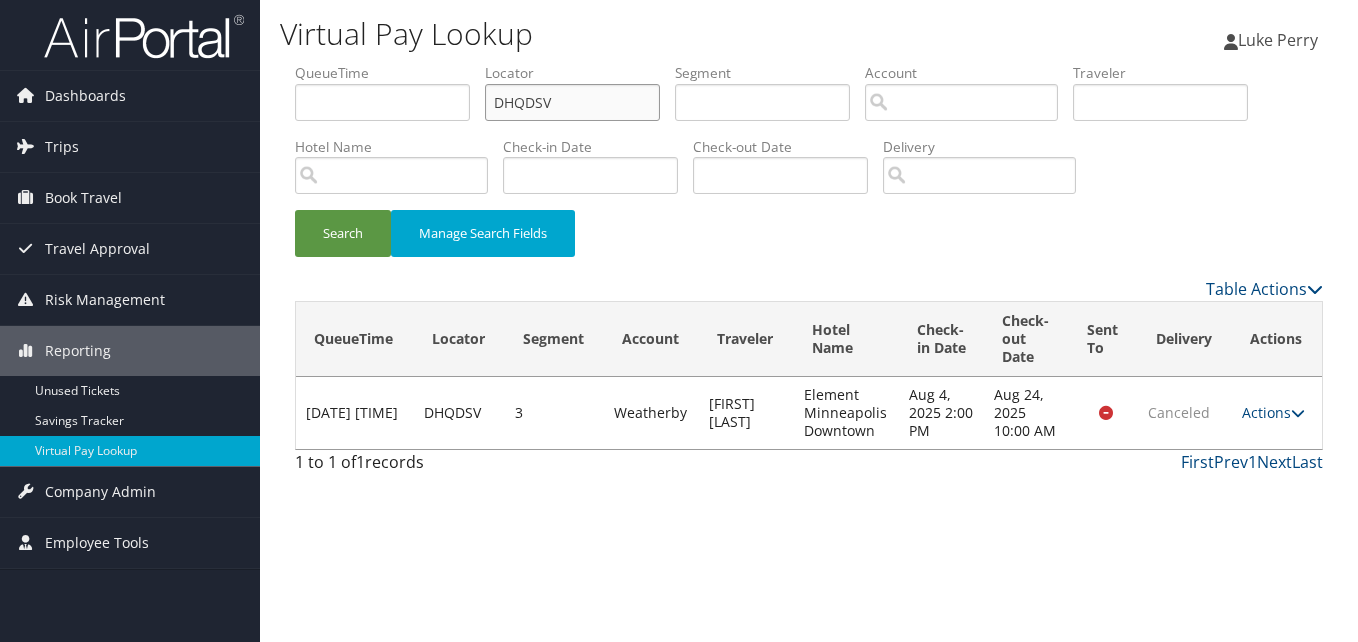 paste on "WGVNH" 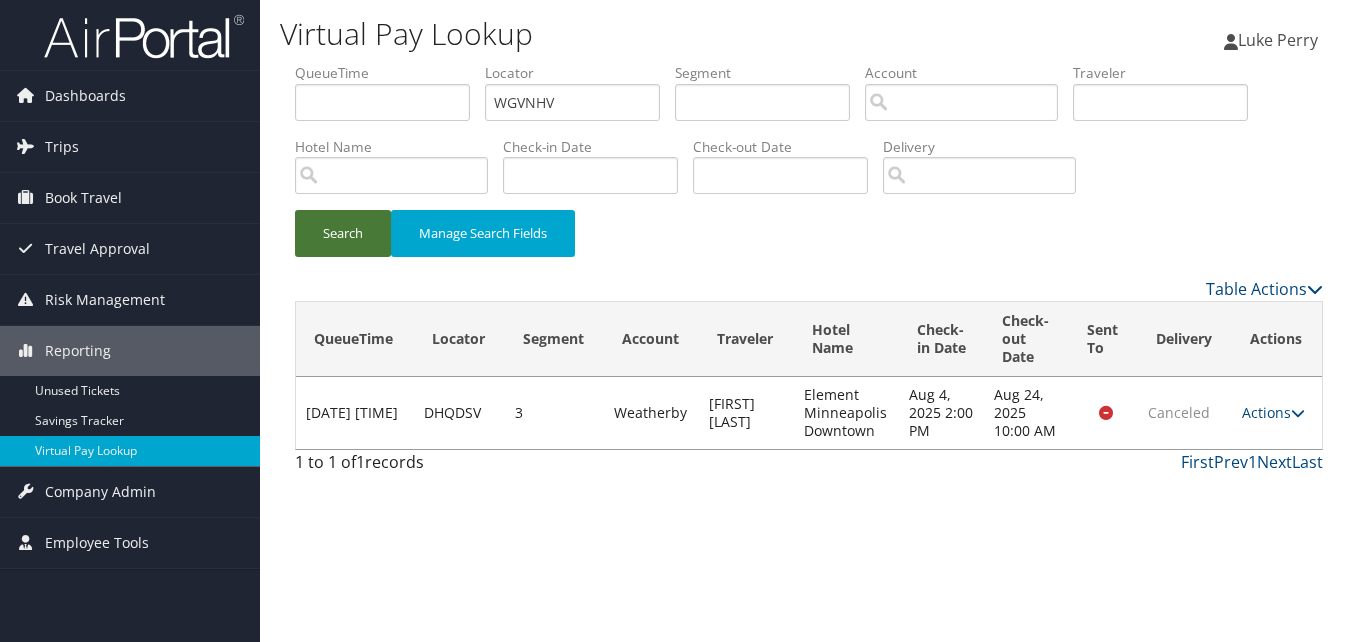 click on "Search" at bounding box center (343, 233) 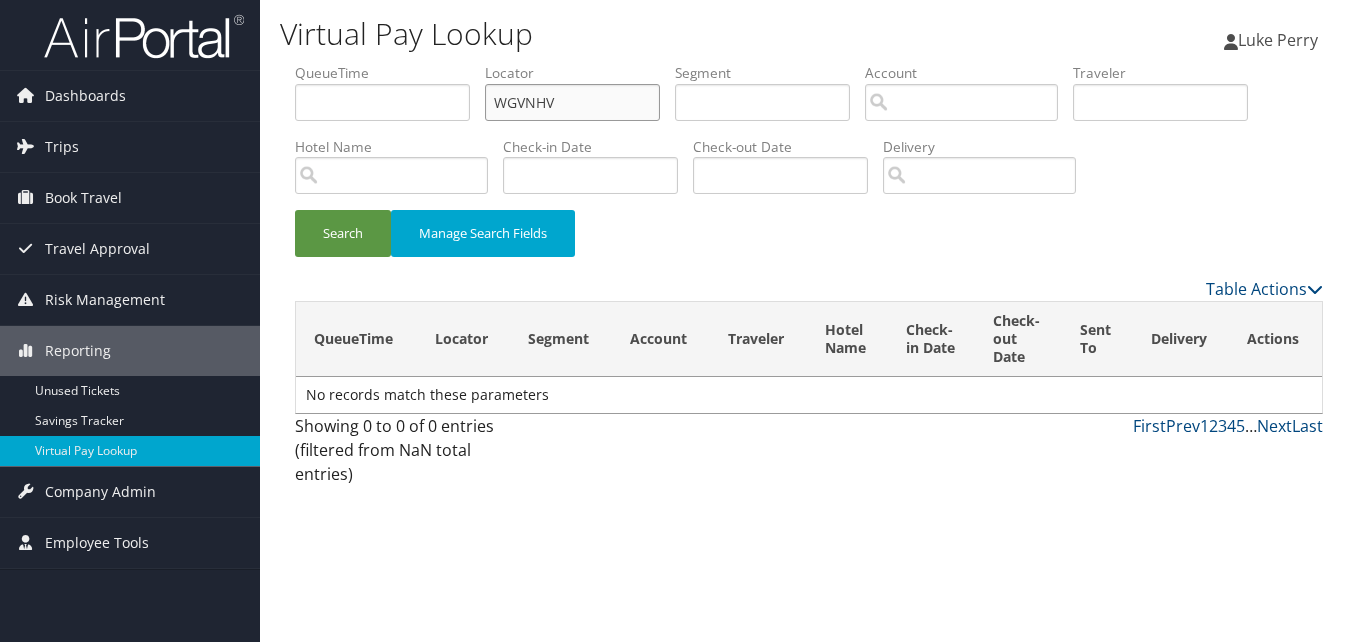 drag, startPoint x: 452, startPoint y: 137, endPoint x: 409, endPoint y: 144, distance: 43.56604 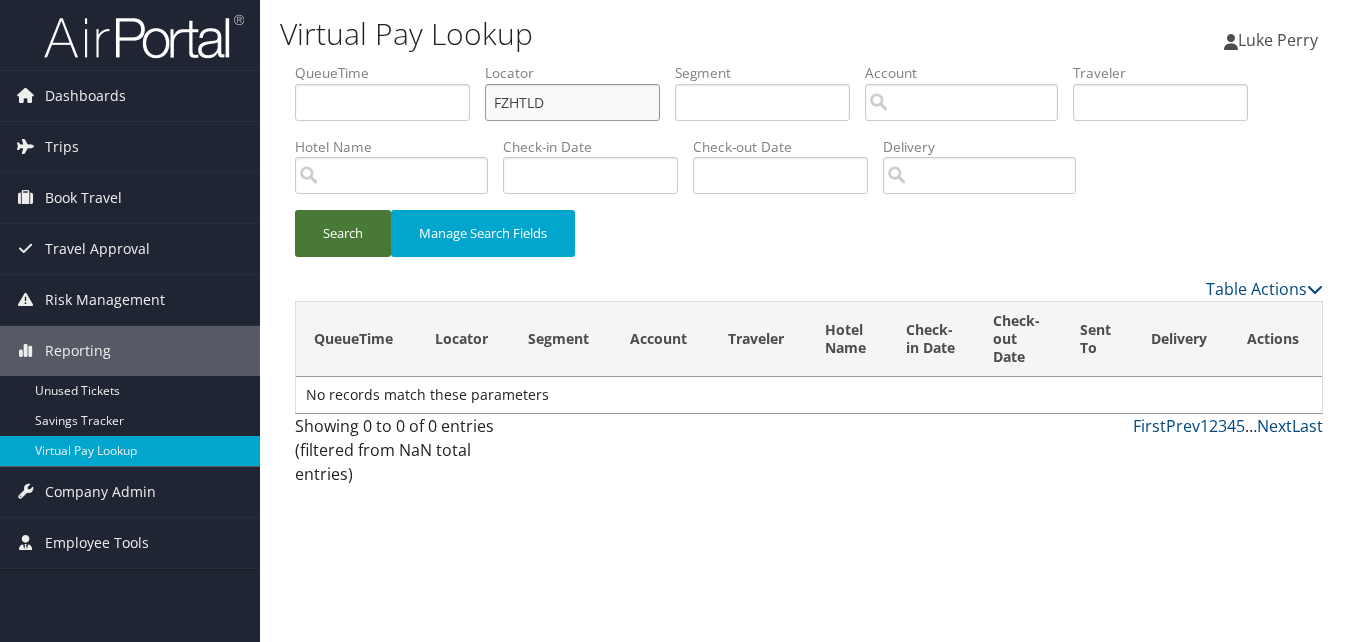 type on "FZHTLD" 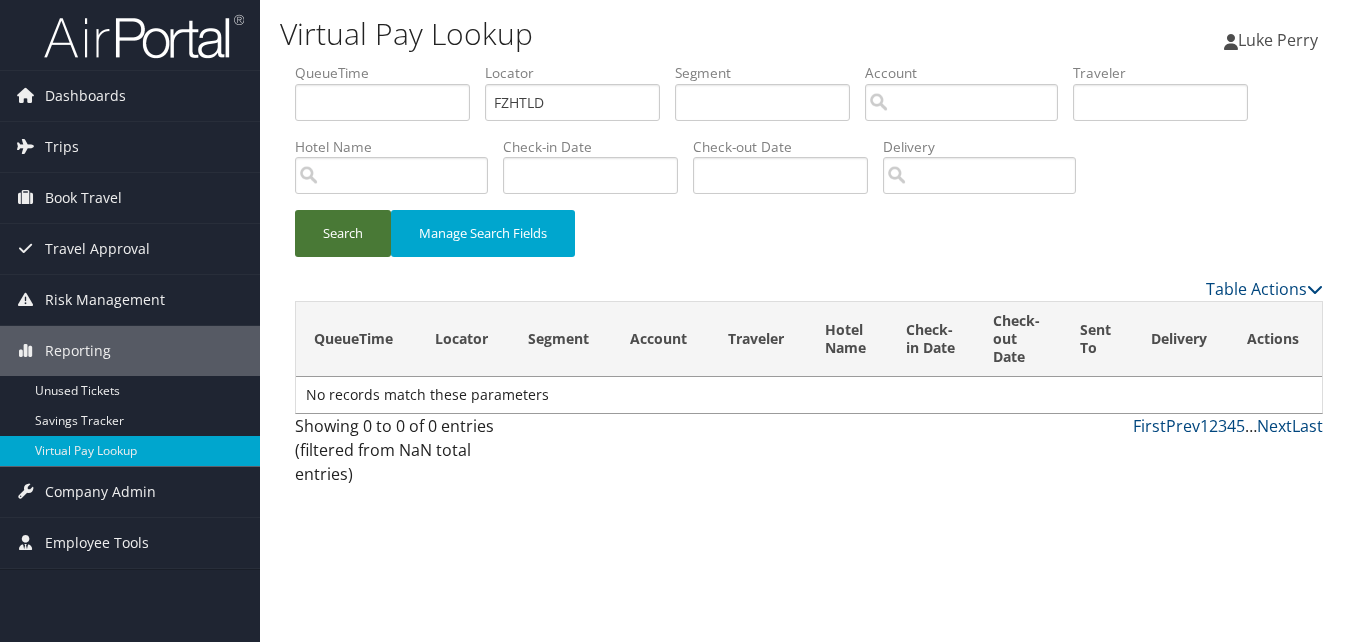 click on "Search" at bounding box center (343, 233) 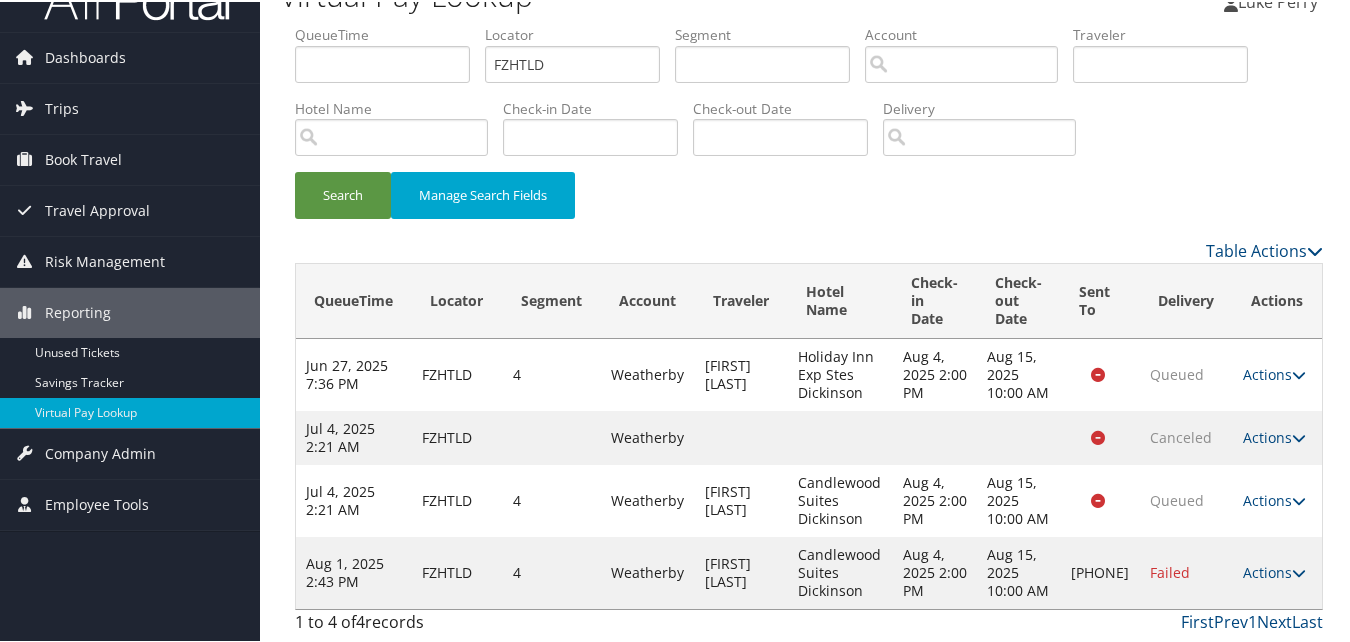 click on "Actions" at bounding box center (1274, 570) 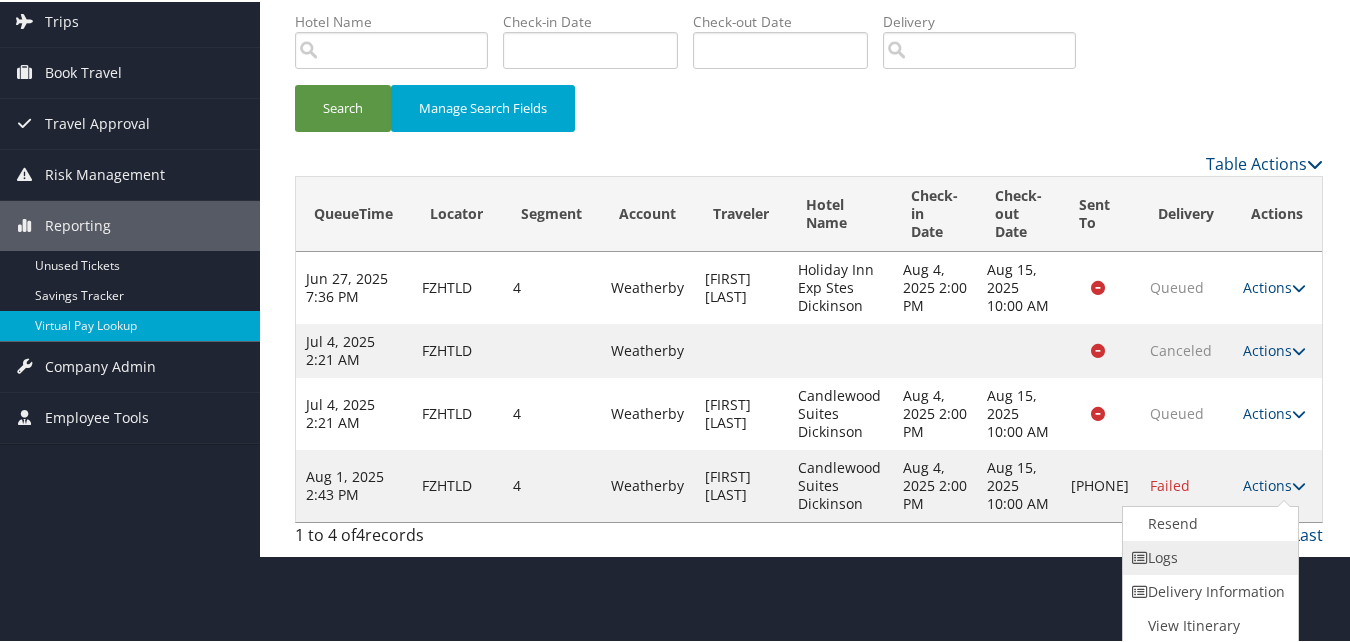 click on "Logs" at bounding box center [1208, 556] 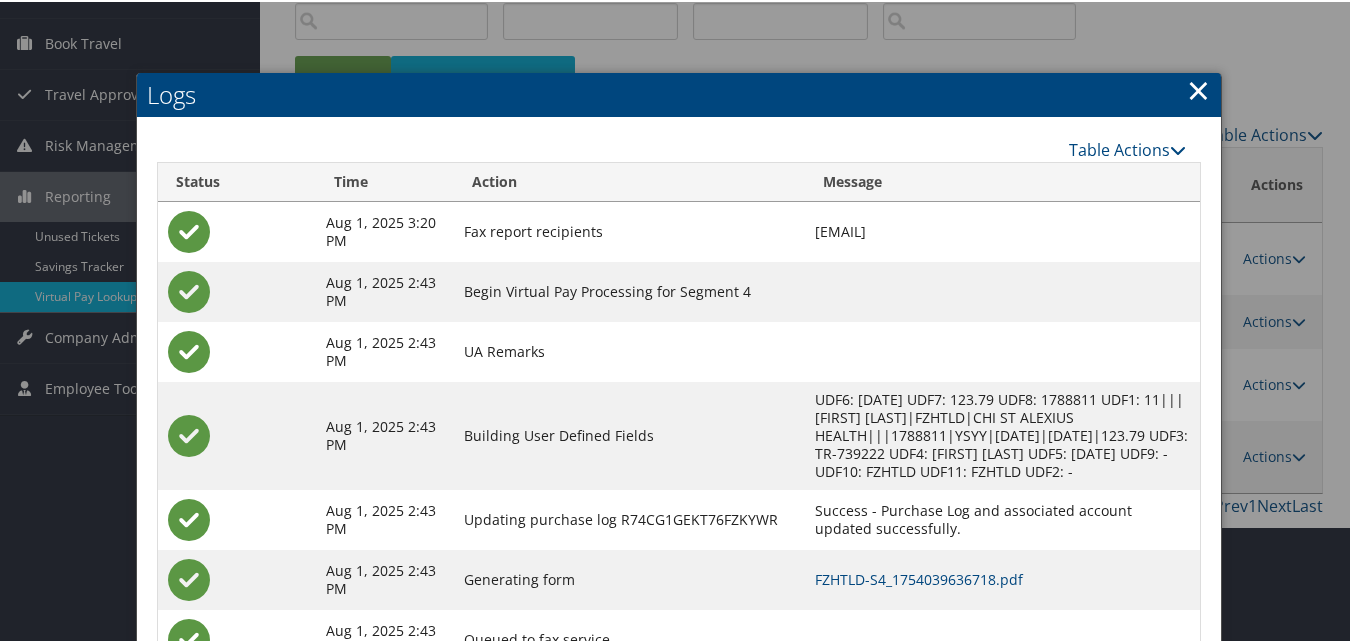 scroll, scrollTop: 238, scrollLeft: 0, axis: vertical 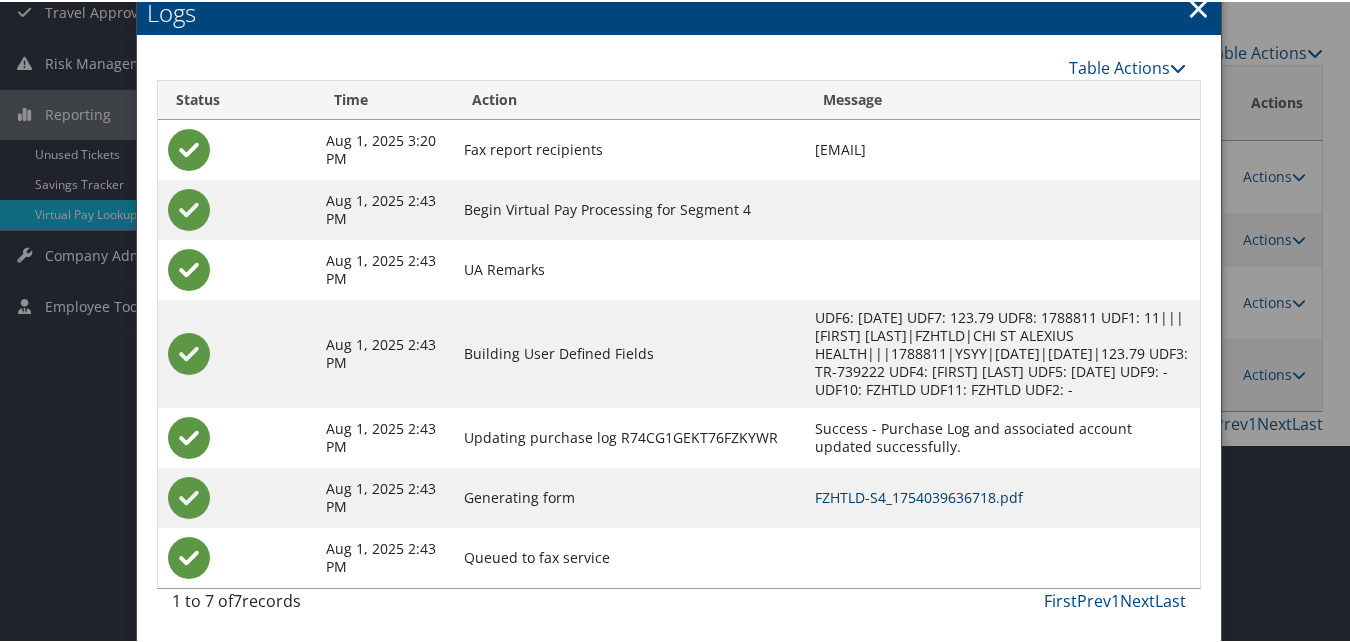 drag, startPoint x: 902, startPoint y: 497, endPoint x: 878, endPoint y: 507, distance: 26 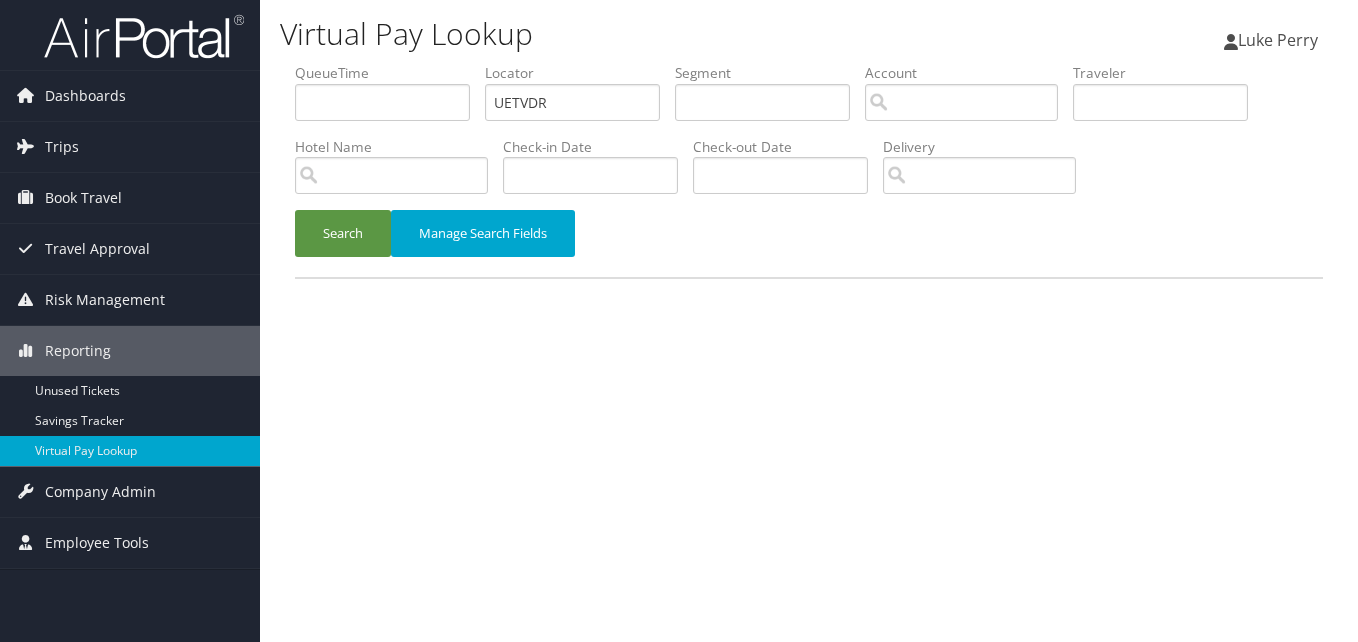 scroll, scrollTop: 0, scrollLeft: 0, axis: both 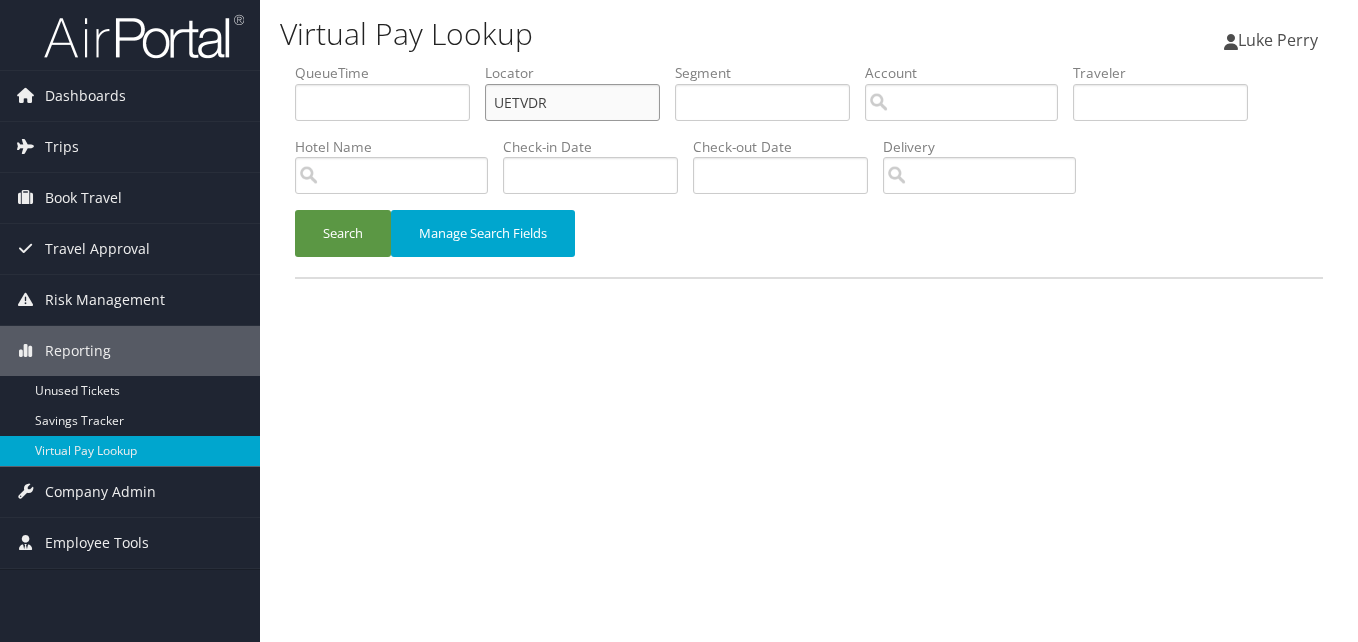 drag, startPoint x: 562, startPoint y: 114, endPoint x: 355, endPoint y: 139, distance: 208.5042 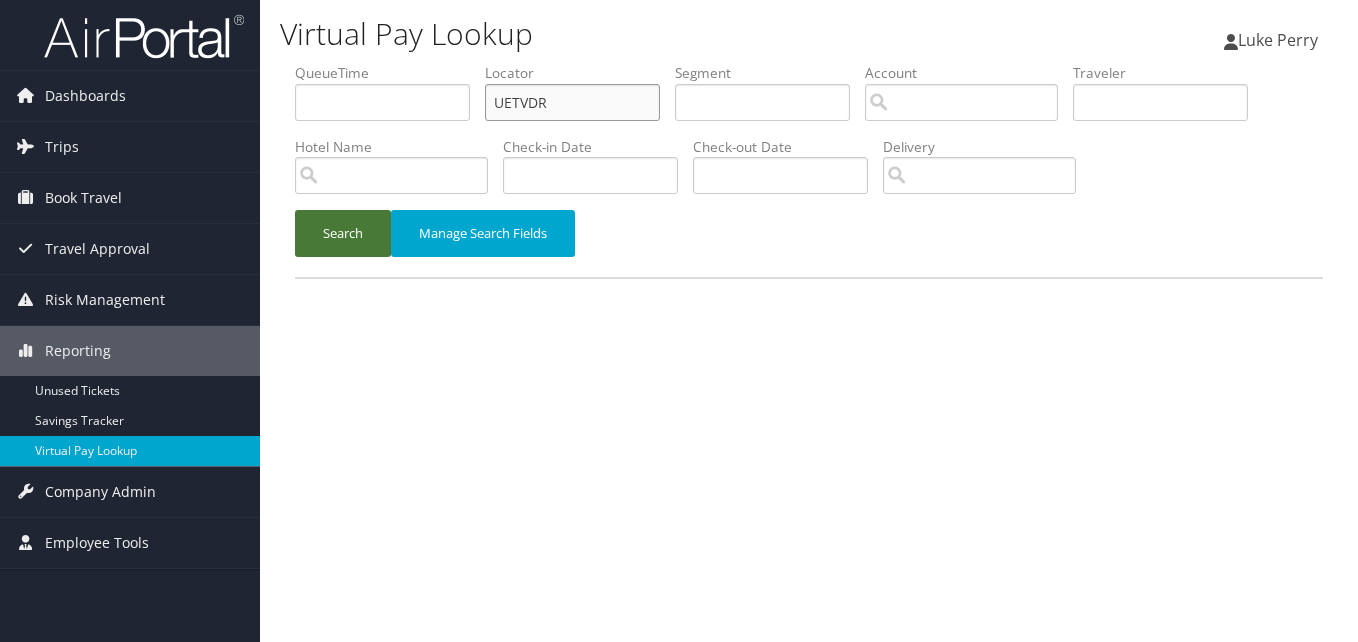 paste on "FJBRCM" 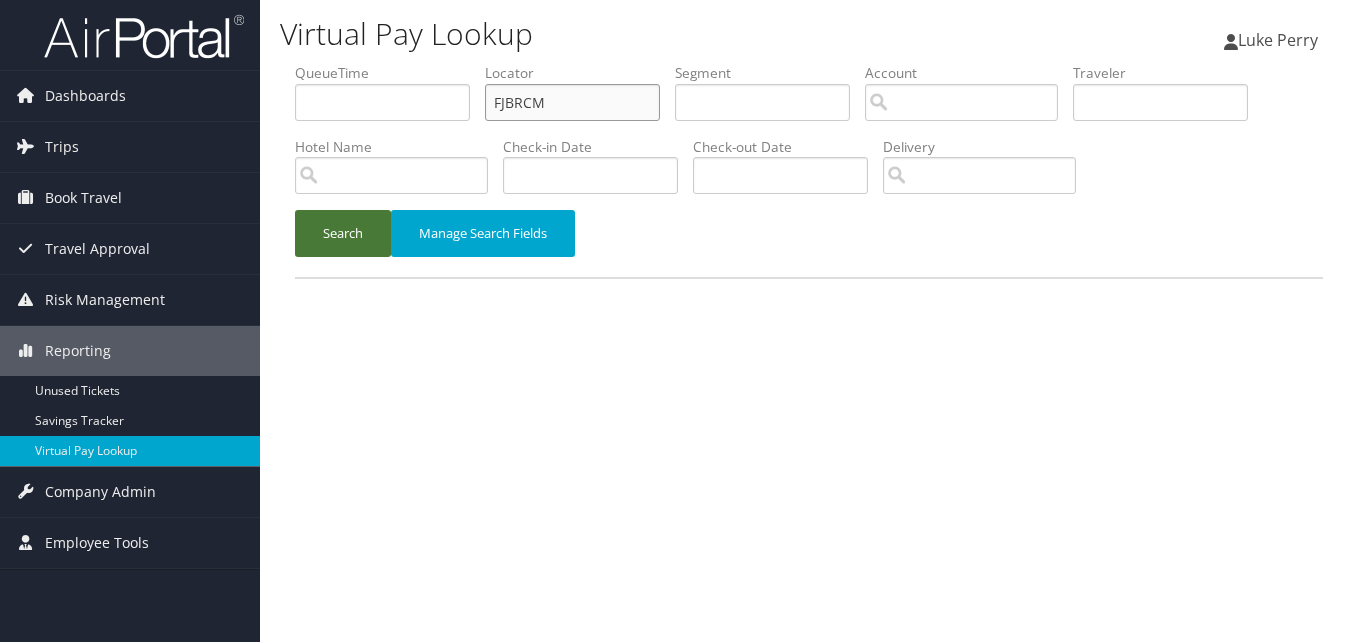type on "FJBRCM" 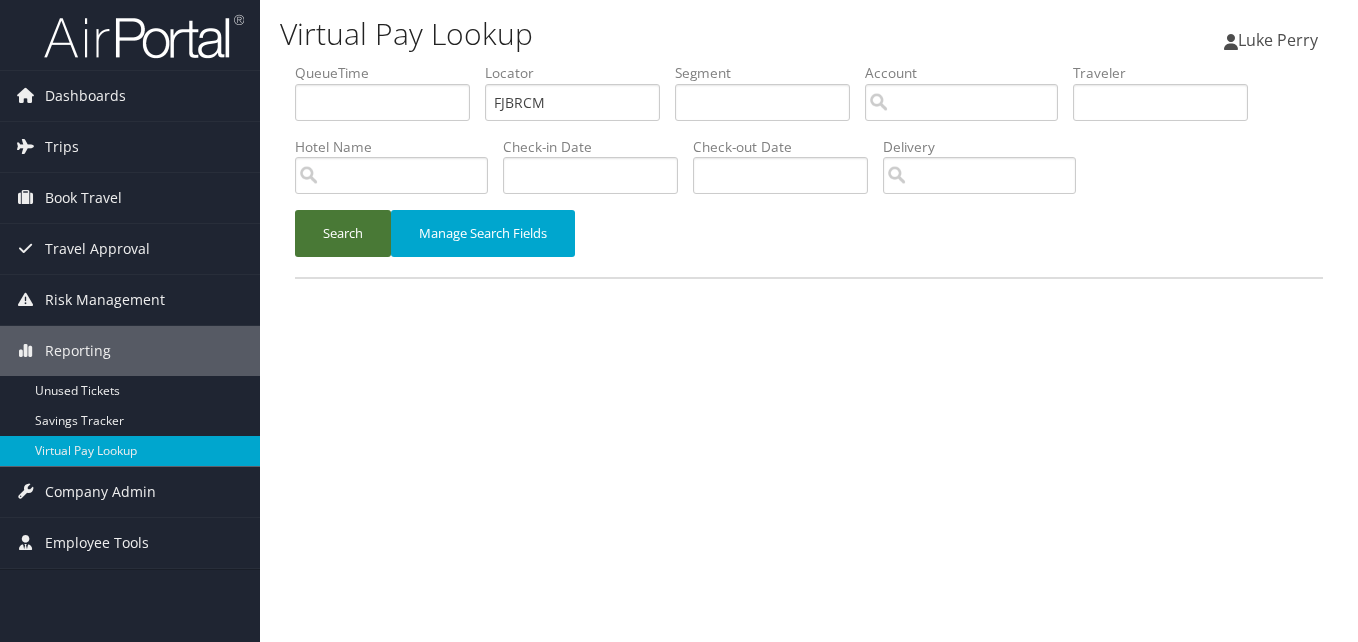 click on "Search" at bounding box center [343, 233] 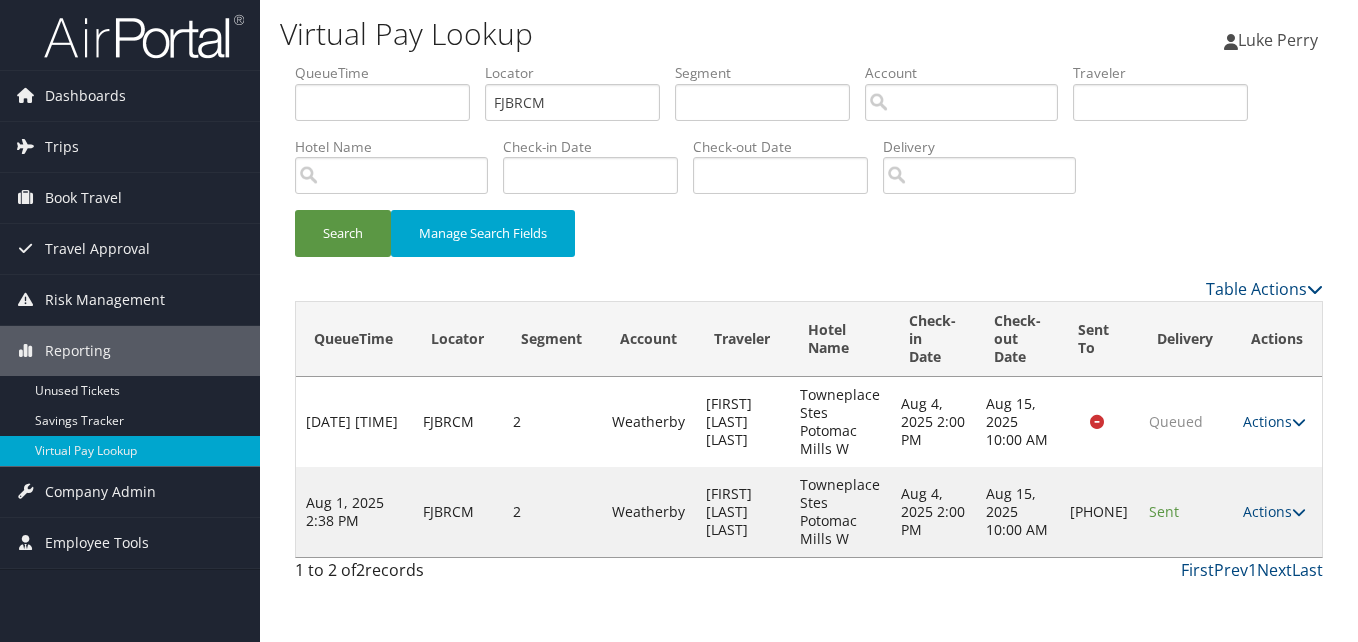 click on "Actions   Resend  Logs  Delivery Information  View Itinerary" at bounding box center [1277, 512] 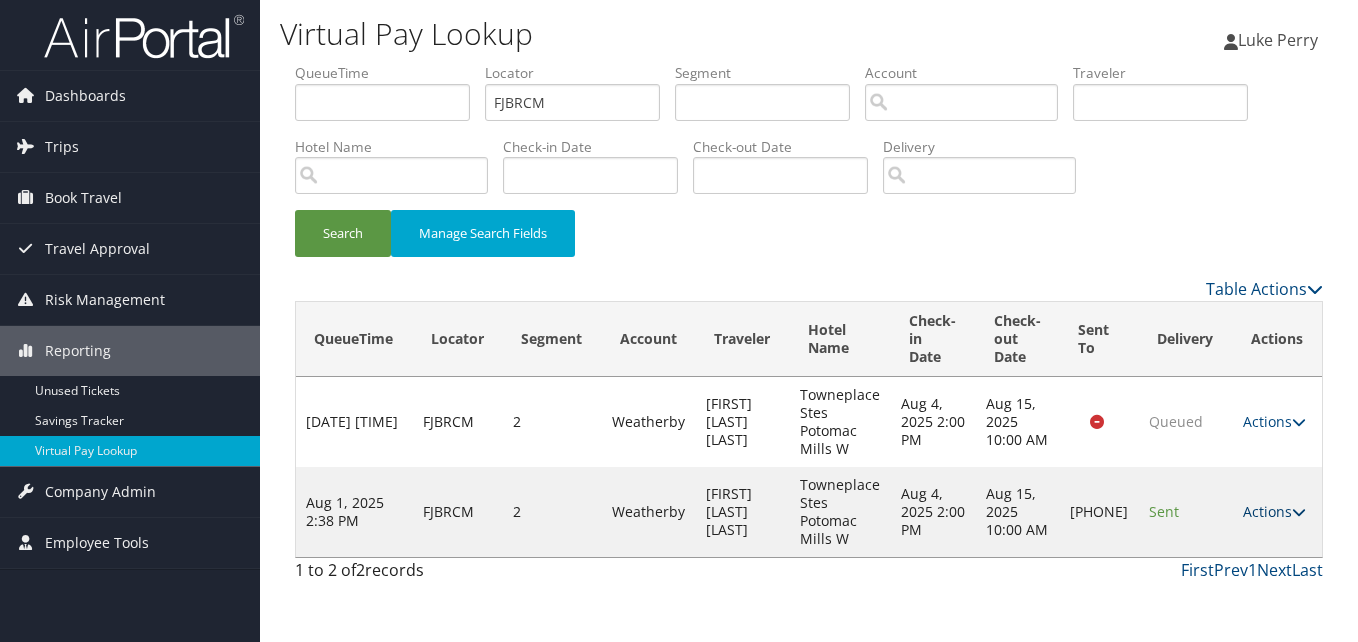 click on "Actions" at bounding box center [1274, 511] 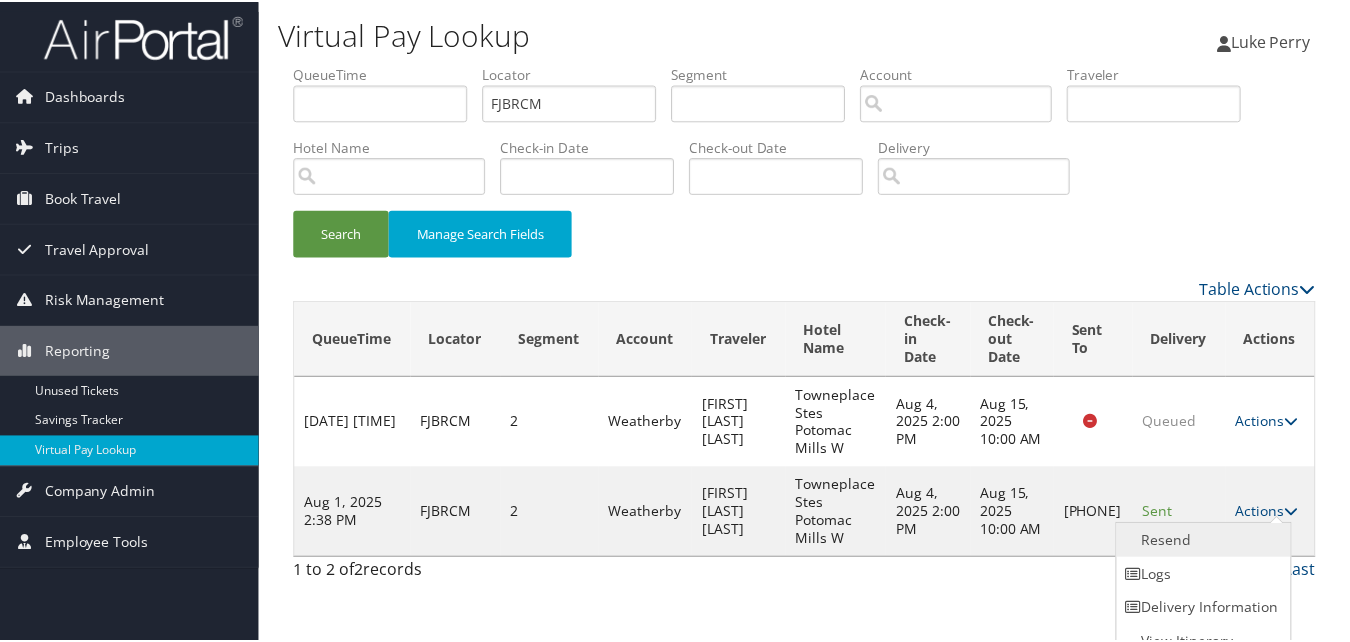 scroll, scrollTop: 19, scrollLeft: 0, axis: vertical 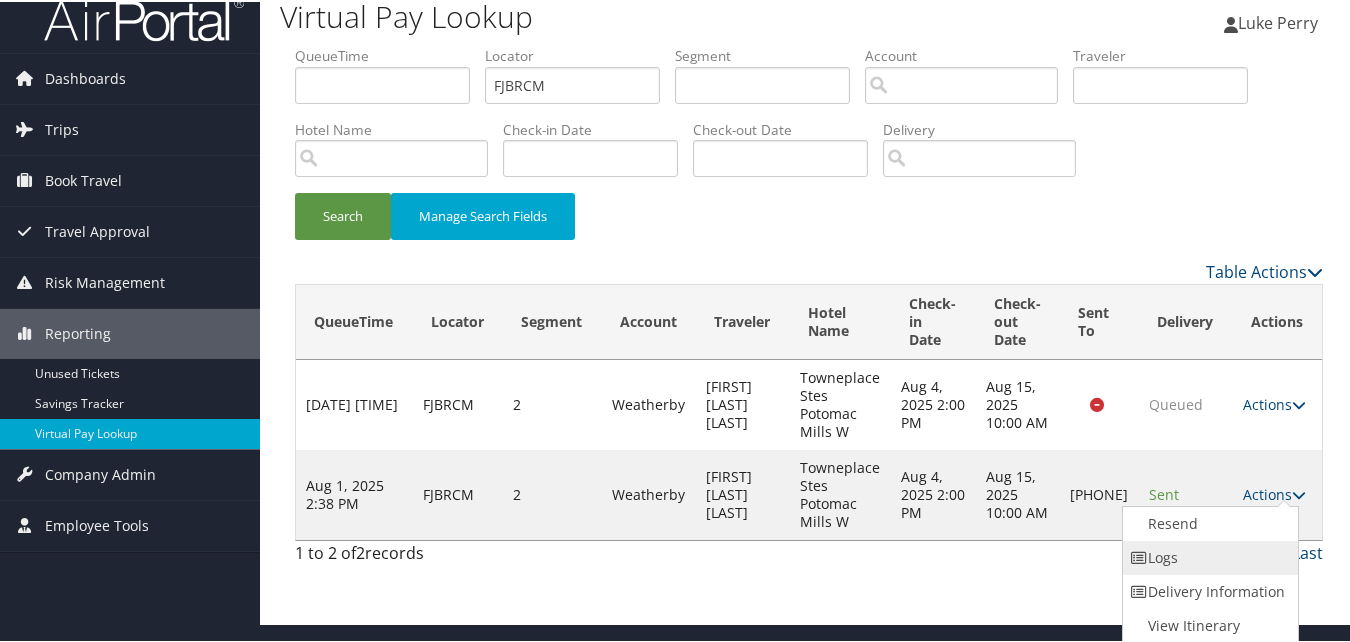 click on "Logs" at bounding box center [1208, 556] 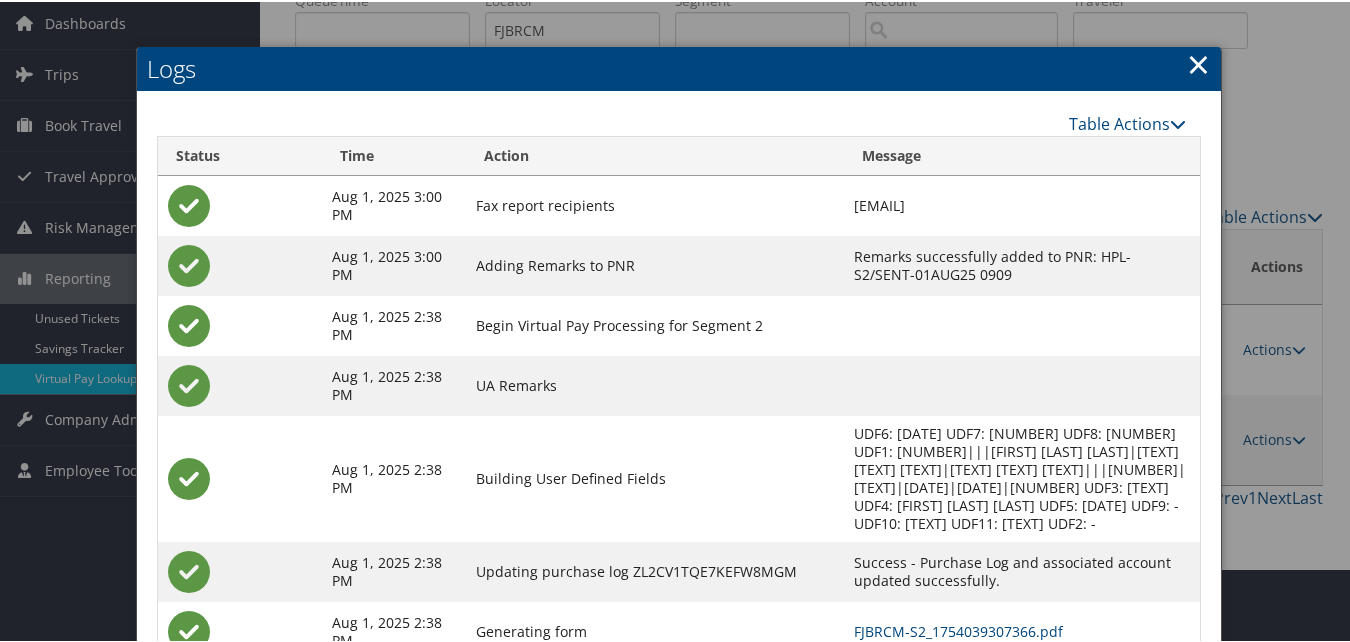 scroll, scrollTop: 190, scrollLeft: 0, axis: vertical 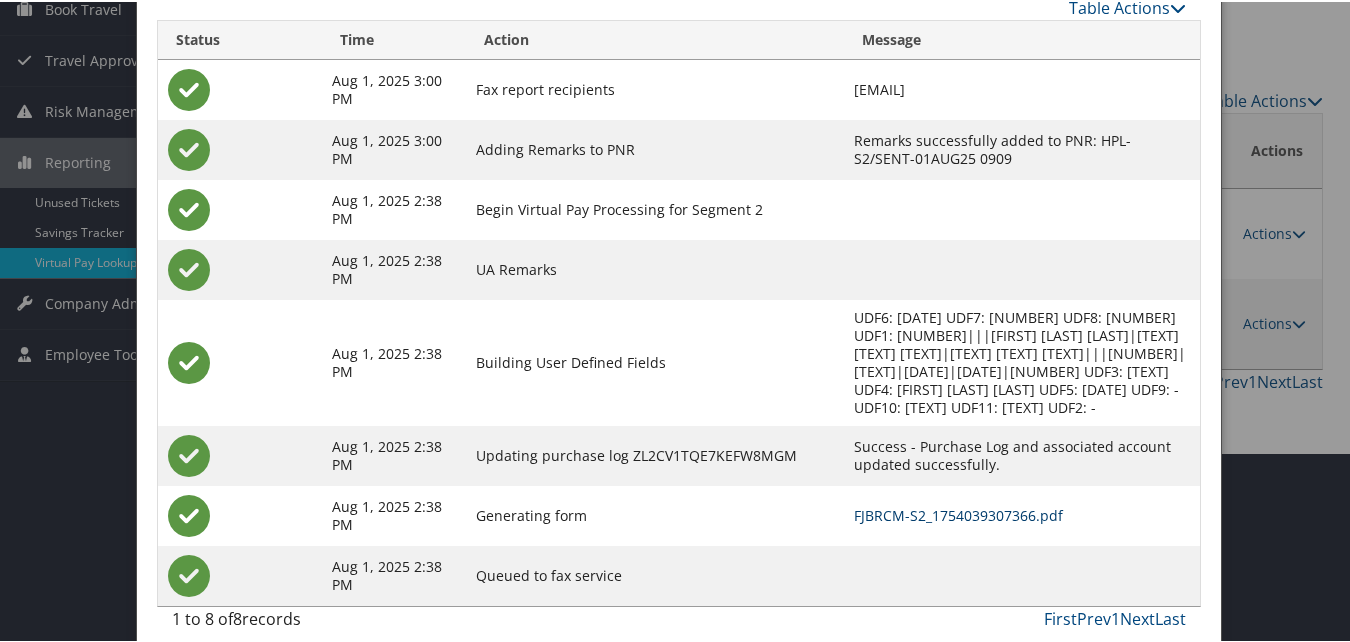 drag, startPoint x: 832, startPoint y: 501, endPoint x: 821, endPoint y: 499, distance: 11.18034 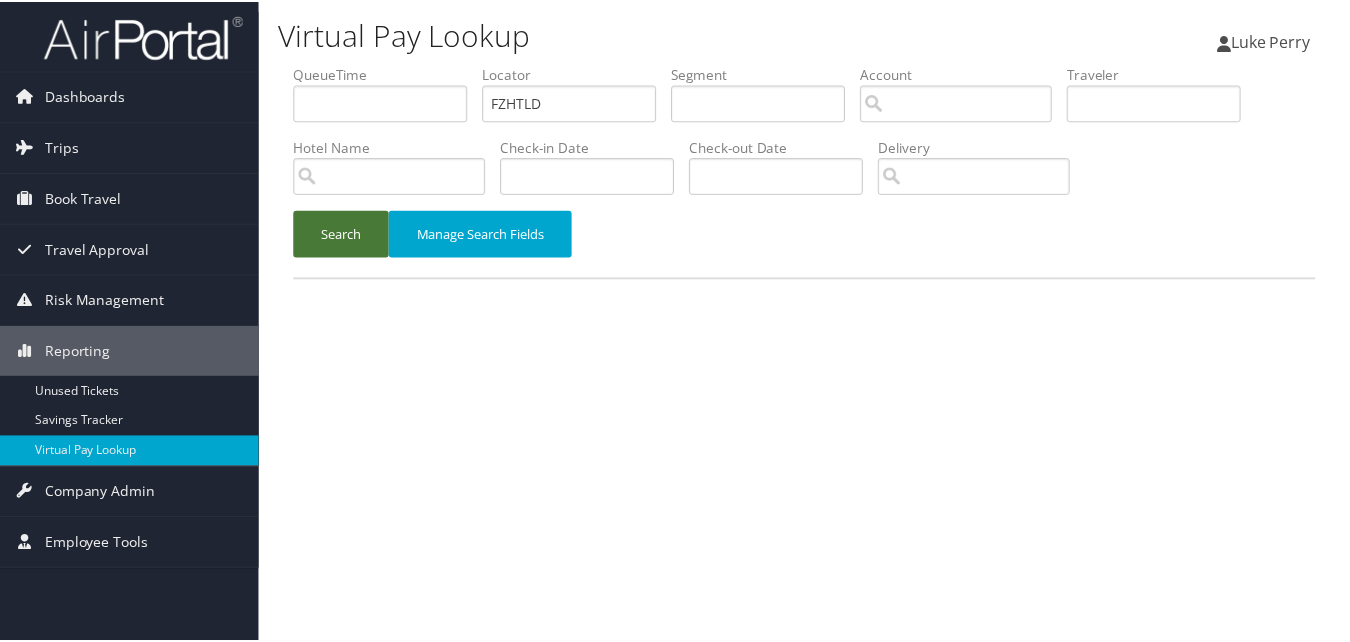scroll, scrollTop: 0, scrollLeft: 0, axis: both 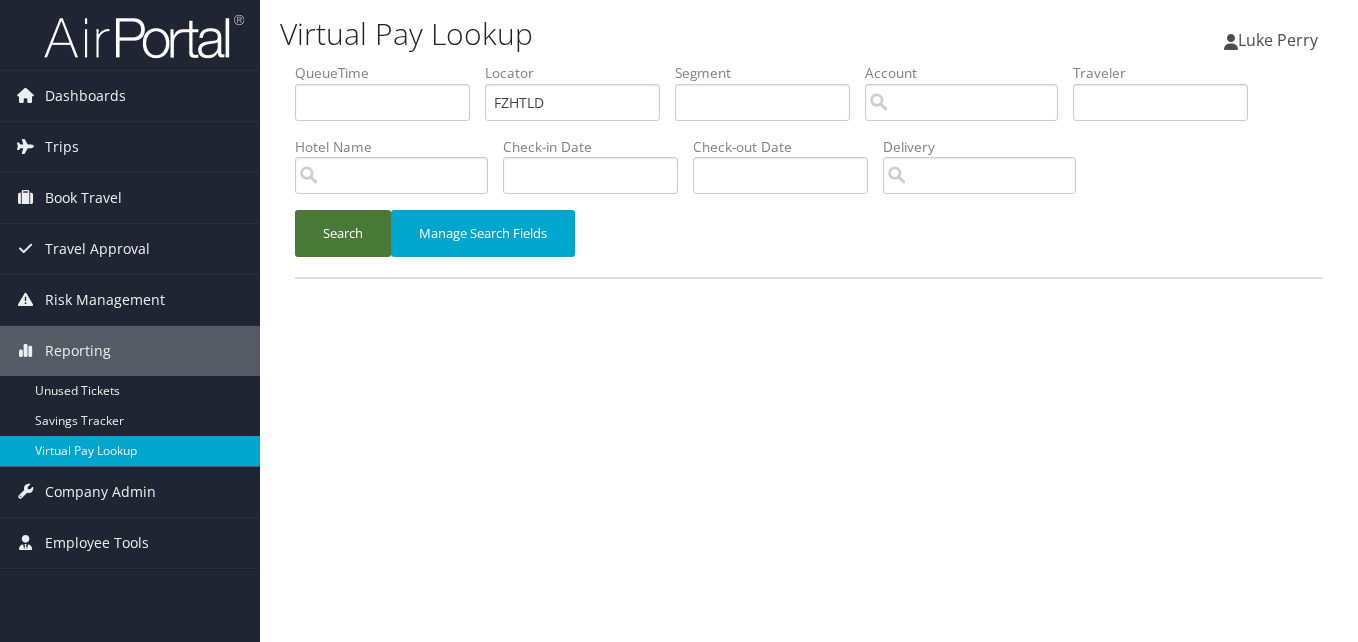 click on "Search" at bounding box center [343, 233] 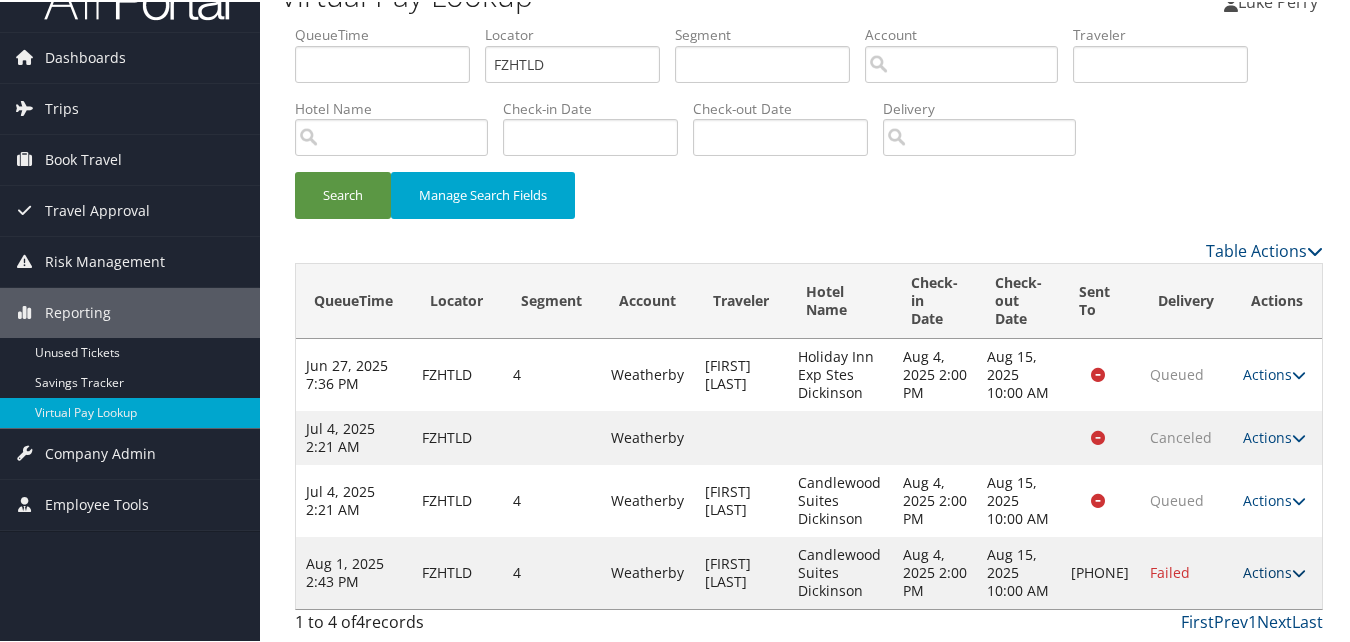 click on "Actions" at bounding box center [1274, 570] 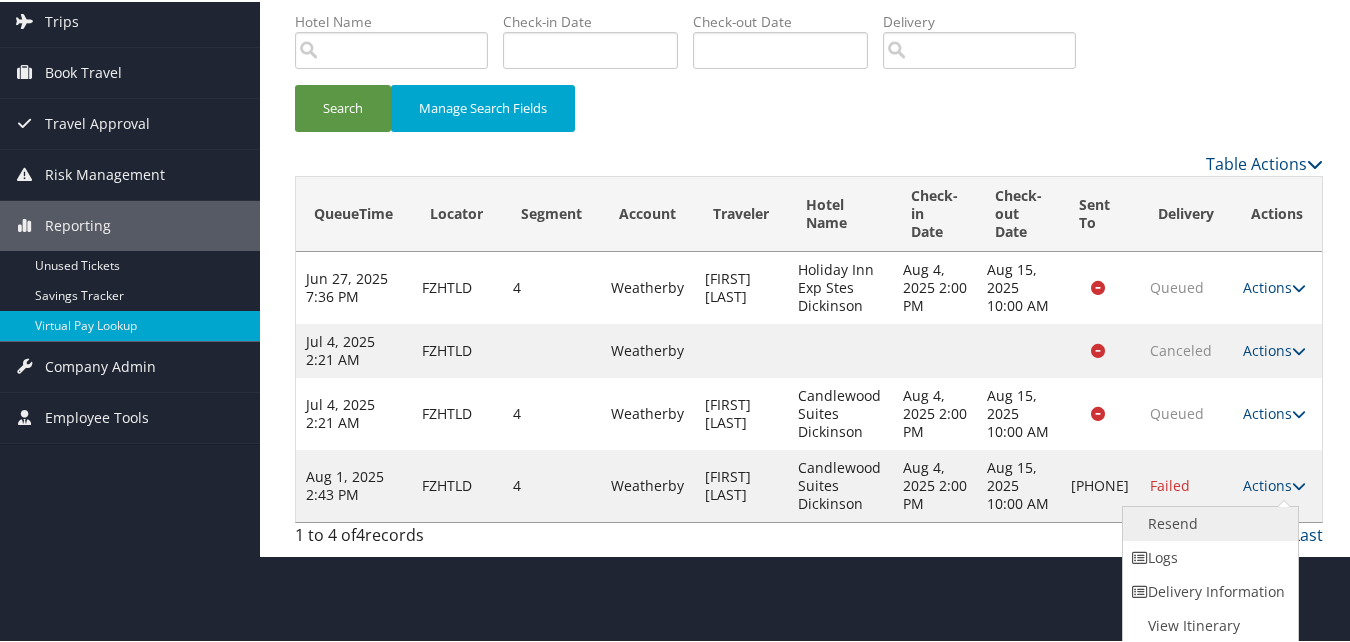 click on "Resend" at bounding box center (1208, 522) 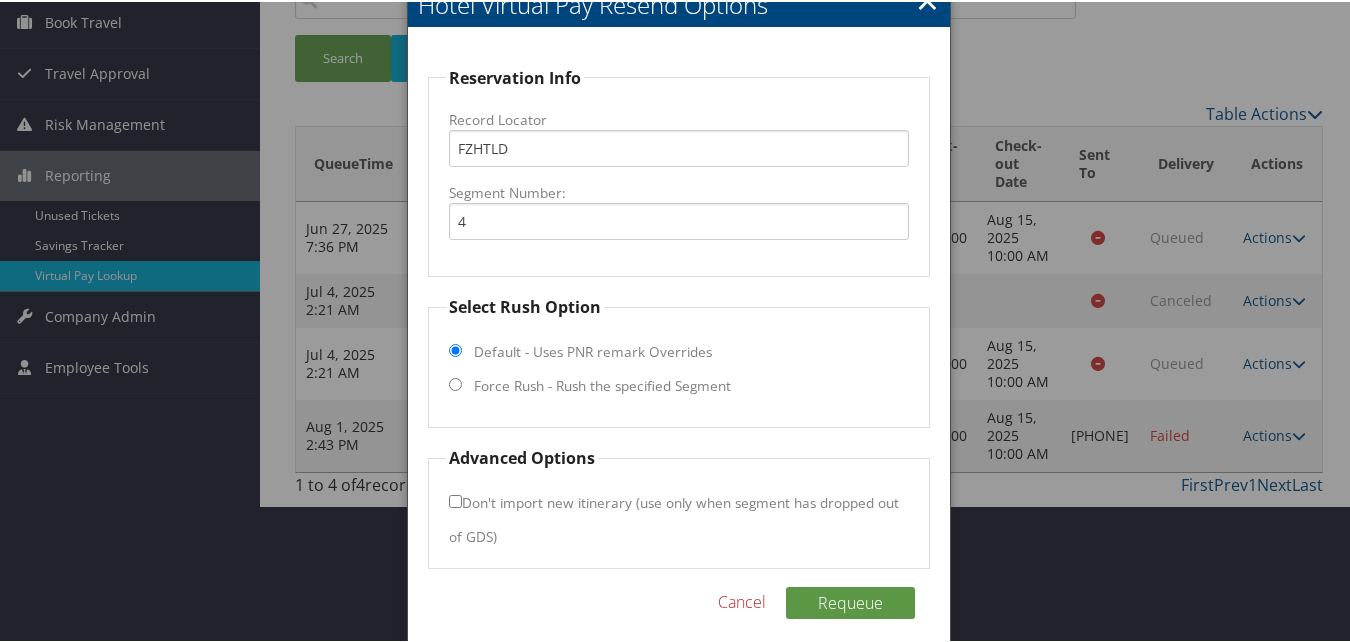 scroll, scrollTop: 193, scrollLeft: 0, axis: vertical 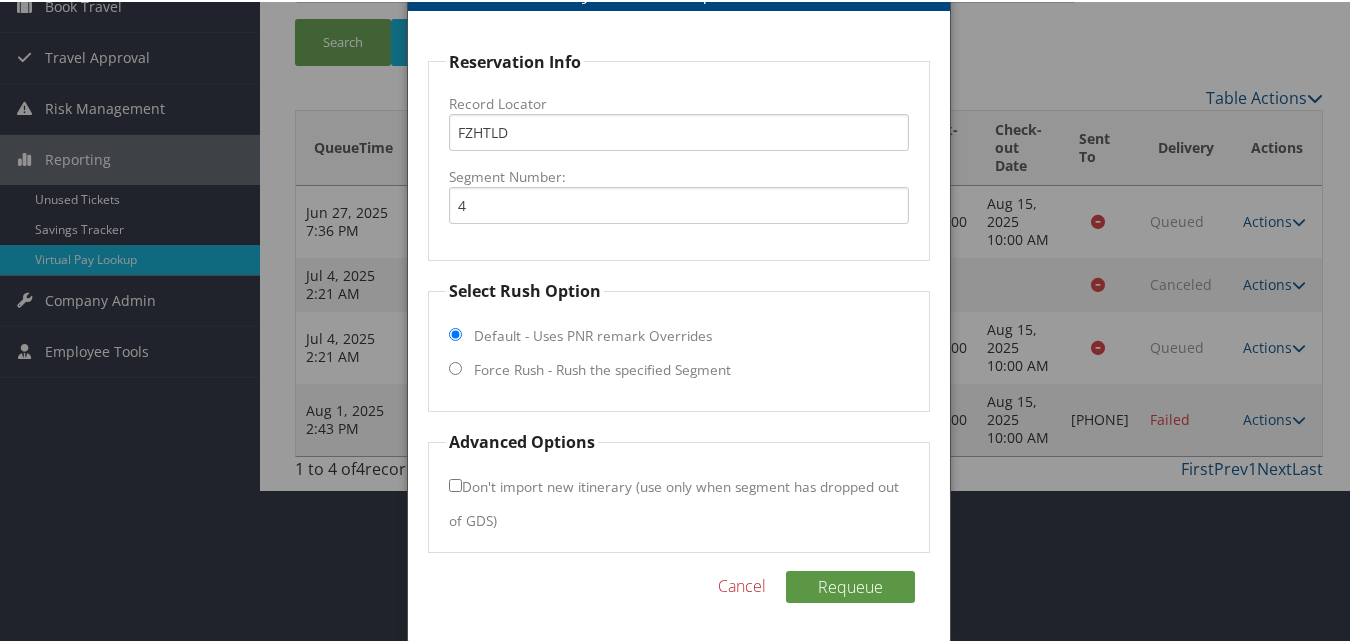 click on "Force Rush - Rush the specified Segment" at bounding box center (455, 366) 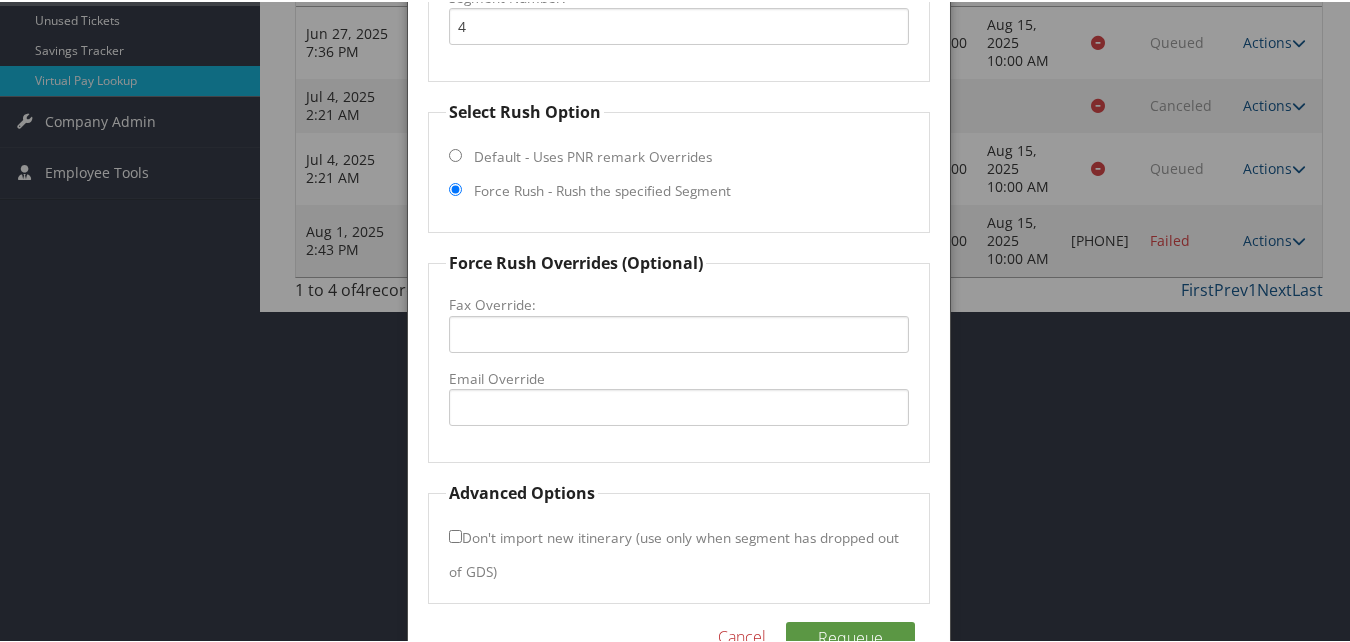 scroll, scrollTop: 423, scrollLeft: 0, axis: vertical 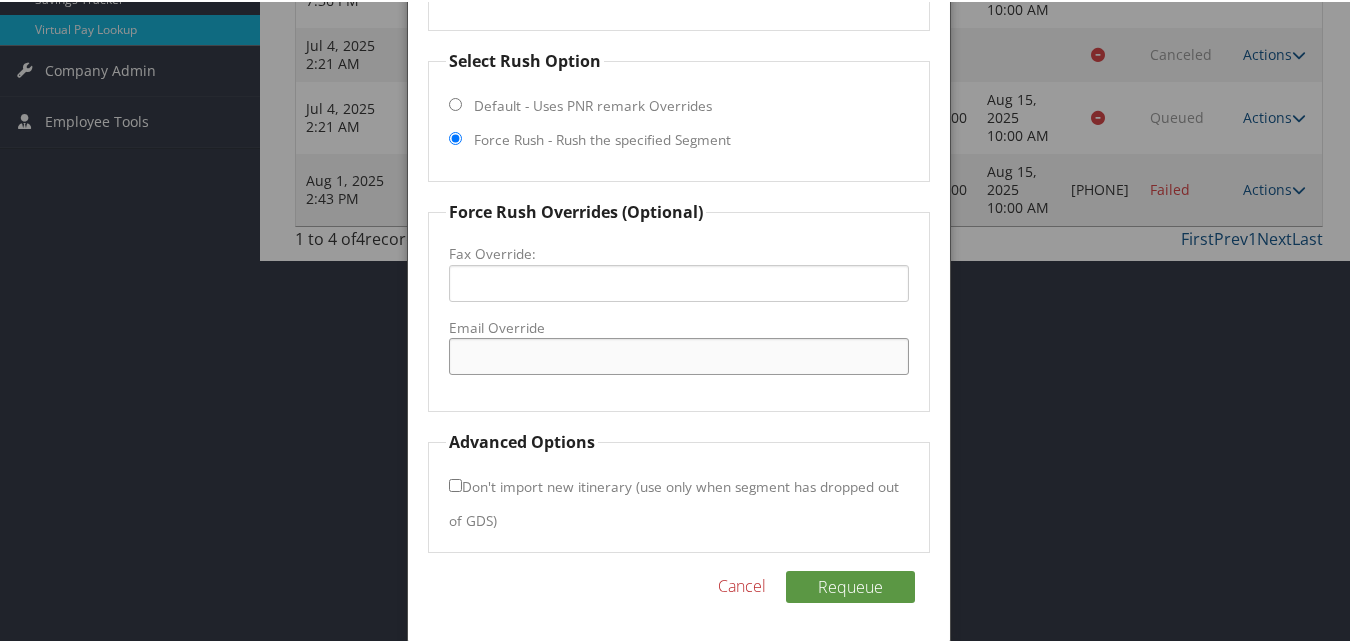 click on "Email Override" at bounding box center (678, 354) 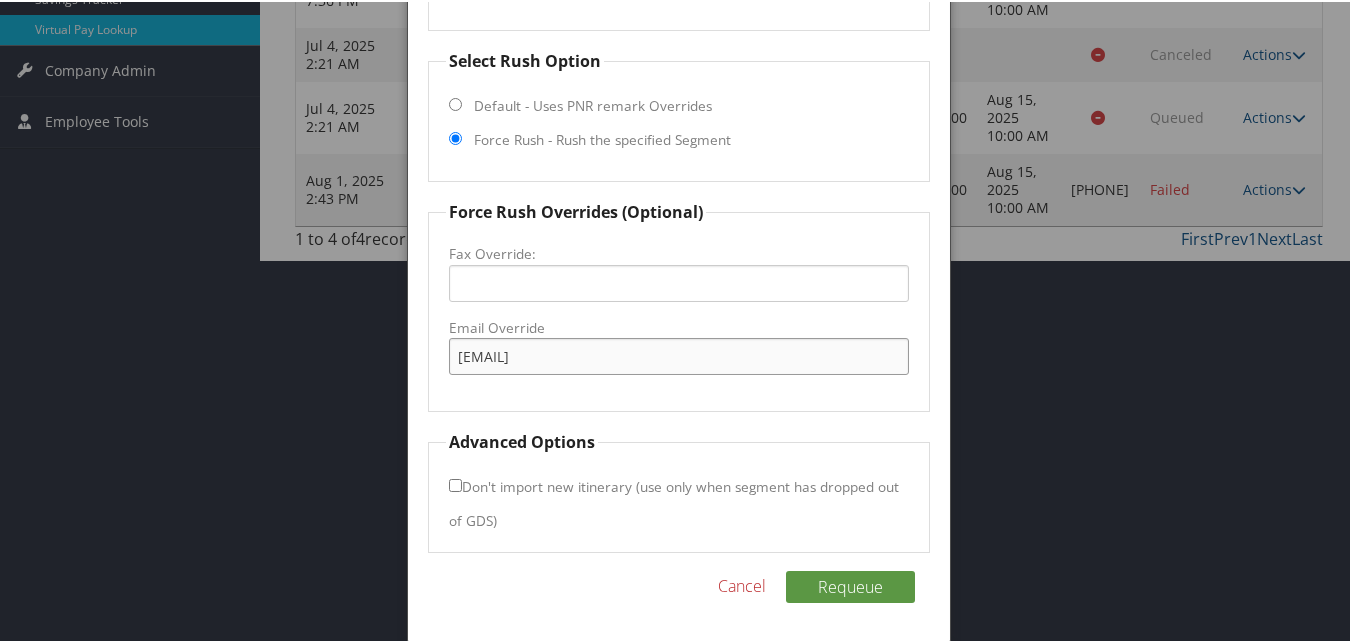 type on "cwsdickinson@gmail.com" 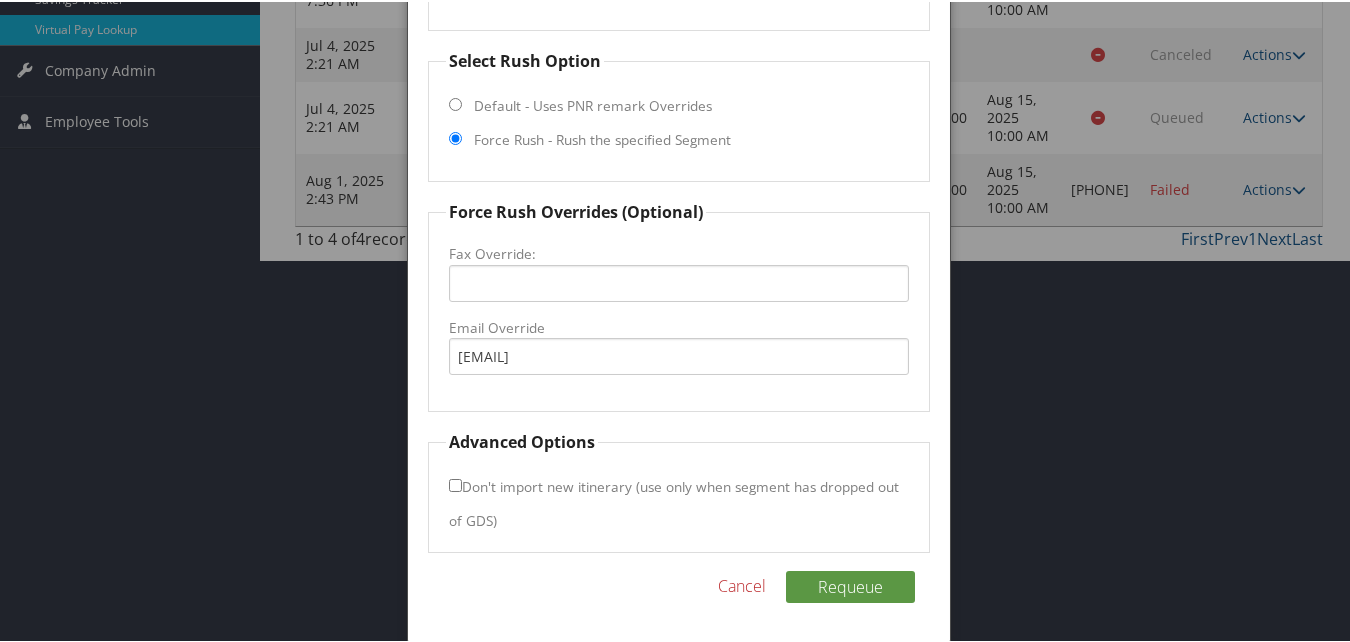 drag, startPoint x: 450, startPoint y: 483, endPoint x: 461, endPoint y: 494, distance: 15.556349 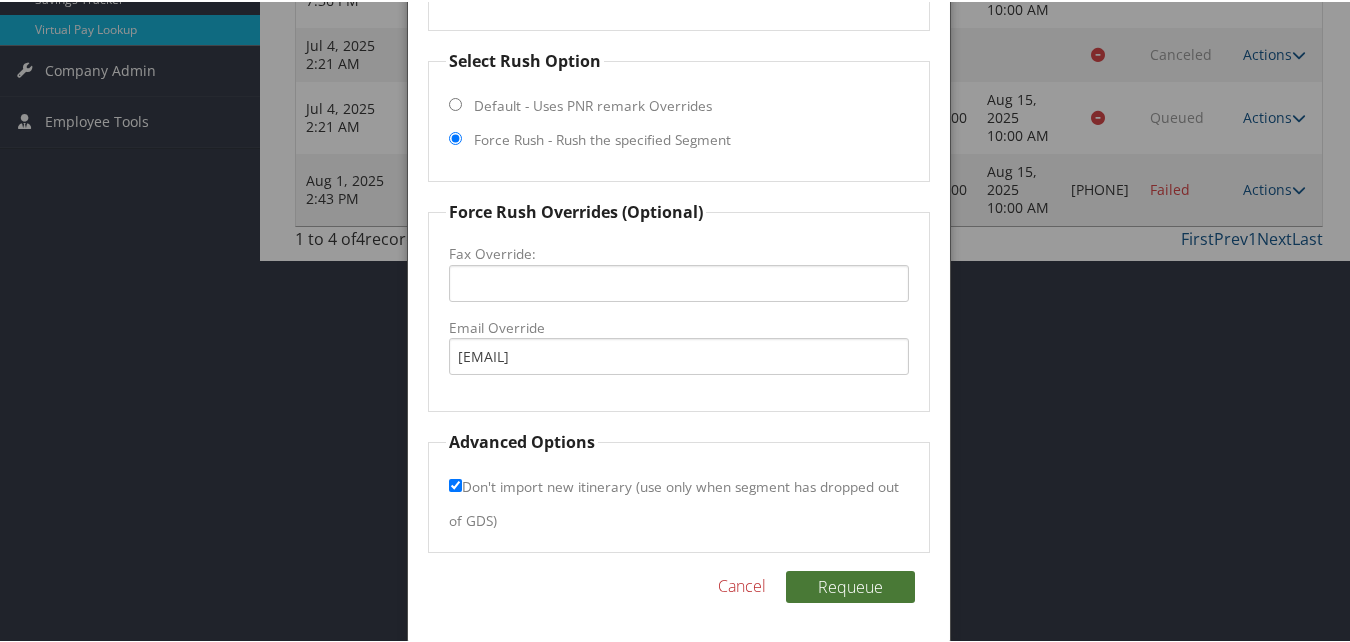 click on "Requeue" at bounding box center [850, 585] 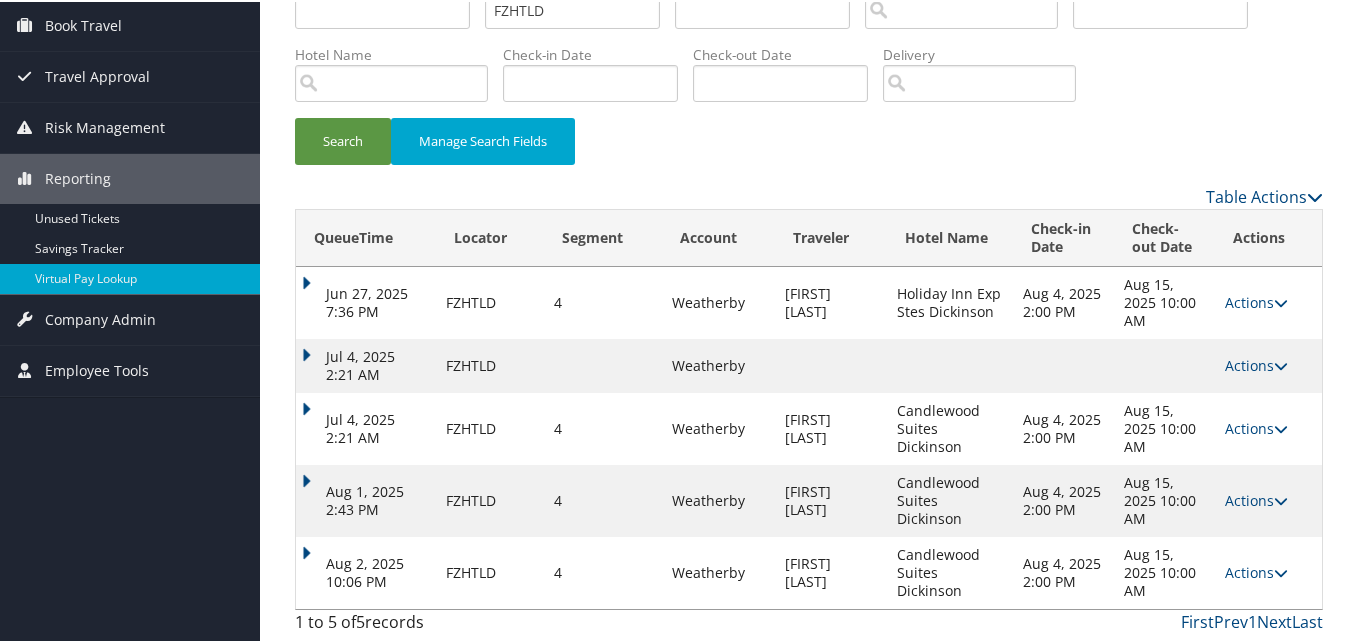 scroll, scrollTop: 94, scrollLeft: 0, axis: vertical 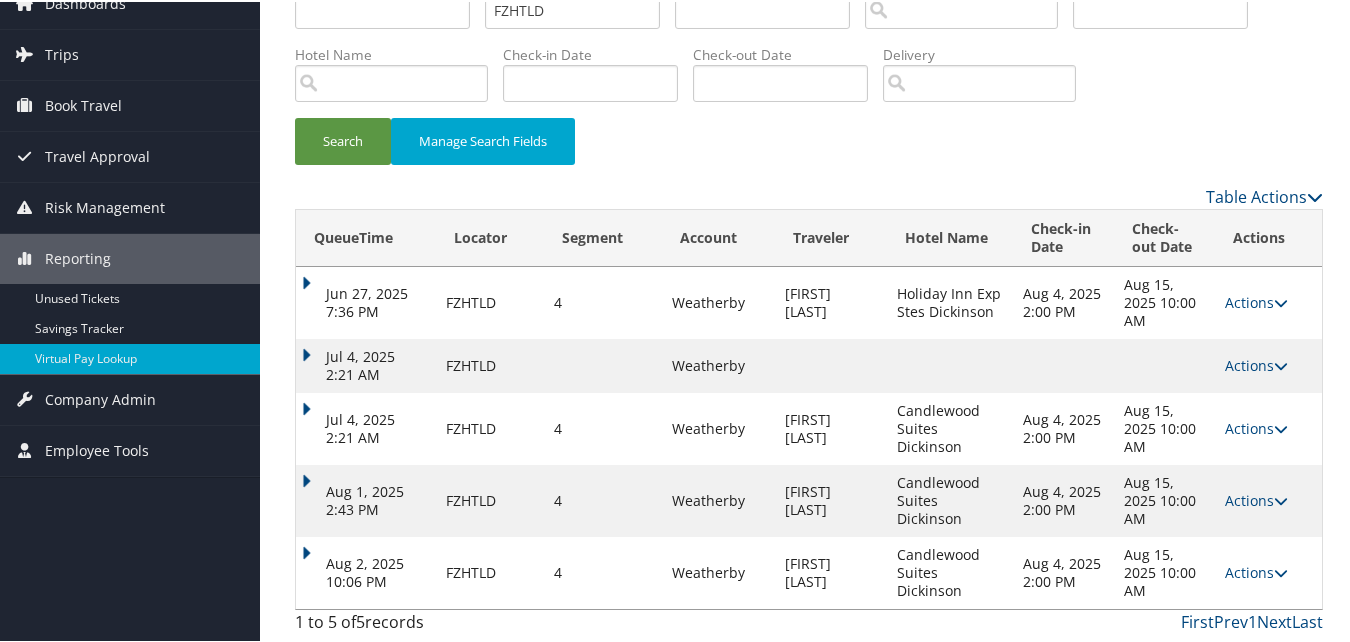 click on "Actions" at bounding box center (1256, 570) 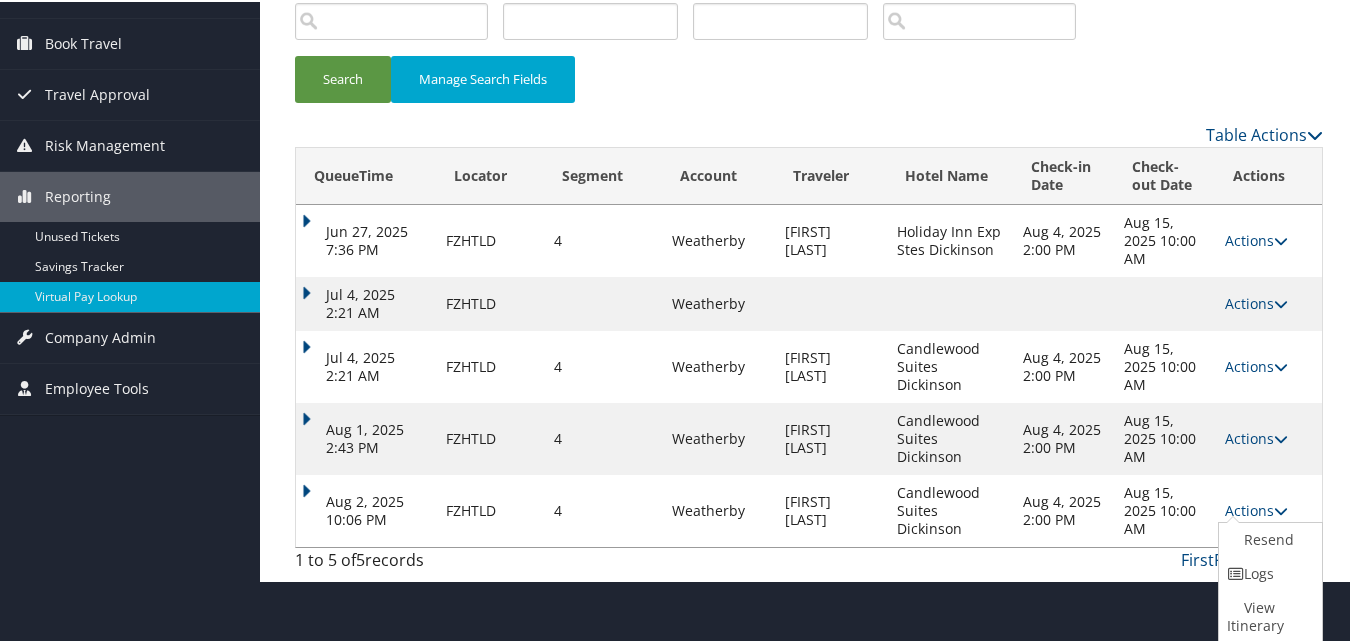 drag, startPoint x: 1244, startPoint y: 572, endPoint x: 1131, endPoint y: 573, distance: 113.004425 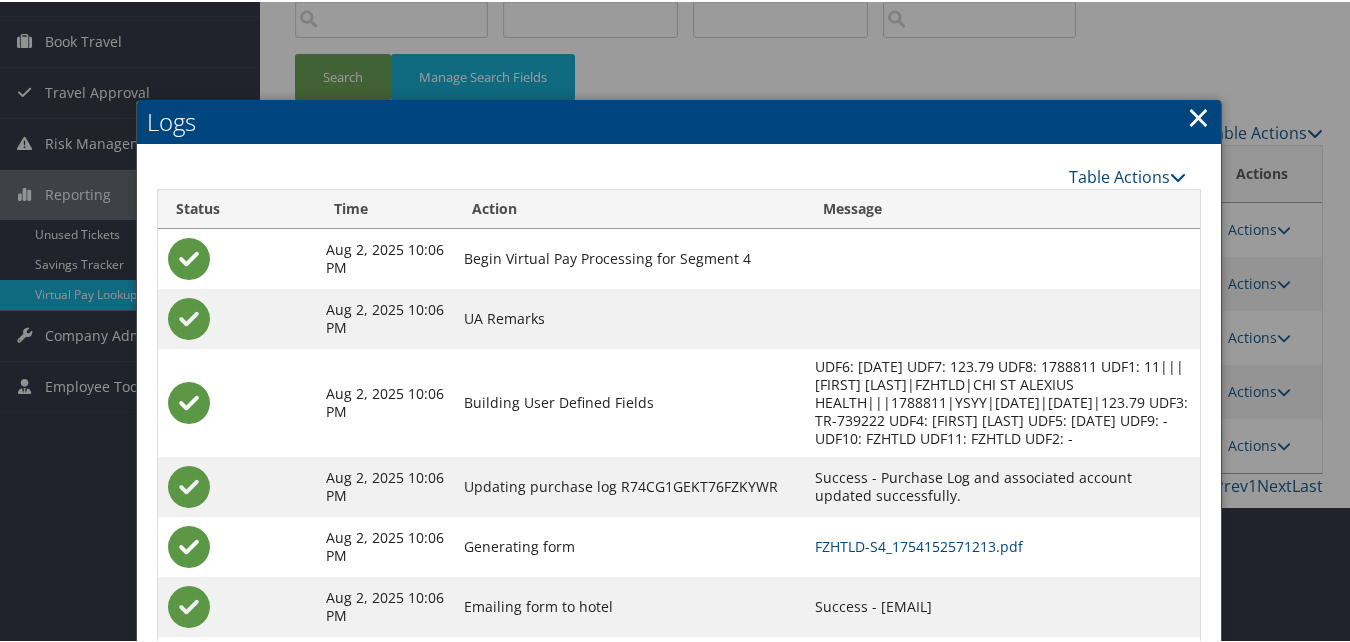 scroll, scrollTop: 222, scrollLeft: 0, axis: vertical 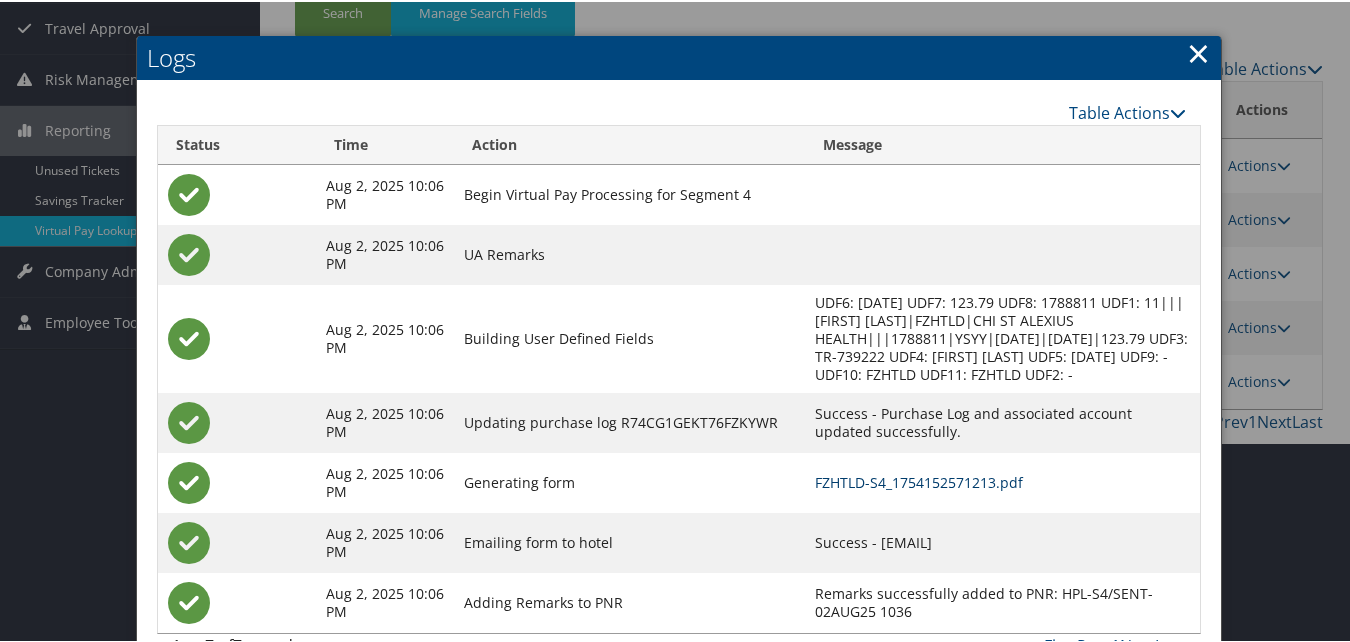 click on "FZHTLD-S4_1754152571213.pdf" at bounding box center [919, 480] 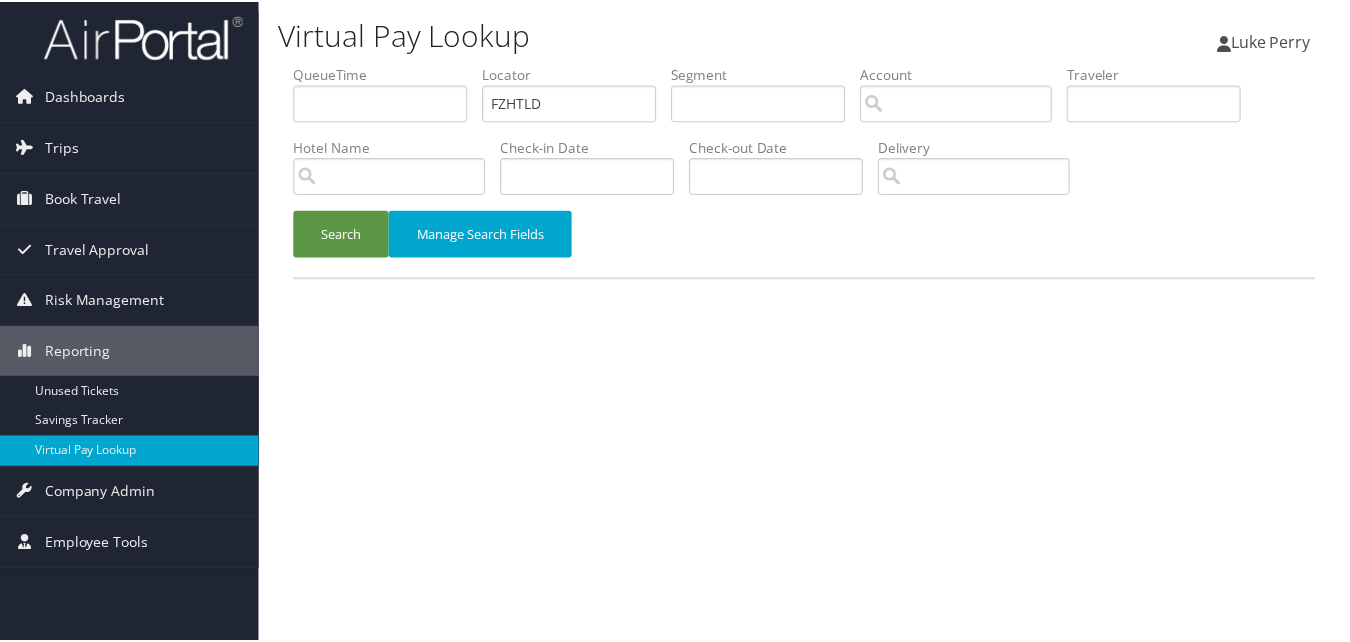 scroll, scrollTop: 0, scrollLeft: 0, axis: both 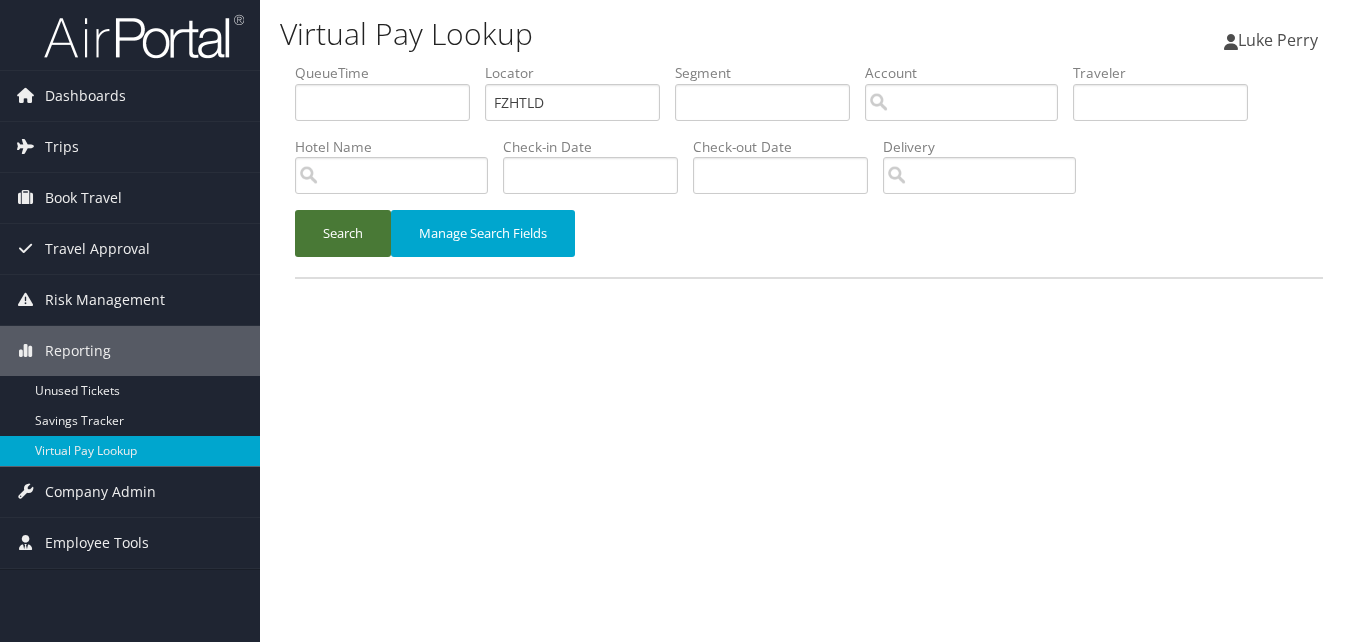 click on "Search" at bounding box center (343, 233) 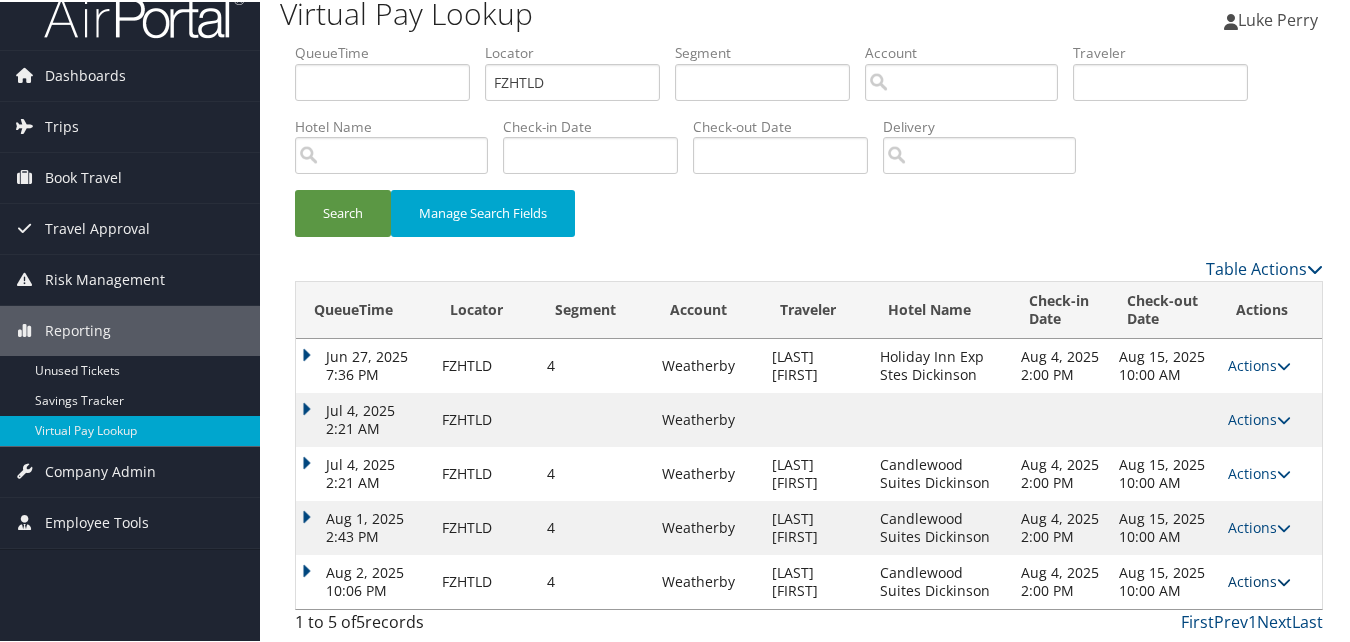 click on "Actions" at bounding box center (1259, 579) 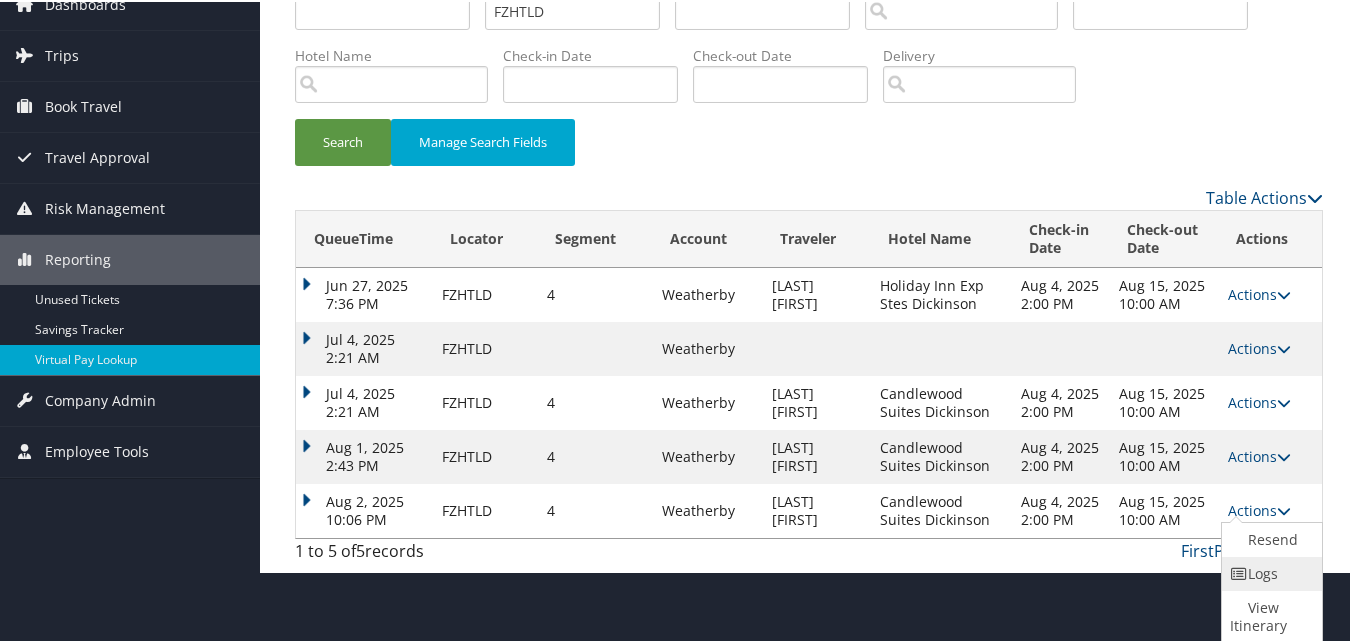 click on "Logs" at bounding box center (1269, 572) 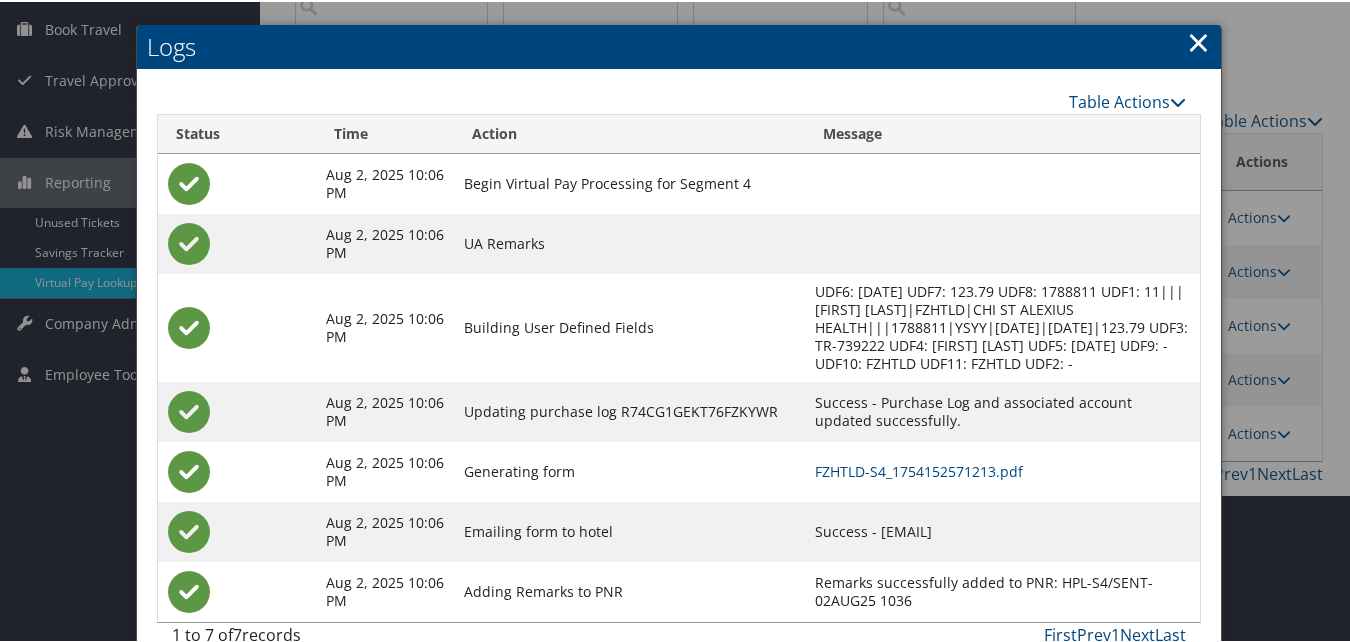 scroll, scrollTop: 204, scrollLeft: 0, axis: vertical 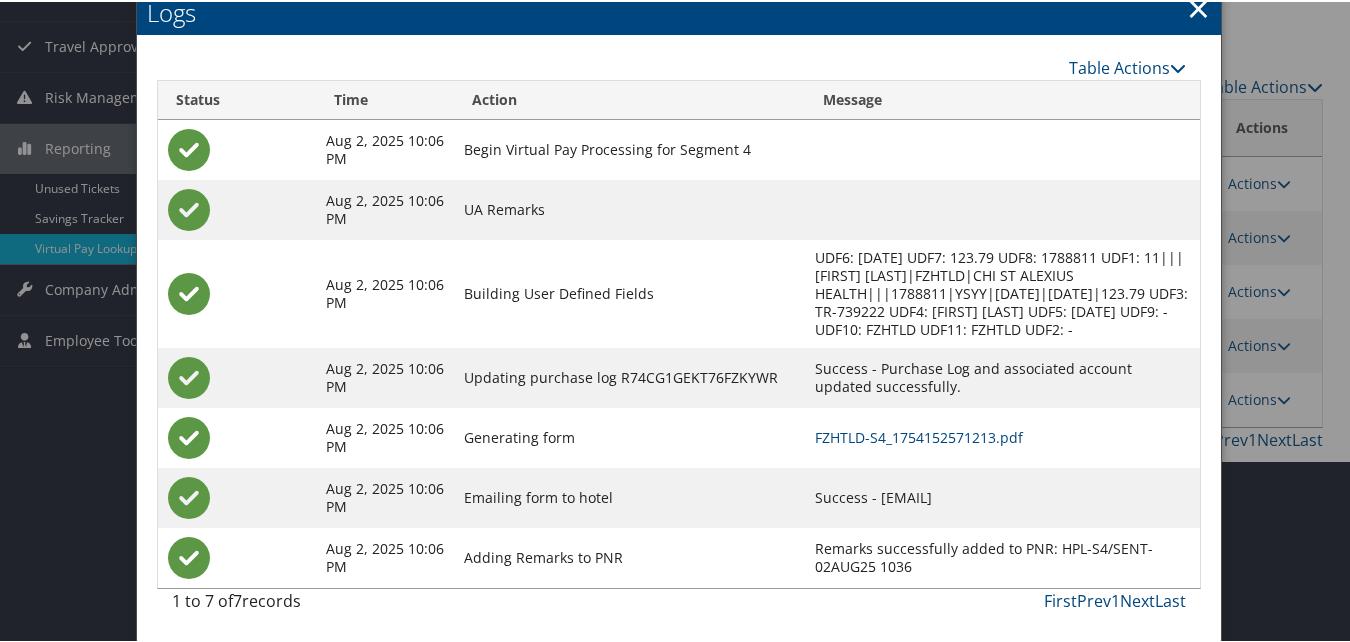 drag, startPoint x: 853, startPoint y: 497, endPoint x: 1017, endPoint y: 493, distance: 164.04877 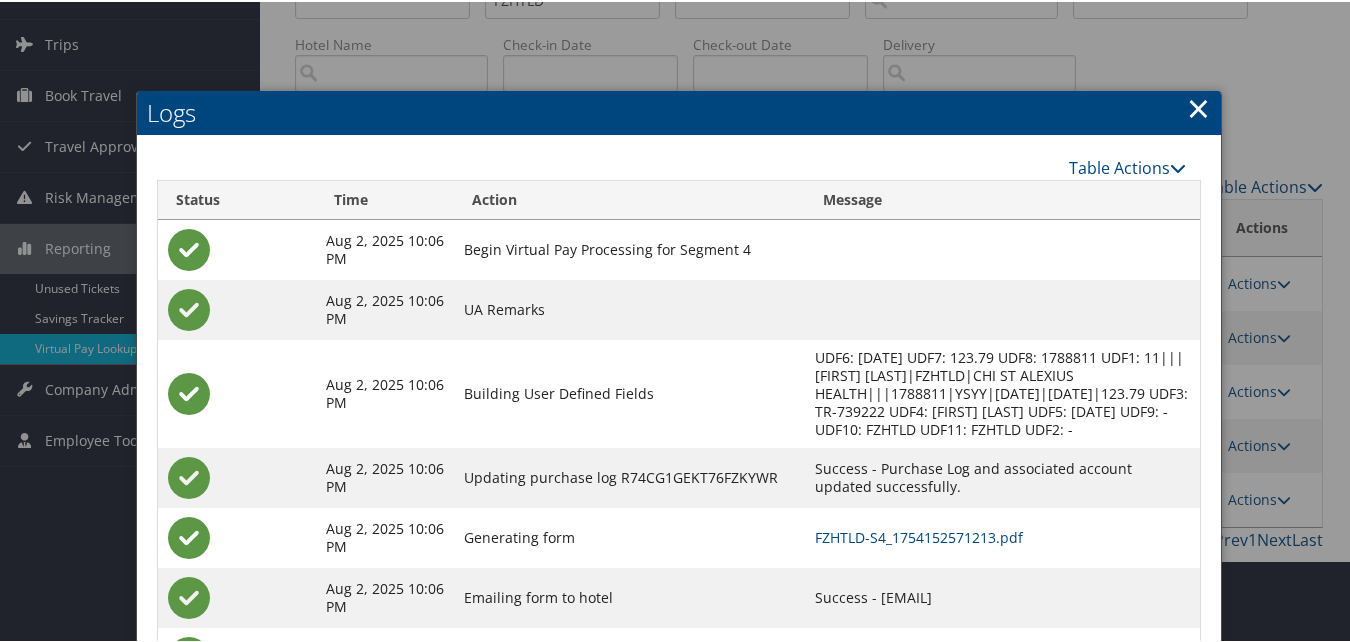 click on "×" at bounding box center (1198, 106) 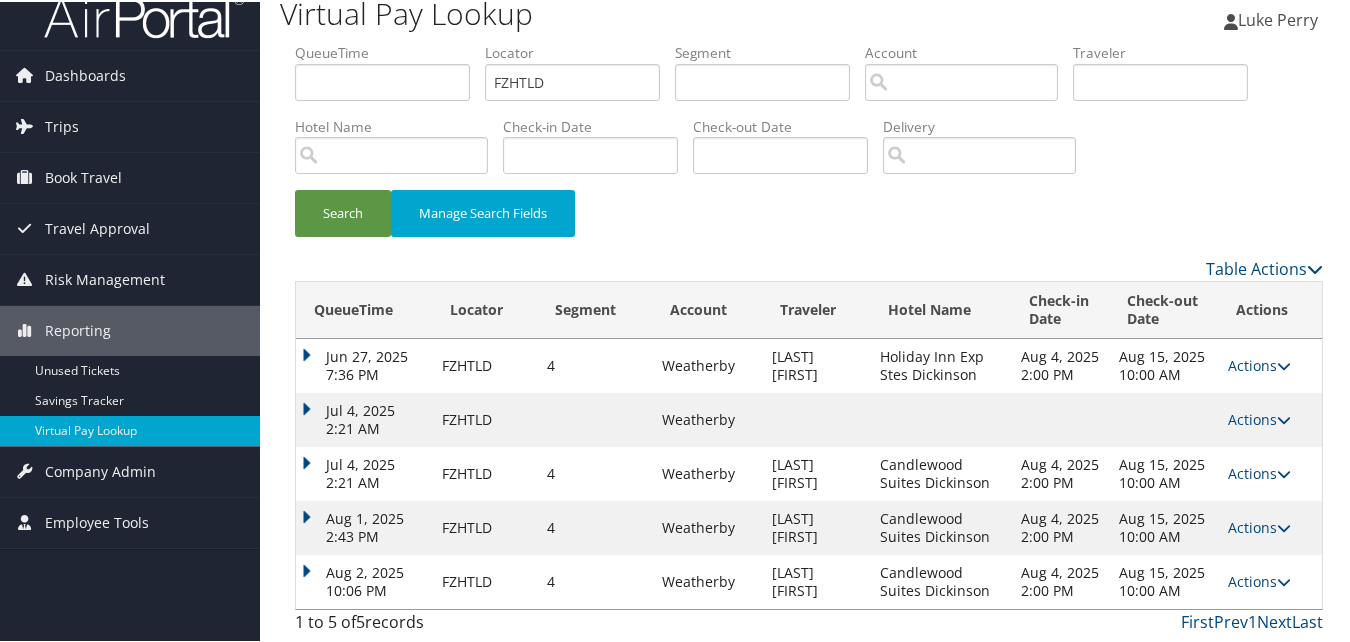 scroll, scrollTop: 22, scrollLeft: 0, axis: vertical 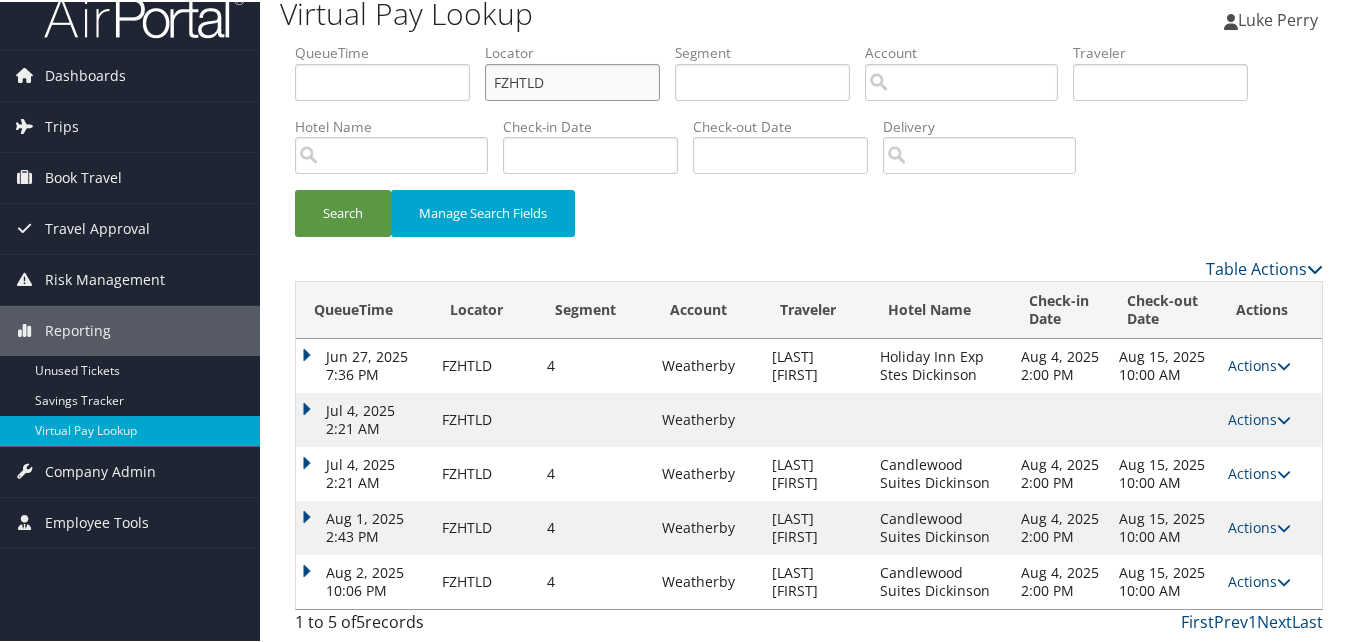 drag, startPoint x: 546, startPoint y: 90, endPoint x: 439, endPoint y: 128, distance: 113.54735 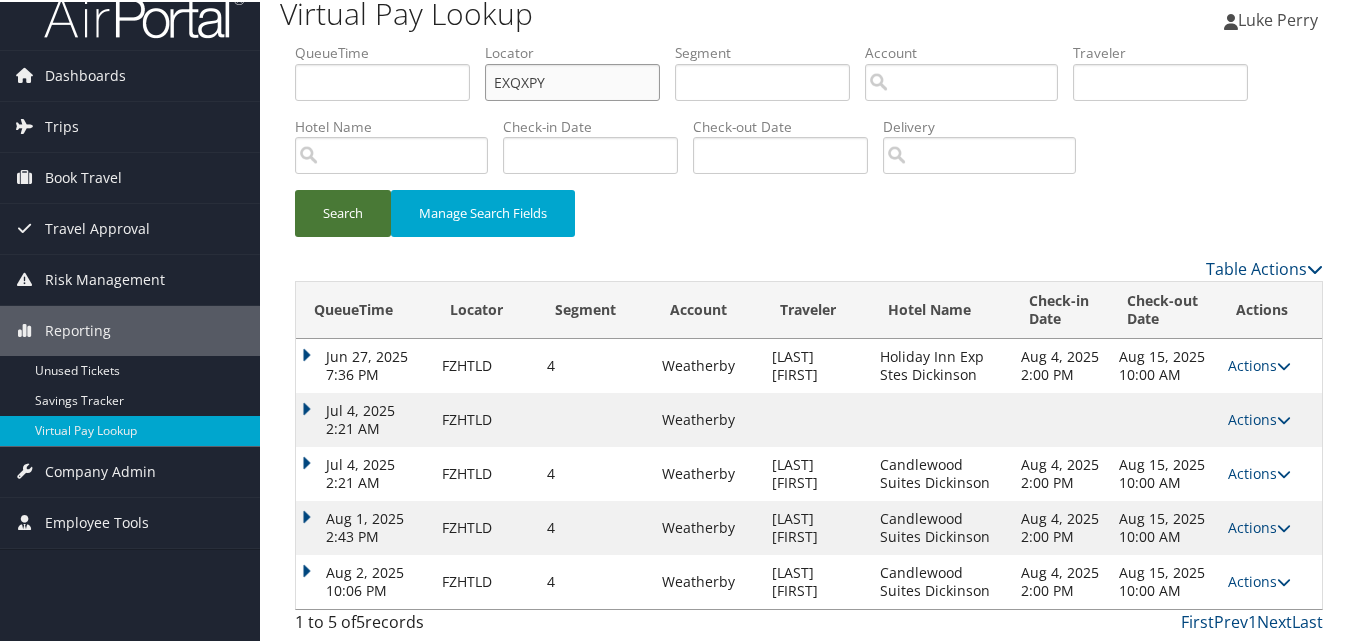 type on "EXQXPY" 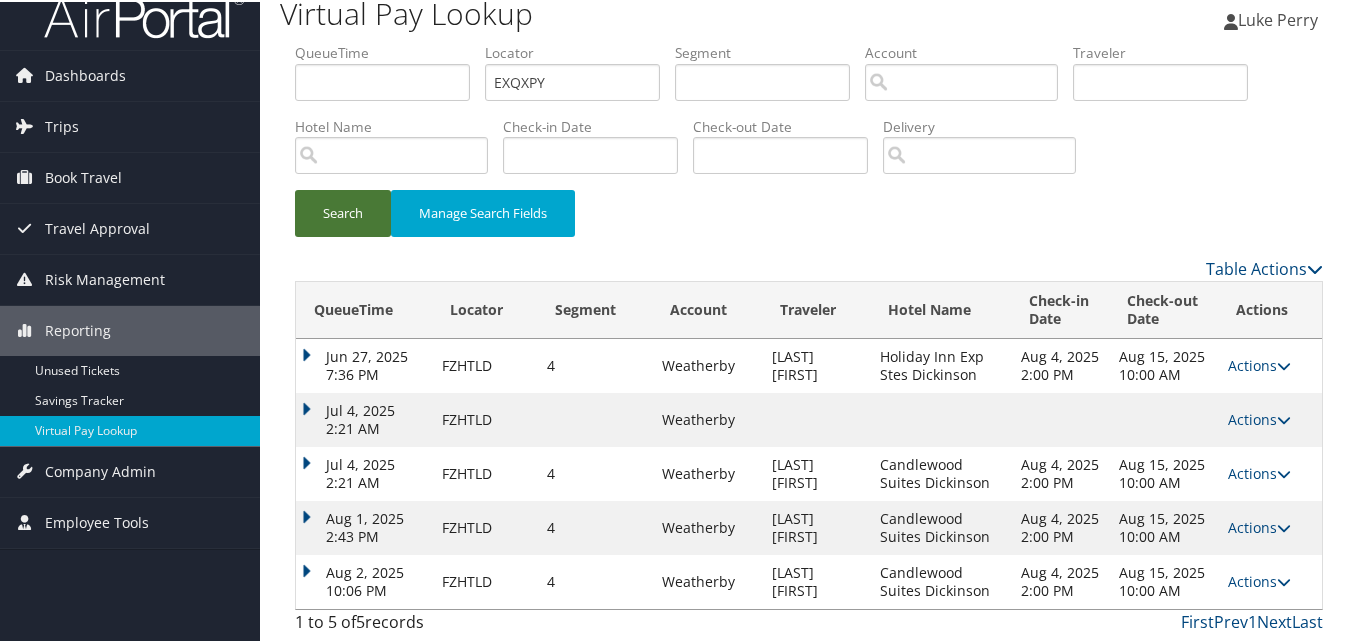 click on "Search" at bounding box center (343, 211) 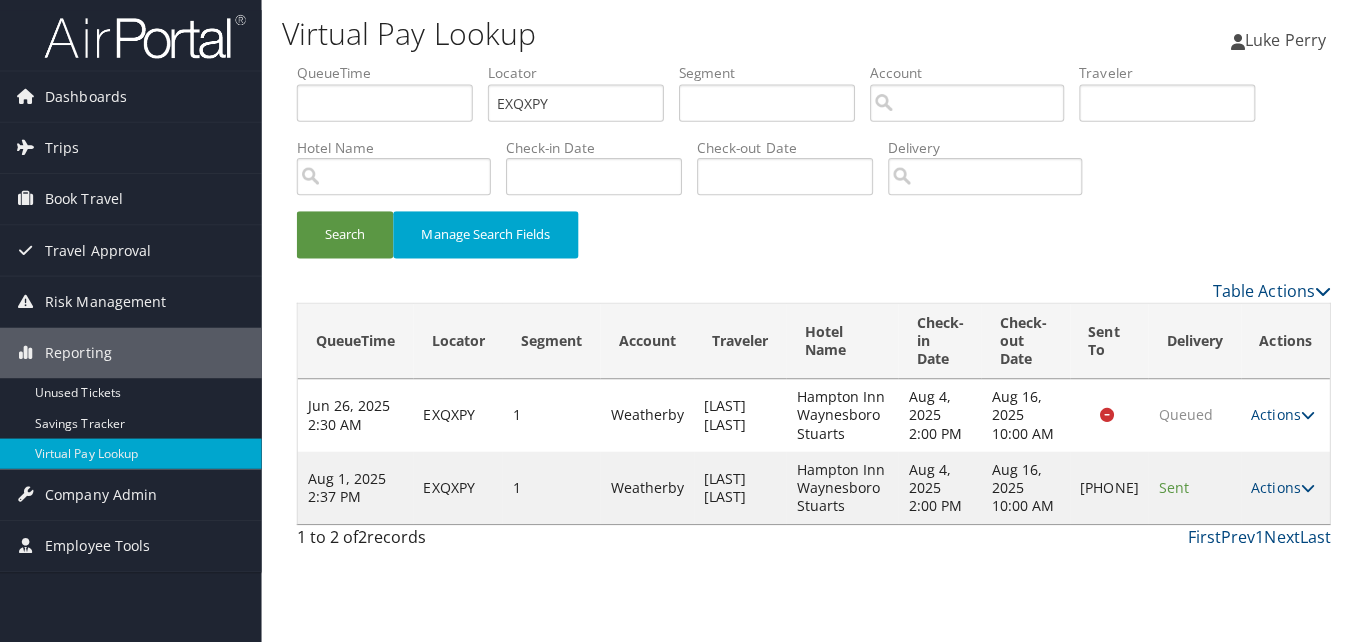 scroll, scrollTop: 0, scrollLeft: 0, axis: both 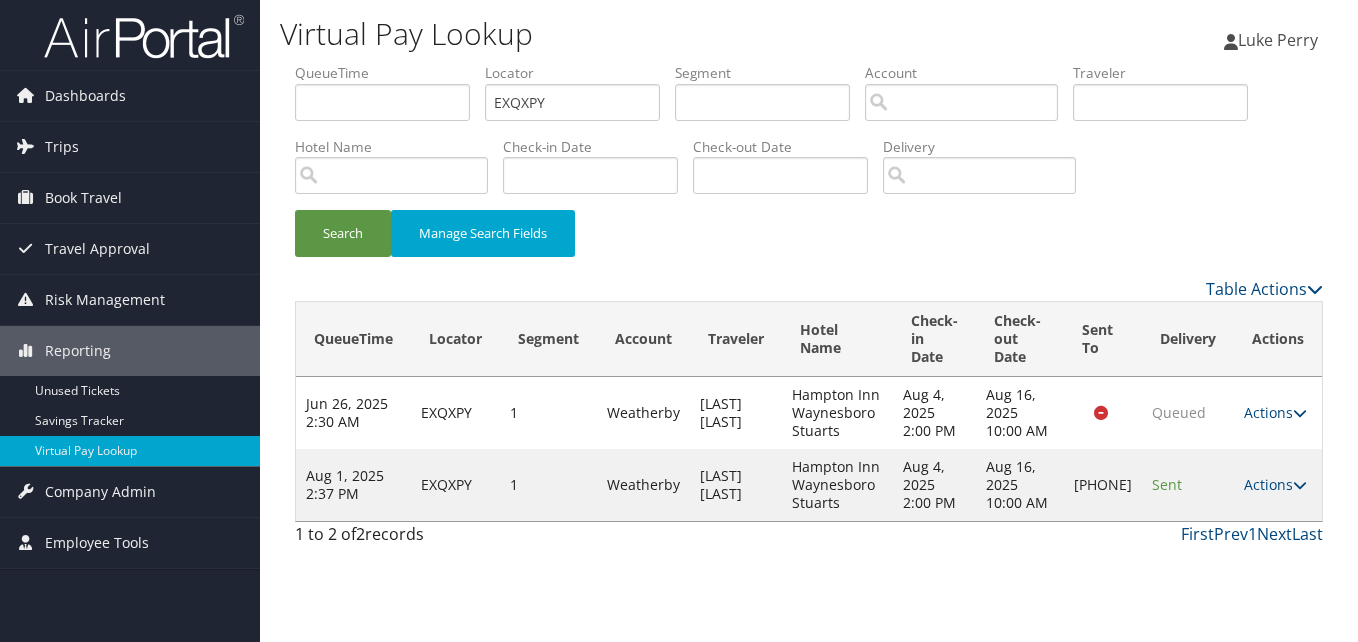 click on "Search Manage Search Fields" at bounding box center (809, 243) 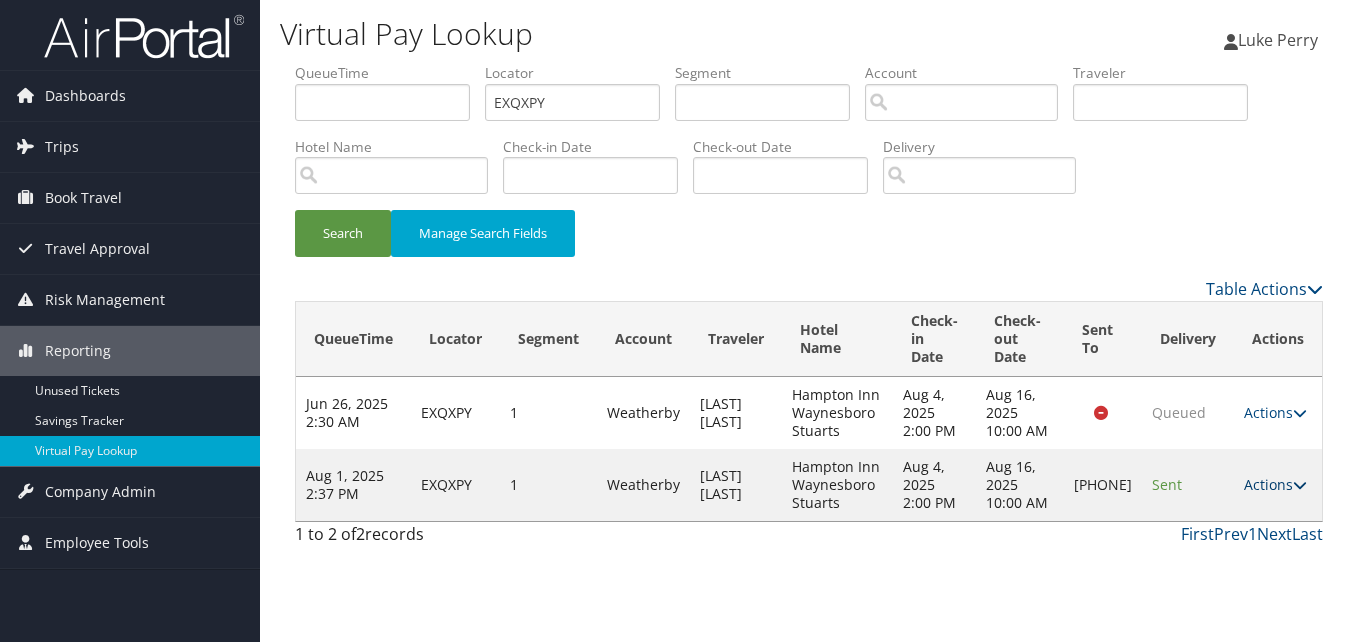 click on "Actions" at bounding box center [1275, 484] 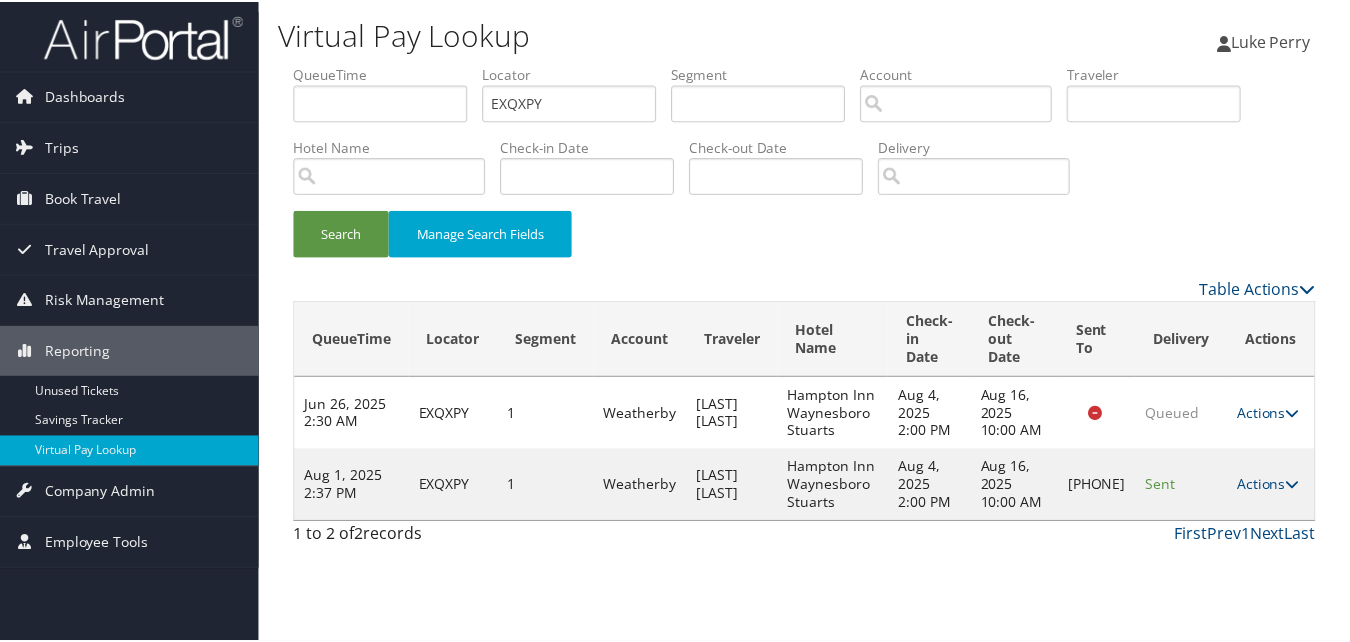 scroll, scrollTop: 1, scrollLeft: 0, axis: vertical 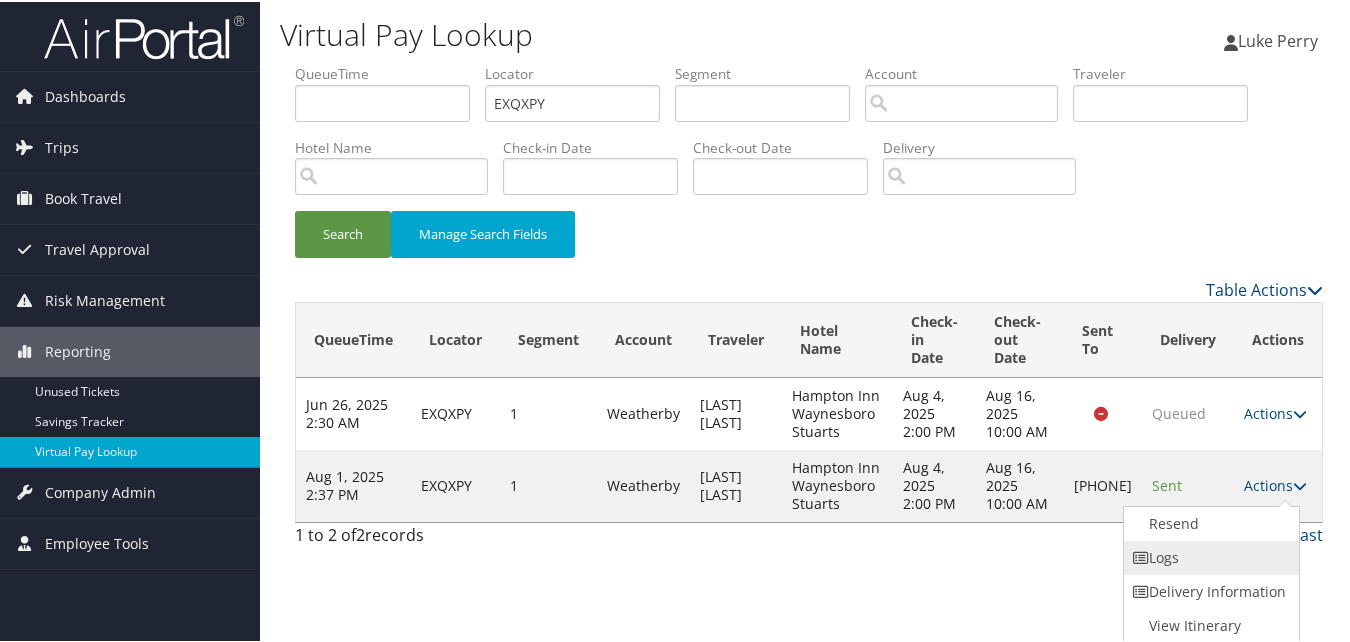 click on "Logs" at bounding box center [1209, 556] 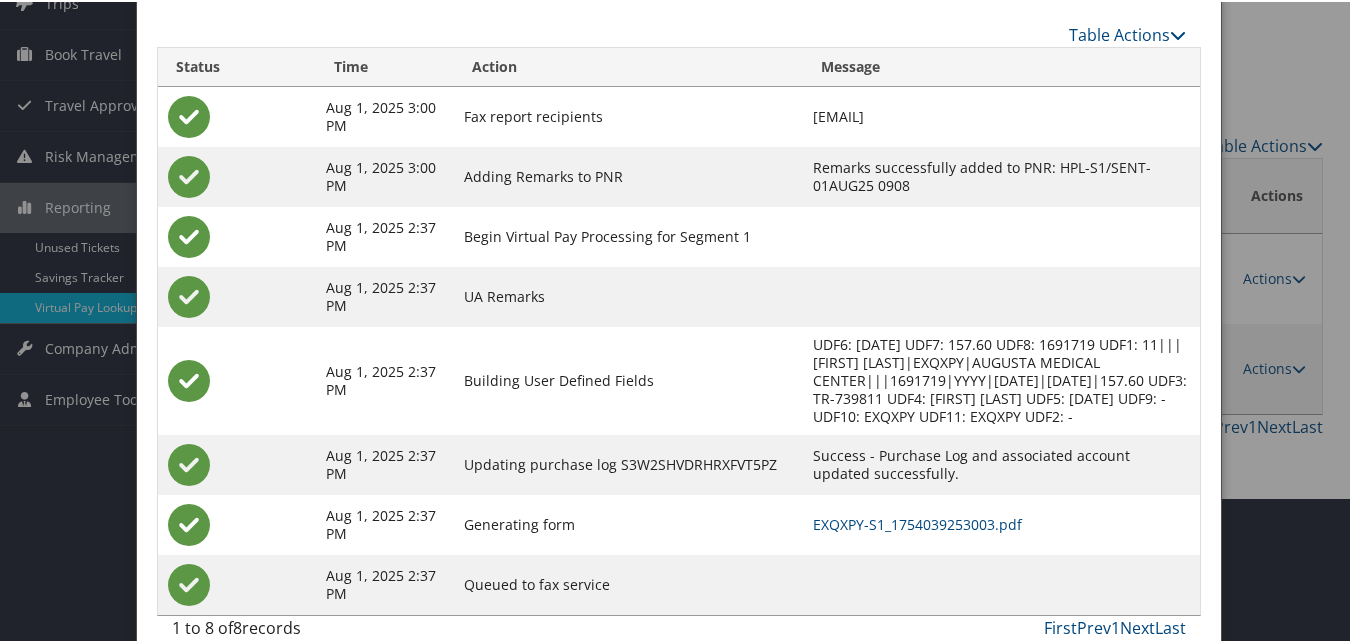 scroll, scrollTop: 154, scrollLeft: 0, axis: vertical 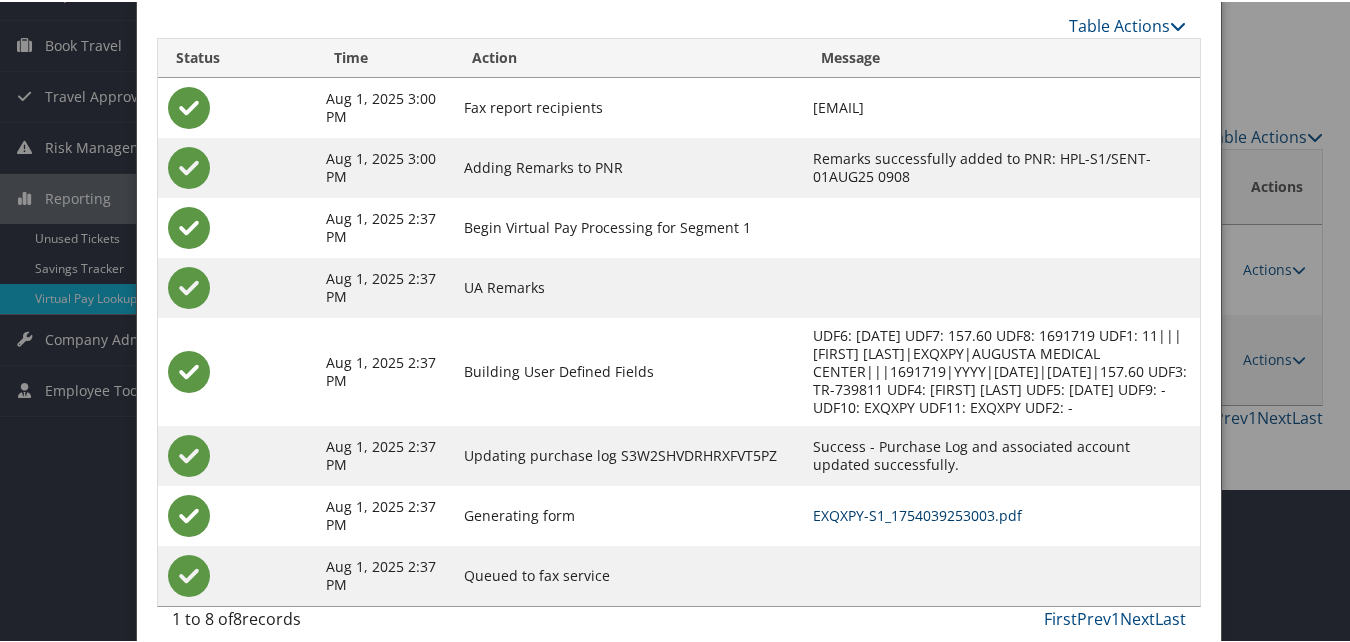 drag, startPoint x: 838, startPoint y: 501, endPoint x: 826, endPoint y: 518, distance: 20.808653 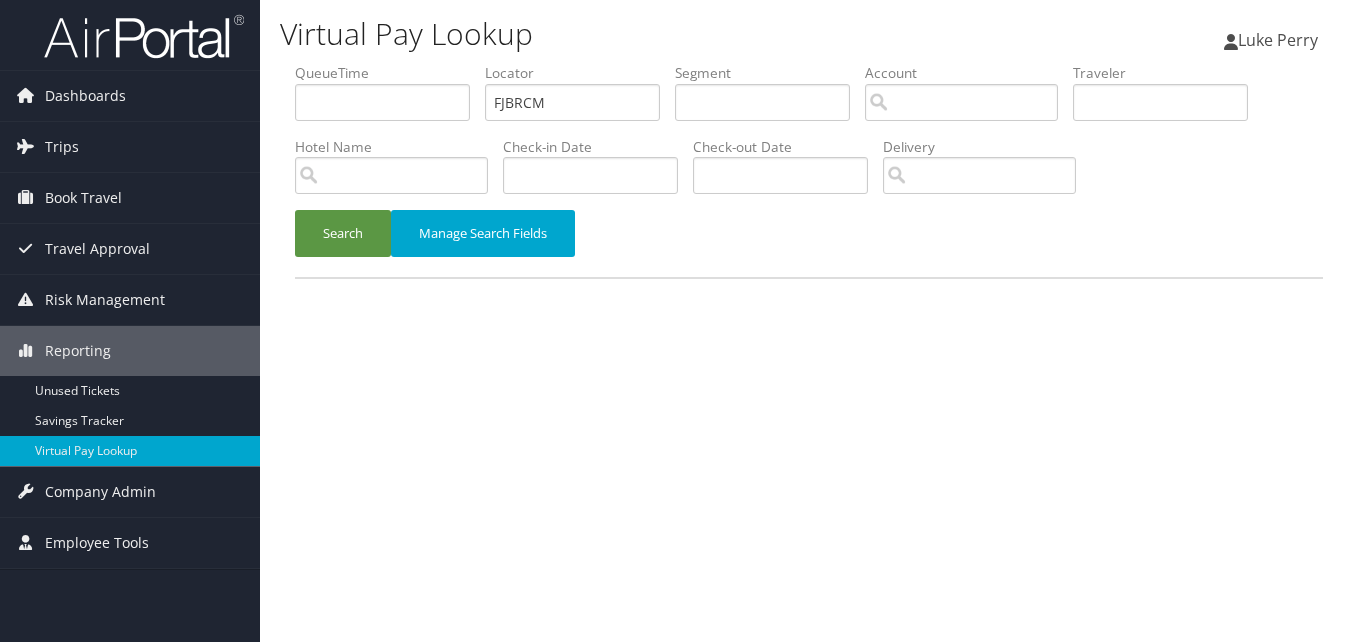 scroll, scrollTop: 0, scrollLeft: 0, axis: both 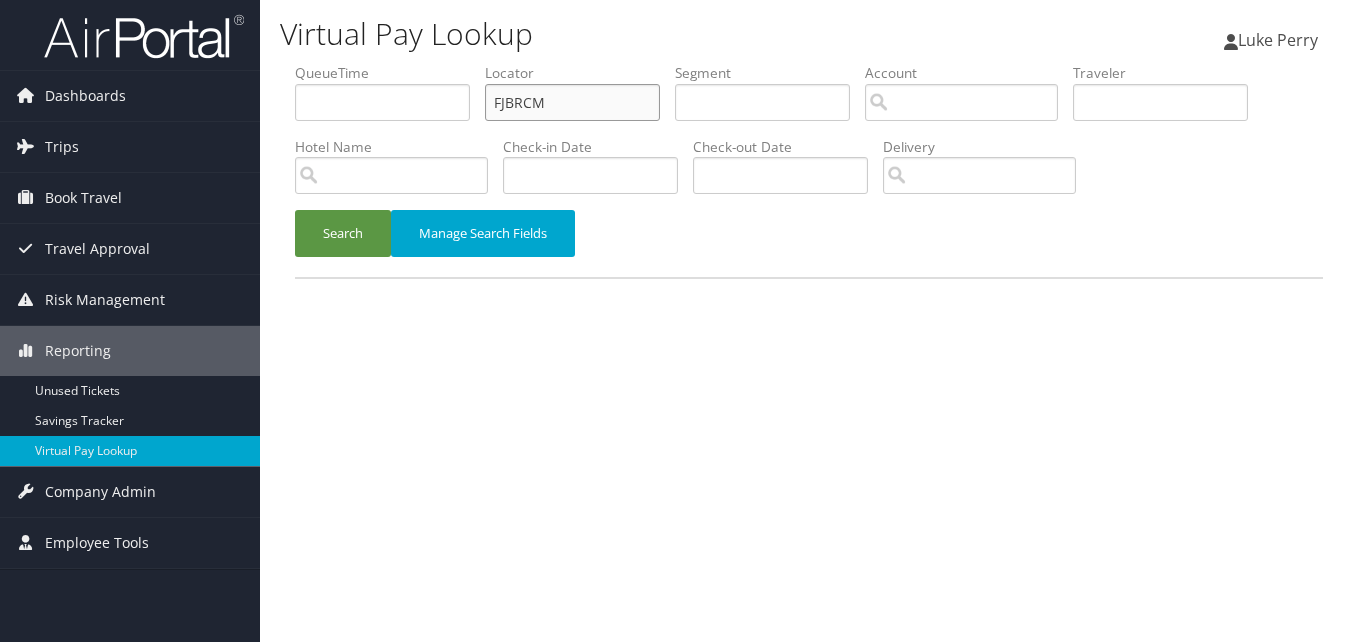 drag, startPoint x: 574, startPoint y: 107, endPoint x: 309, endPoint y: 143, distance: 267.4341 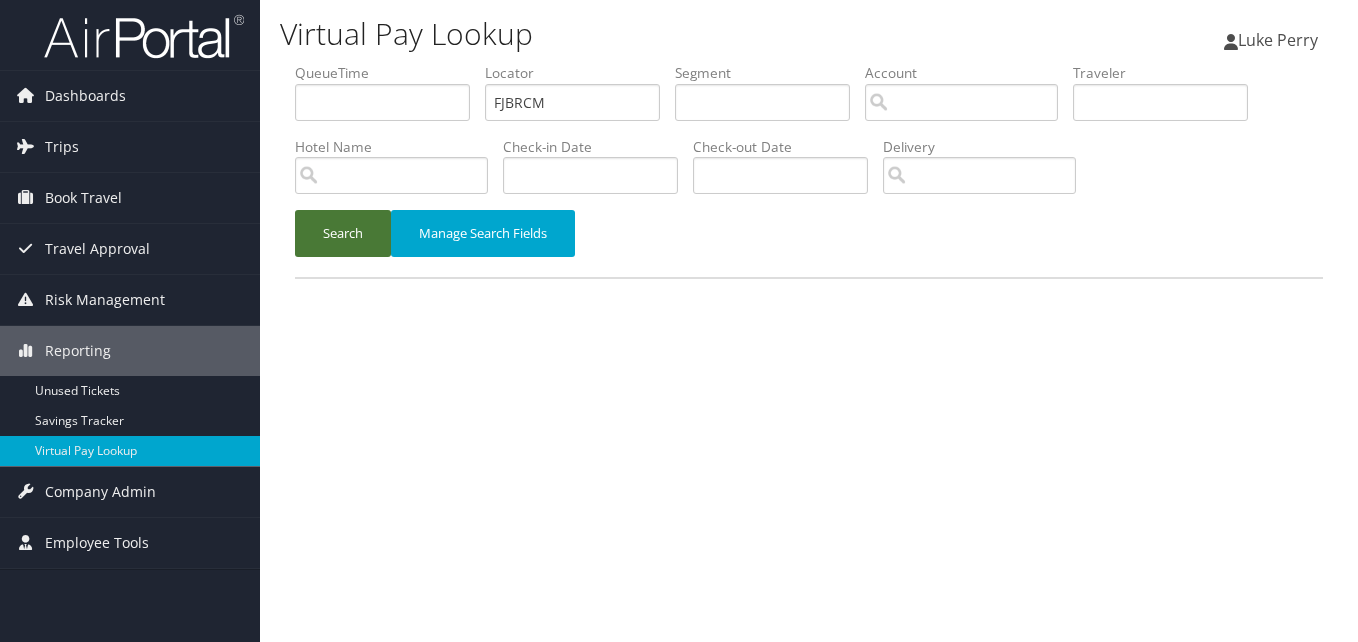 click on "Search" at bounding box center (343, 233) 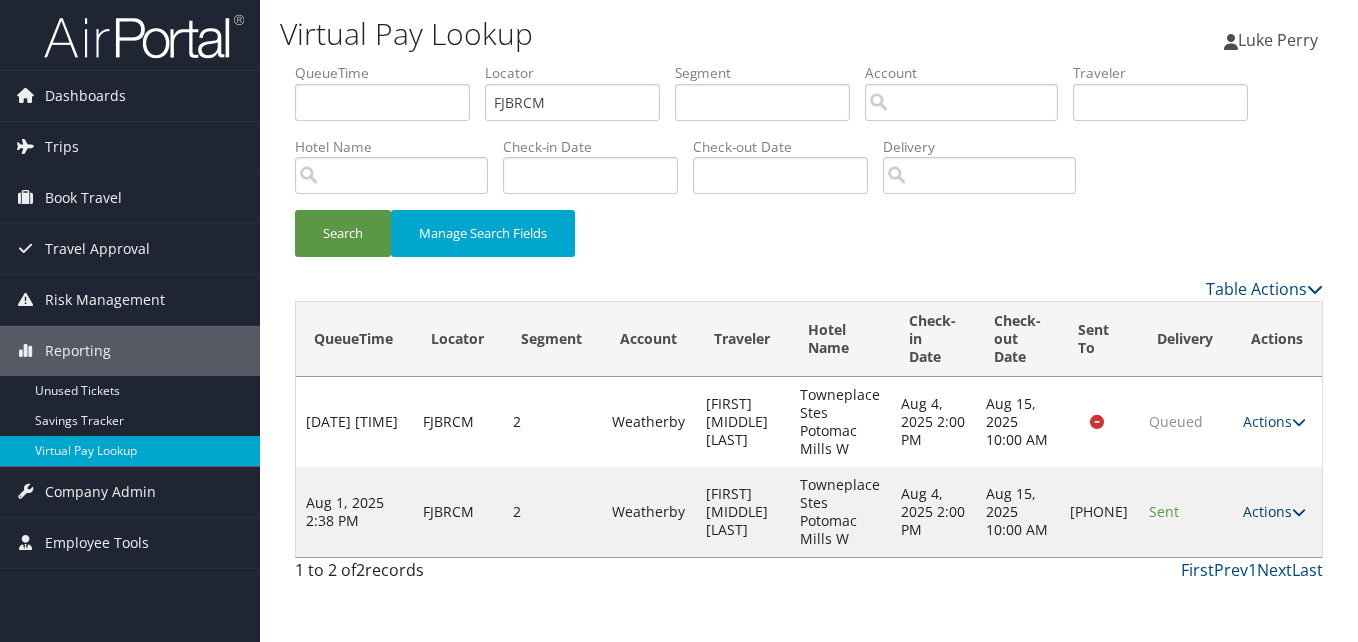 click on "Actions" at bounding box center [1274, 511] 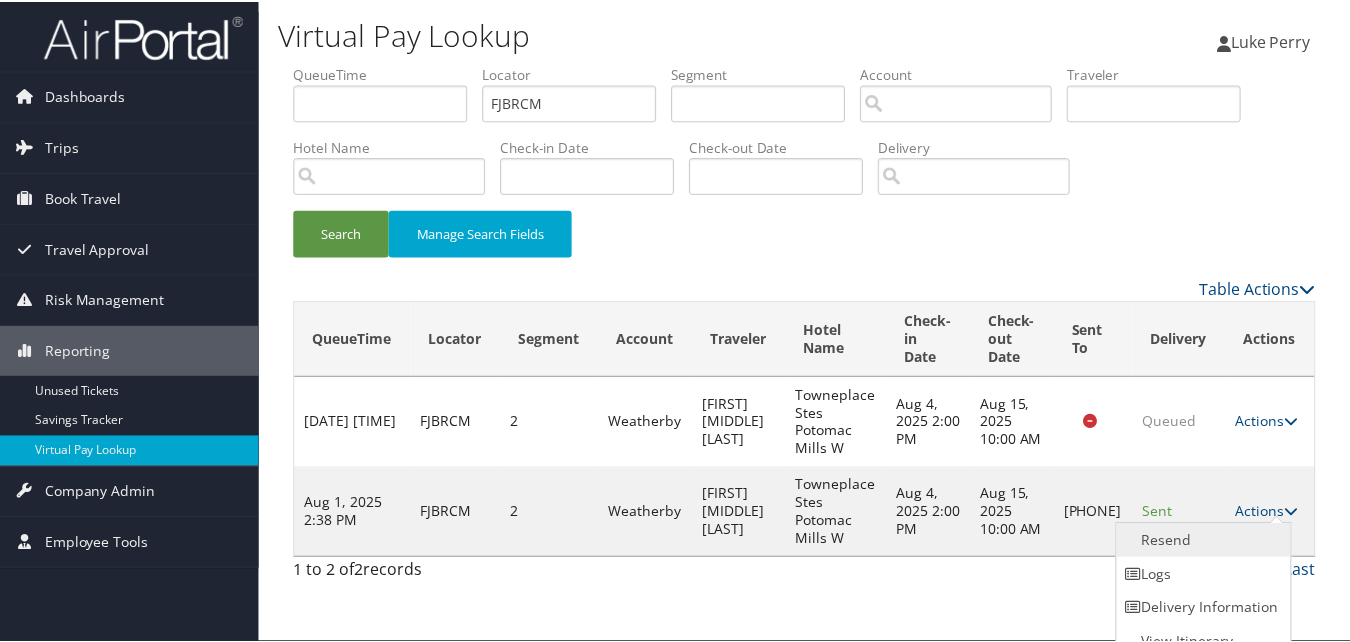 scroll, scrollTop: 19, scrollLeft: 0, axis: vertical 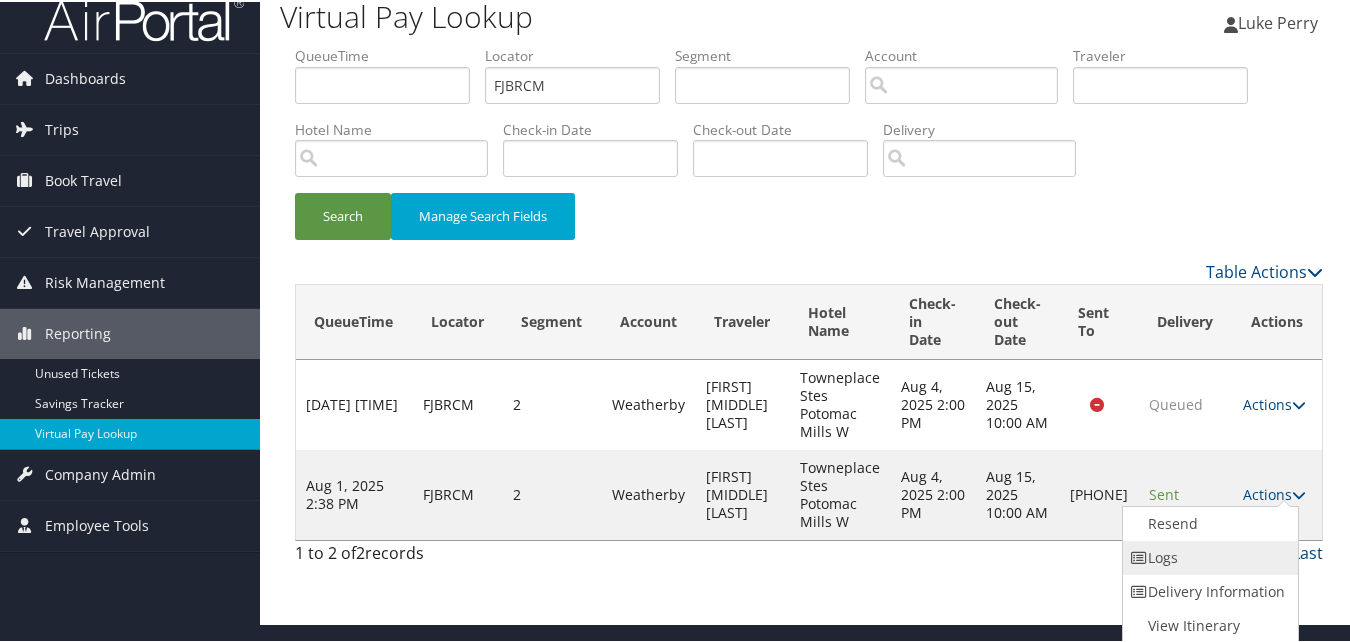 click on "Logs" at bounding box center [1208, 556] 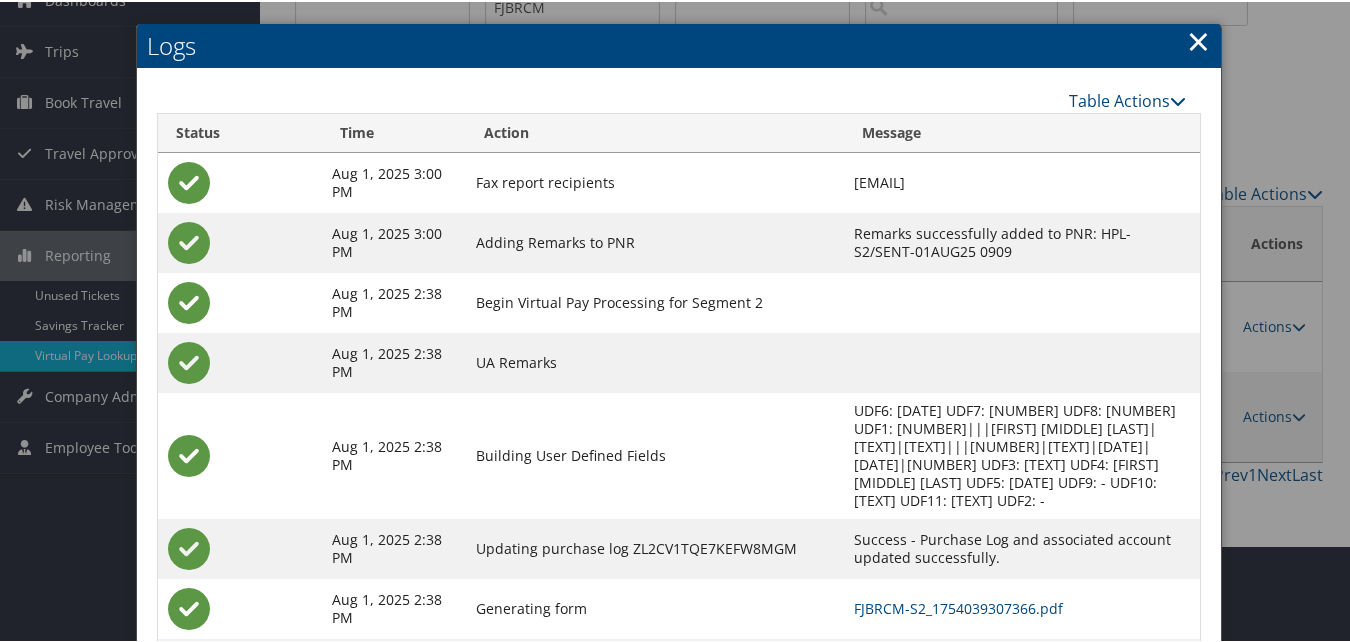 scroll, scrollTop: 190, scrollLeft: 0, axis: vertical 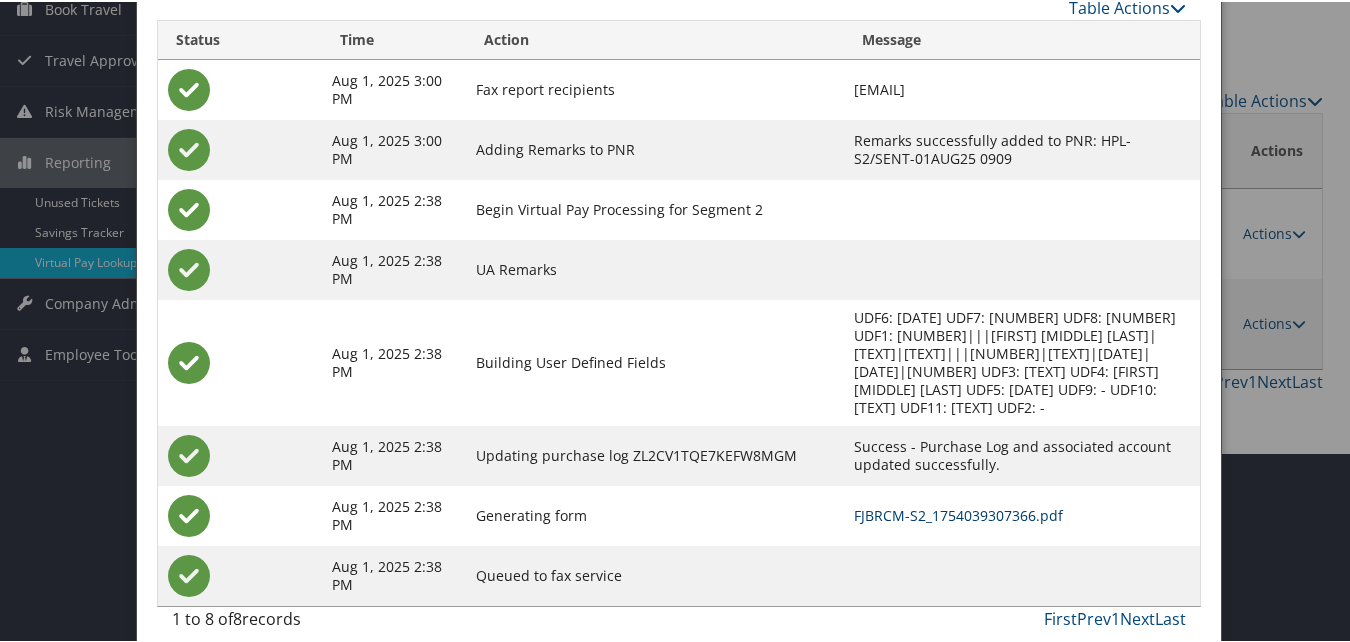 click on "FJBRCM-S2_1754039307366.pdf" at bounding box center (958, 513) 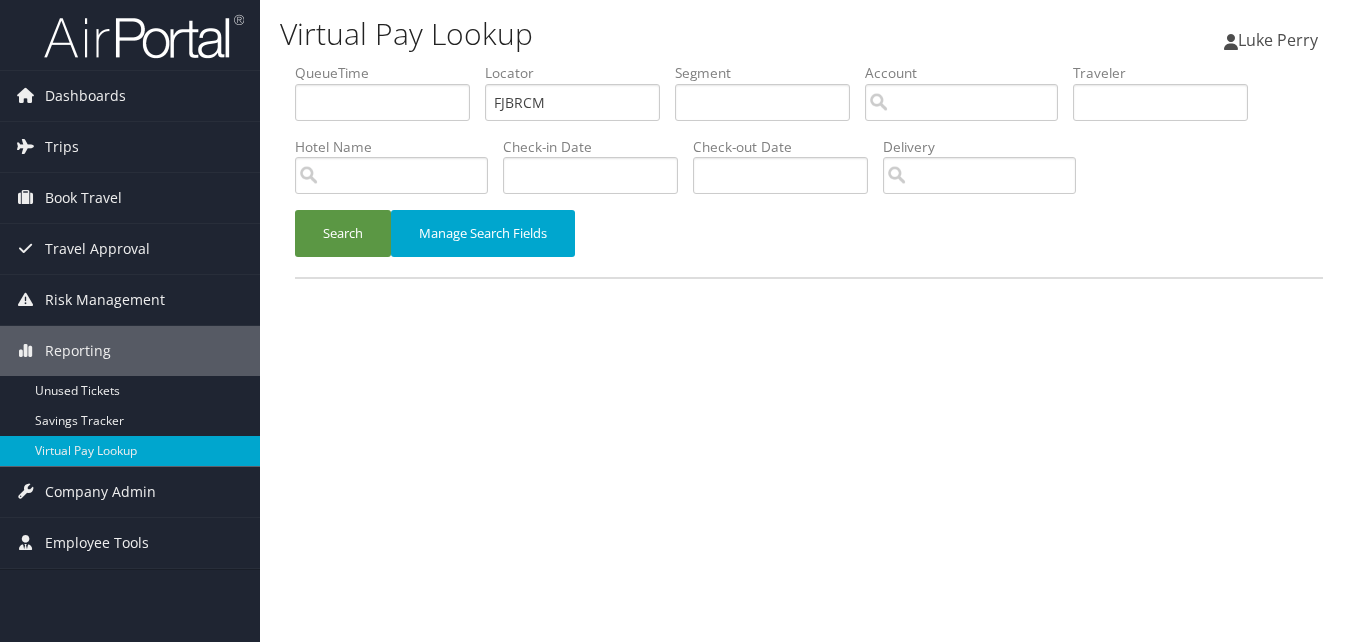 scroll, scrollTop: 0, scrollLeft: 0, axis: both 